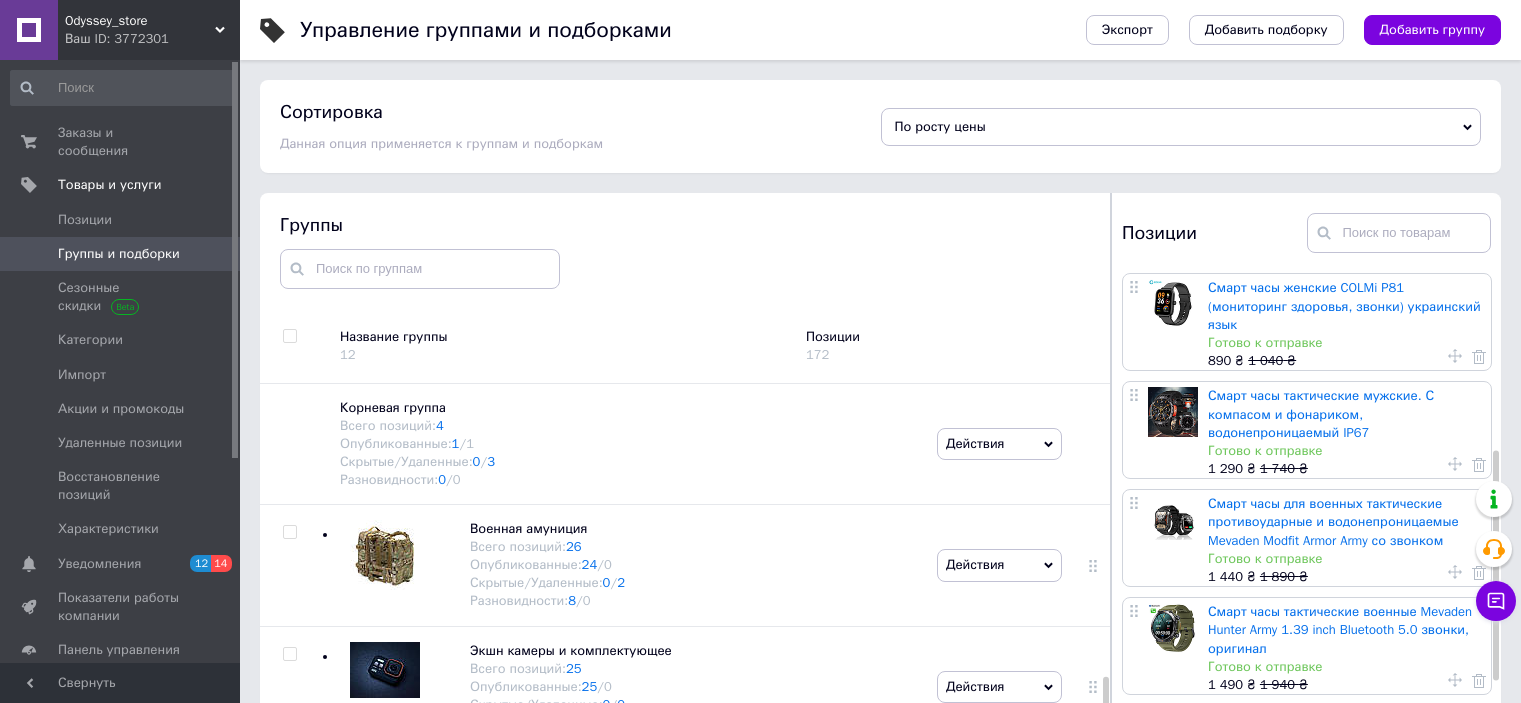 scroll, scrollTop: 113, scrollLeft: 0, axis: vertical 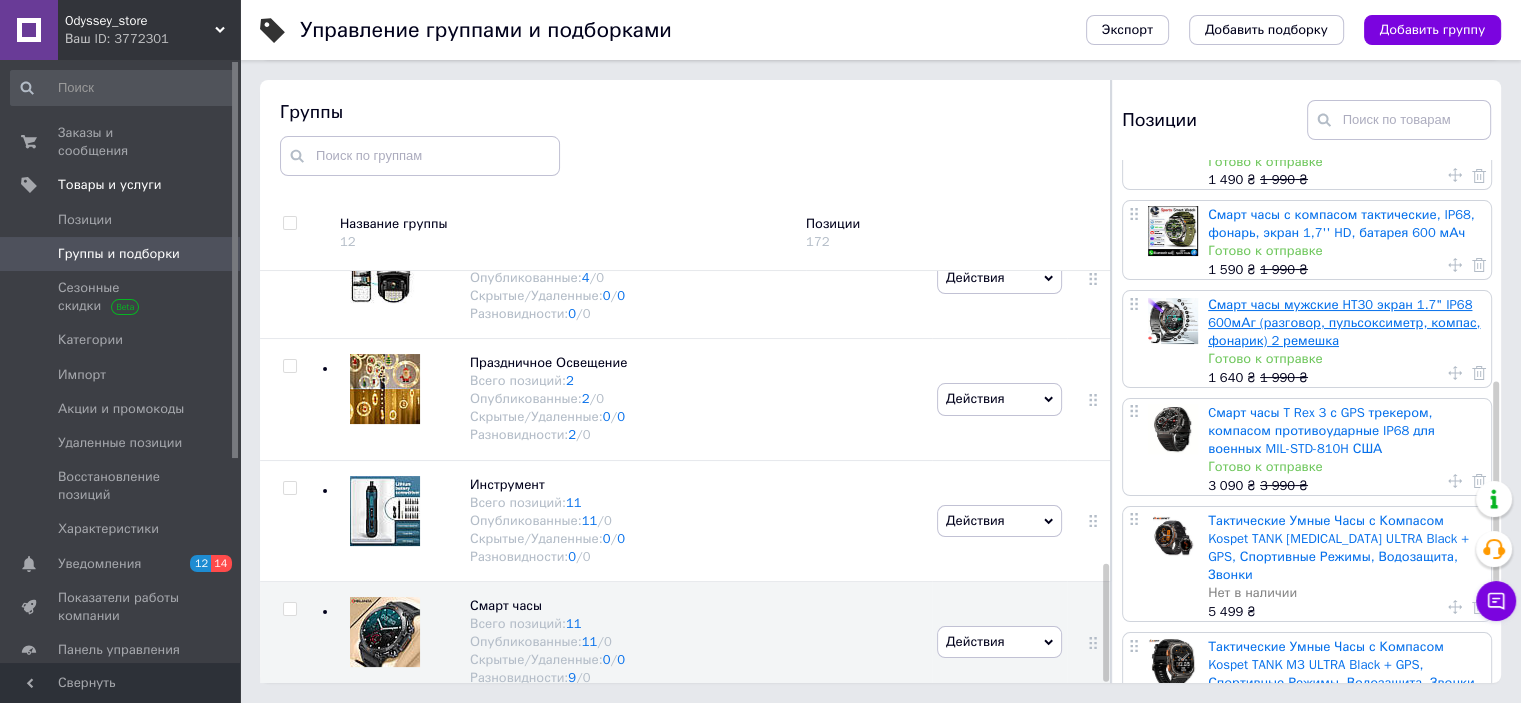 click on "Смарт часы мужские HT30 экран 1.7" IP68  600мАг (разговор, пульсоксиметр, компас, фонарик) 2 ремешка" at bounding box center [1344, 322] 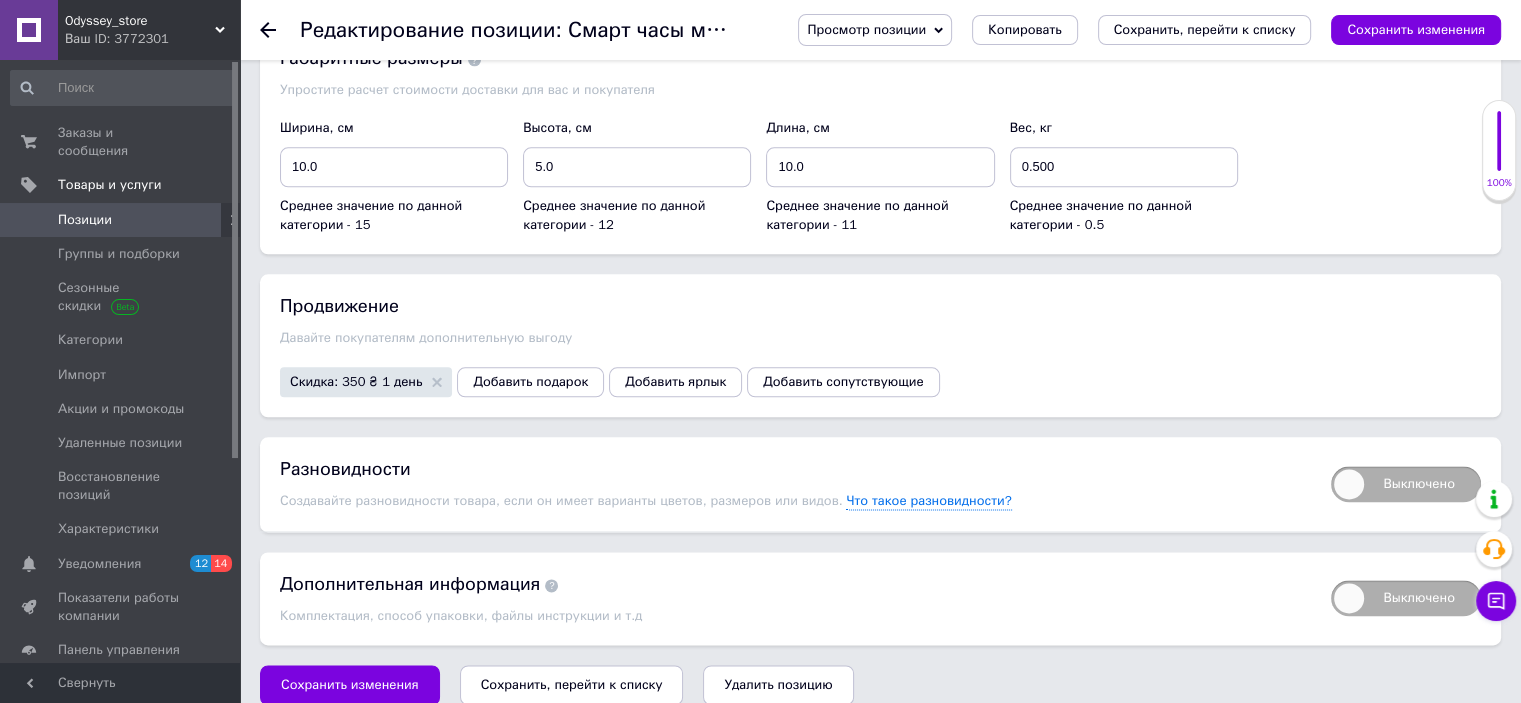 scroll, scrollTop: 2409, scrollLeft: 0, axis: vertical 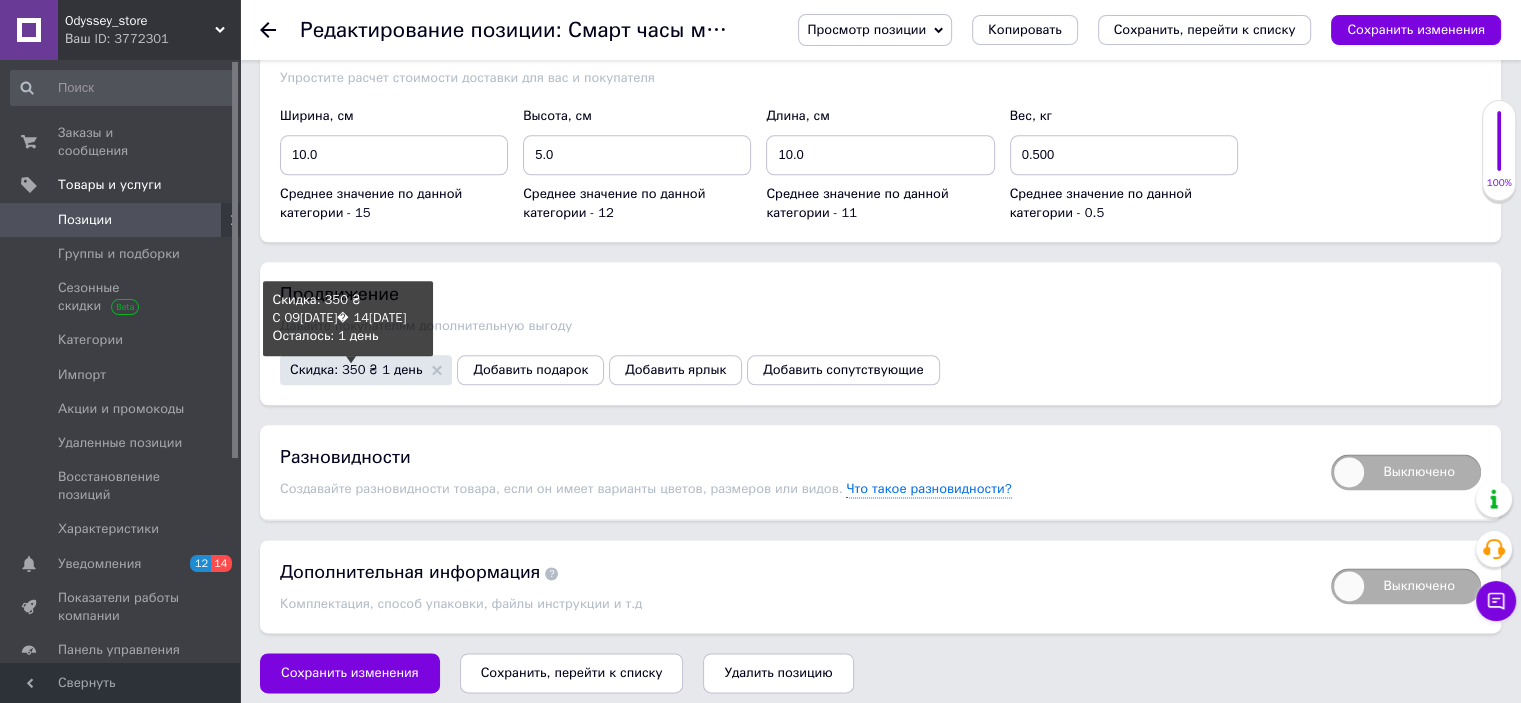 click on "Скидка: 350 ₴ 1 день" at bounding box center [356, 369] 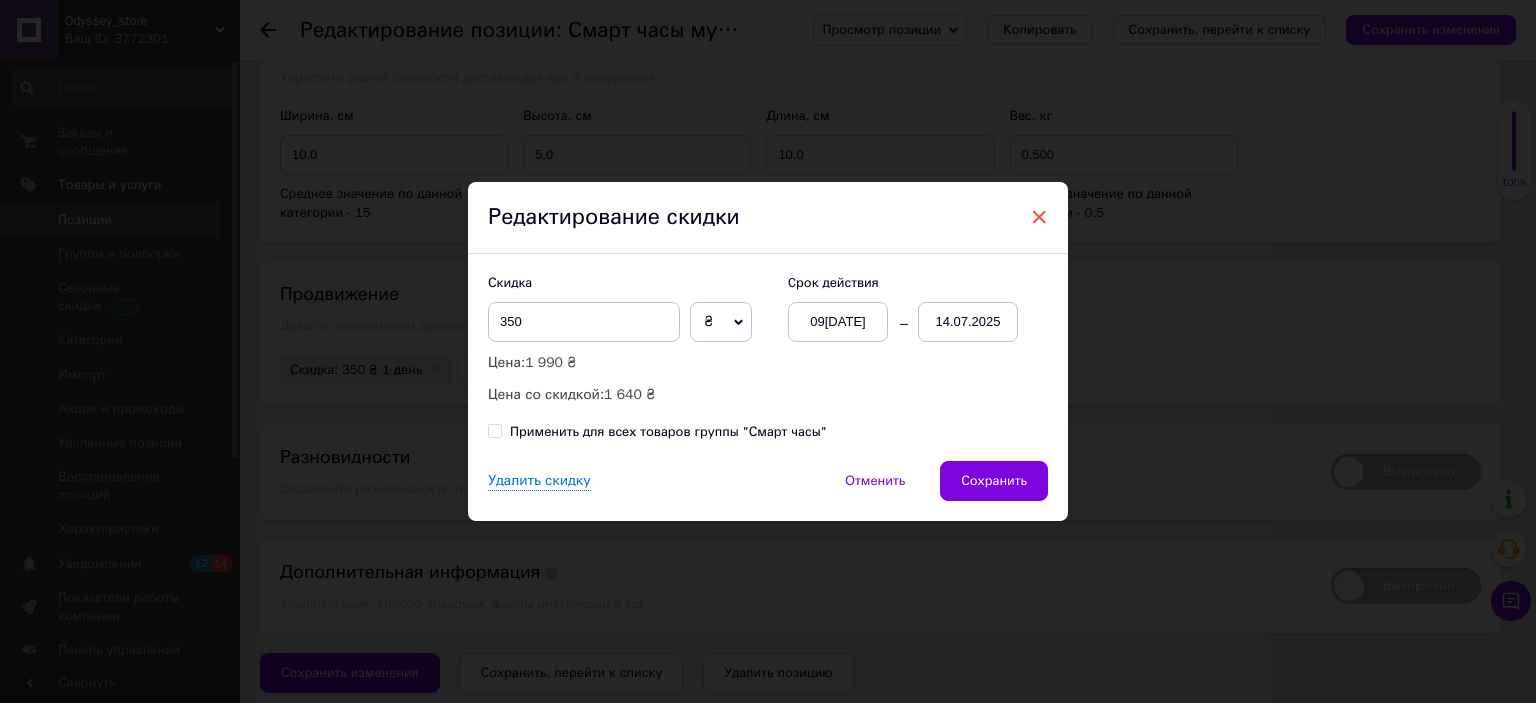 click on "×" at bounding box center (1039, 217) 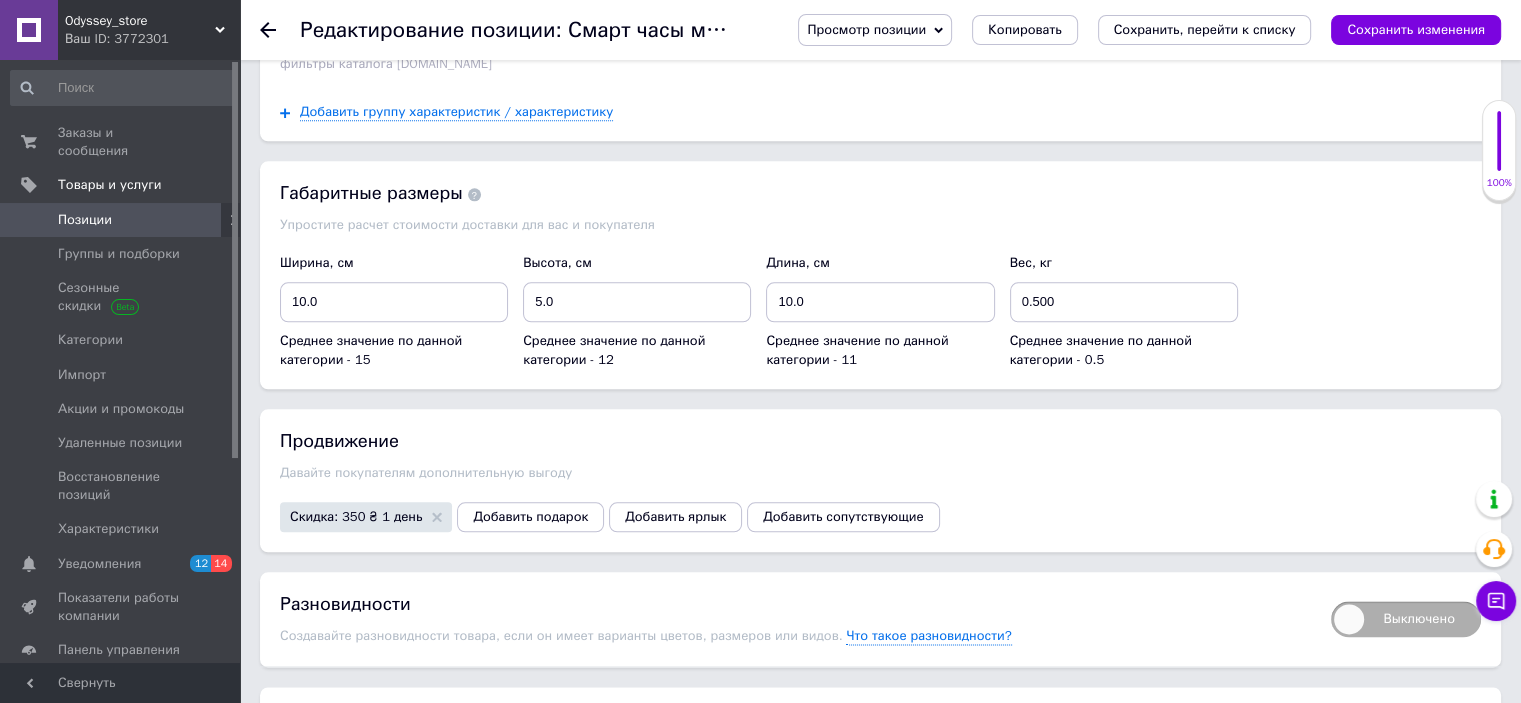 scroll, scrollTop: 2409, scrollLeft: 0, axis: vertical 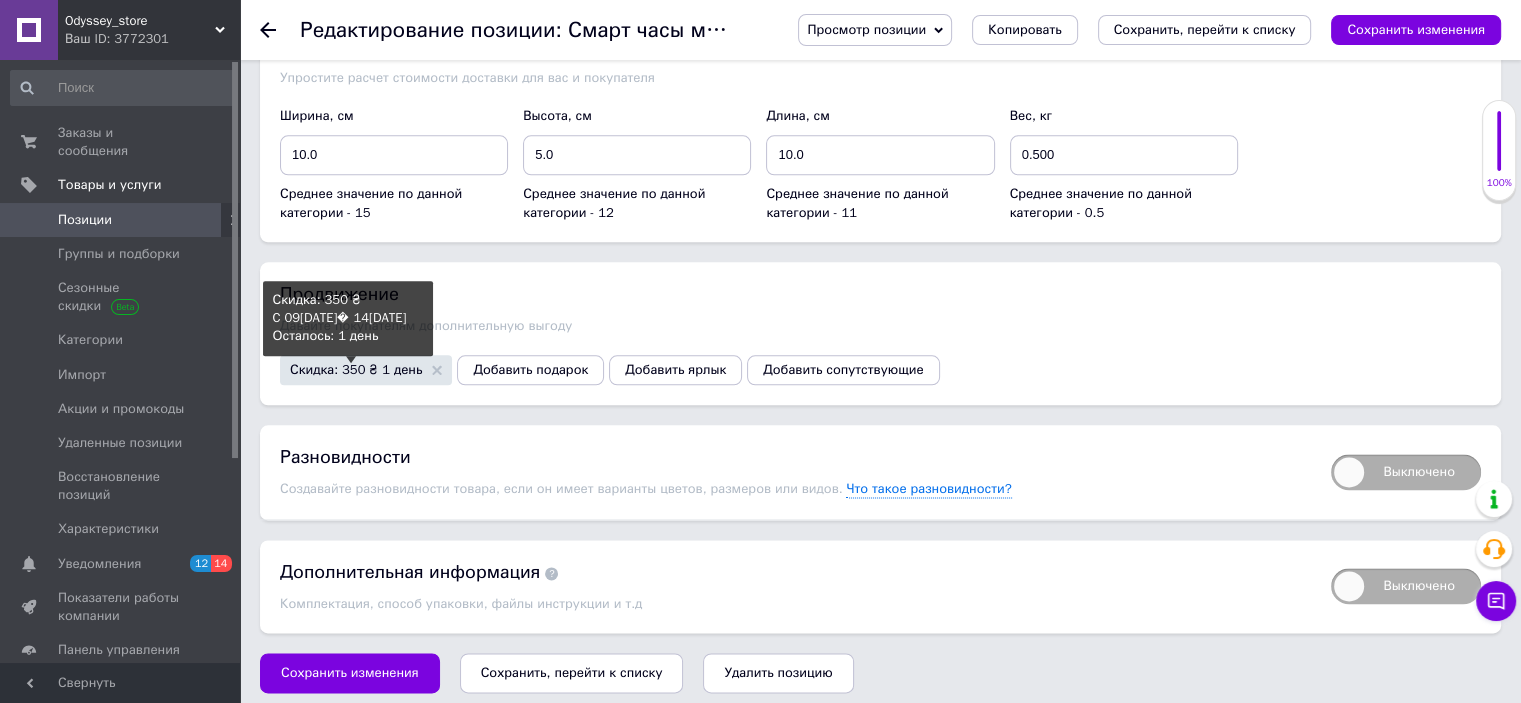 click on "Скидка: 350 ₴ 1 день" at bounding box center [356, 369] 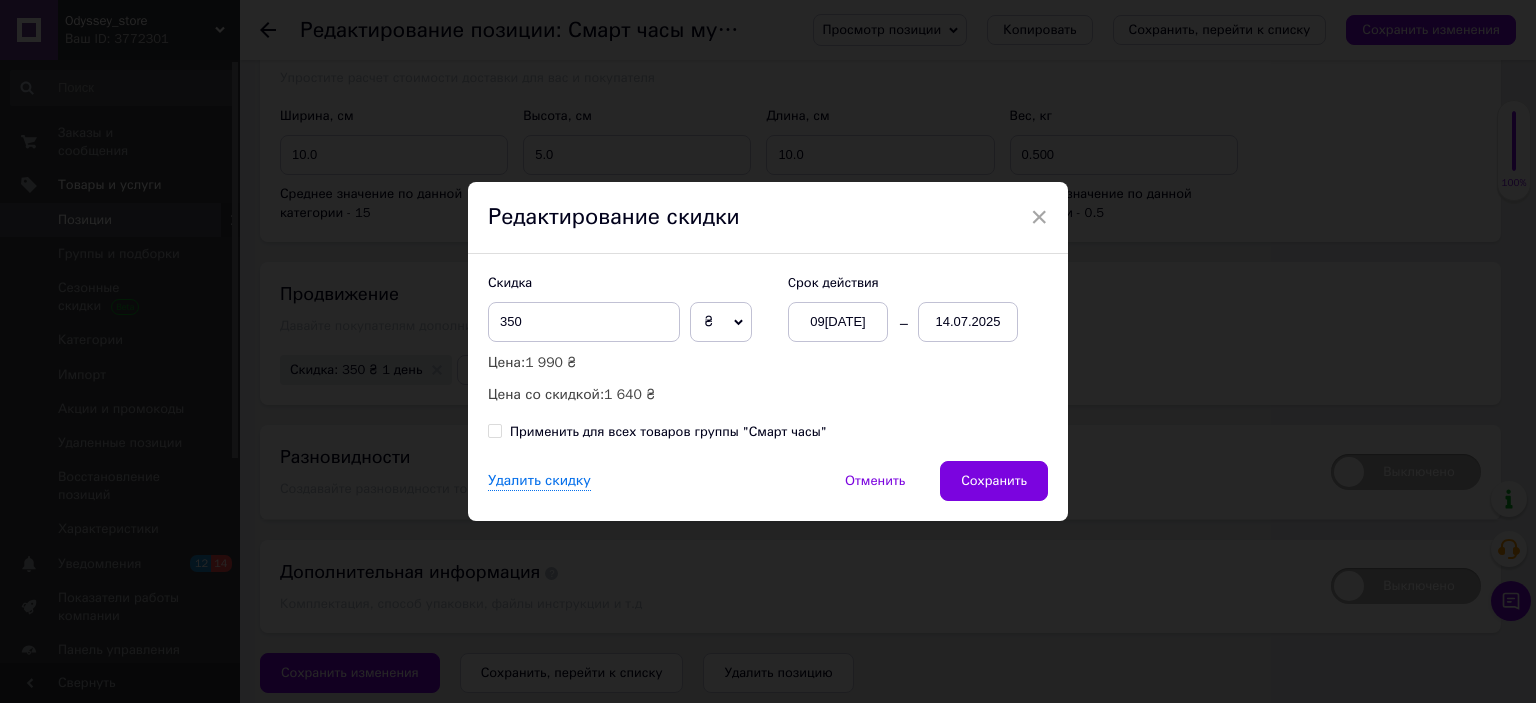 click on "14.07.2025" at bounding box center [968, 322] 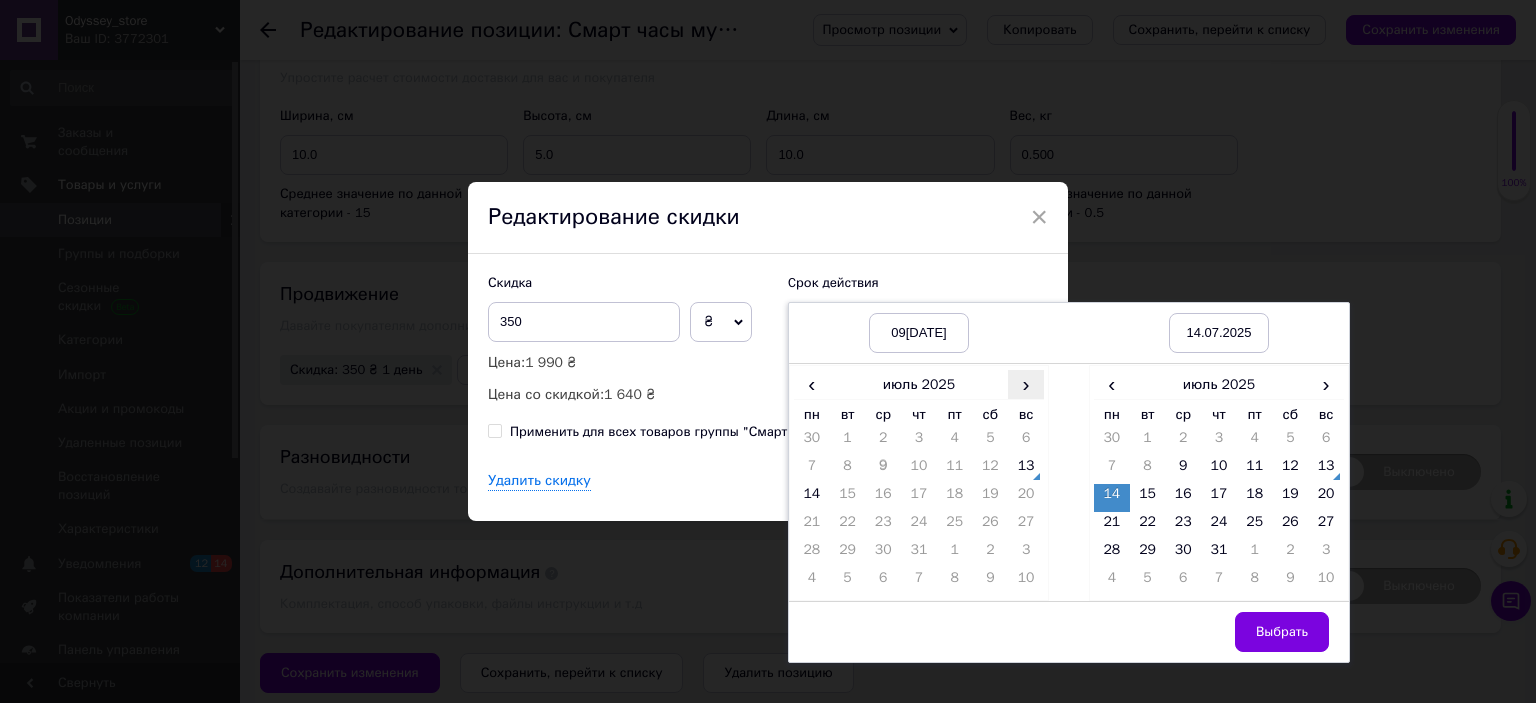 click on "›" at bounding box center [1026, 384] 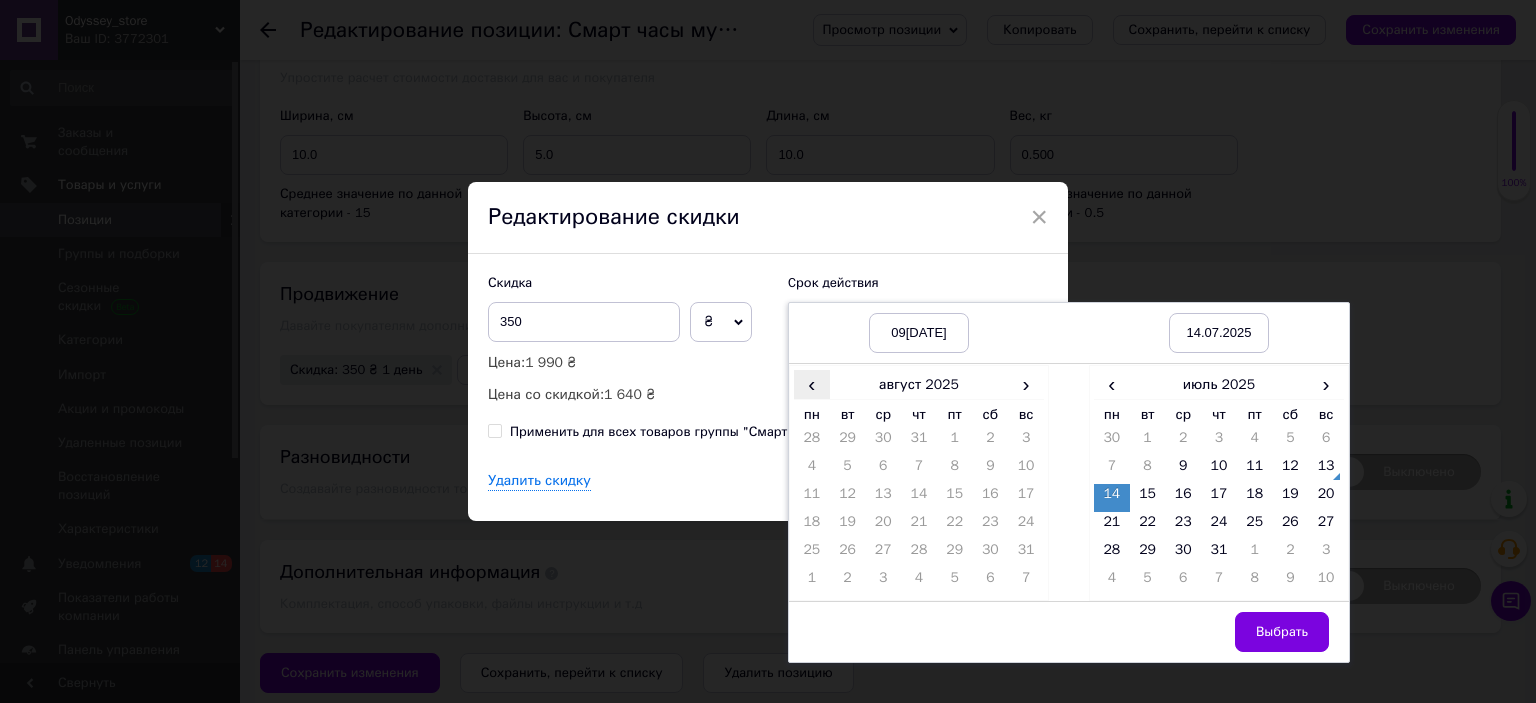 click on "‹" at bounding box center (812, 384) 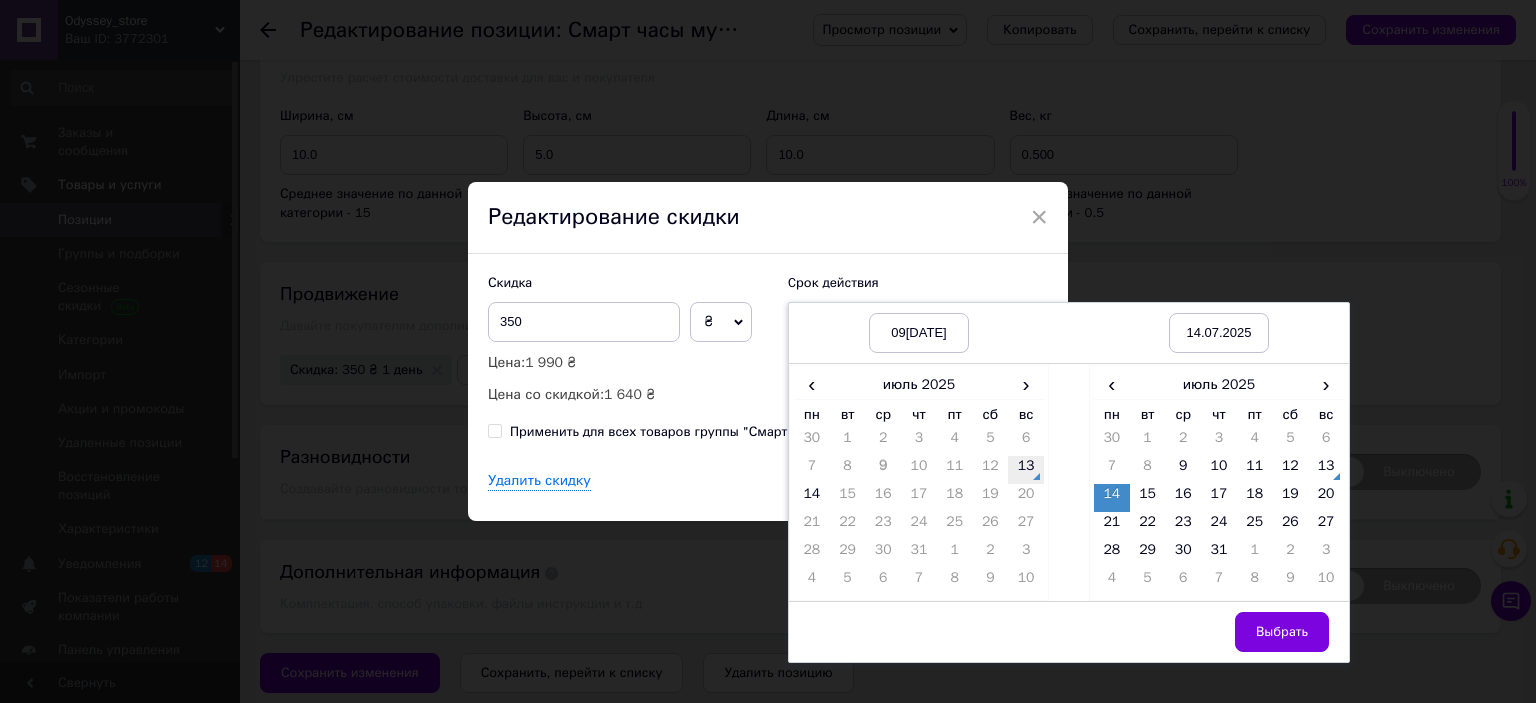 click on "13" at bounding box center (1026, 470) 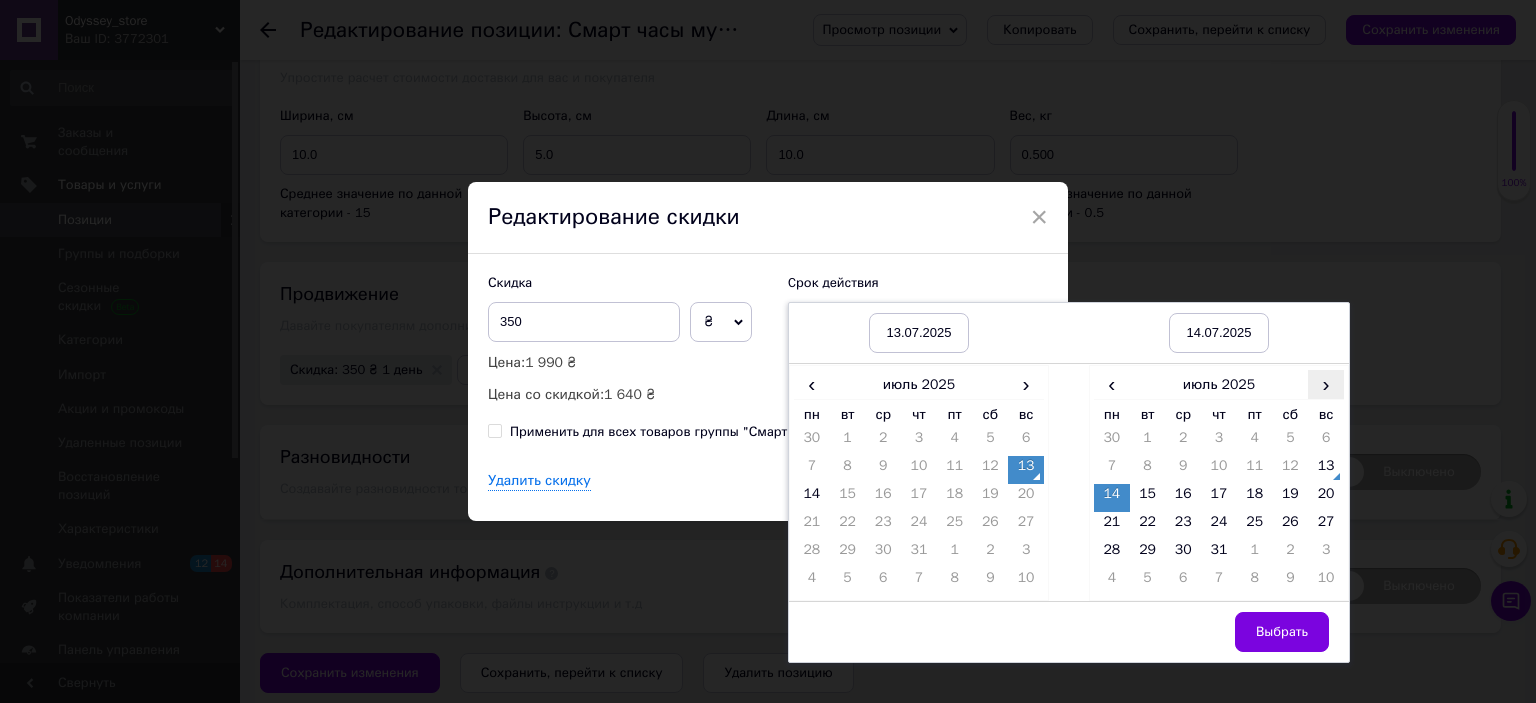 click on "›" at bounding box center [1326, 384] 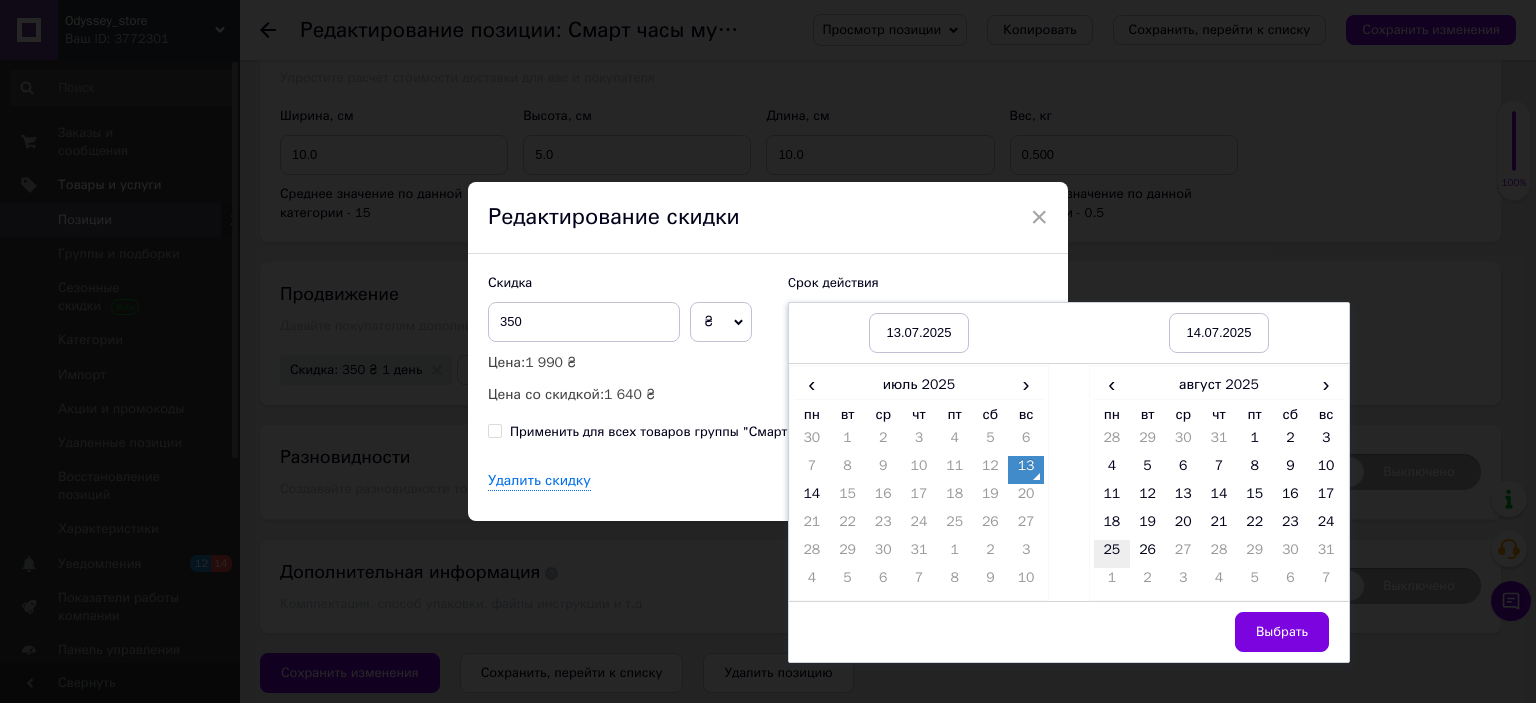 click on "25" at bounding box center (1112, 554) 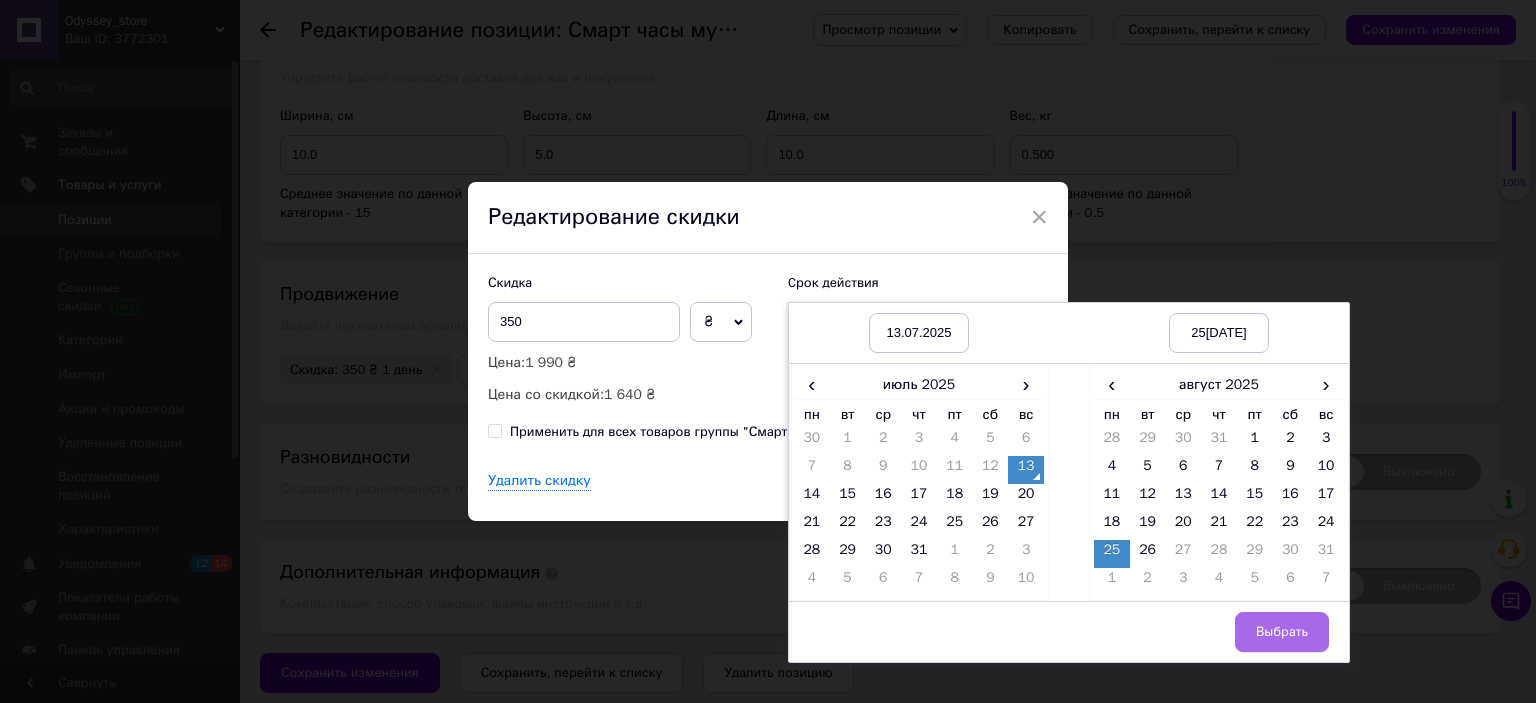 click on "Выбрать" at bounding box center [1282, 632] 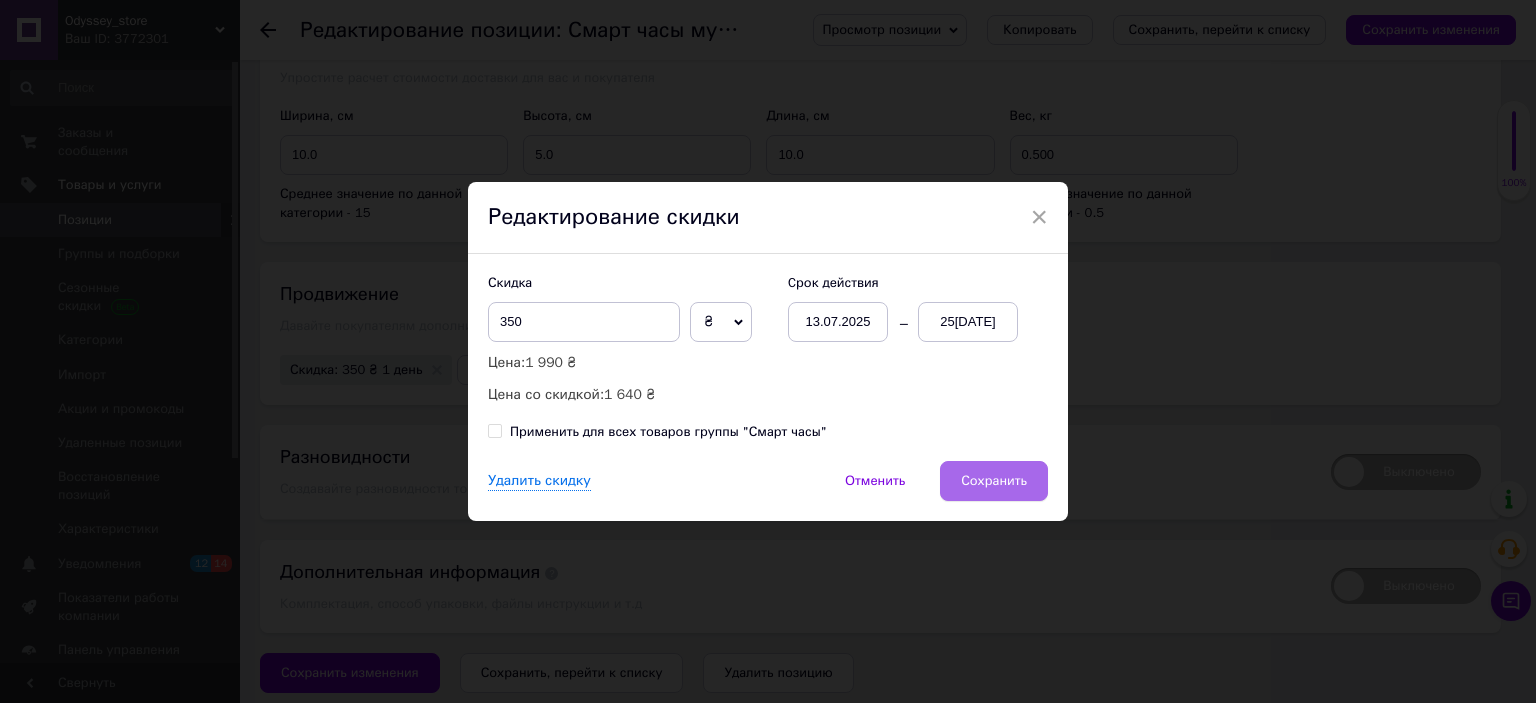 click on "Сохранить" at bounding box center [994, 481] 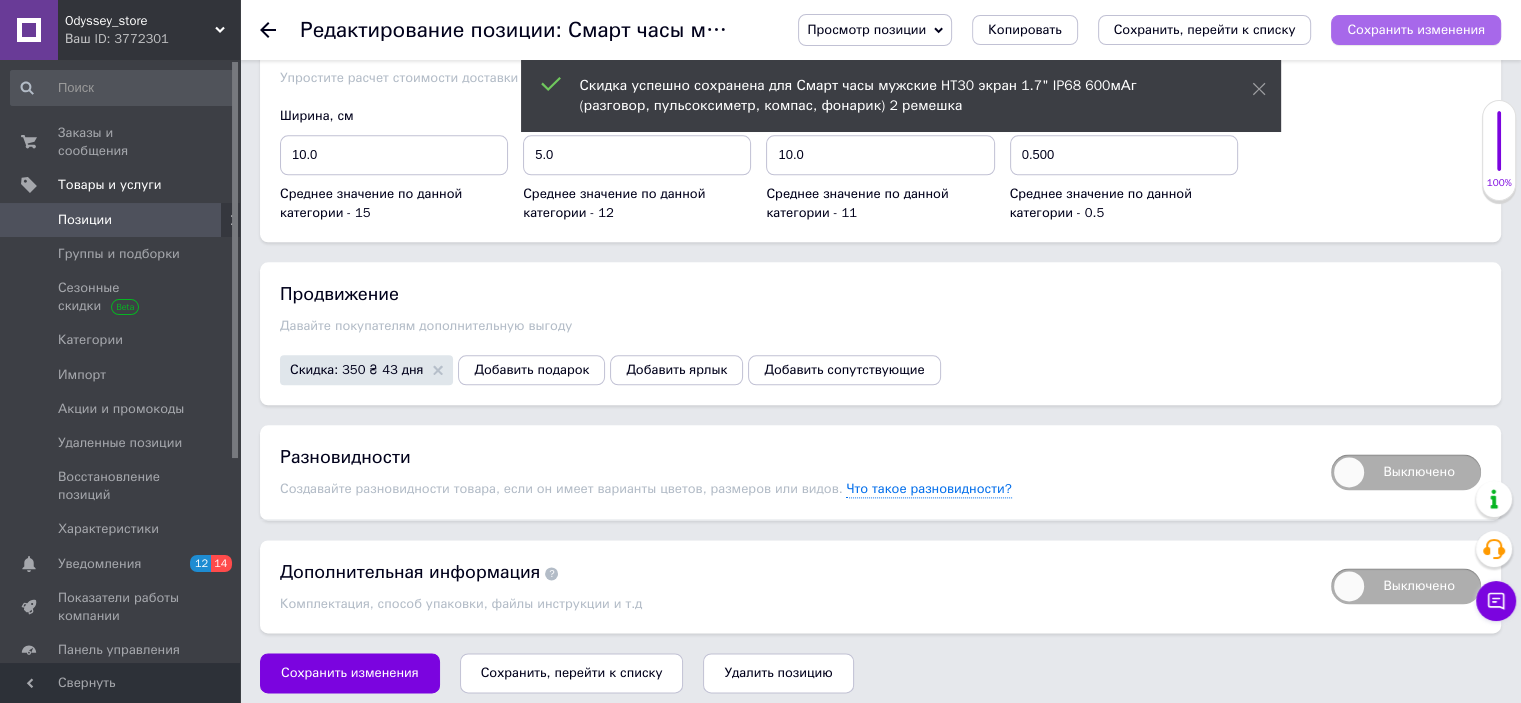 click on "Сохранить изменения" at bounding box center [1416, 29] 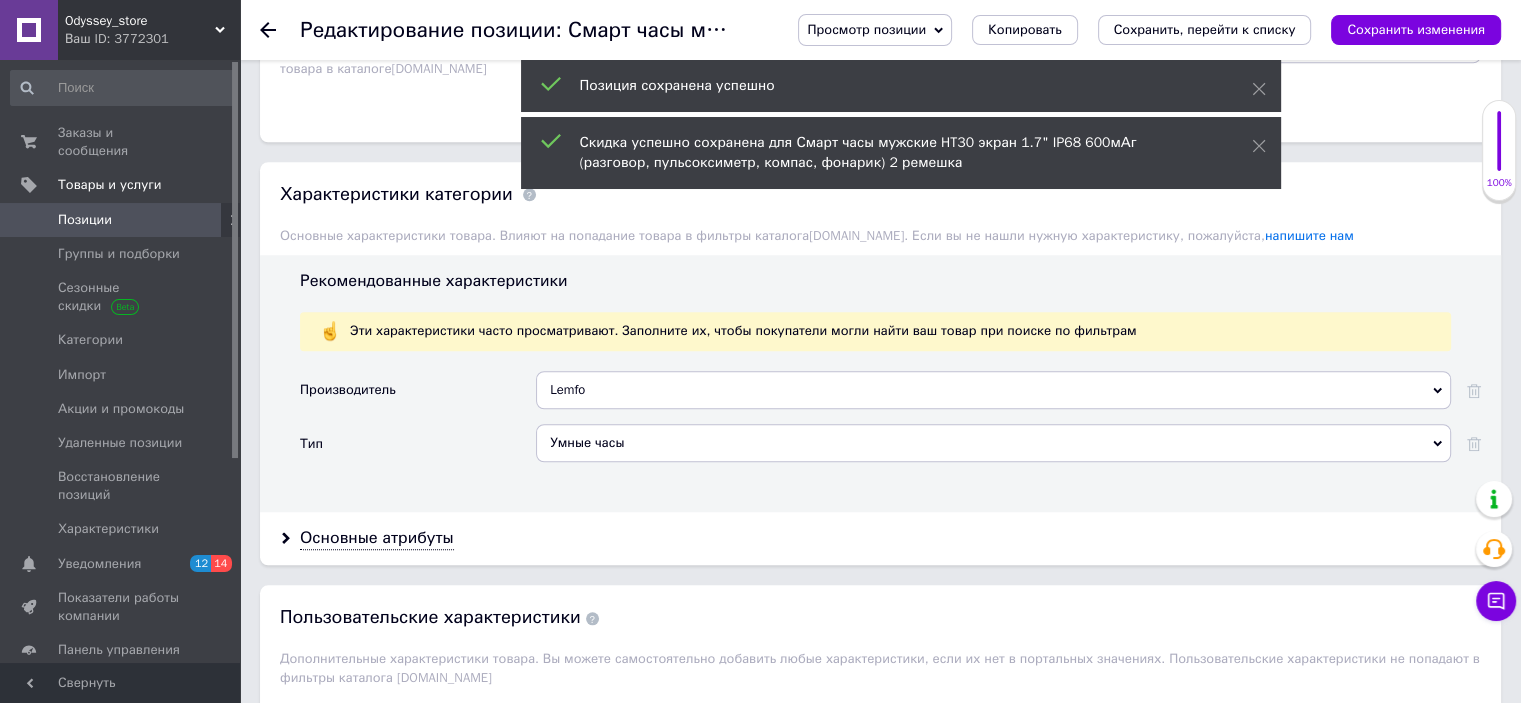 scroll, scrollTop: 1609, scrollLeft: 0, axis: vertical 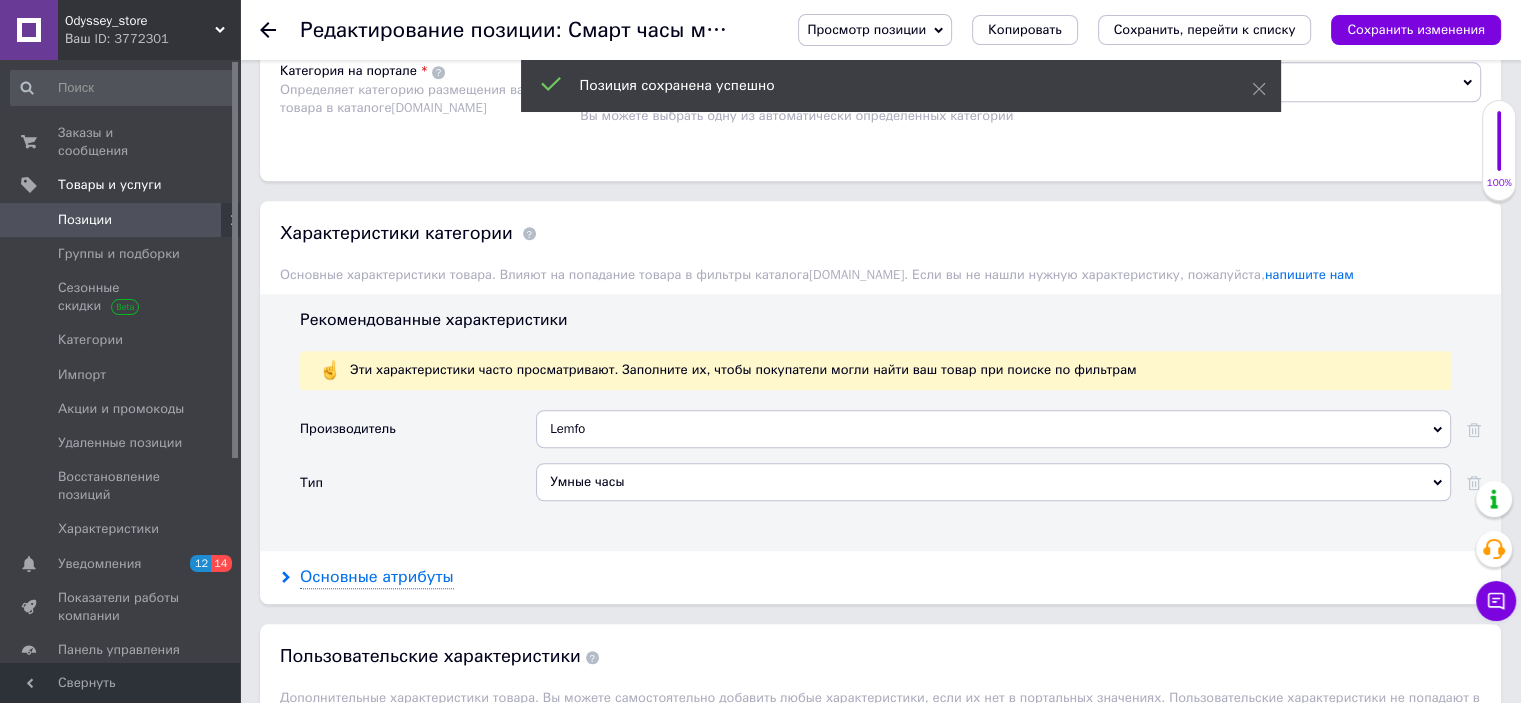 click on "Основные атрибуты" at bounding box center [377, 577] 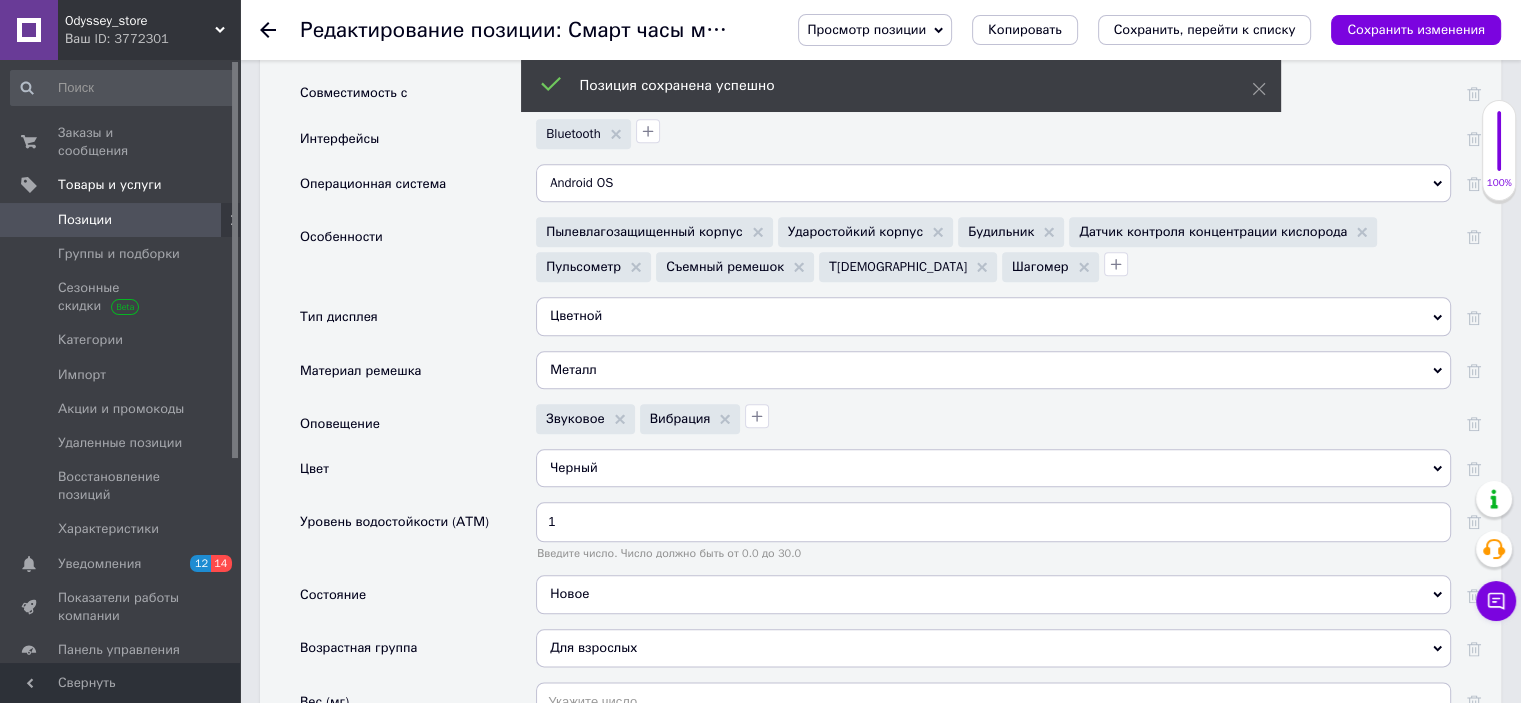 scroll, scrollTop: 2409, scrollLeft: 0, axis: vertical 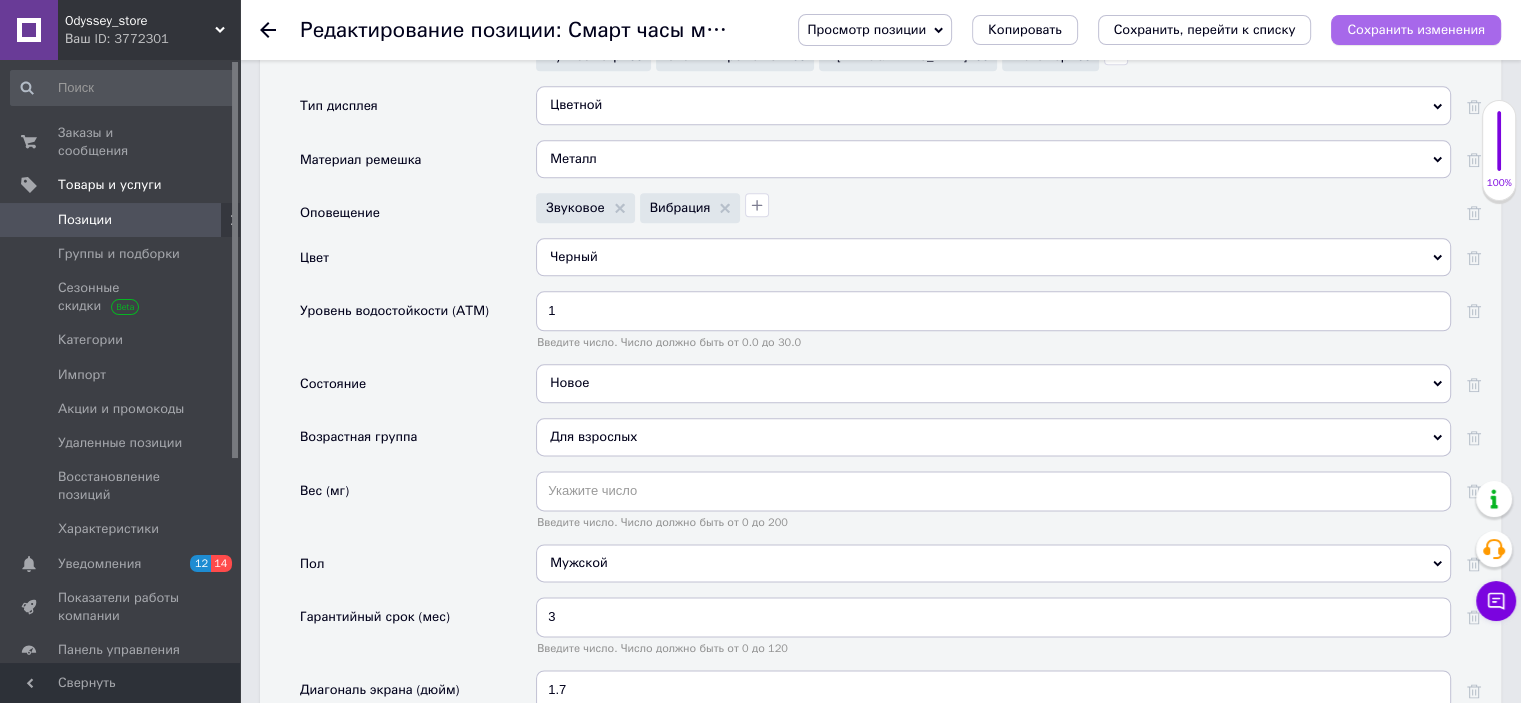 click on "Сохранить изменения" at bounding box center (1416, 29) 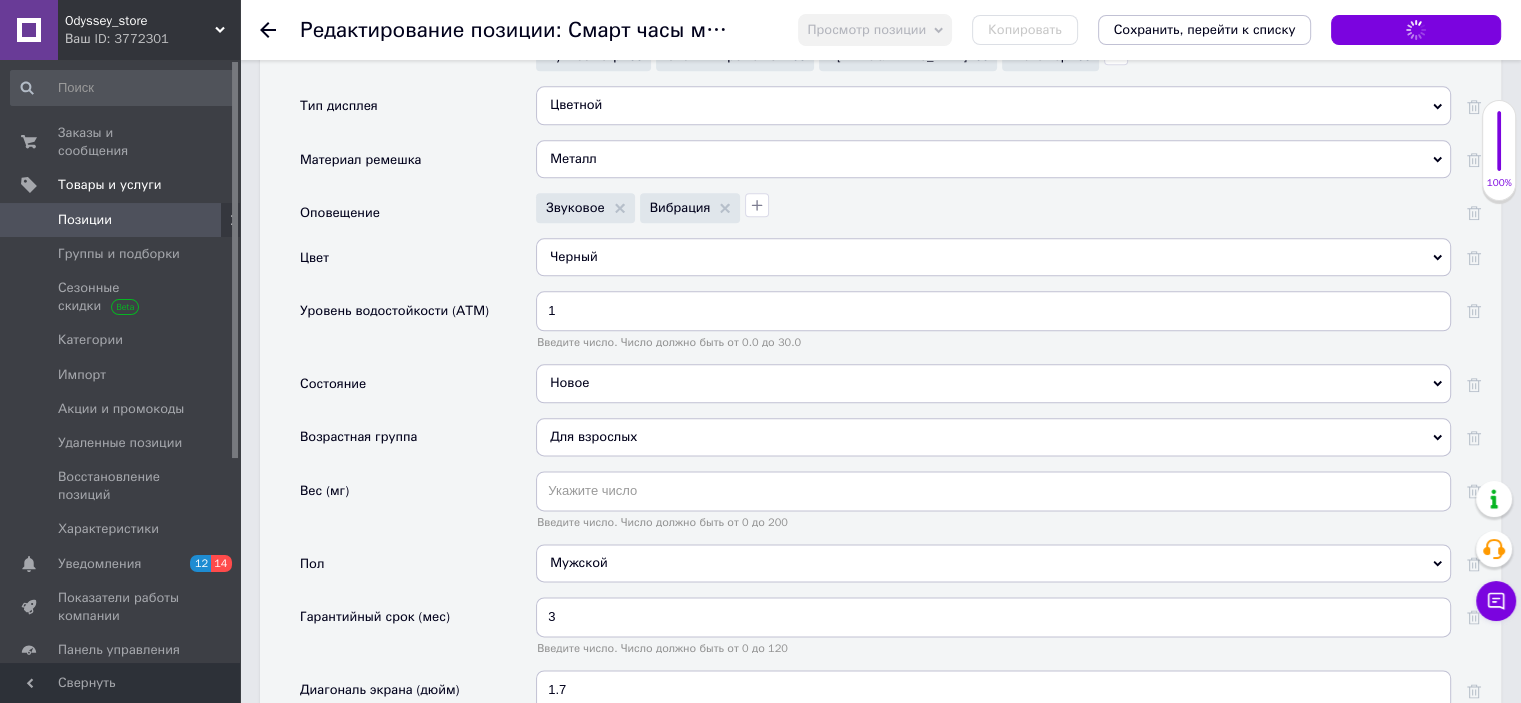 click 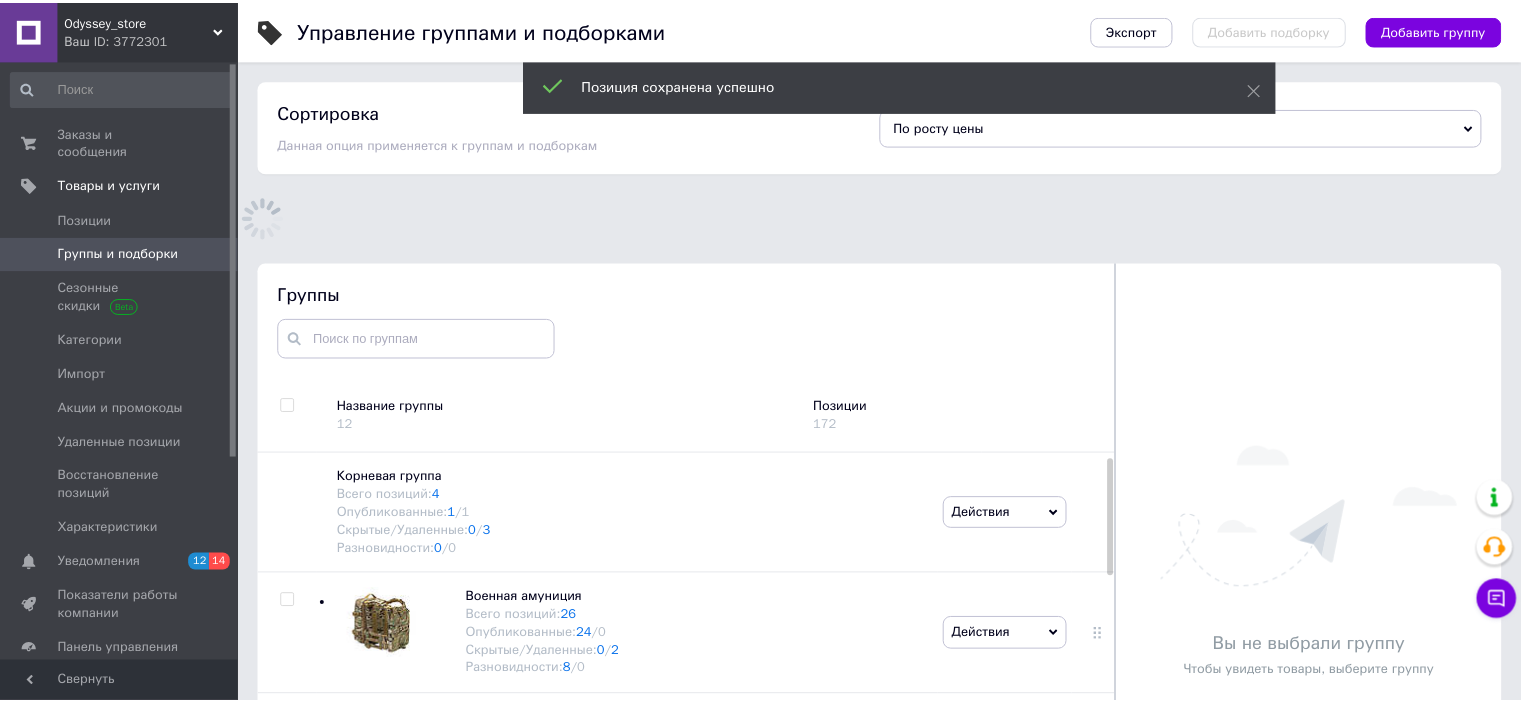 scroll, scrollTop: 124, scrollLeft: 0, axis: vertical 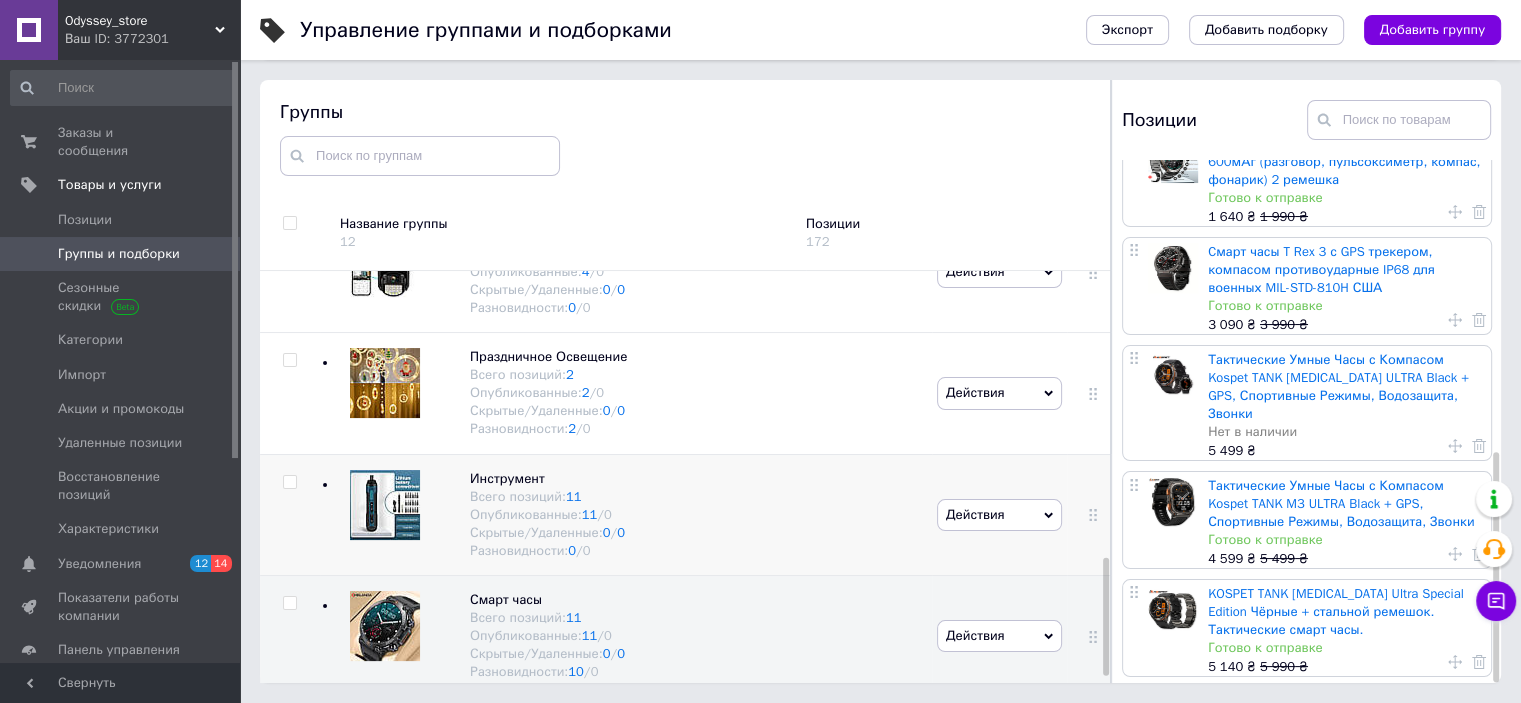 click at bounding box center [385, 505] 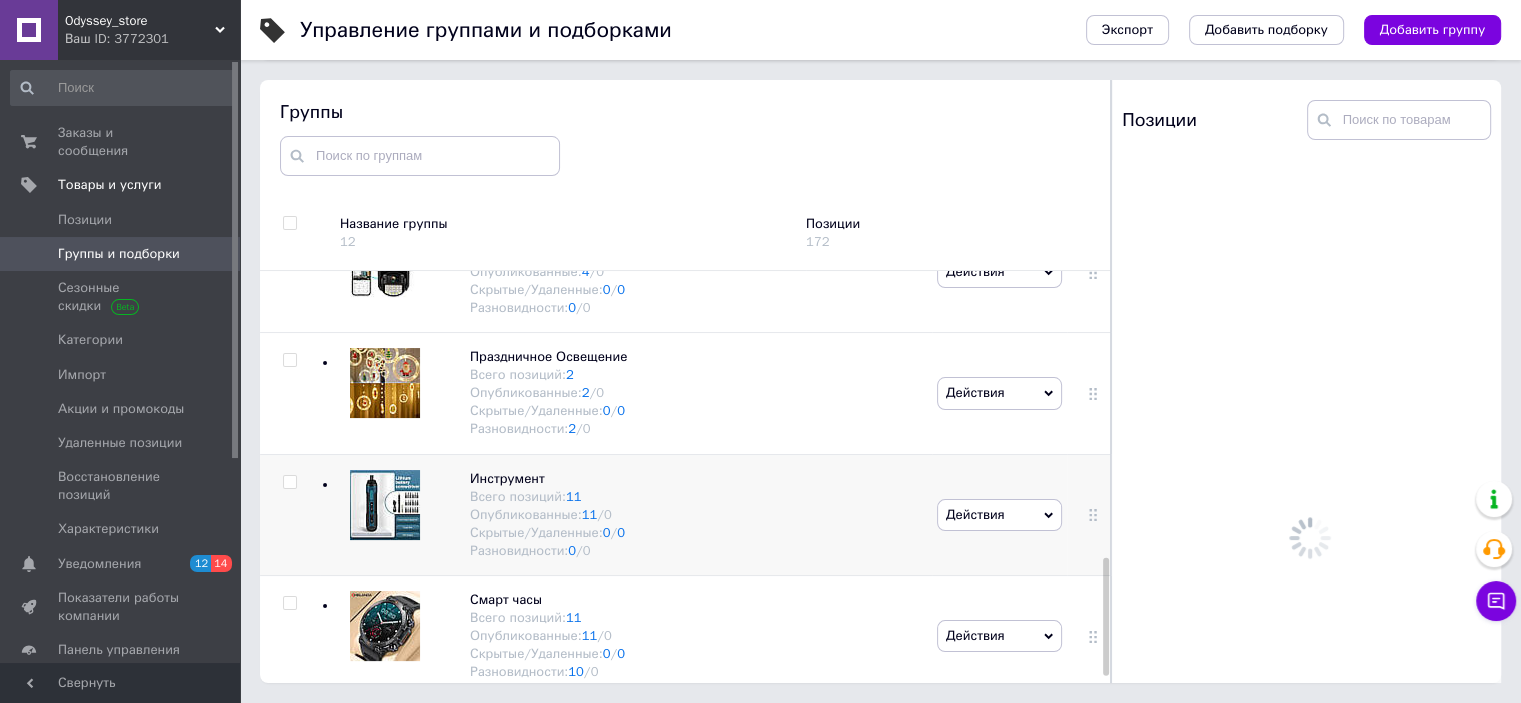 scroll, scrollTop: 0, scrollLeft: 0, axis: both 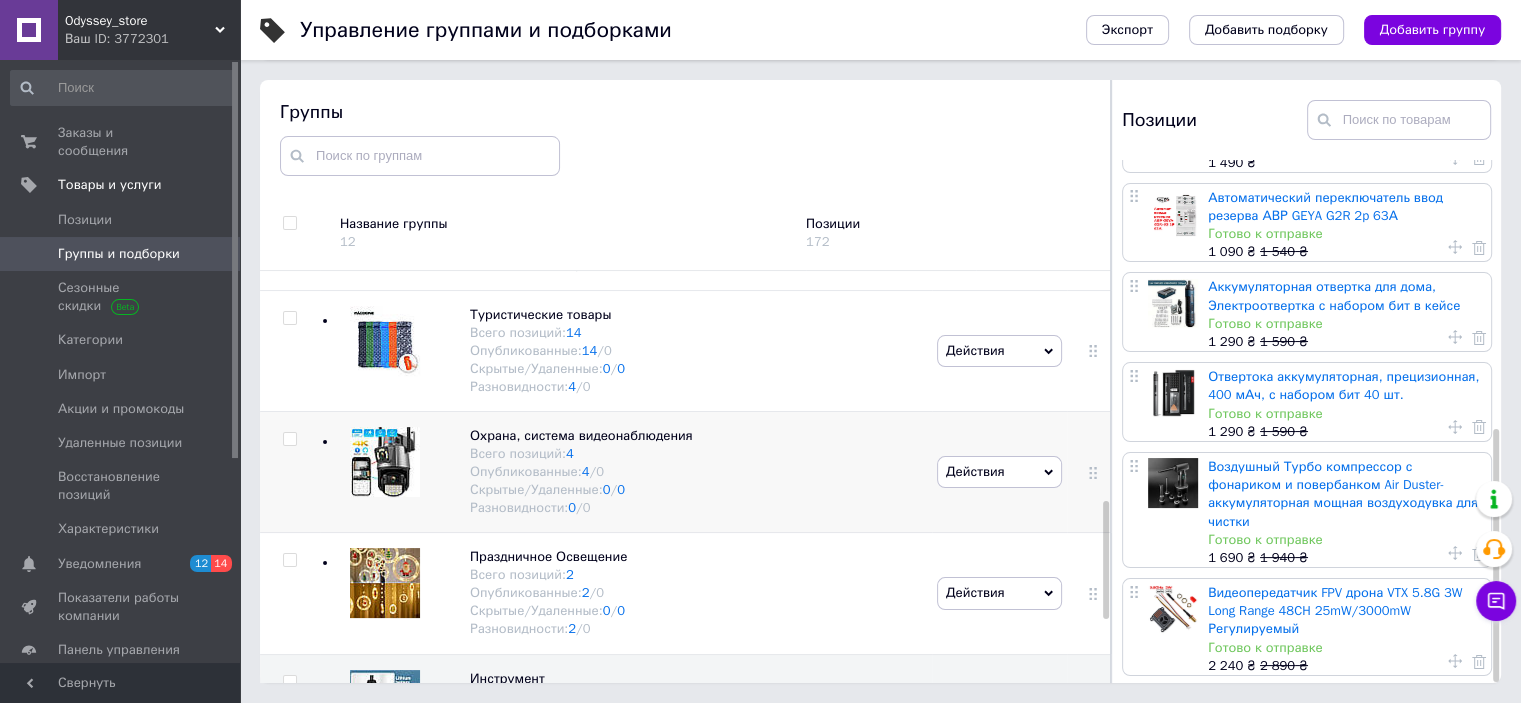 click at bounding box center (385, 462) 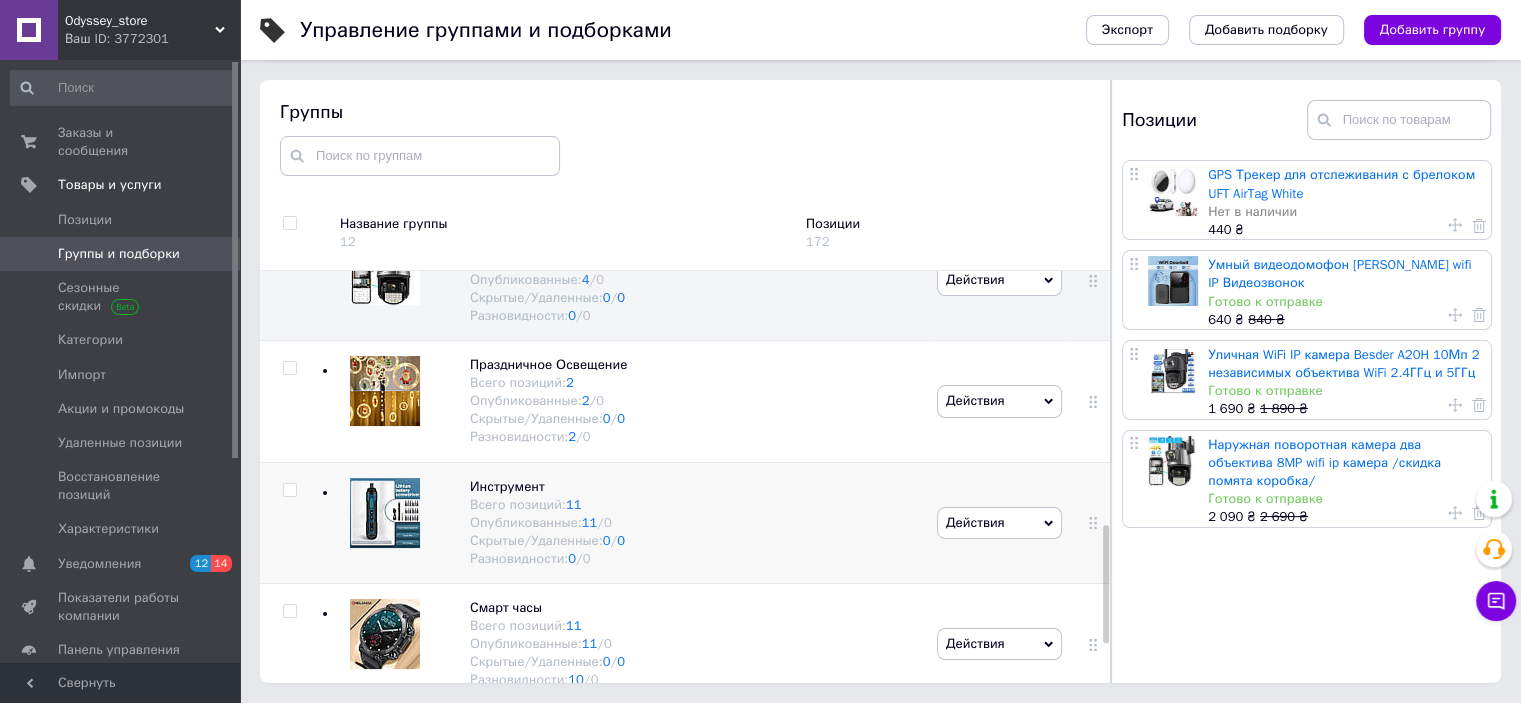 scroll, scrollTop: 1024, scrollLeft: 0, axis: vertical 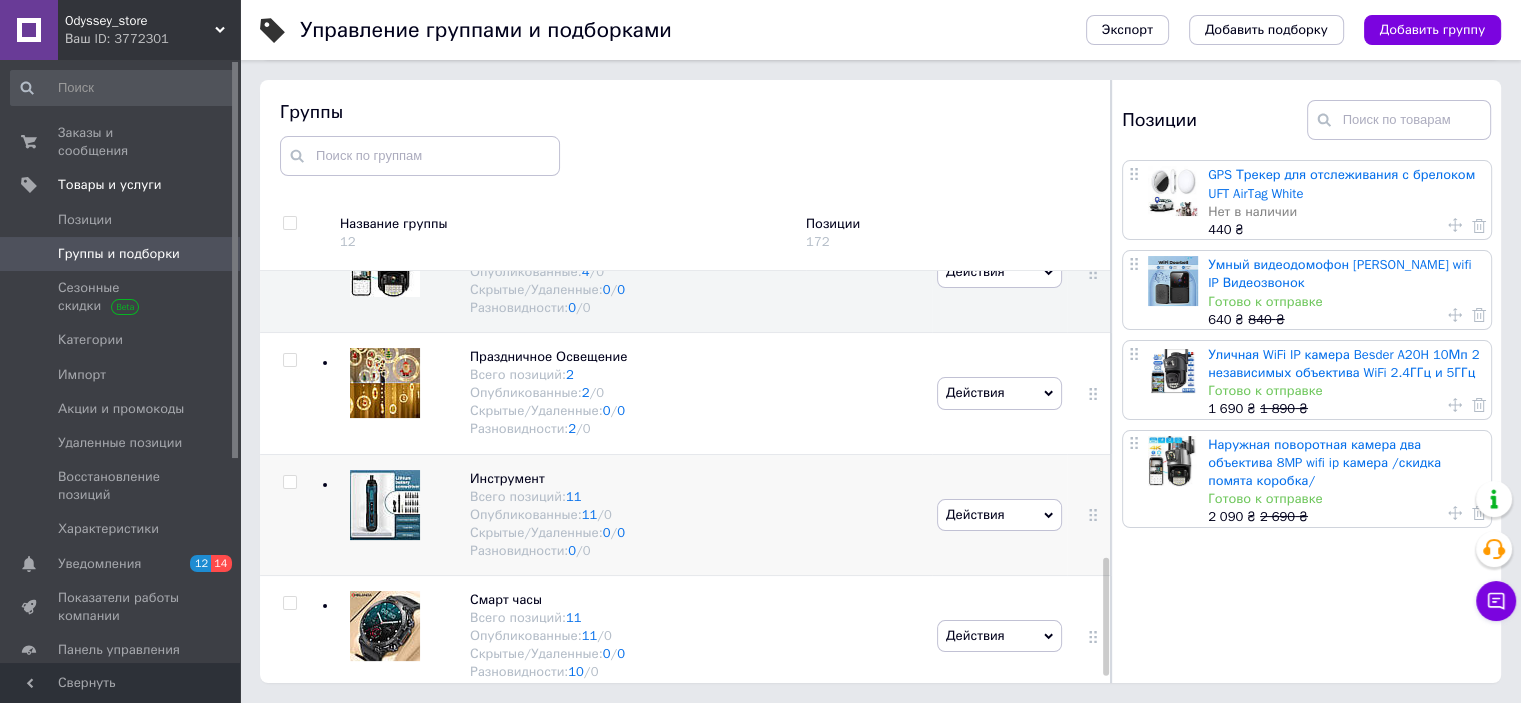 click at bounding box center (385, 505) 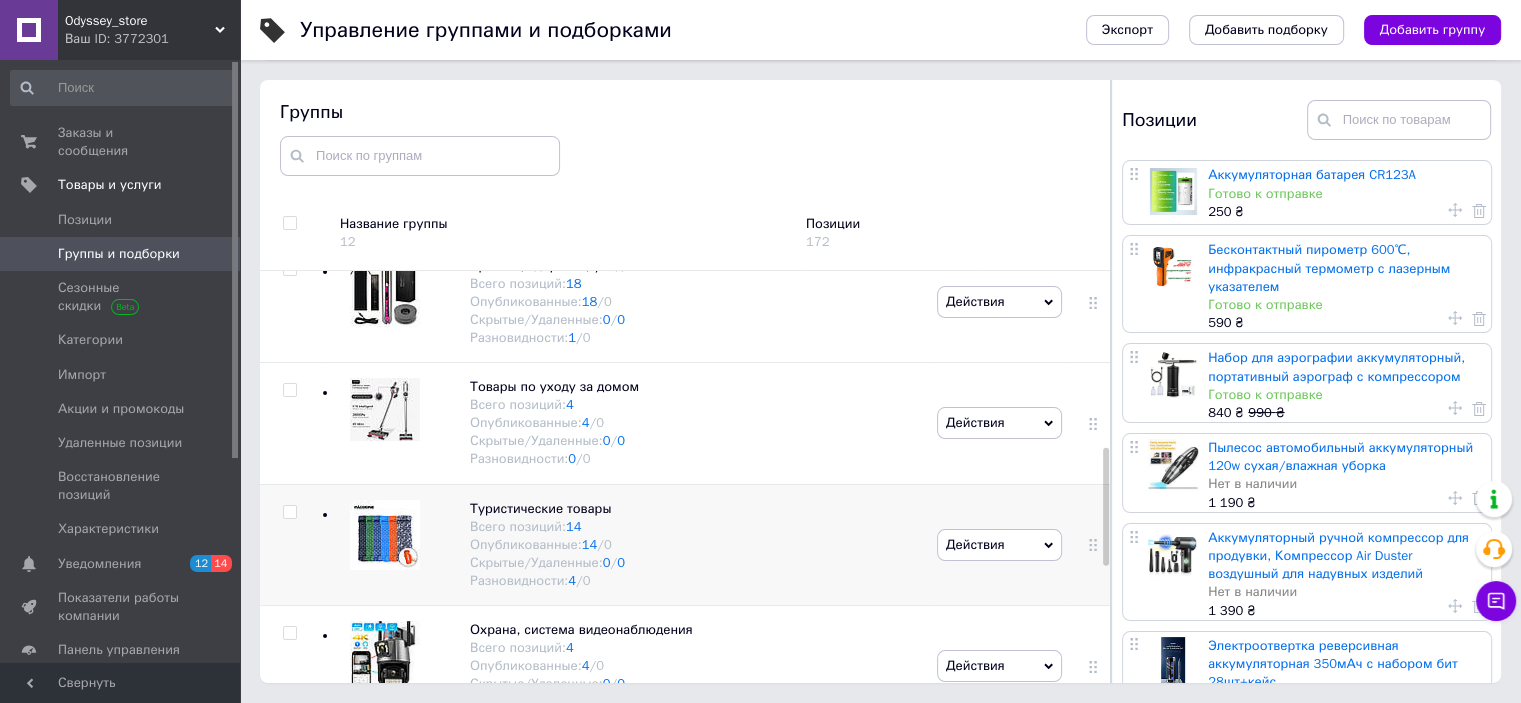scroll, scrollTop: 624, scrollLeft: 0, axis: vertical 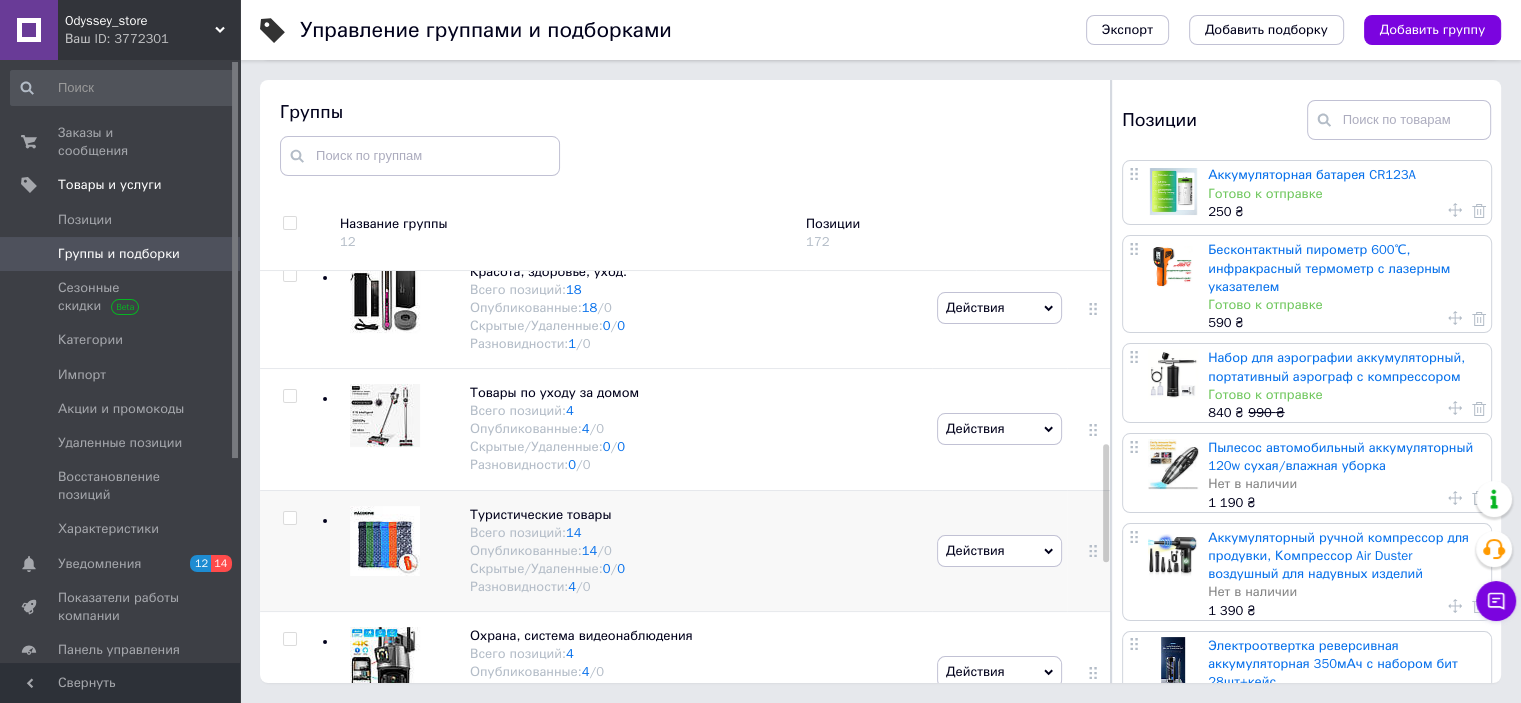 click at bounding box center [385, 541] 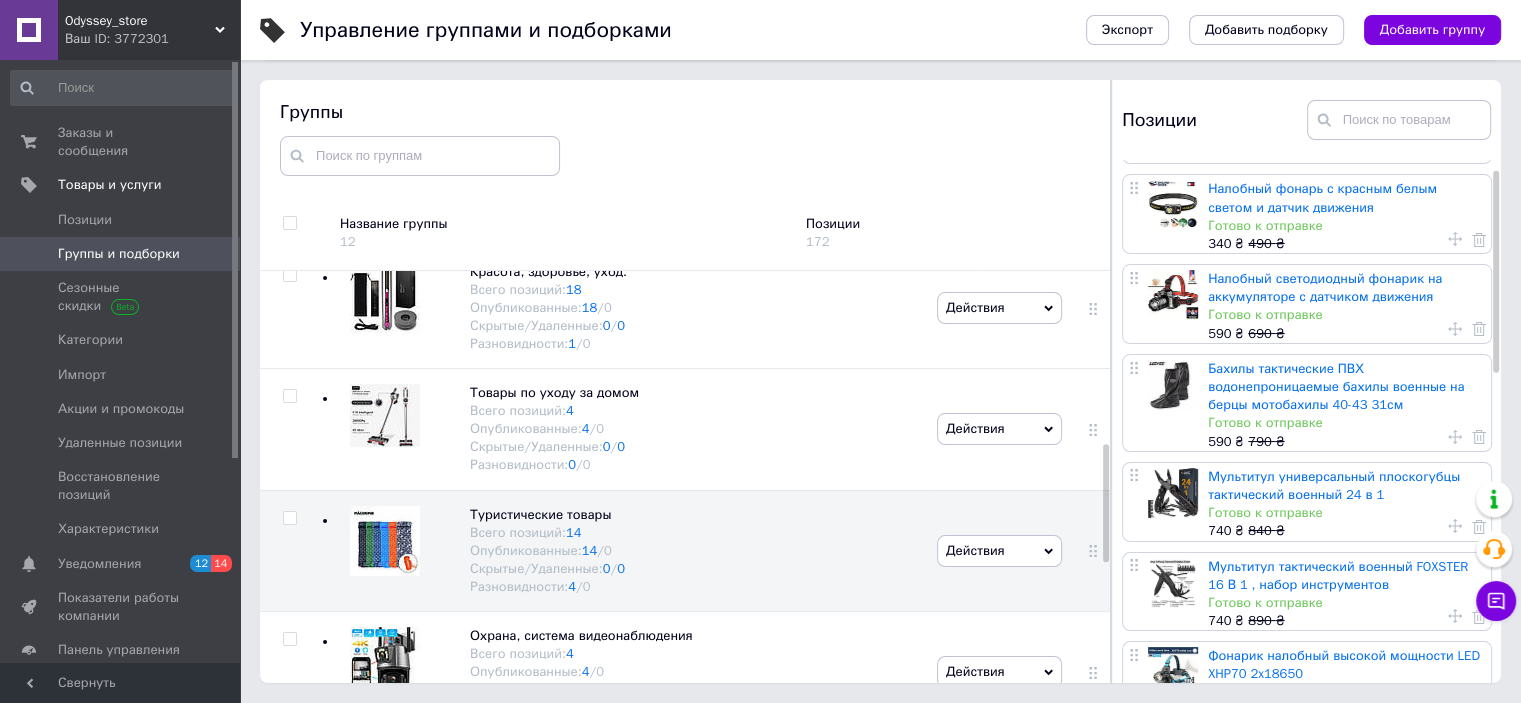 scroll, scrollTop: 100, scrollLeft: 0, axis: vertical 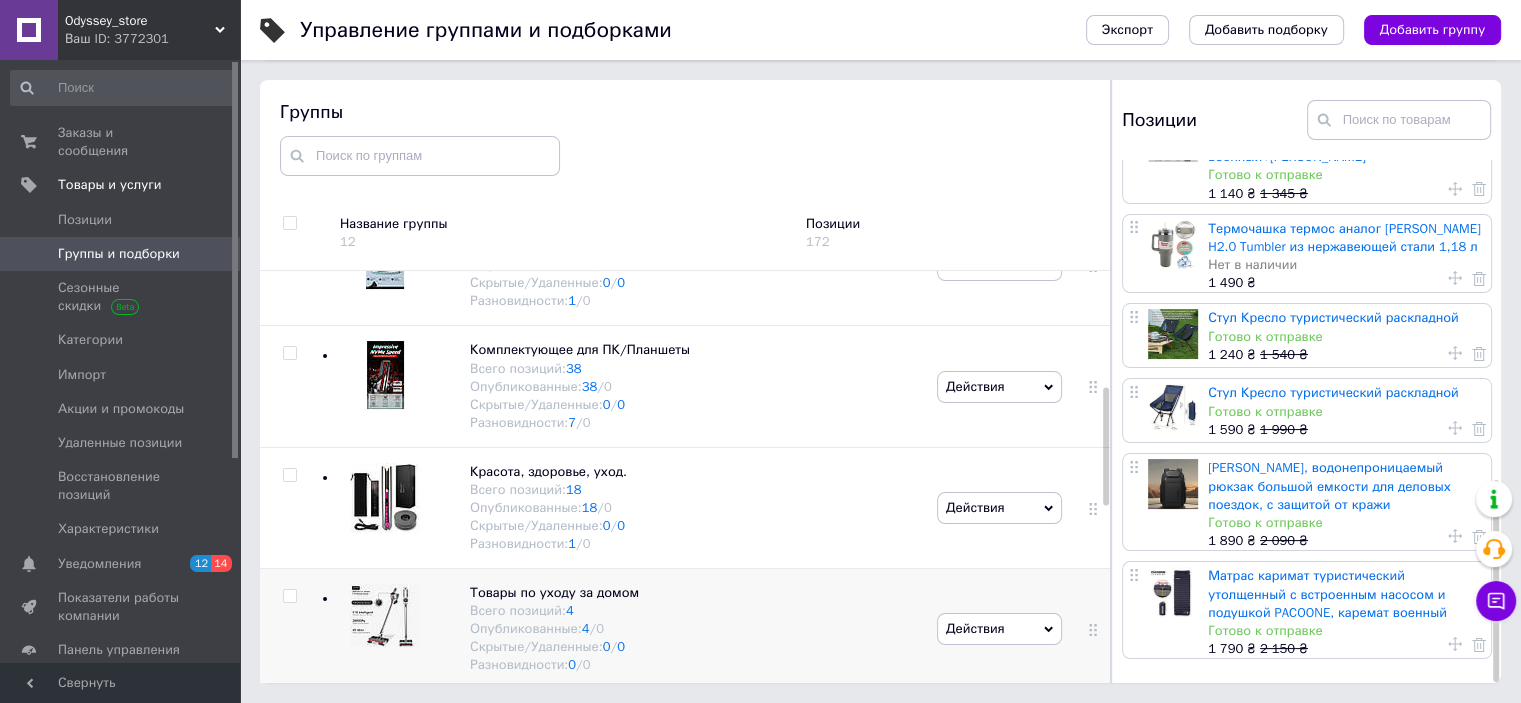 click at bounding box center (385, 615) 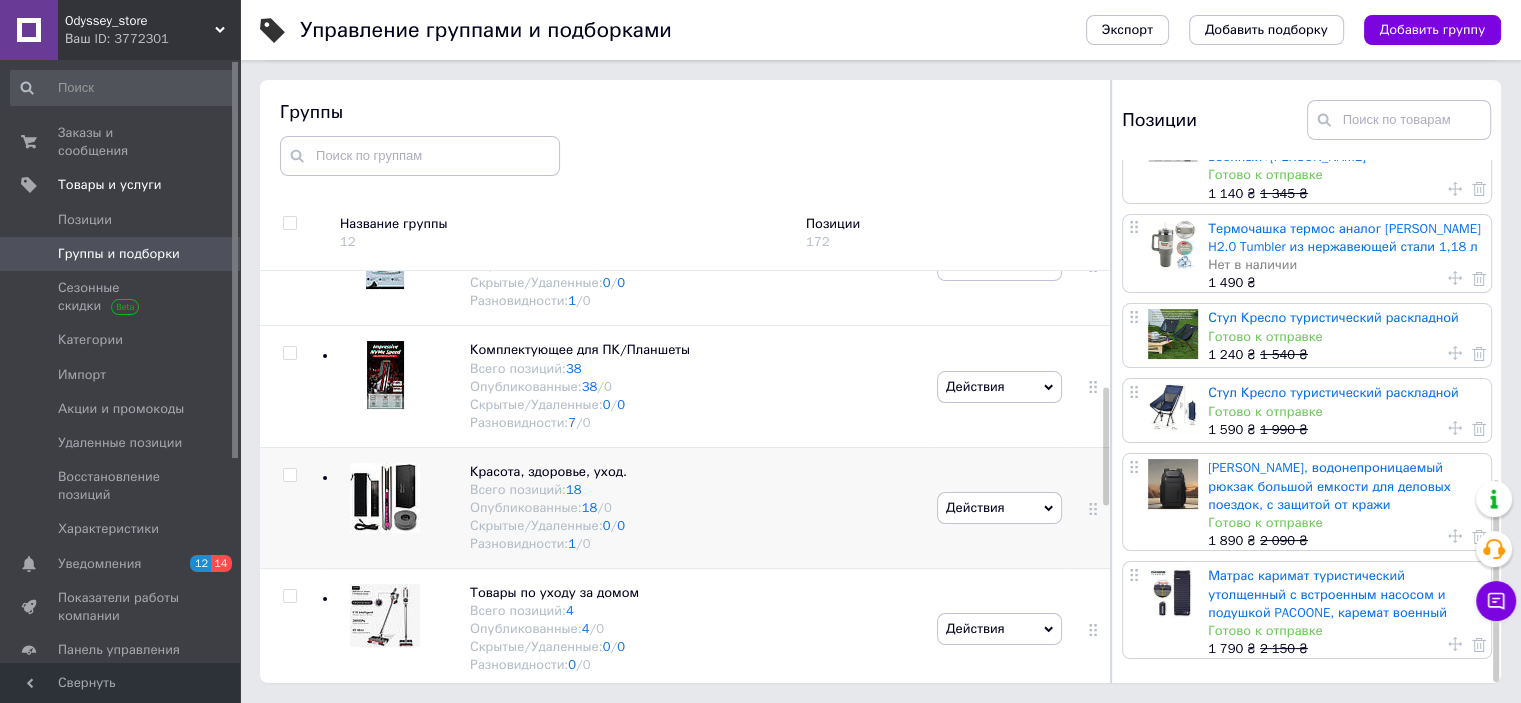 scroll, scrollTop: 0, scrollLeft: 0, axis: both 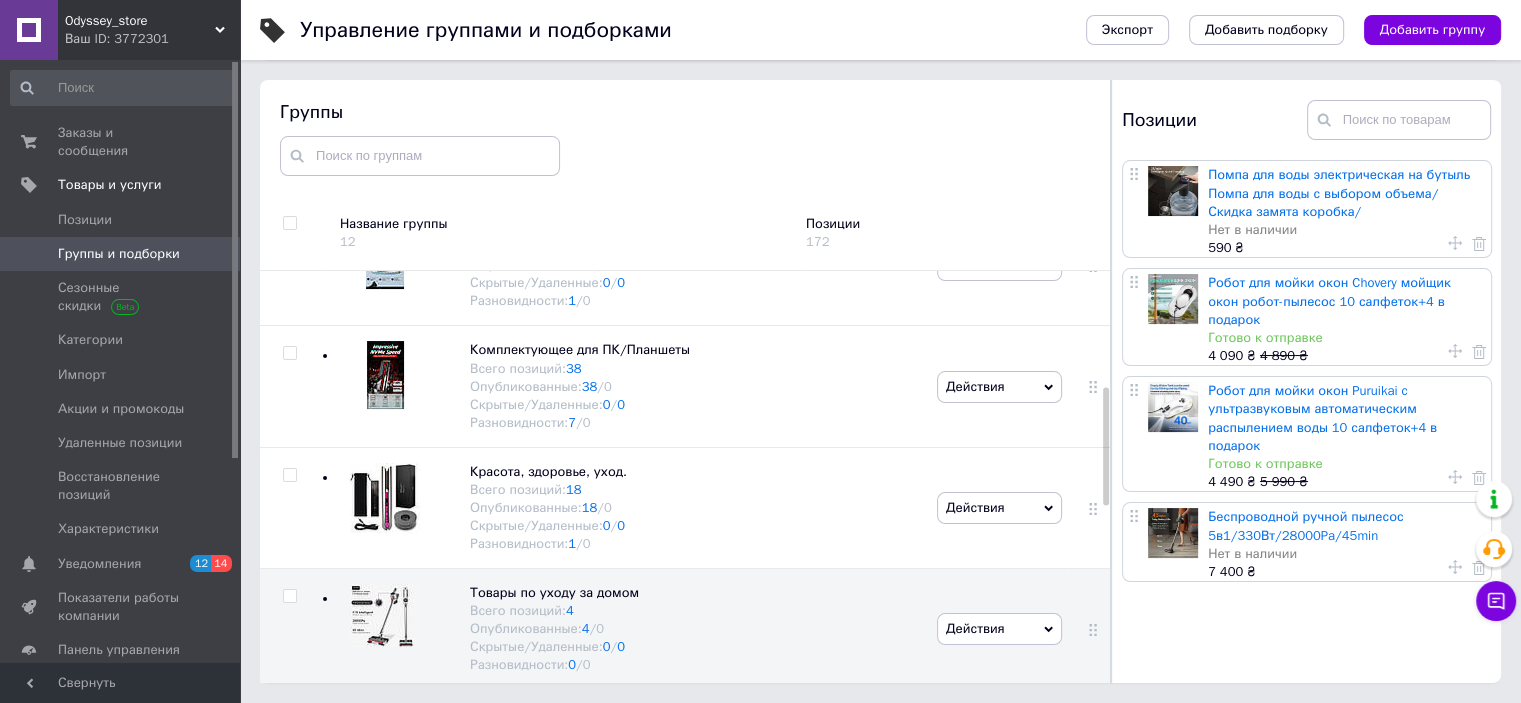 drag, startPoint x: 1312, startPoint y: 418, endPoint x: 951, endPoint y: 131, distance: 461.18326 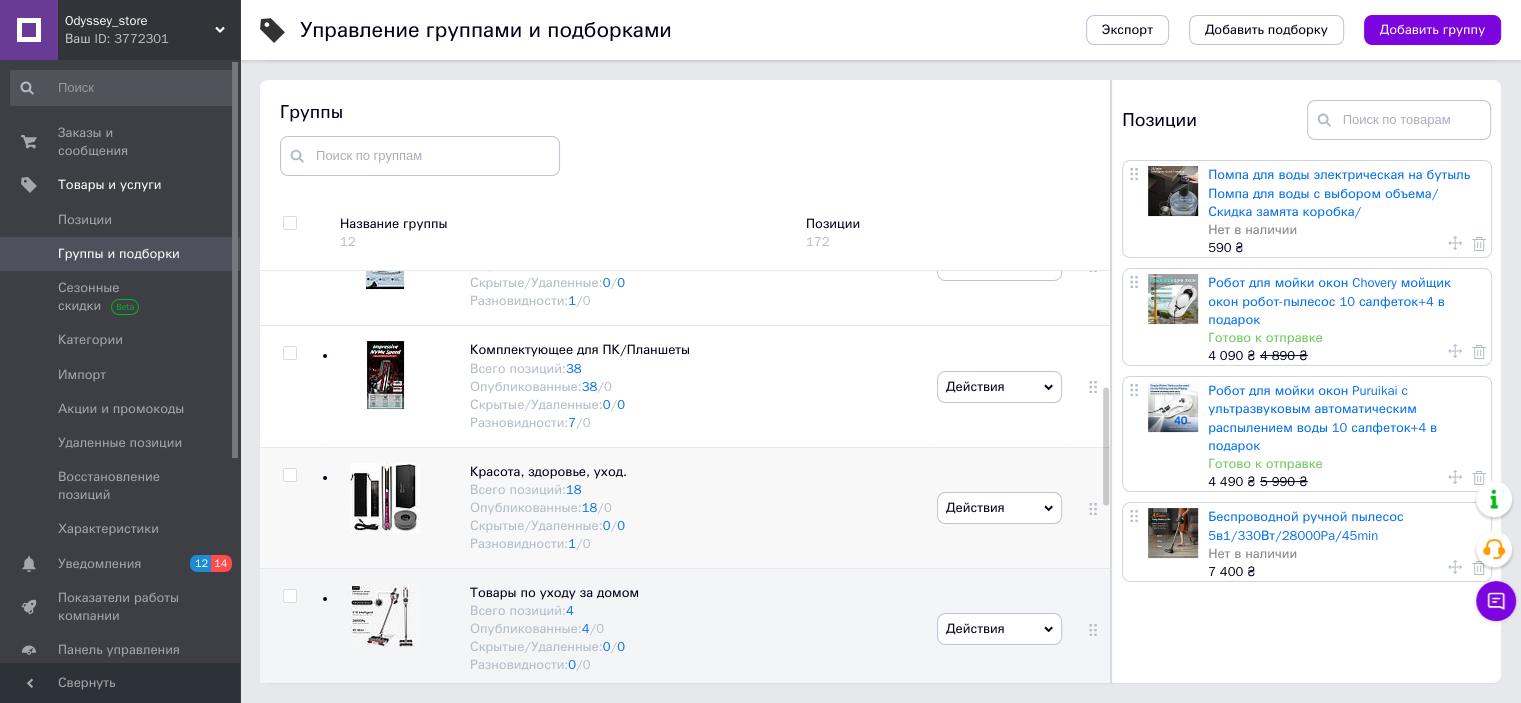 click at bounding box center (385, 498) 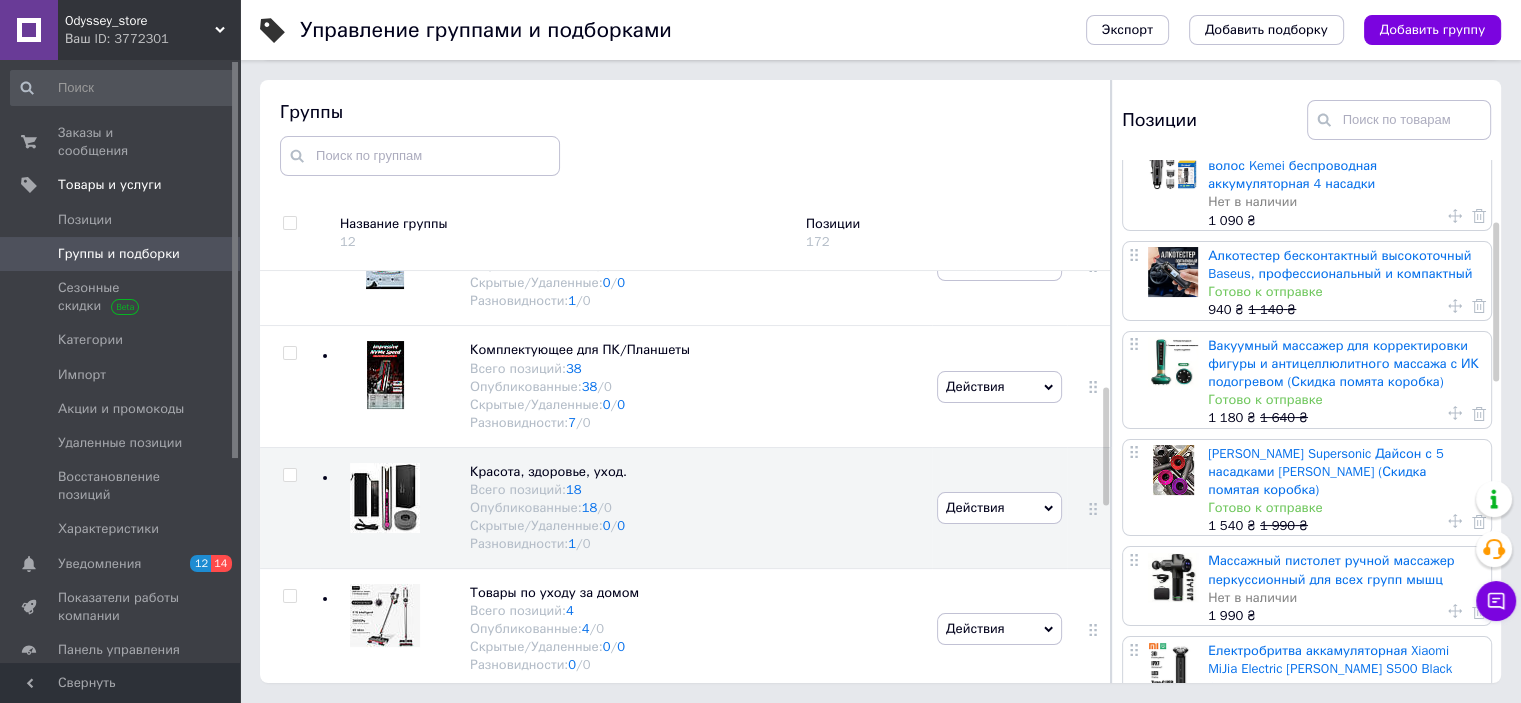 scroll, scrollTop: 200, scrollLeft: 0, axis: vertical 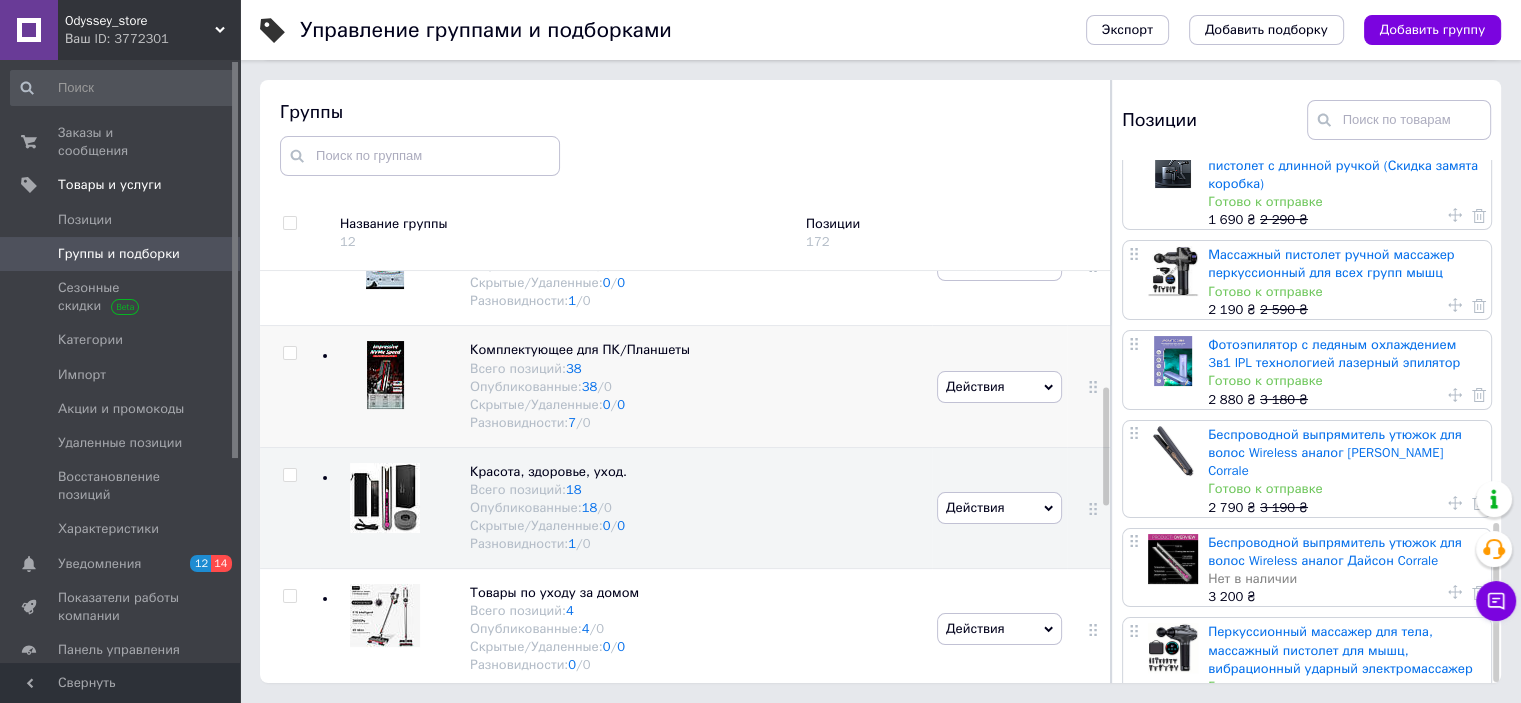 click at bounding box center [385, 375] 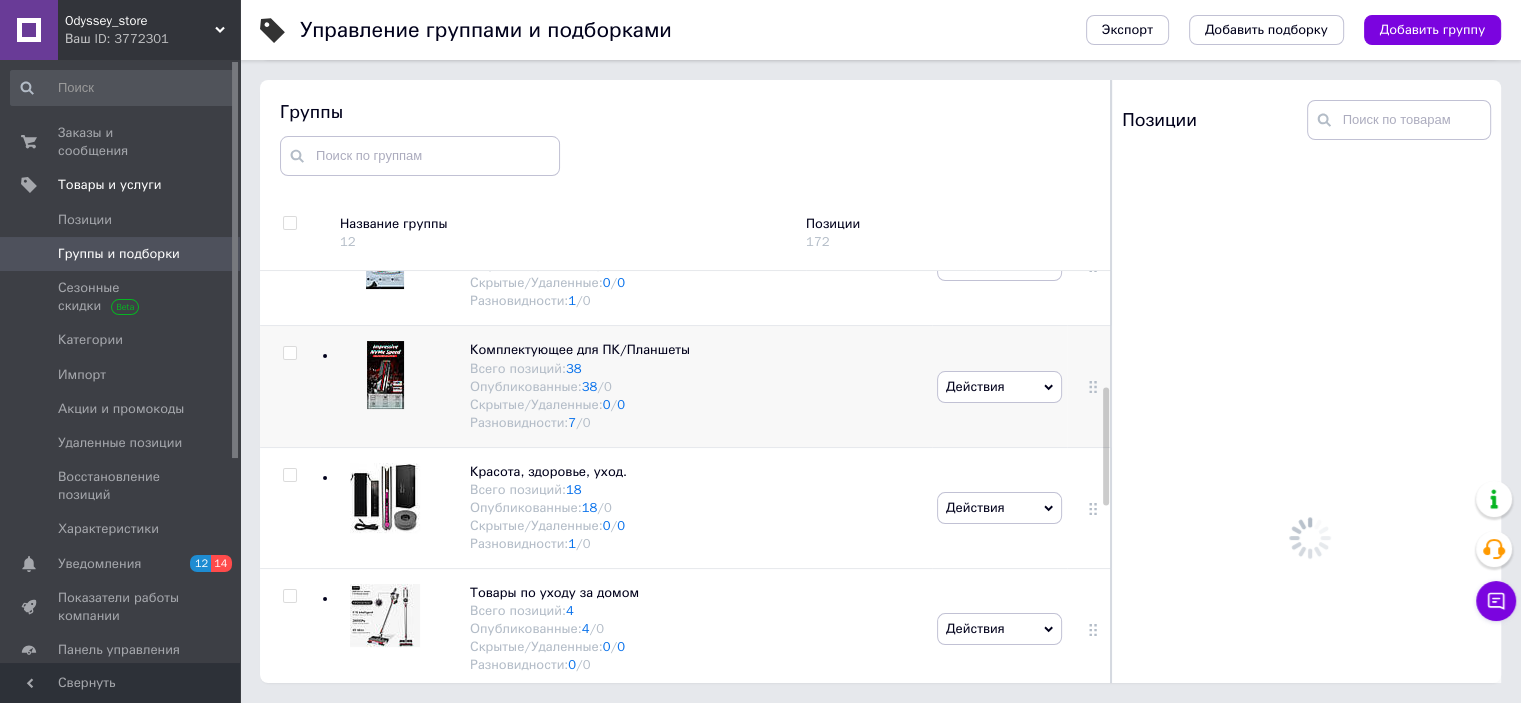 scroll, scrollTop: 0, scrollLeft: 0, axis: both 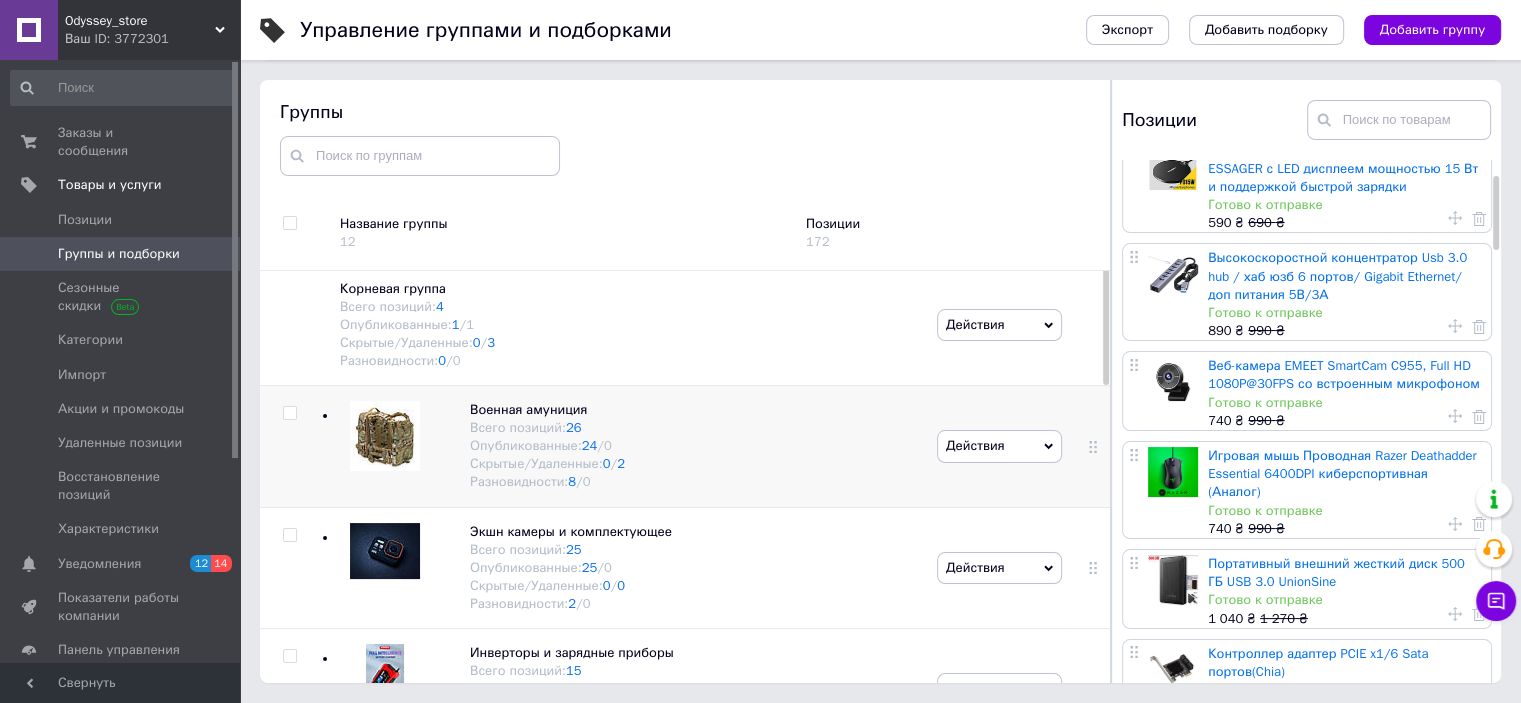 click at bounding box center [385, 436] 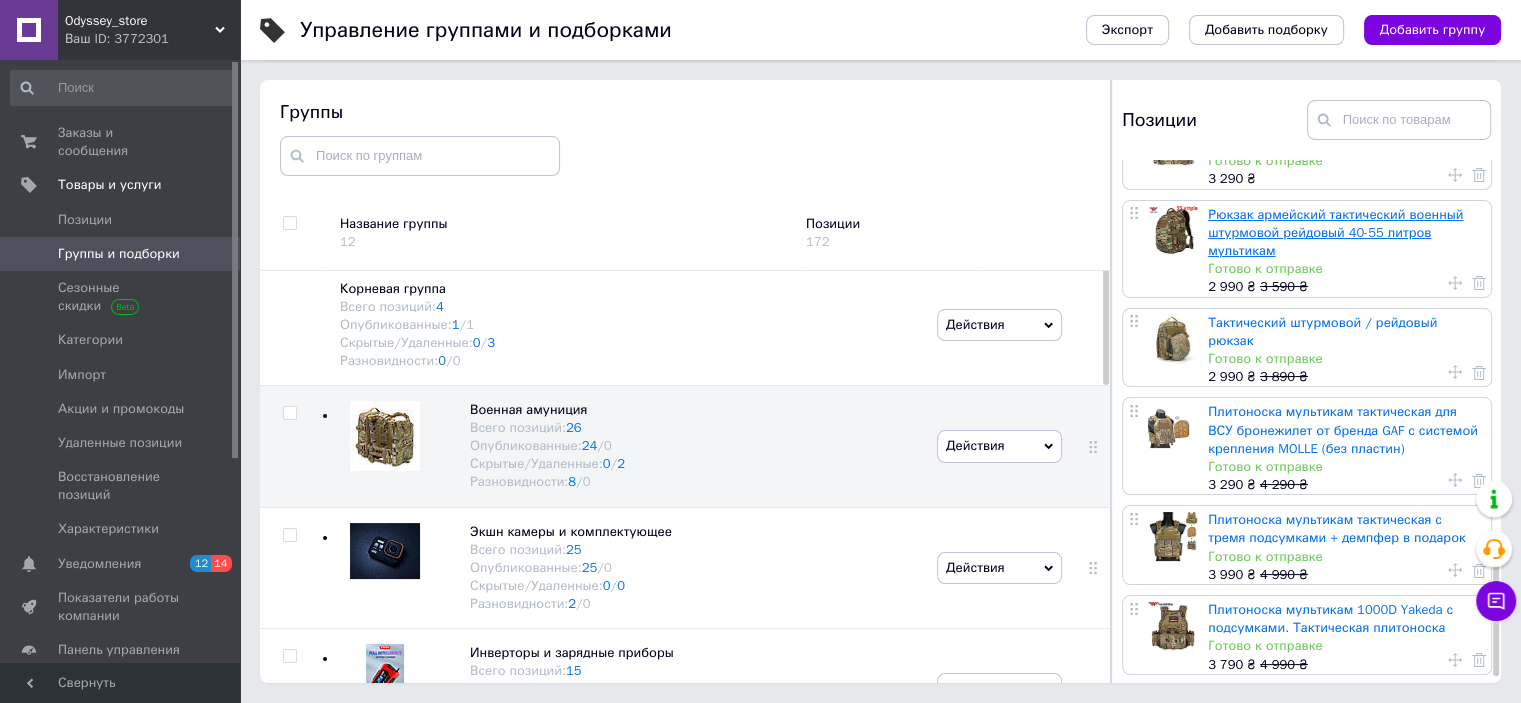 scroll, scrollTop: 1725, scrollLeft: 0, axis: vertical 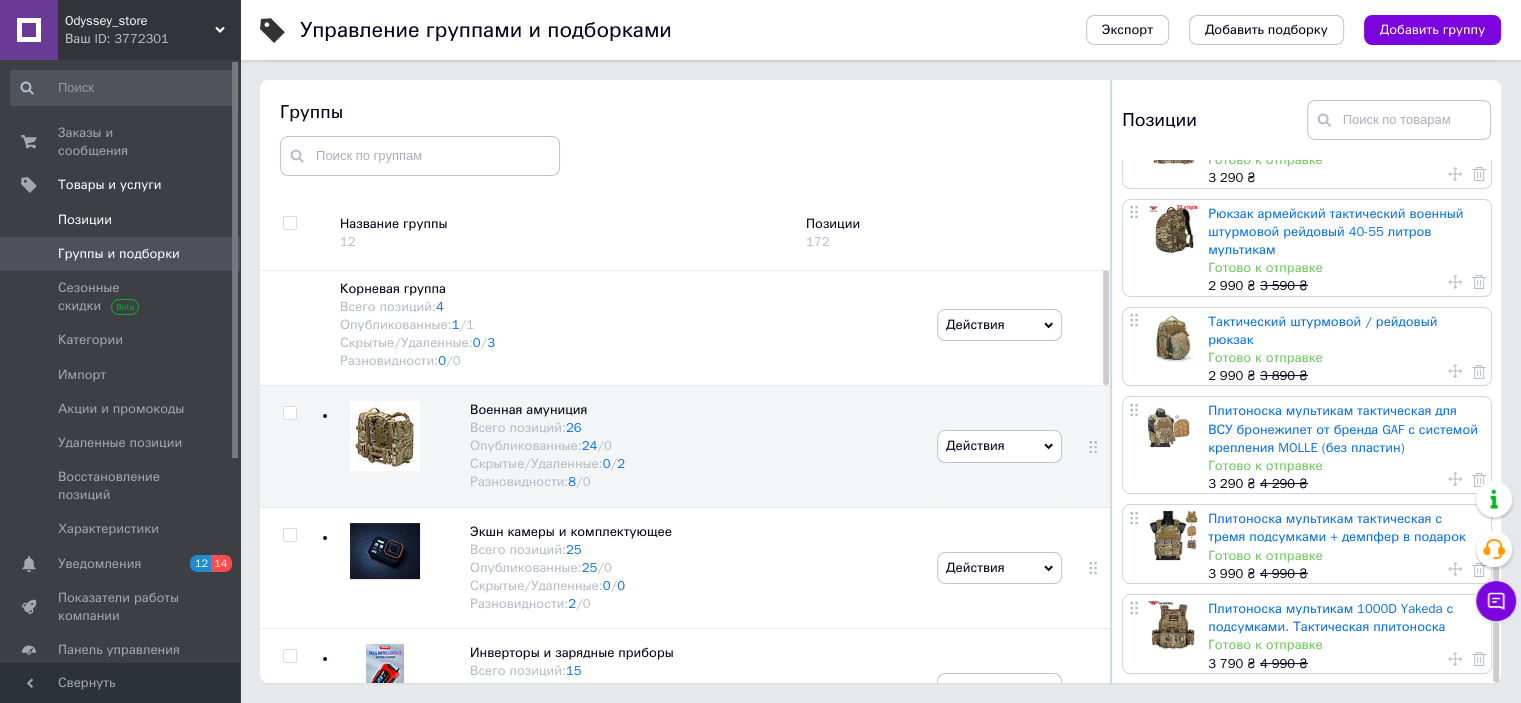 click on "Позиции" at bounding box center (85, 220) 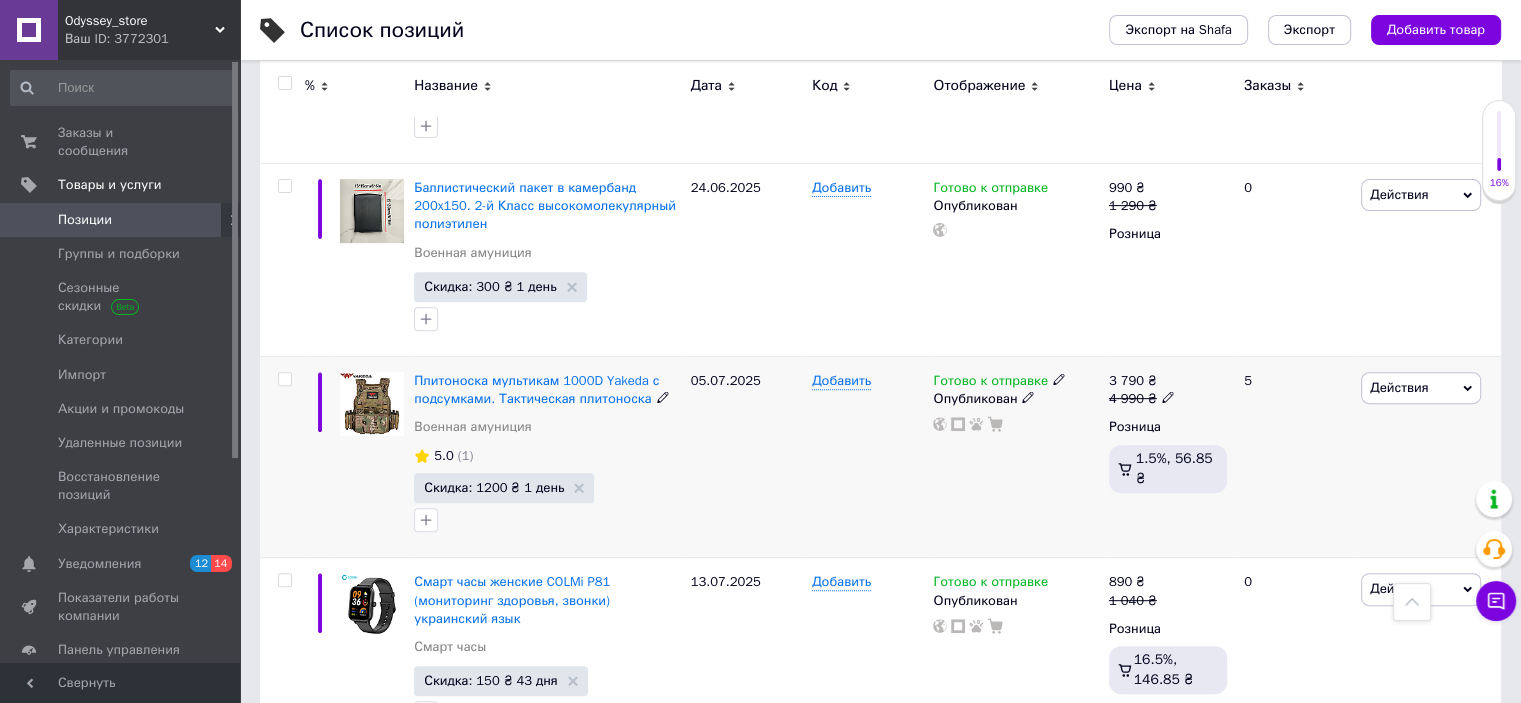 scroll, scrollTop: 800, scrollLeft: 0, axis: vertical 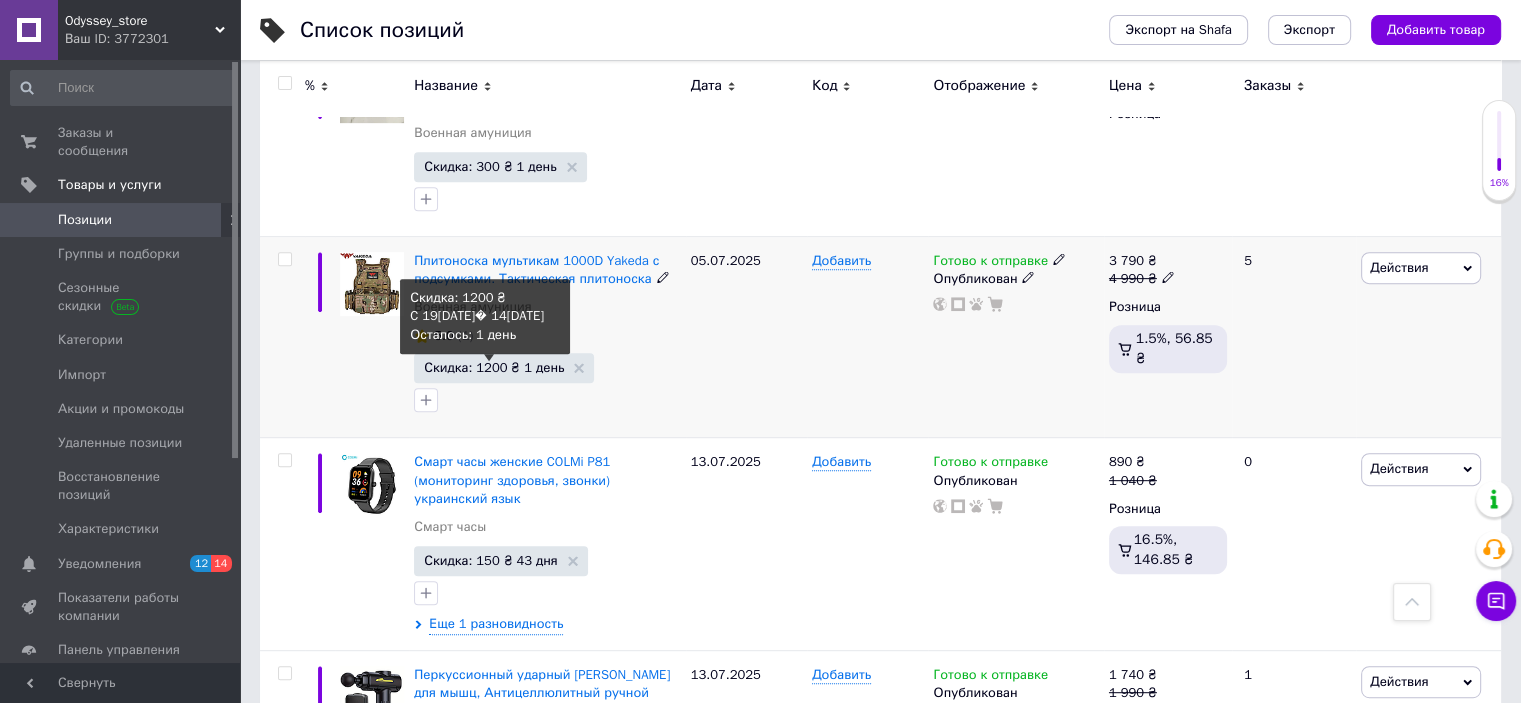 click on "Скидка: 1200 ₴ 1 день" at bounding box center (494, 367) 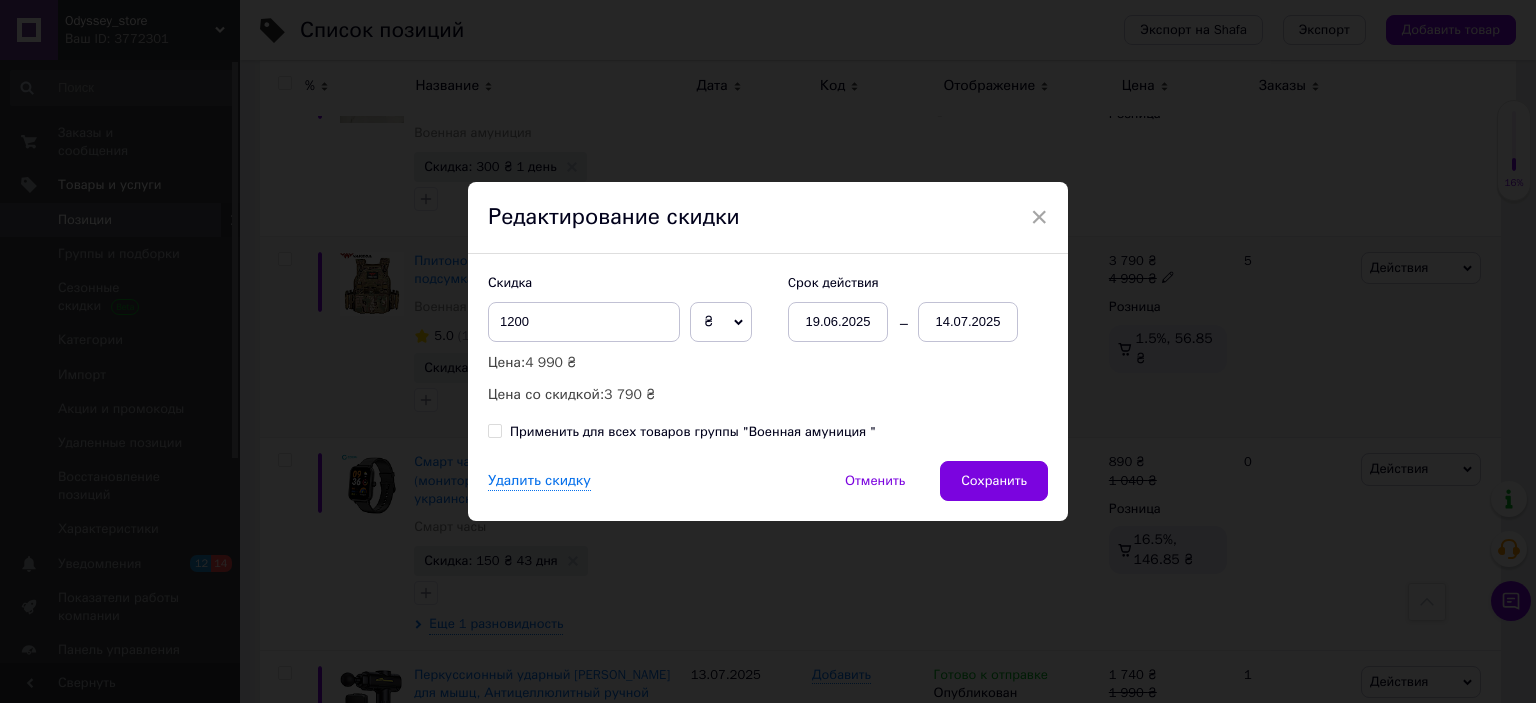 click on "14.07.2025" at bounding box center [968, 322] 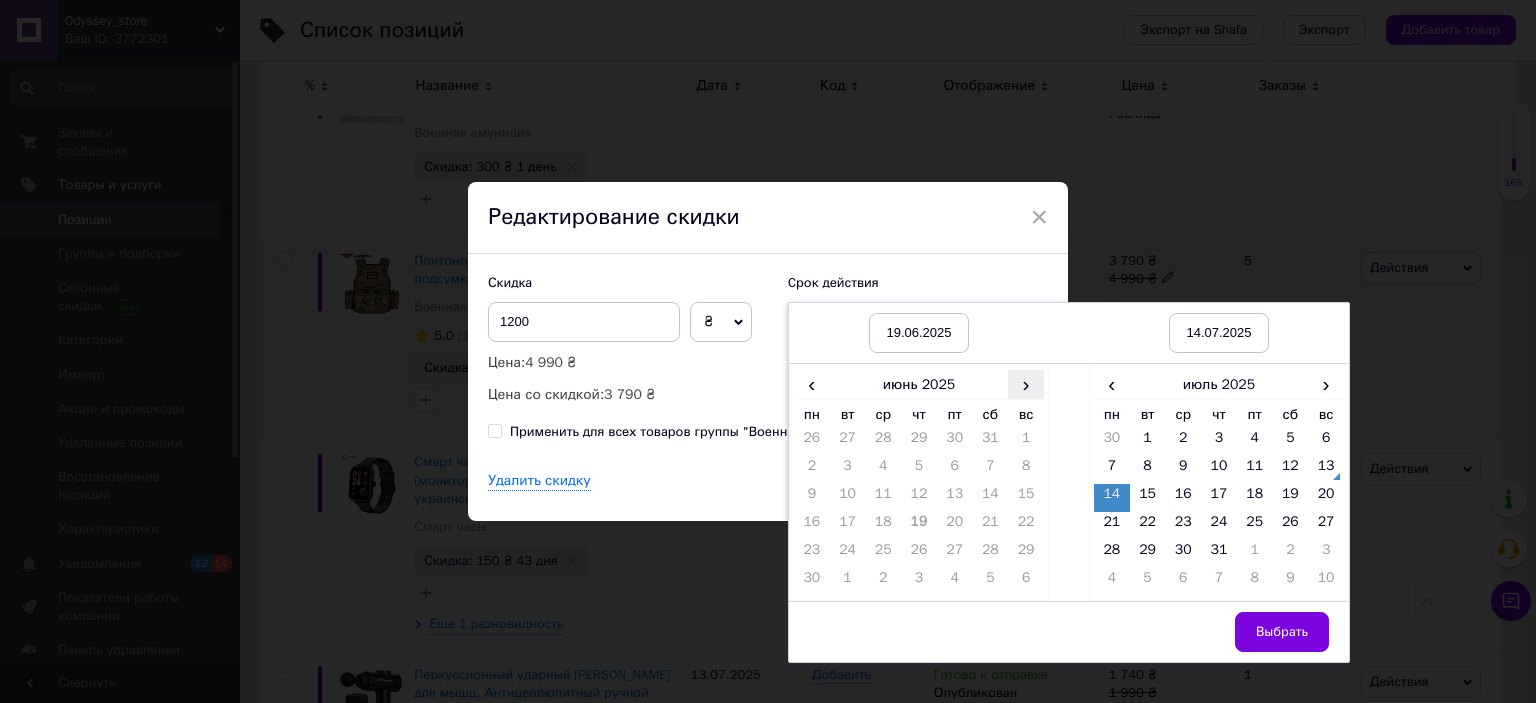 click on "›" at bounding box center [1026, 384] 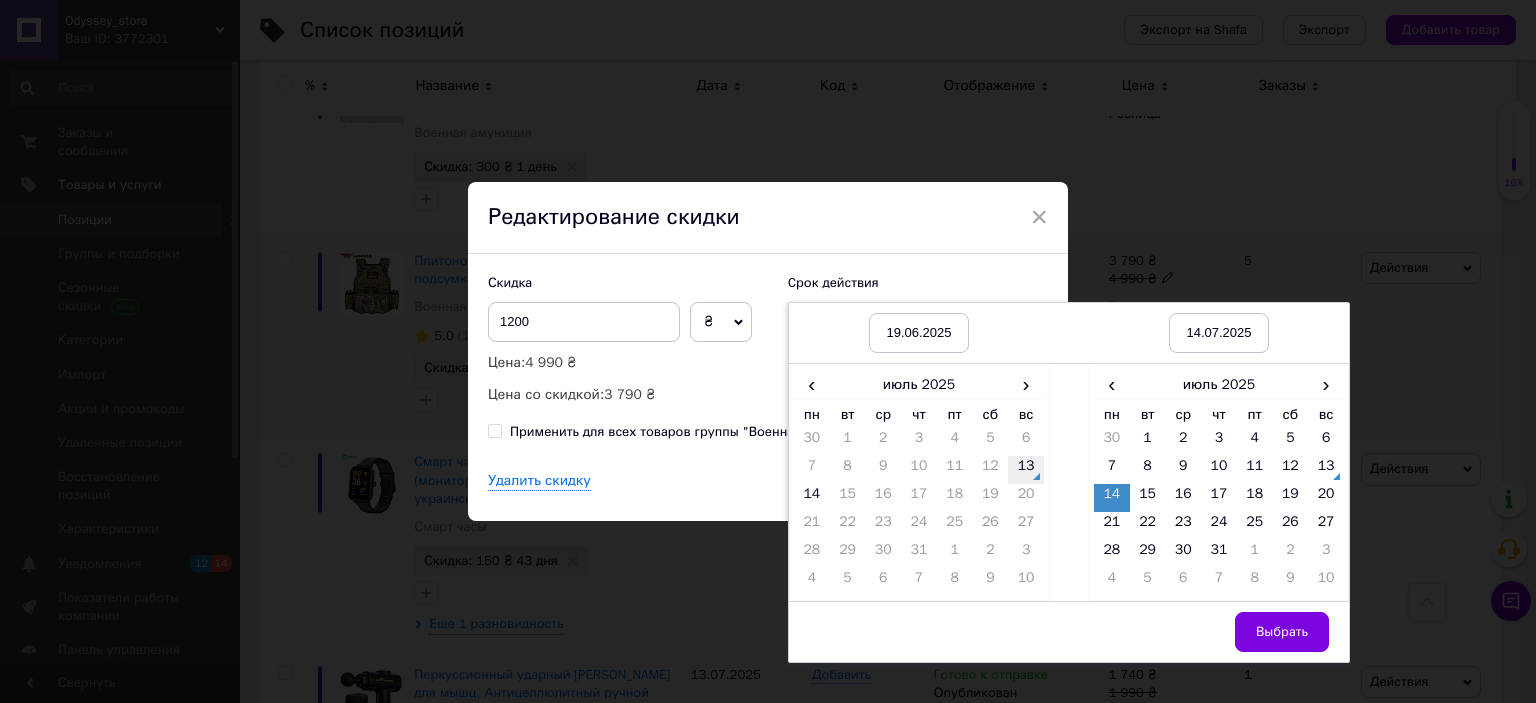 click on "13" at bounding box center (1026, 470) 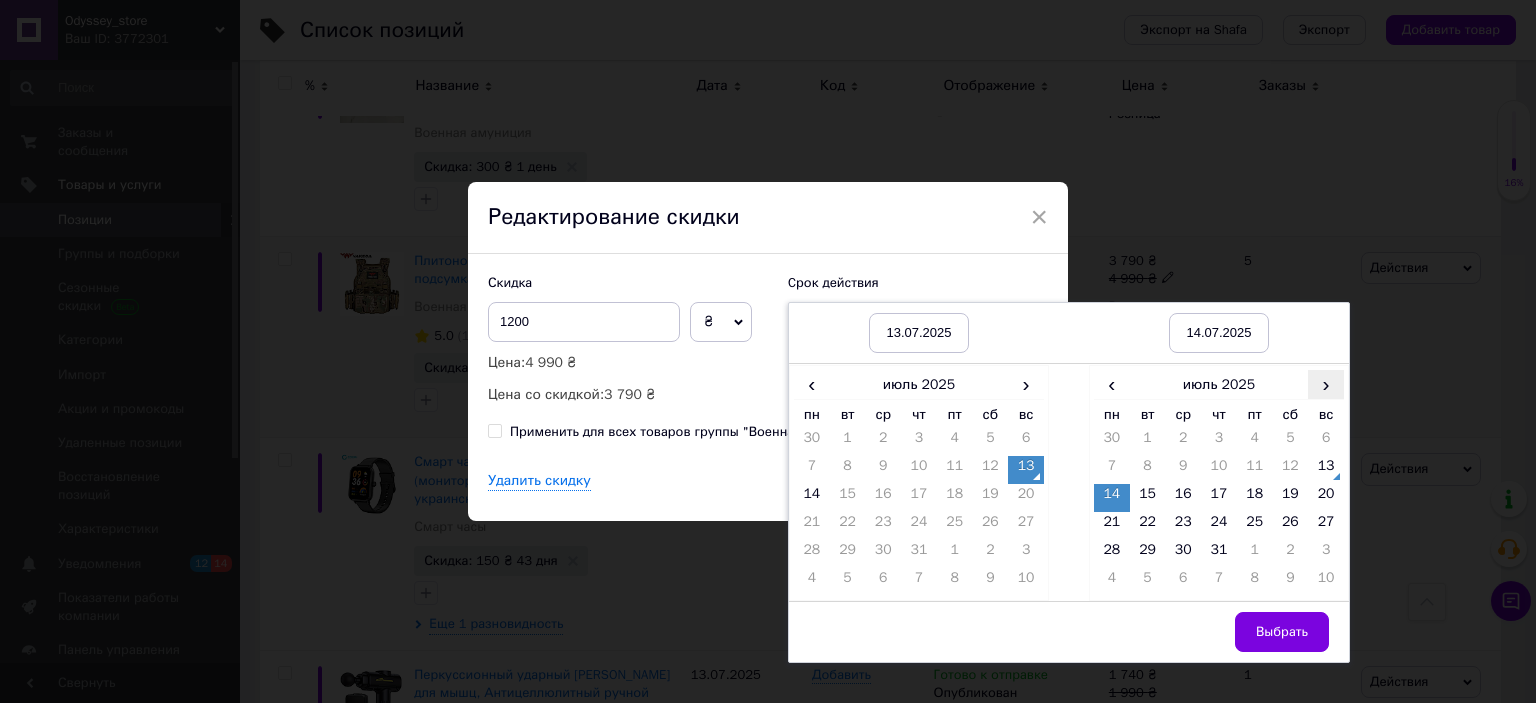 click on "›" at bounding box center (1326, 384) 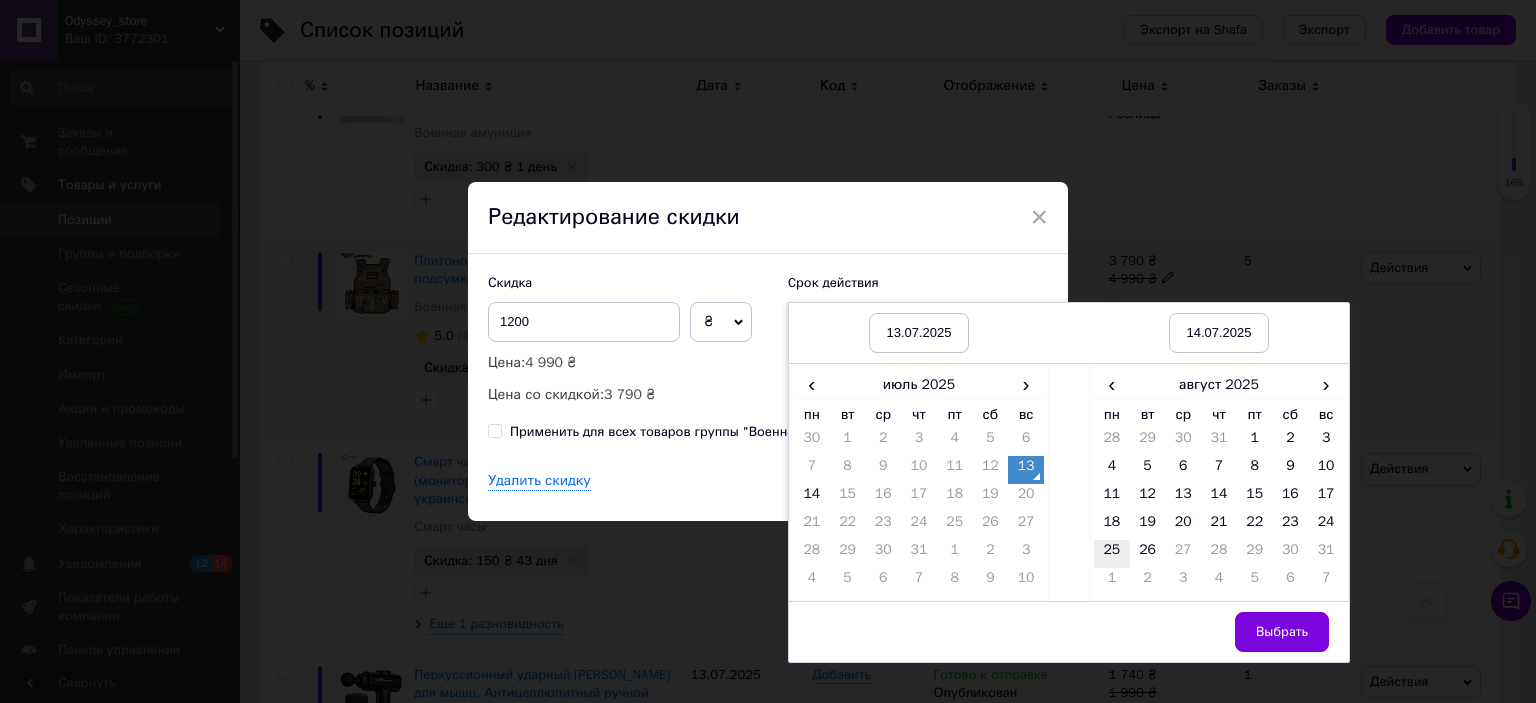 click on "25" at bounding box center (1112, 554) 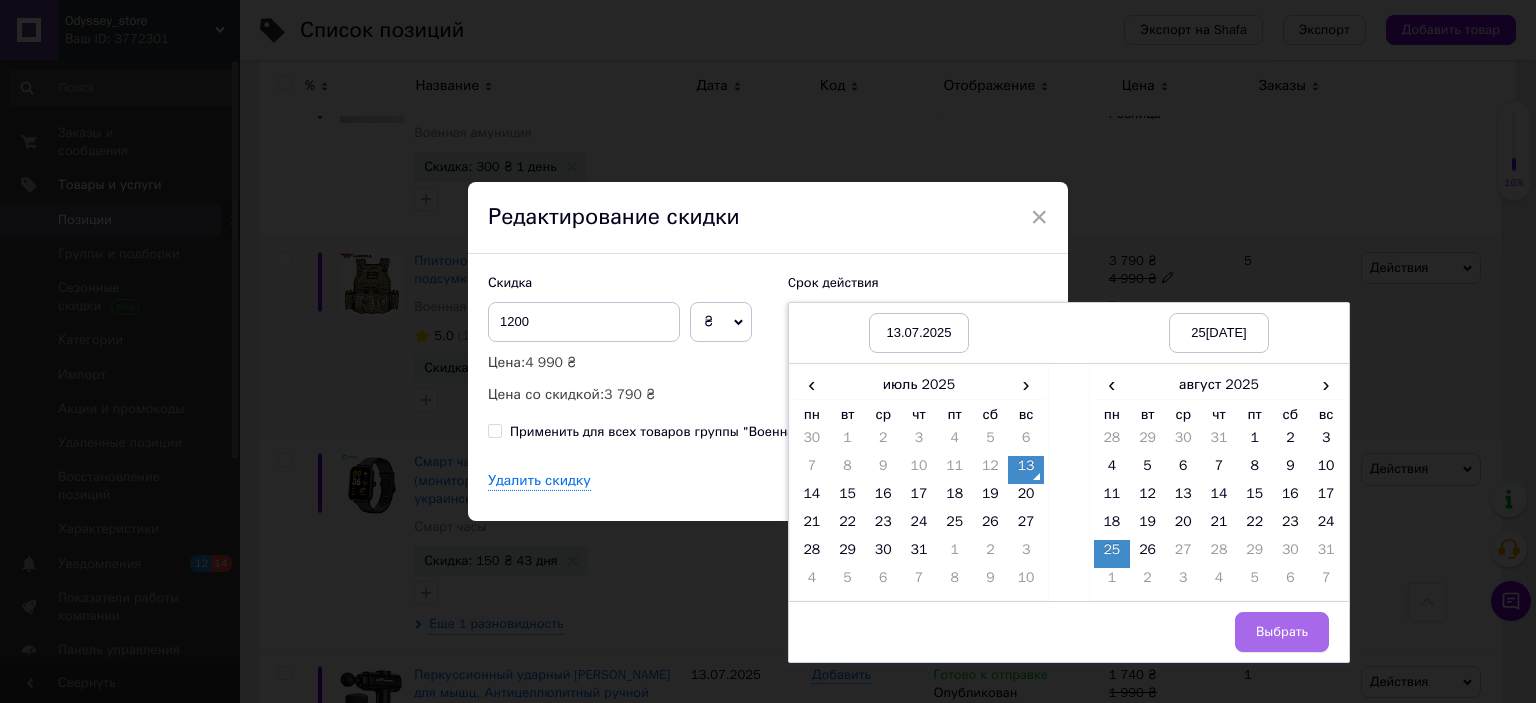 click on "Выбрать" at bounding box center [1282, 632] 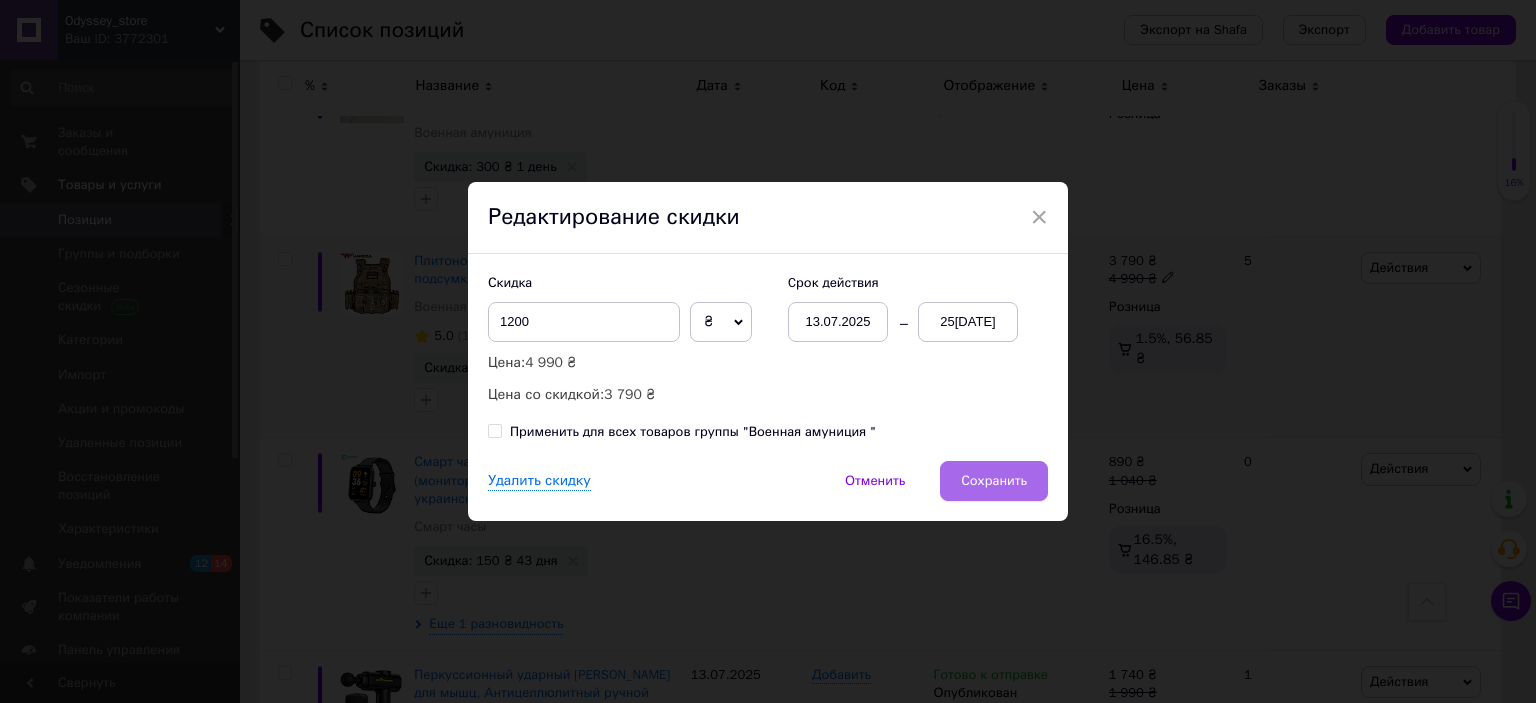 click on "Сохранить" at bounding box center [994, 481] 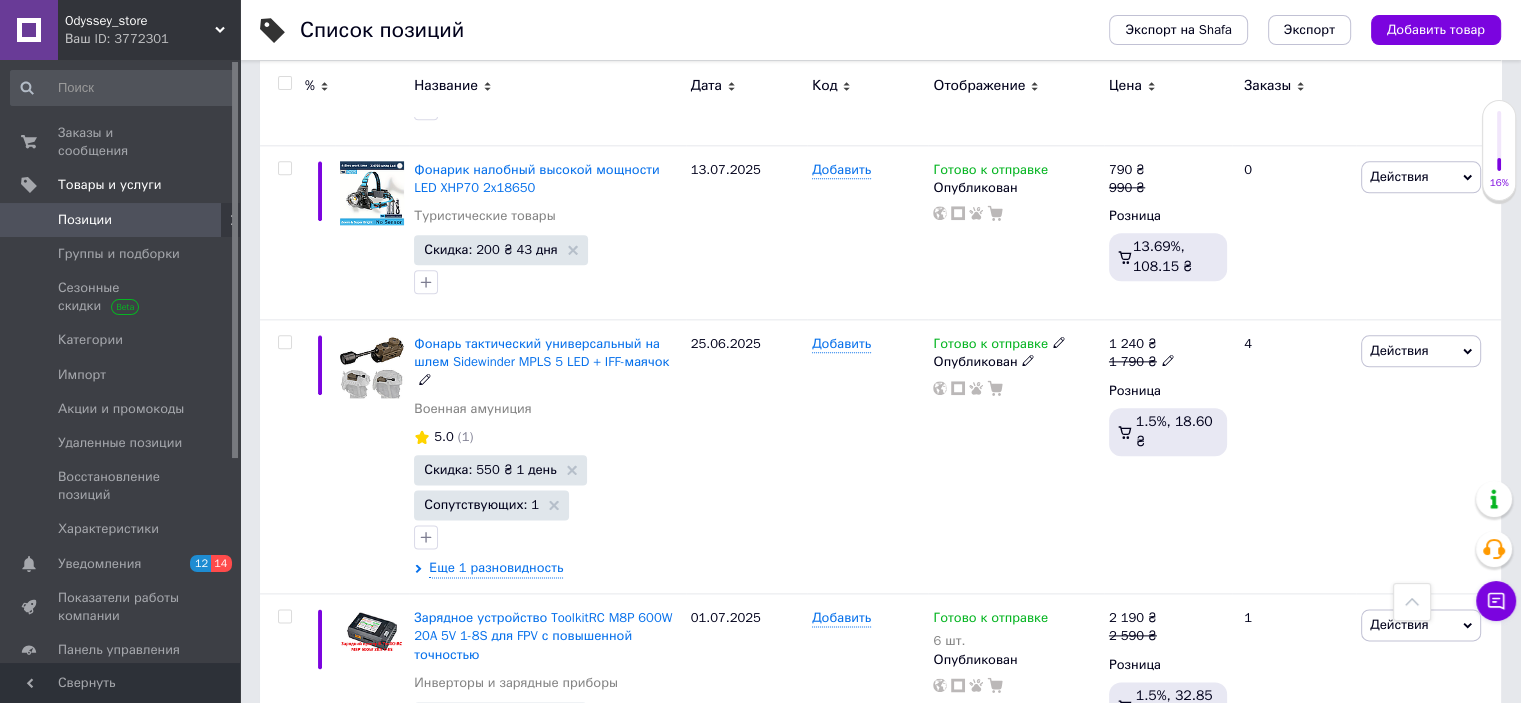 scroll, scrollTop: 2400, scrollLeft: 0, axis: vertical 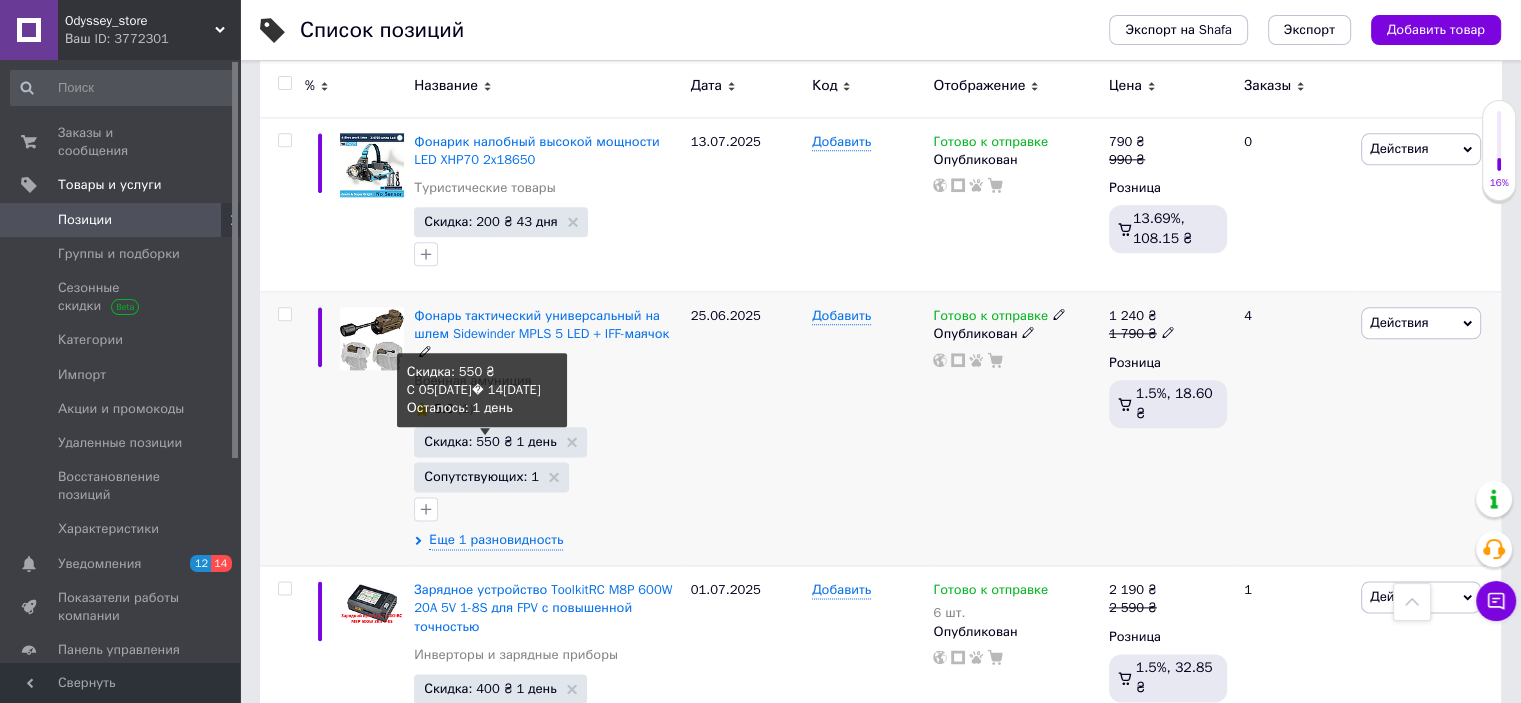 click on "Скидка: 550 ₴ 1 день" at bounding box center (490, 441) 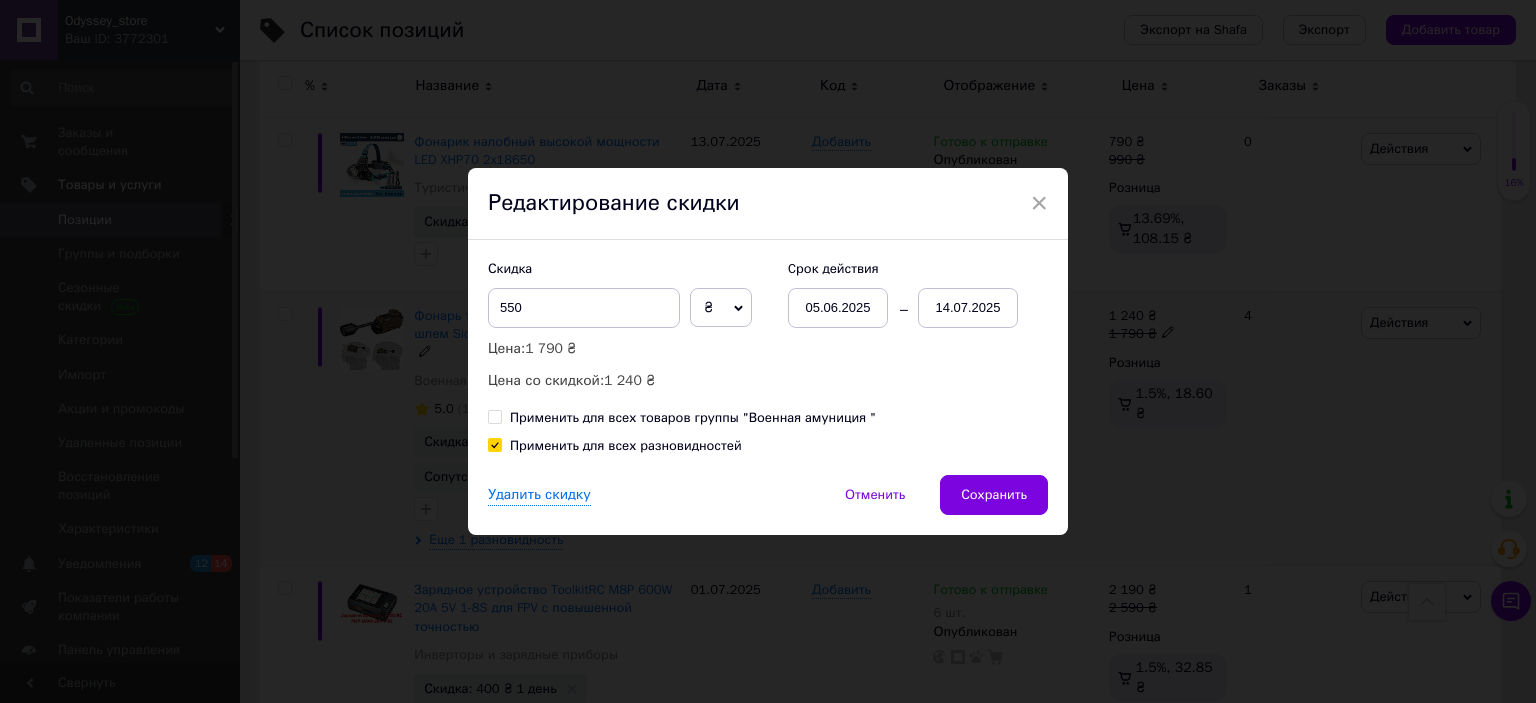 click on "14.07.2025" at bounding box center (968, 308) 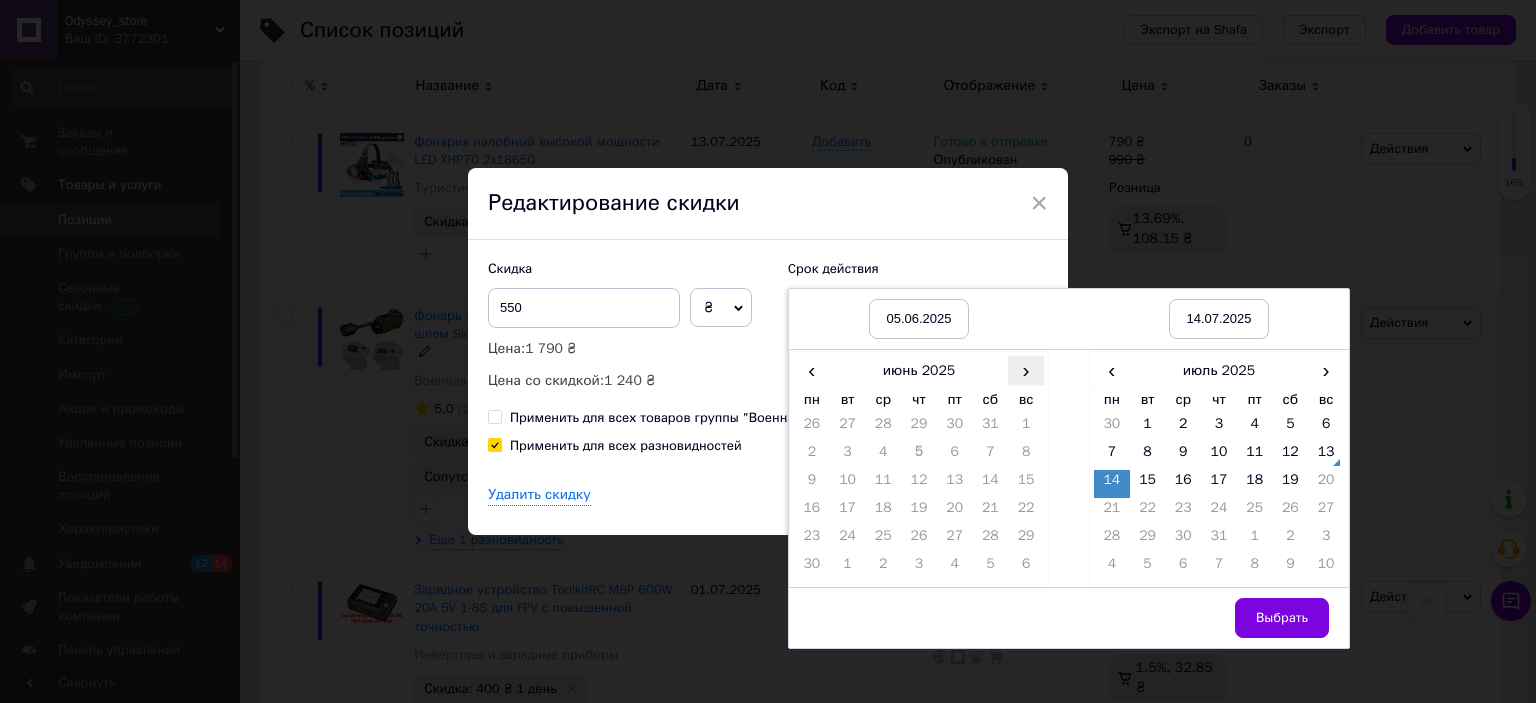 click on "›" at bounding box center (1026, 370) 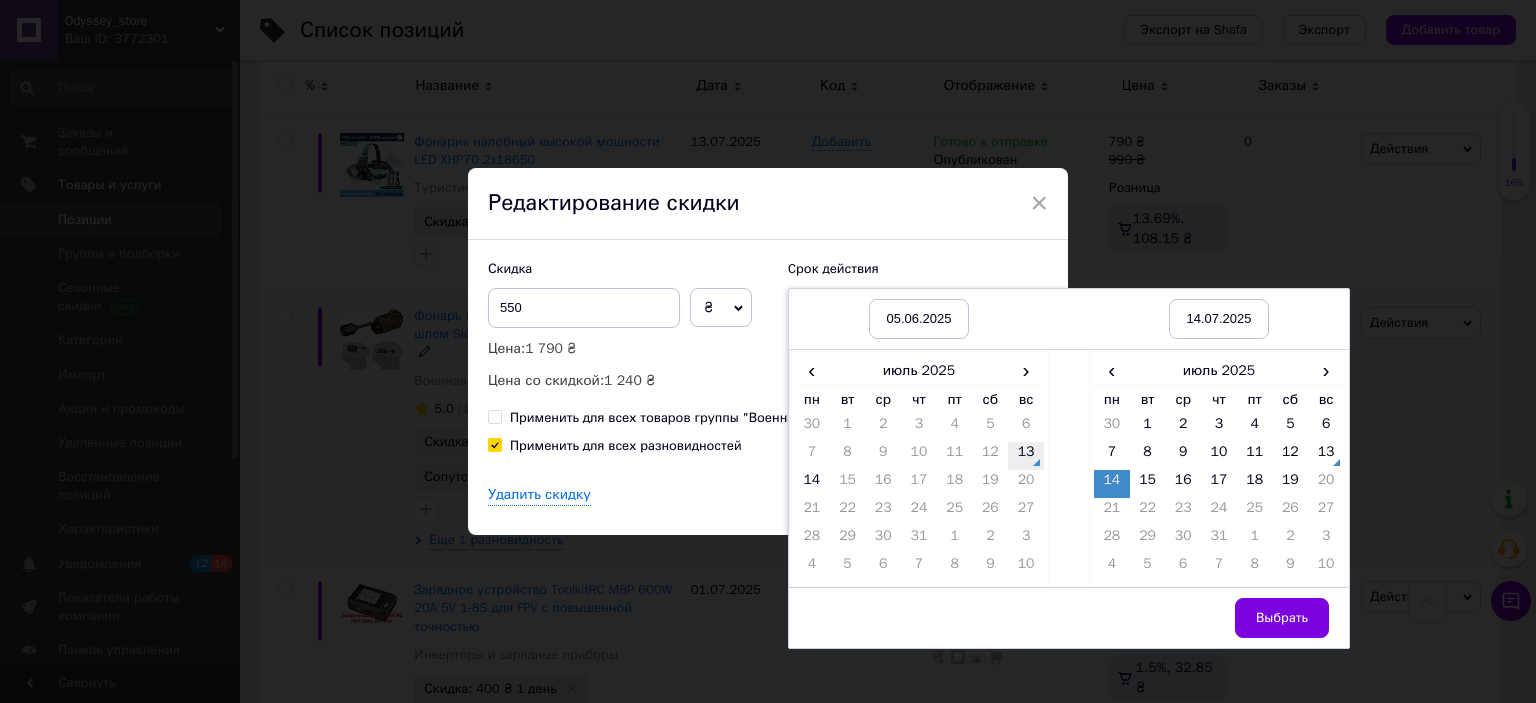 click on "13" at bounding box center (1026, 456) 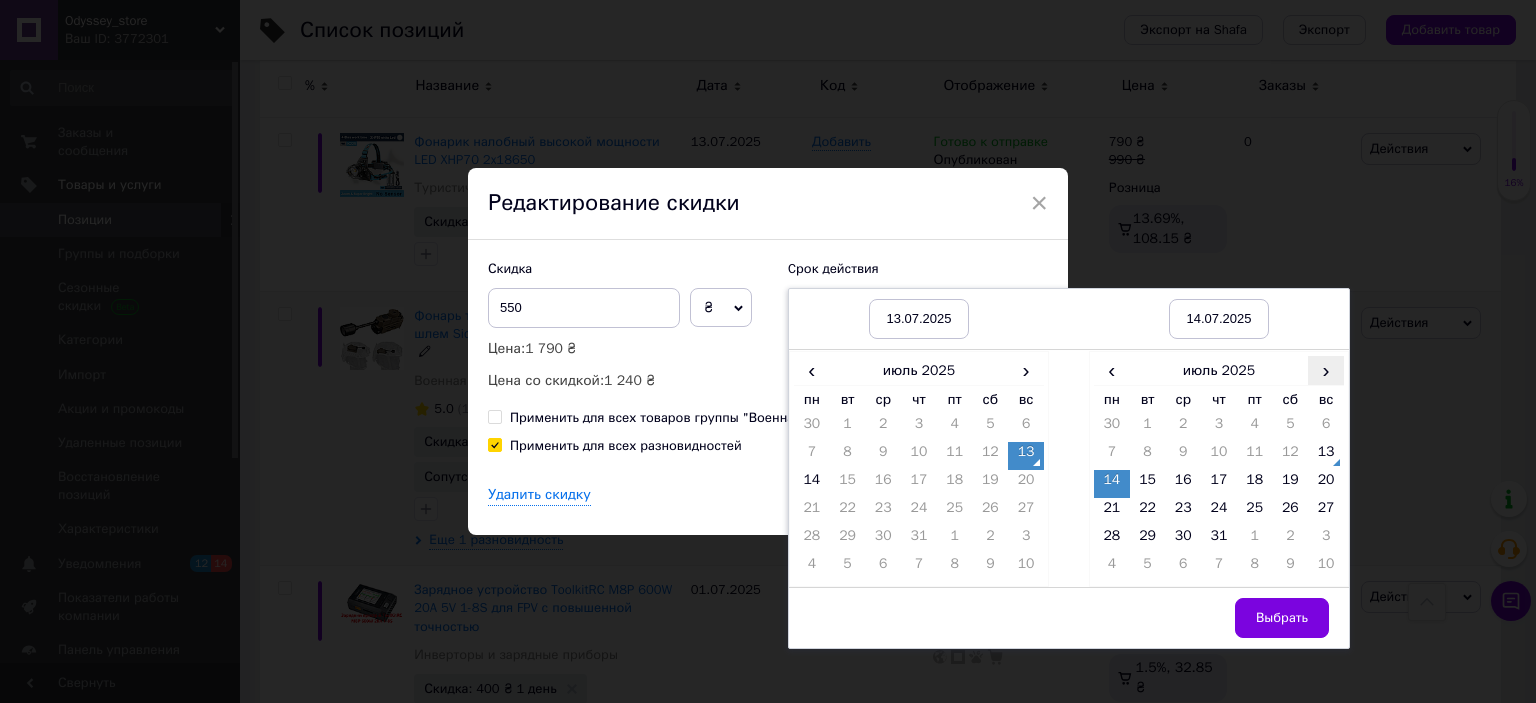 click on "›" at bounding box center [1326, 370] 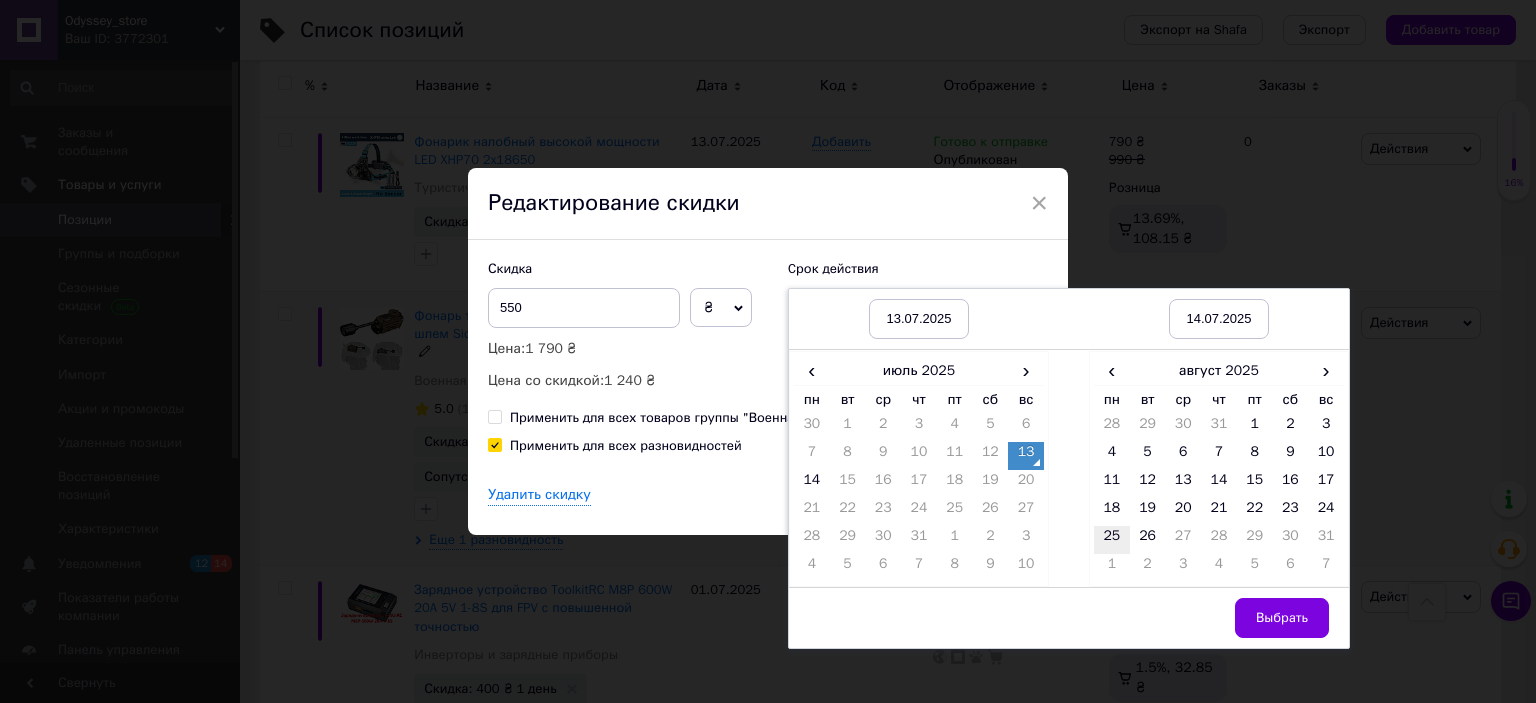 click on "25" at bounding box center [1112, 540] 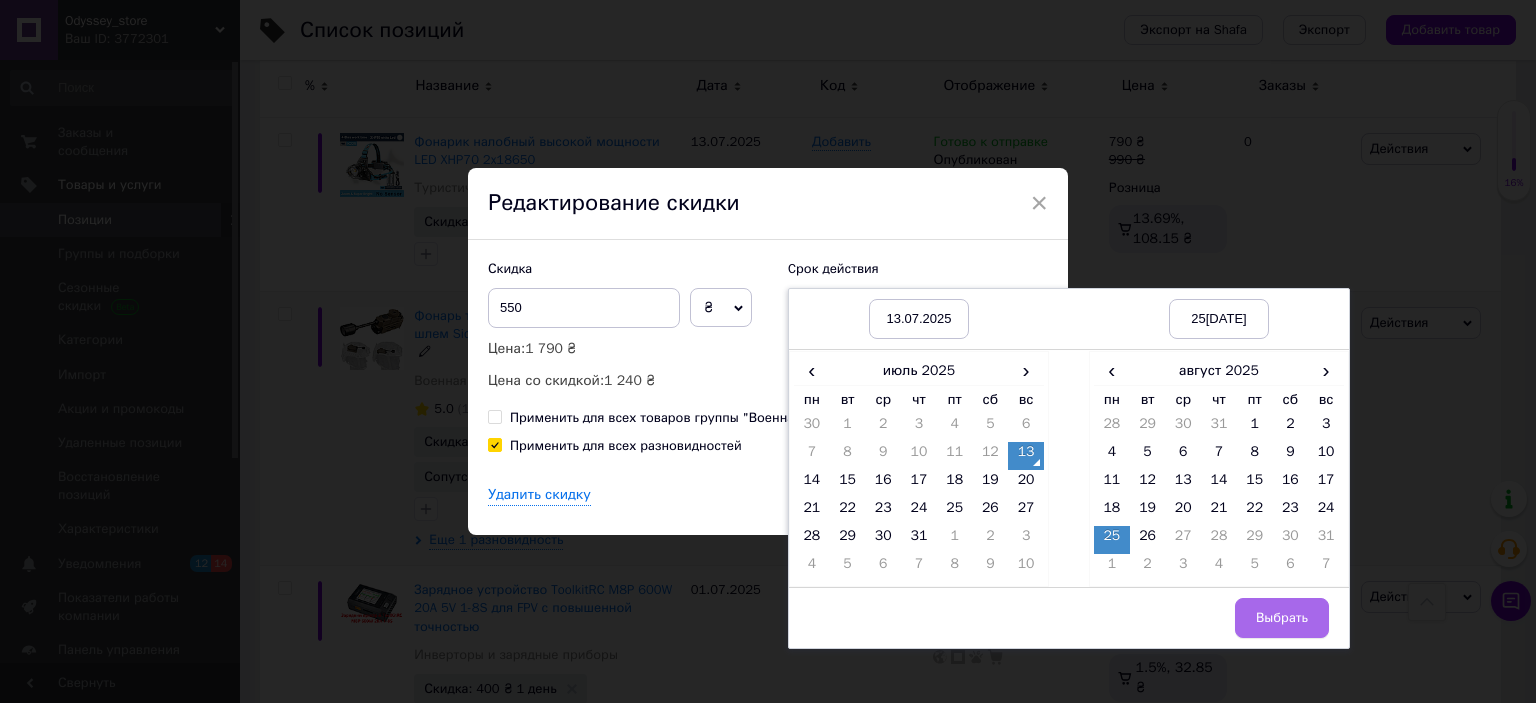 click on "Выбрать" at bounding box center [1282, 618] 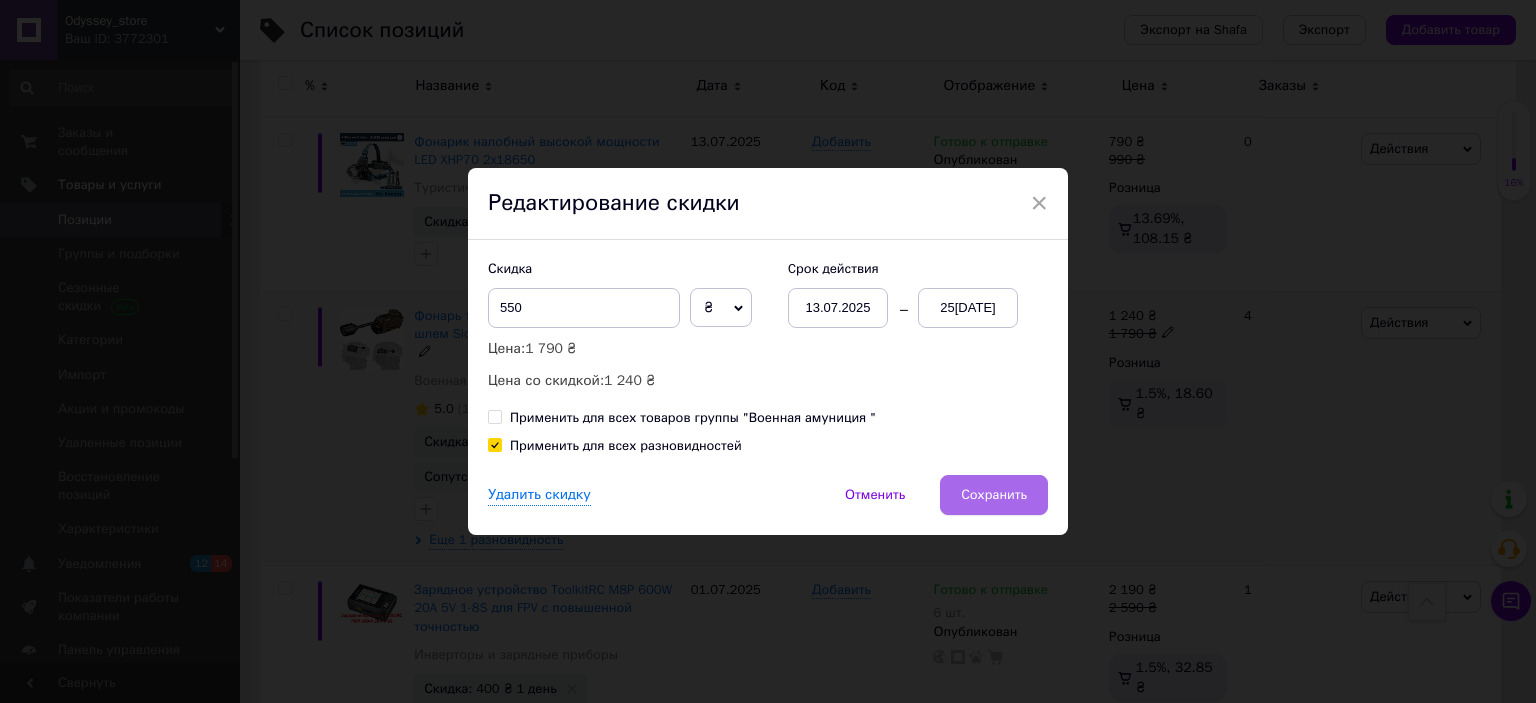 click on "Сохранить" at bounding box center (994, 495) 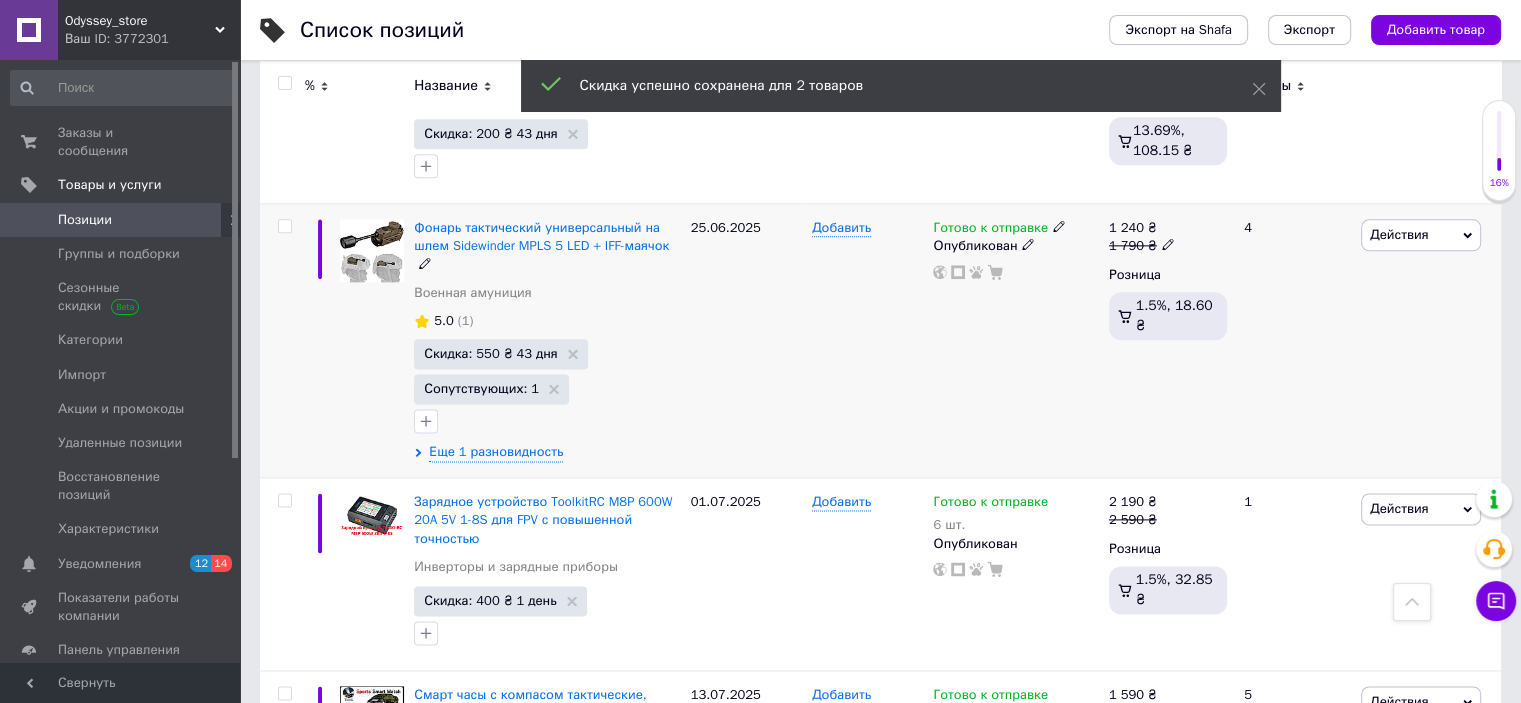 scroll, scrollTop: 2600, scrollLeft: 0, axis: vertical 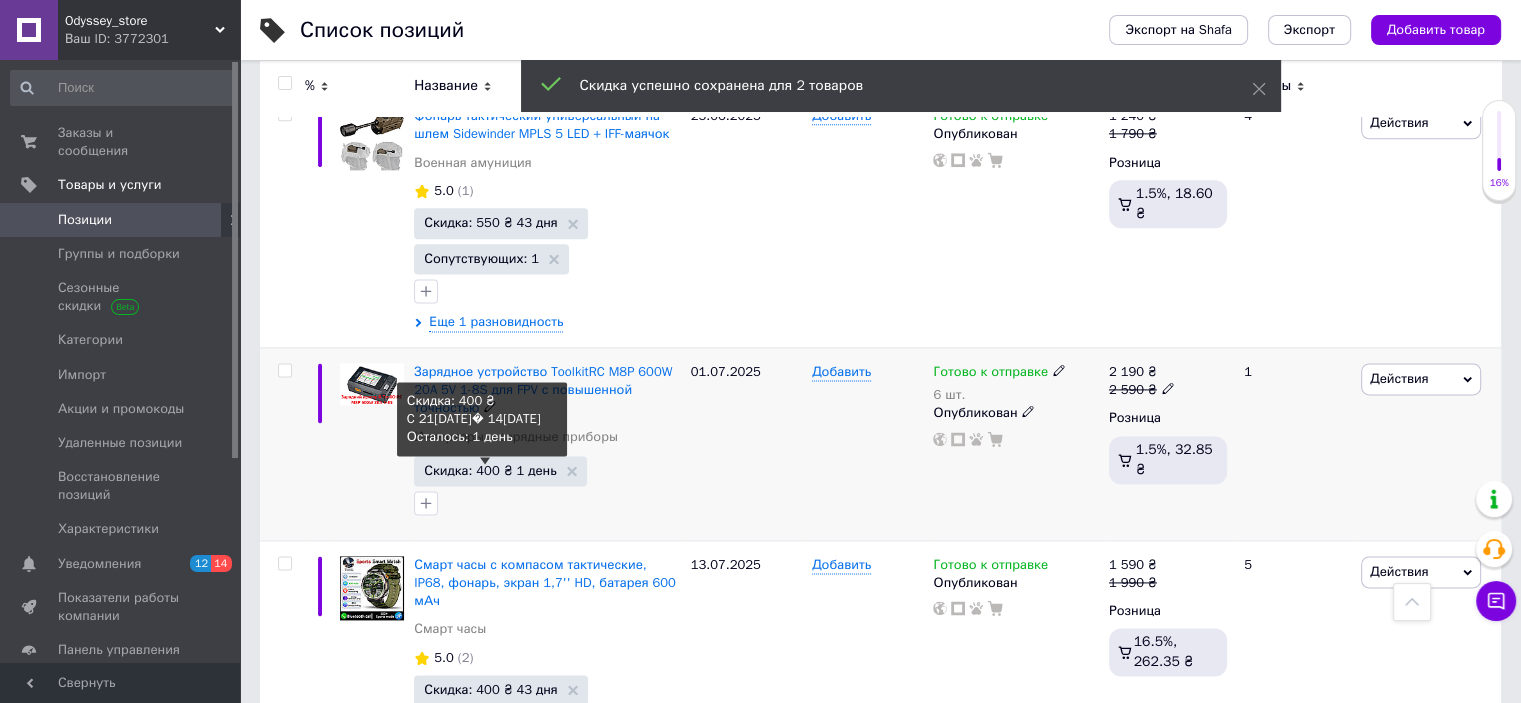 click on "Скидка: 400 ₴ 1 день" at bounding box center (490, 470) 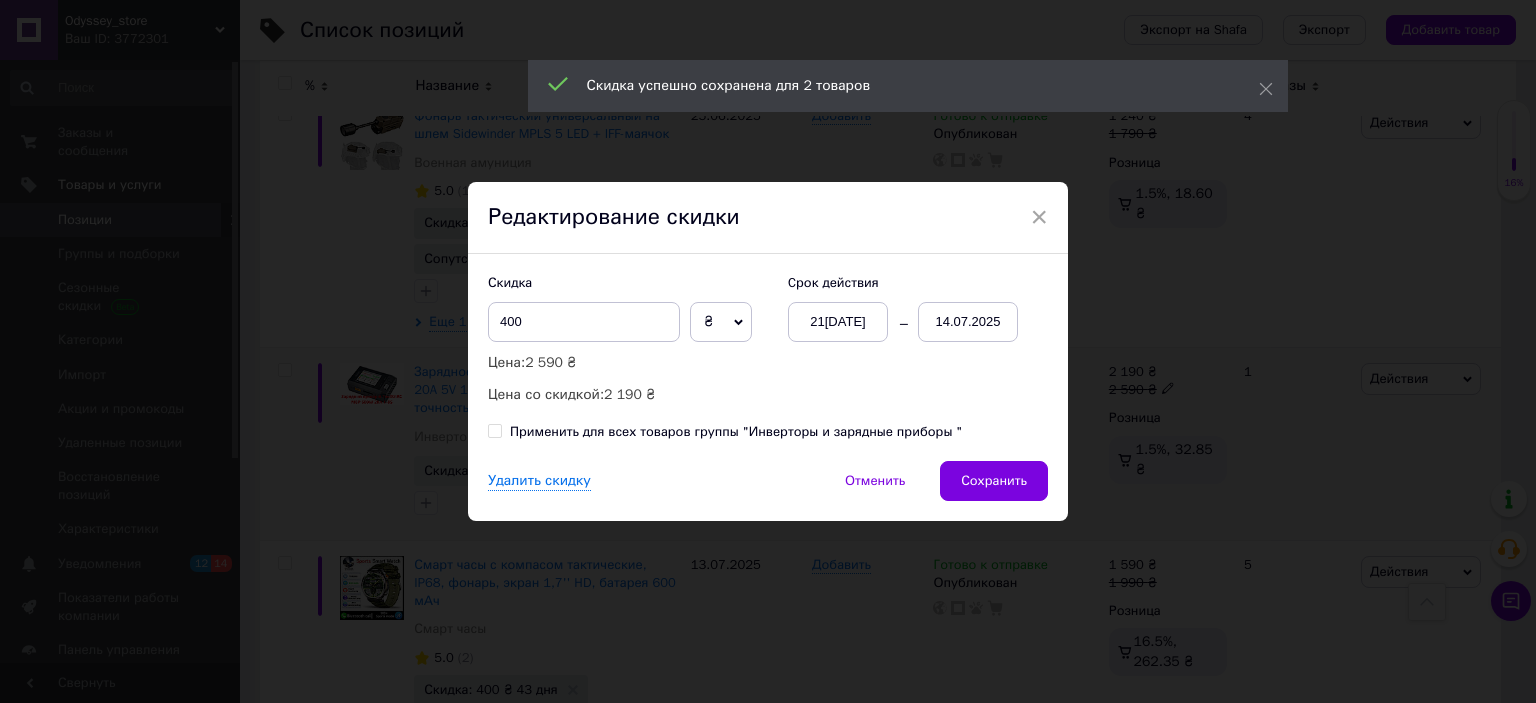 click on "14.07.2025" at bounding box center (968, 322) 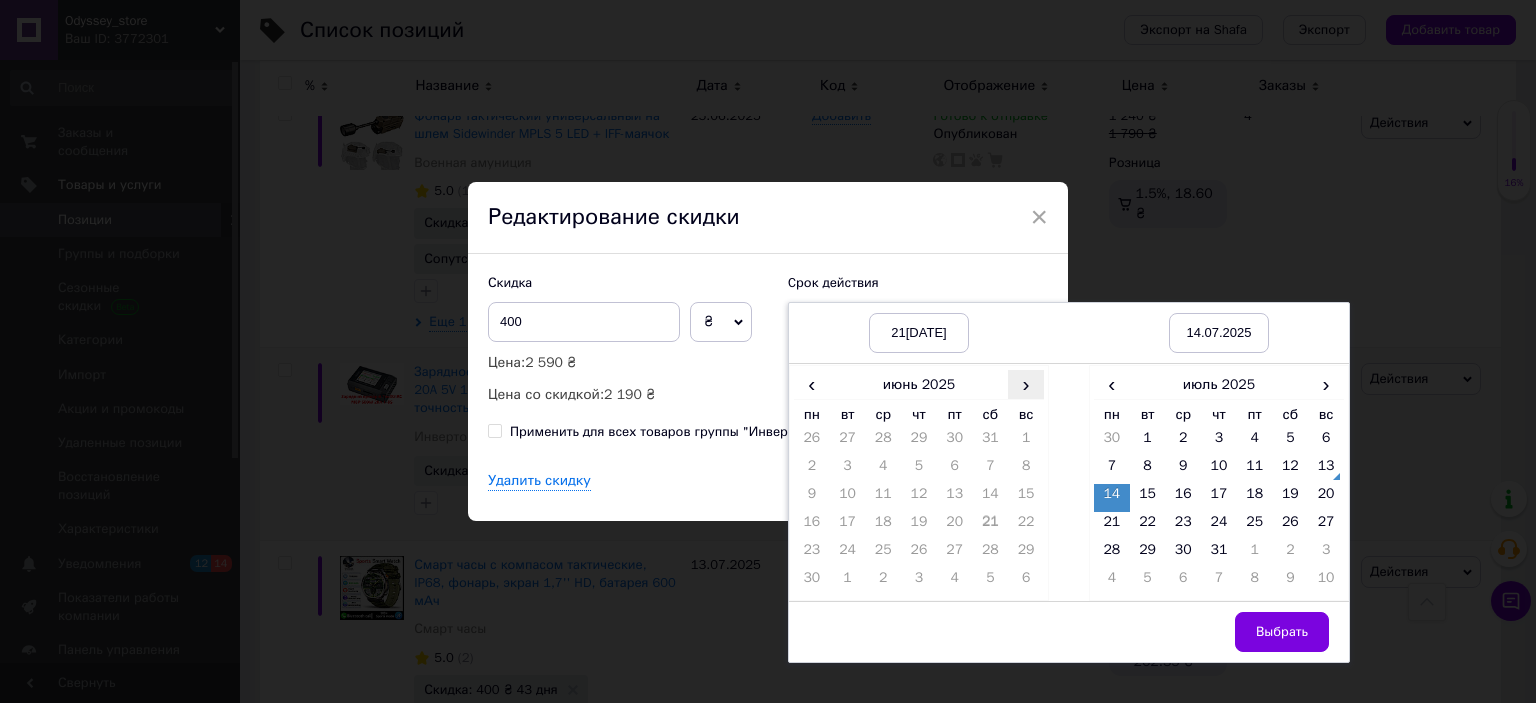 click on "›" at bounding box center [1026, 384] 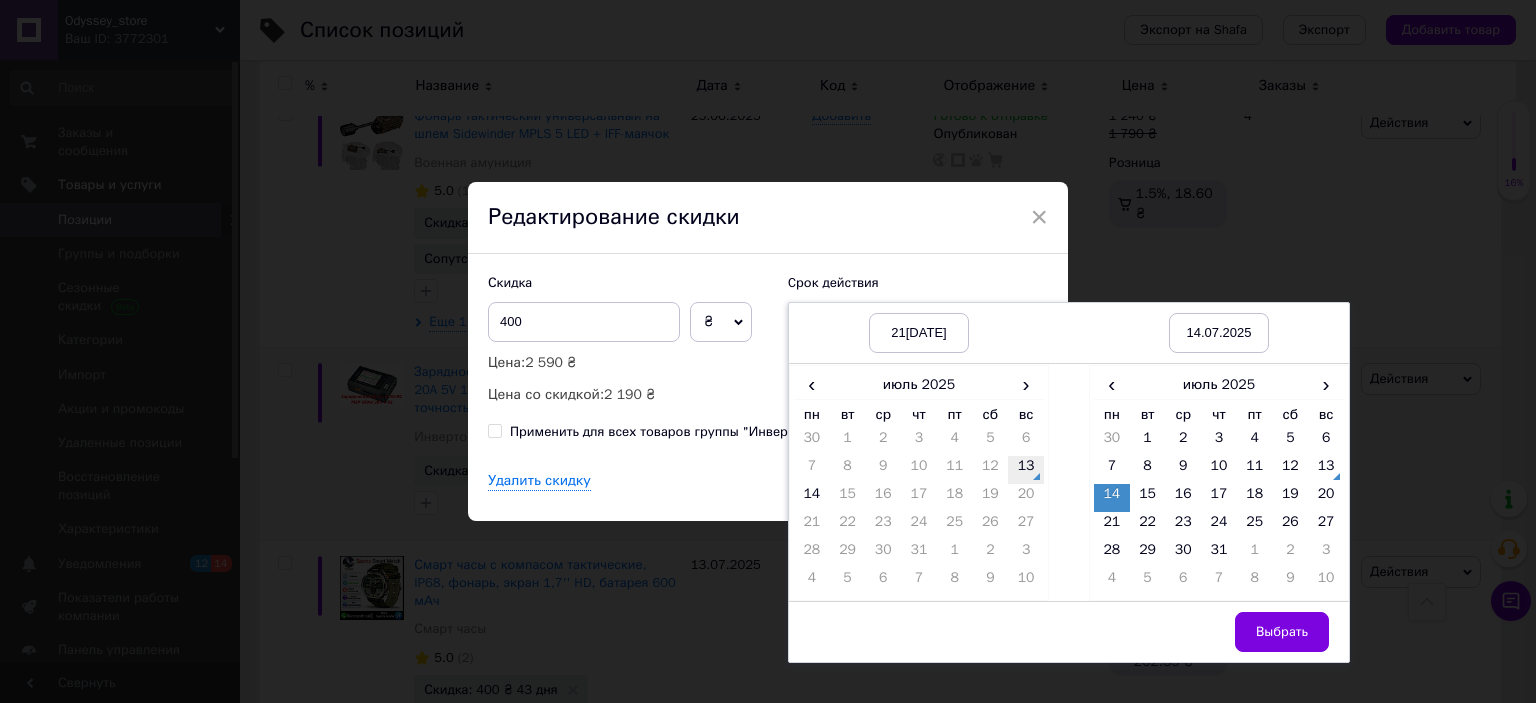 click on "13" at bounding box center [1026, 470] 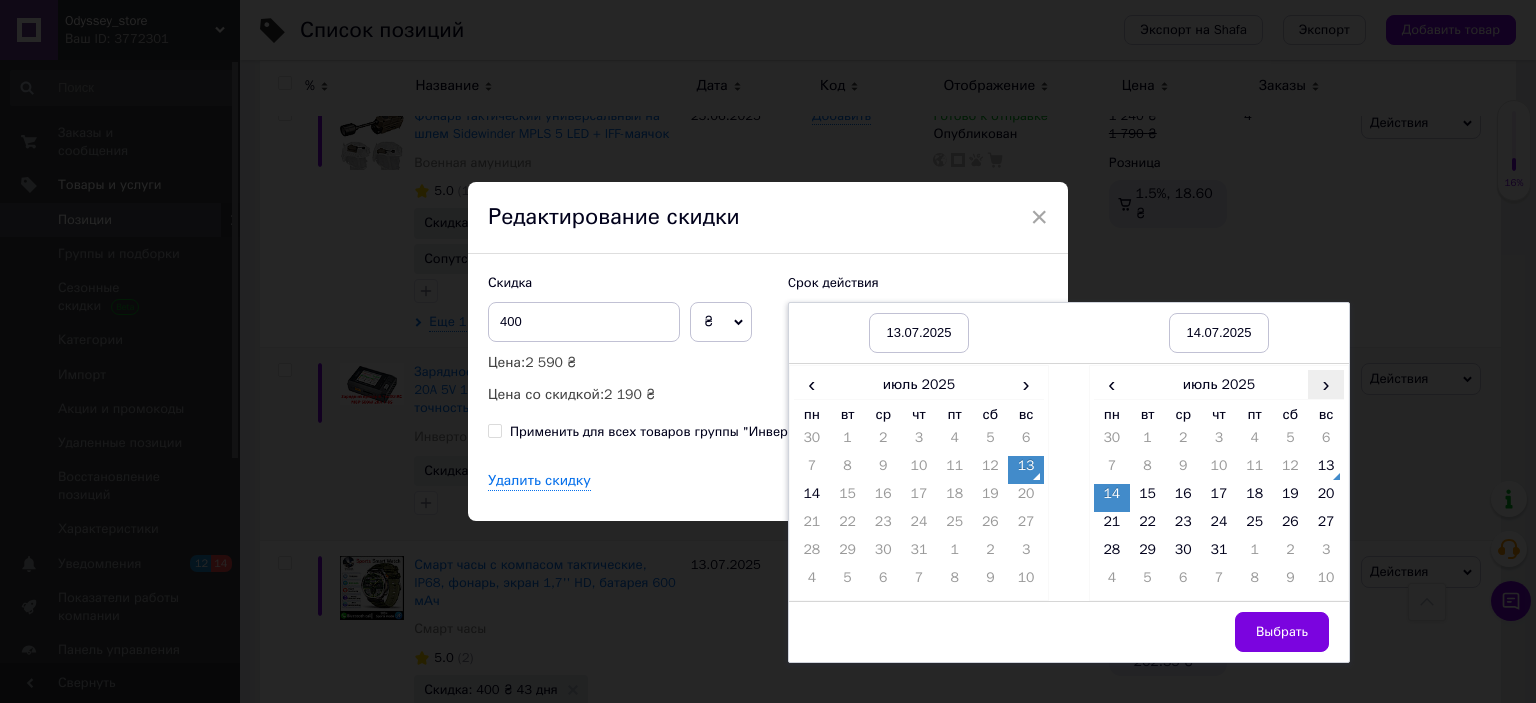 click on "›" at bounding box center (1326, 384) 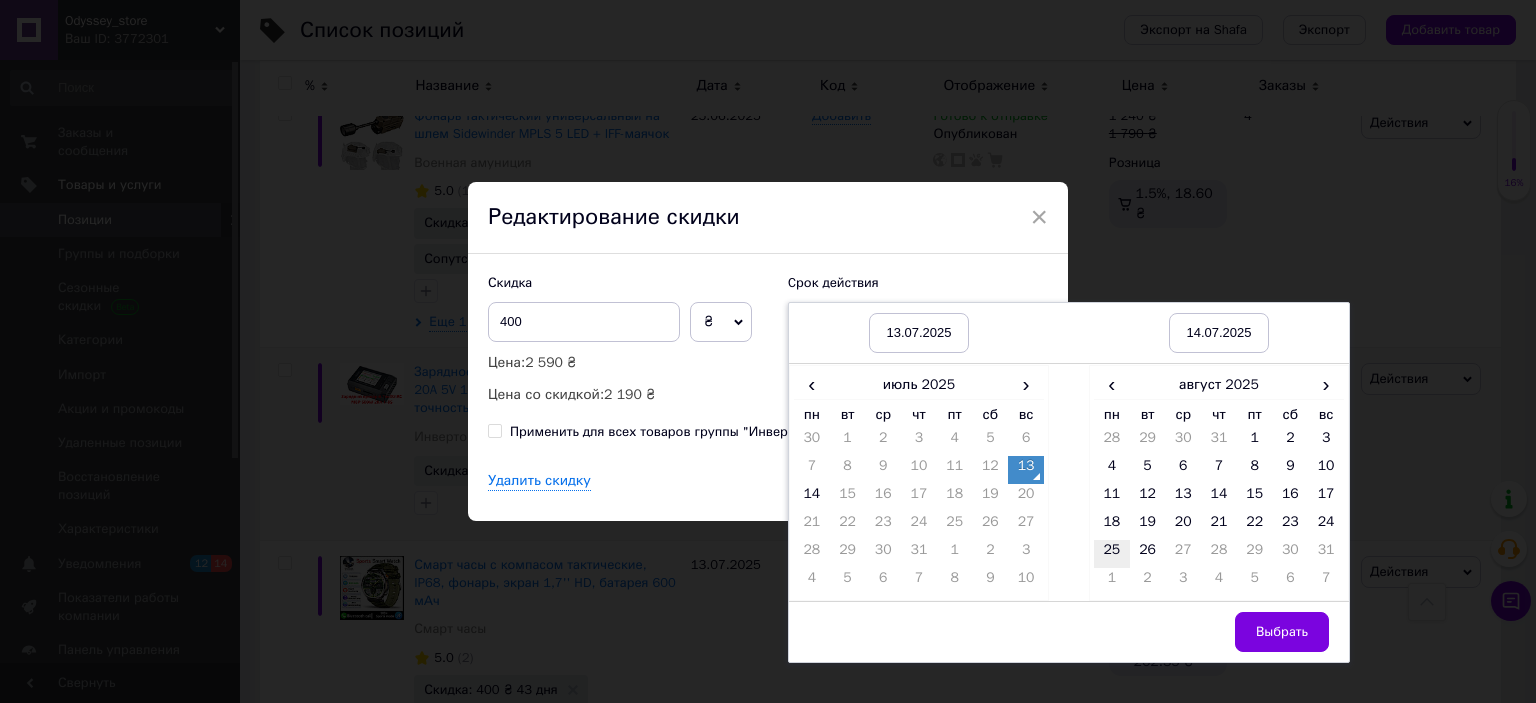 click on "25" at bounding box center [1112, 554] 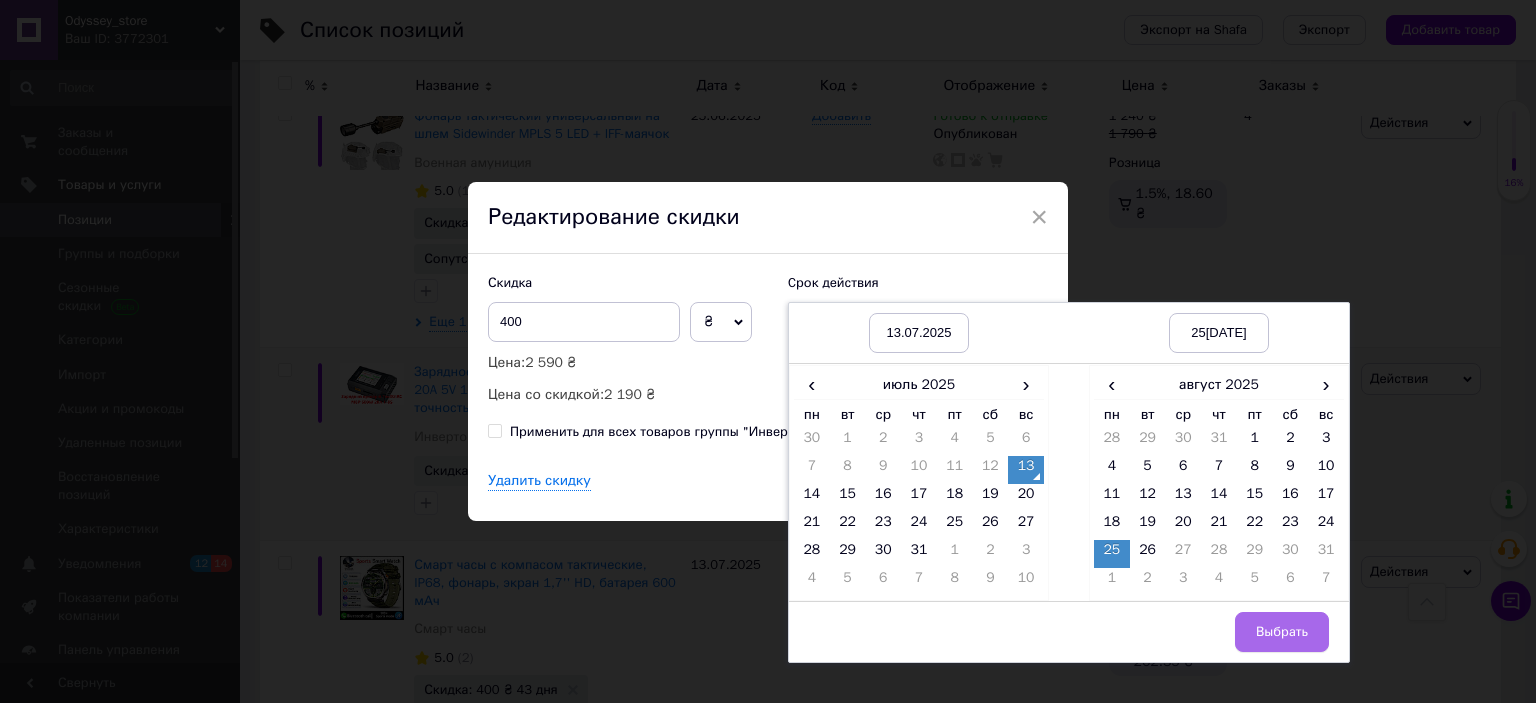 click on "Выбрать" at bounding box center [1282, 632] 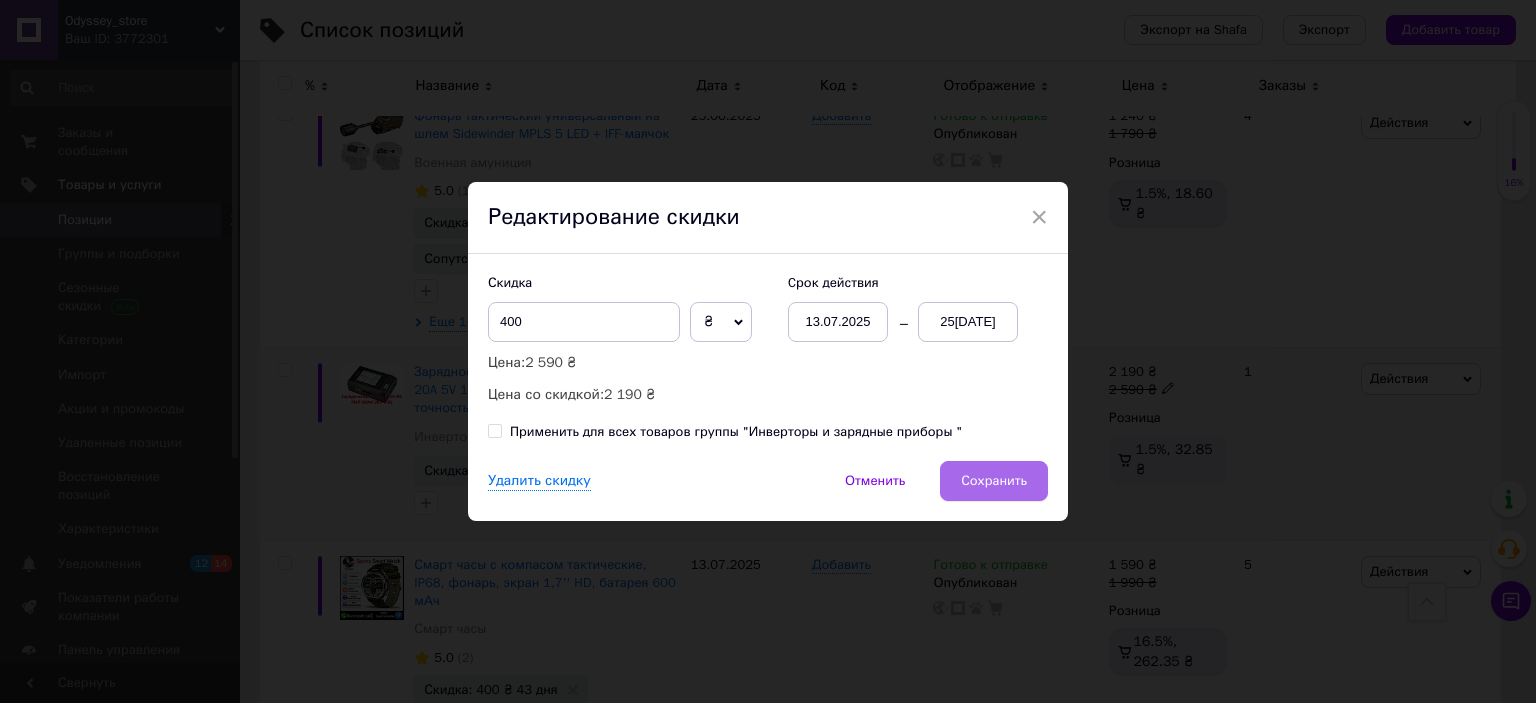click on "Сохранить" at bounding box center [994, 481] 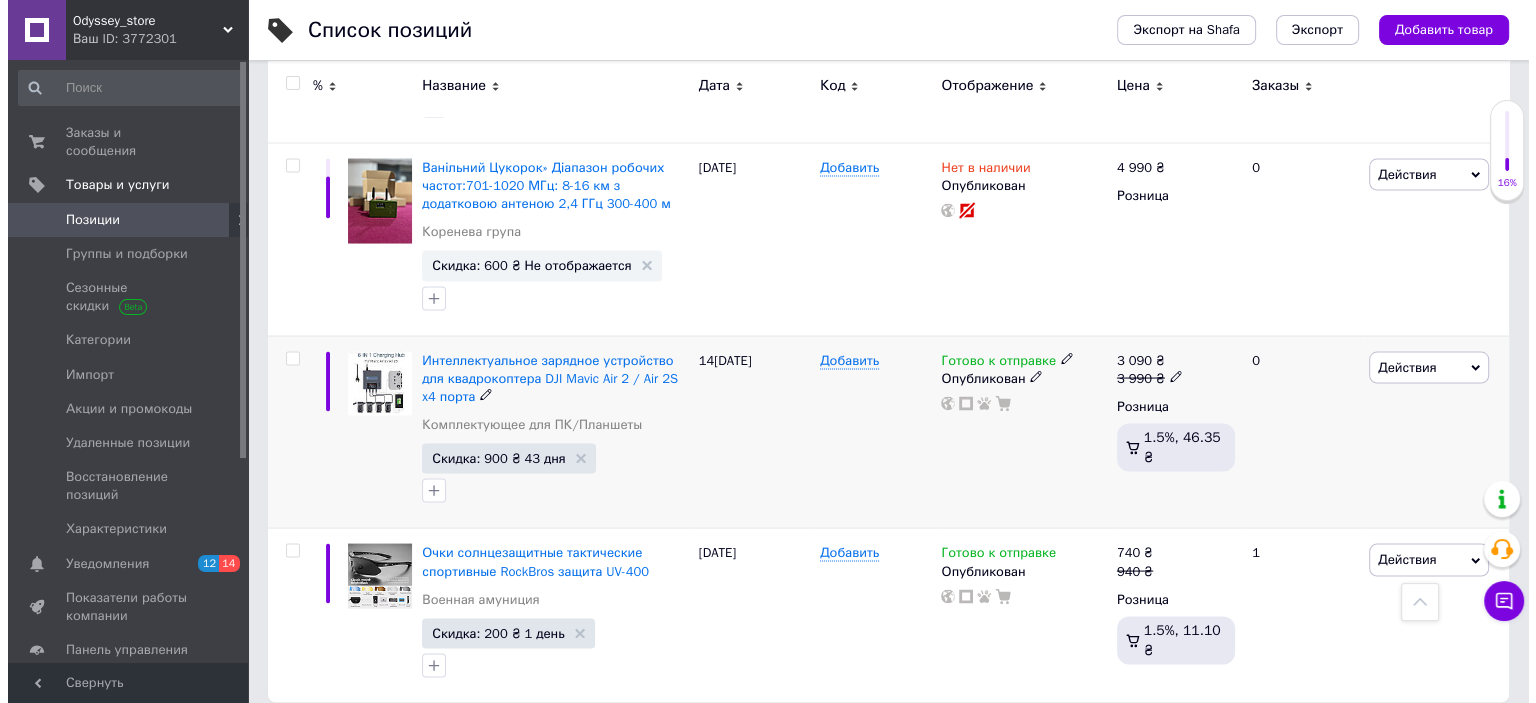 scroll, scrollTop: 3873, scrollLeft: 0, axis: vertical 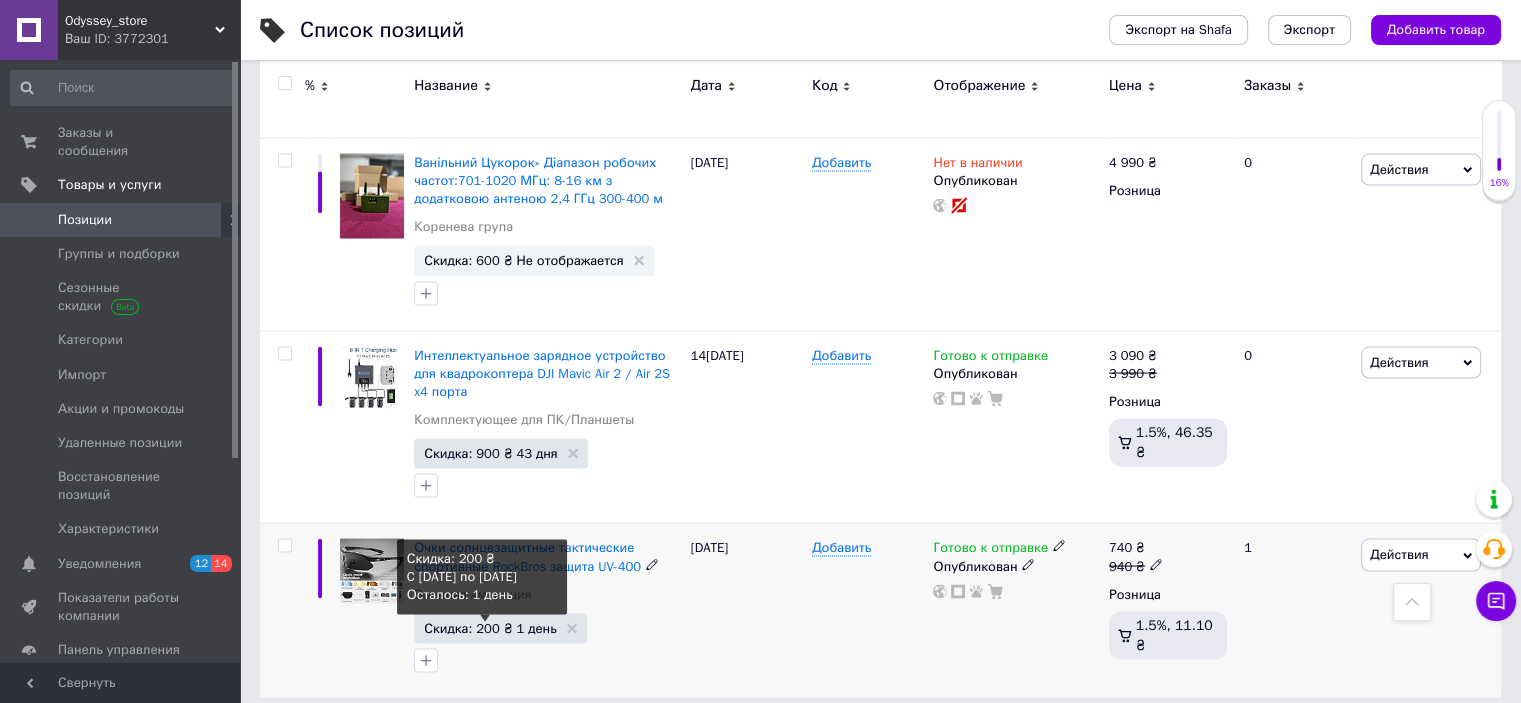 click on "Скидка: 200 ₴ 1 день" at bounding box center (490, 628) 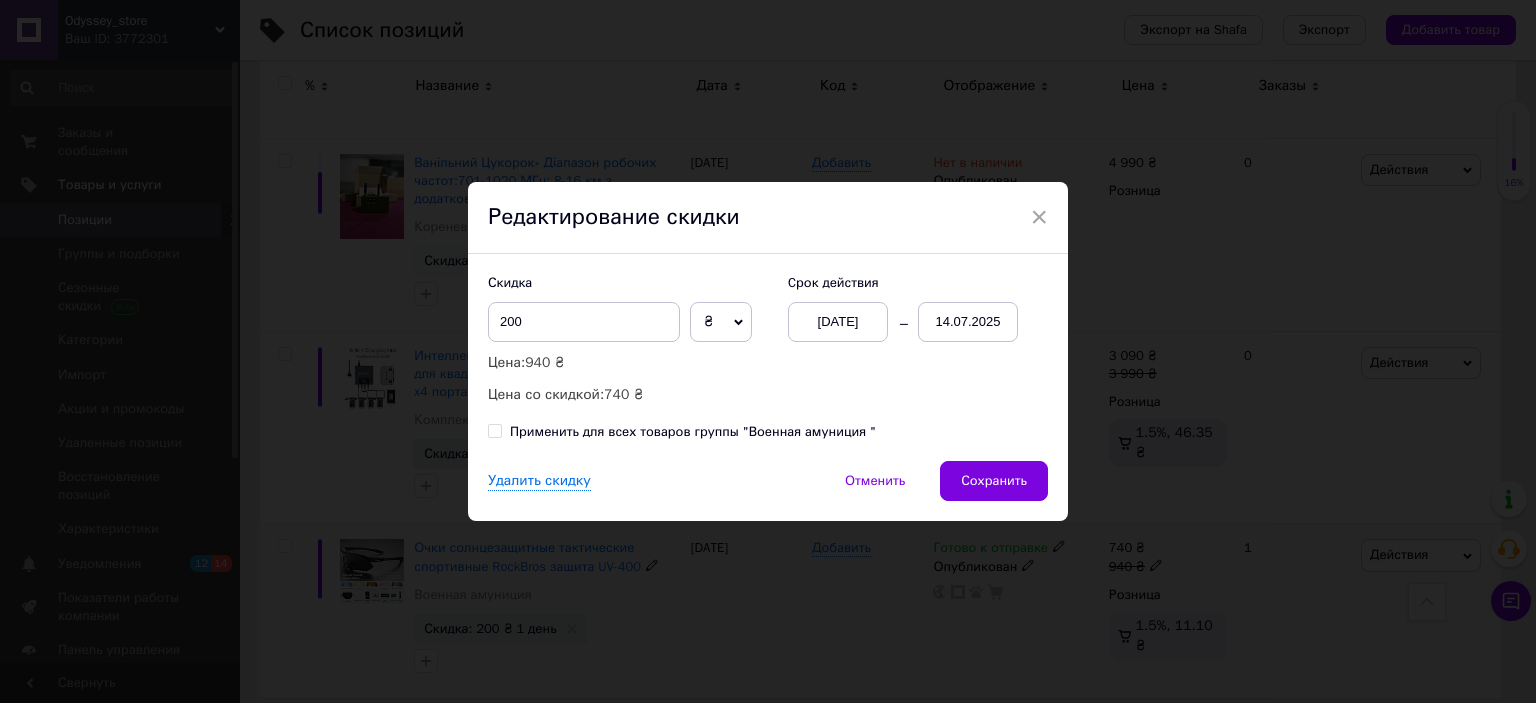 click on "14.07.2025" at bounding box center [968, 322] 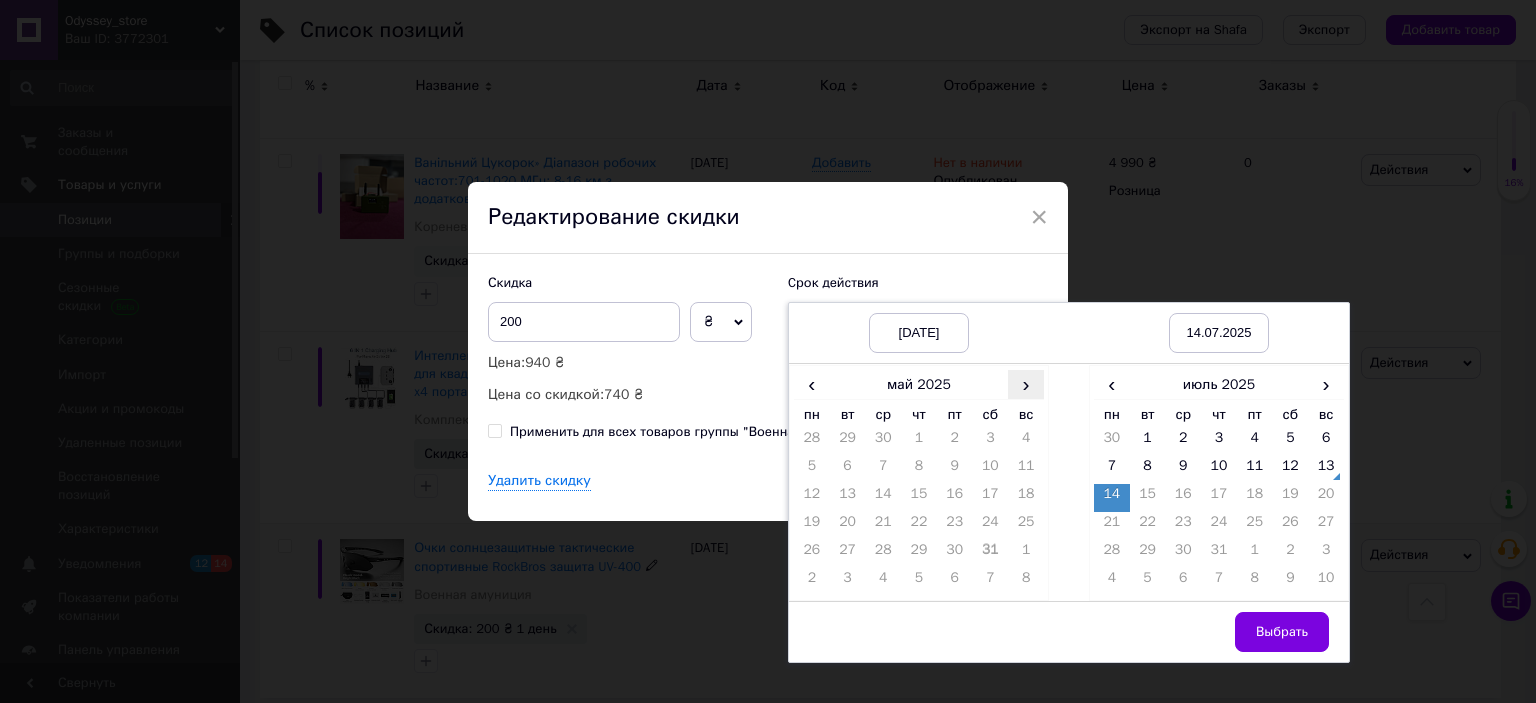 click on "›" at bounding box center [1026, 384] 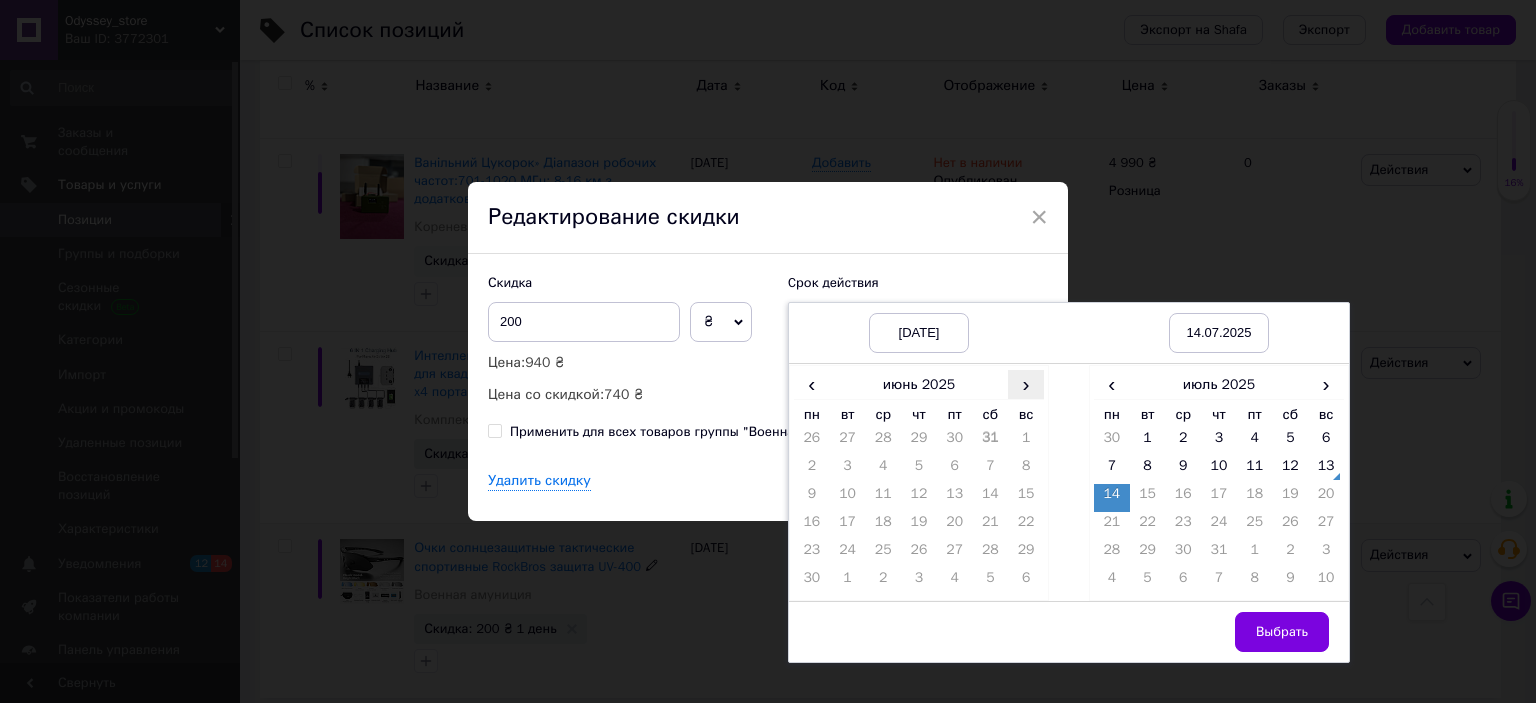 click on "›" at bounding box center (1026, 384) 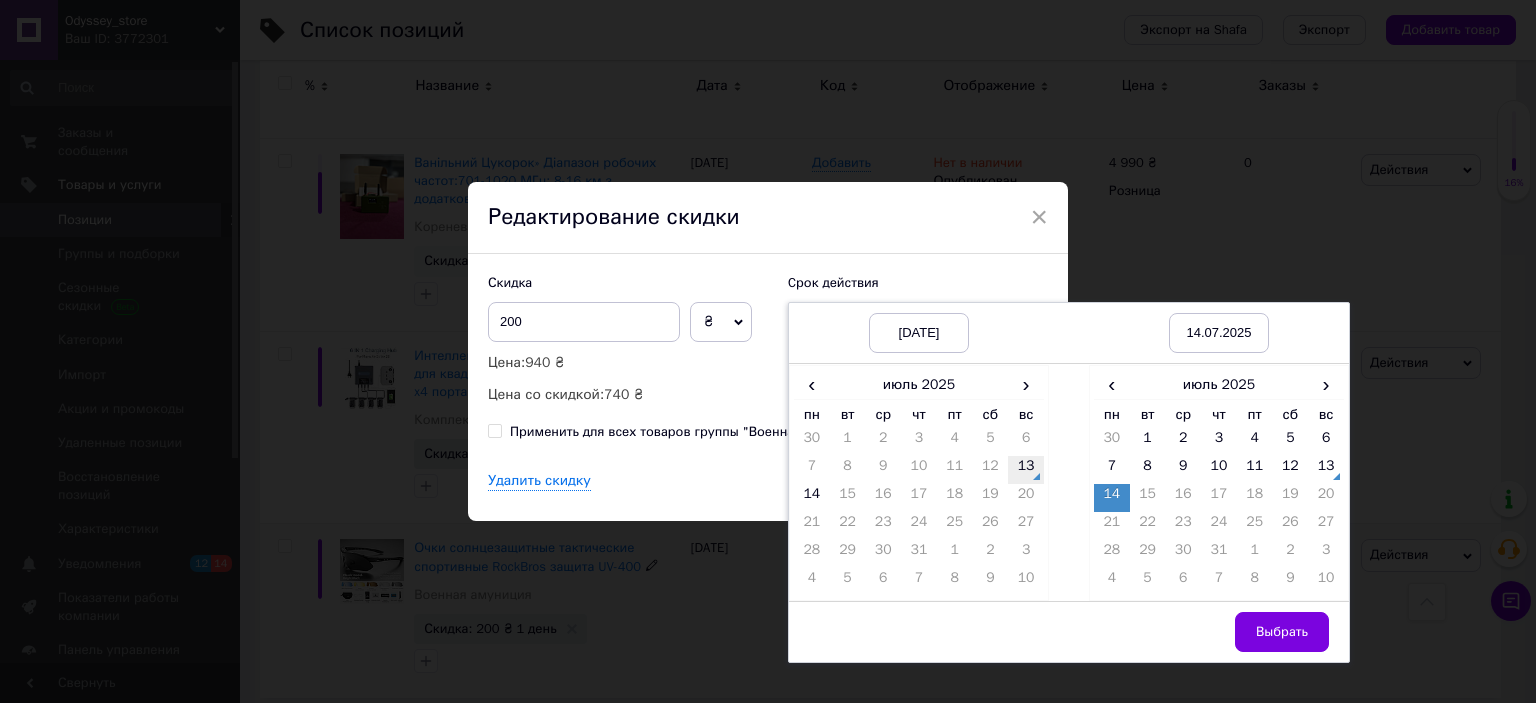 click on "13" at bounding box center [1026, 470] 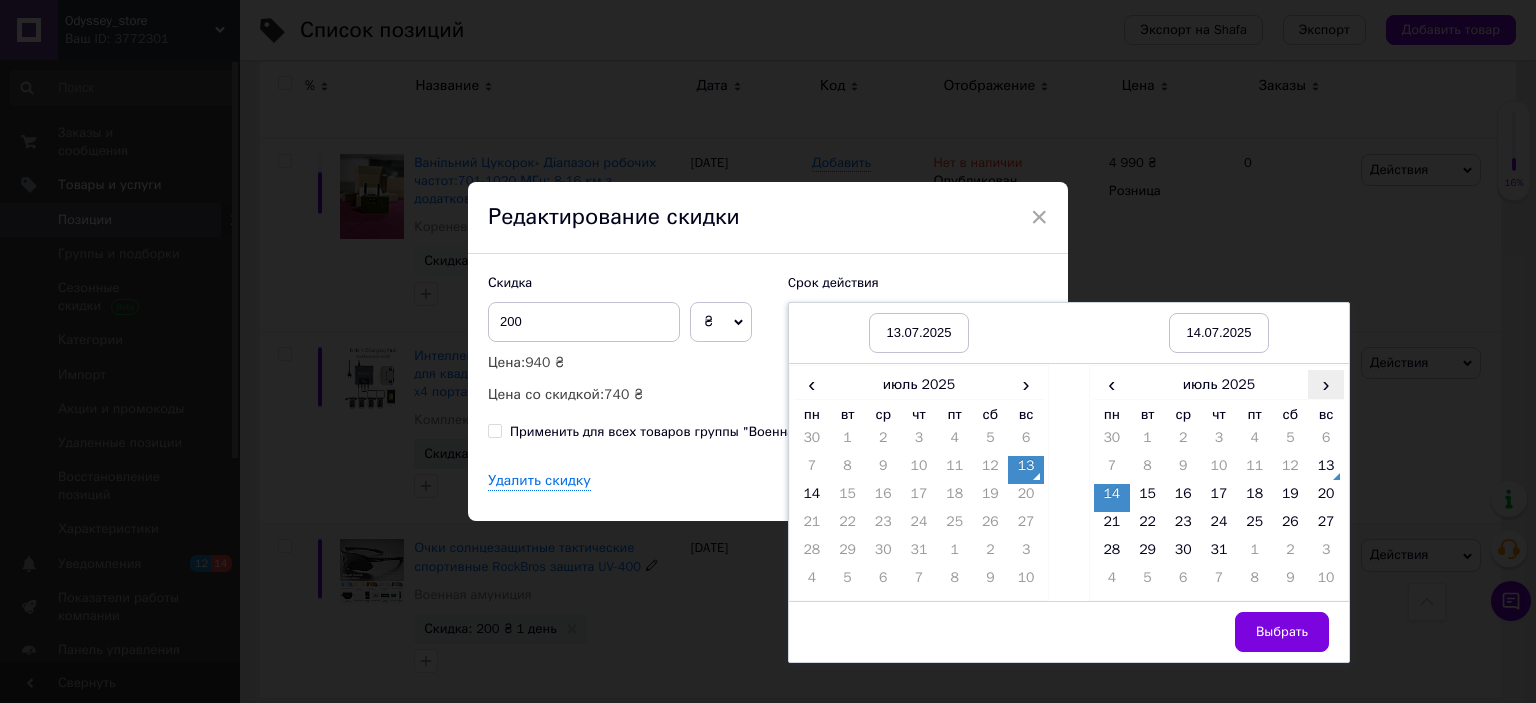 click on "›" at bounding box center (1326, 384) 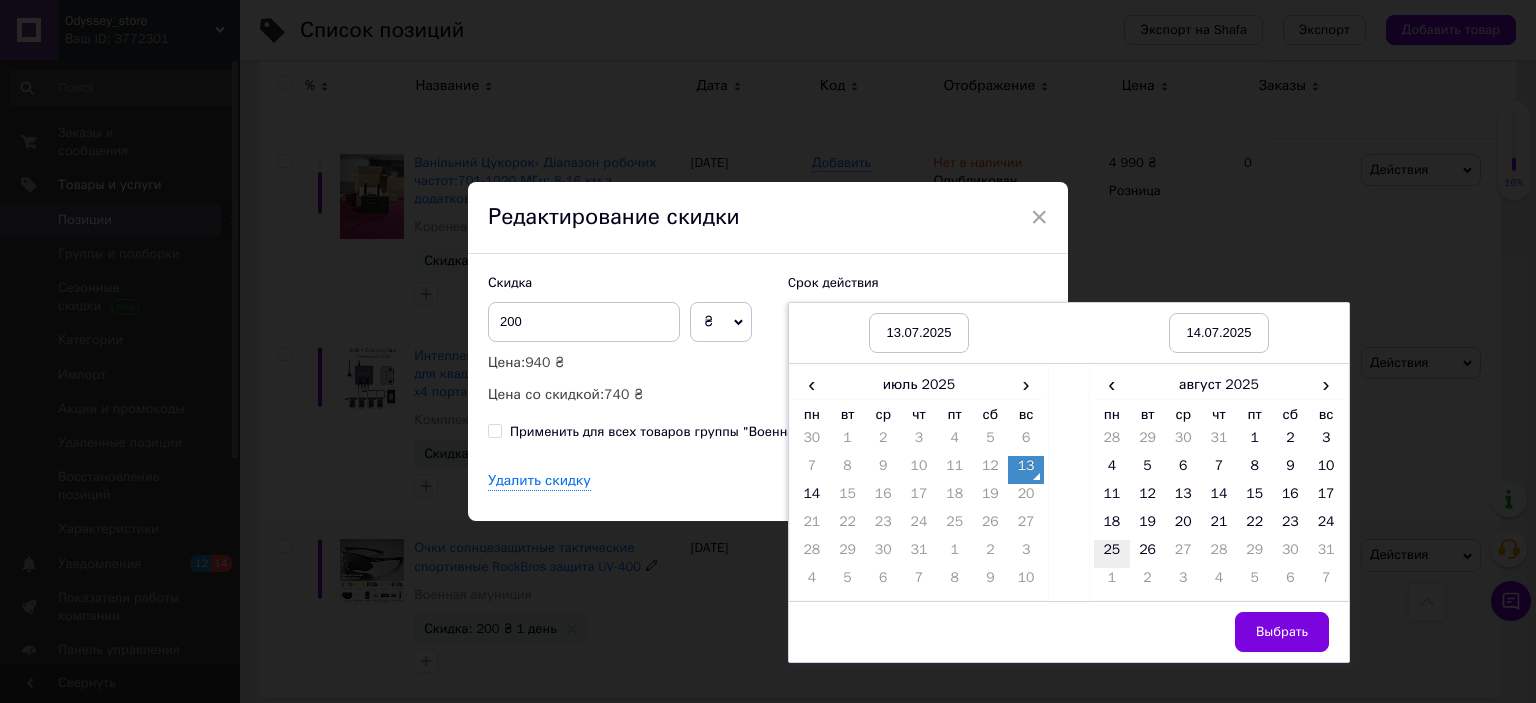 click on "25" at bounding box center [1112, 554] 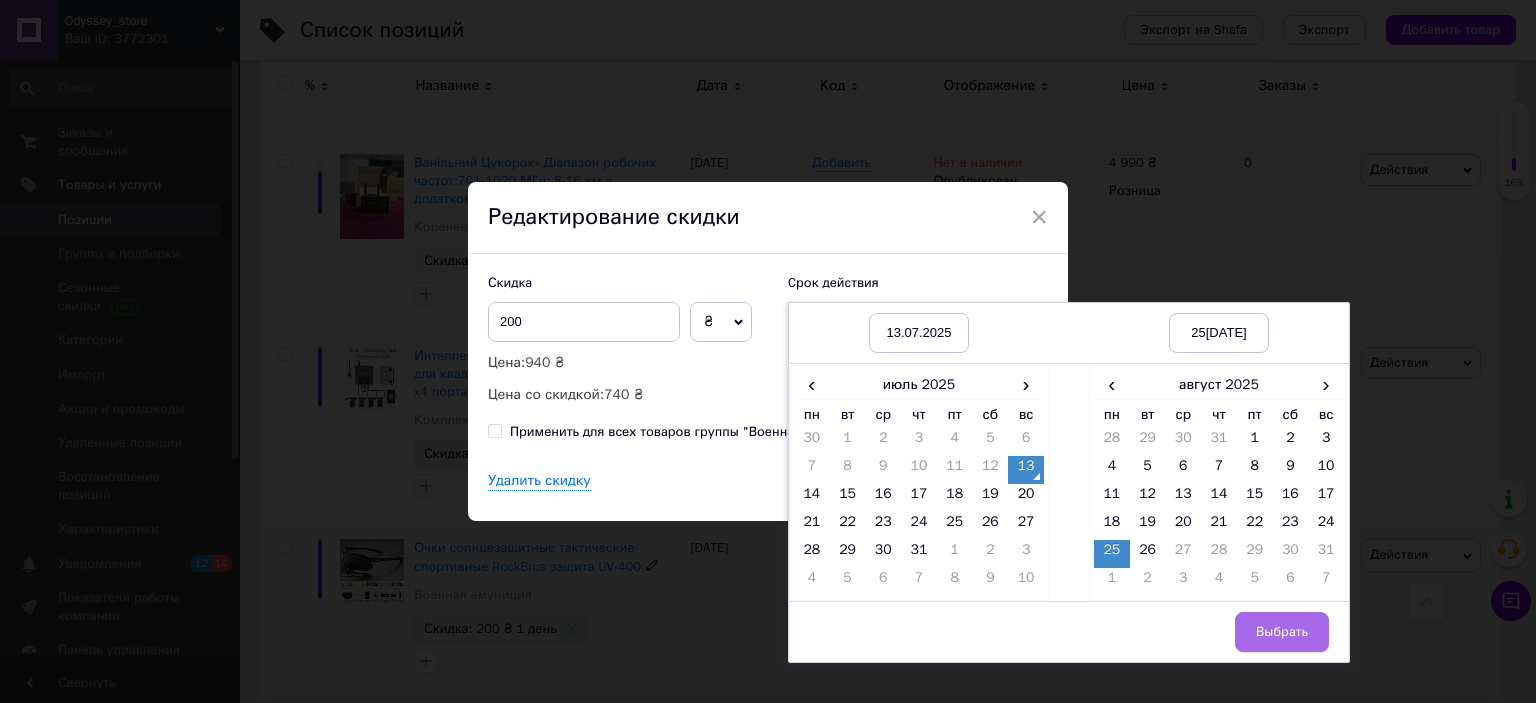 click on "Выбрать" at bounding box center (1282, 632) 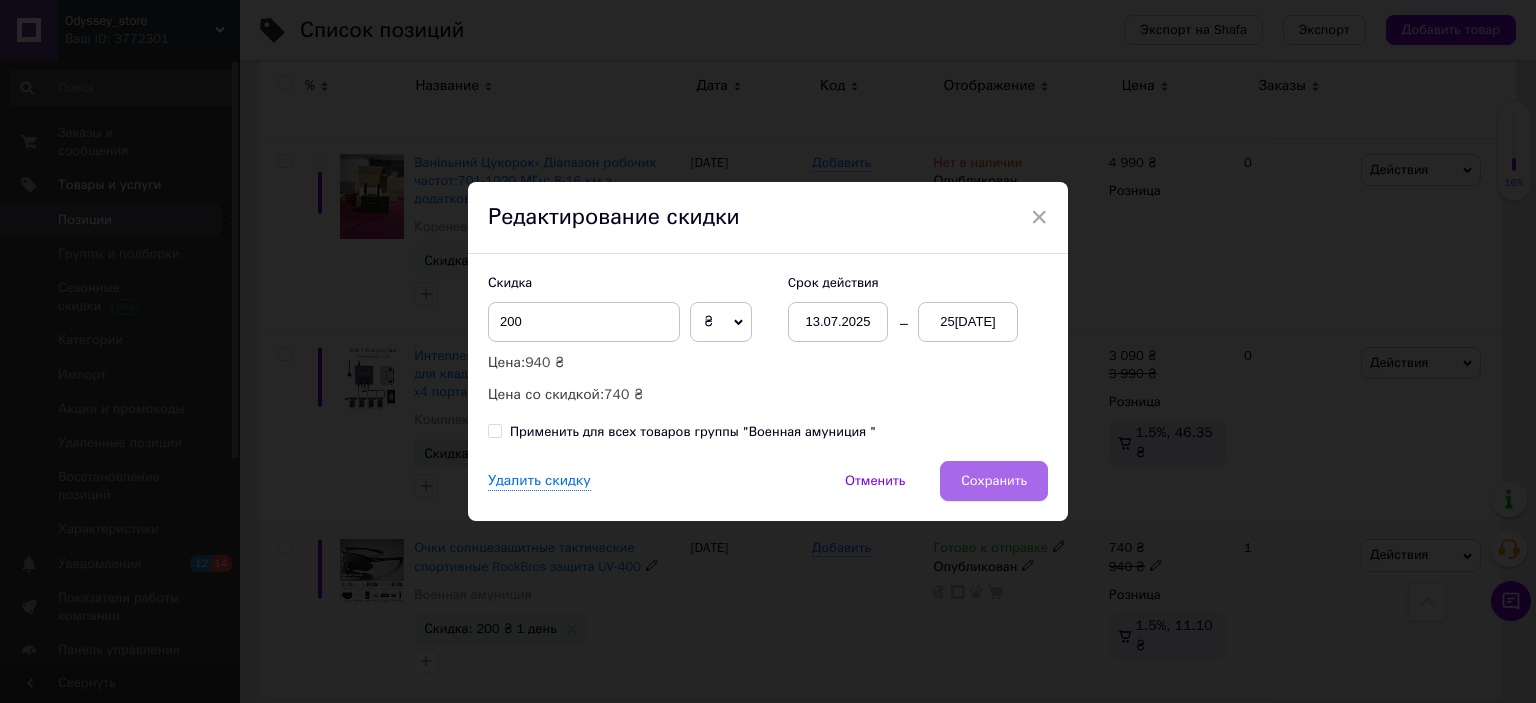 click on "Сохранить" at bounding box center (994, 481) 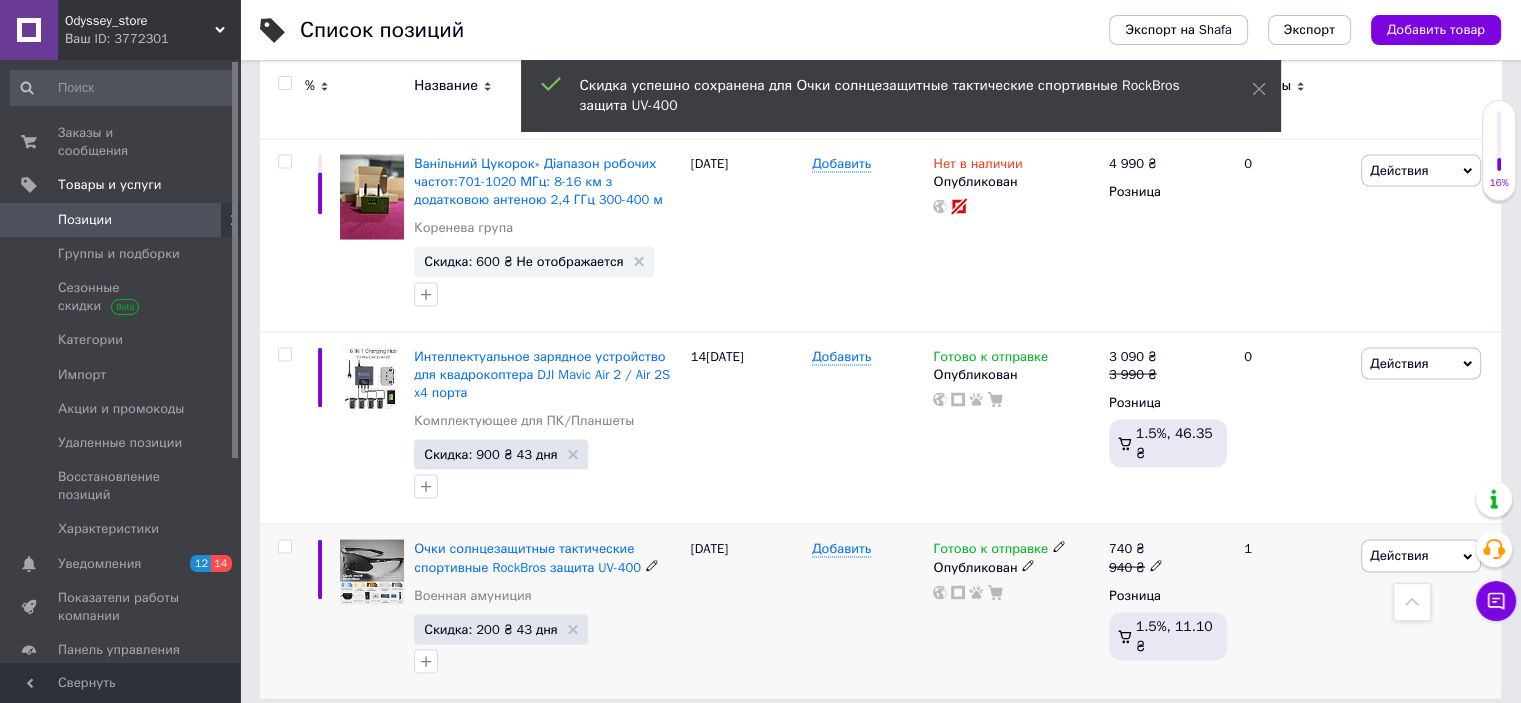 scroll, scrollTop: 3873, scrollLeft: 0, axis: vertical 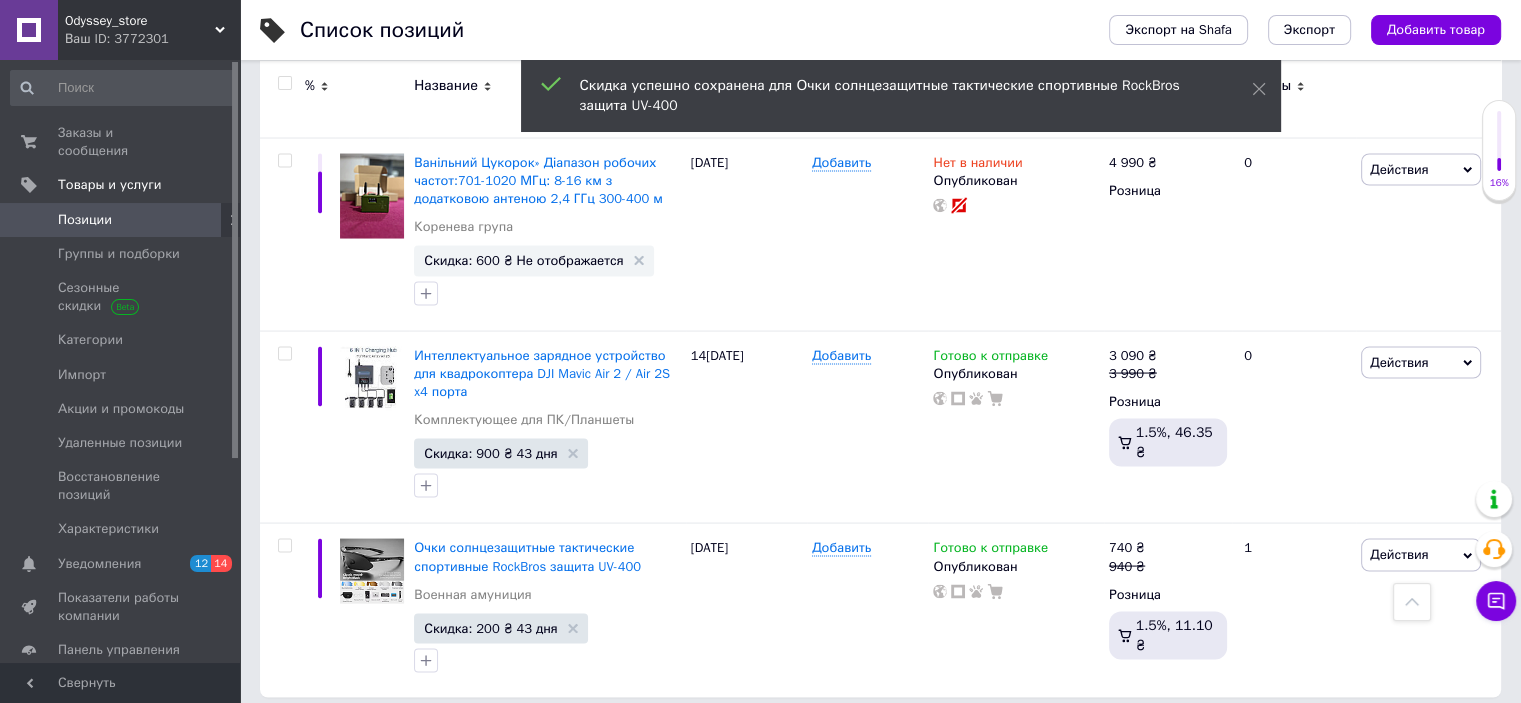 click on "2" at bounding box center [327, 739] 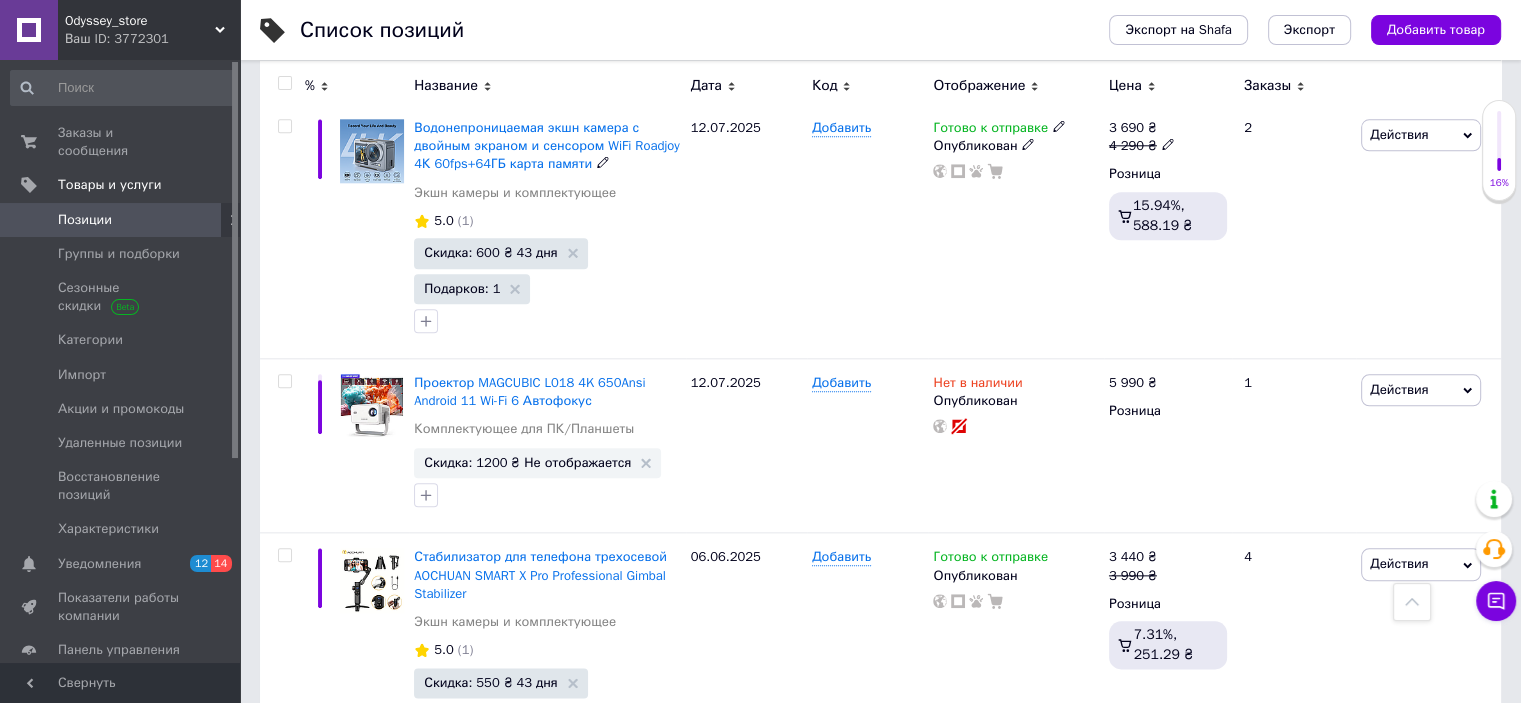 scroll, scrollTop: 2200, scrollLeft: 0, axis: vertical 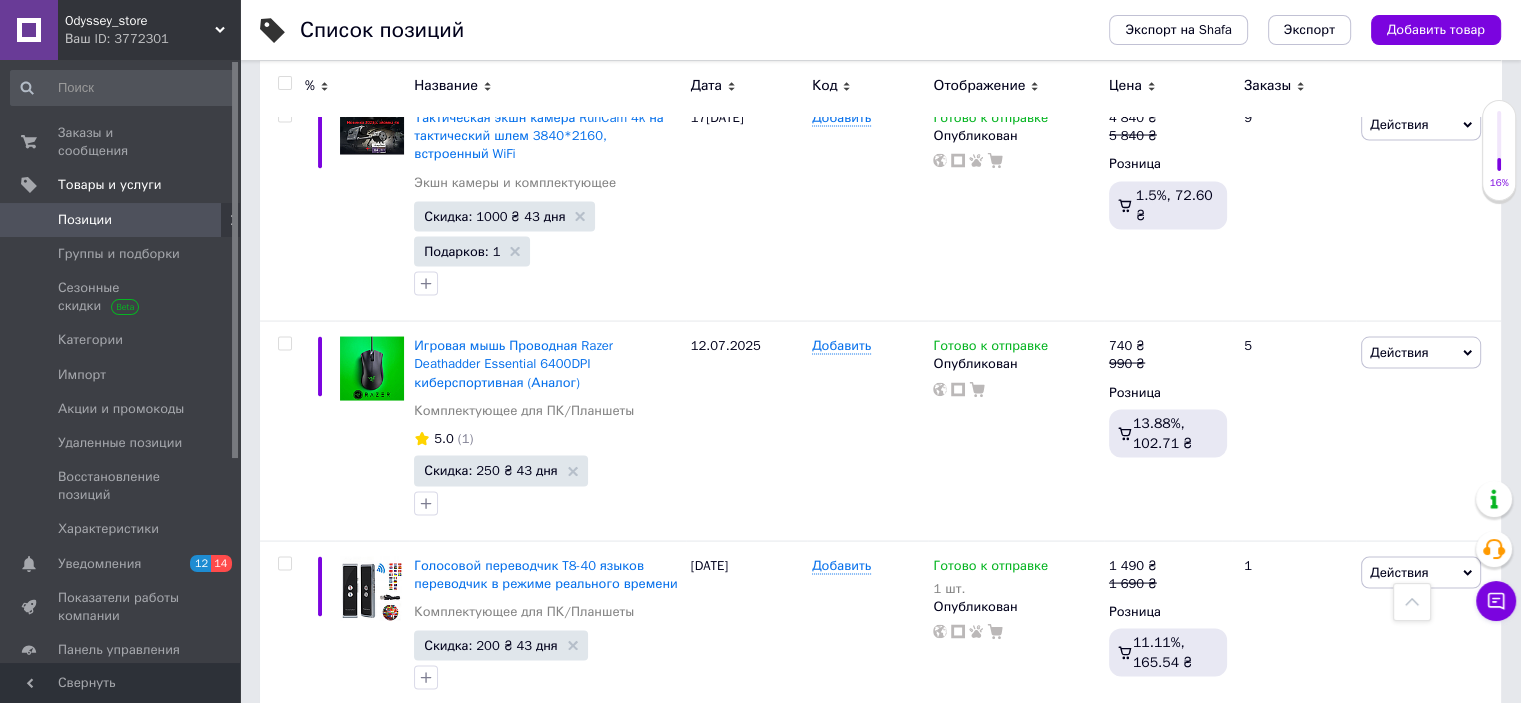 click on "3" at bounding box center (505, 756) 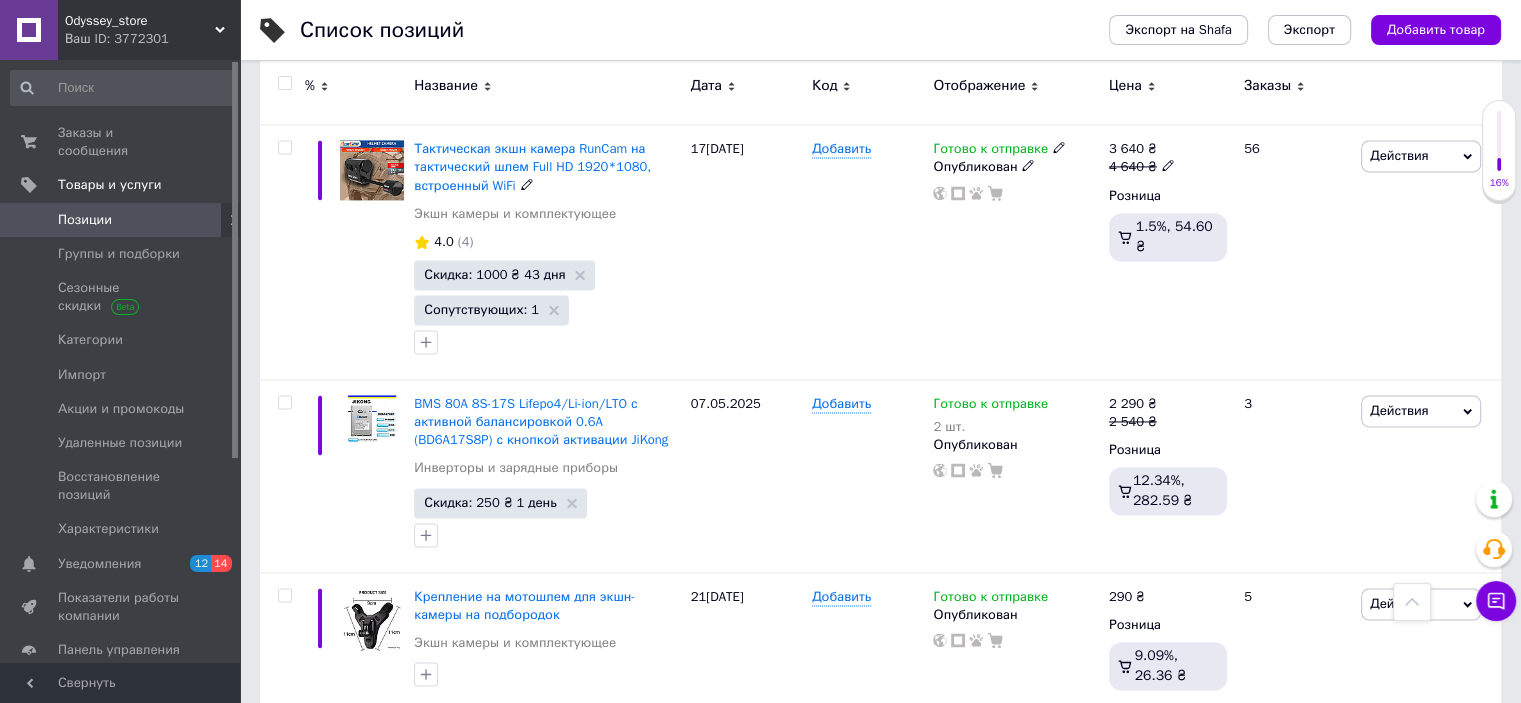 scroll, scrollTop: 2956, scrollLeft: 0, axis: vertical 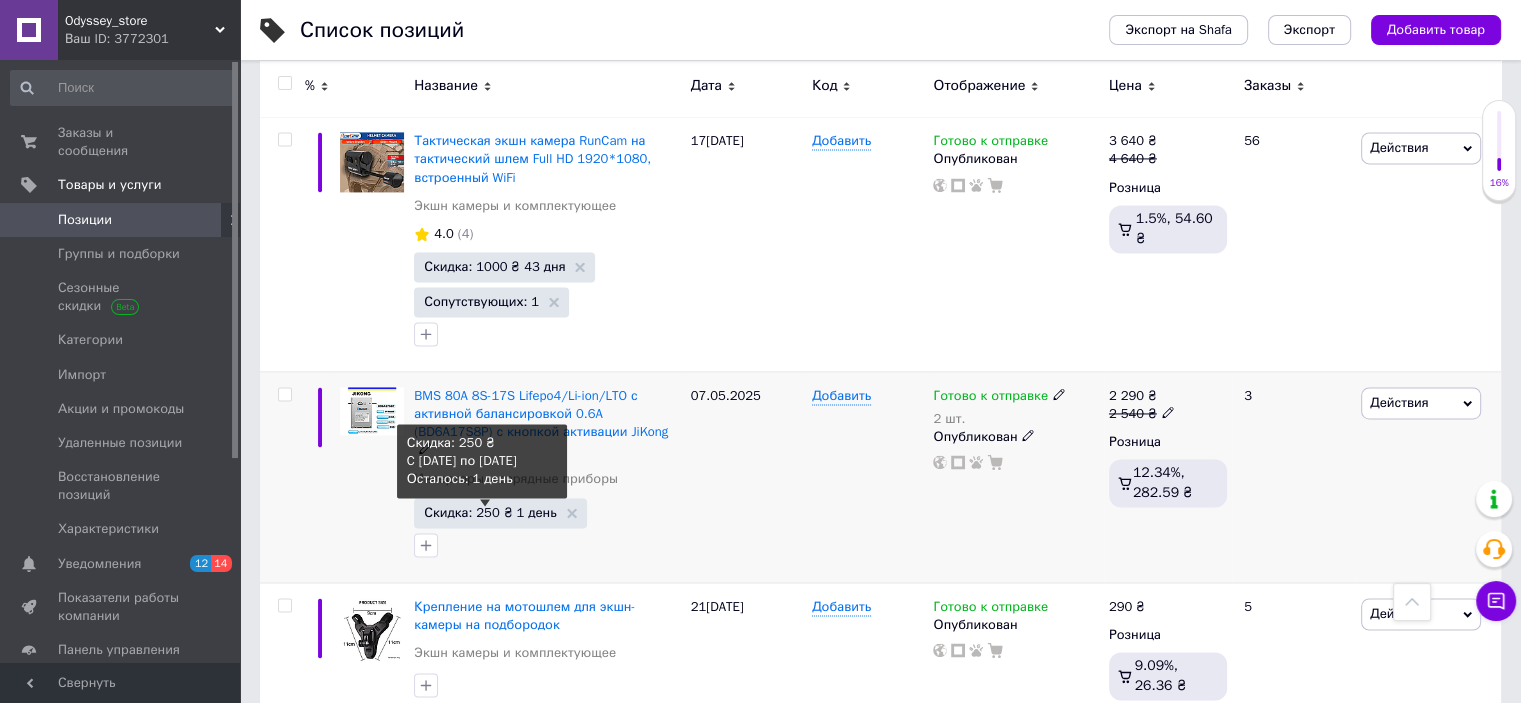 click on "Скидка: 250 ₴ 1 день" at bounding box center (490, 512) 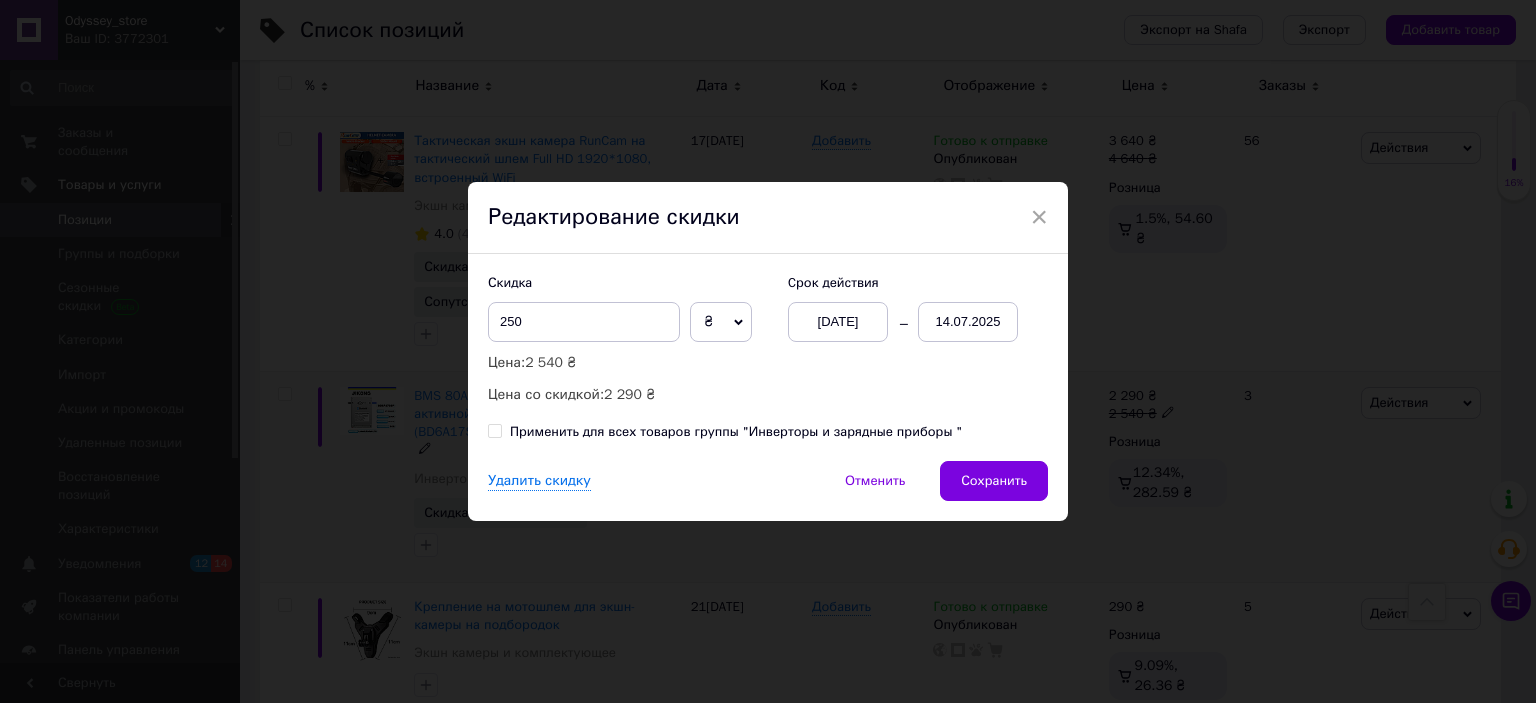 click on "14.07.2025" at bounding box center (968, 322) 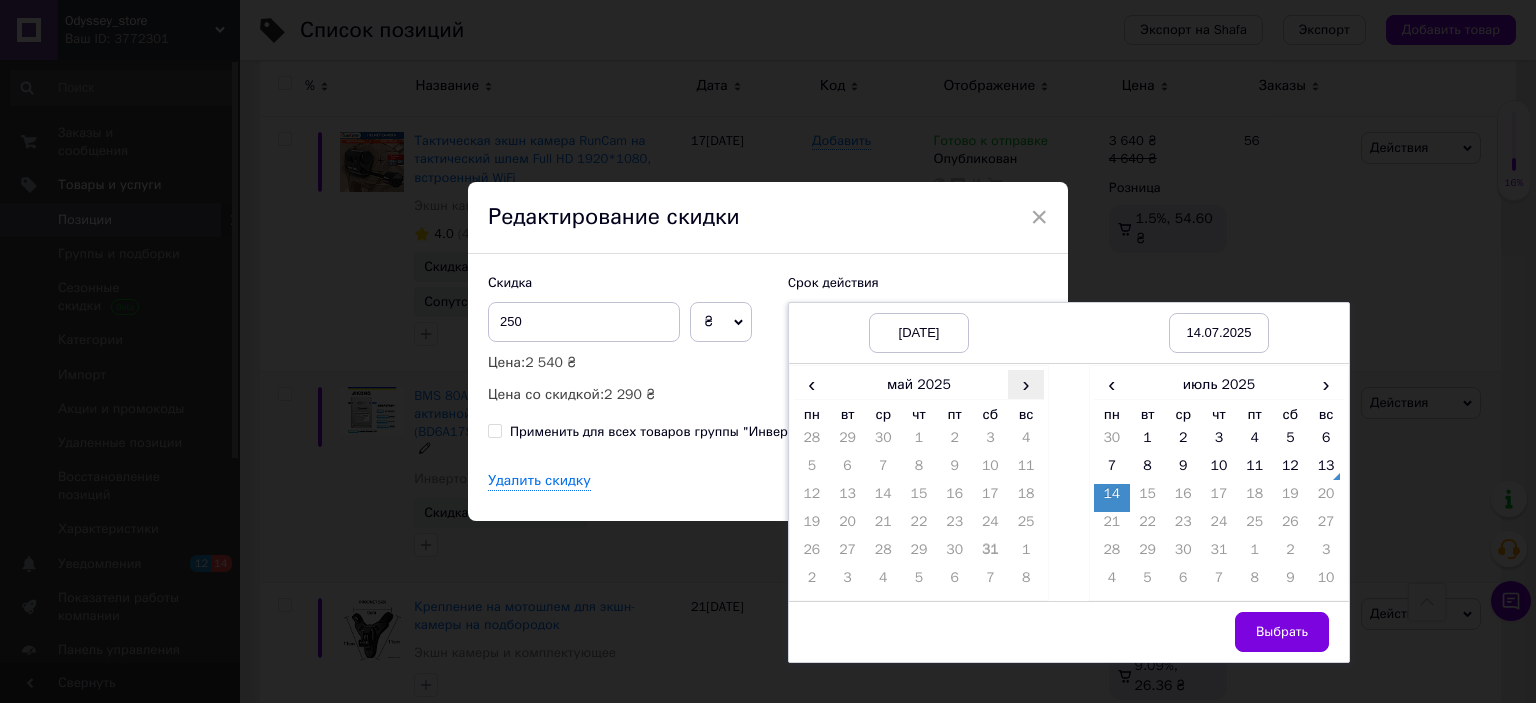 click on "›" at bounding box center [1026, 384] 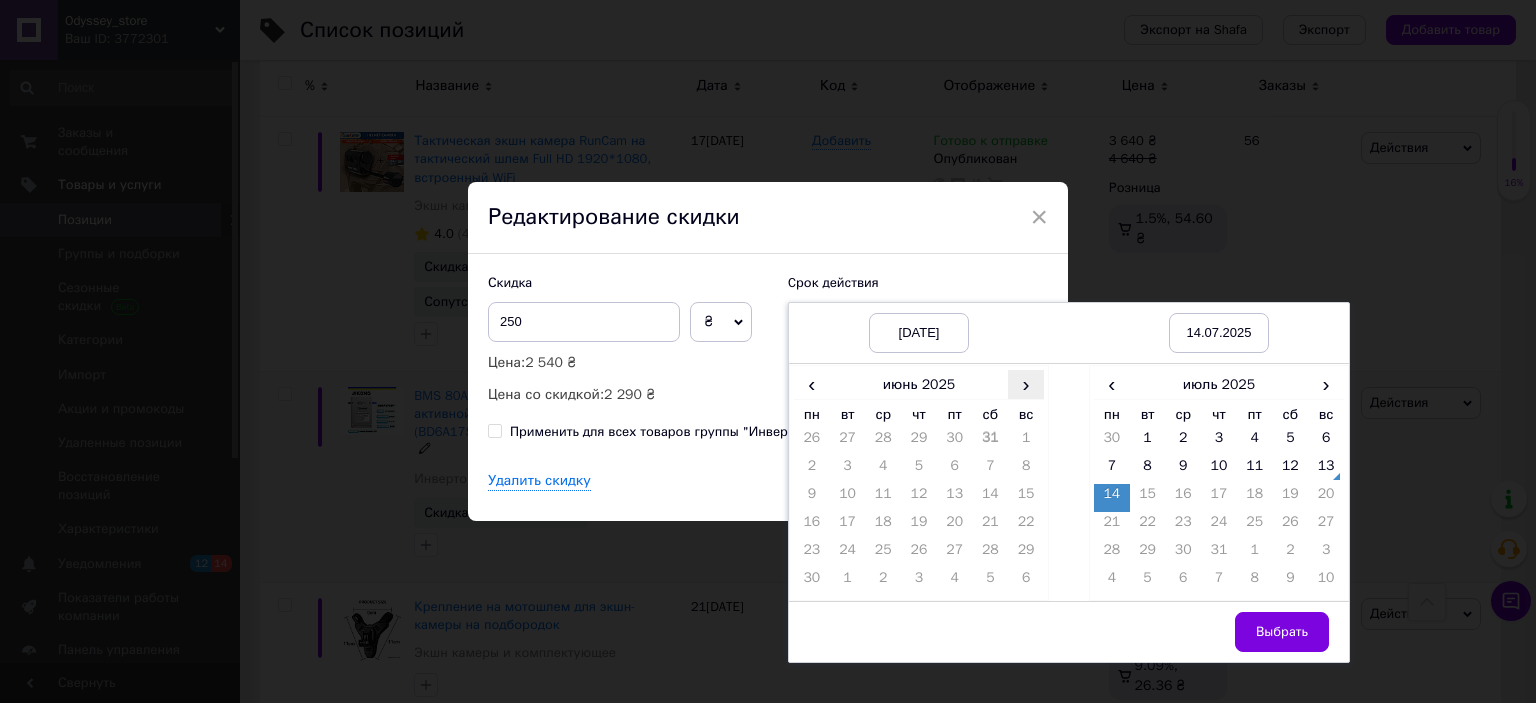 click on "›" at bounding box center [1026, 384] 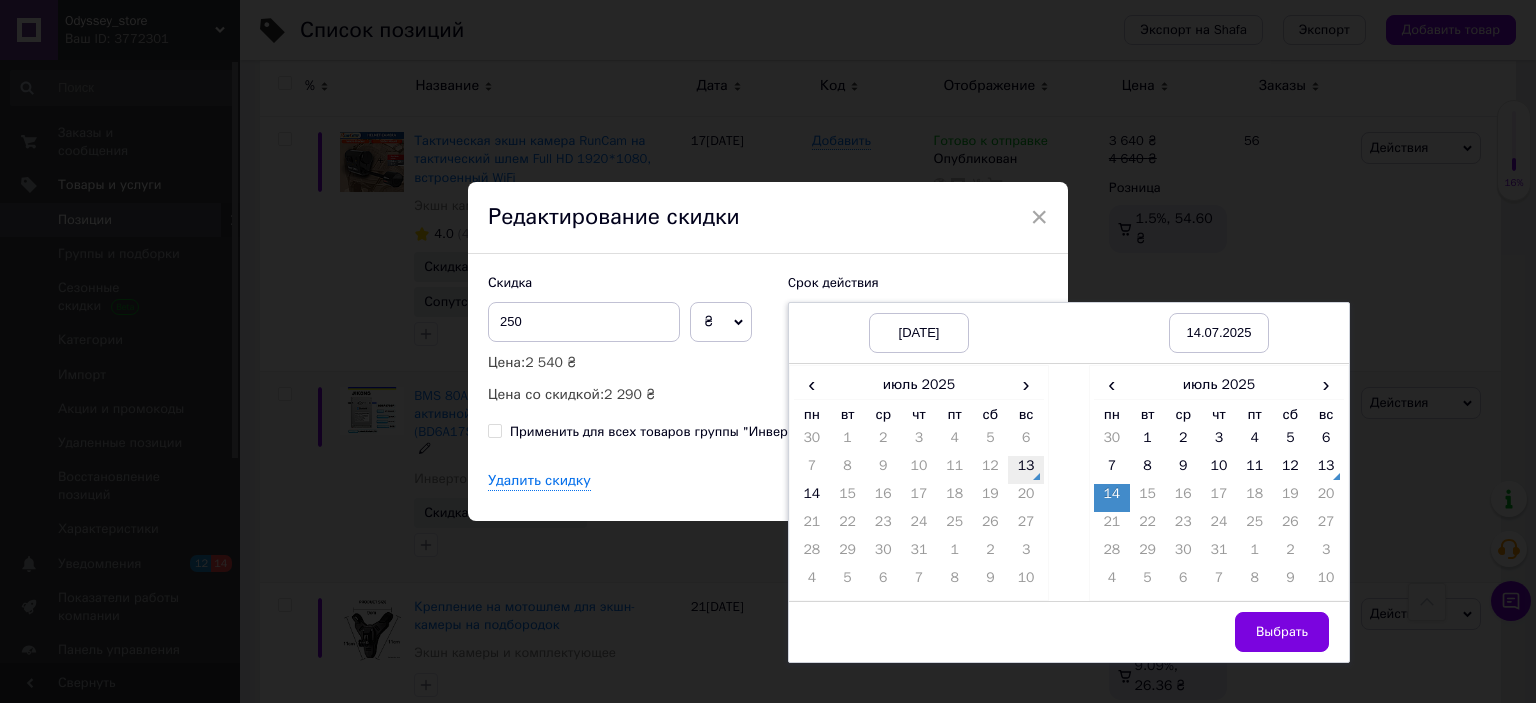 click on "13" at bounding box center (1026, 470) 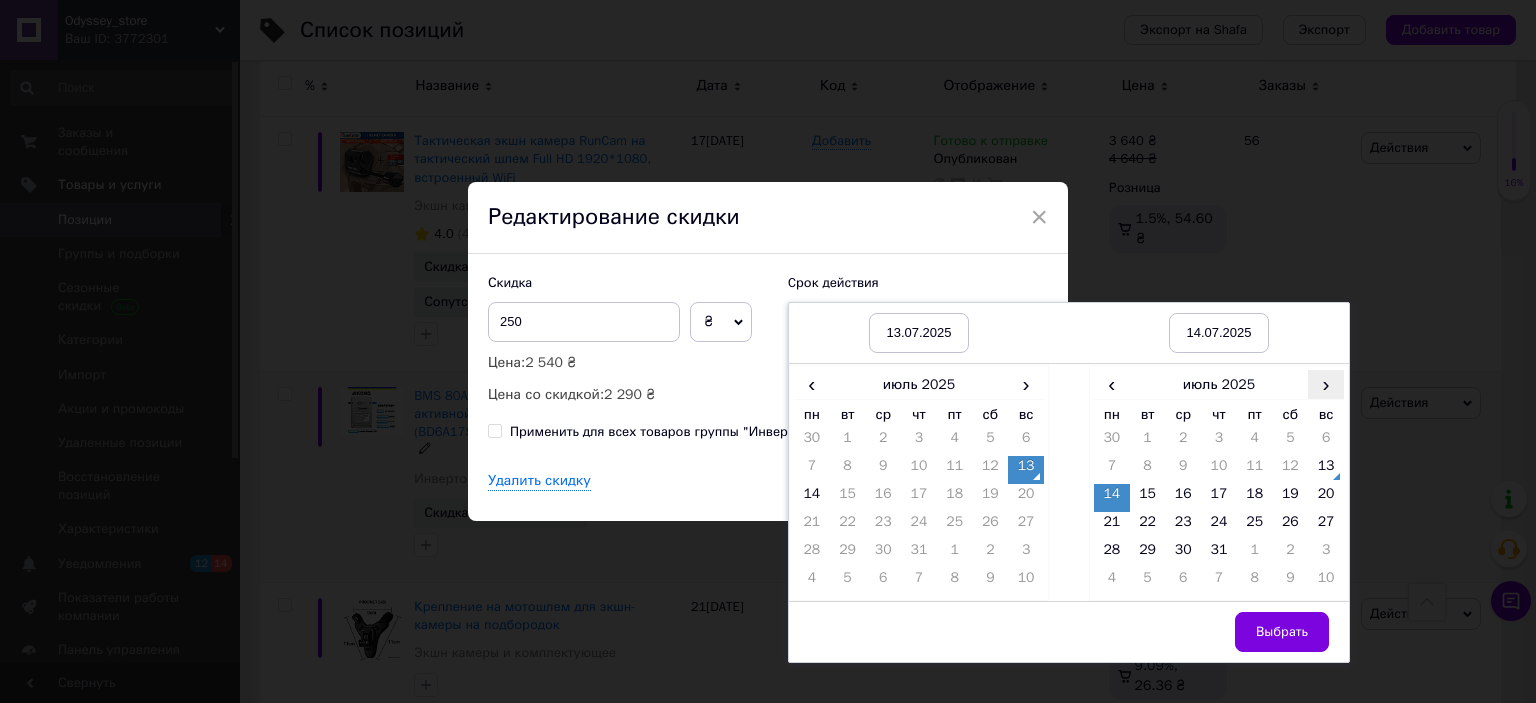 click on "›" at bounding box center (1326, 384) 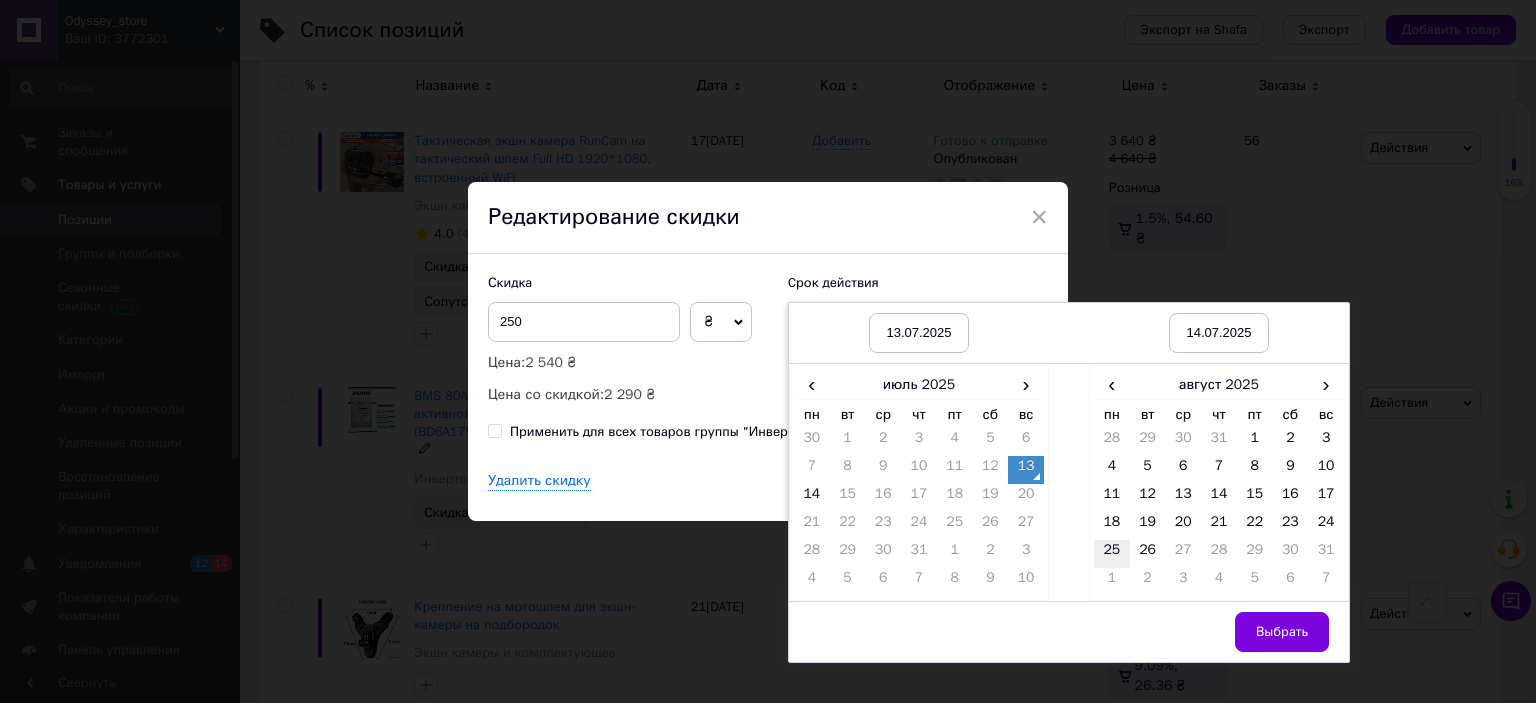 click on "25" at bounding box center (1112, 554) 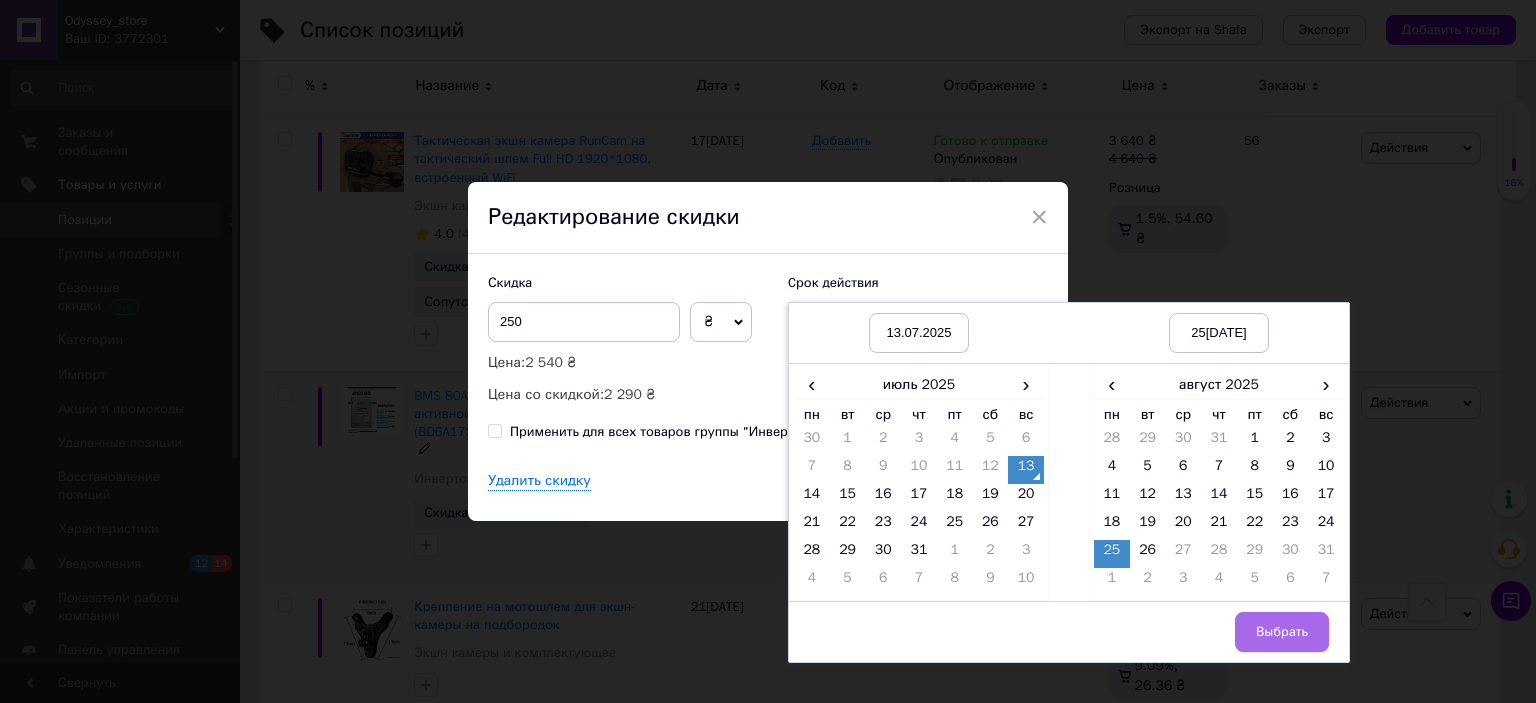 click on "Выбрать" at bounding box center (1282, 632) 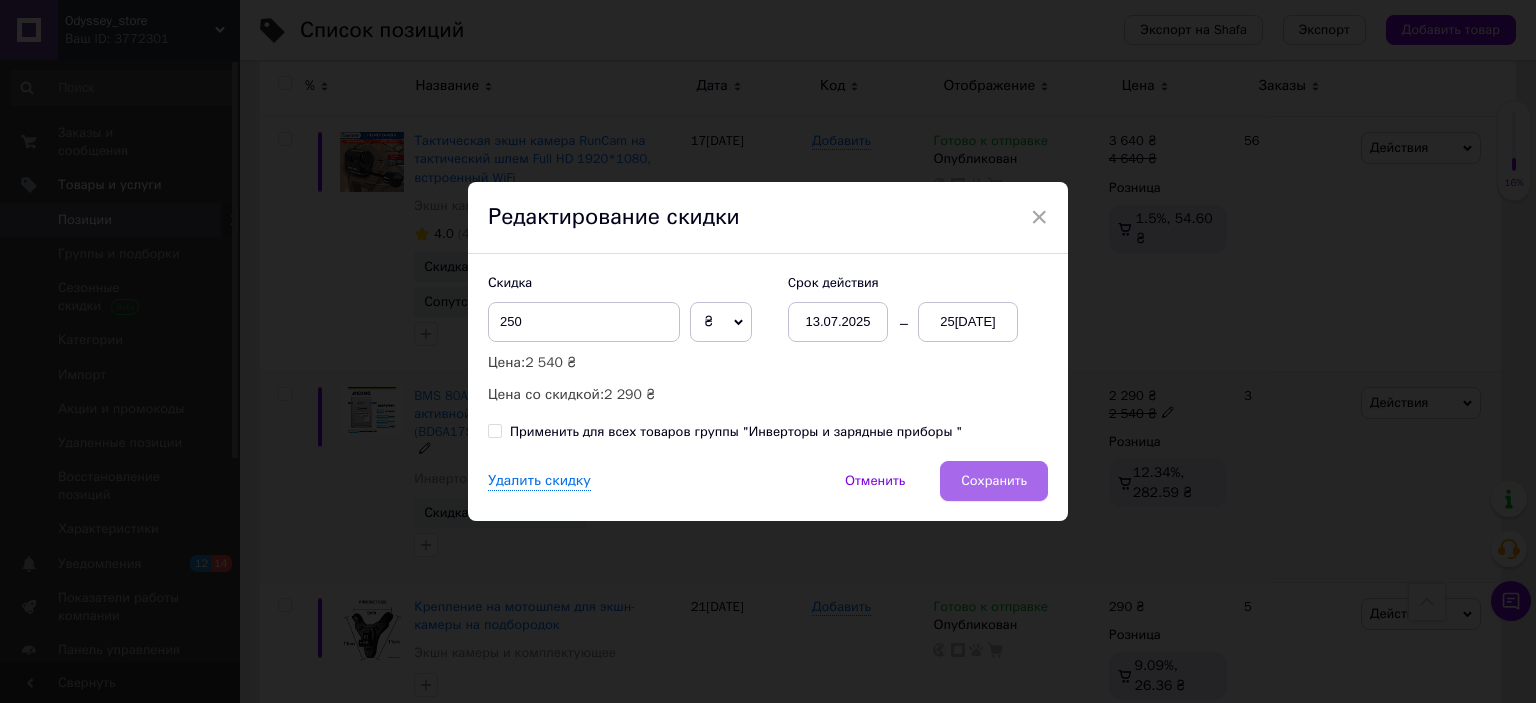 click on "Сохранить" at bounding box center (994, 481) 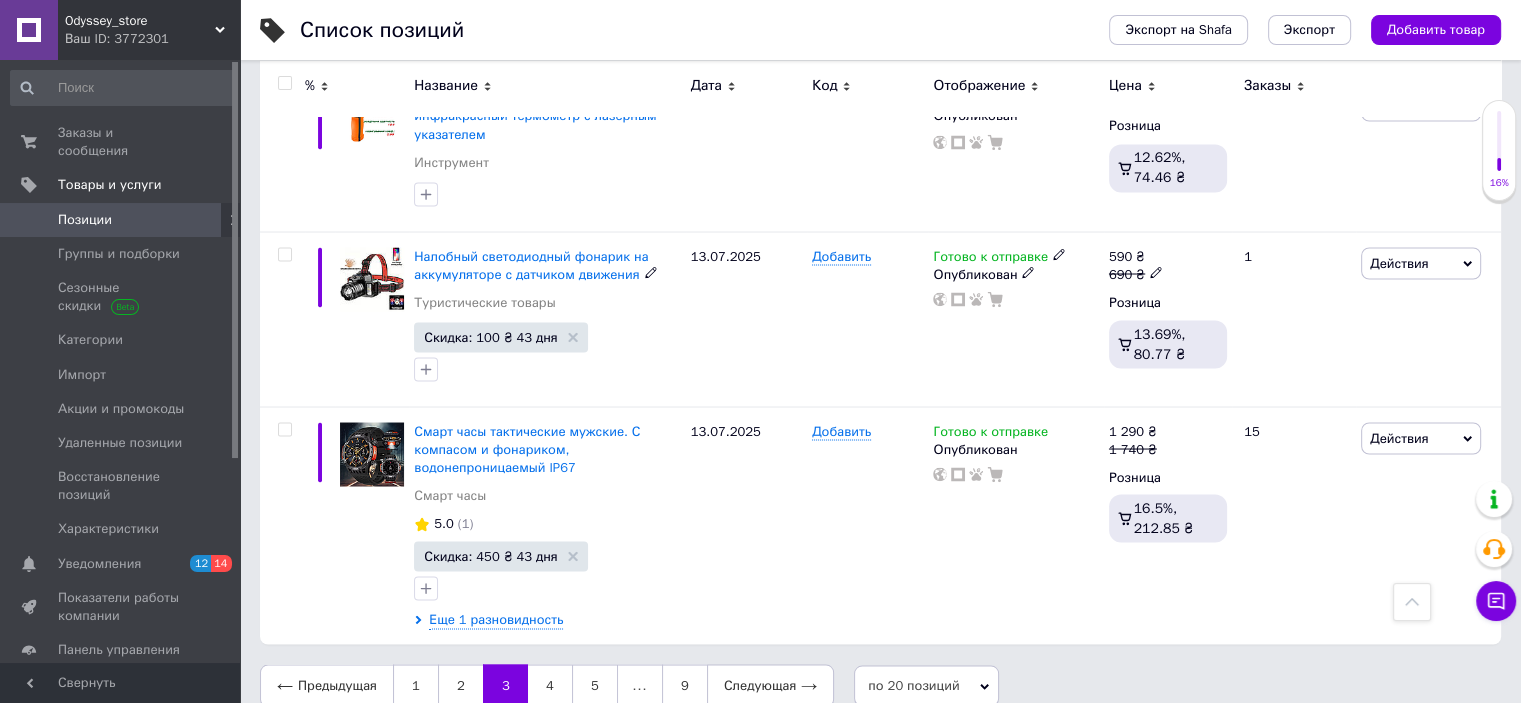 scroll, scrollTop: 3589, scrollLeft: 0, axis: vertical 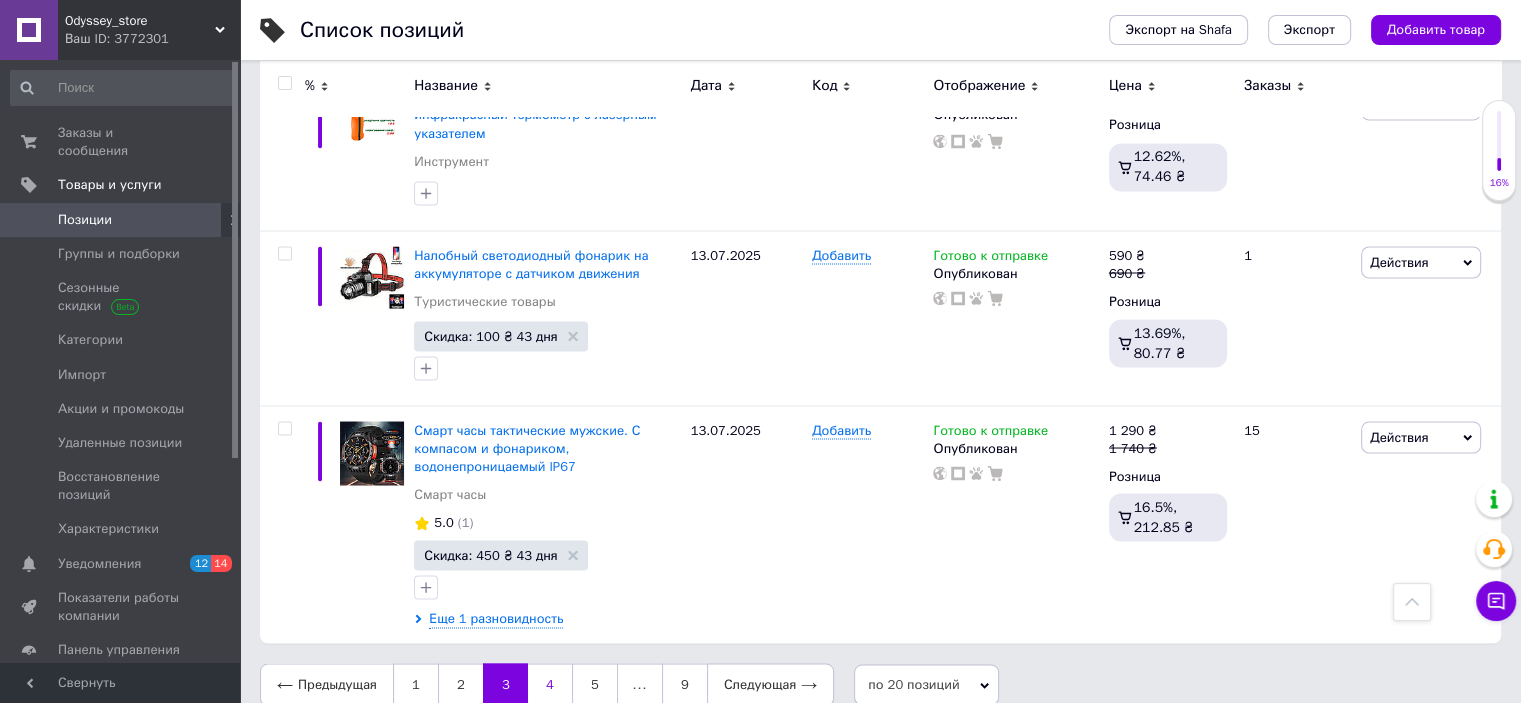 click on "4" at bounding box center [550, 684] 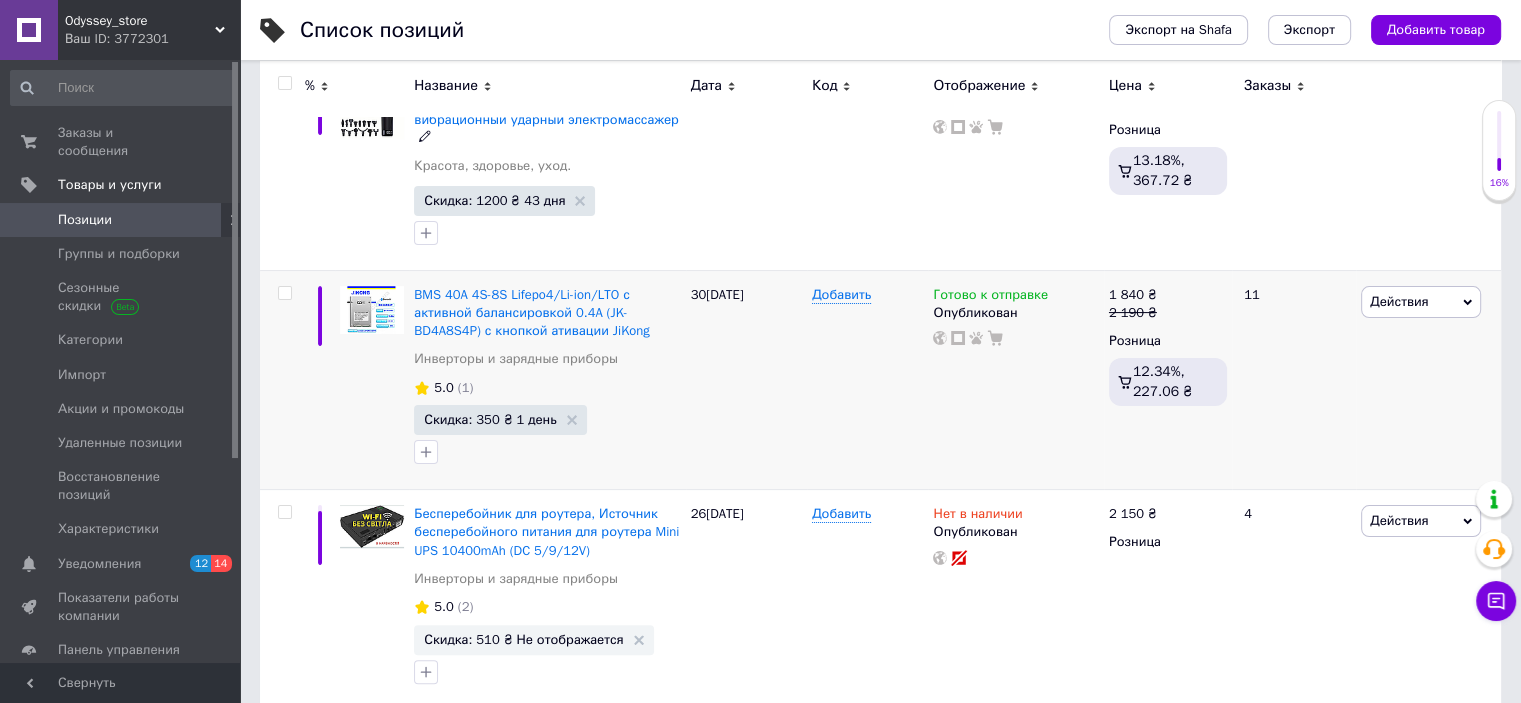 scroll, scrollTop: 400, scrollLeft: 0, axis: vertical 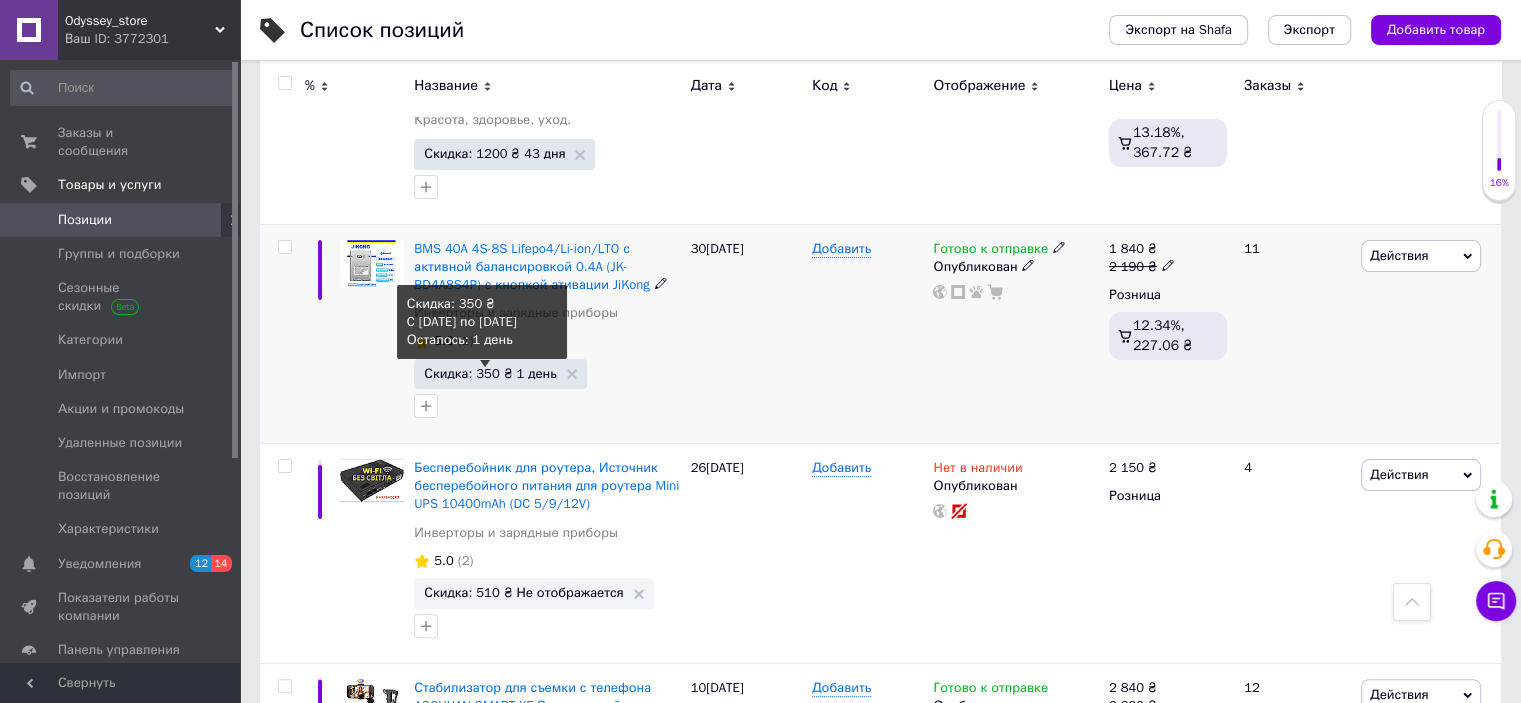 click on "Скидка: 350 ₴ 1 день" at bounding box center [490, 373] 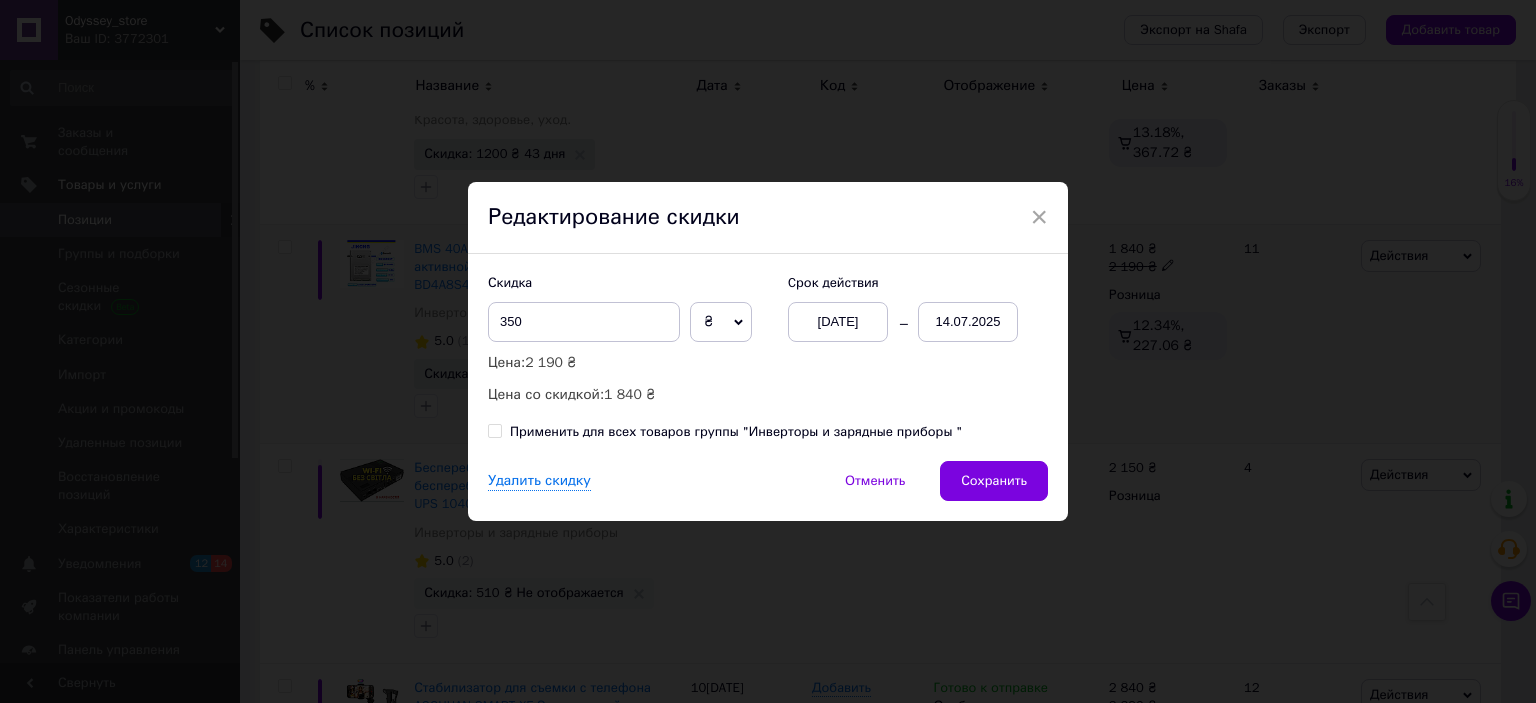click on "[DATE]" at bounding box center [838, 322] 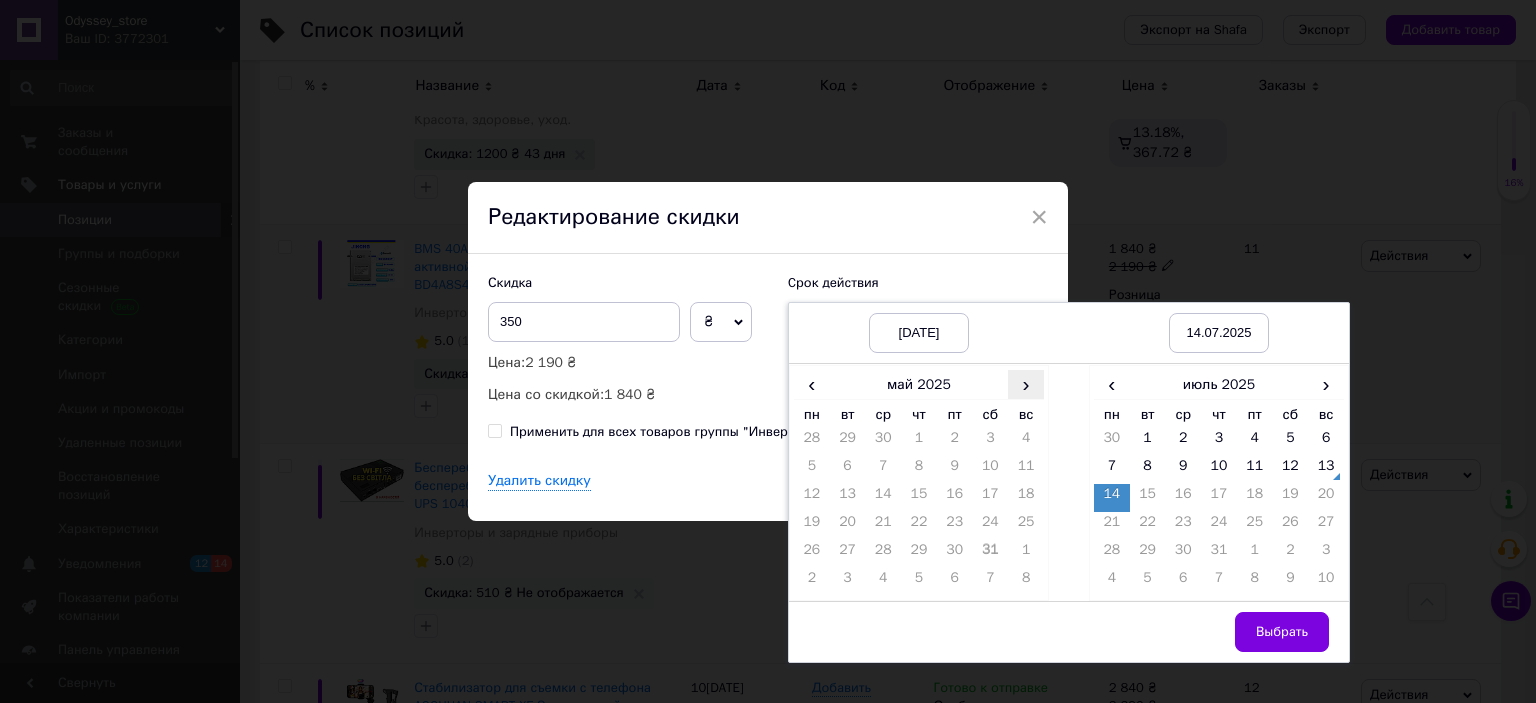 click on "›" at bounding box center (1026, 384) 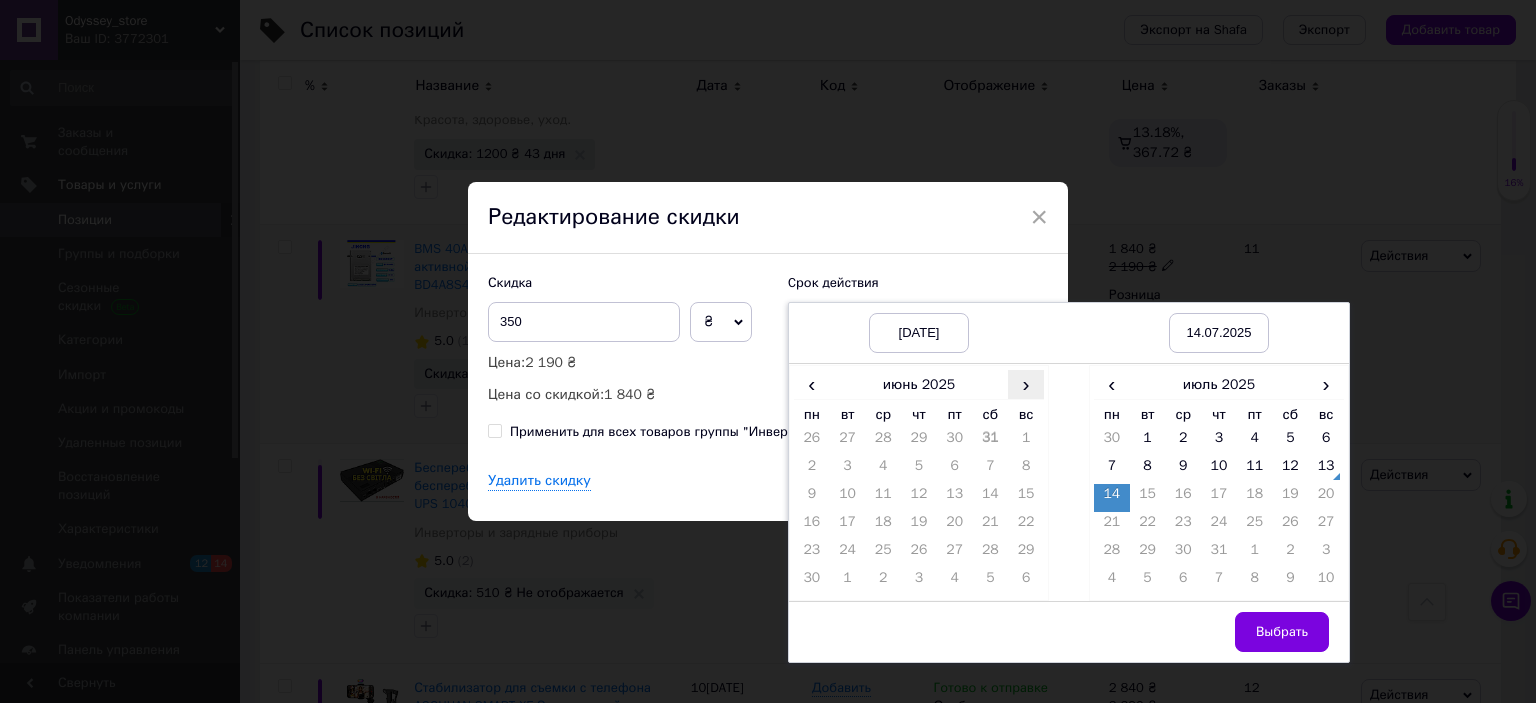 click on "›" at bounding box center [1026, 384] 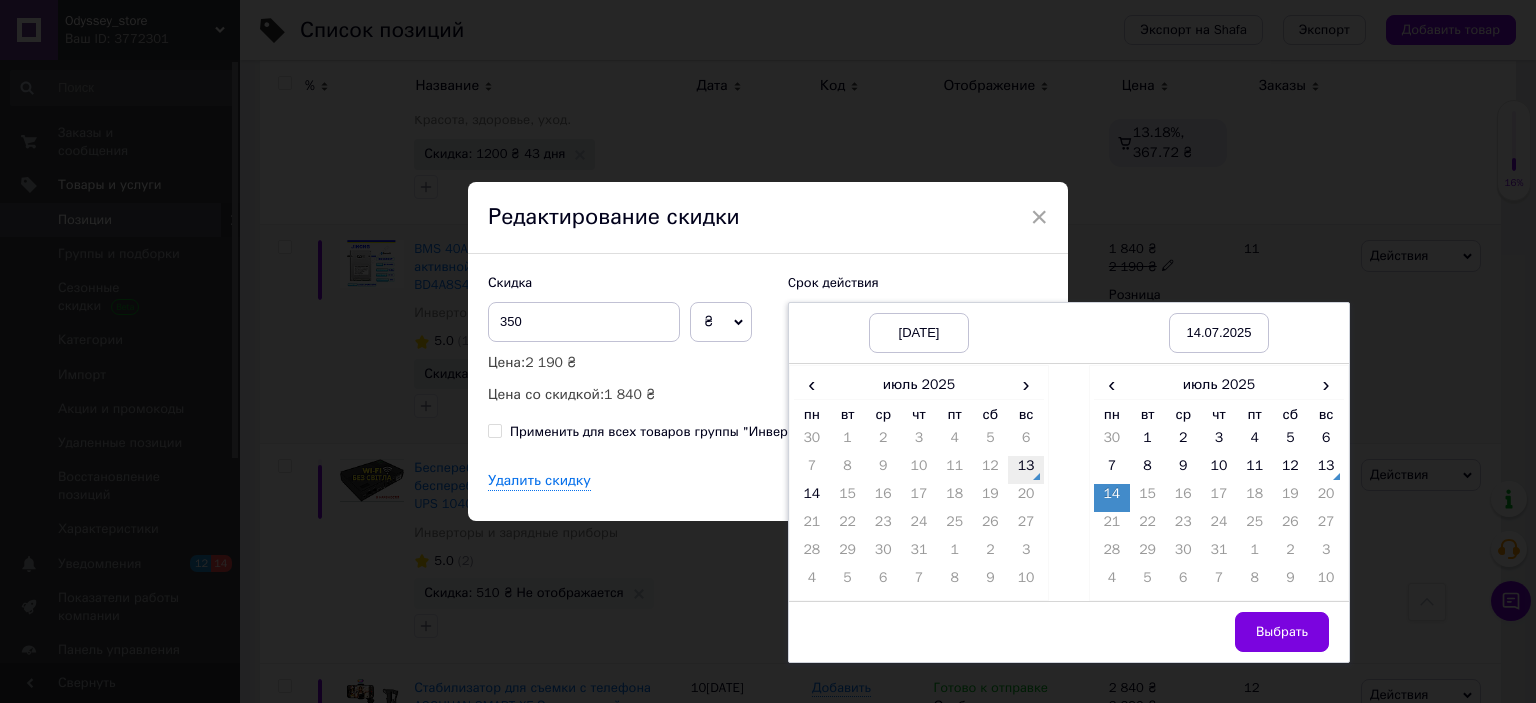 click on "13" at bounding box center [1026, 470] 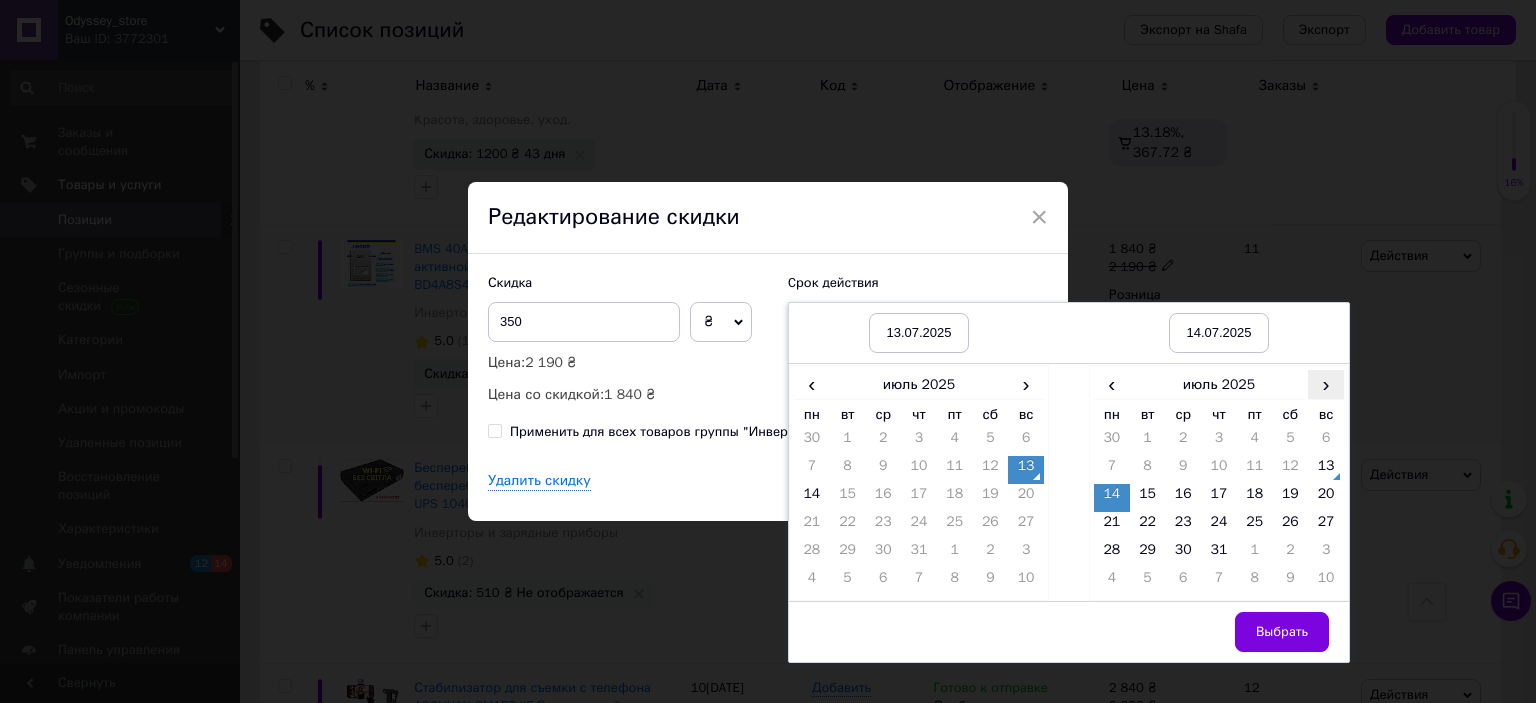 click on "›" at bounding box center [1326, 384] 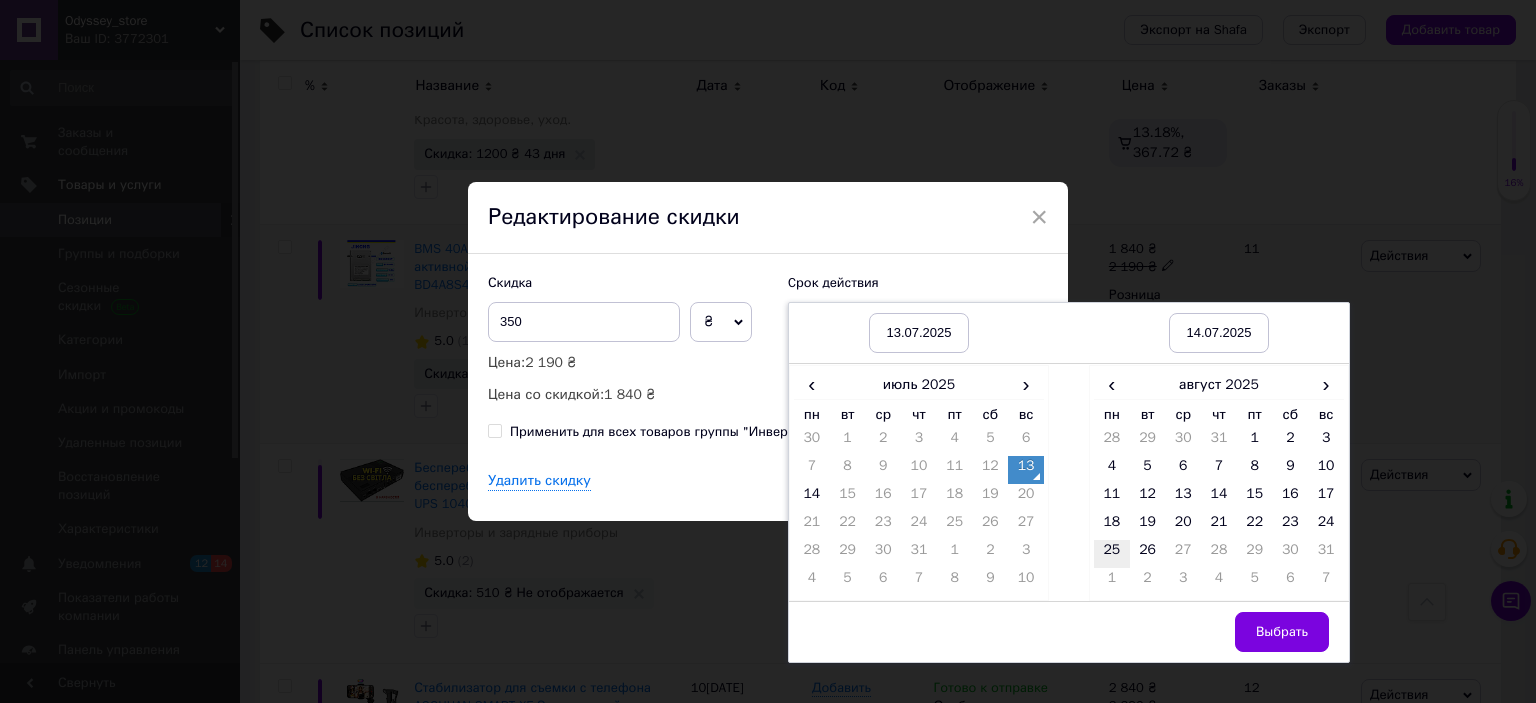 click on "25" at bounding box center [1112, 554] 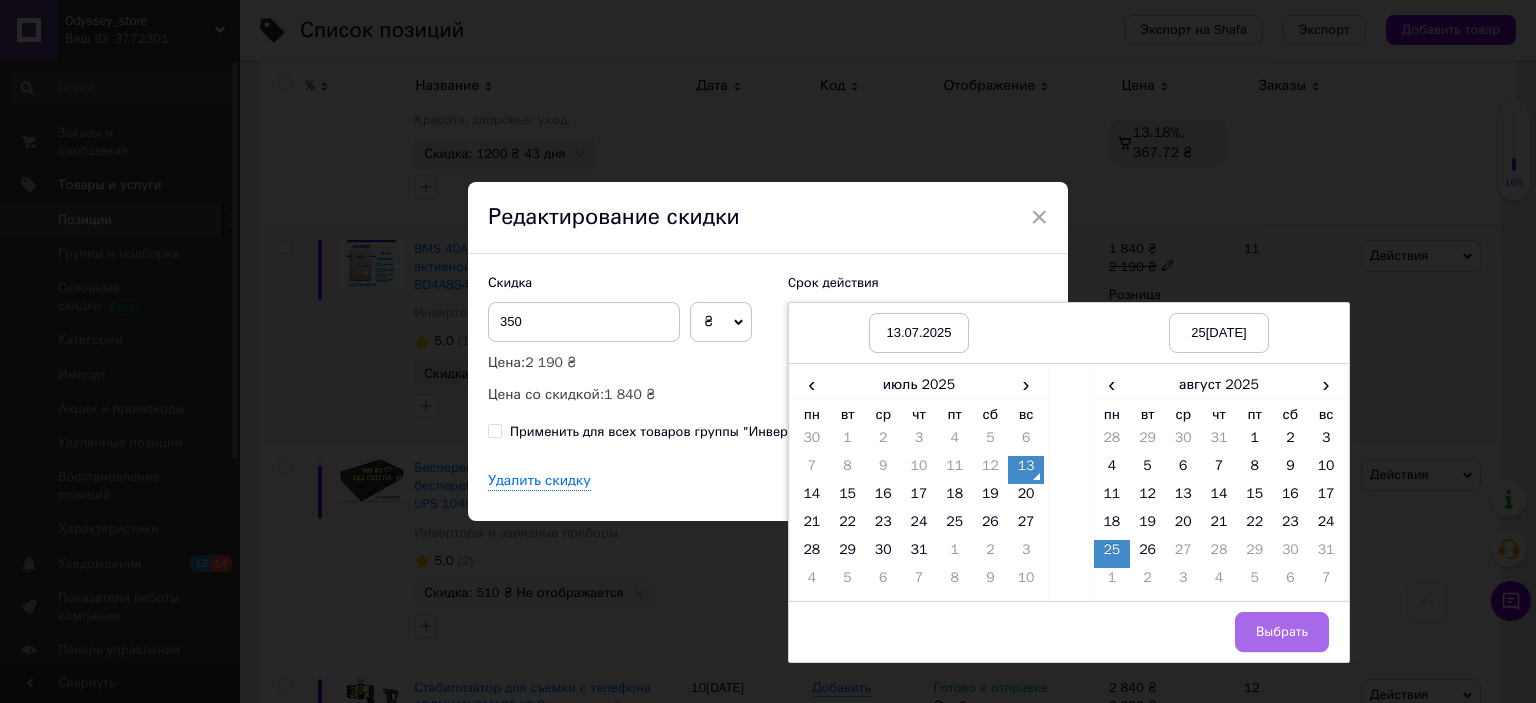 click on "Выбрать" at bounding box center (1282, 632) 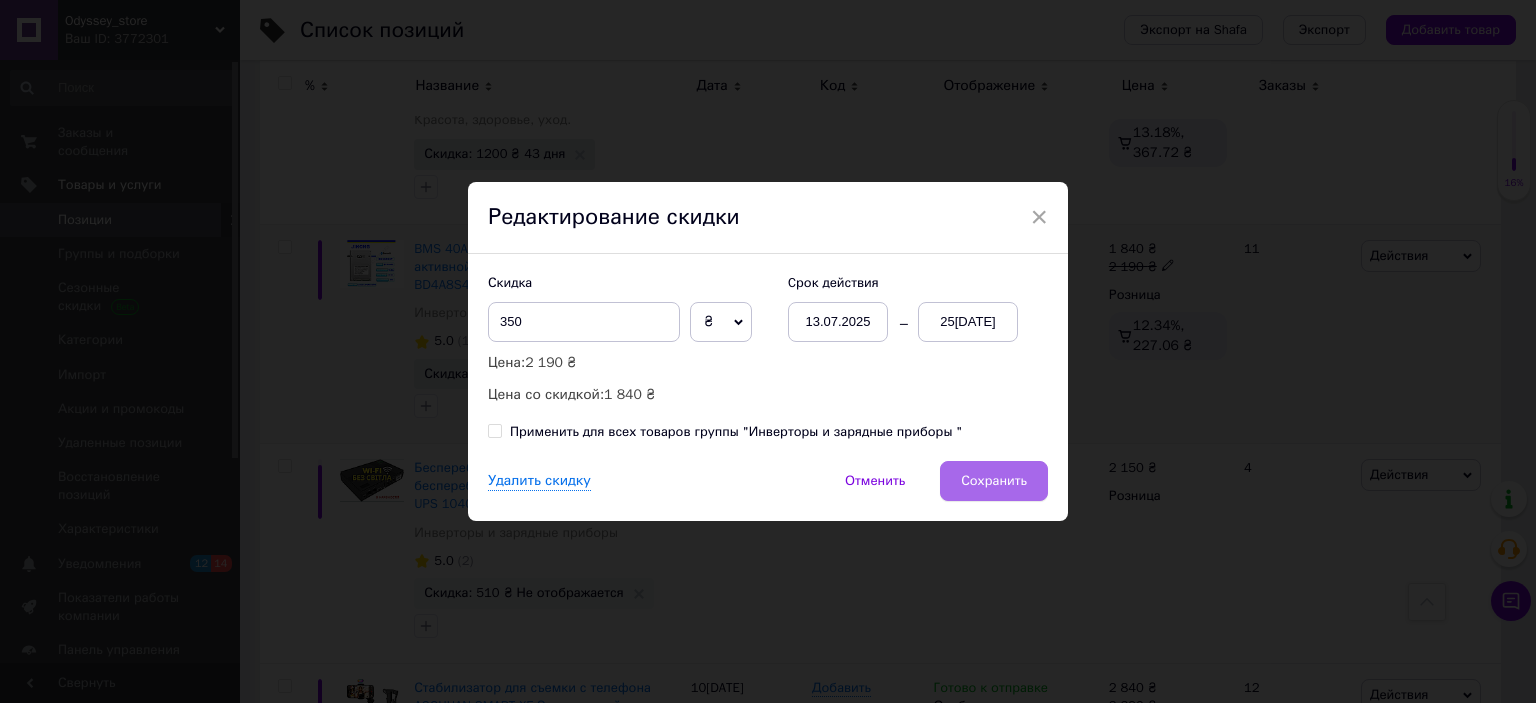 click on "Сохранить" at bounding box center (994, 481) 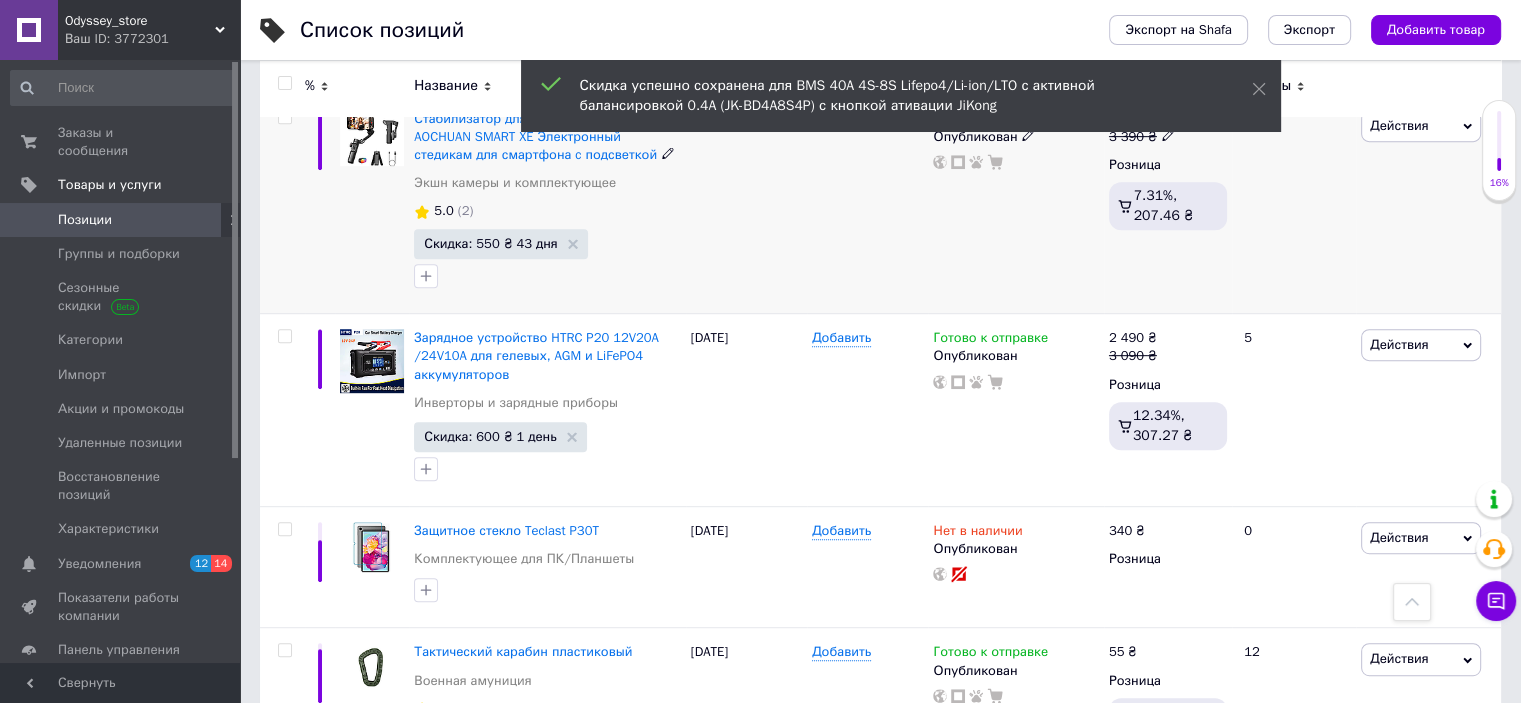 scroll, scrollTop: 1000, scrollLeft: 0, axis: vertical 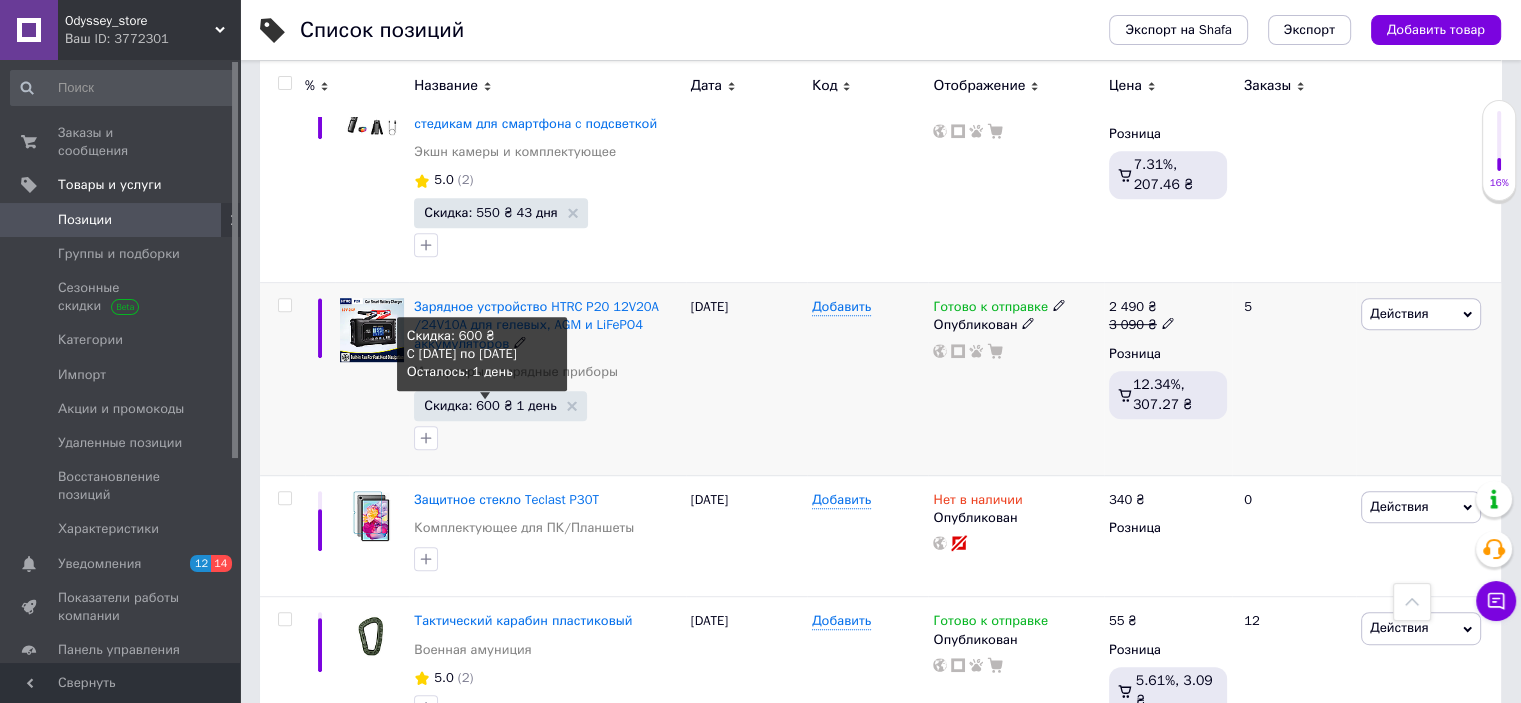 click on "Скидка: 600 ₴ 1 день" at bounding box center (490, 405) 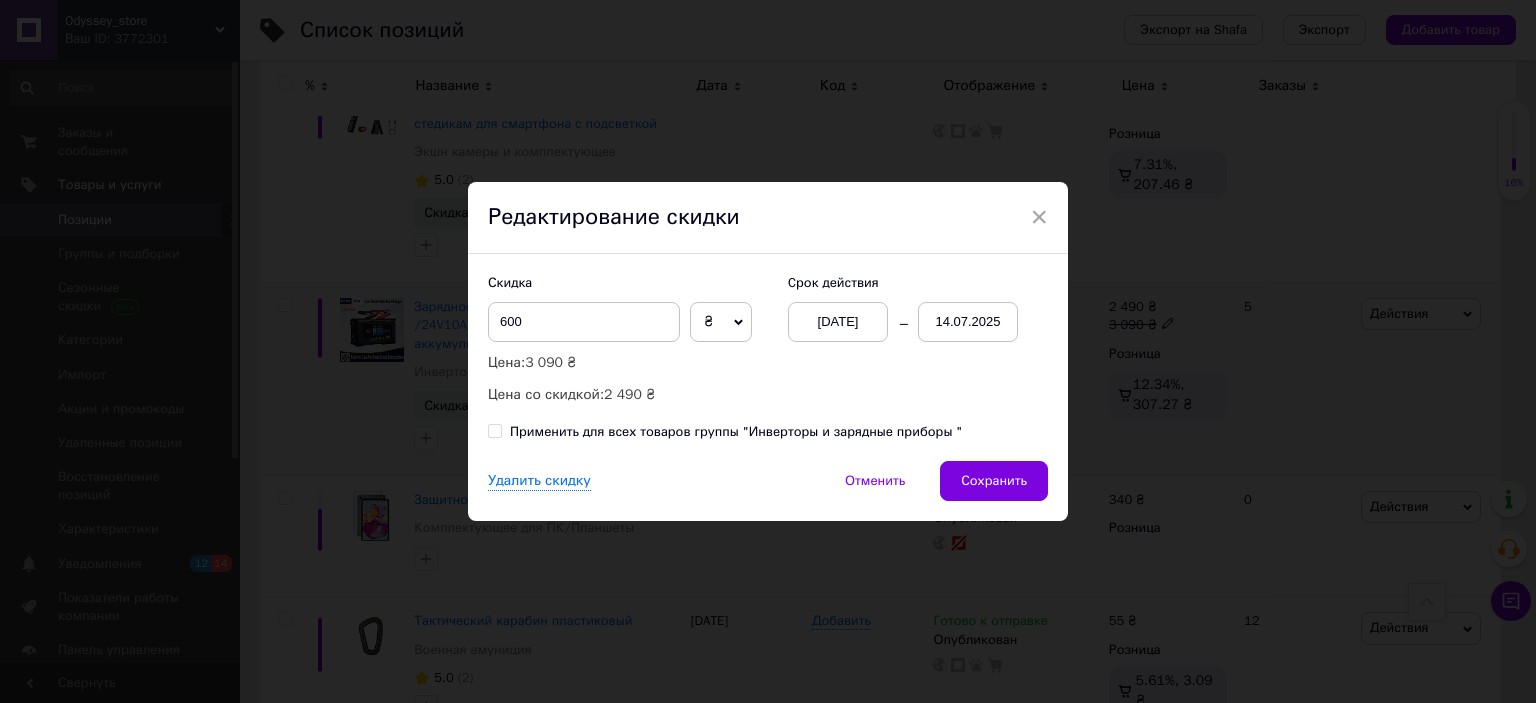 click on "14.07.2025" at bounding box center [968, 322] 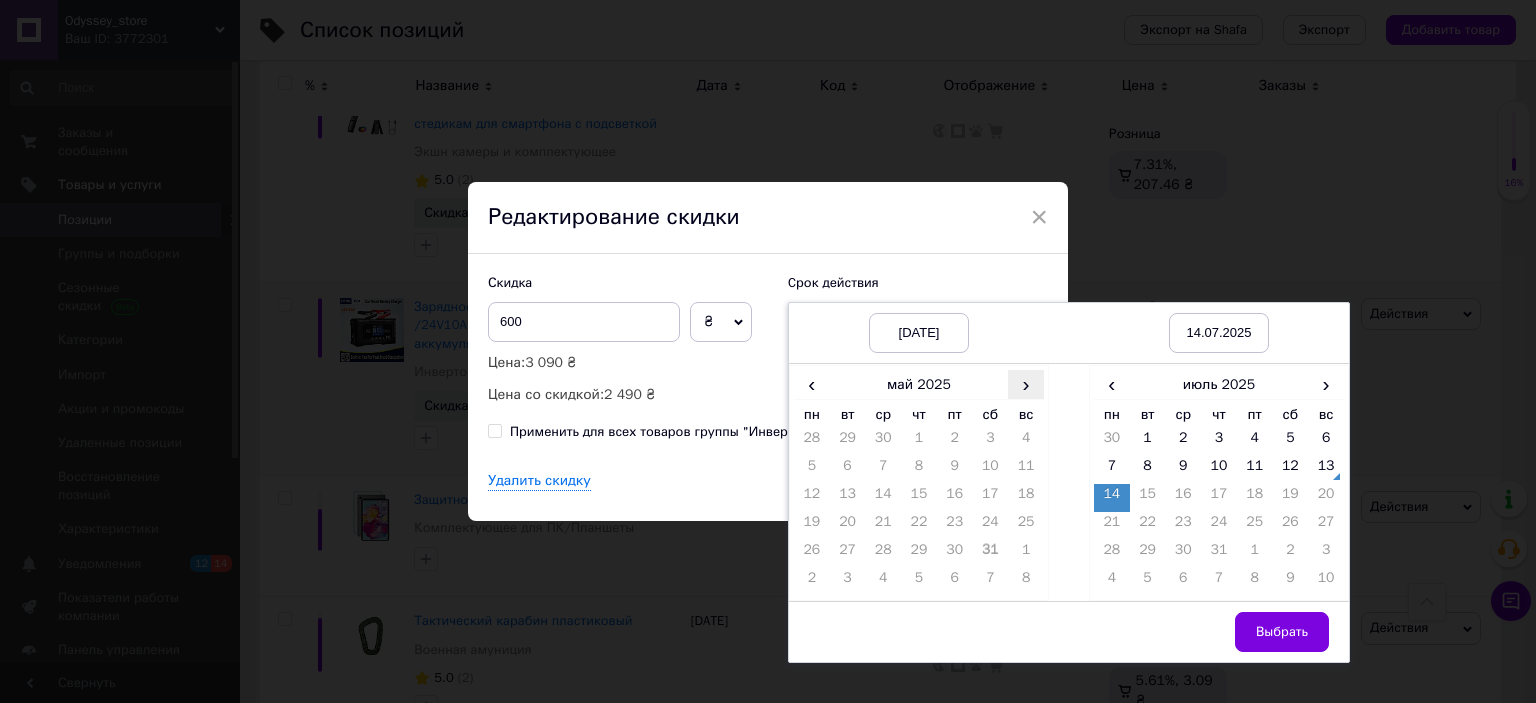 click on "›" at bounding box center [1026, 384] 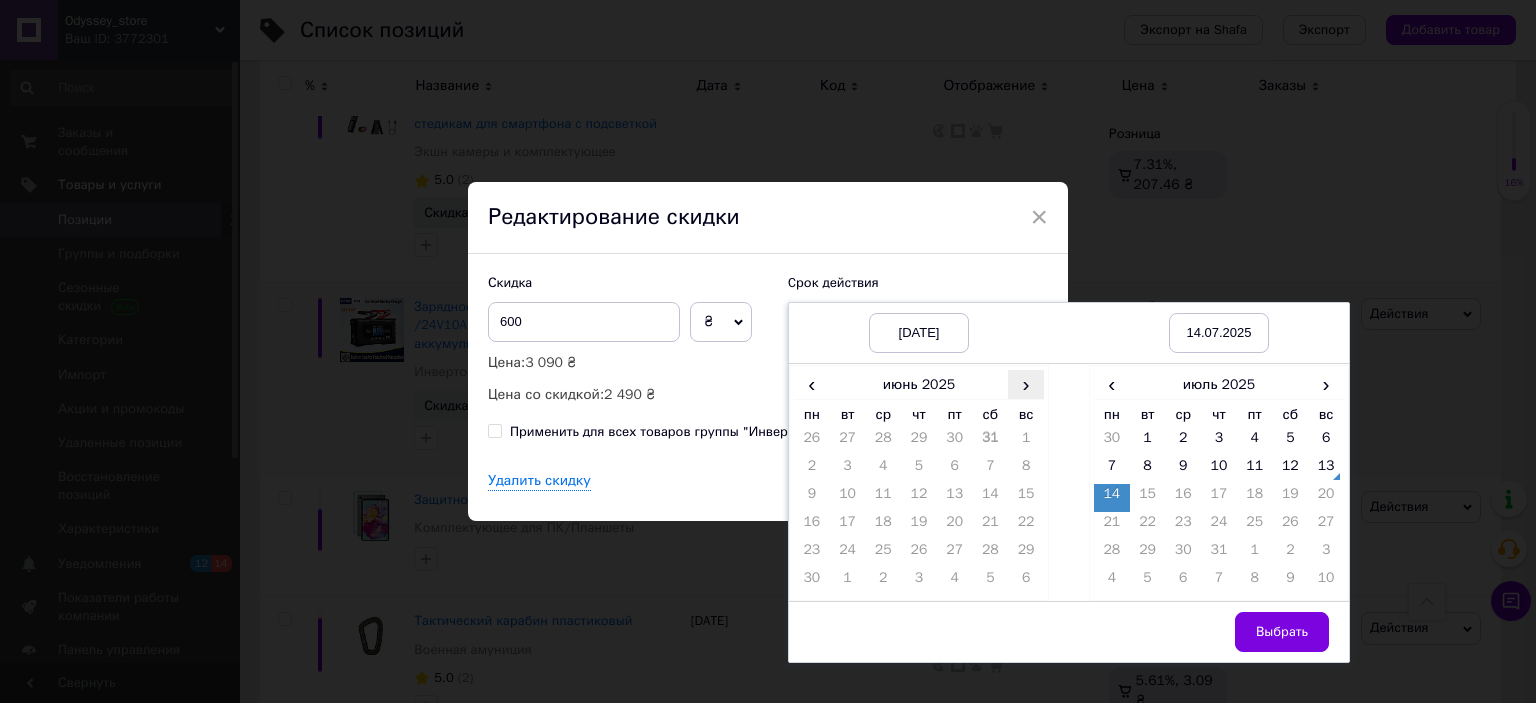 click on "›" at bounding box center (1026, 384) 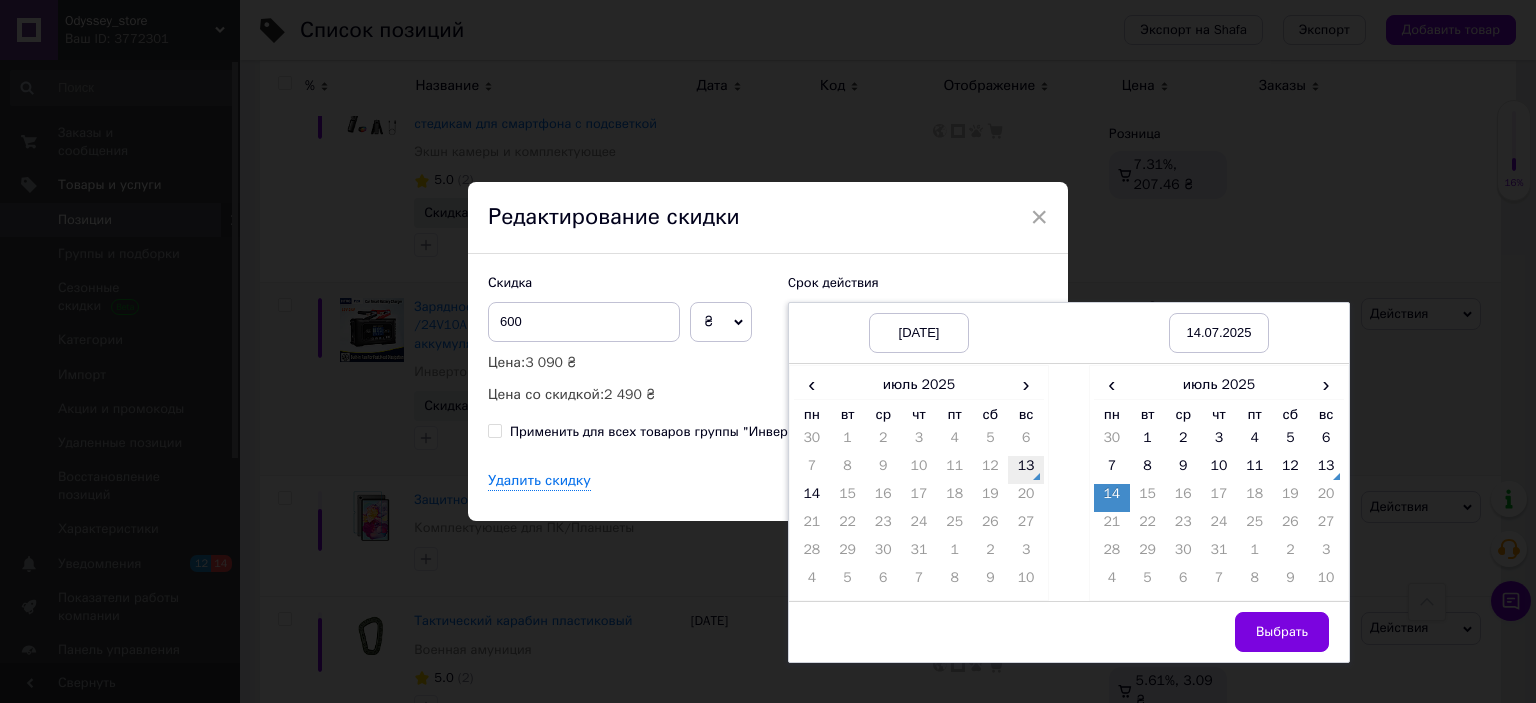 click on "13" at bounding box center [1026, 470] 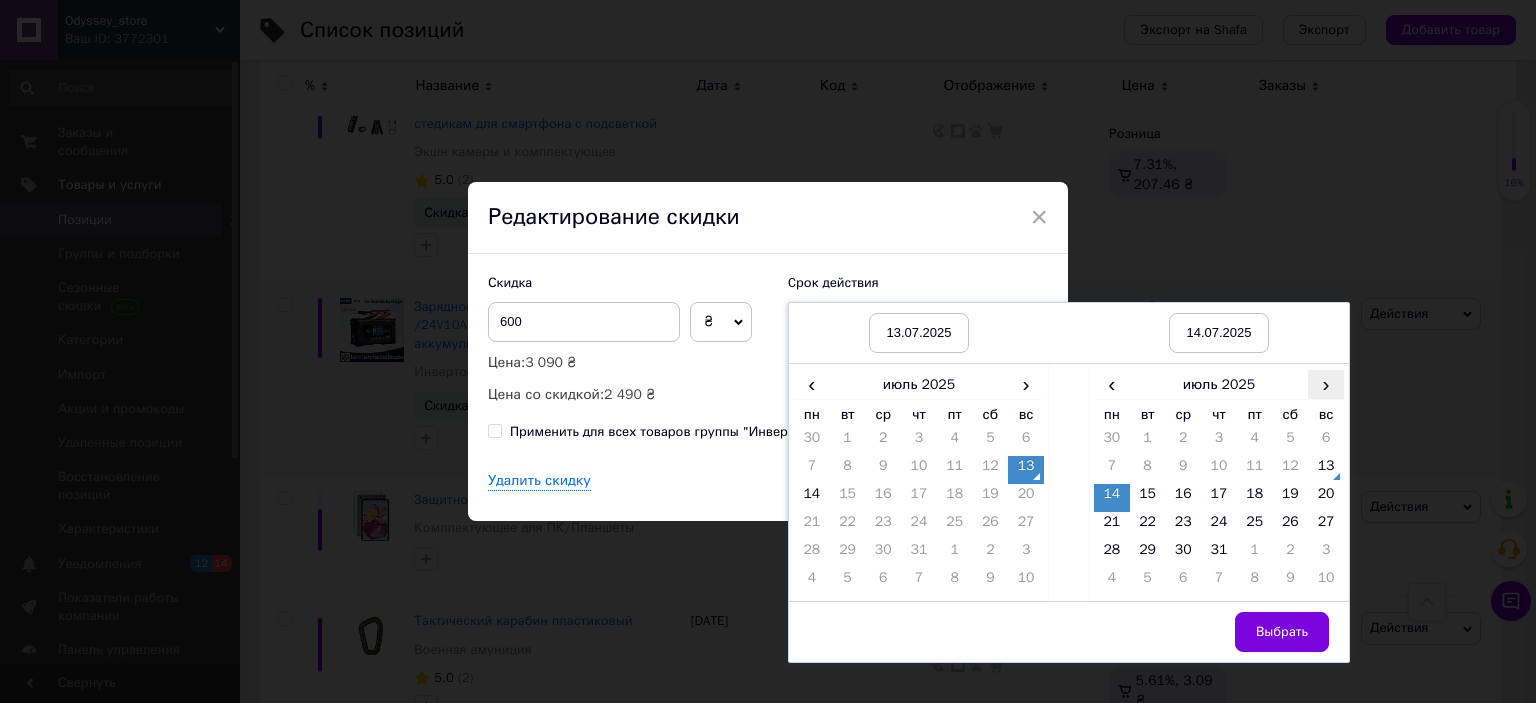 click on "›" at bounding box center (1326, 384) 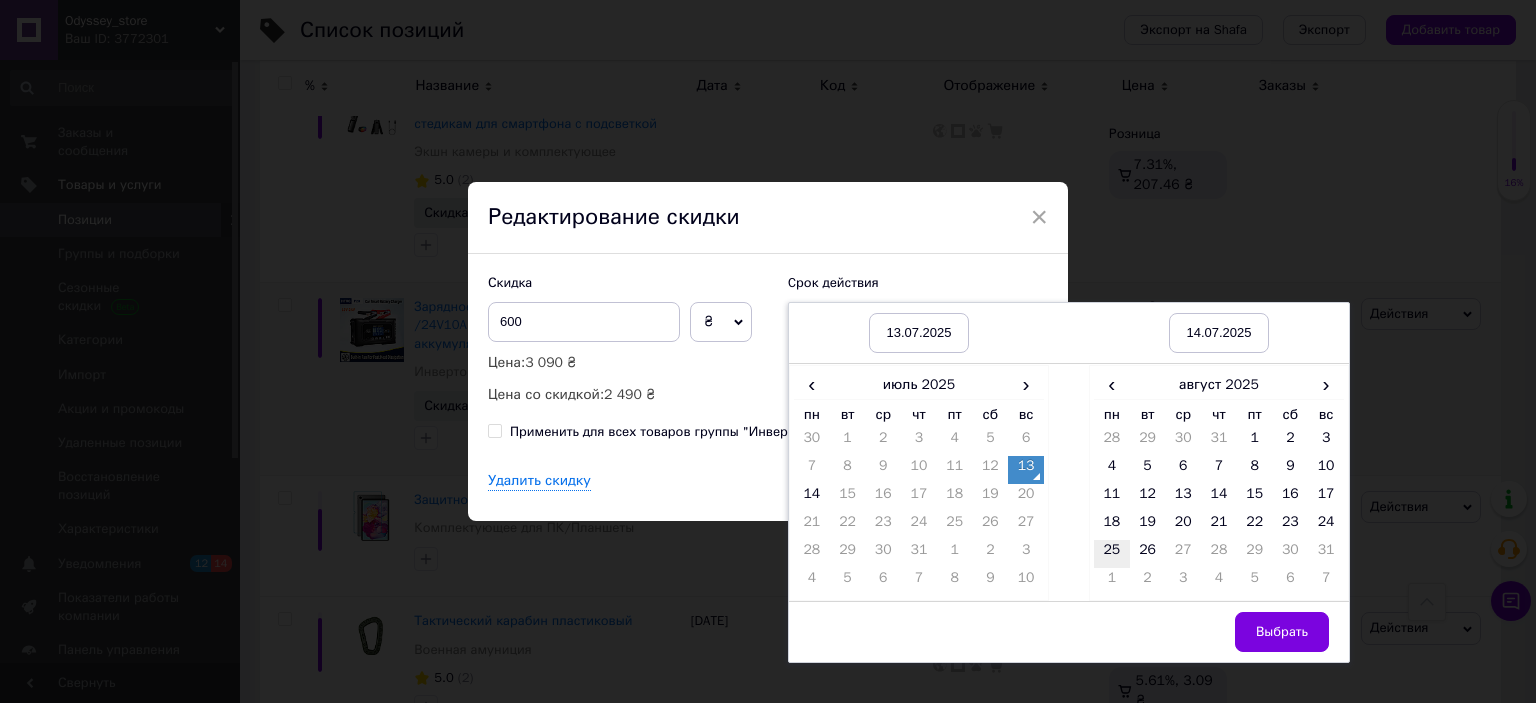 click on "25" at bounding box center [1112, 554] 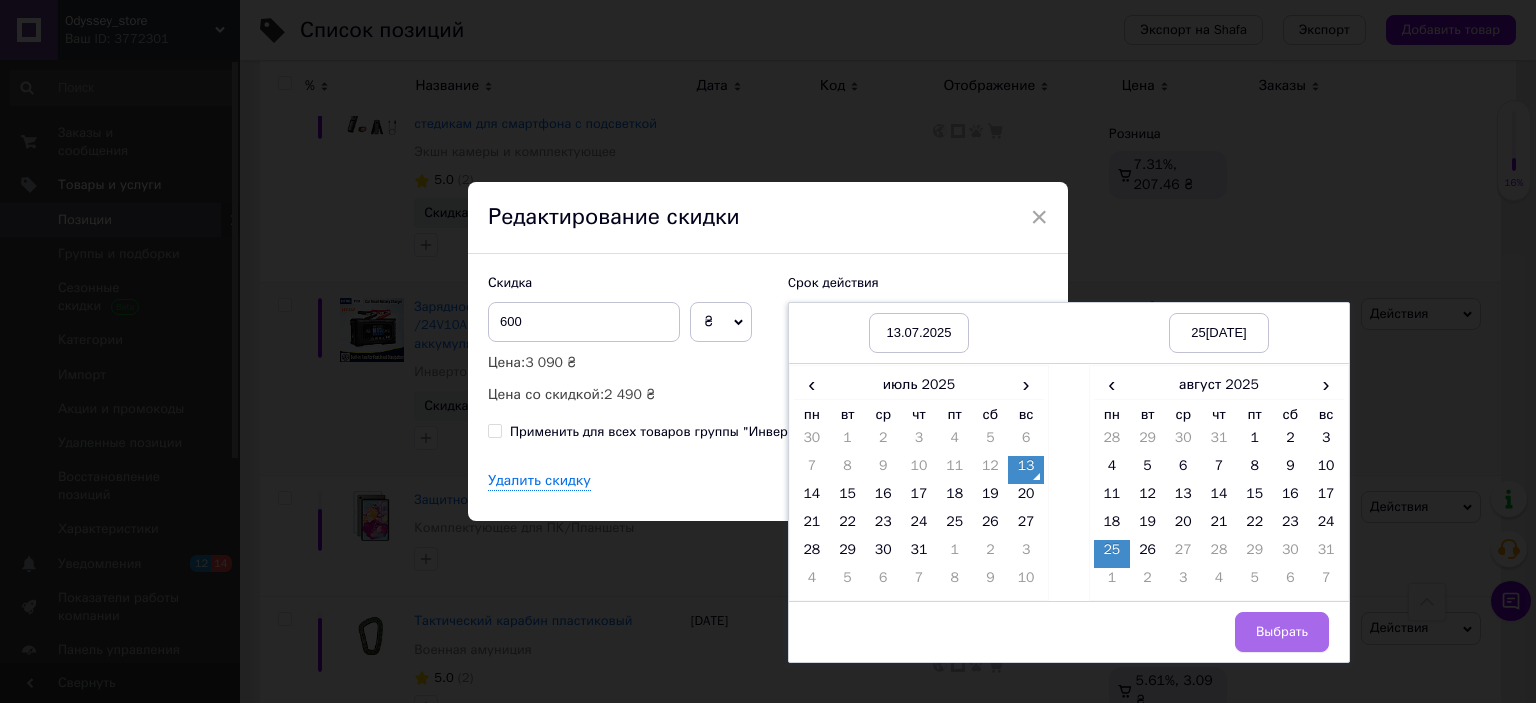click on "Выбрать" at bounding box center (1282, 632) 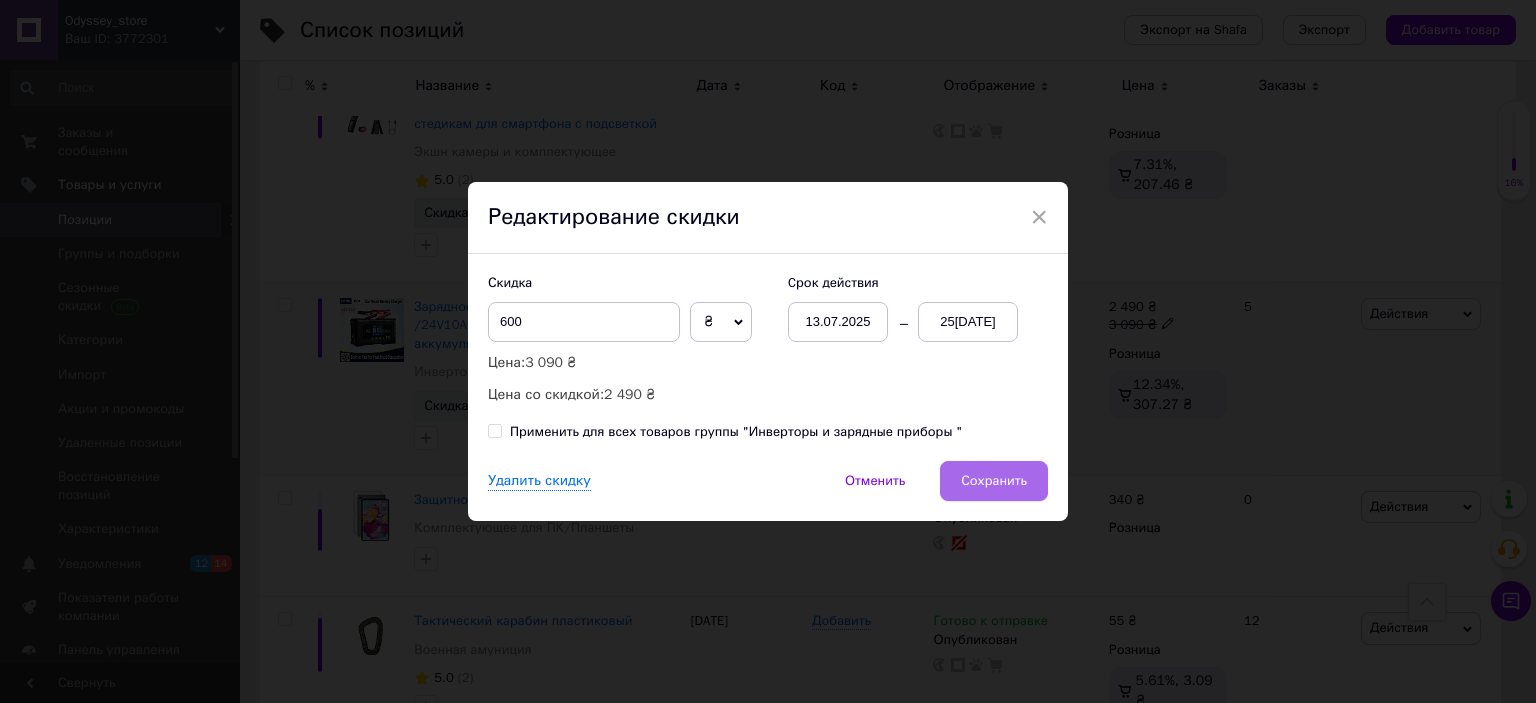 click on "Сохранить" at bounding box center [994, 481] 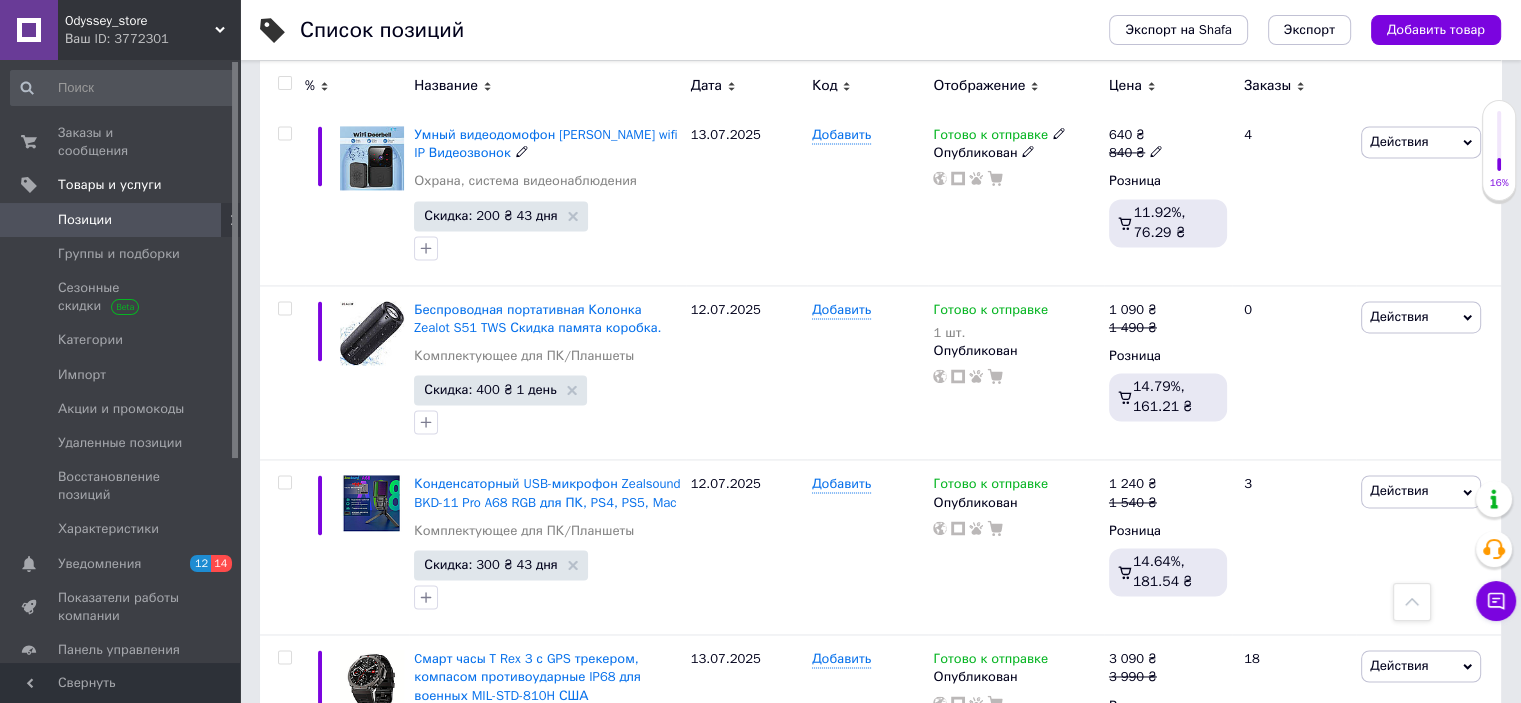 scroll, scrollTop: 3000, scrollLeft: 0, axis: vertical 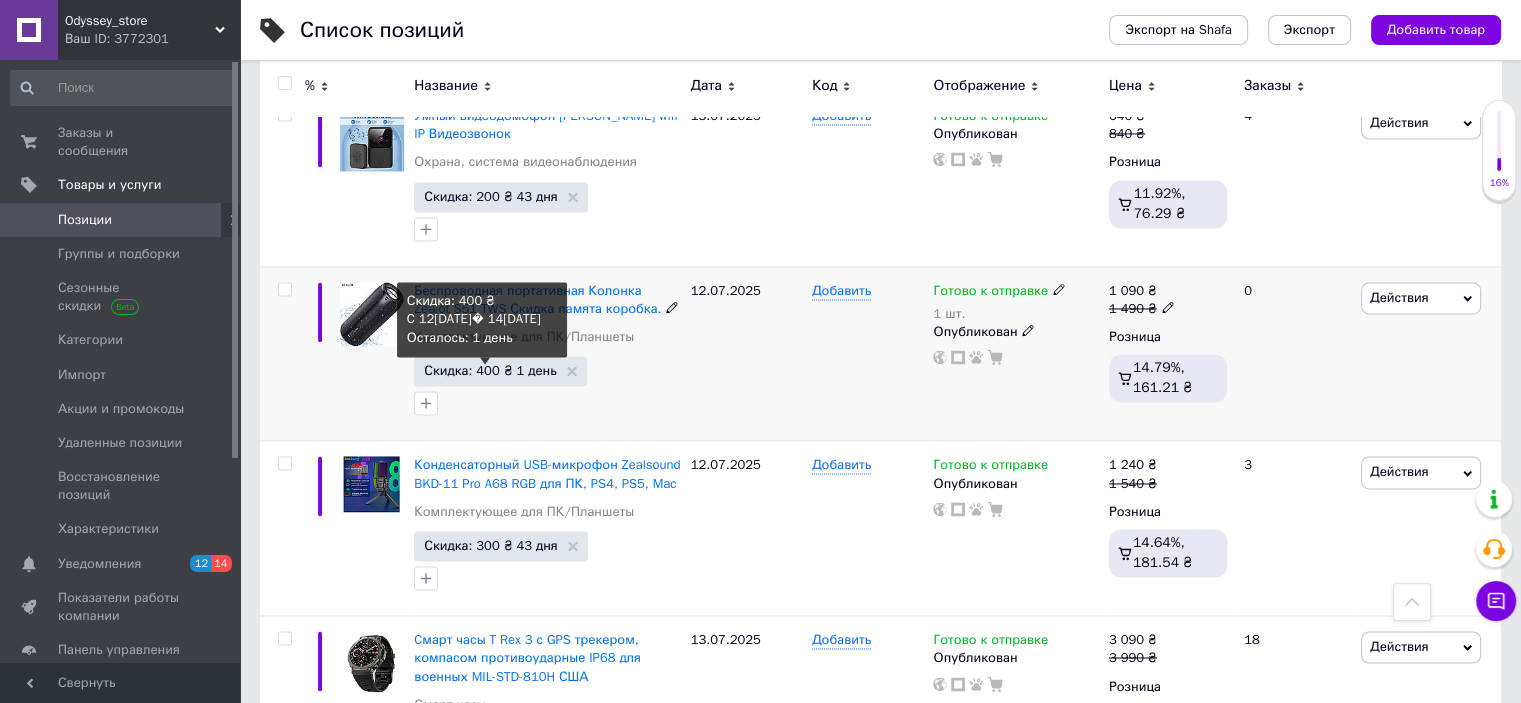 click on "Скидка: 400 ₴ 1 день" at bounding box center [490, 370] 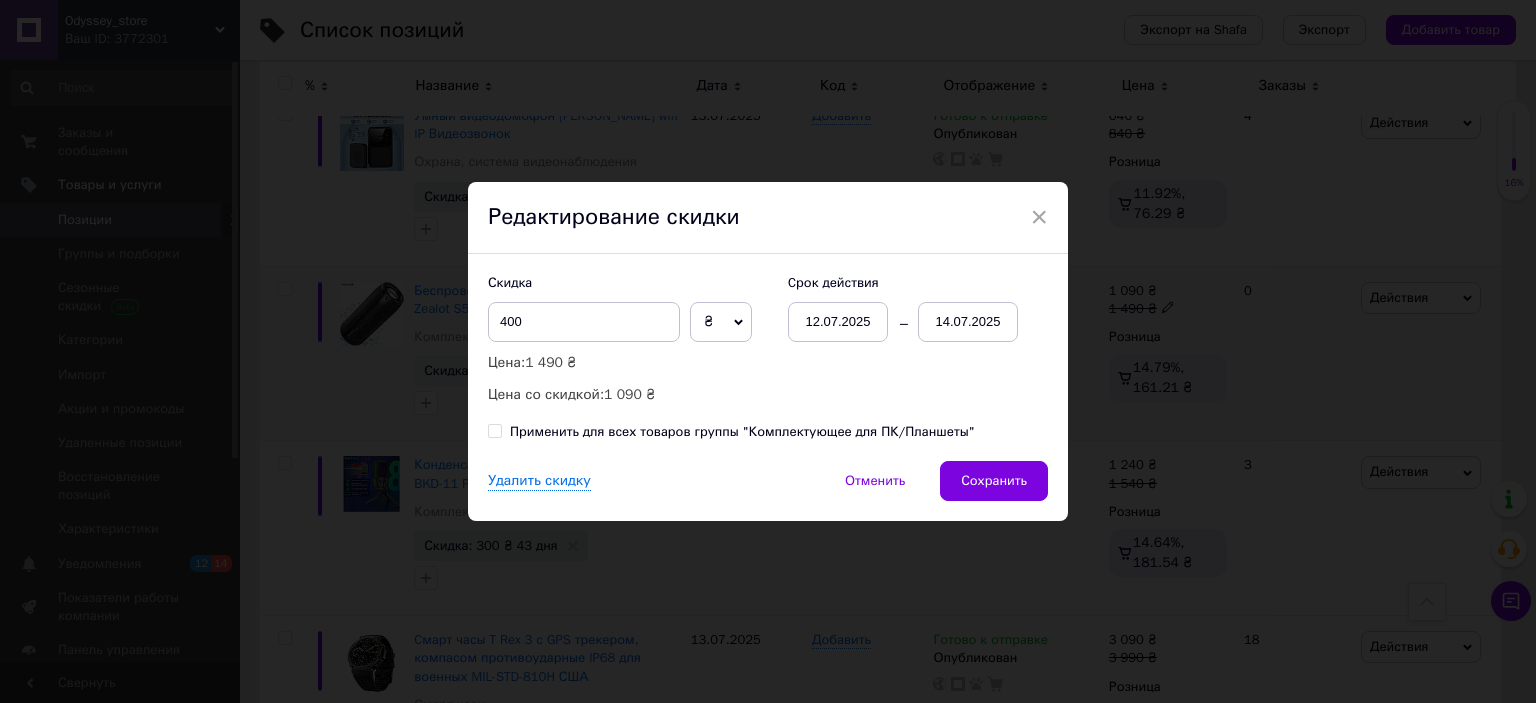click on "14.07.2025" at bounding box center [968, 322] 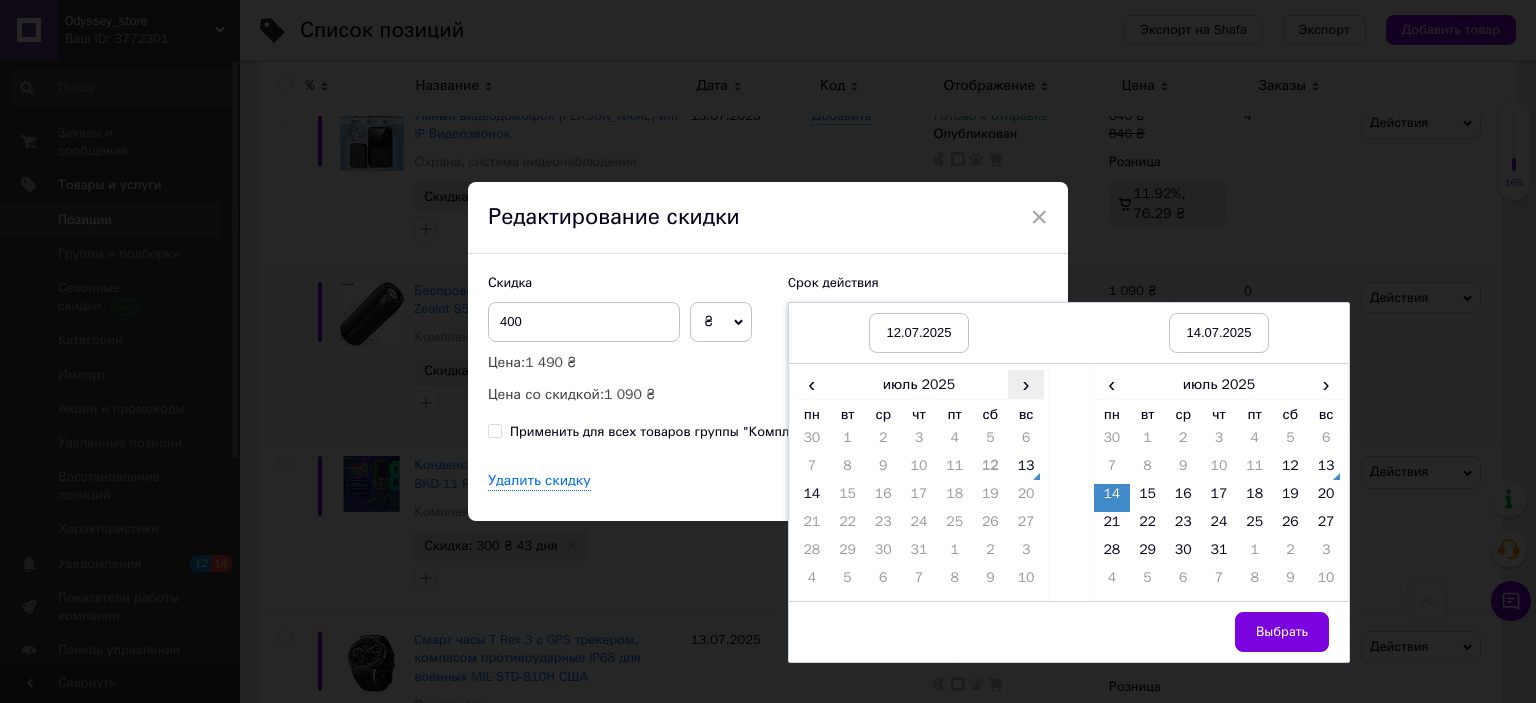 click on "›" at bounding box center (1026, 384) 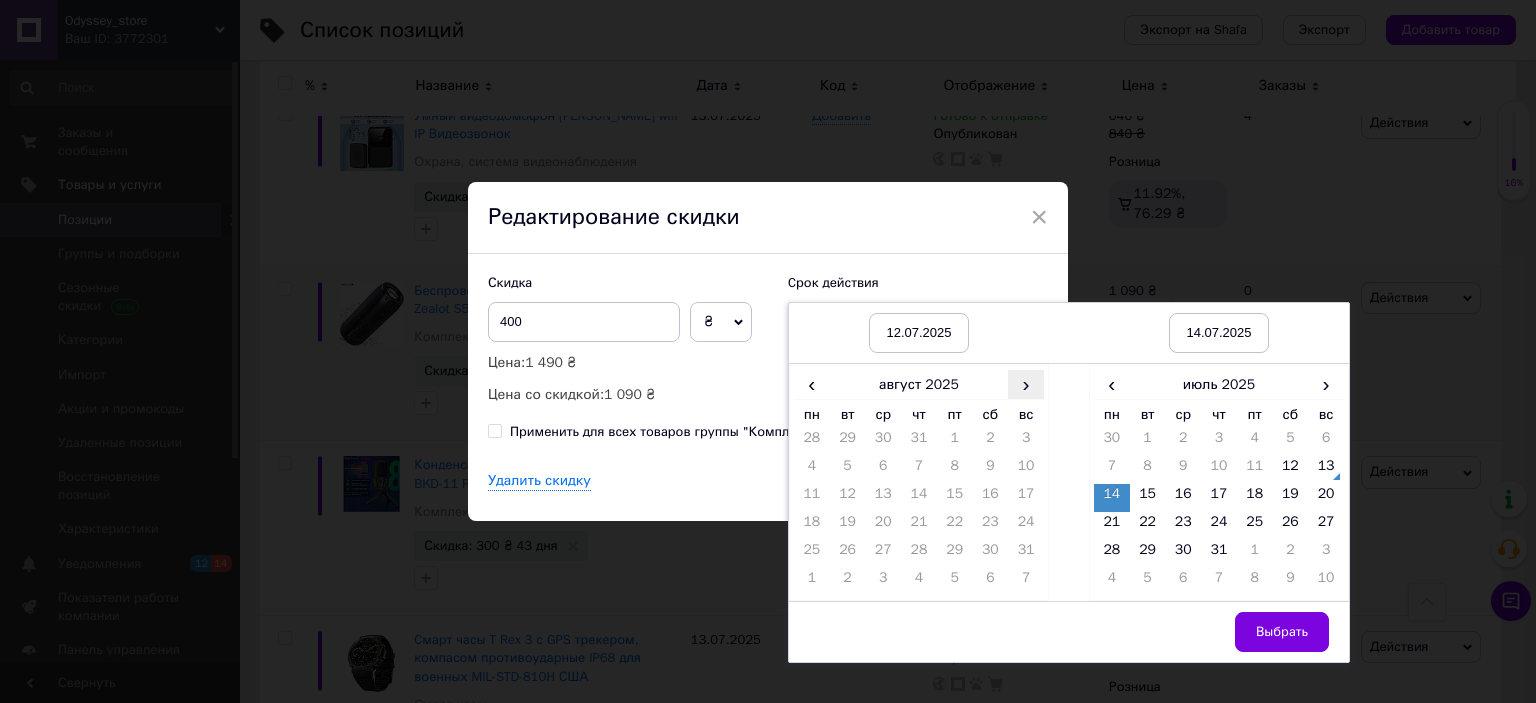 click on "›" at bounding box center [1026, 384] 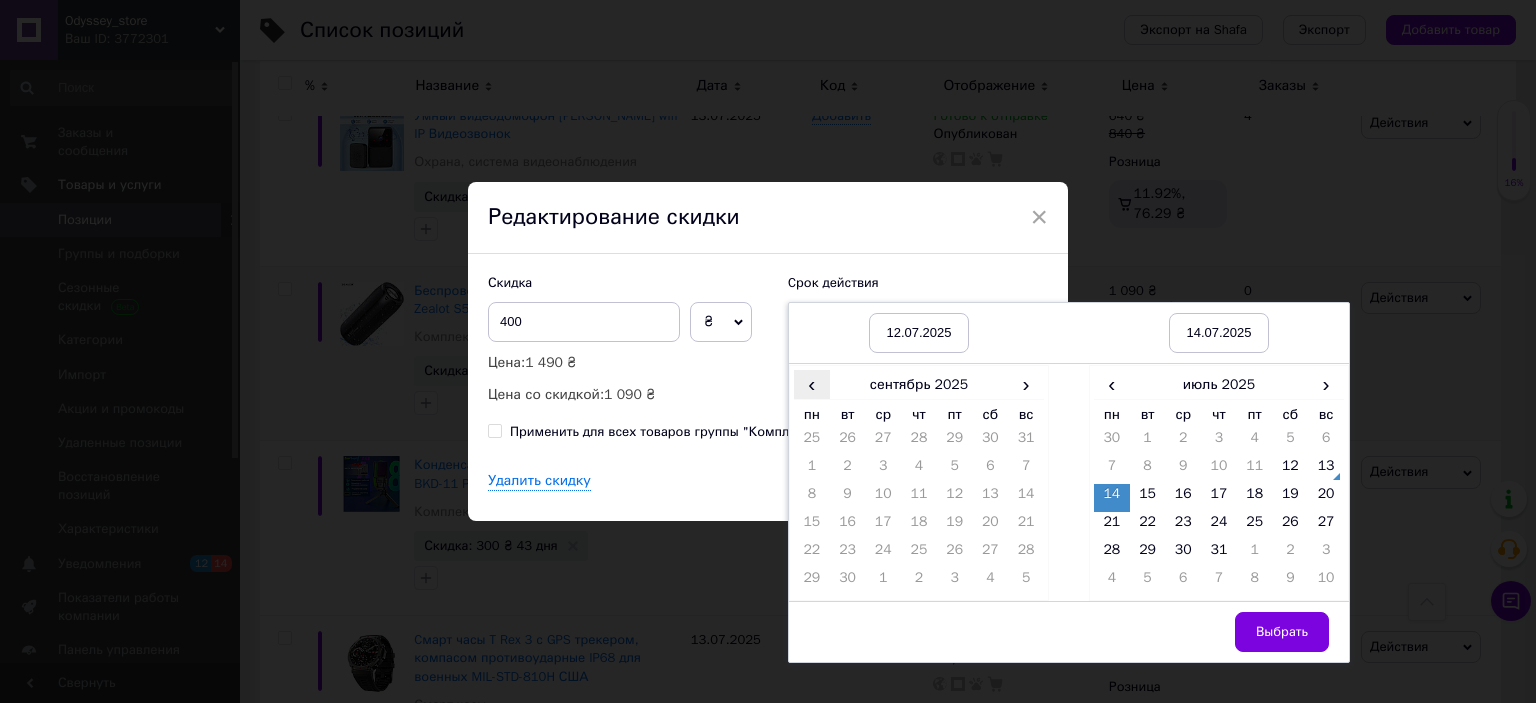 click on "‹" at bounding box center (812, 384) 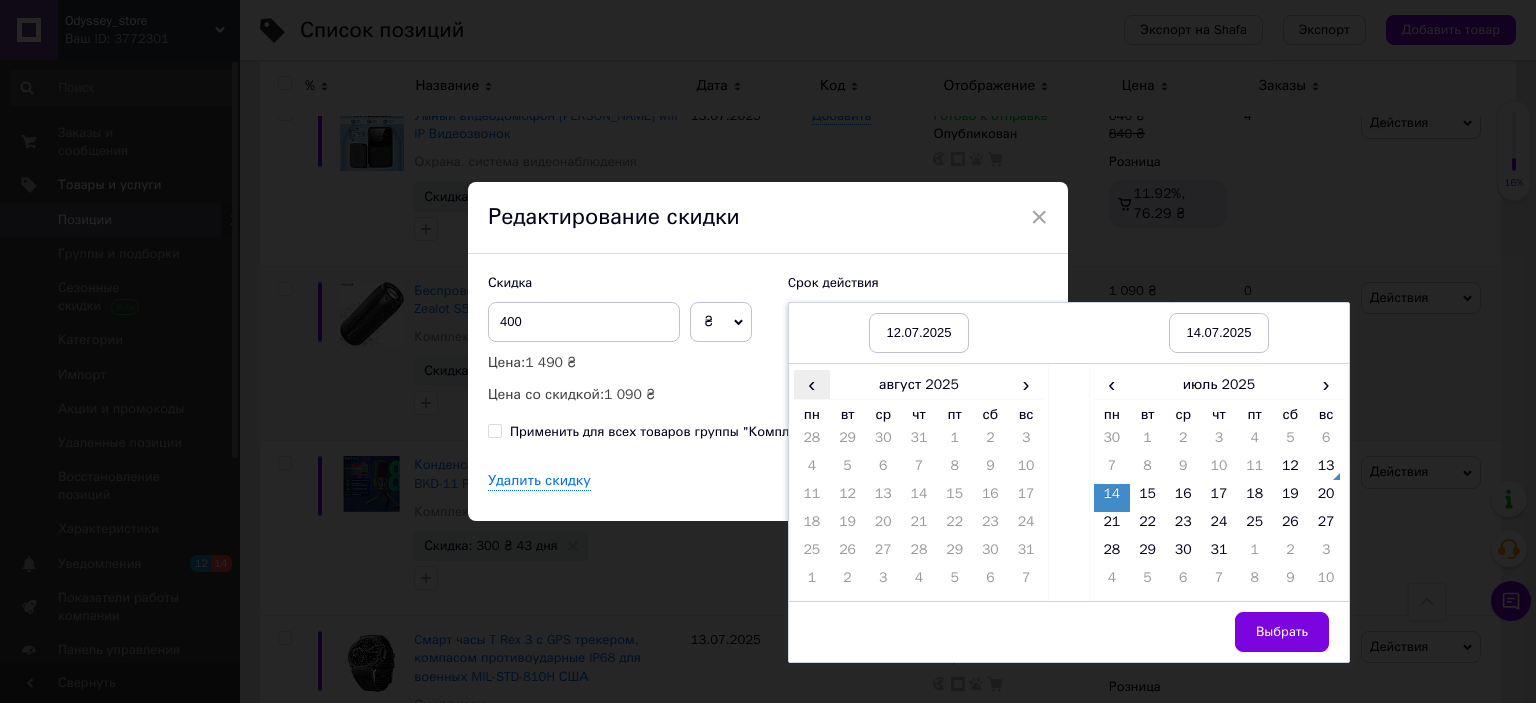 click on "‹" at bounding box center (812, 384) 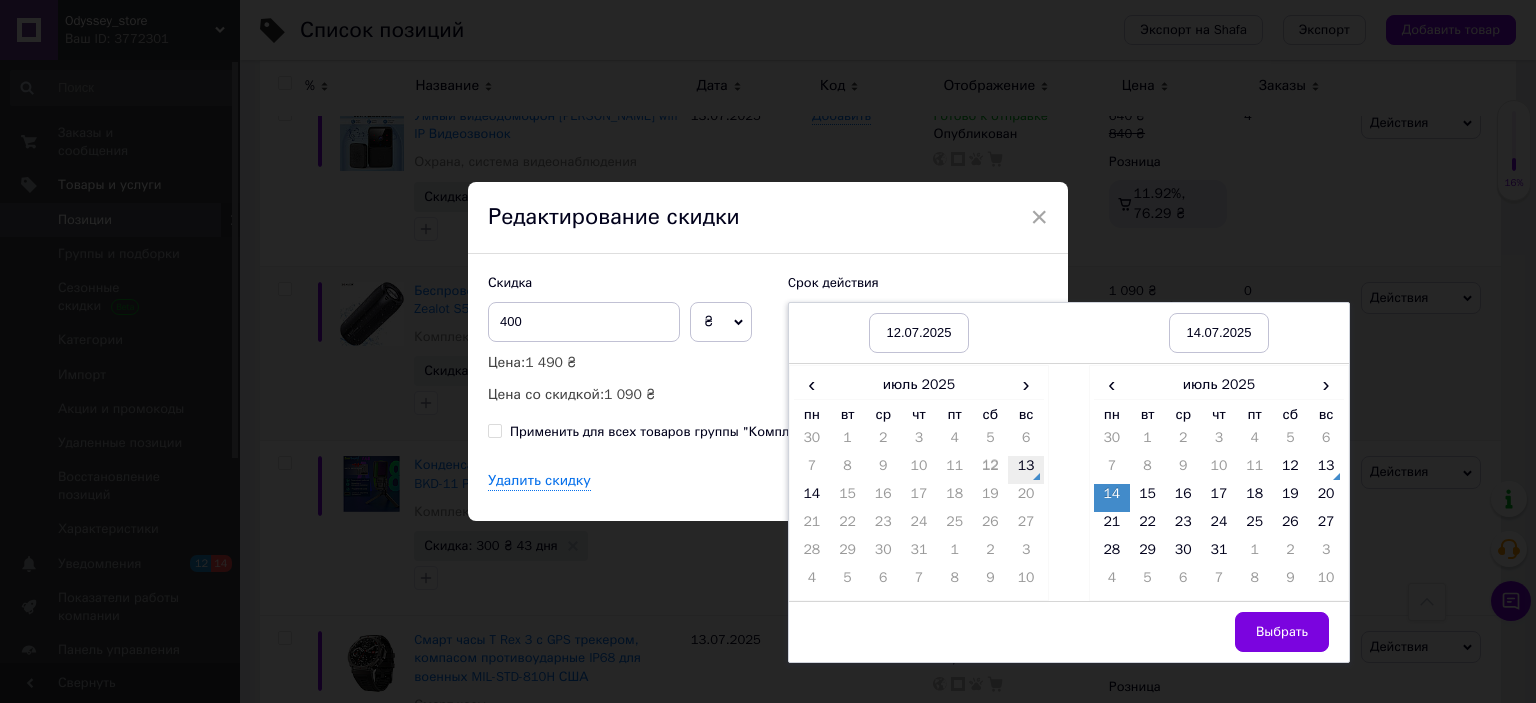 click on "13" at bounding box center [1026, 470] 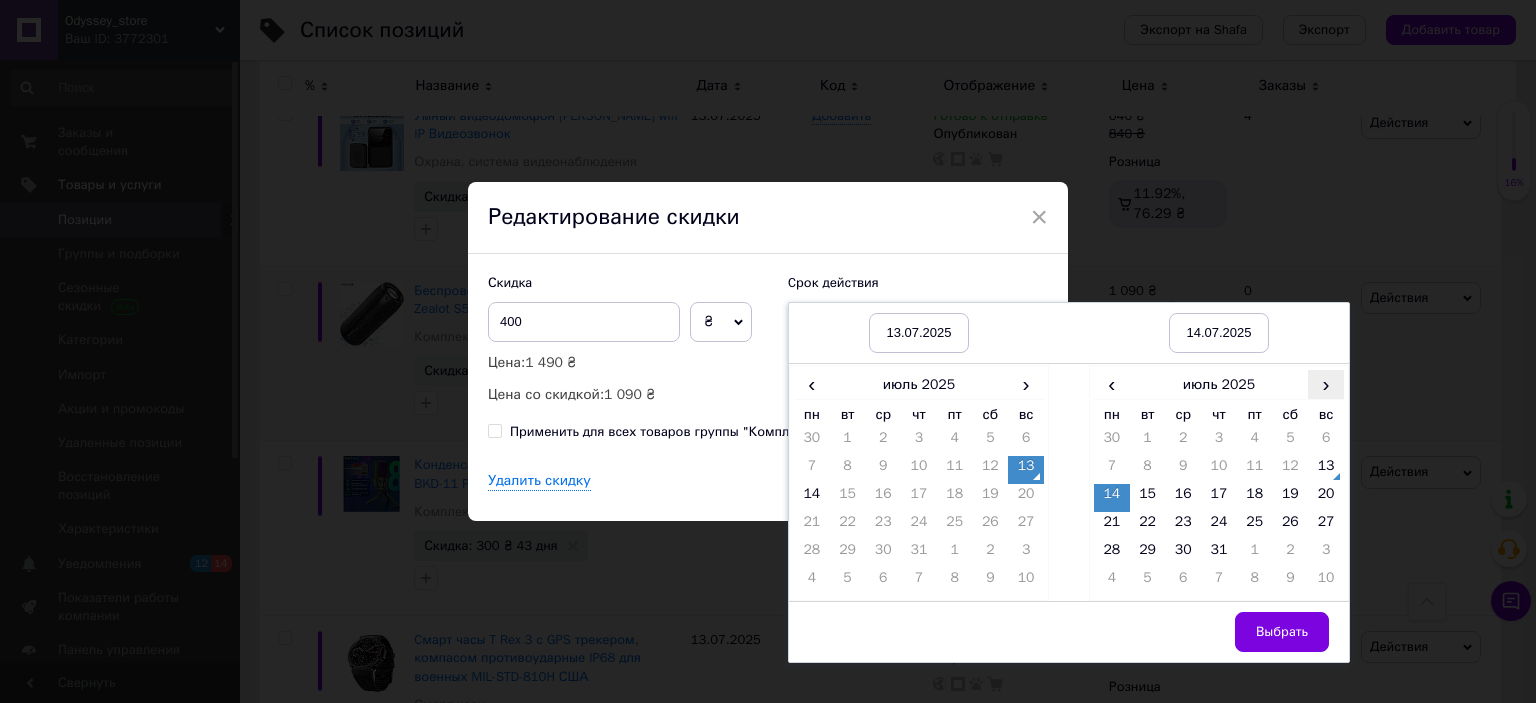 click on "›" at bounding box center [1326, 384] 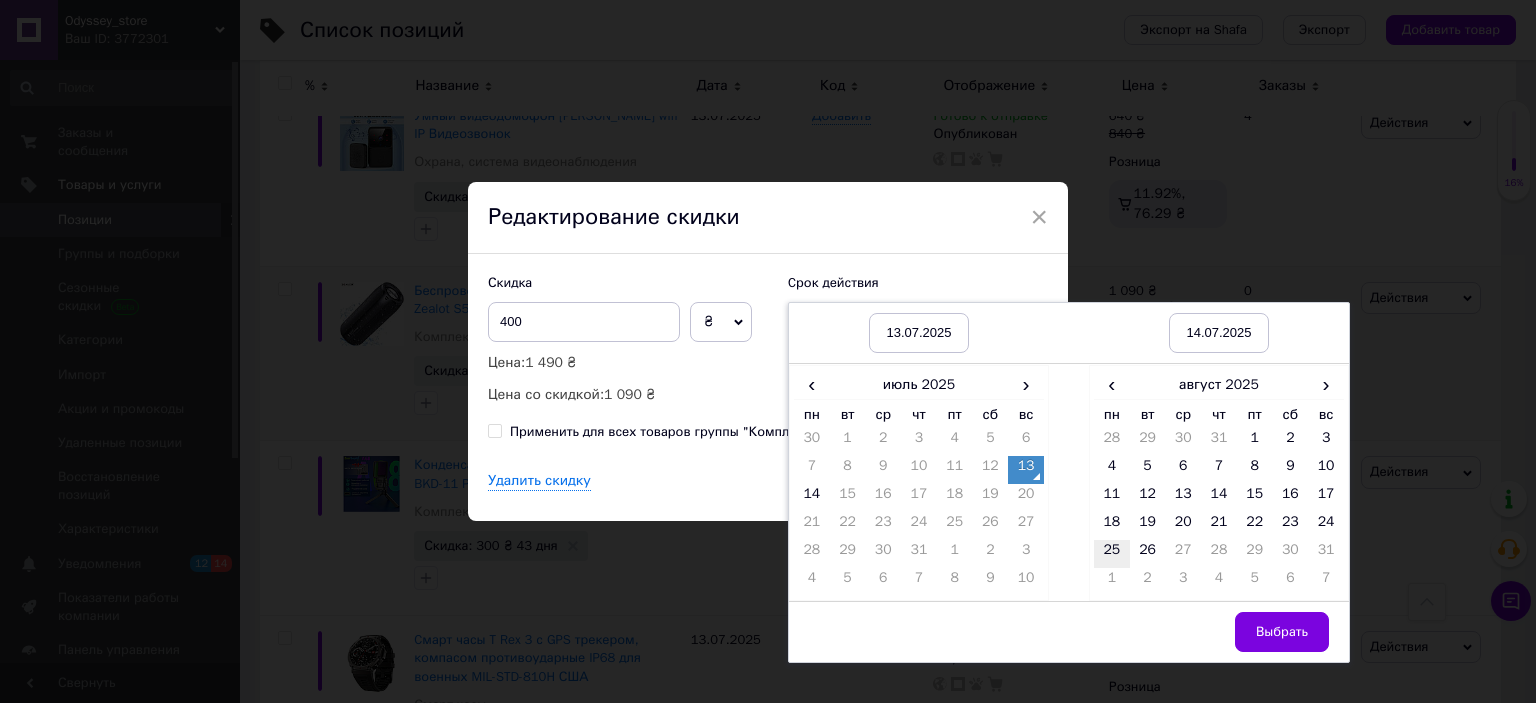 click on "25" at bounding box center (1112, 554) 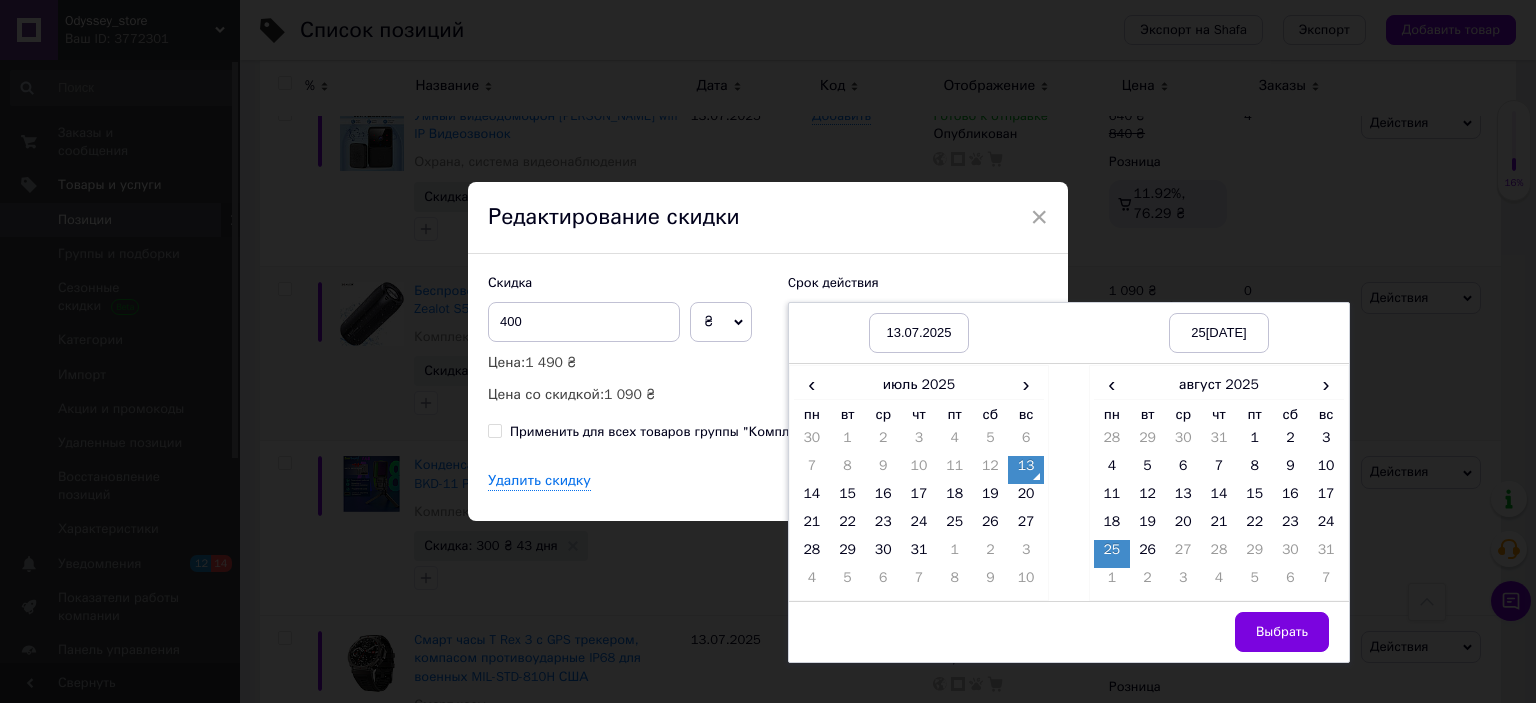 click on "Выбрать" at bounding box center (1282, 632) 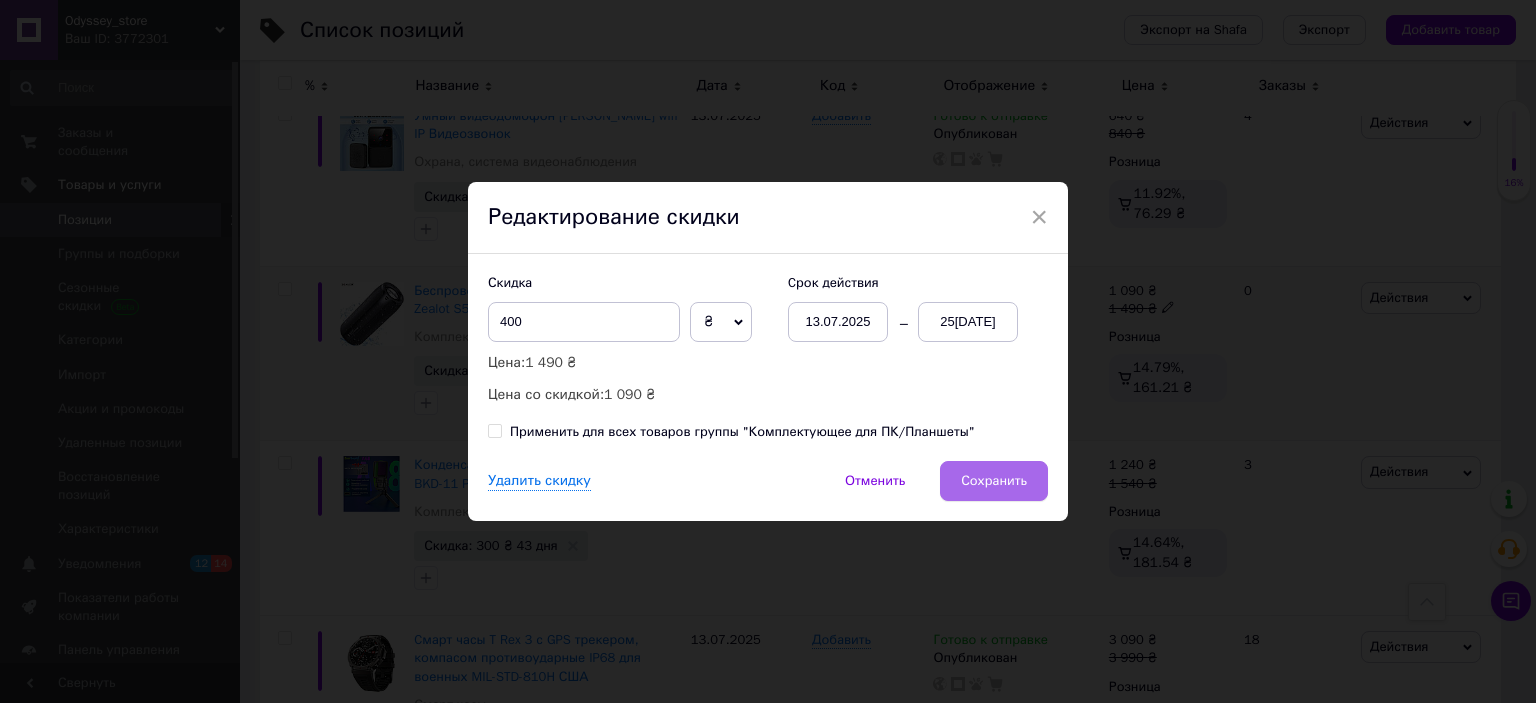 click on "Сохранить" at bounding box center [994, 481] 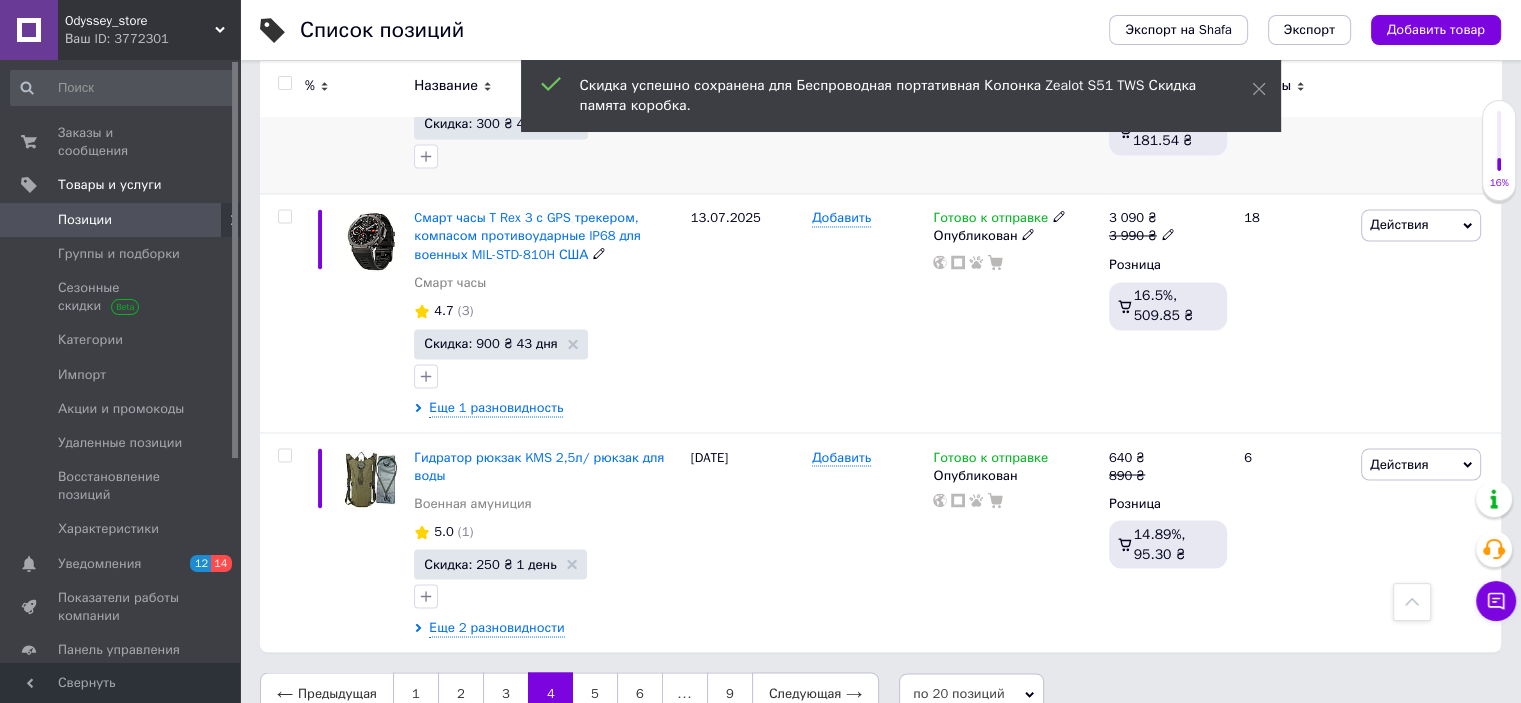 scroll, scrollTop: 3449, scrollLeft: 0, axis: vertical 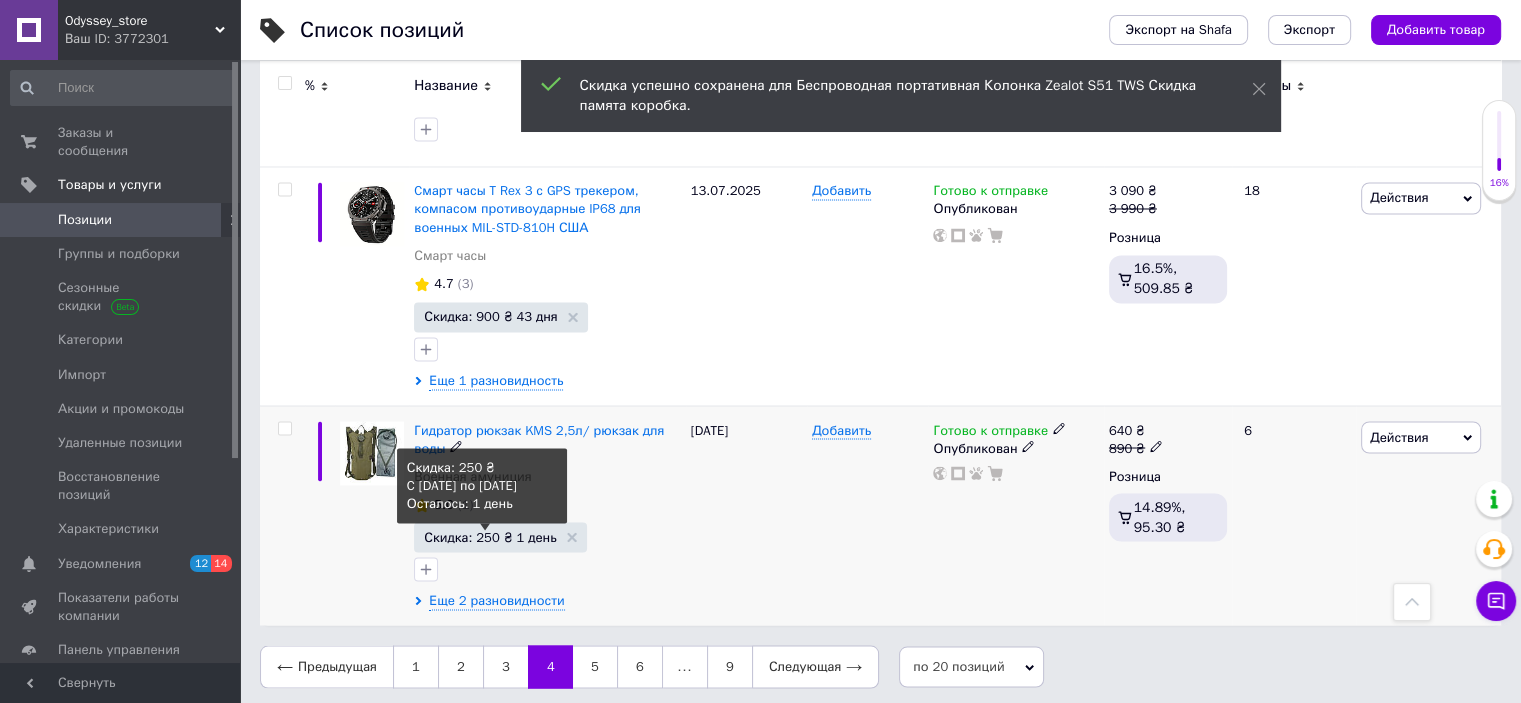 click on "Скидка: 250 ₴ 1 день" at bounding box center (490, 536) 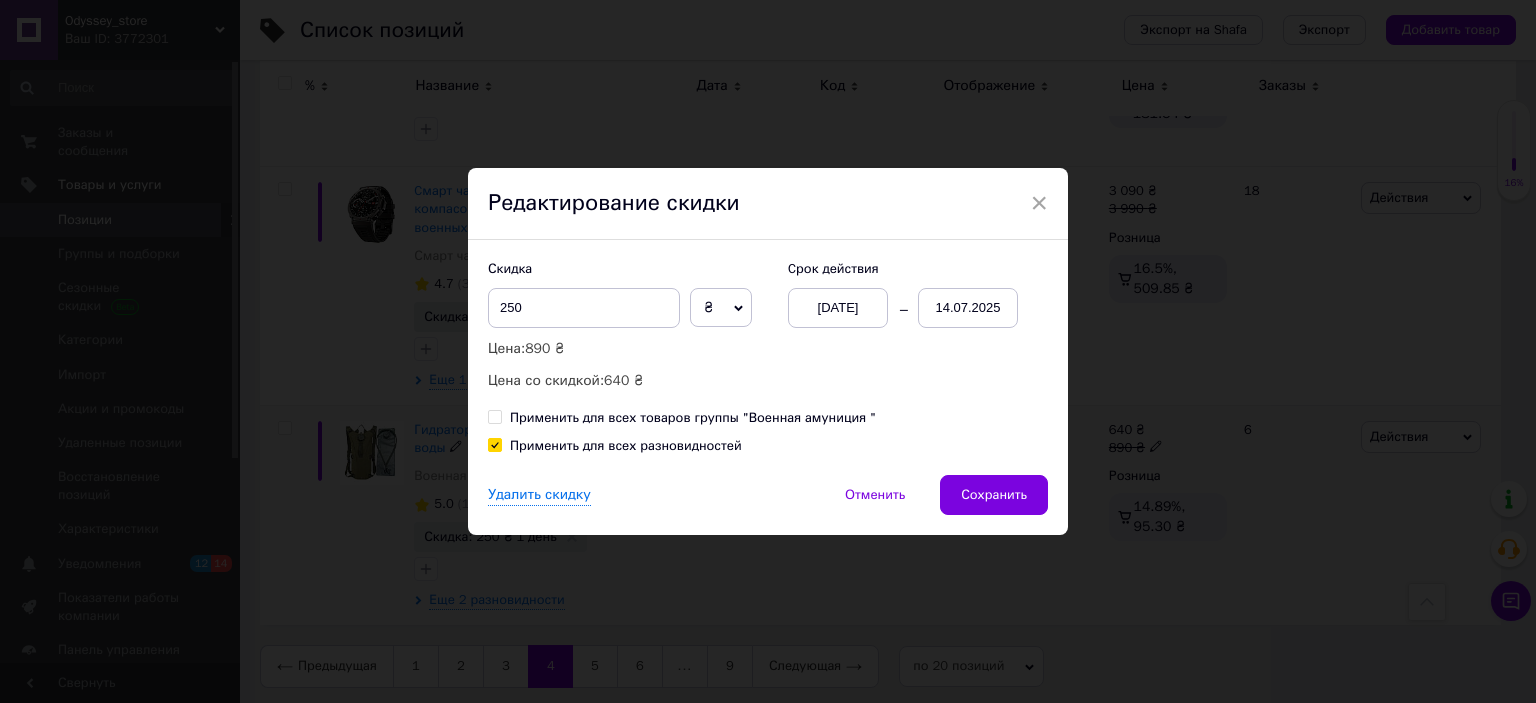 click on "14.07.2025" at bounding box center [968, 308] 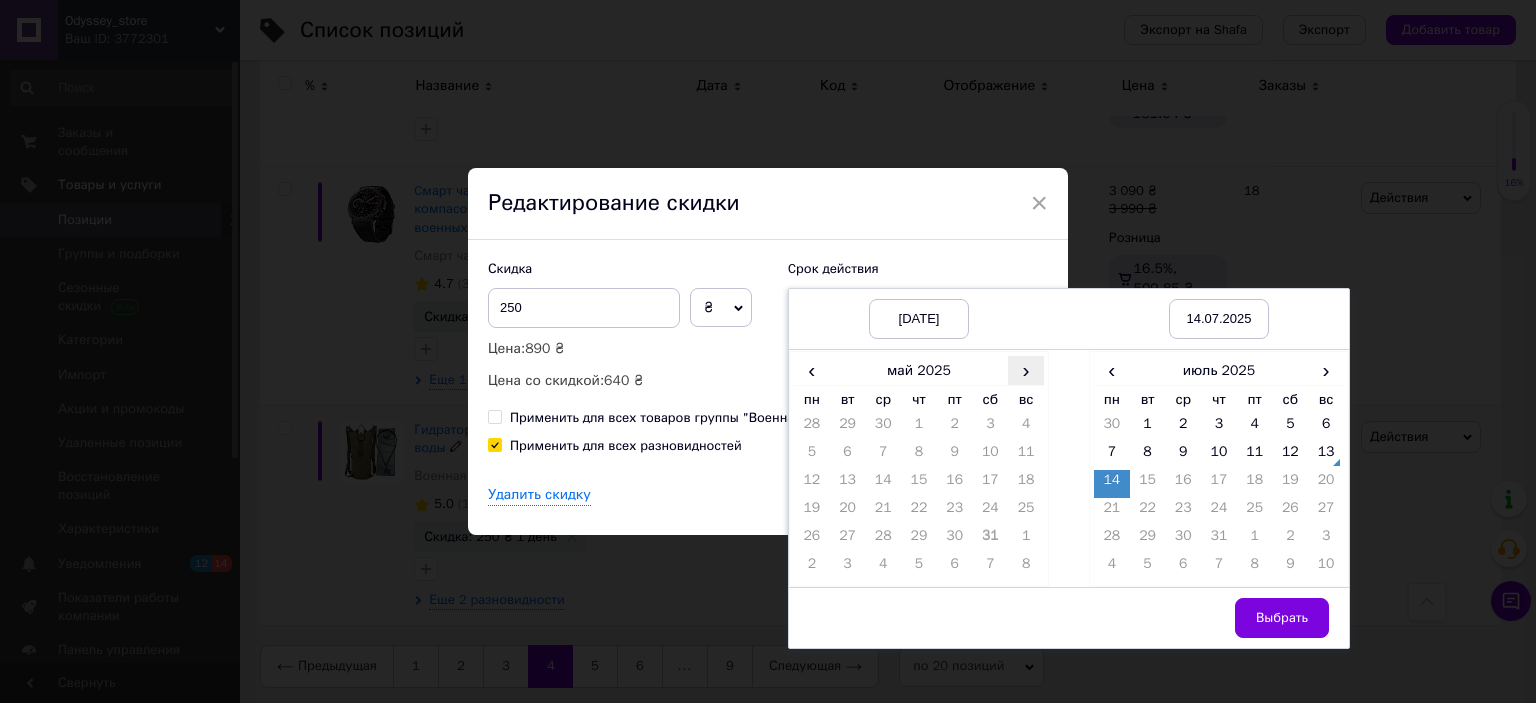 click on "›" at bounding box center (1026, 370) 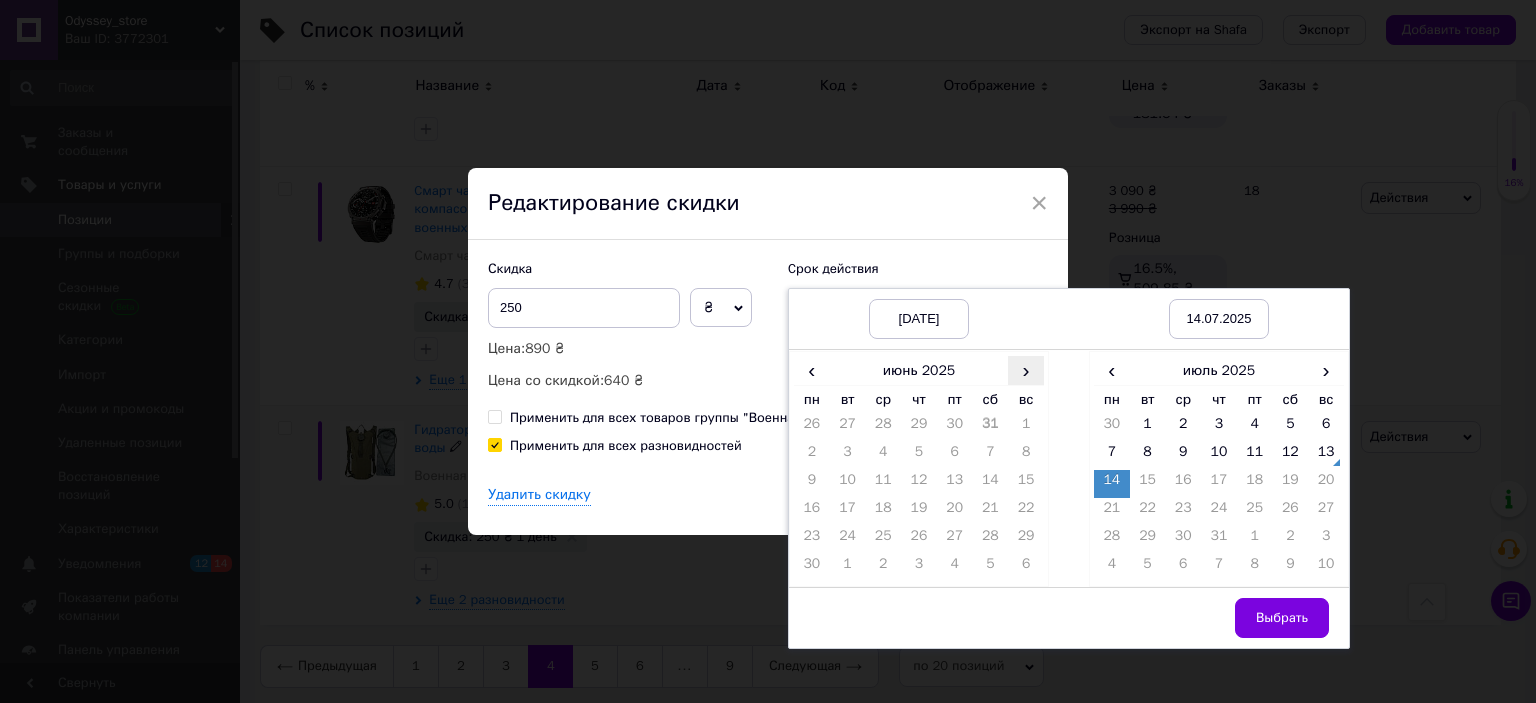 click on "›" at bounding box center (1026, 370) 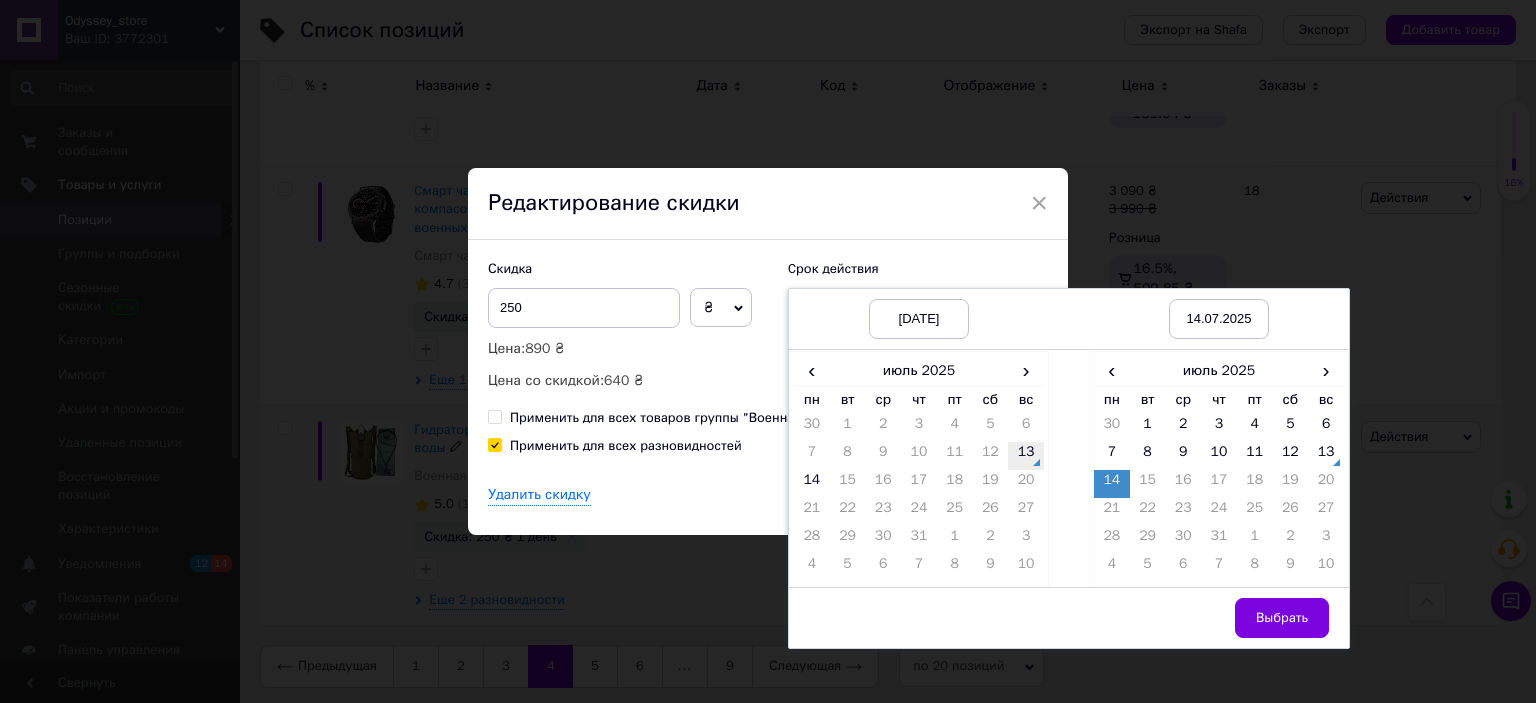 click on "13" at bounding box center (1026, 456) 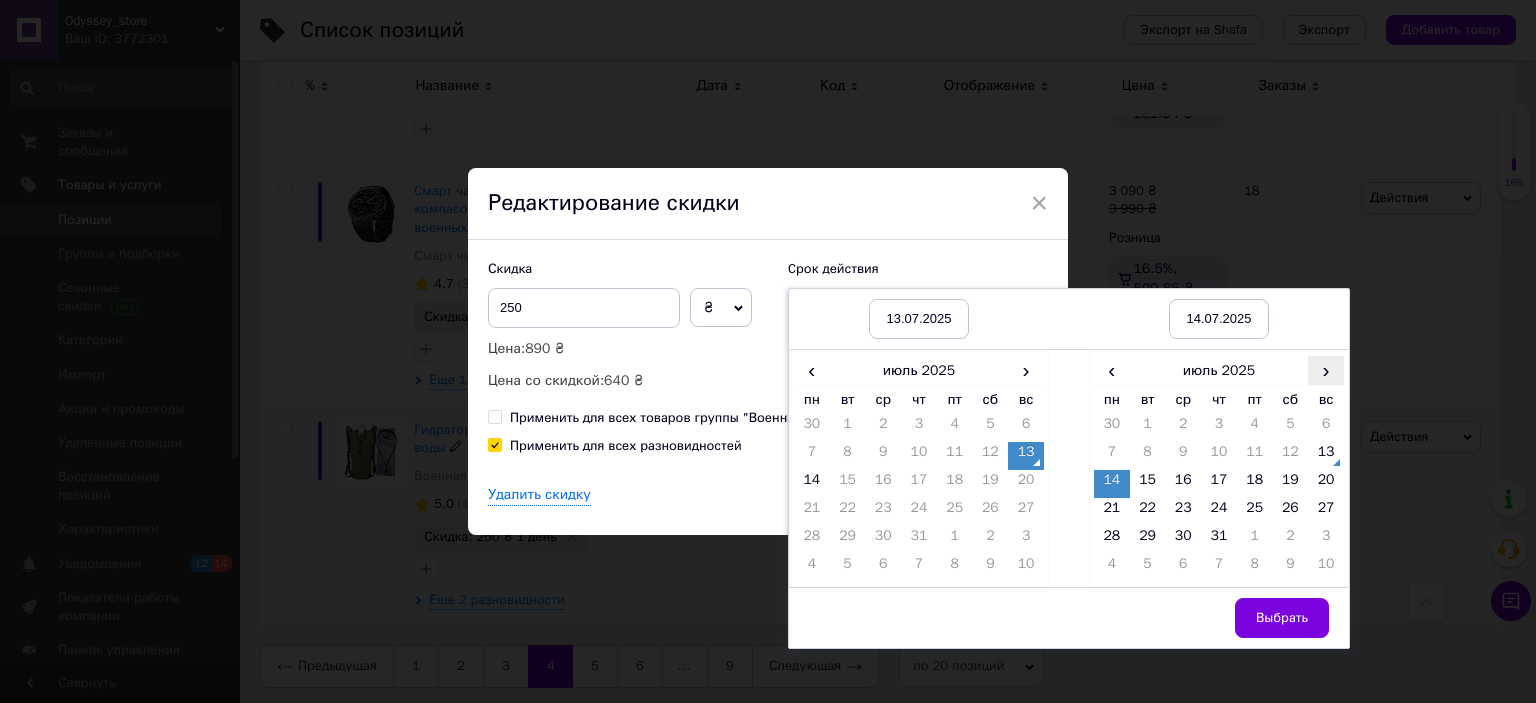click on "›" at bounding box center (1326, 370) 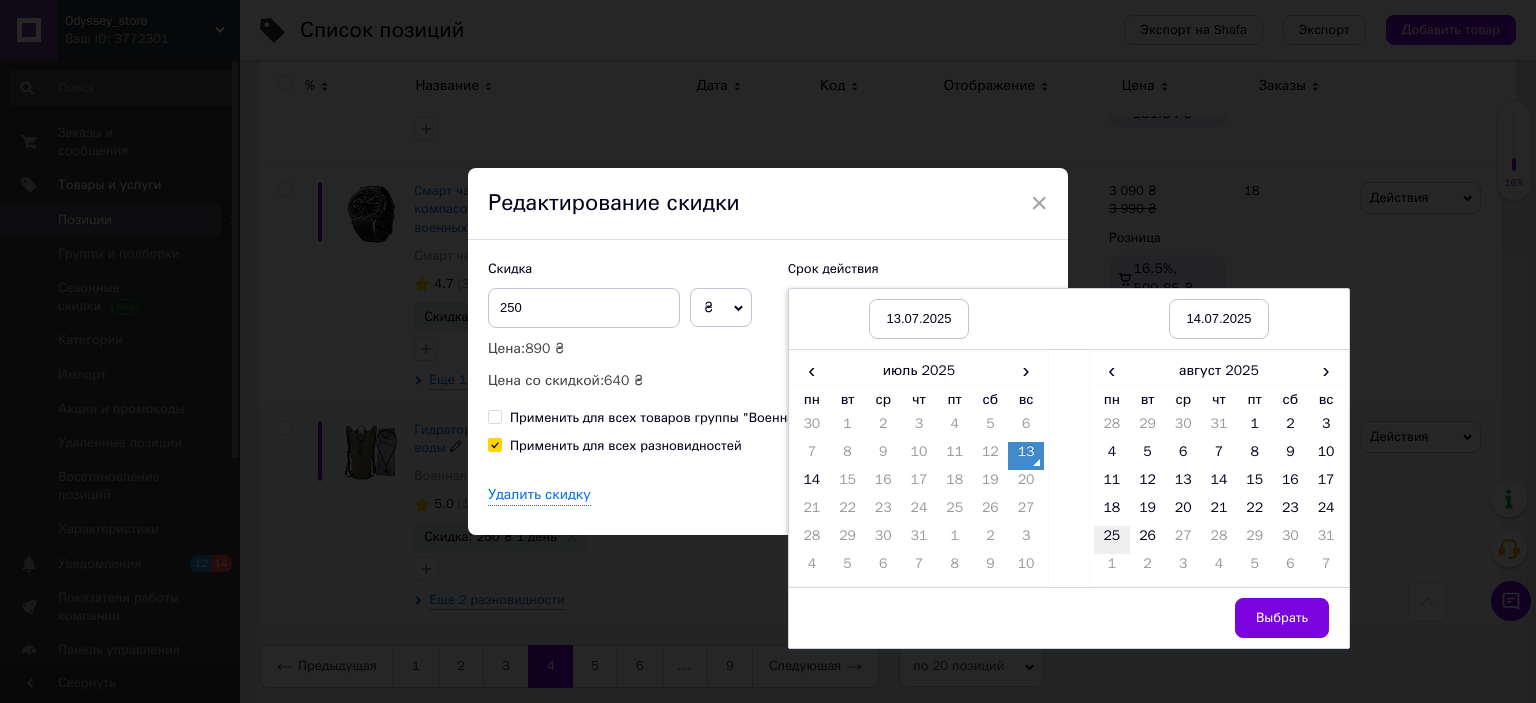click on "25" at bounding box center (1112, 540) 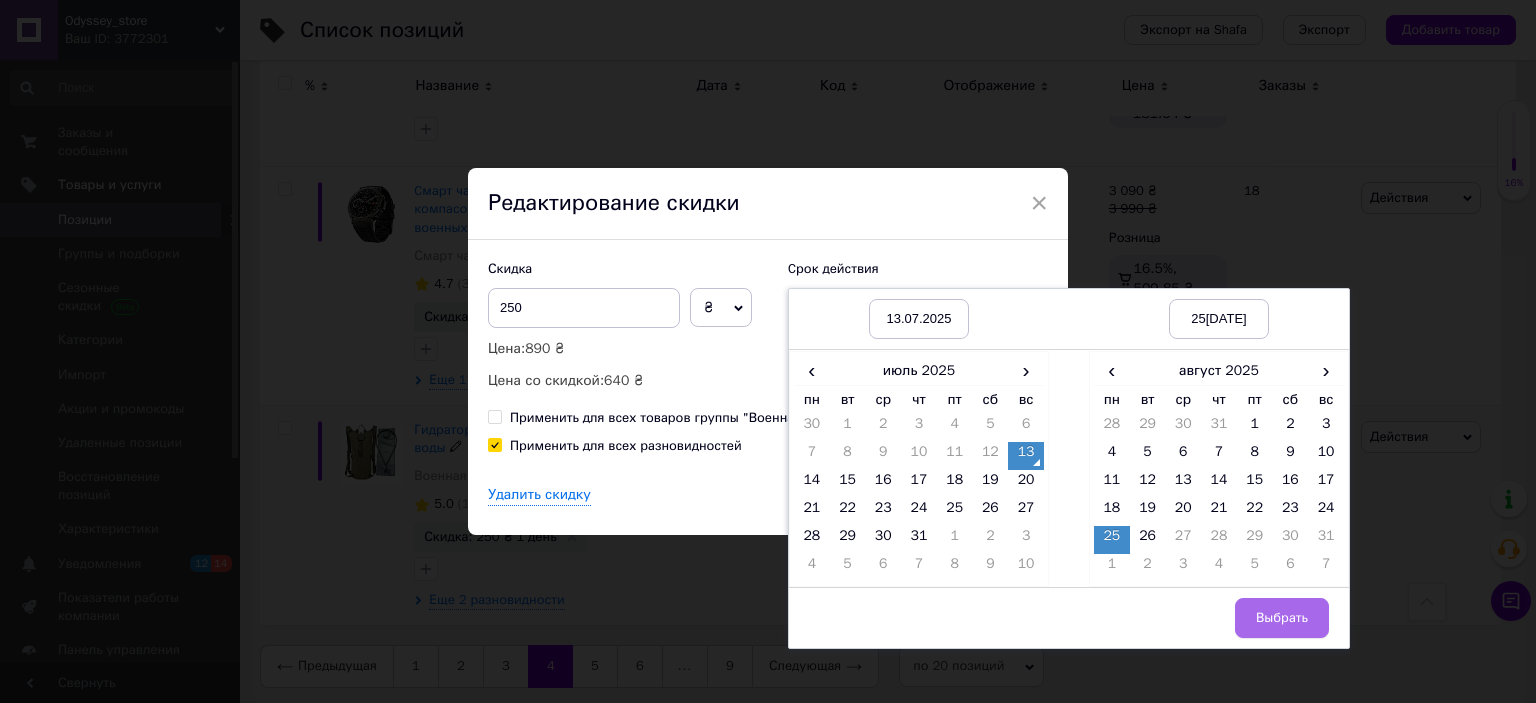 click on "Выбрать" at bounding box center (1282, 618) 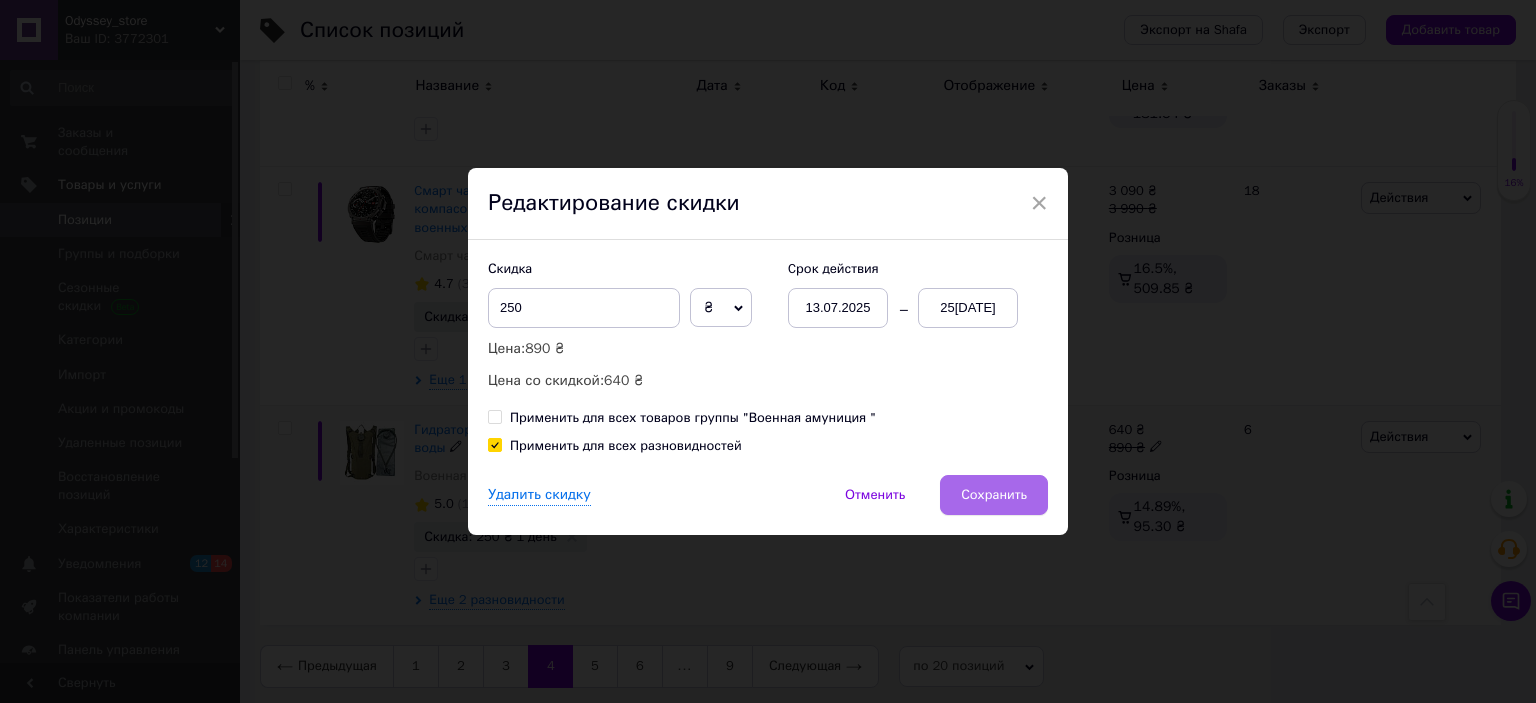 click on "Сохранить" at bounding box center [994, 495] 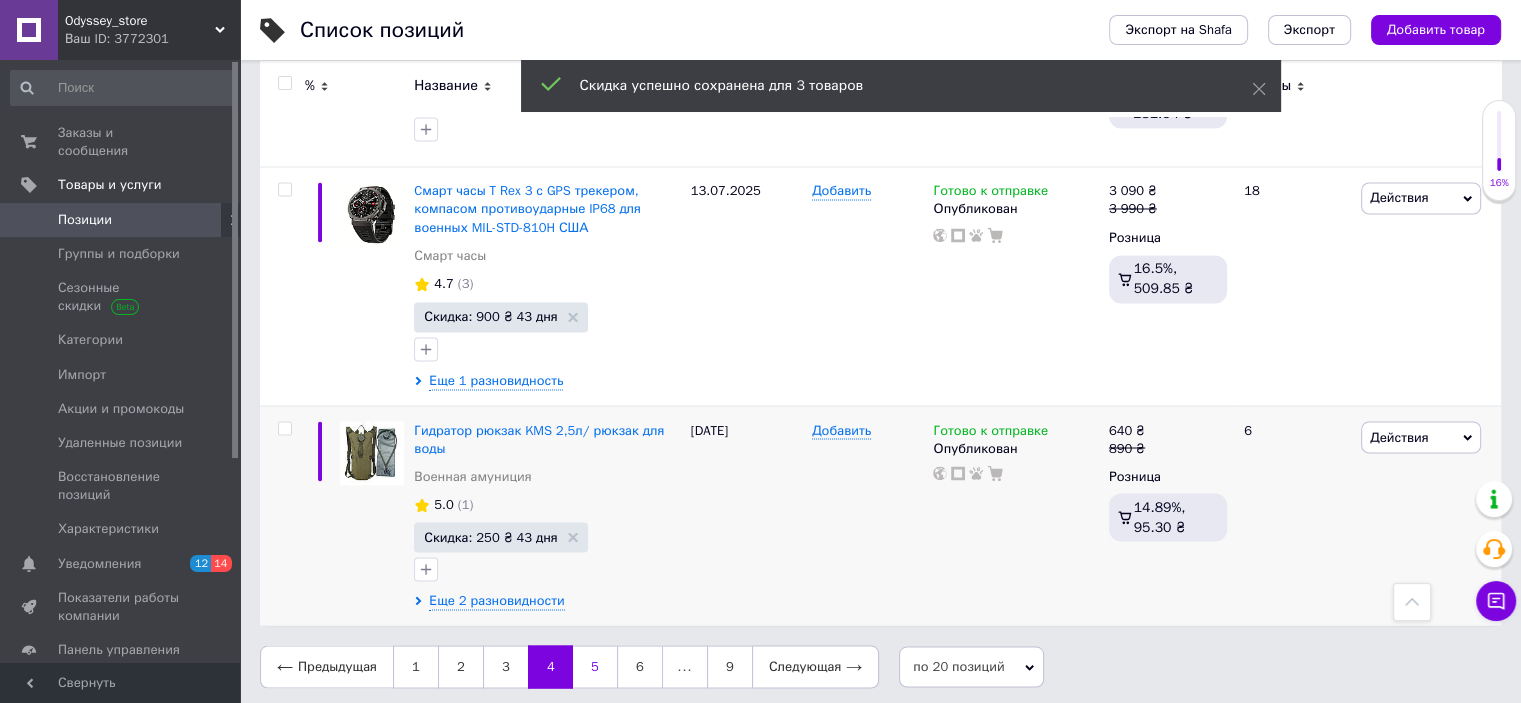 click on "5" at bounding box center (595, 666) 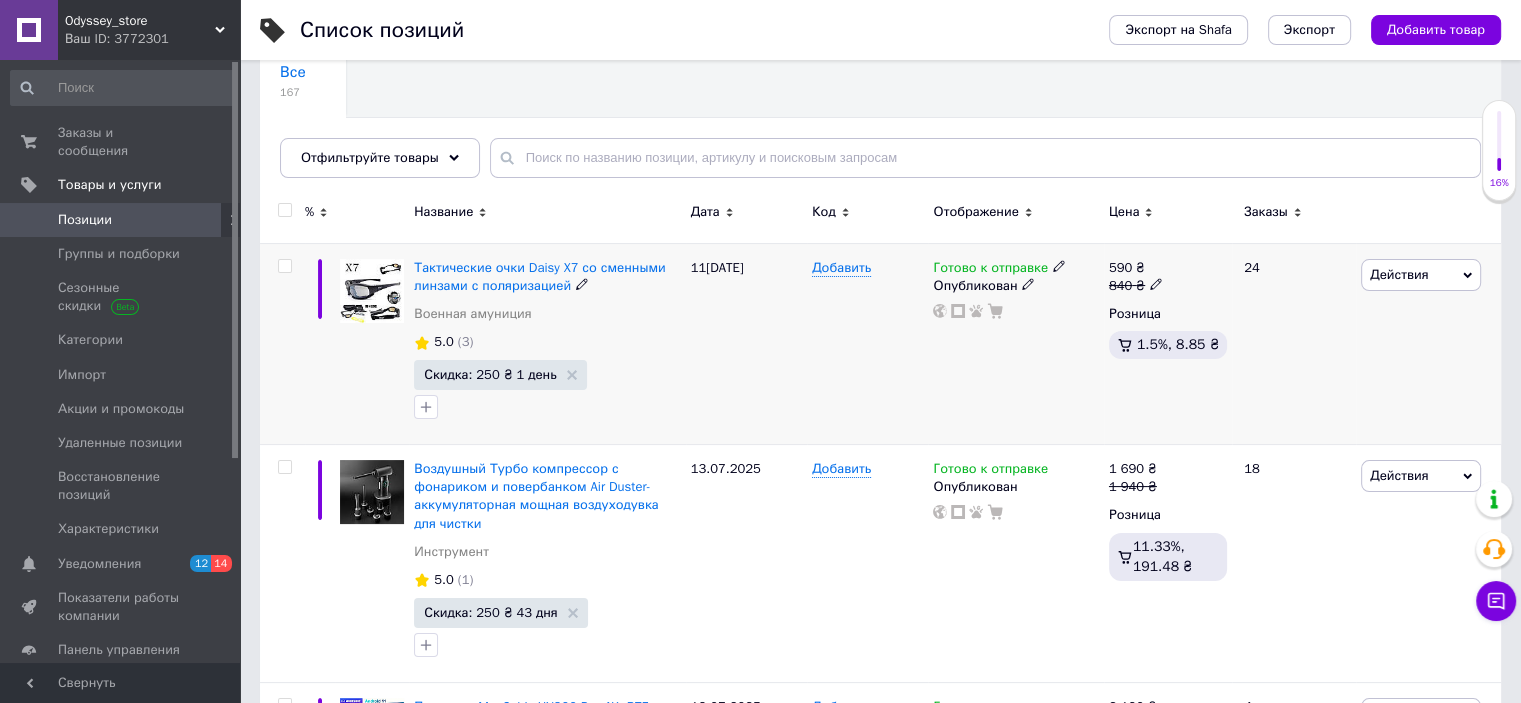 scroll, scrollTop: 200, scrollLeft: 0, axis: vertical 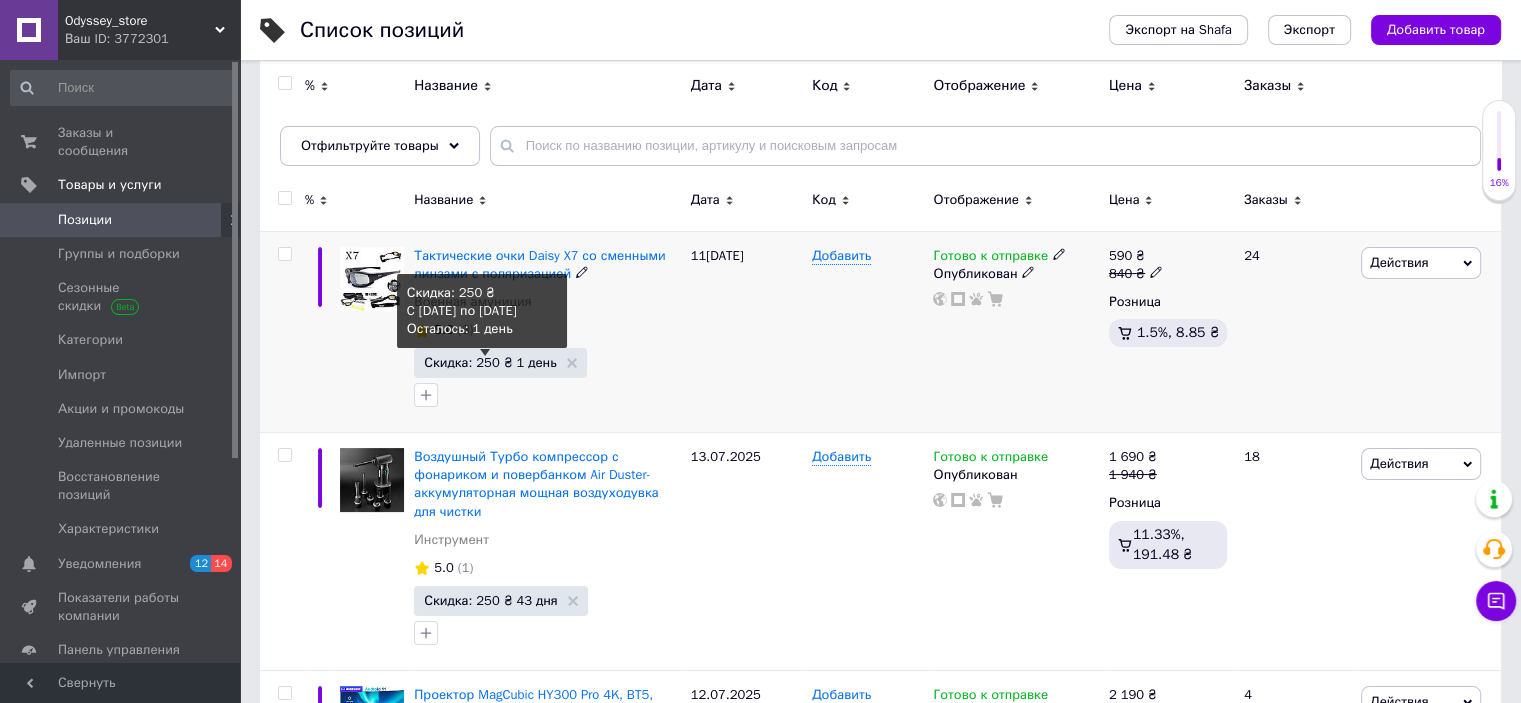 click on "Скидка: 250 ₴ 1 день" at bounding box center [490, 362] 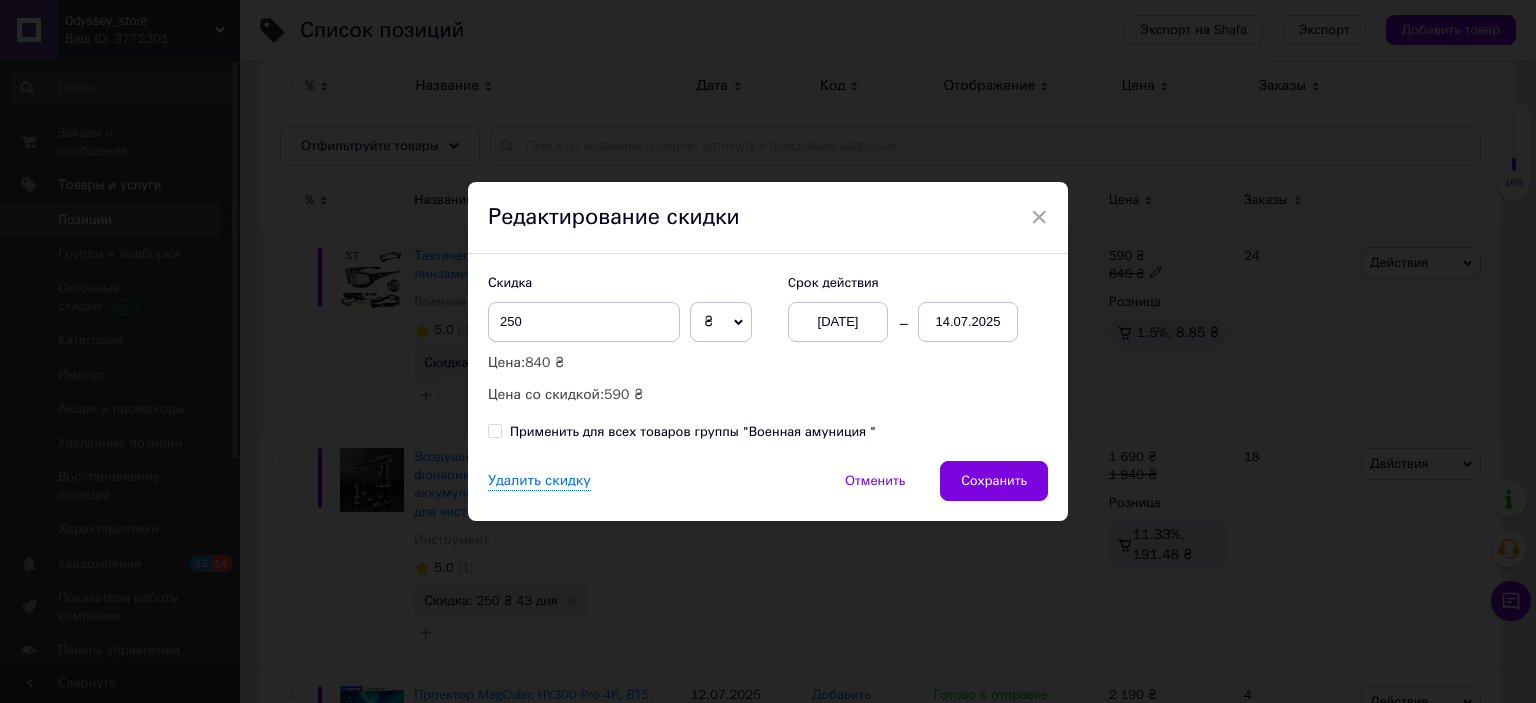 click on "14.07.2025" at bounding box center (968, 322) 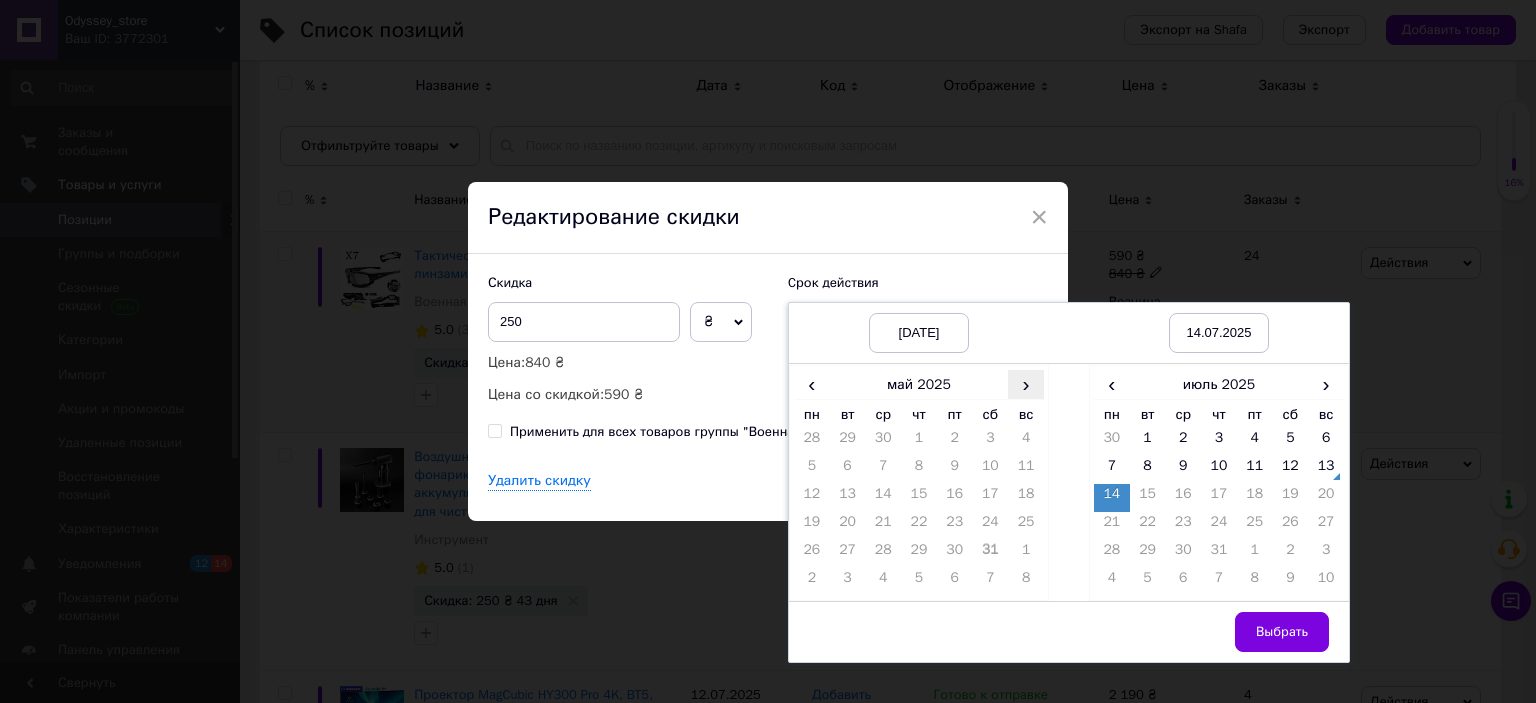click on "›" at bounding box center (1026, 384) 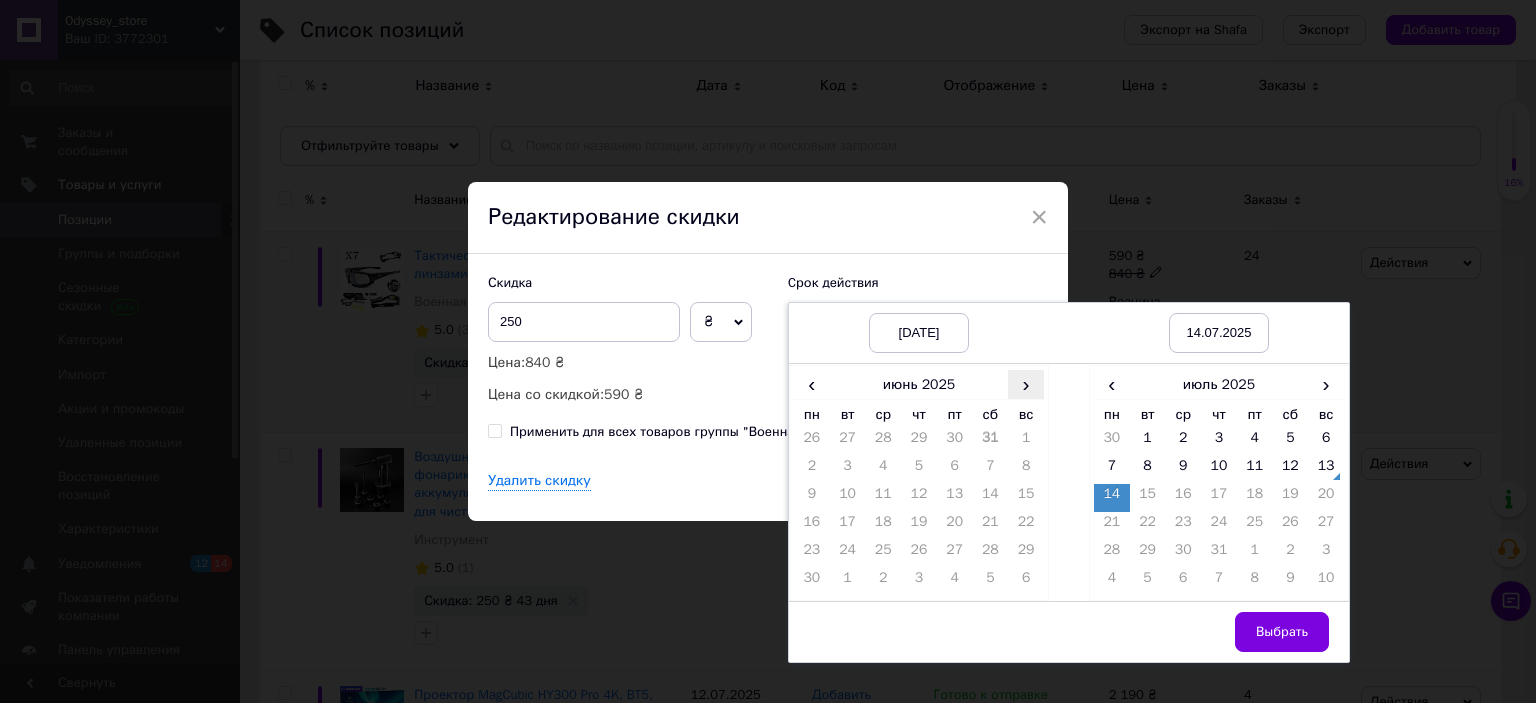 click on "›" at bounding box center (1026, 384) 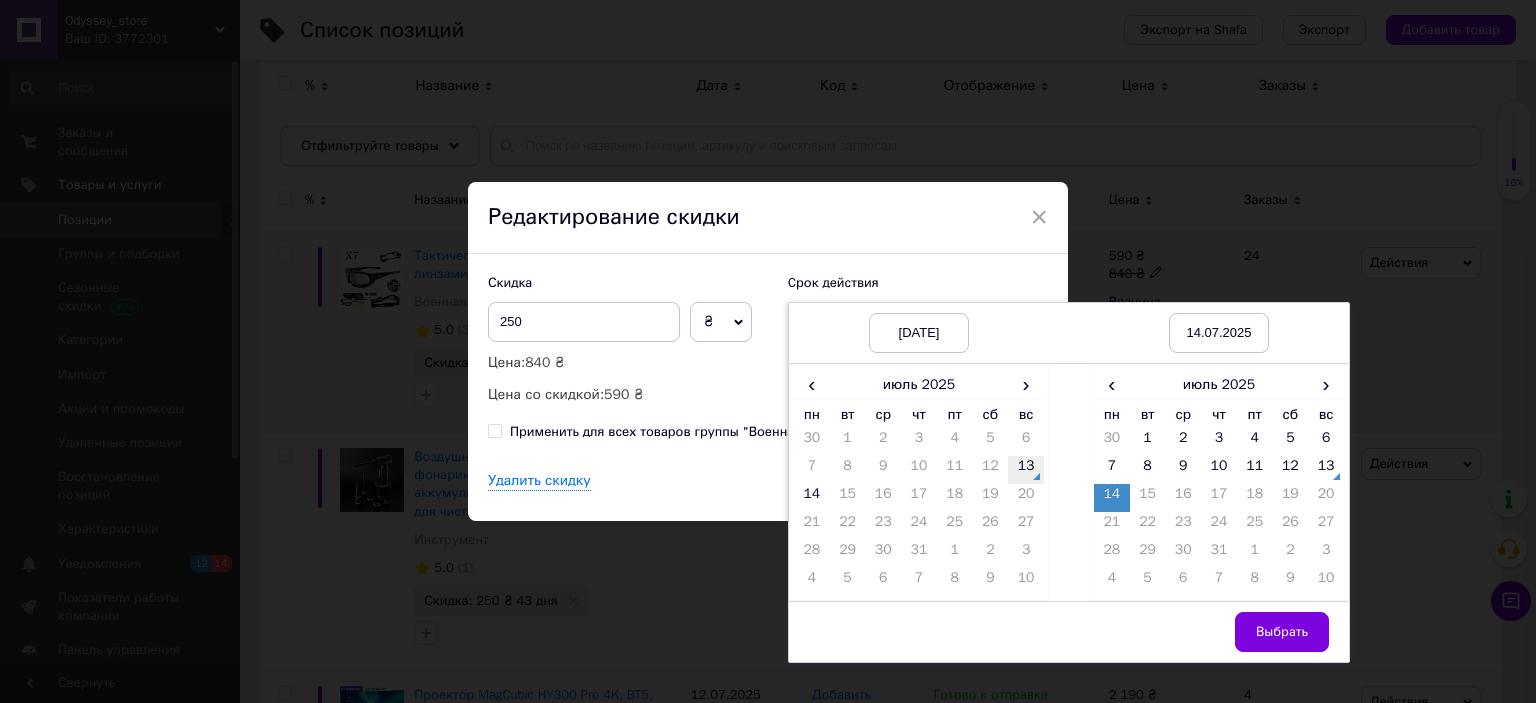 click on "13" at bounding box center (1026, 470) 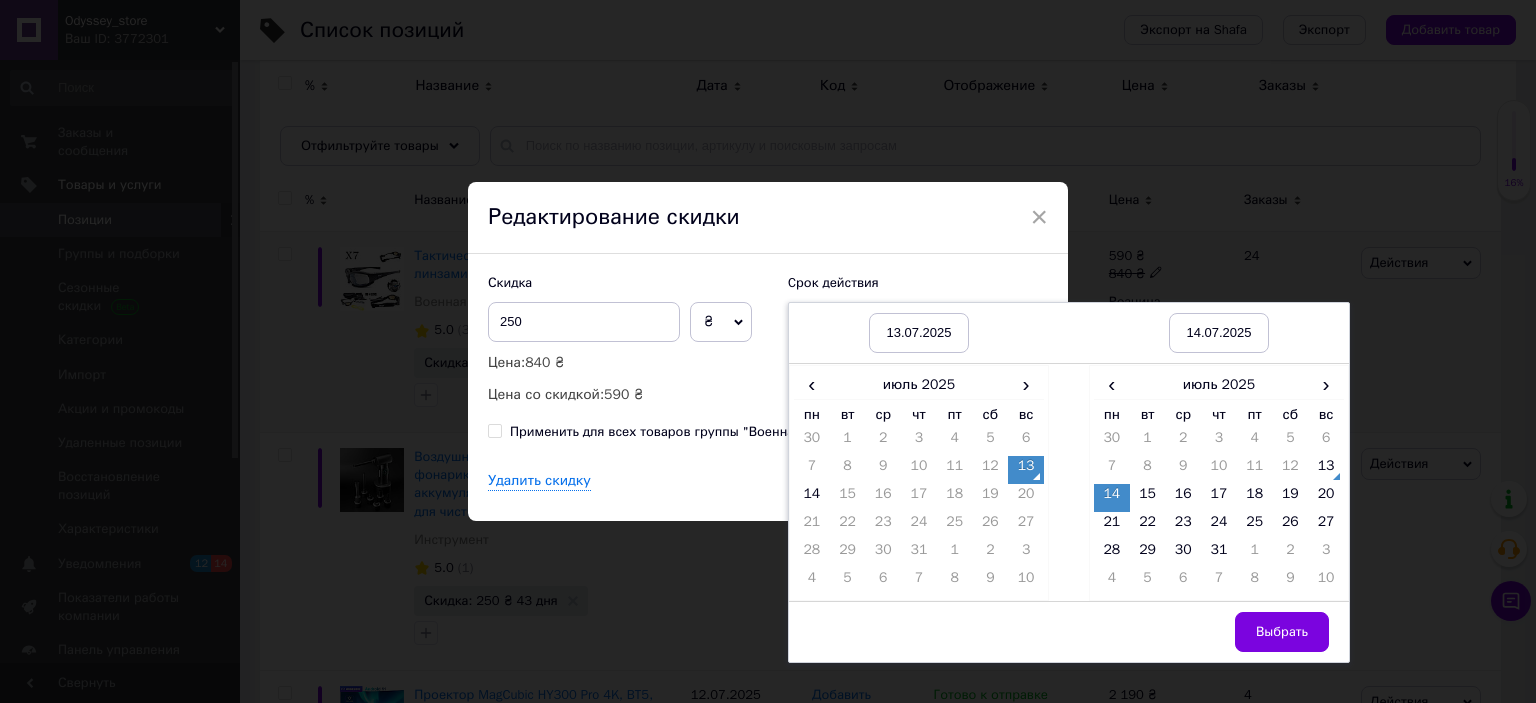 click on "‹ июль 2025 › пн вт ср чт пт сб вс 30 1 2 3 4 5 6 7 8 9 10 11 12 13 14 15 16 17 18 19 20 21 22 23 24 25 26 27 28 29 30 31 1 2 3 4 5 6 7 8 9 10" at bounding box center (1219, 483) 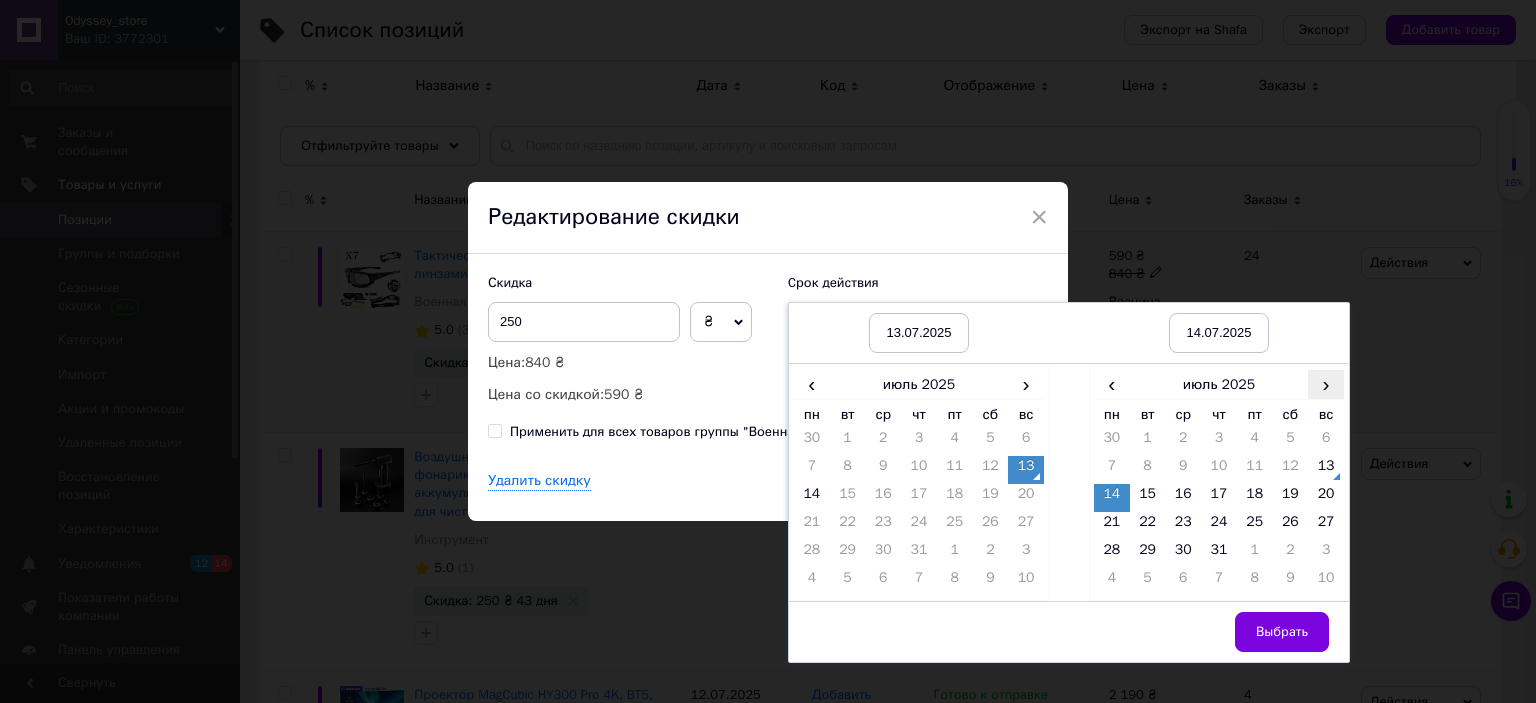 click on "›" at bounding box center (1326, 384) 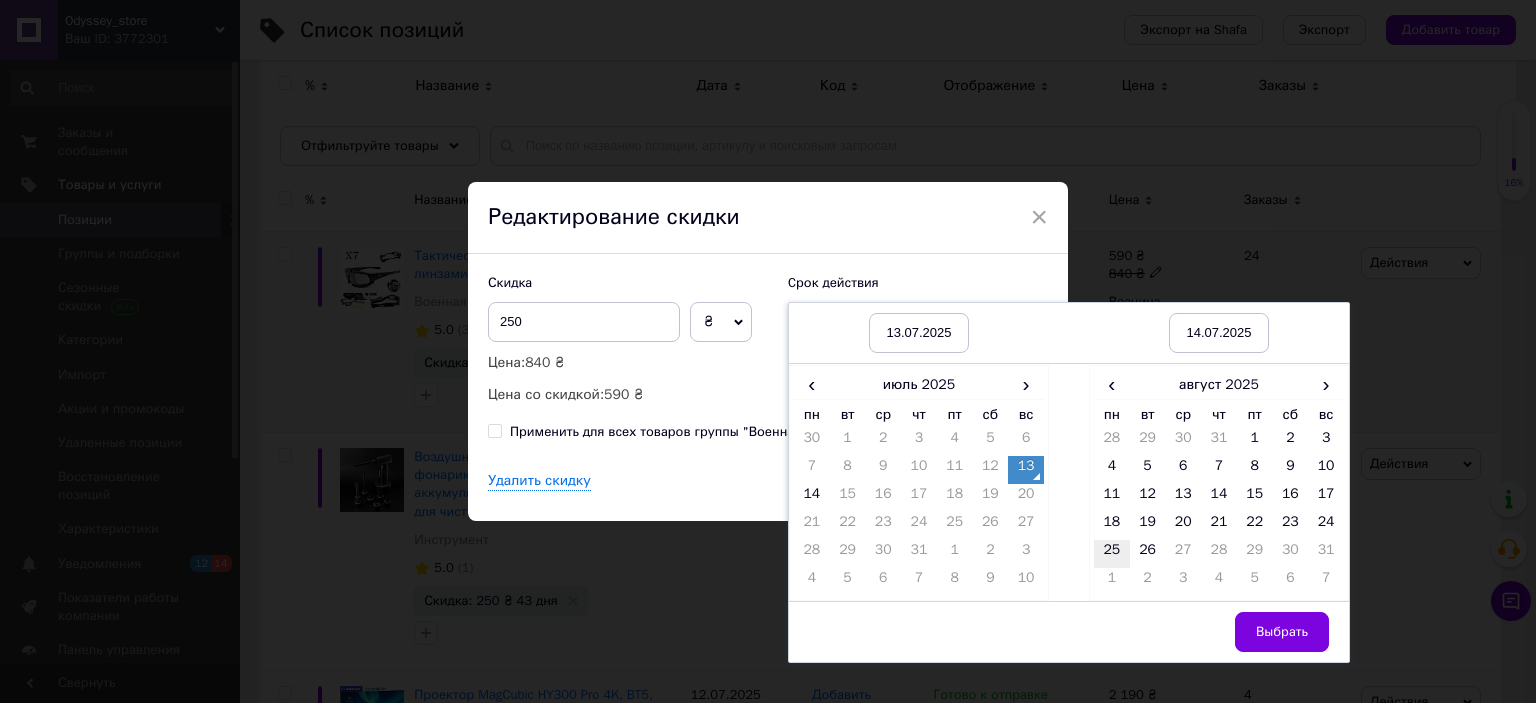 click on "25" at bounding box center [1112, 554] 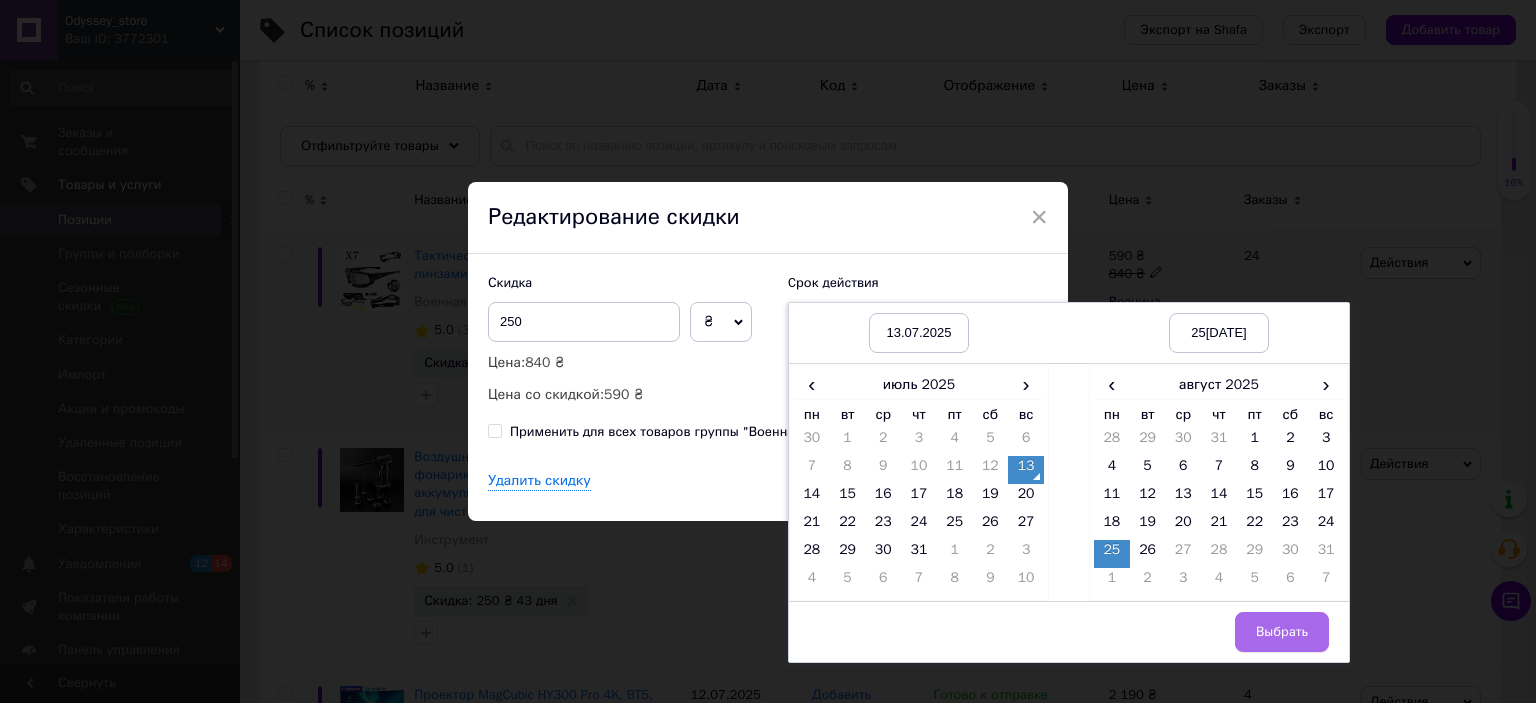 click on "Выбрать" at bounding box center [1282, 632] 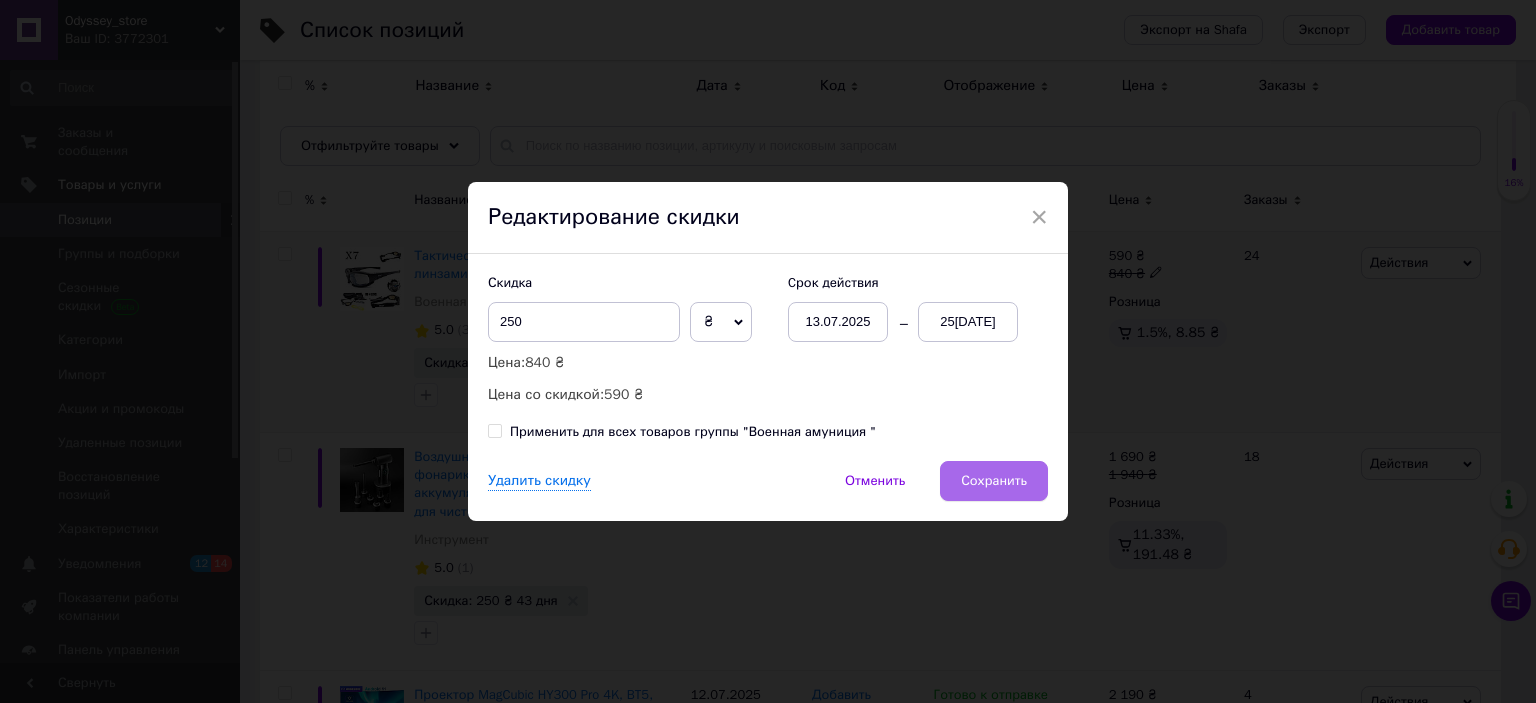click on "Сохранить" at bounding box center (994, 481) 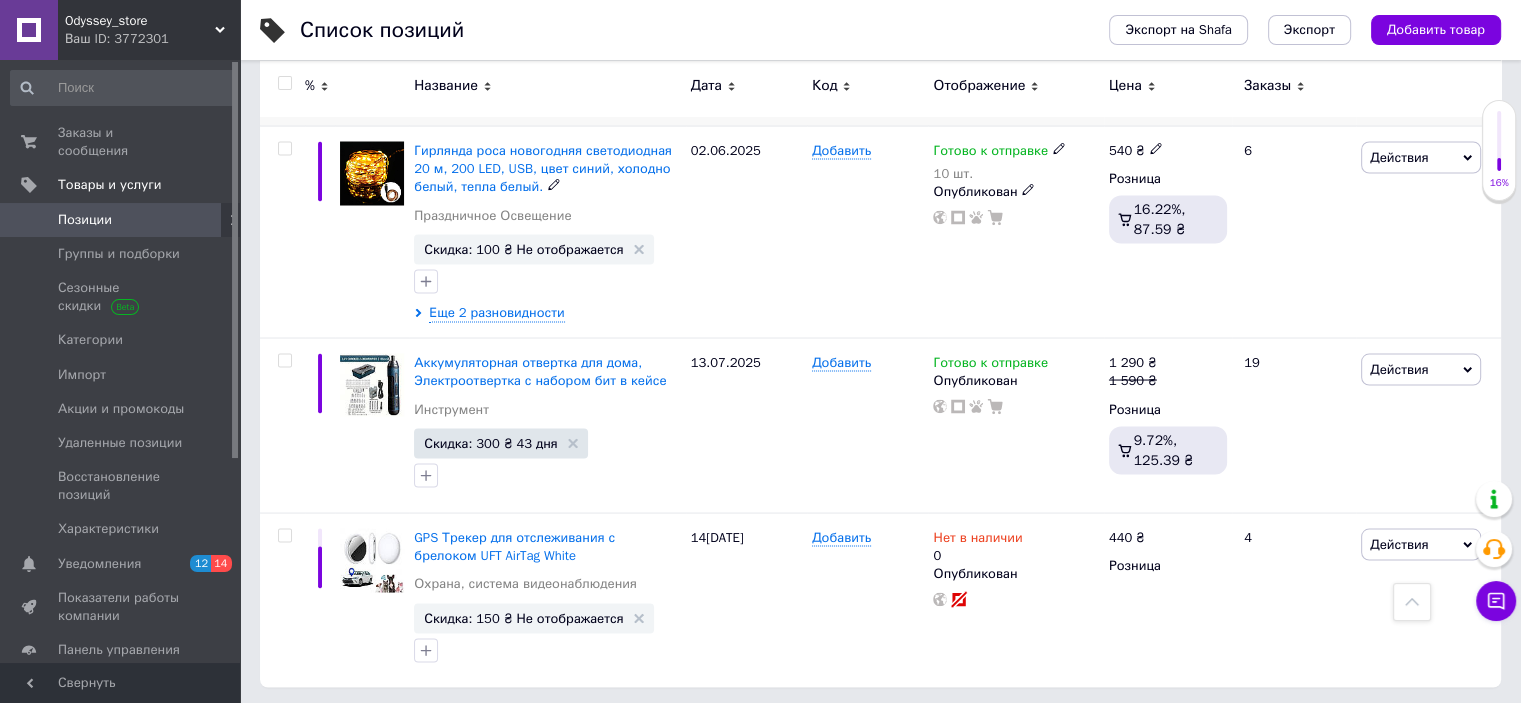 scroll, scrollTop: 3738, scrollLeft: 0, axis: vertical 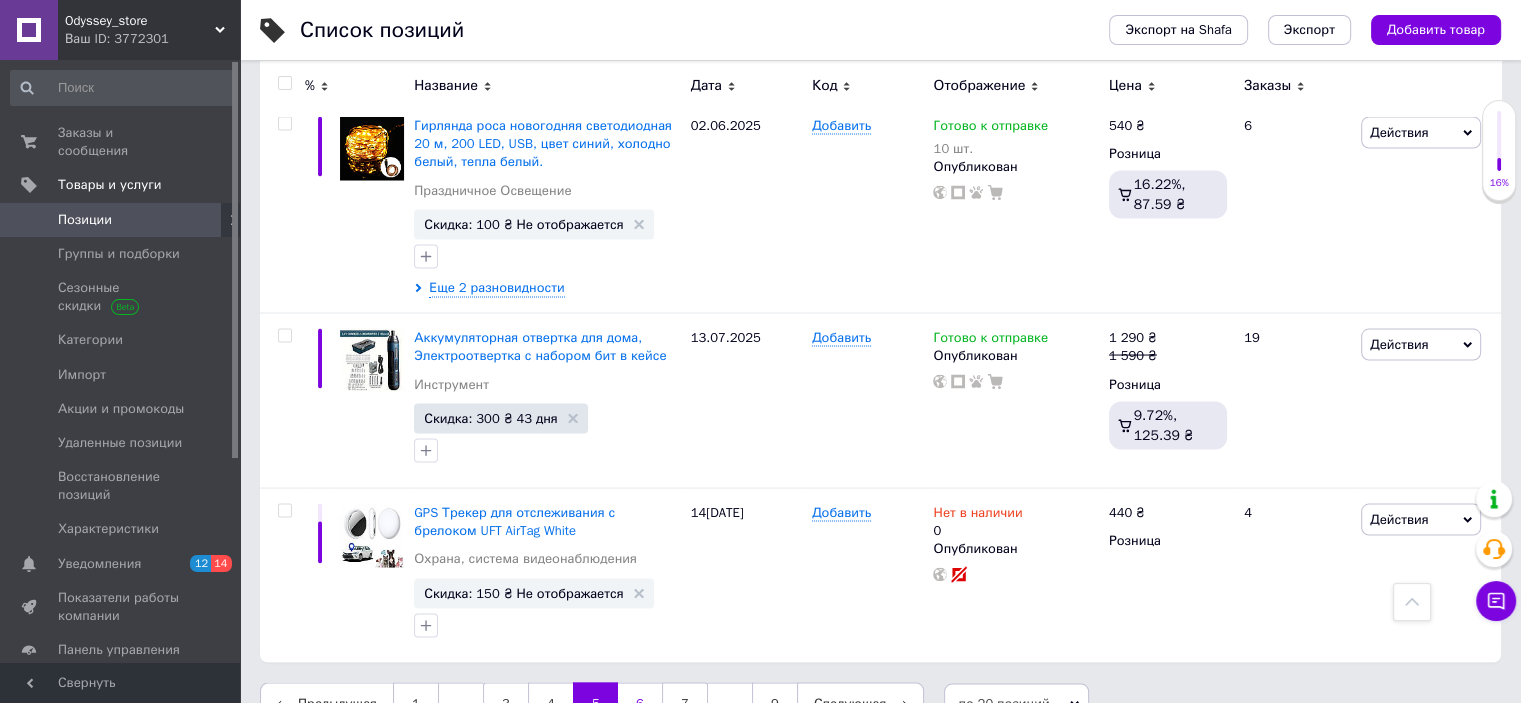 click on "6" at bounding box center [640, 703] 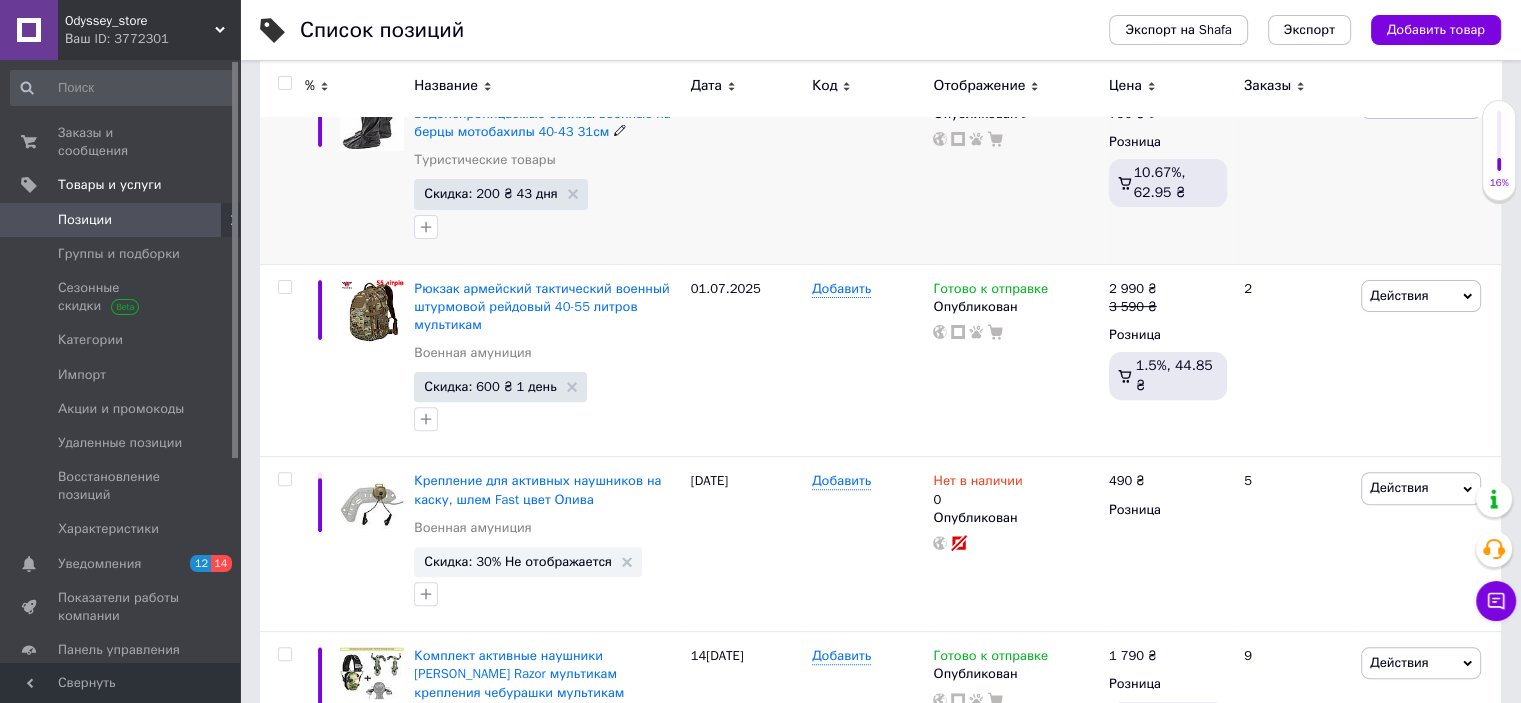 scroll, scrollTop: 600, scrollLeft: 0, axis: vertical 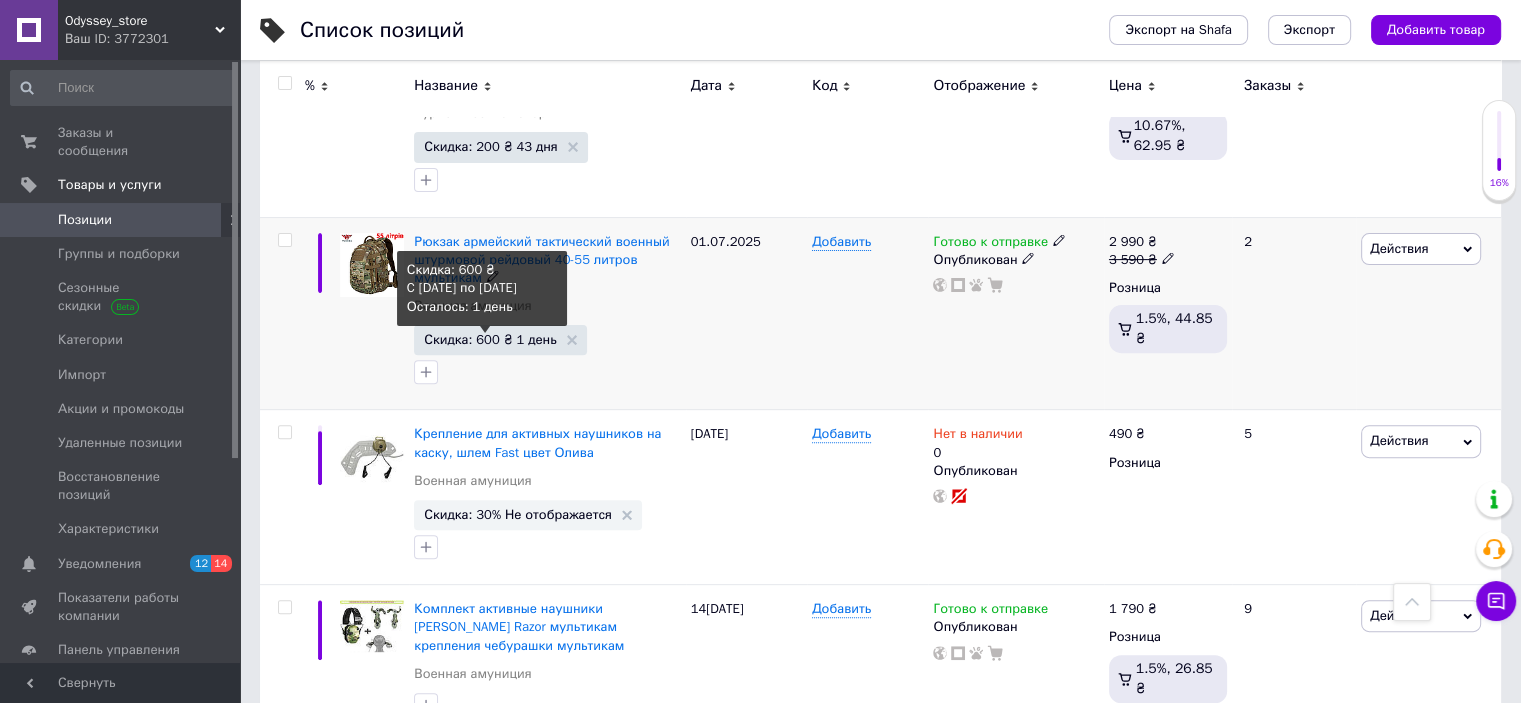 click on "Скидка: 600 ₴ 1 день" at bounding box center [490, 339] 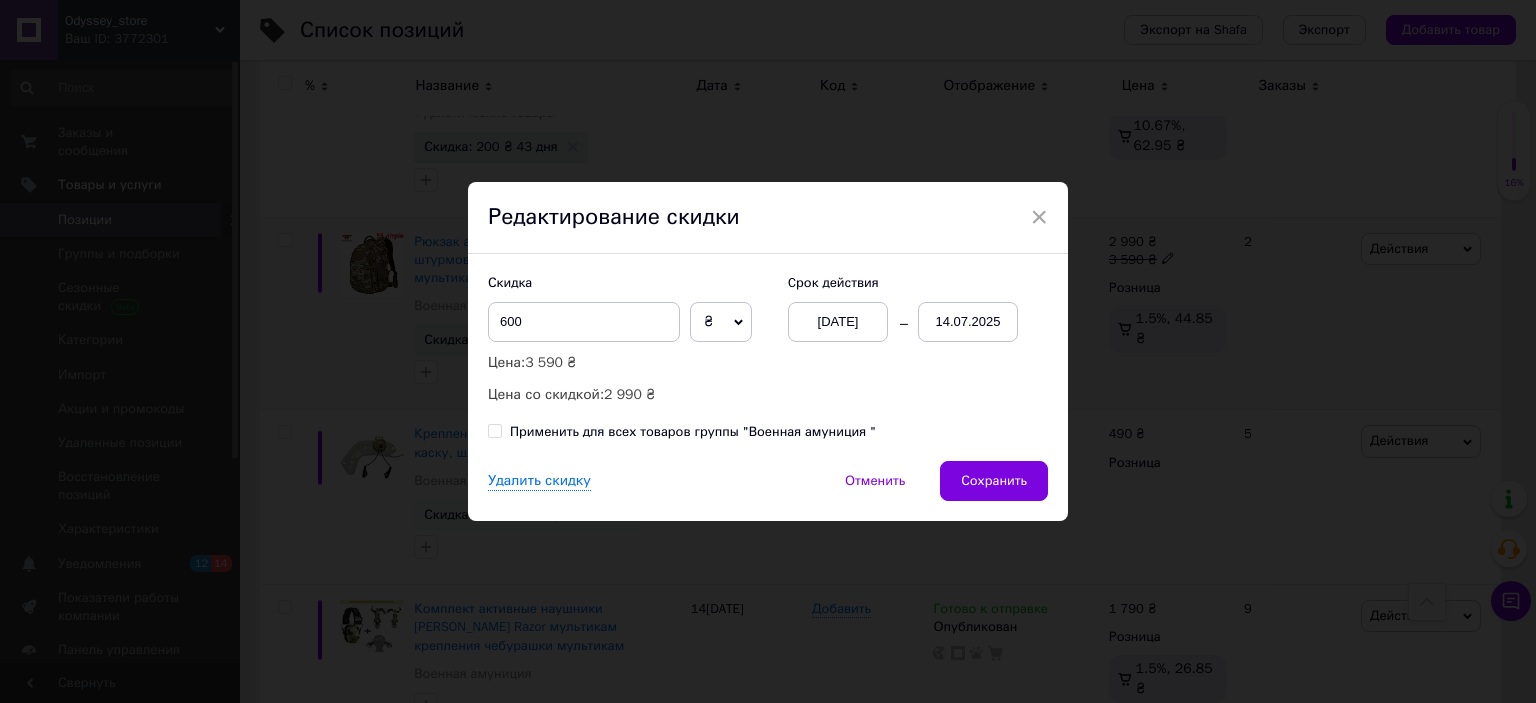 click on "14.07.2025" at bounding box center [968, 322] 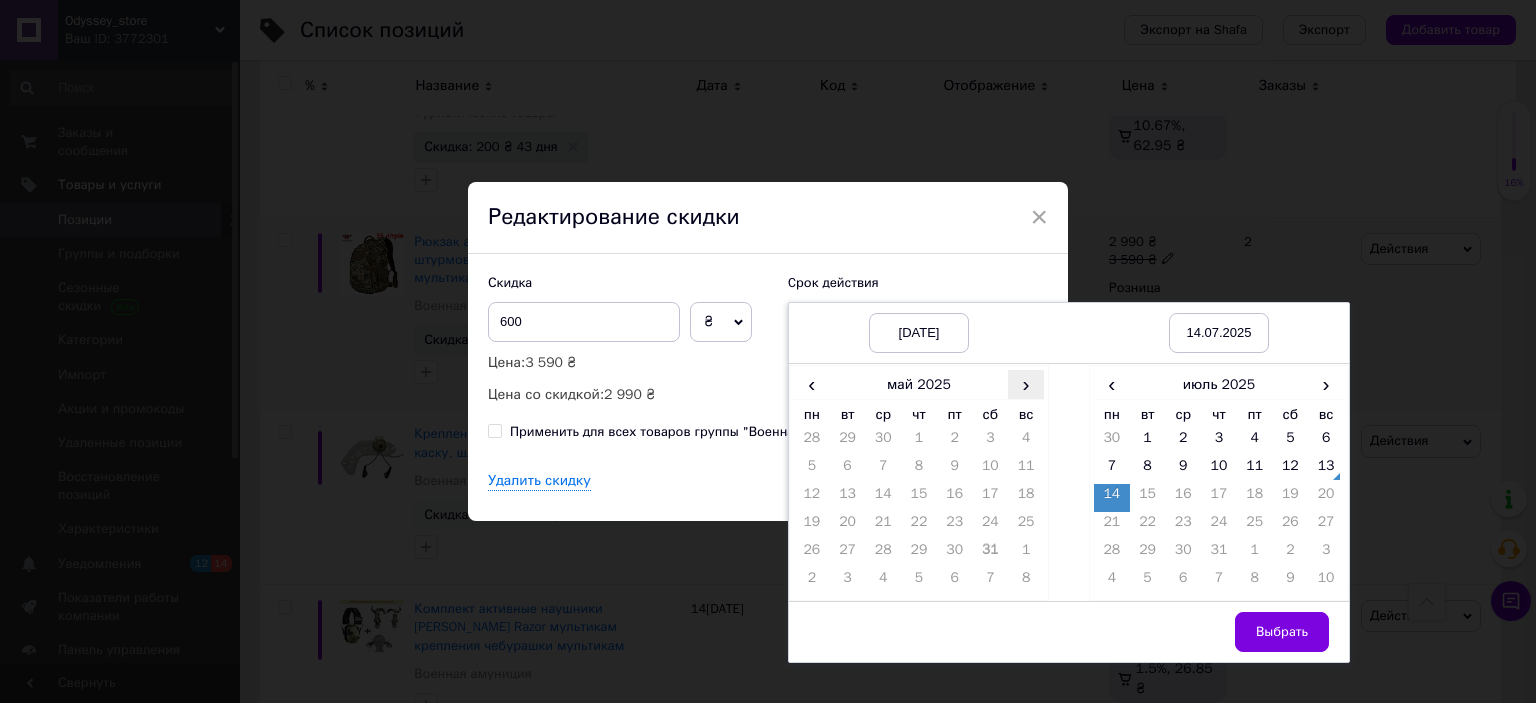click on "›" at bounding box center [1026, 384] 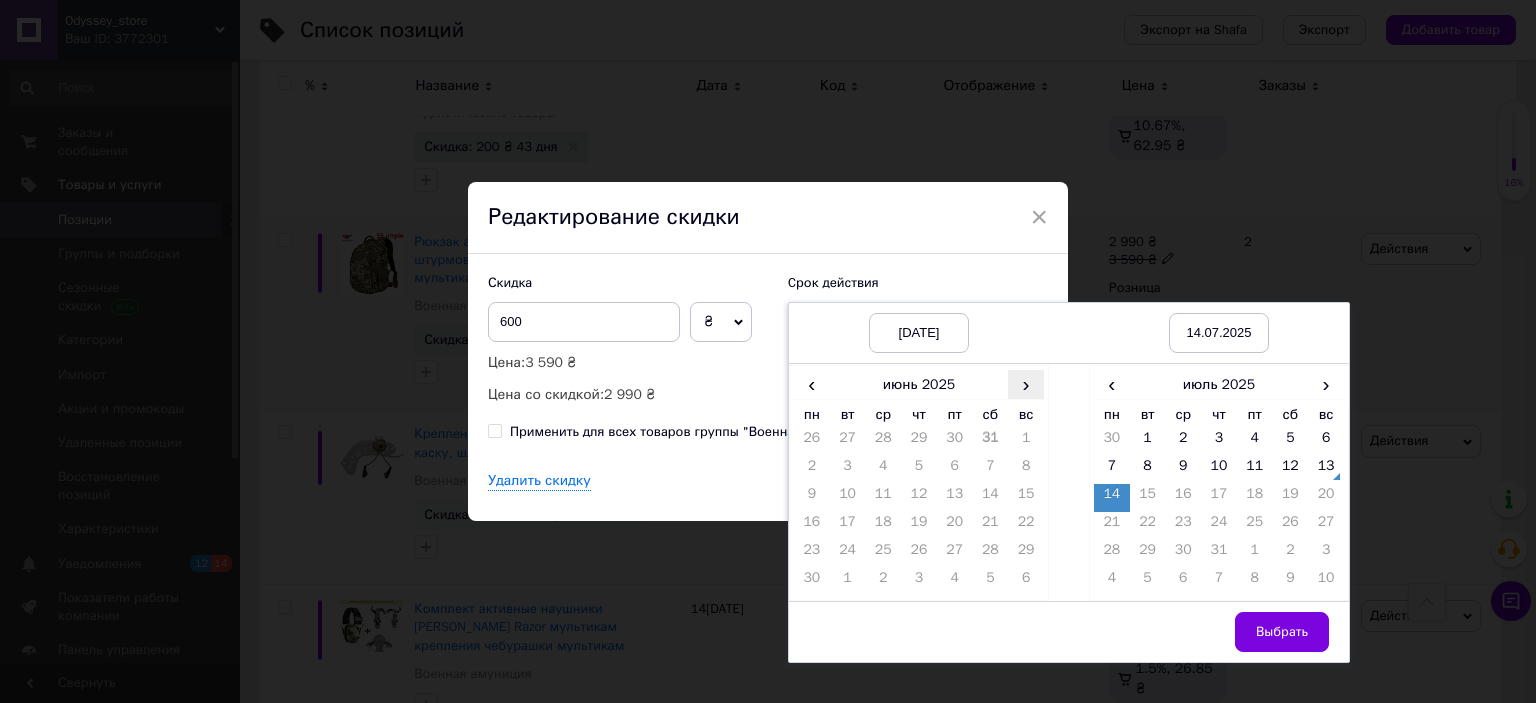 click on "›" at bounding box center [1026, 384] 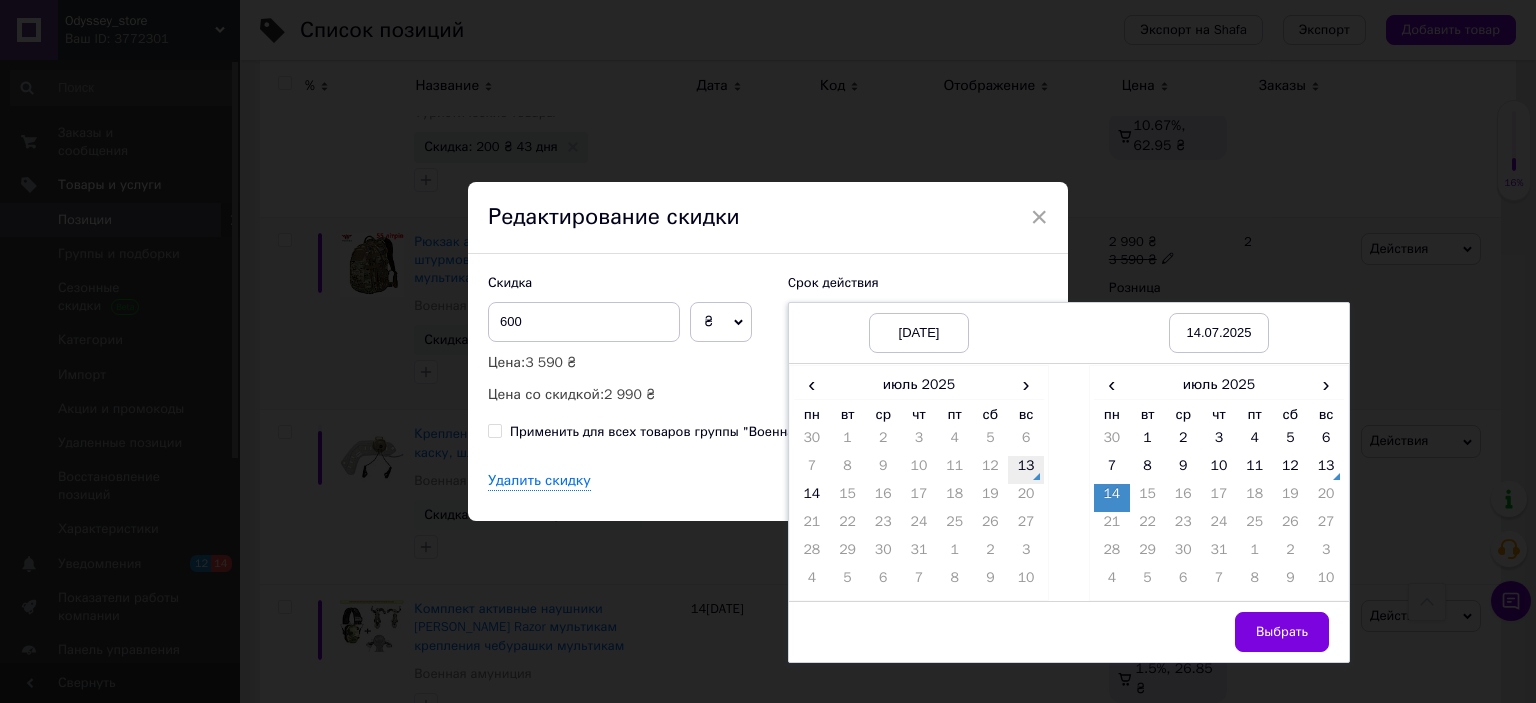 click on "13" at bounding box center (1026, 470) 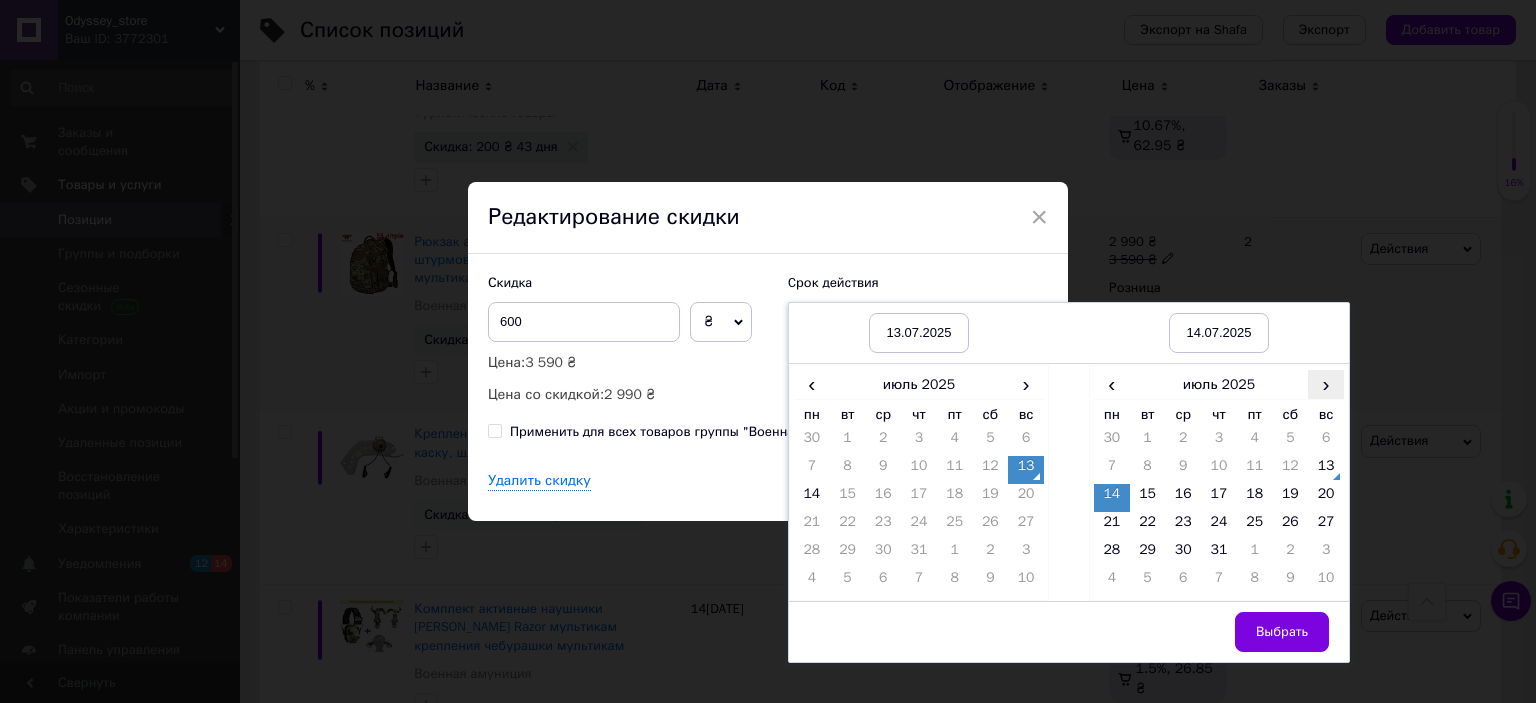 click on "›" at bounding box center (1326, 384) 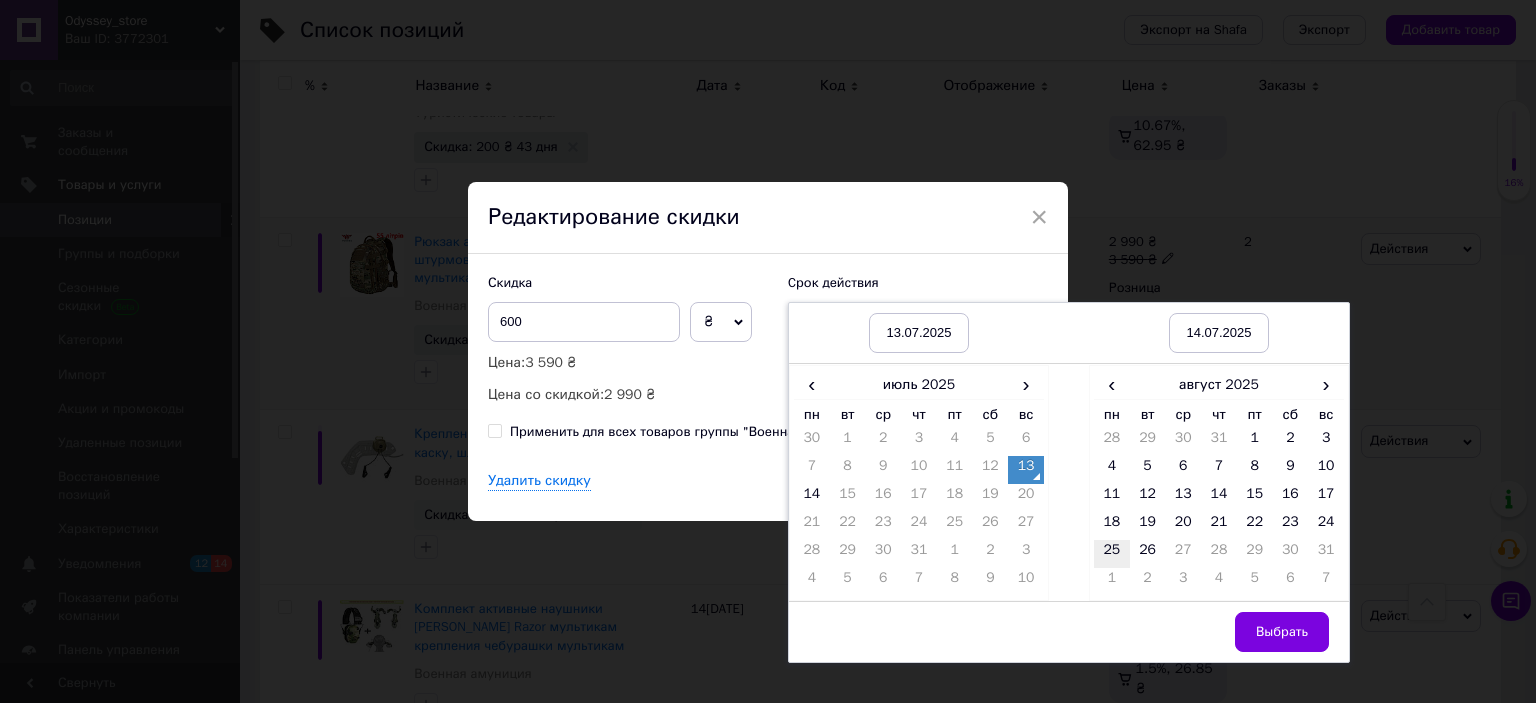 click on "25" at bounding box center (1112, 554) 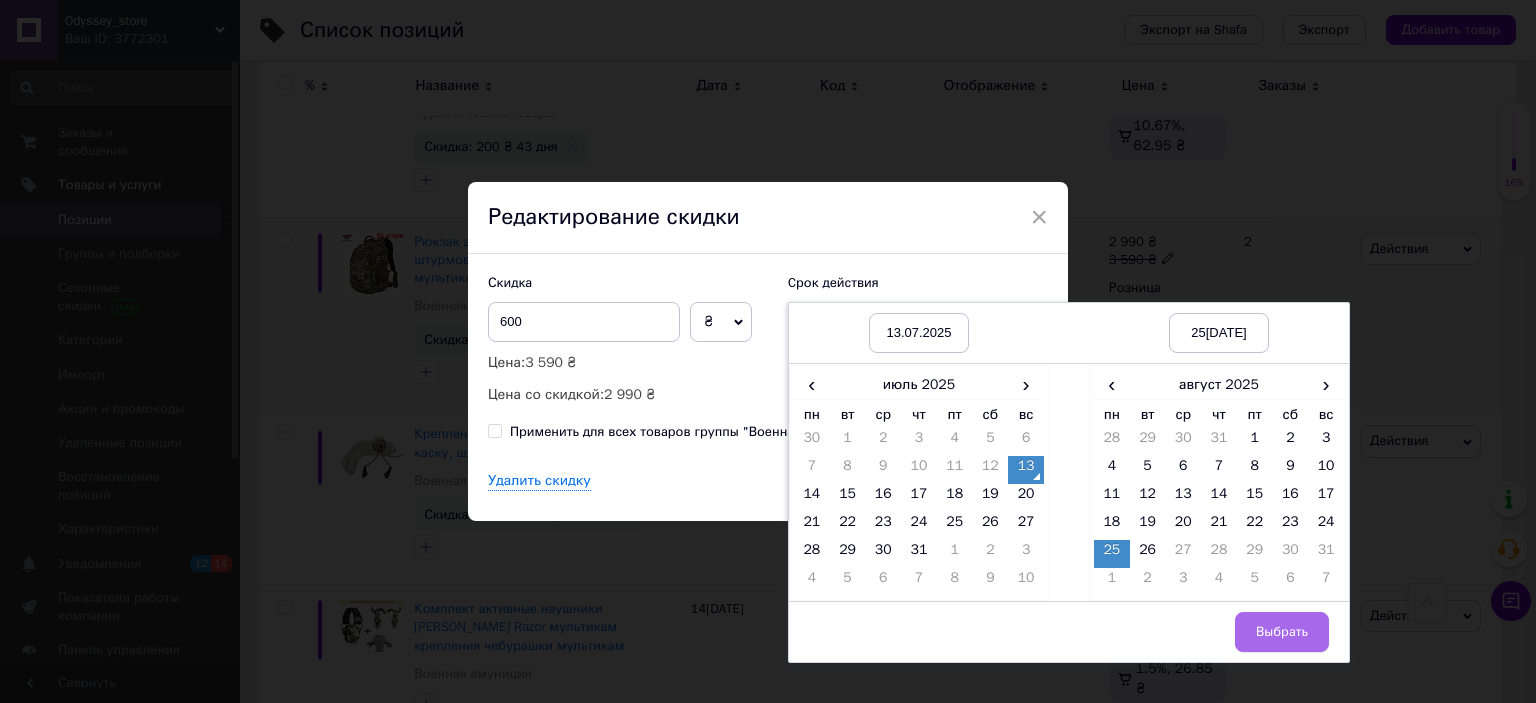 click on "Выбрать" at bounding box center [1282, 632] 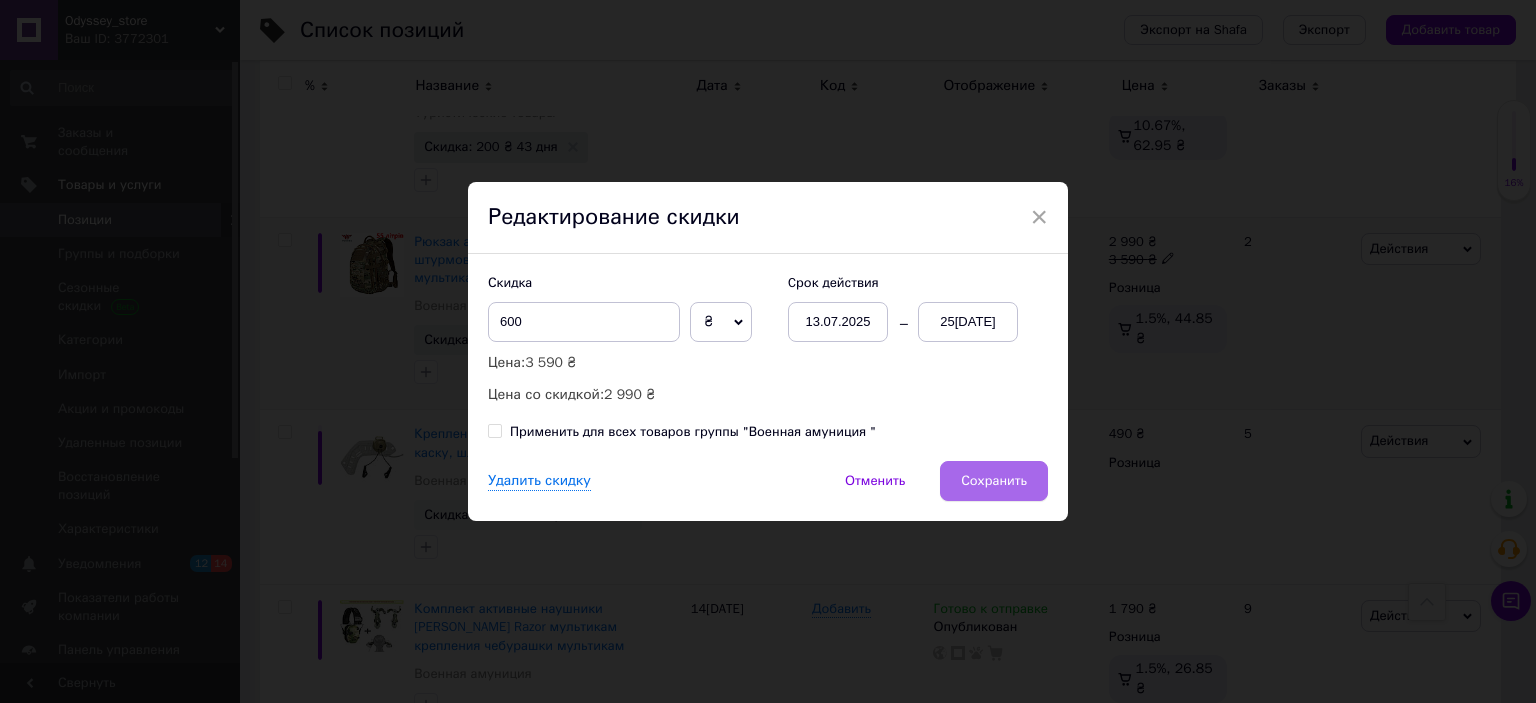 click on "Сохранить" at bounding box center (994, 481) 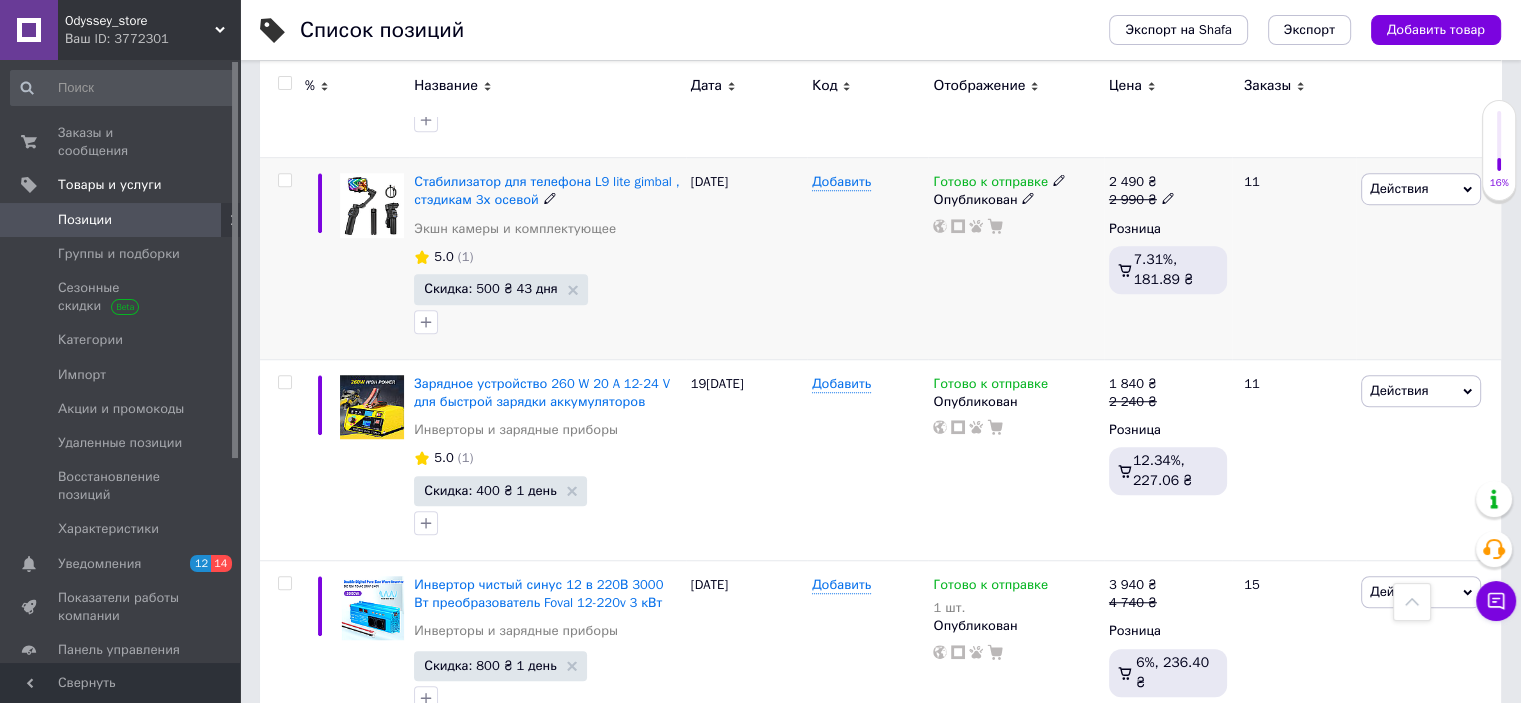 scroll, scrollTop: 1400, scrollLeft: 0, axis: vertical 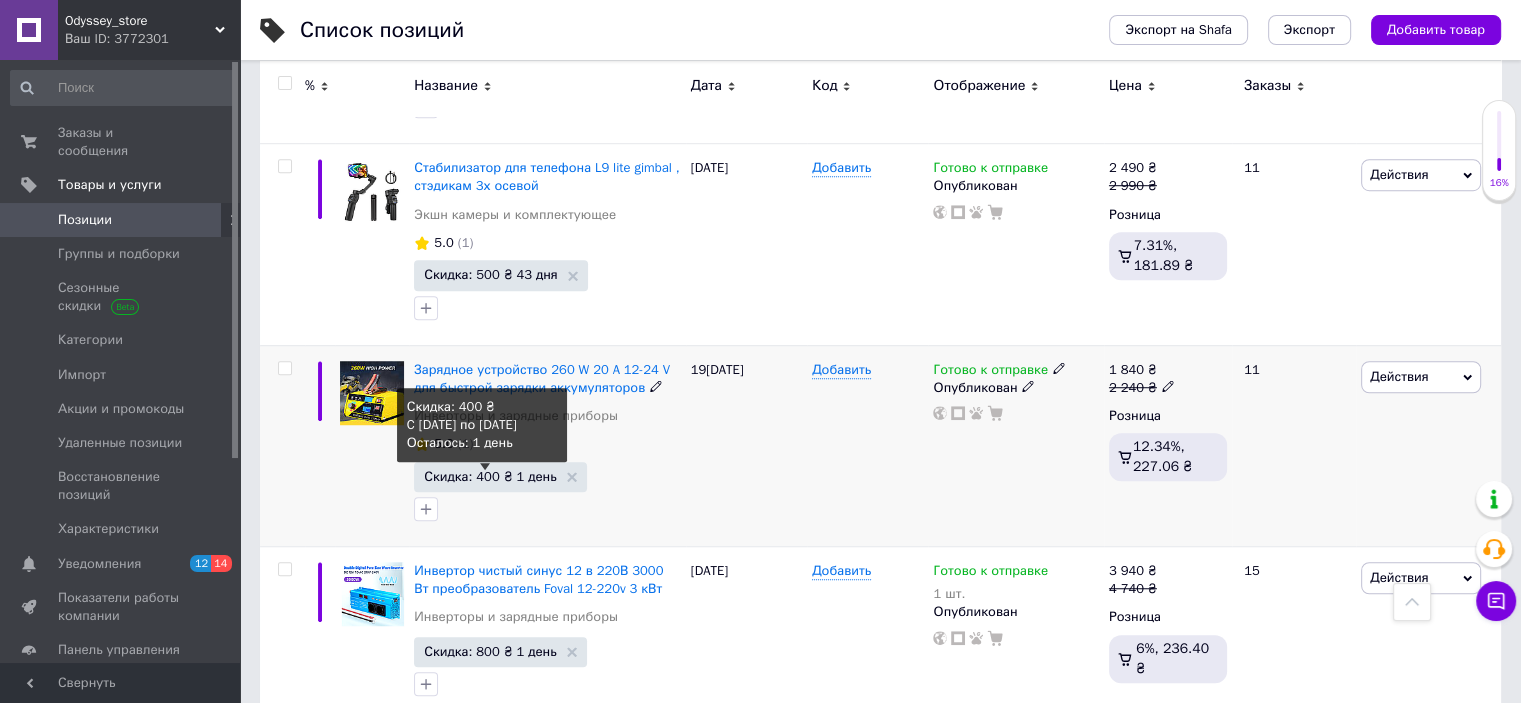 click on "Скидка: 400 ₴ 1 день" at bounding box center (490, 476) 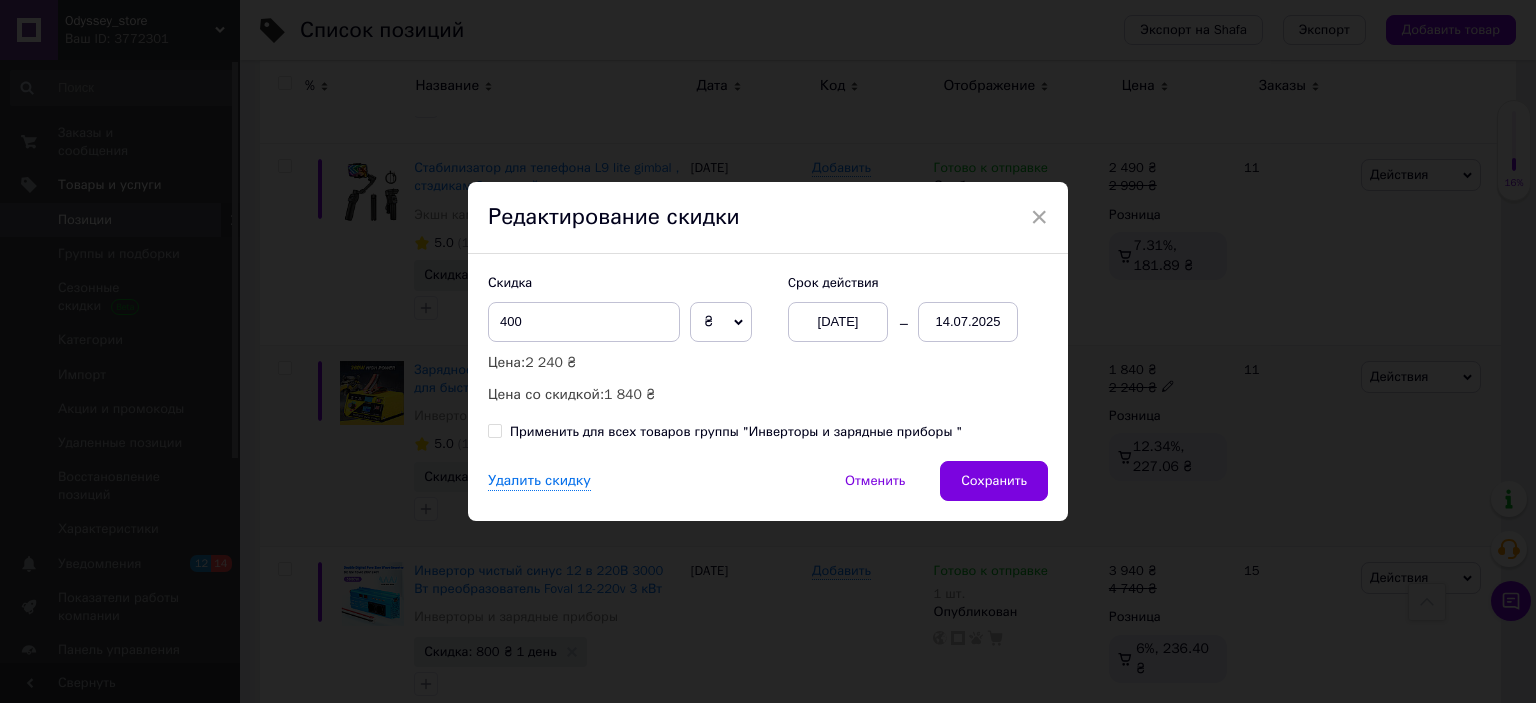 click on "14.07.2025" at bounding box center [968, 322] 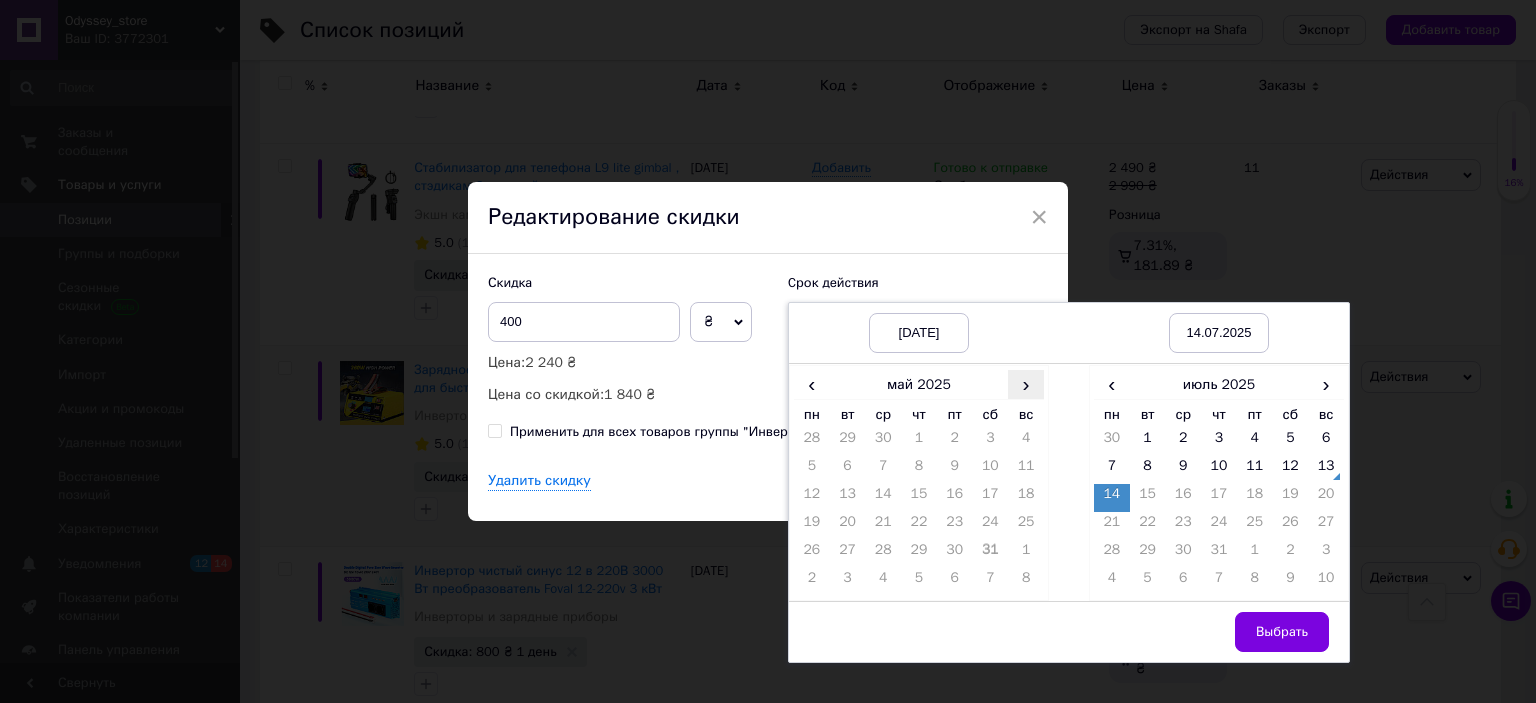 click on "›" at bounding box center (1026, 384) 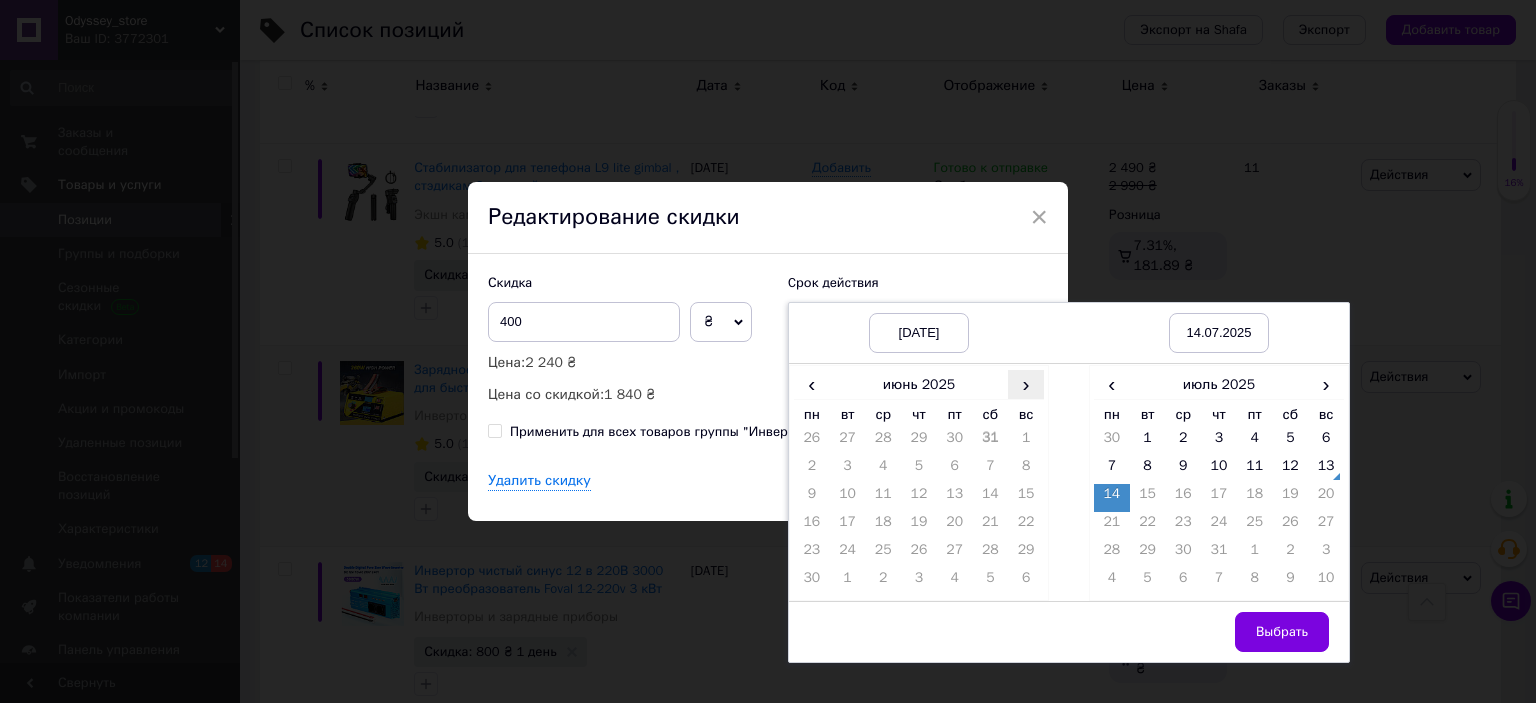 click on "›" at bounding box center [1026, 384] 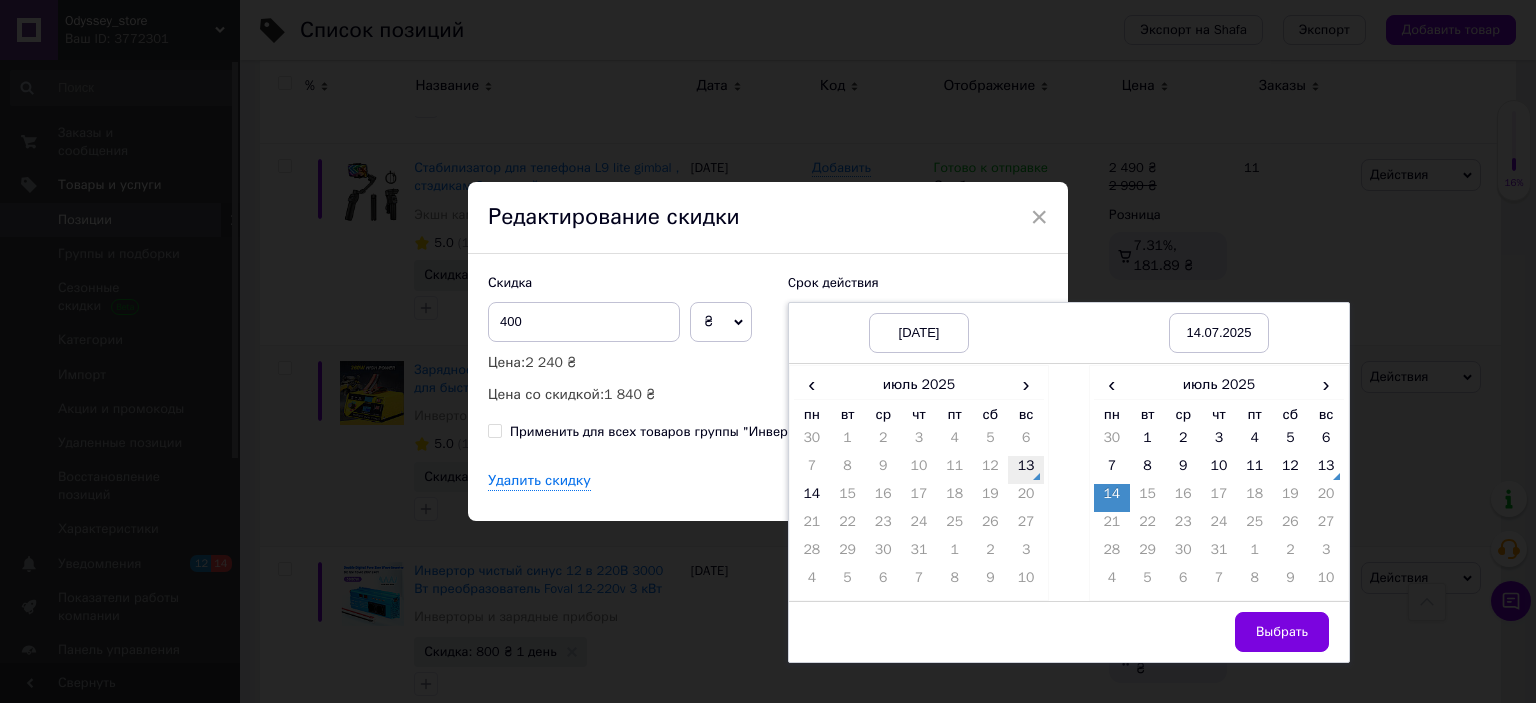 click on "13" at bounding box center [1026, 470] 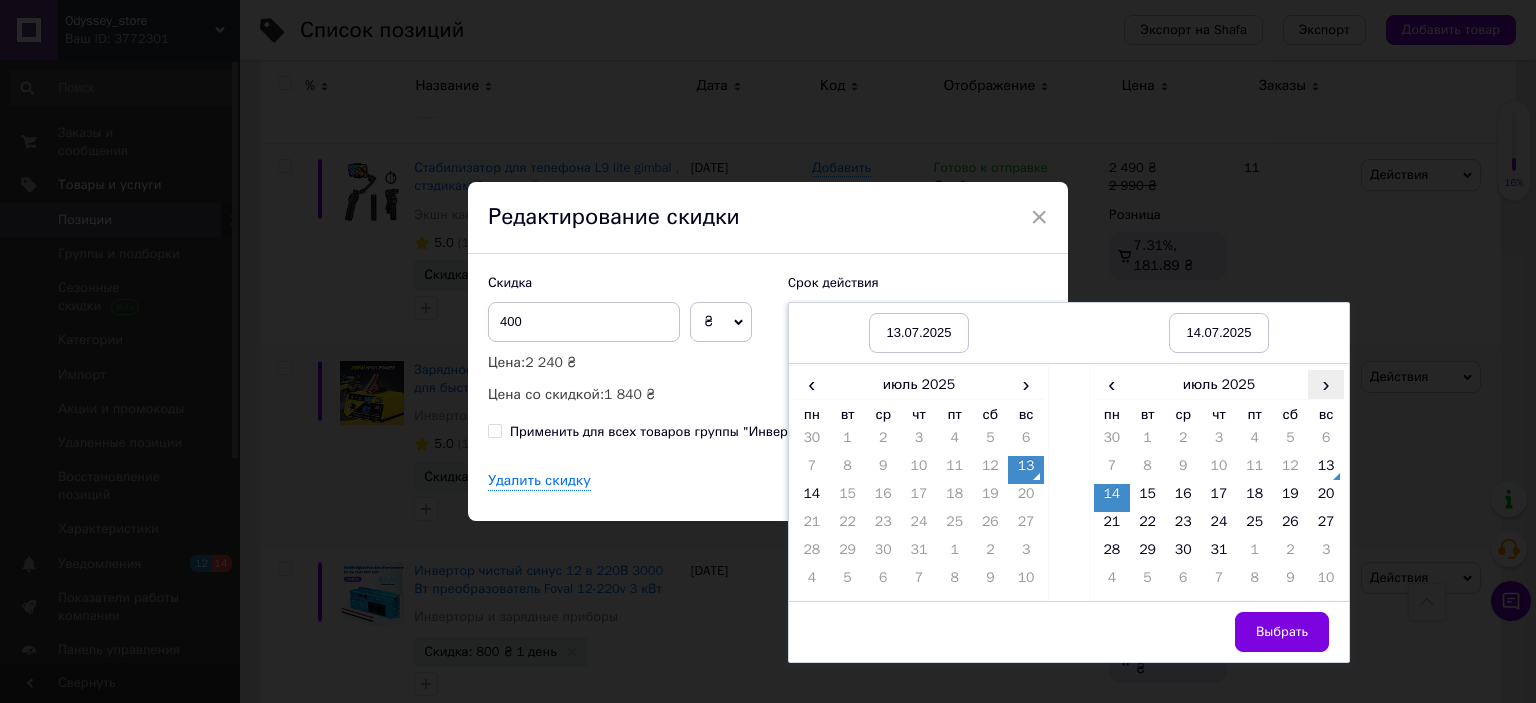 click on "›" at bounding box center (1326, 384) 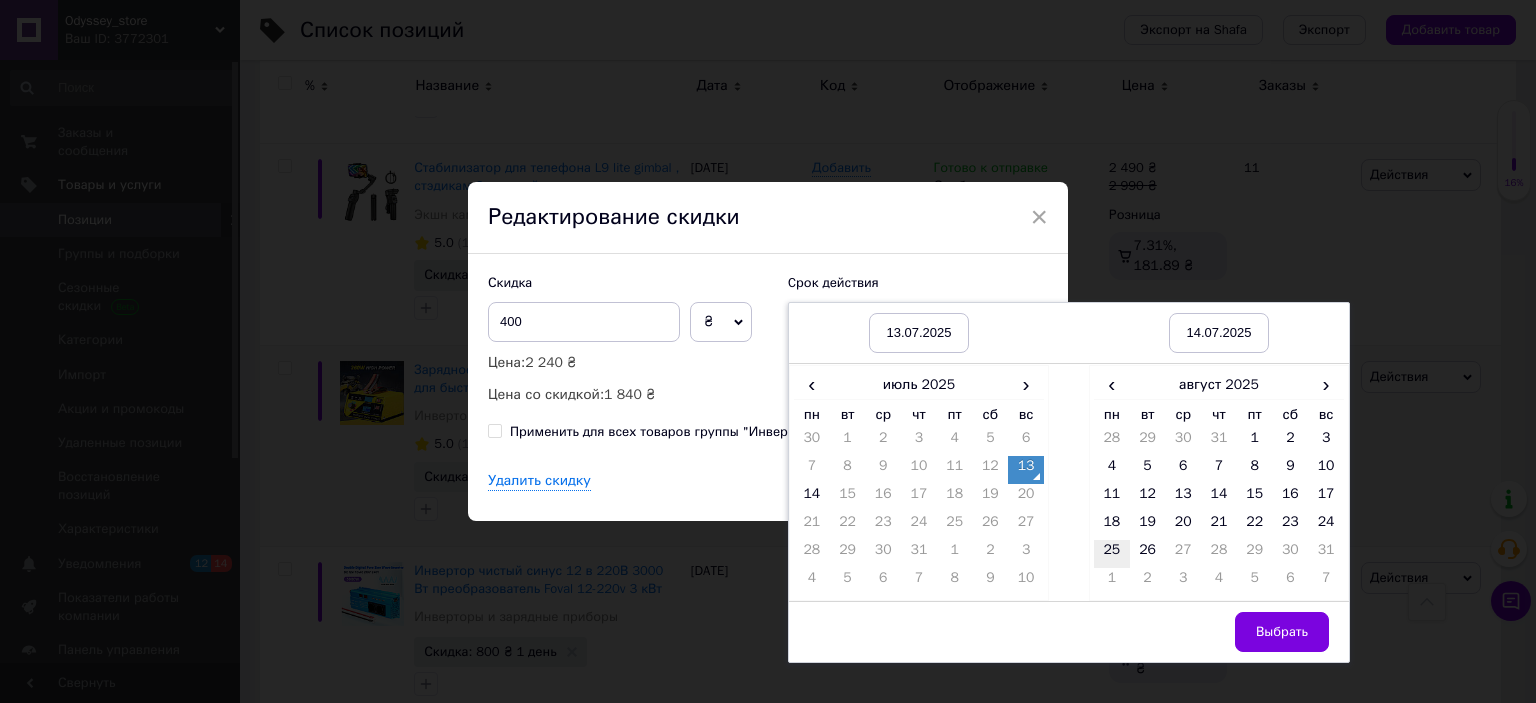 click on "25" at bounding box center [1112, 554] 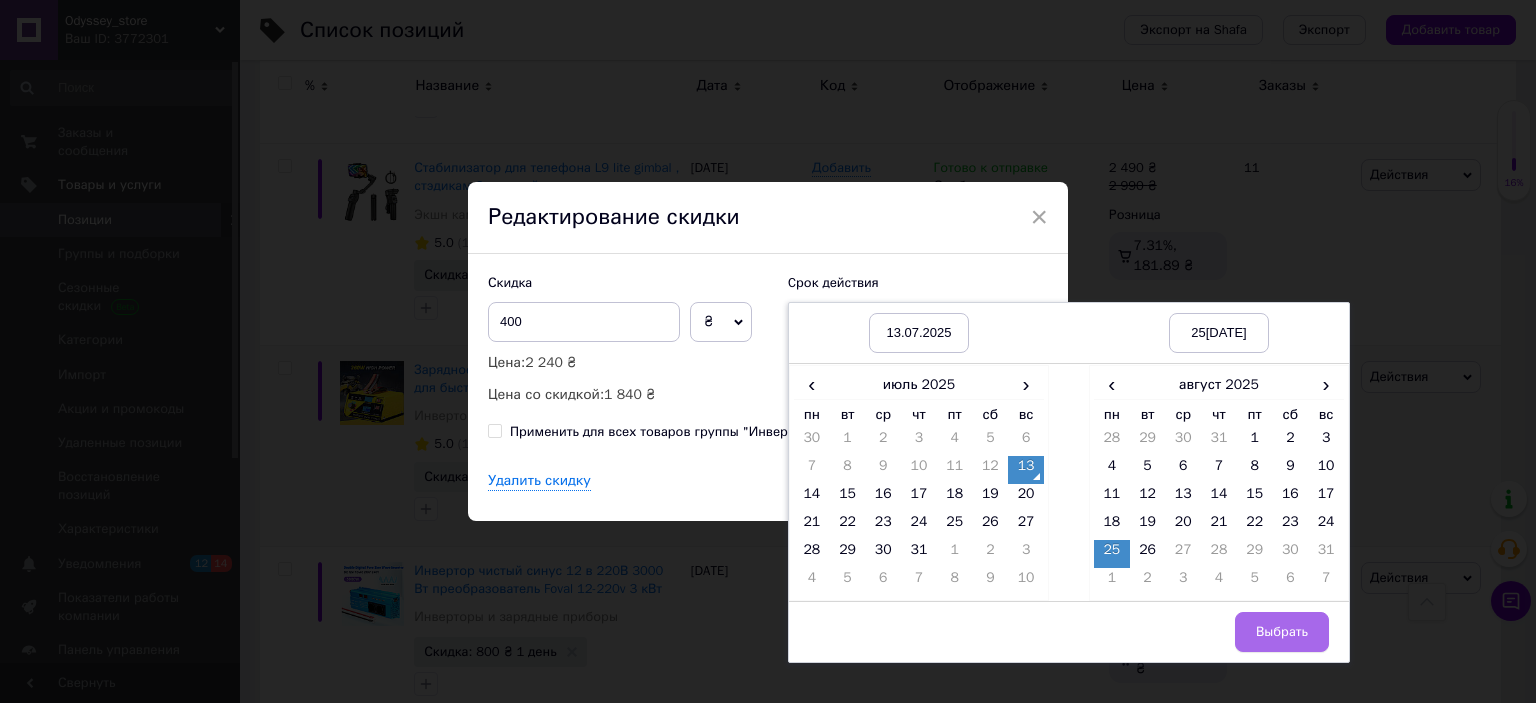 click on "Выбрать" at bounding box center [1282, 632] 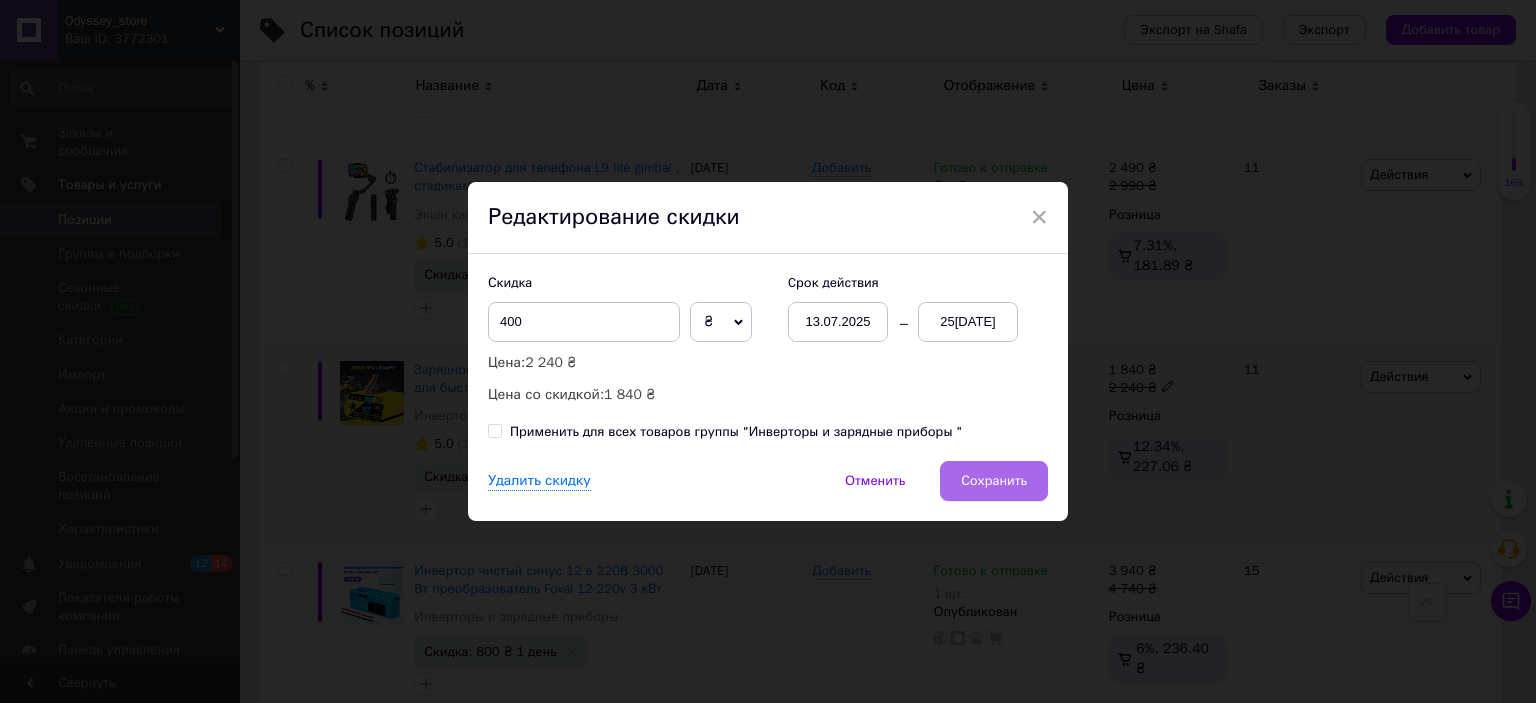 click on "Сохранить" at bounding box center [994, 481] 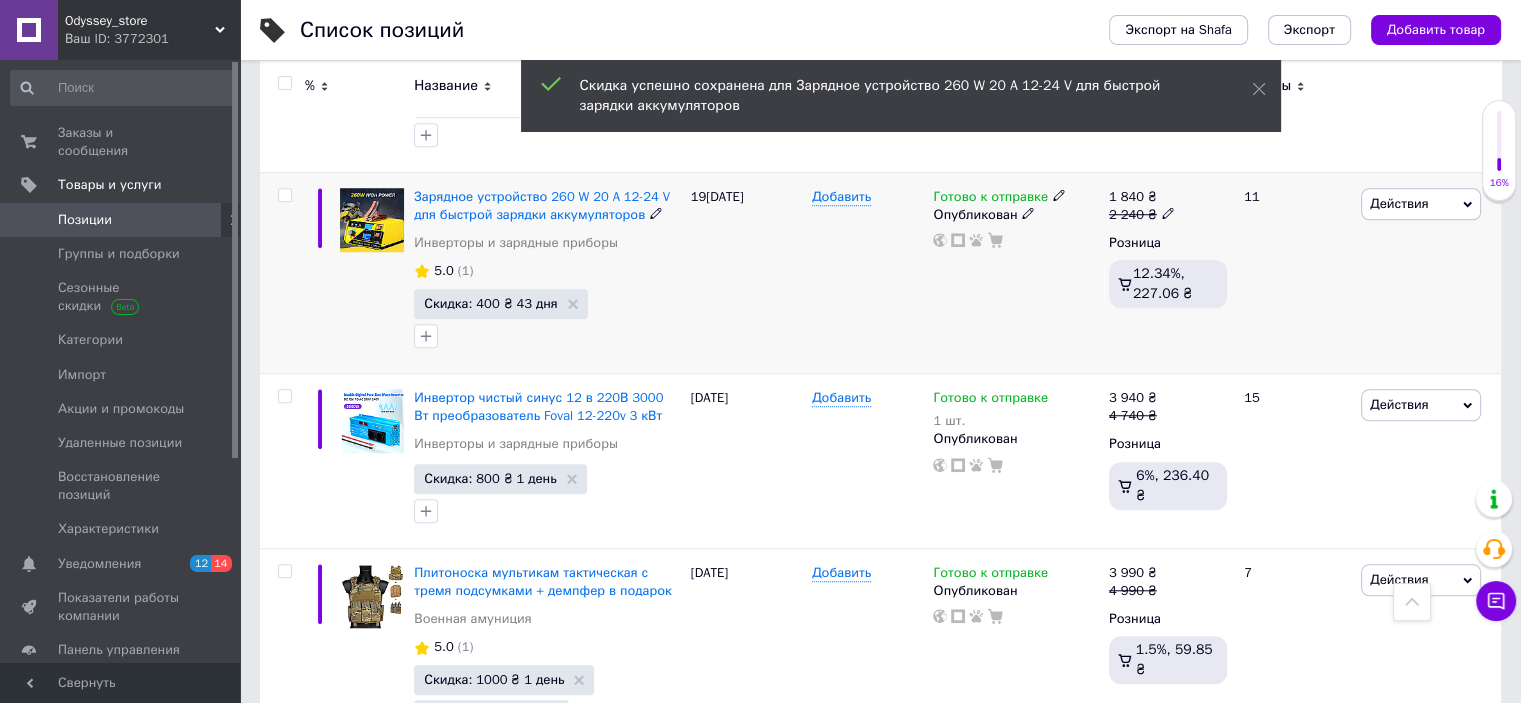 scroll, scrollTop: 1600, scrollLeft: 0, axis: vertical 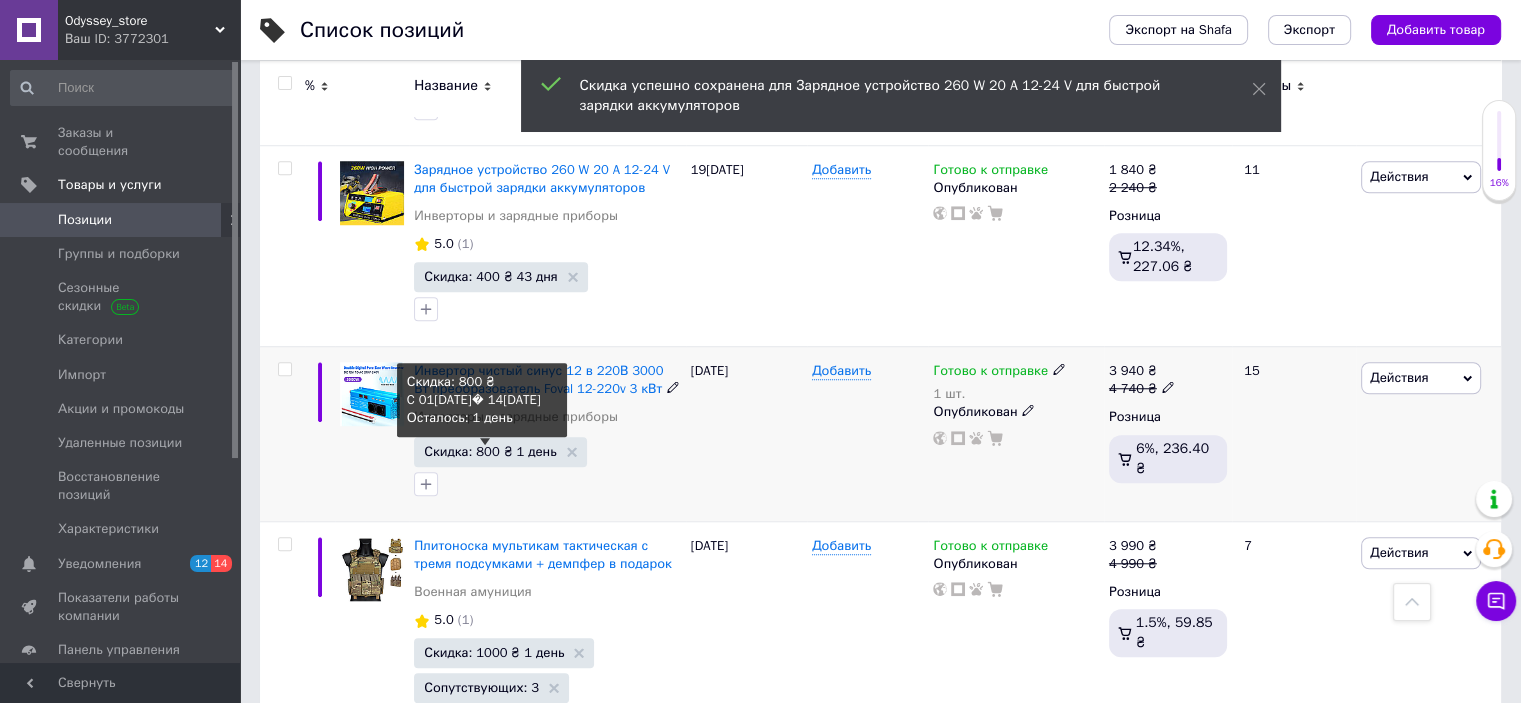 click on "Скидка: 800 ₴ 1 день Скидка: 800 ₴   C 01[DATE]� 14[DATE]�талось: 1 день" at bounding box center (500, 452) 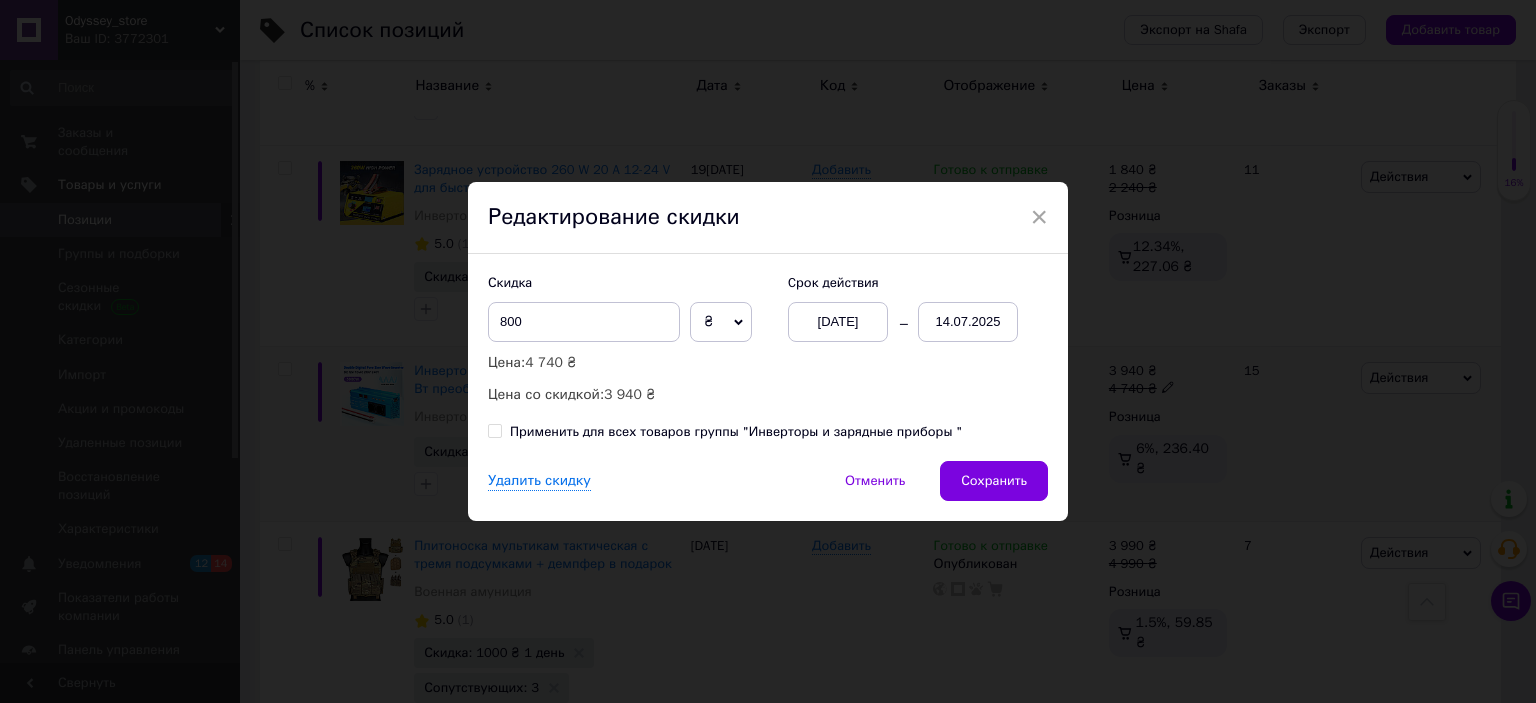 click on "14.07.2025" at bounding box center [968, 322] 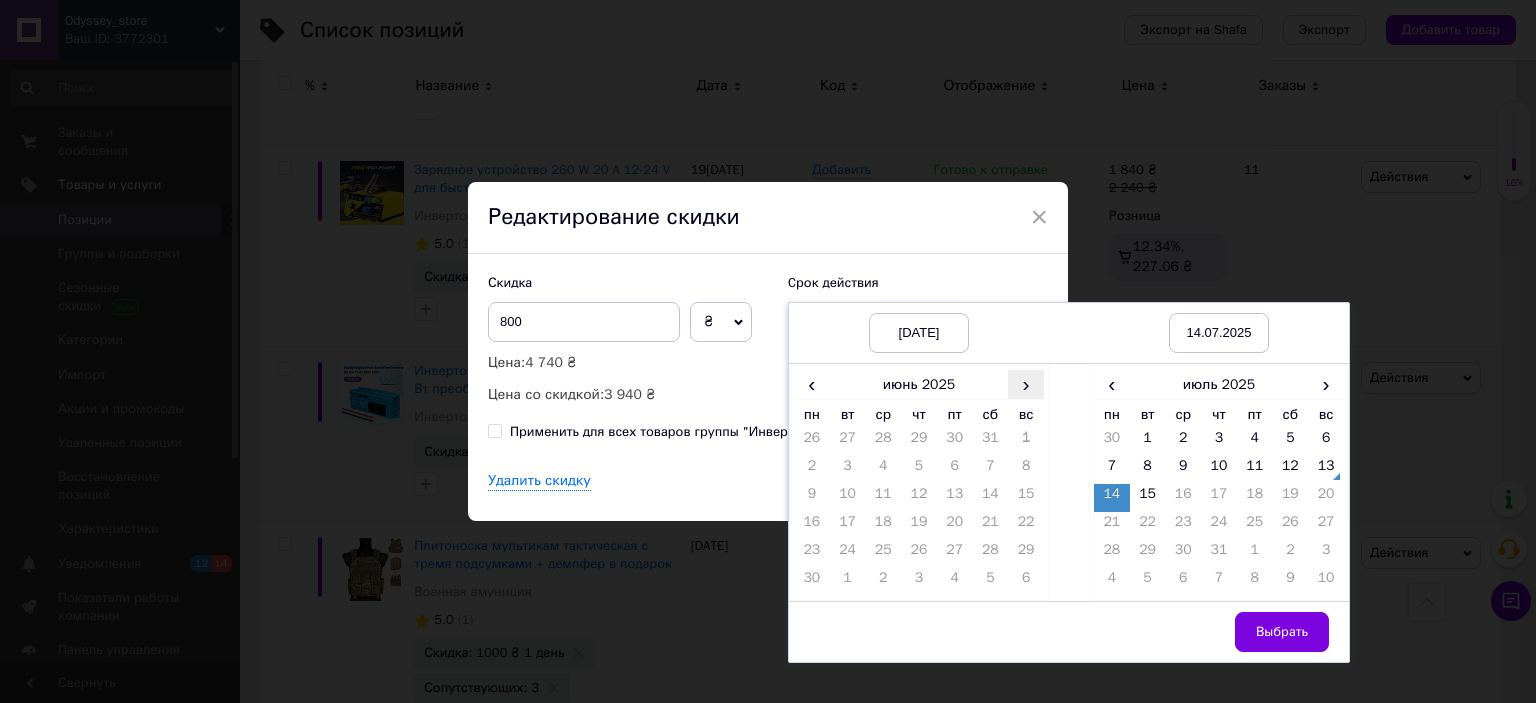 click on "›" at bounding box center (1026, 384) 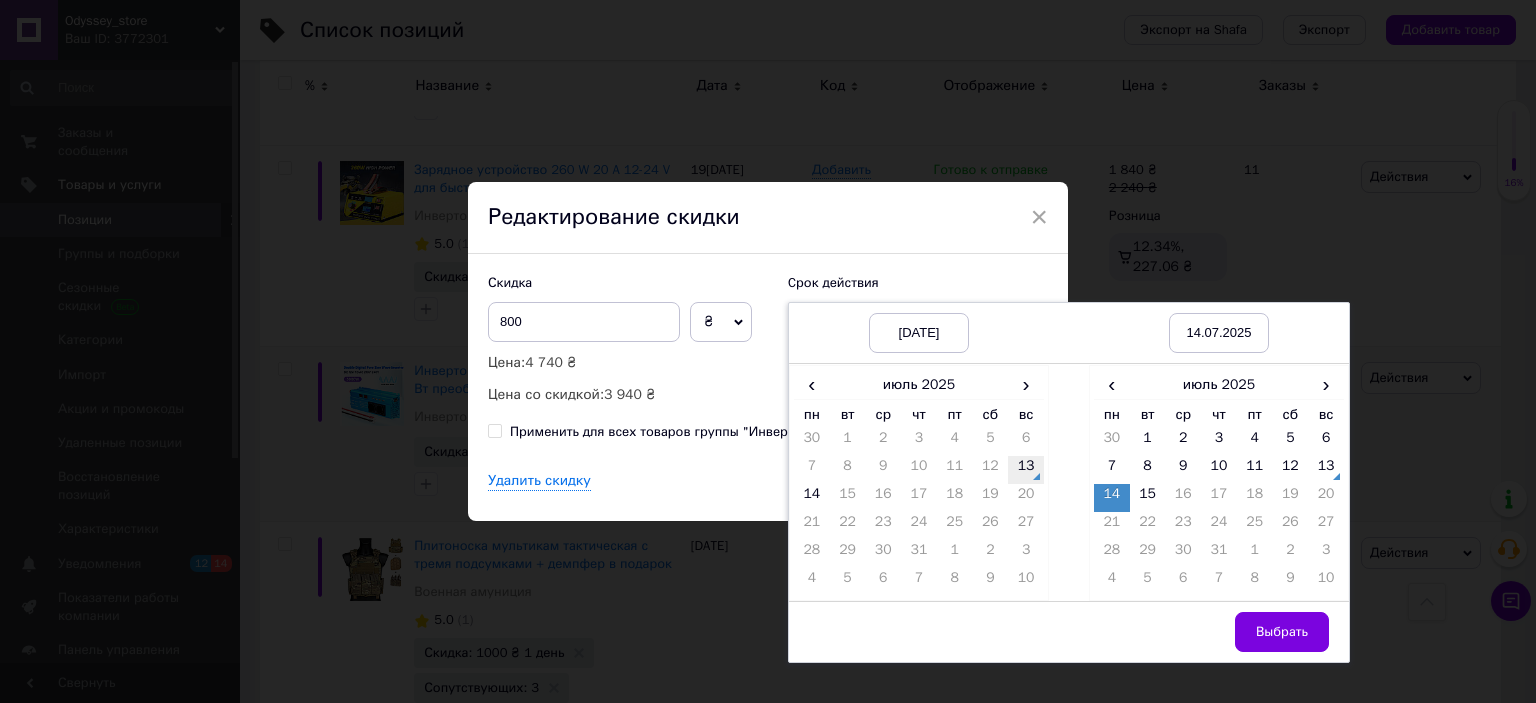 click on "13" at bounding box center (1026, 470) 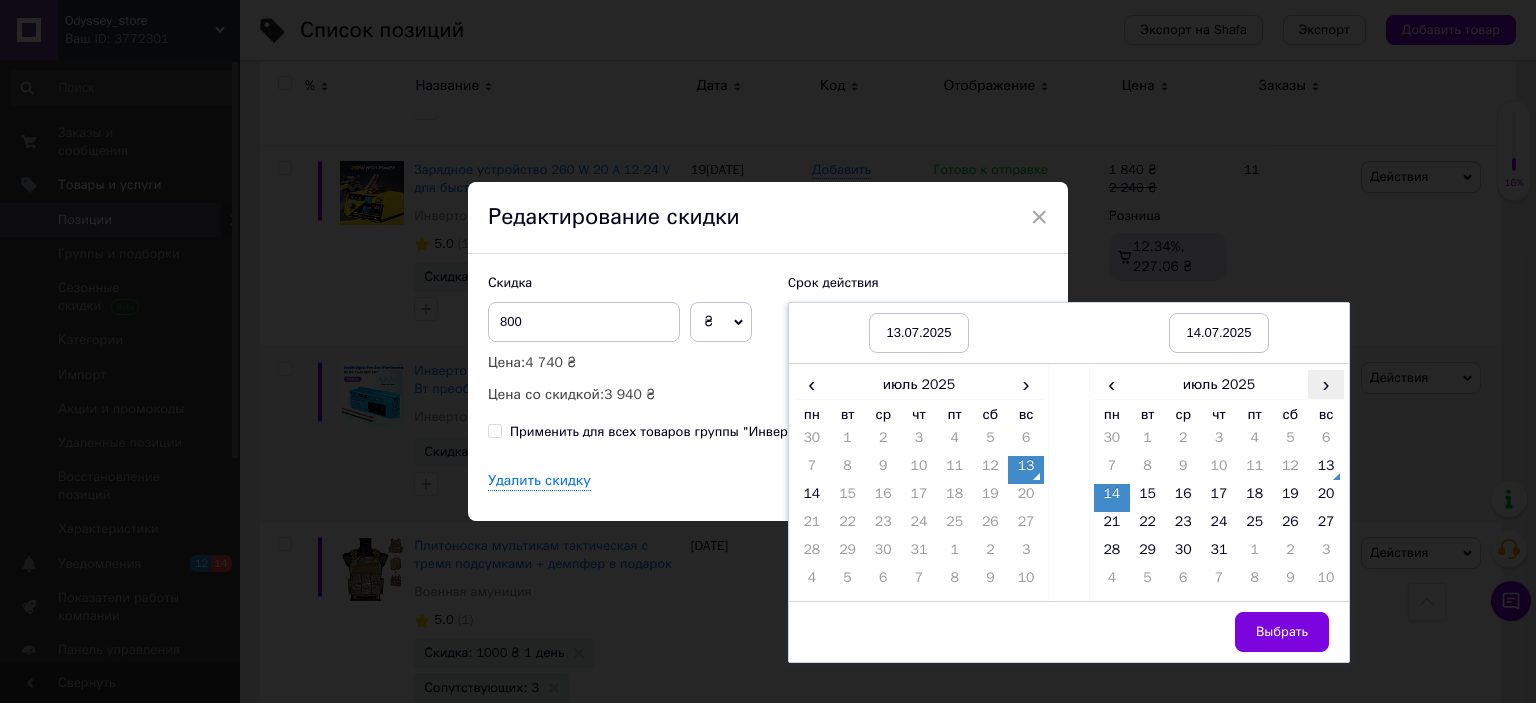 click on "›" at bounding box center [1326, 384] 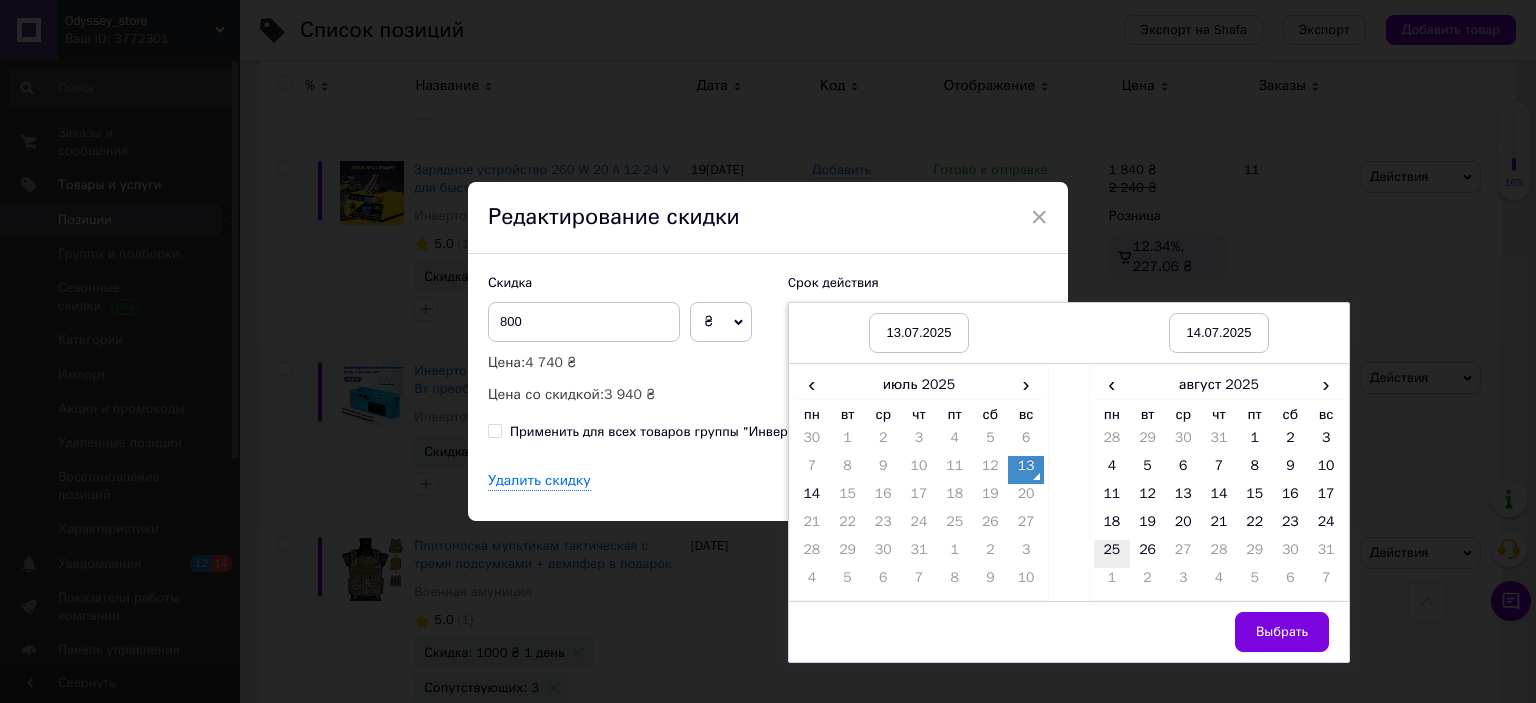 click on "25" at bounding box center [1112, 554] 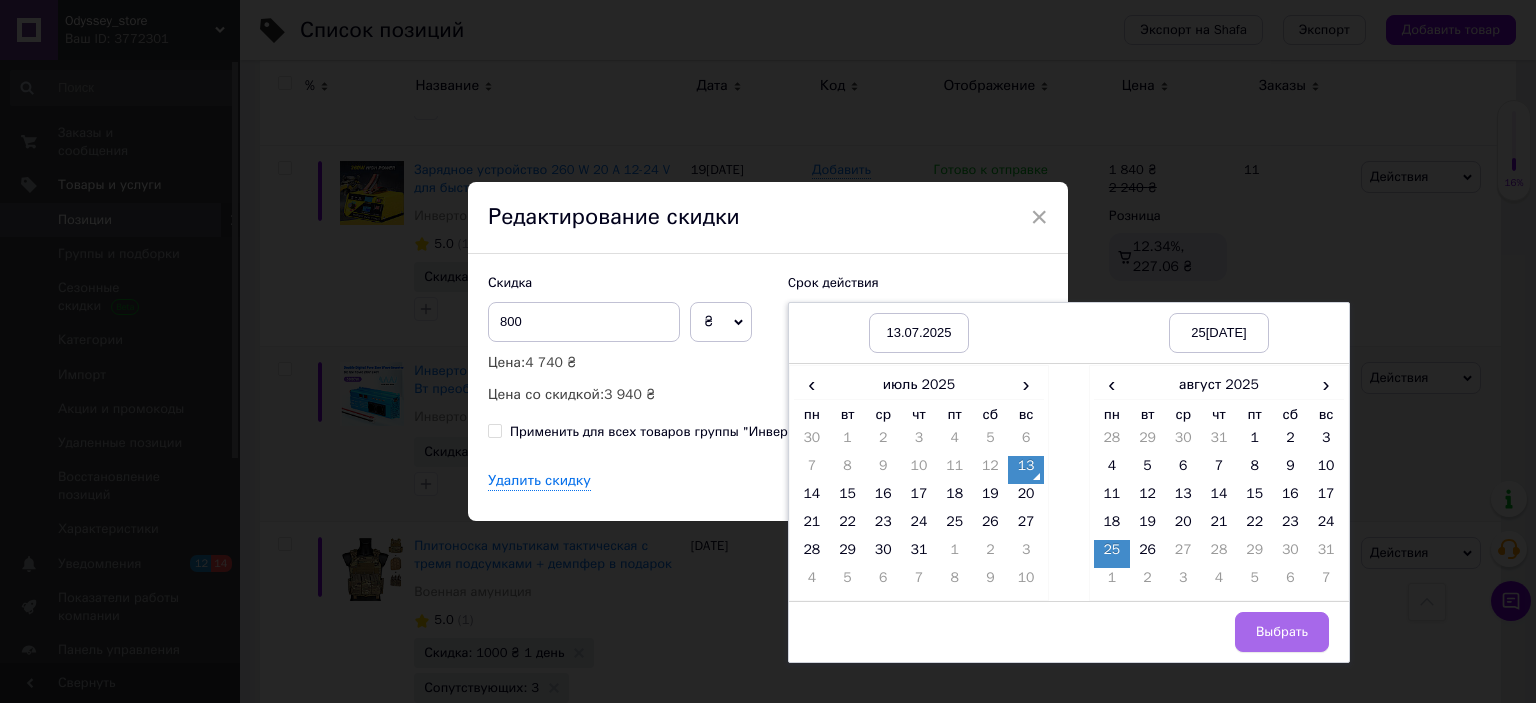 click on "Выбрать" at bounding box center [1282, 632] 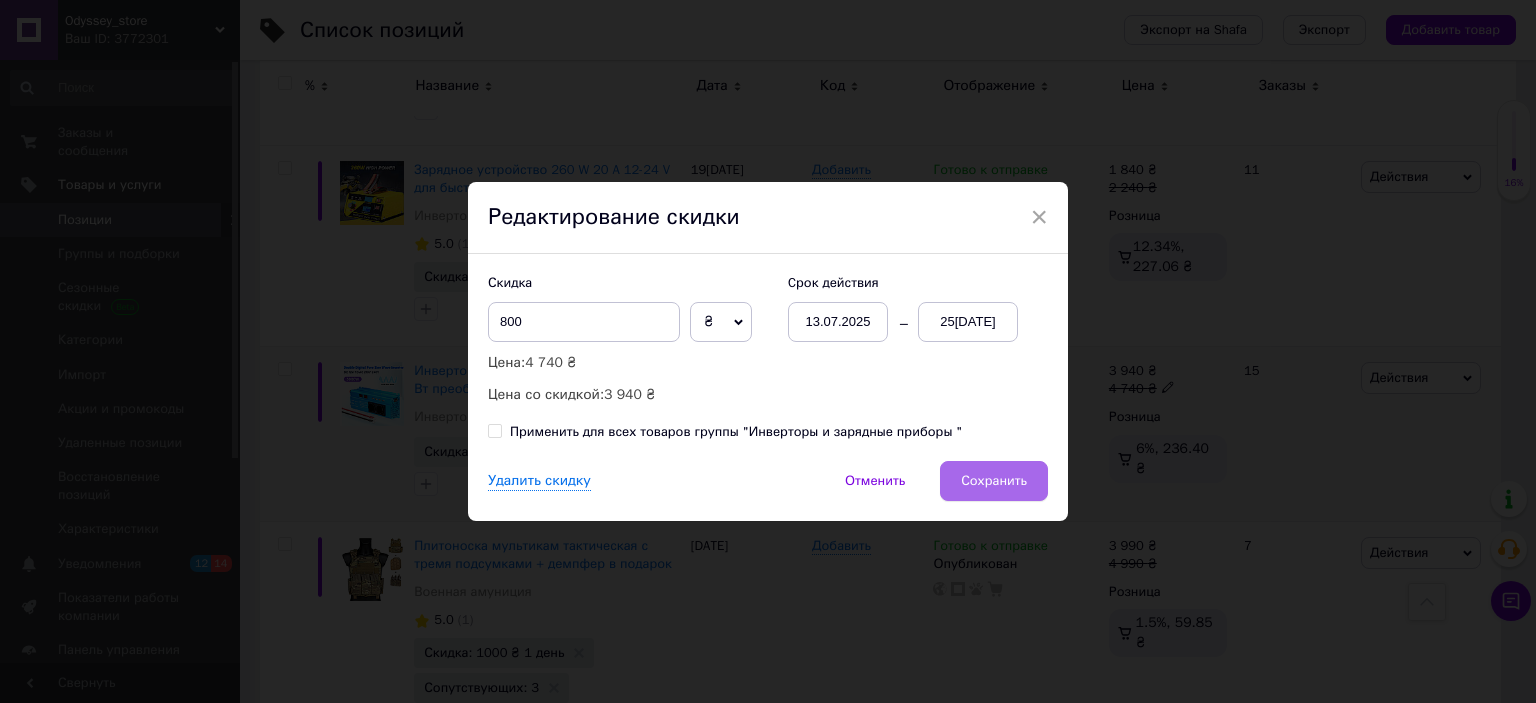 click on "Сохранить" at bounding box center [994, 481] 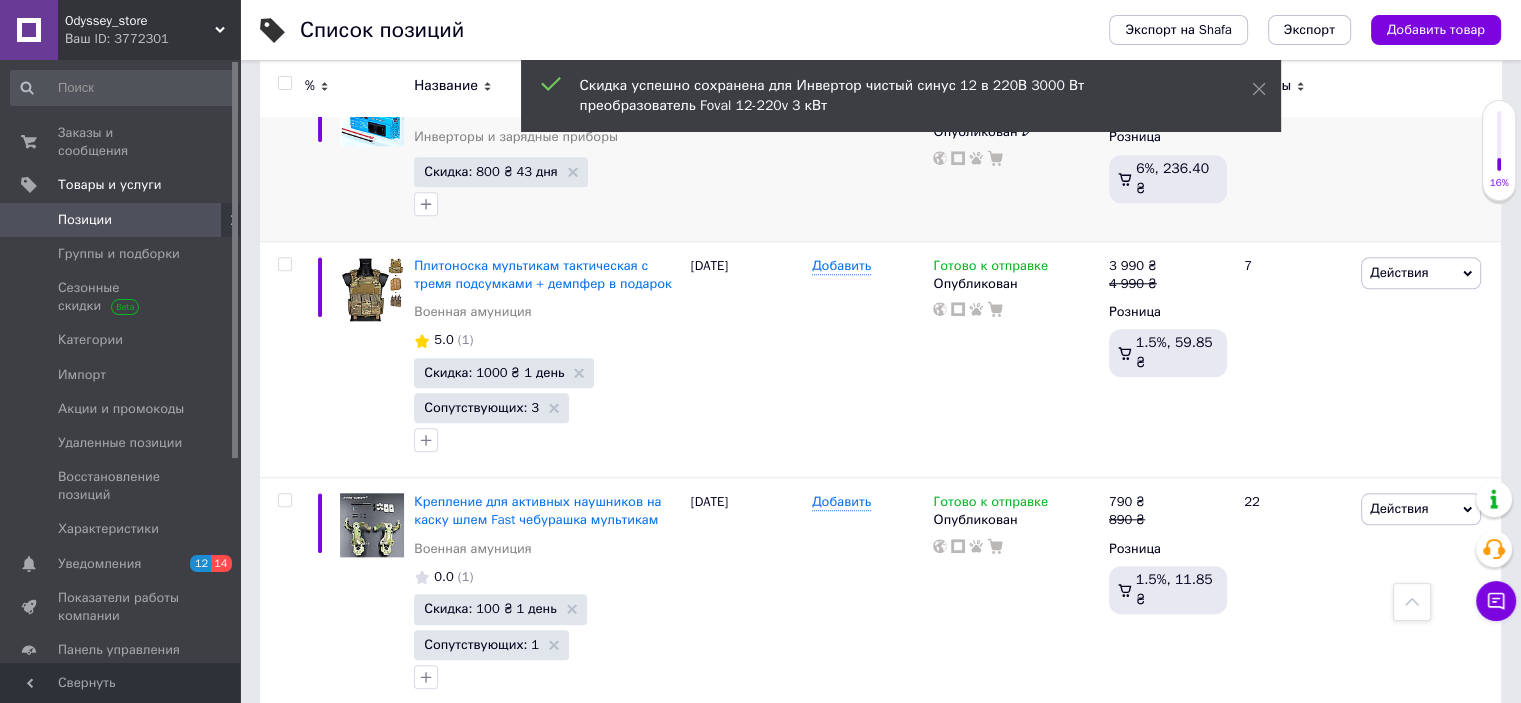 scroll, scrollTop: 1900, scrollLeft: 0, axis: vertical 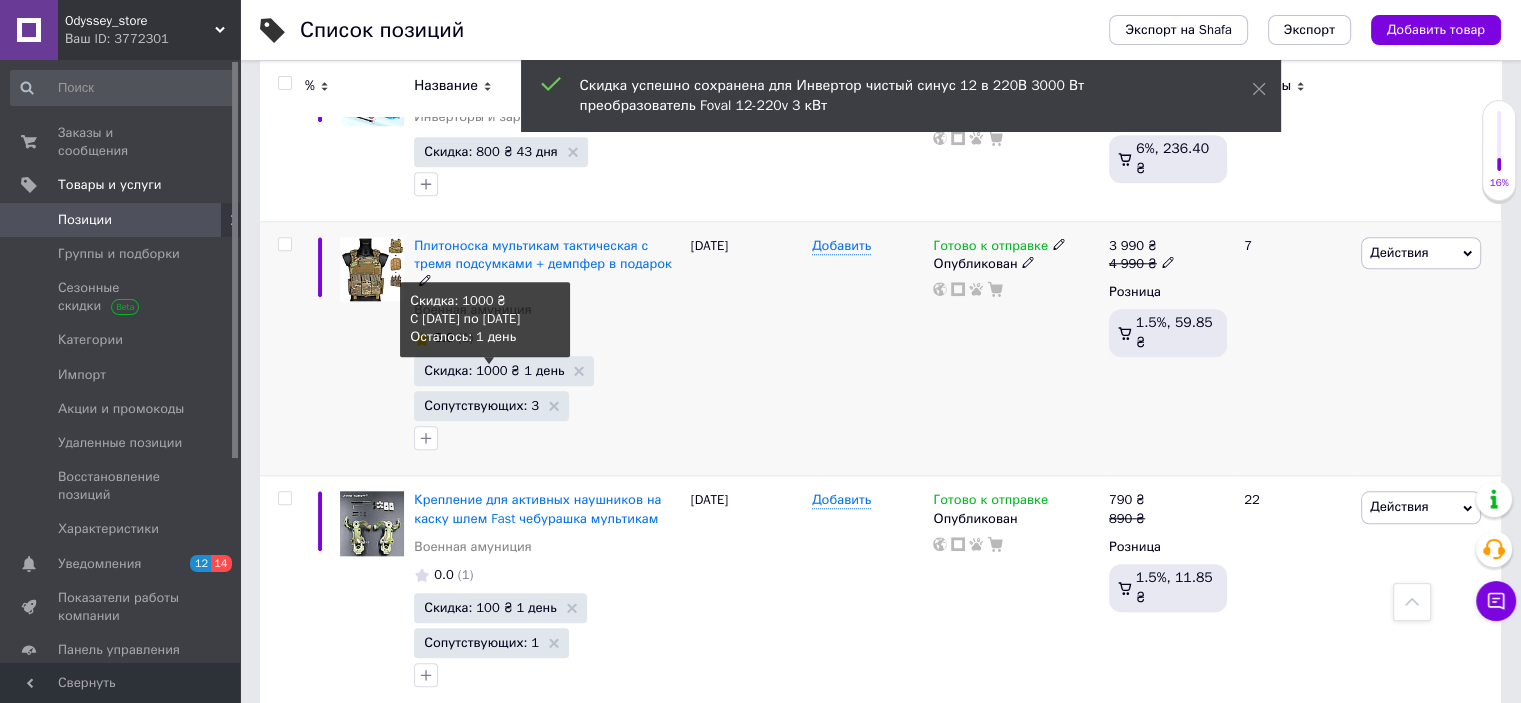 click on "Скидка: 1000 ₴ 1 день" at bounding box center (494, 370) 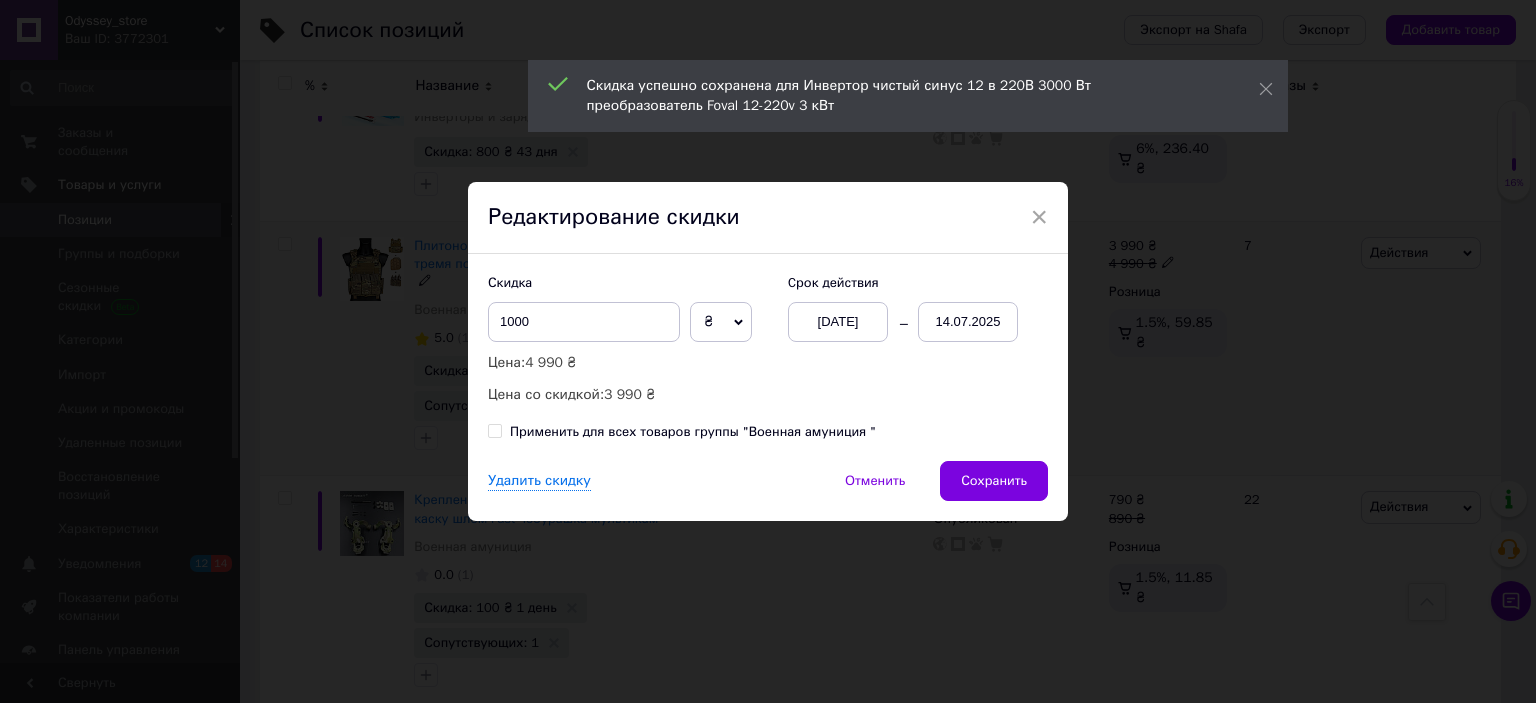 click on "14.07.2025" at bounding box center [968, 322] 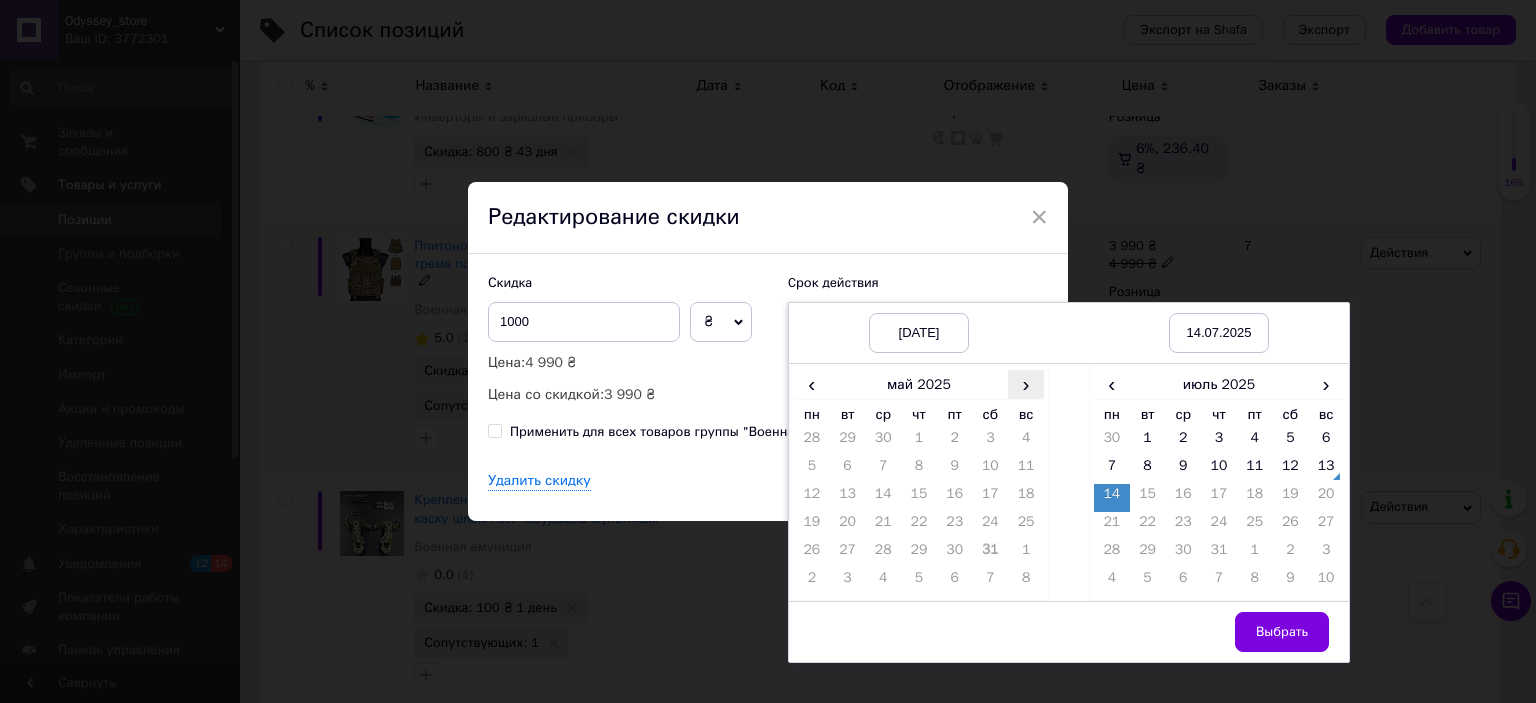 click on "›" at bounding box center [1026, 384] 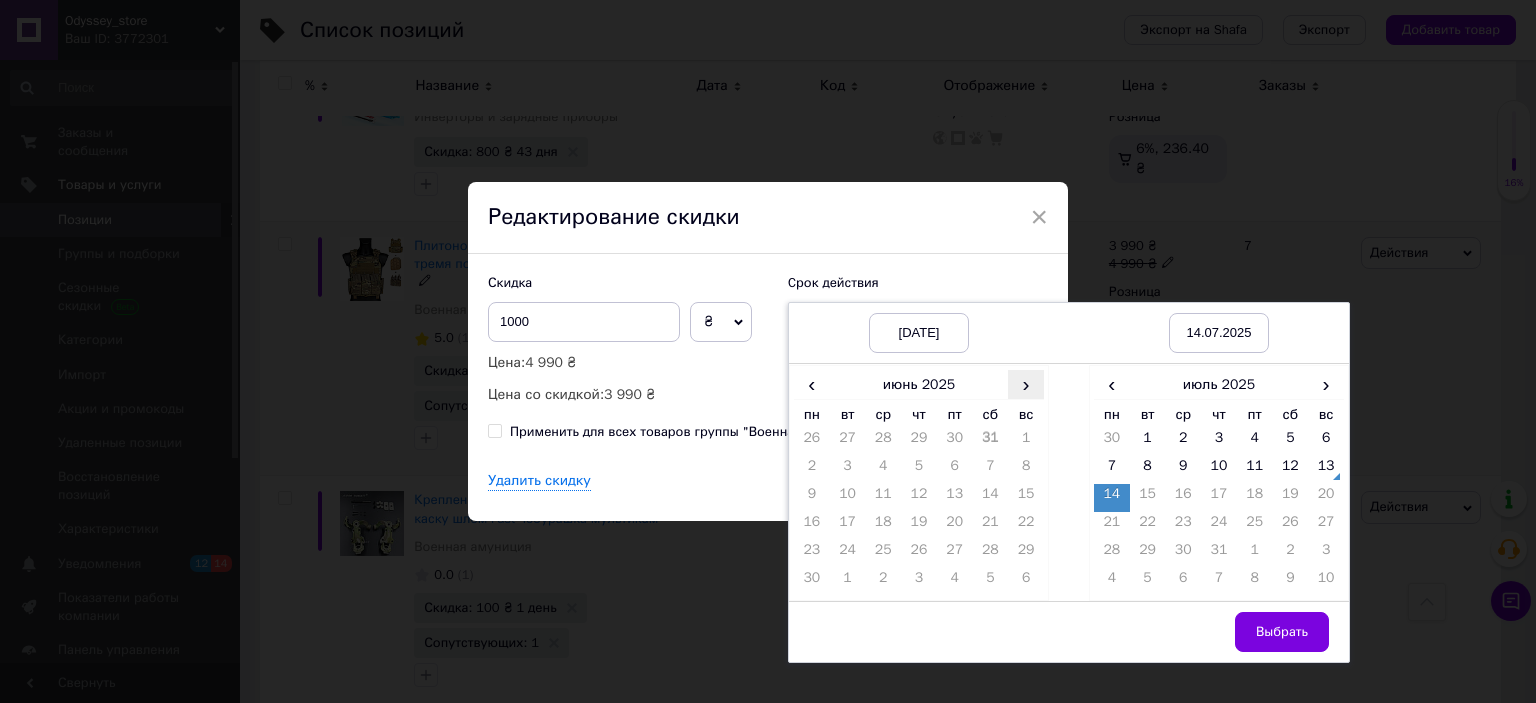 click on "›" at bounding box center [1026, 384] 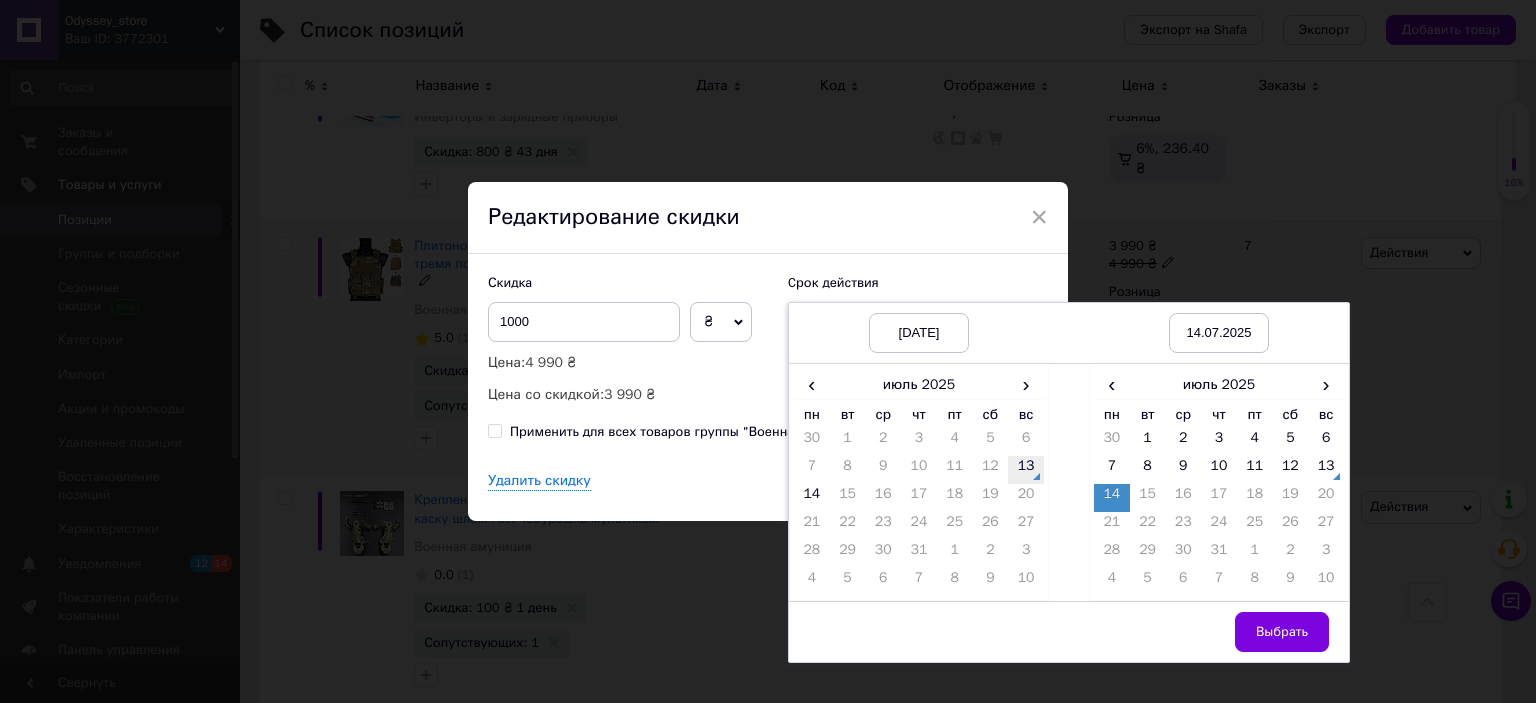 click on "13" at bounding box center [1026, 470] 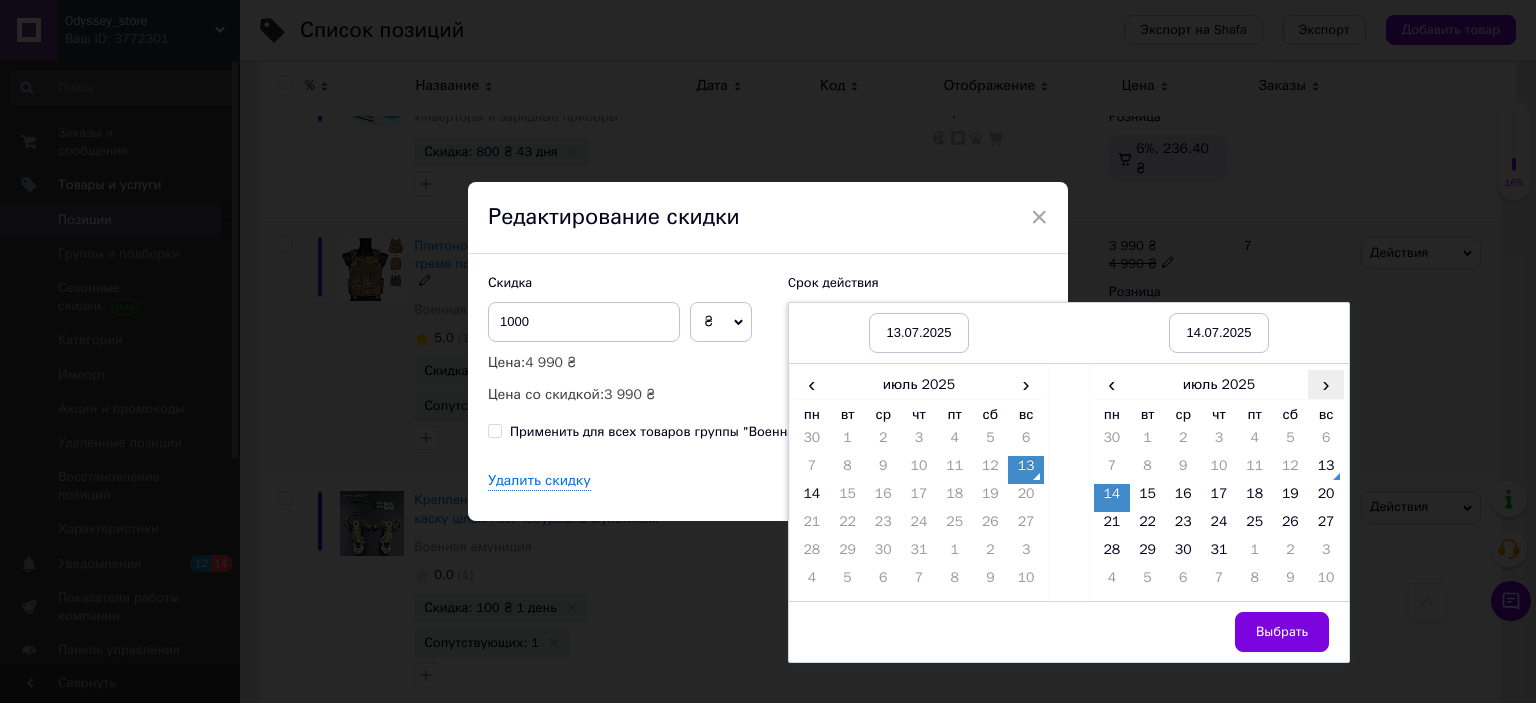 click on "›" at bounding box center (1326, 384) 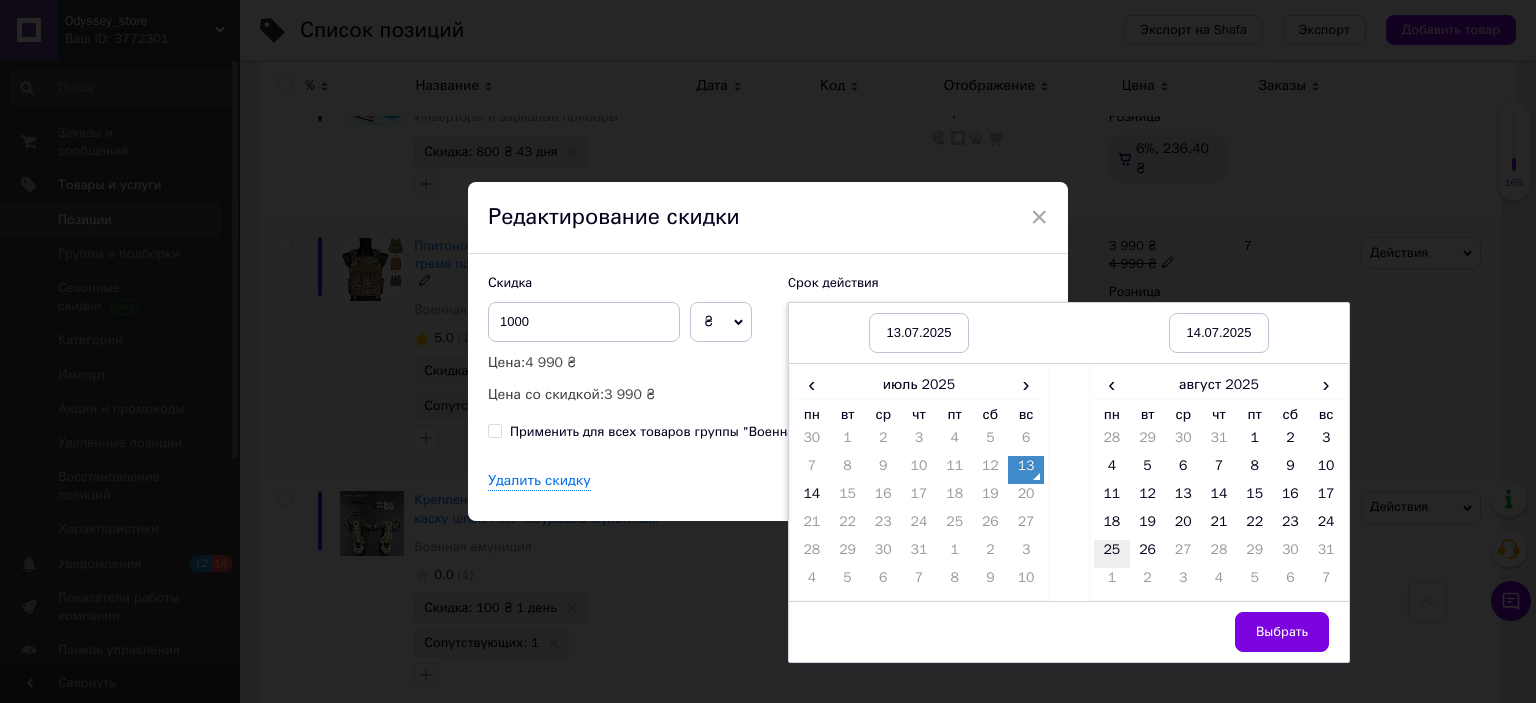 click on "25" at bounding box center (1112, 554) 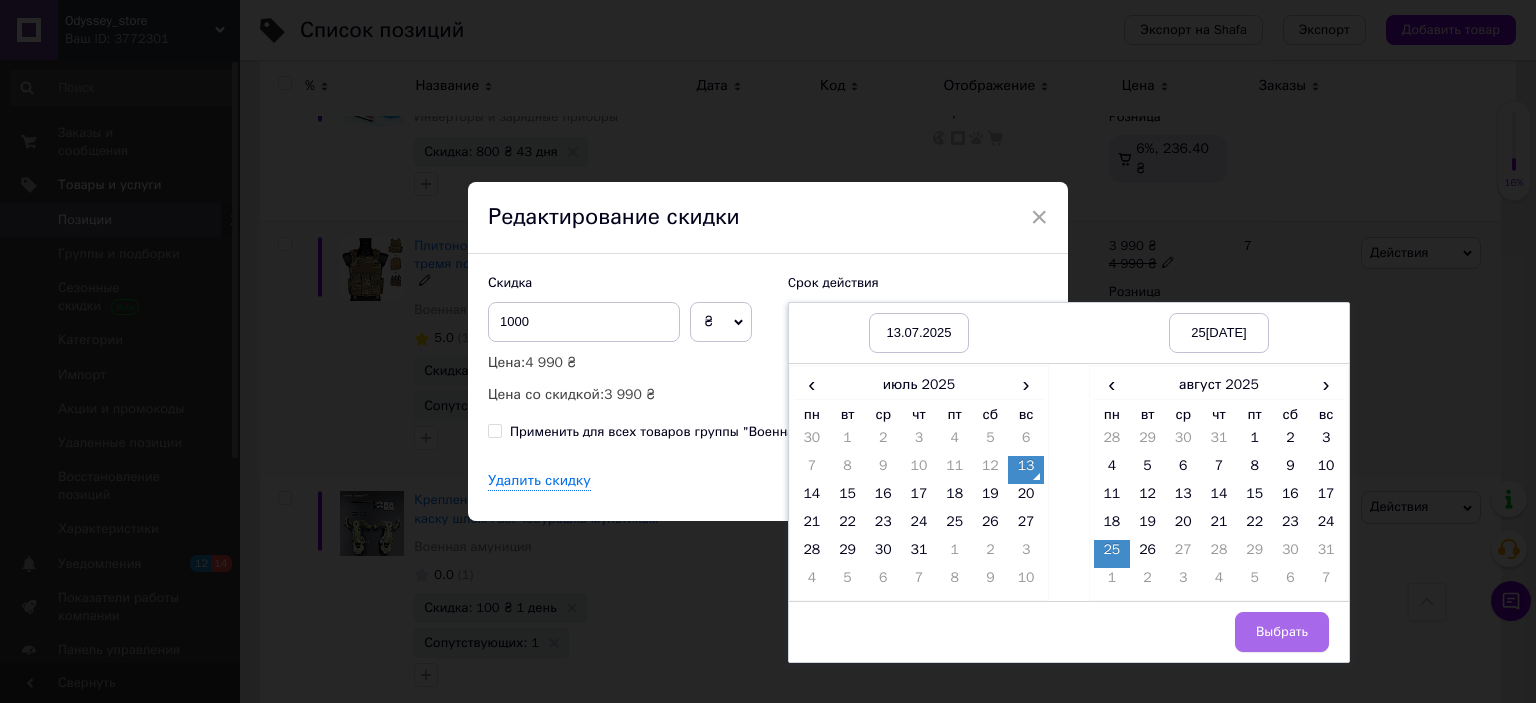 click on "Выбрать" at bounding box center (1282, 632) 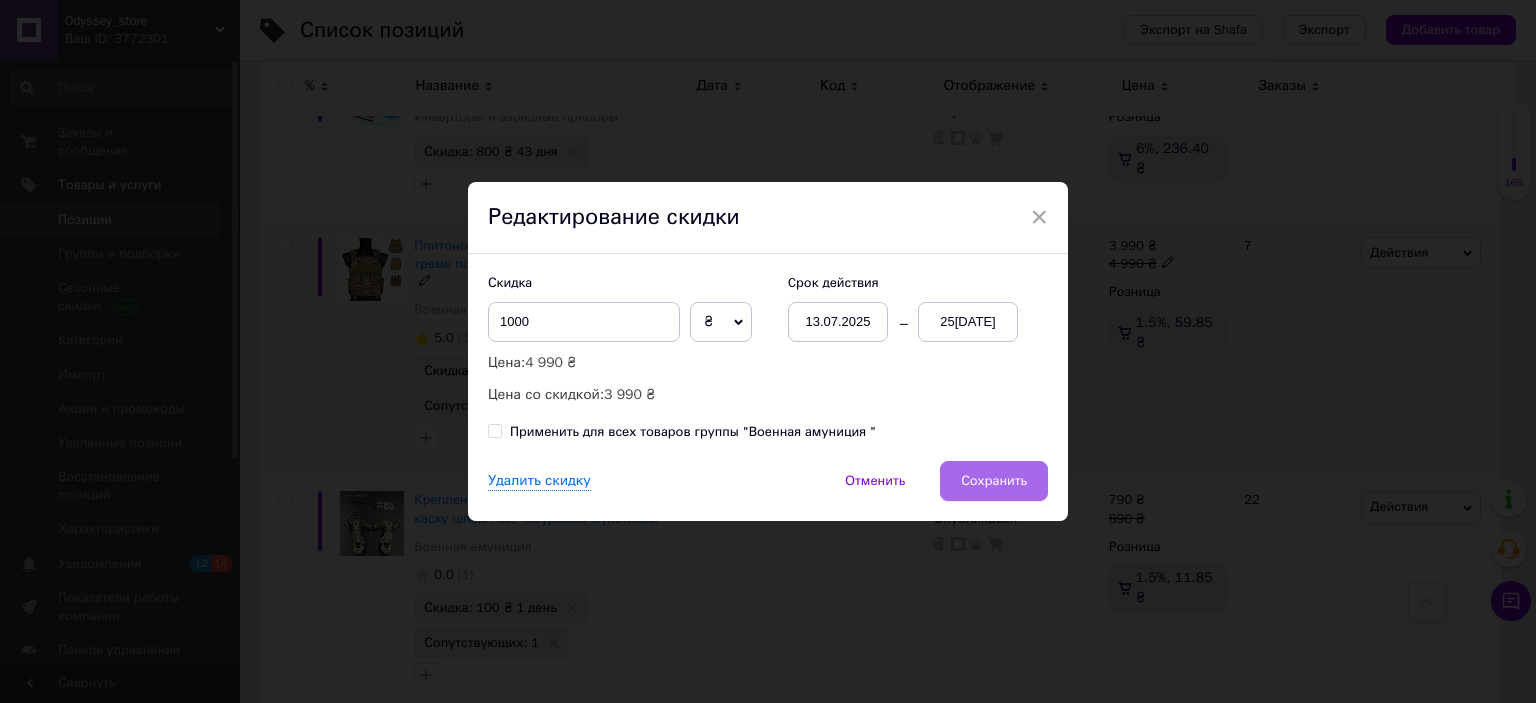 click on "Сохранить" at bounding box center (994, 481) 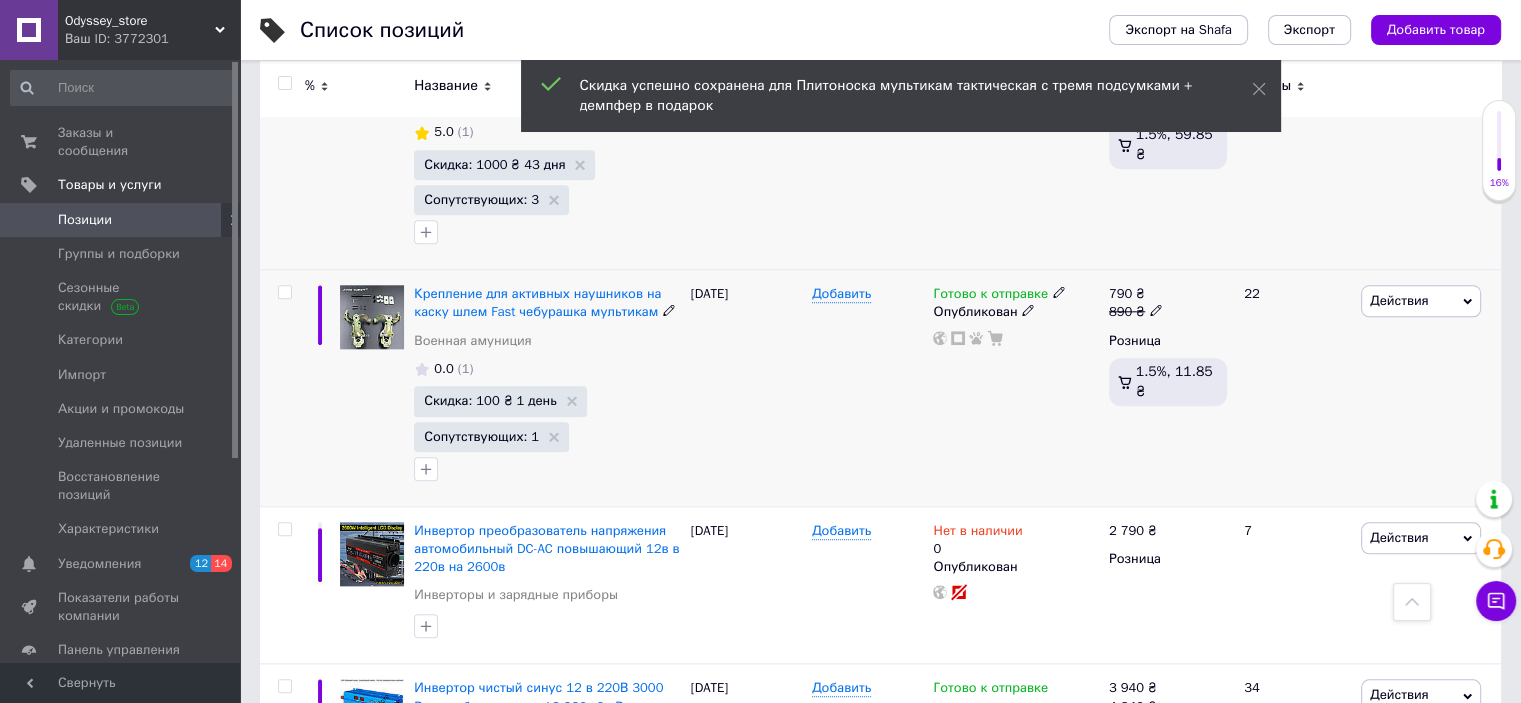 scroll, scrollTop: 2100, scrollLeft: 0, axis: vertical 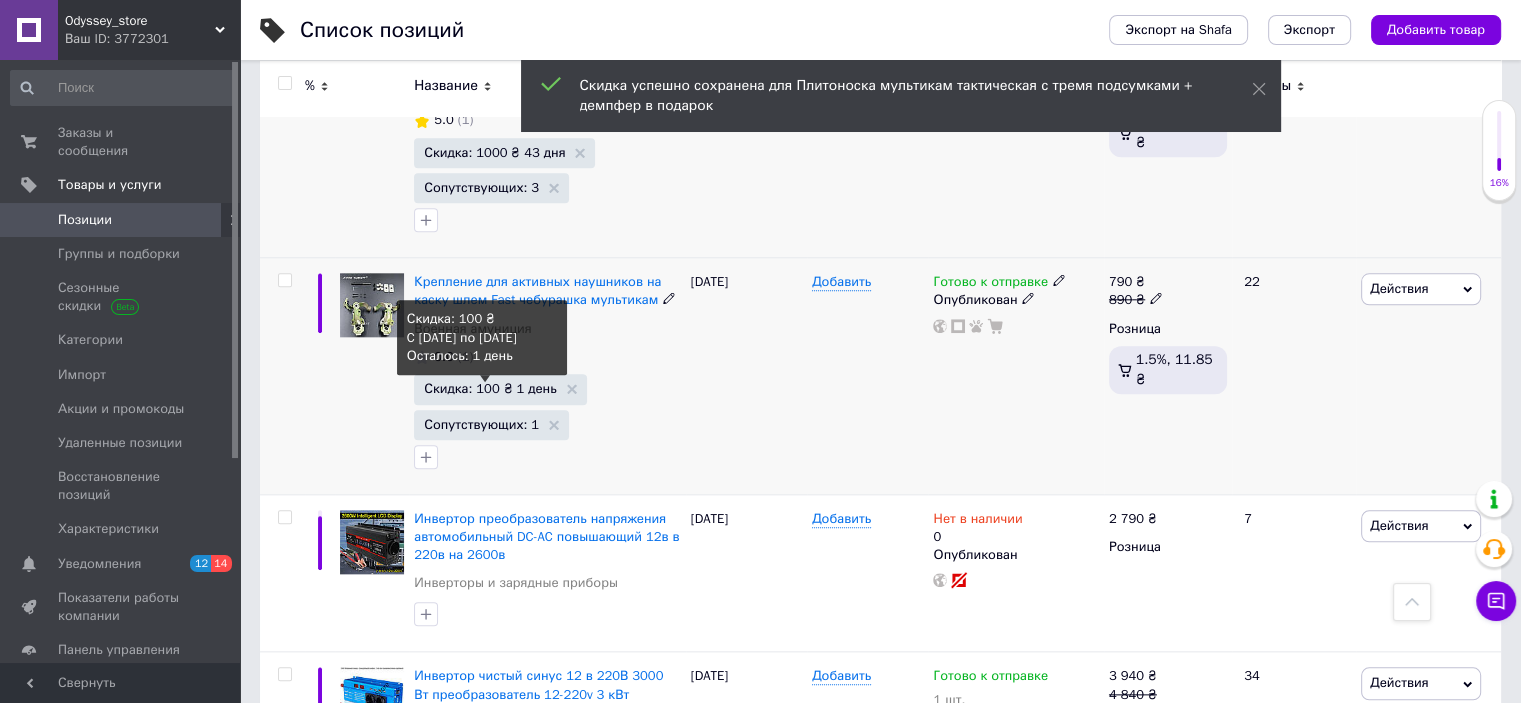 click on "Скидка: 100 ₴ 1 день" at bounding box center (490, 388) 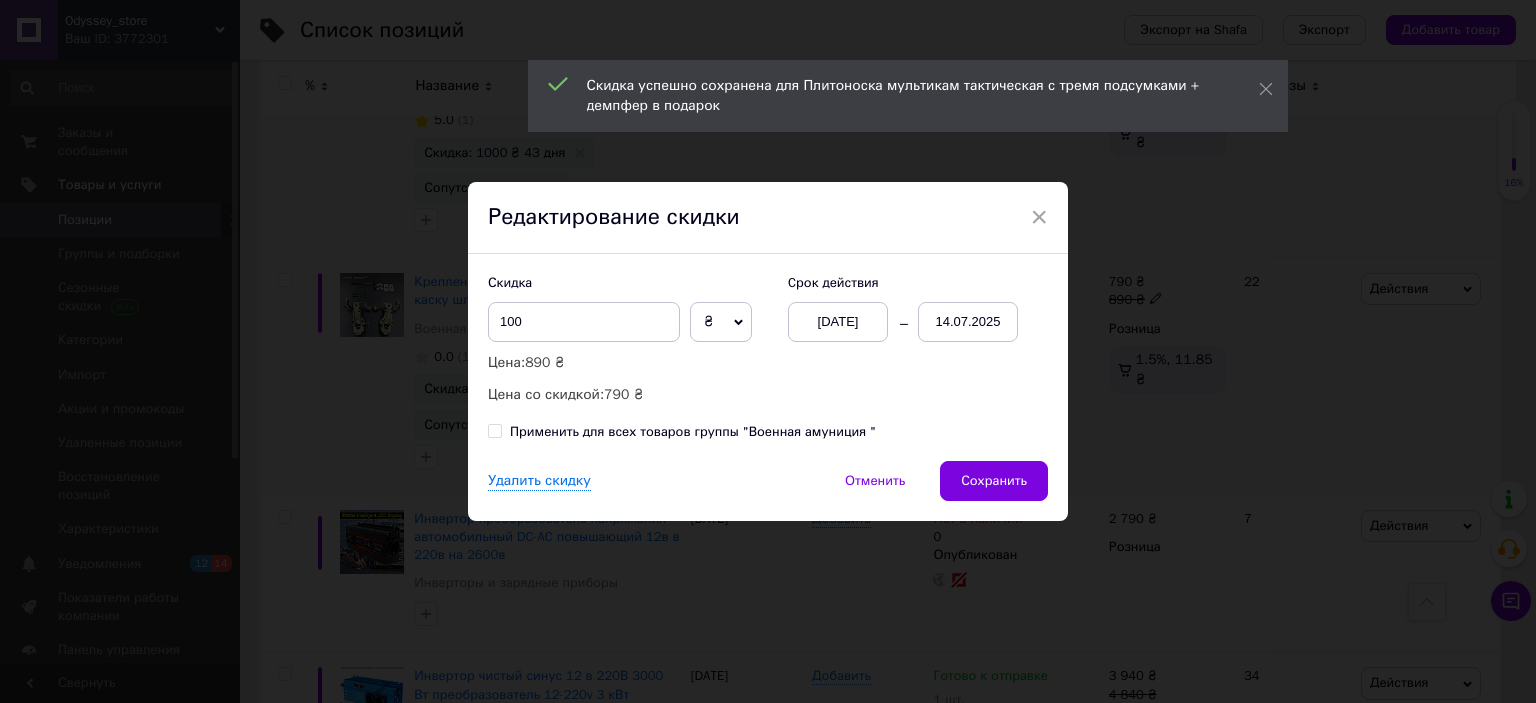 click on "14.07.2025" at bounding box center [968, 322] 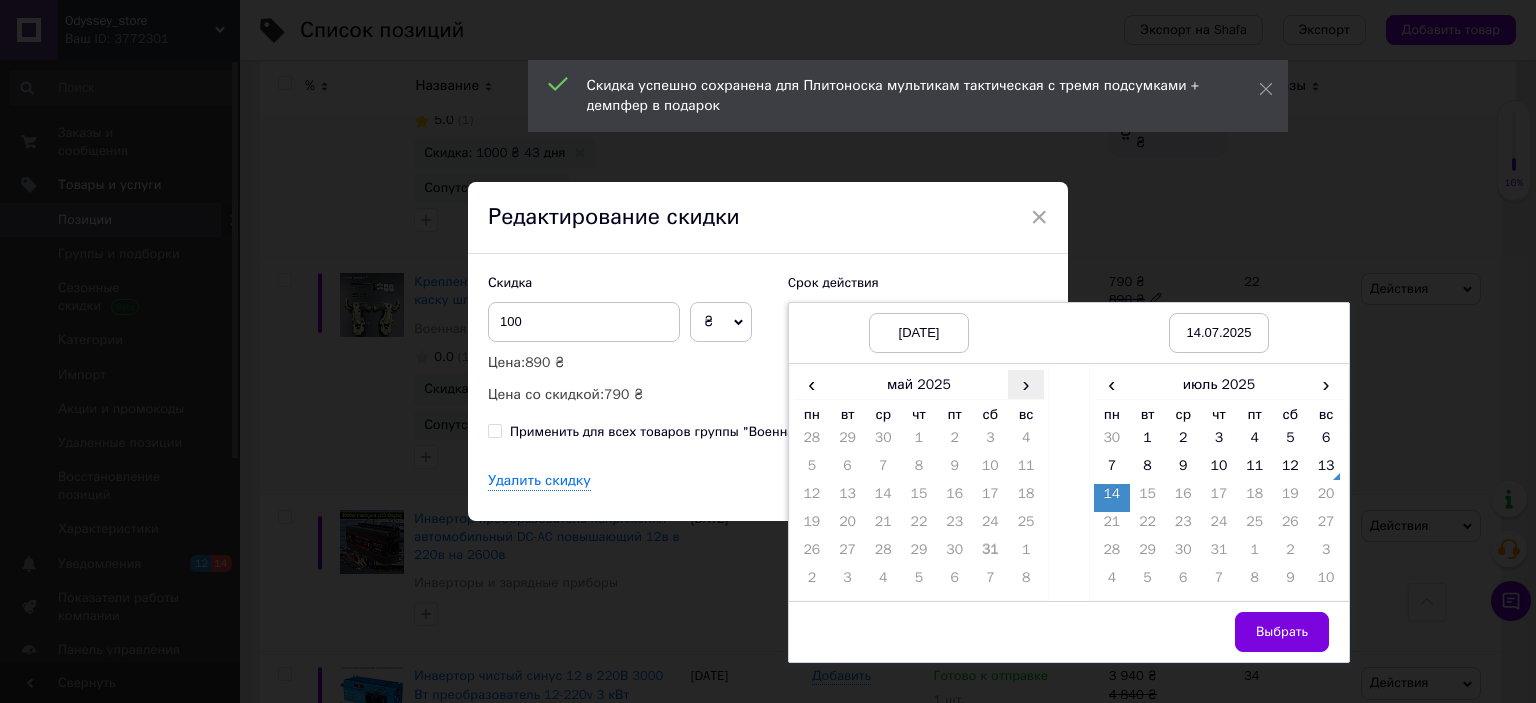 click on "›" at bounding box center (1026, 384) 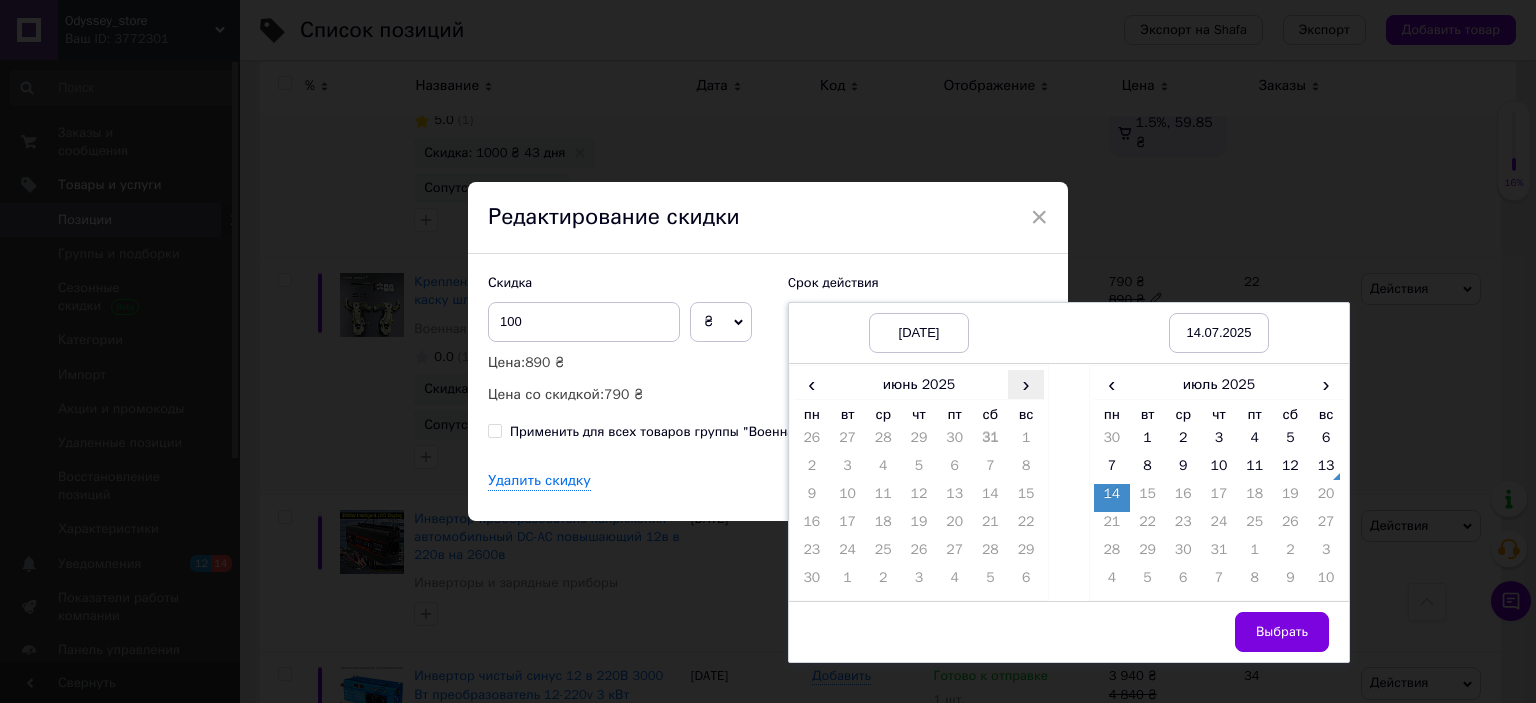 click on "›" at bounding box center [1026, 384] 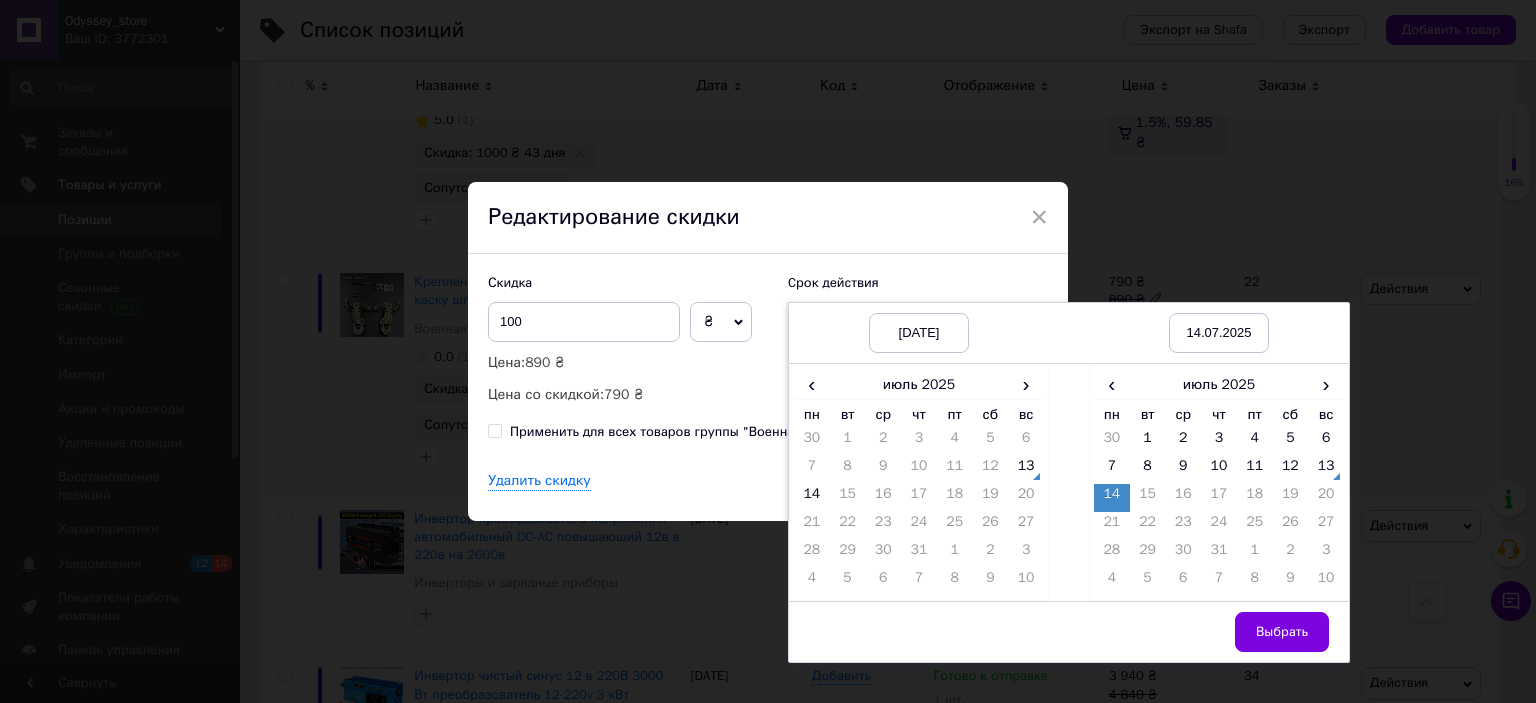 drag, startPoint x: 1012, startPoint y: 467, endPoint x: 1163, endPoint y: 417, distance: 159.06288 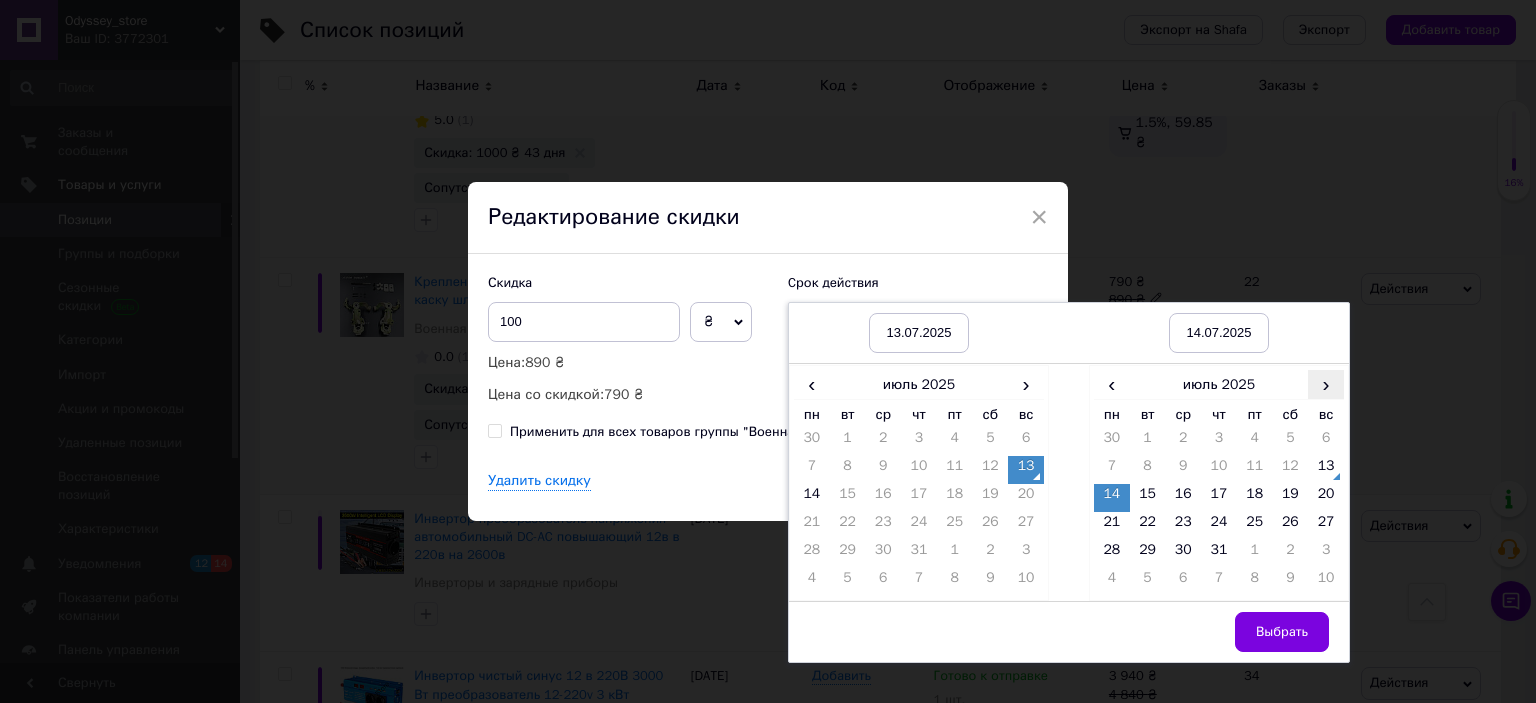 click on "›" at bounding box center [1326, 384] 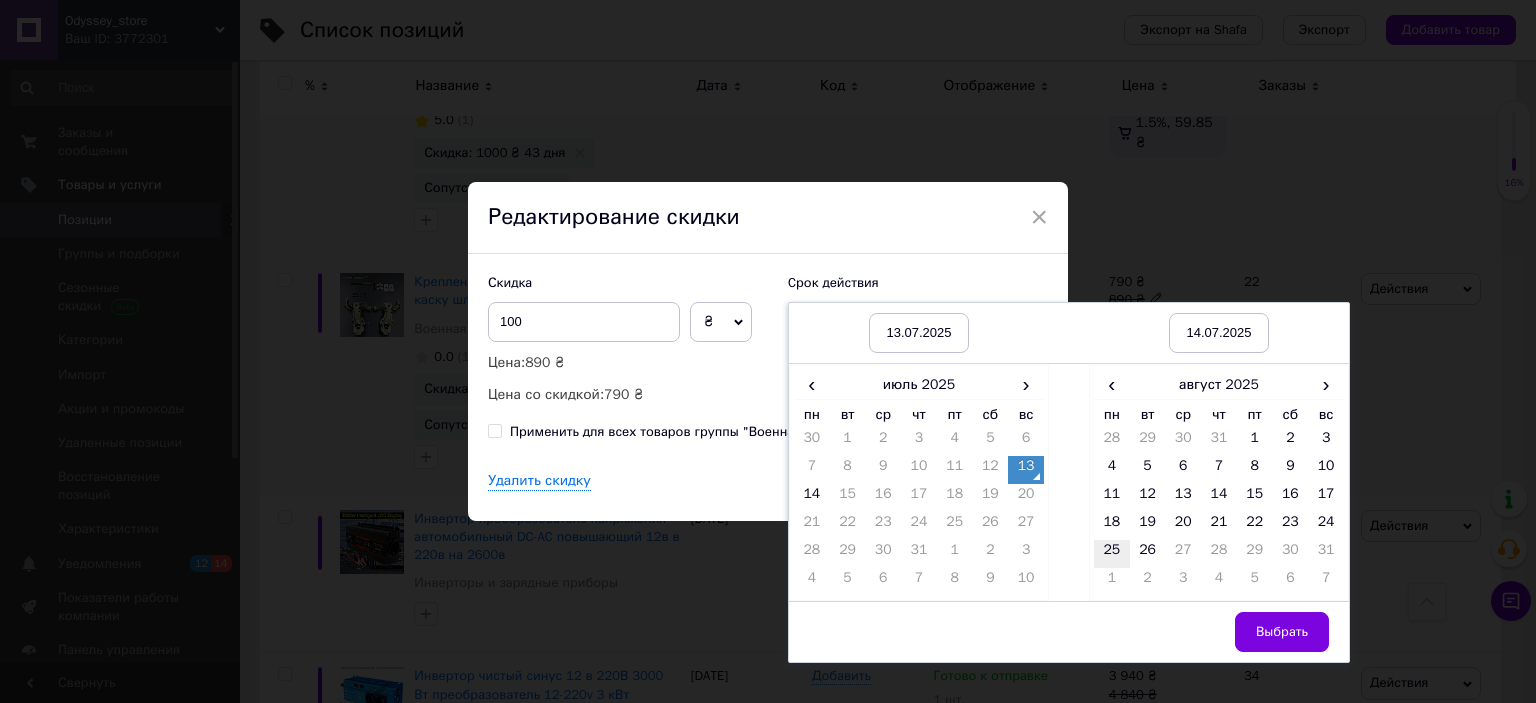 click on "25" at bounding box center (1112, 554) 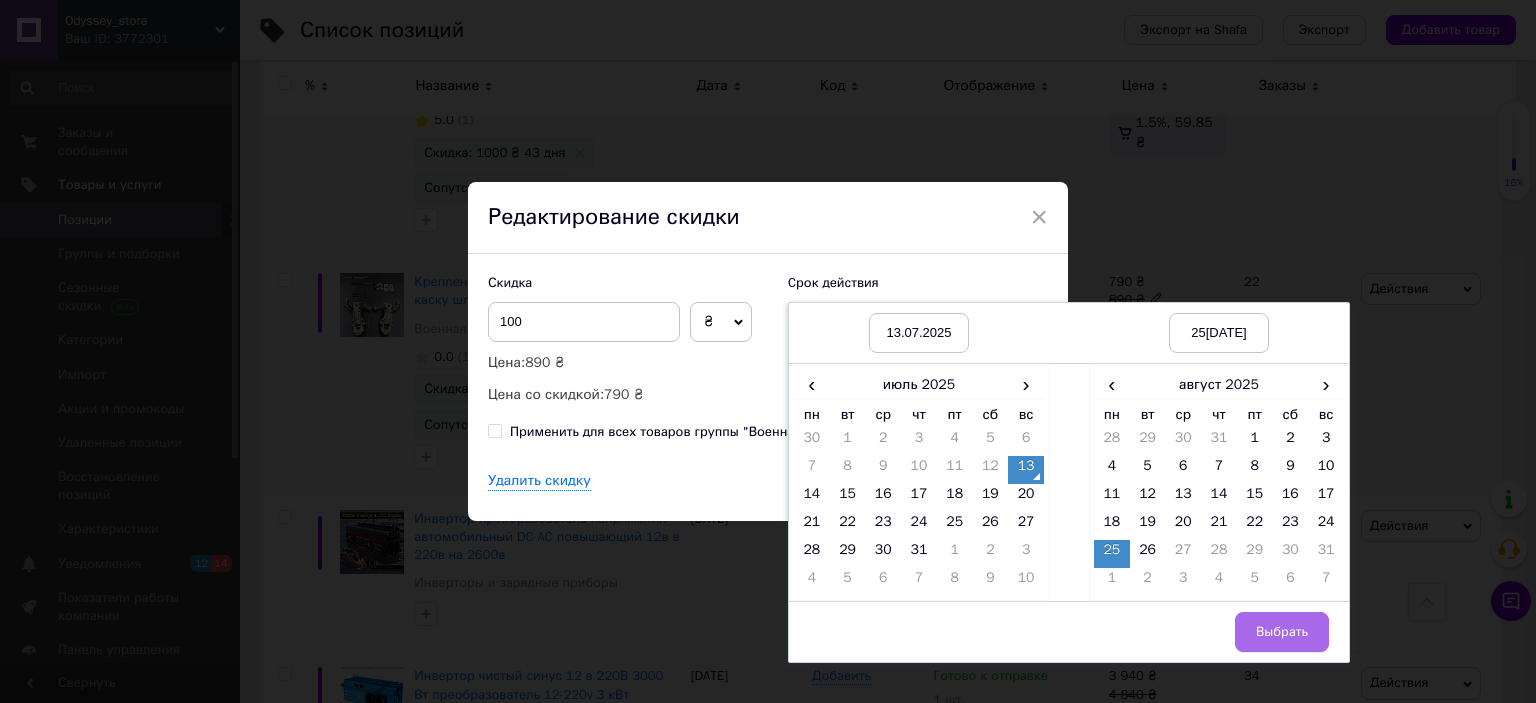 click on "Выбрать" at bounding box center [1282, 632] 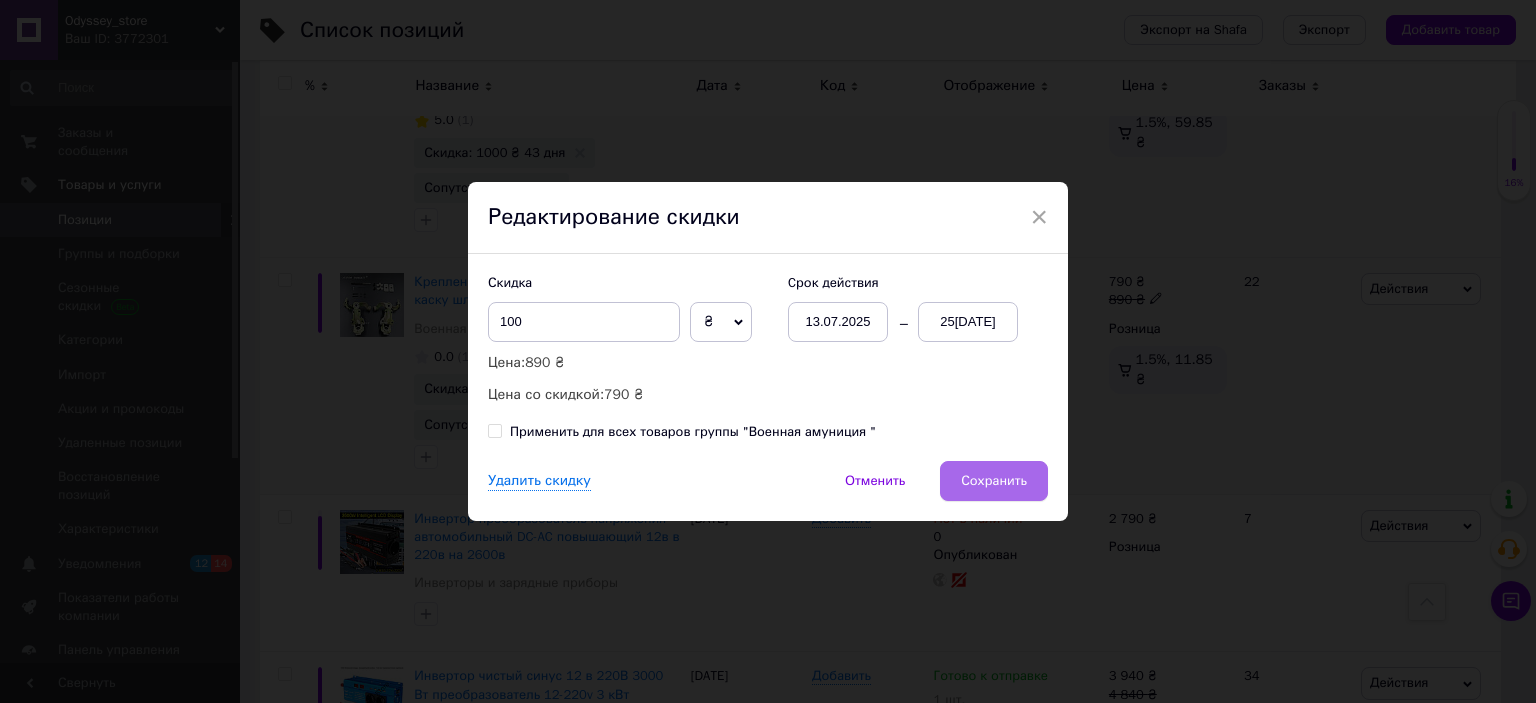 click on "Сохранить" at bounding box center (994, 481) 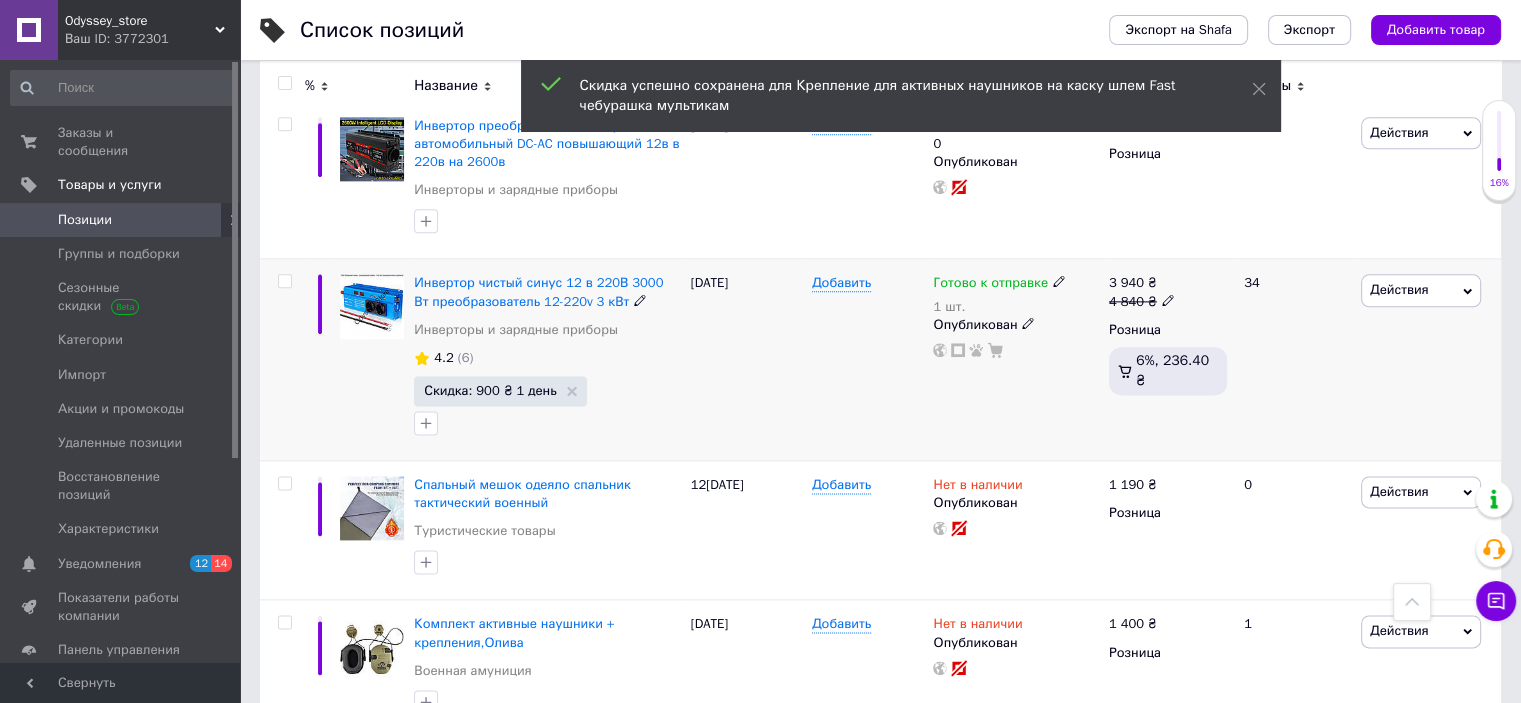 scroll, scrollTop: 2500, scrollLeft: 0, axis: vertical 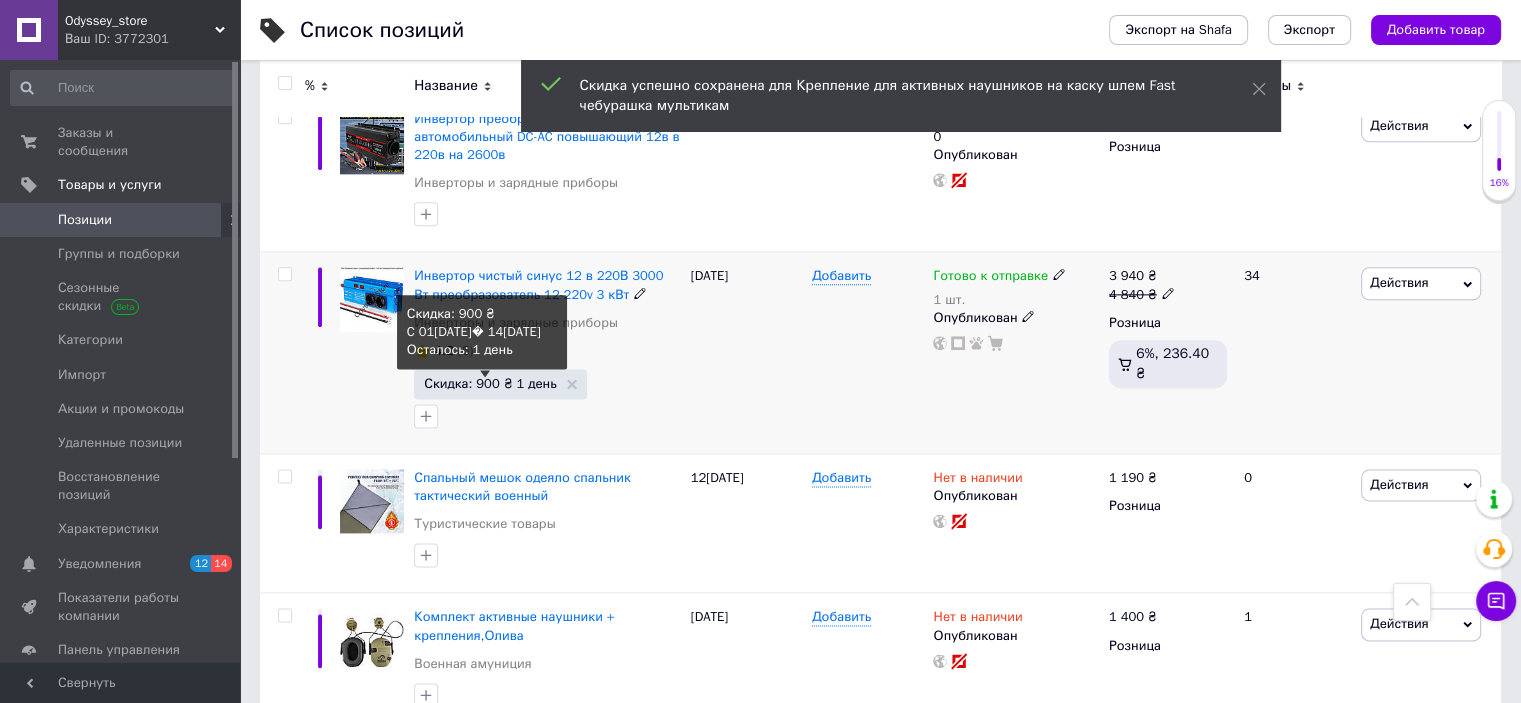 click on "Скидка: 900 ₴ 1 день" at bounding box center [490, 383] 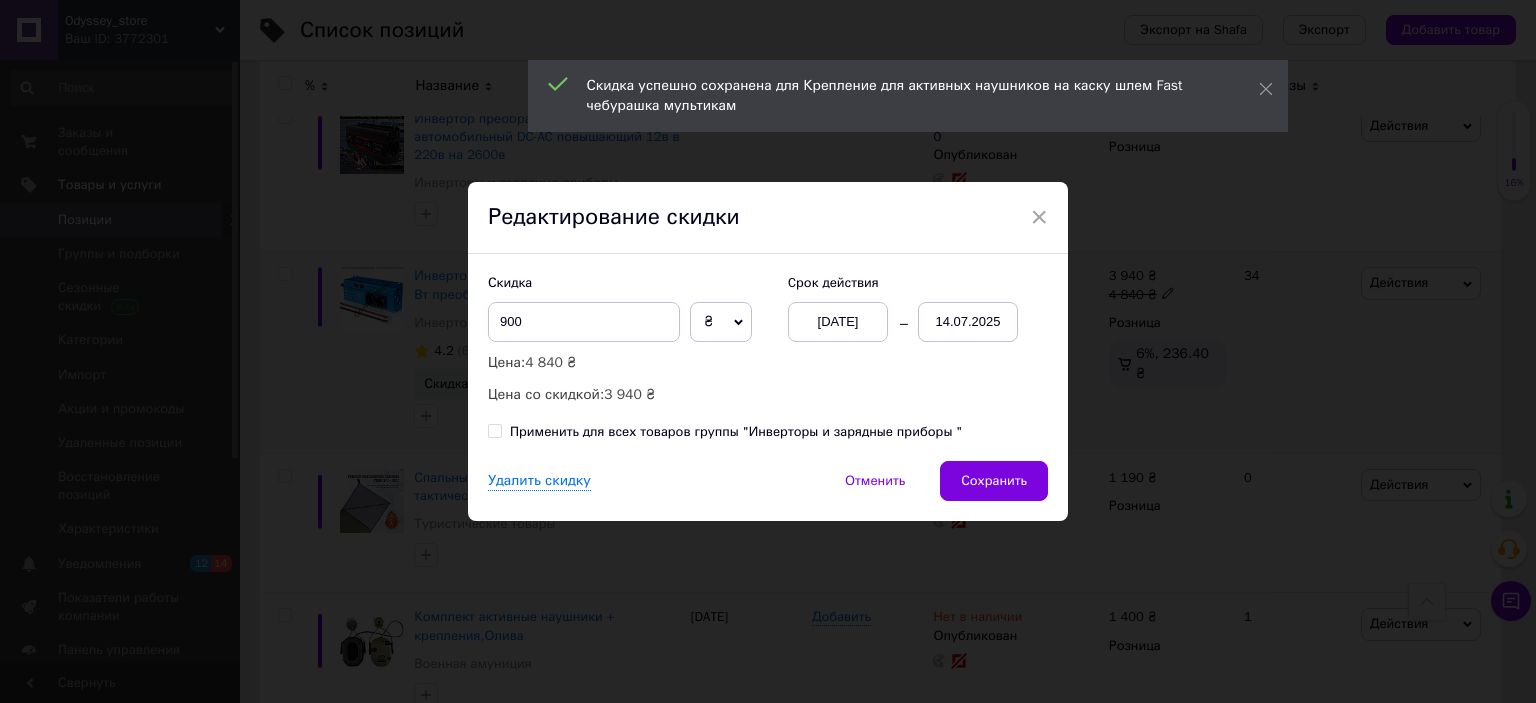 click on "14.07.2025" at bounding box center [968, 322] 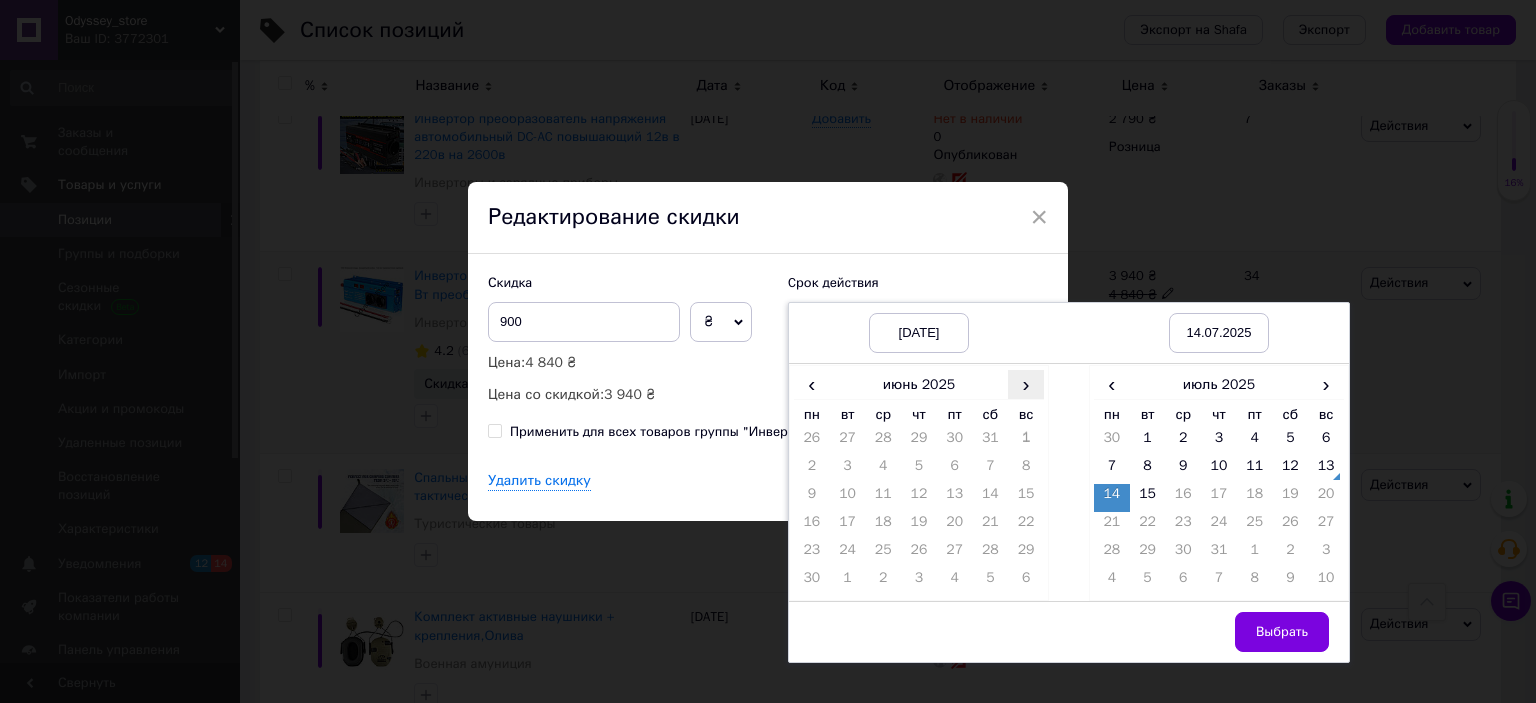 click on "›" at bounding box center [1026, 384] 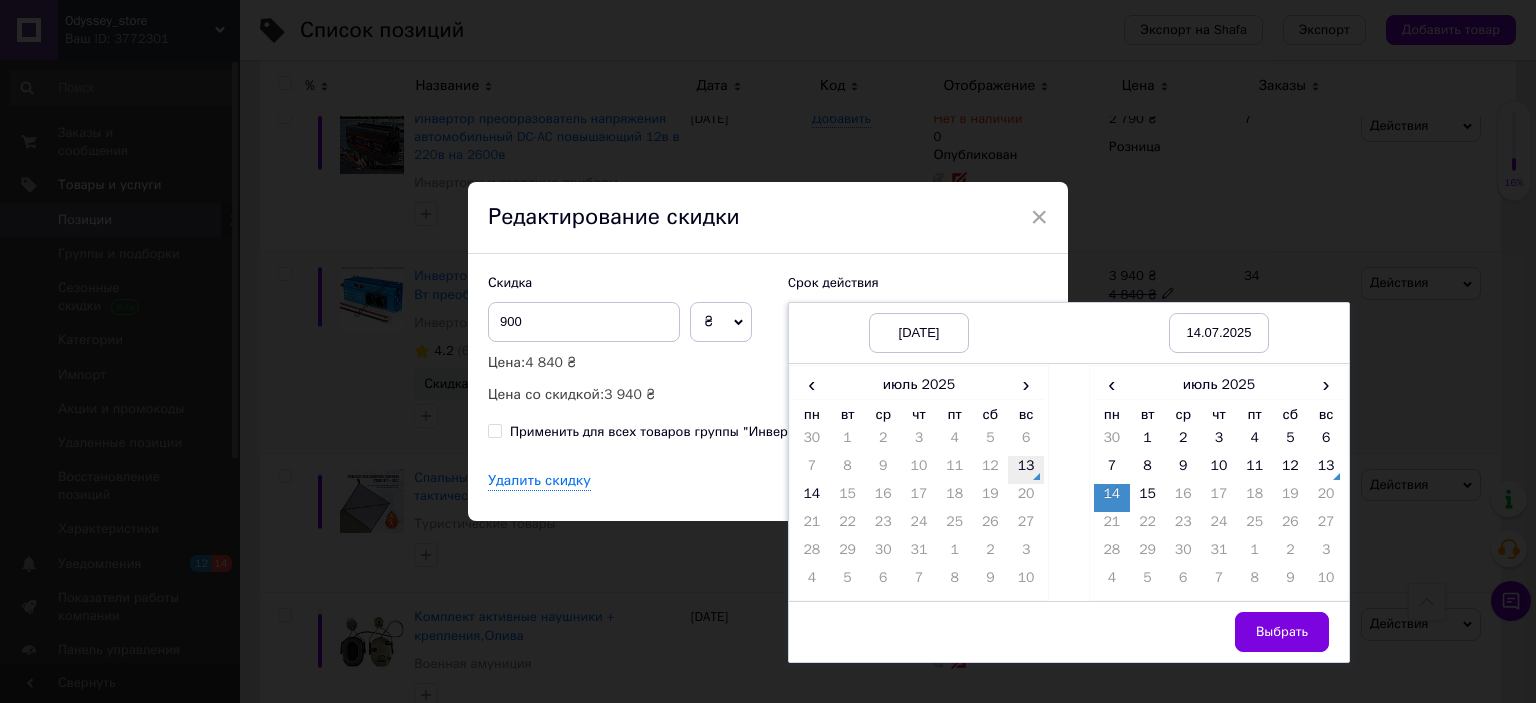 click on "13" at bounding box center [1026, 470] 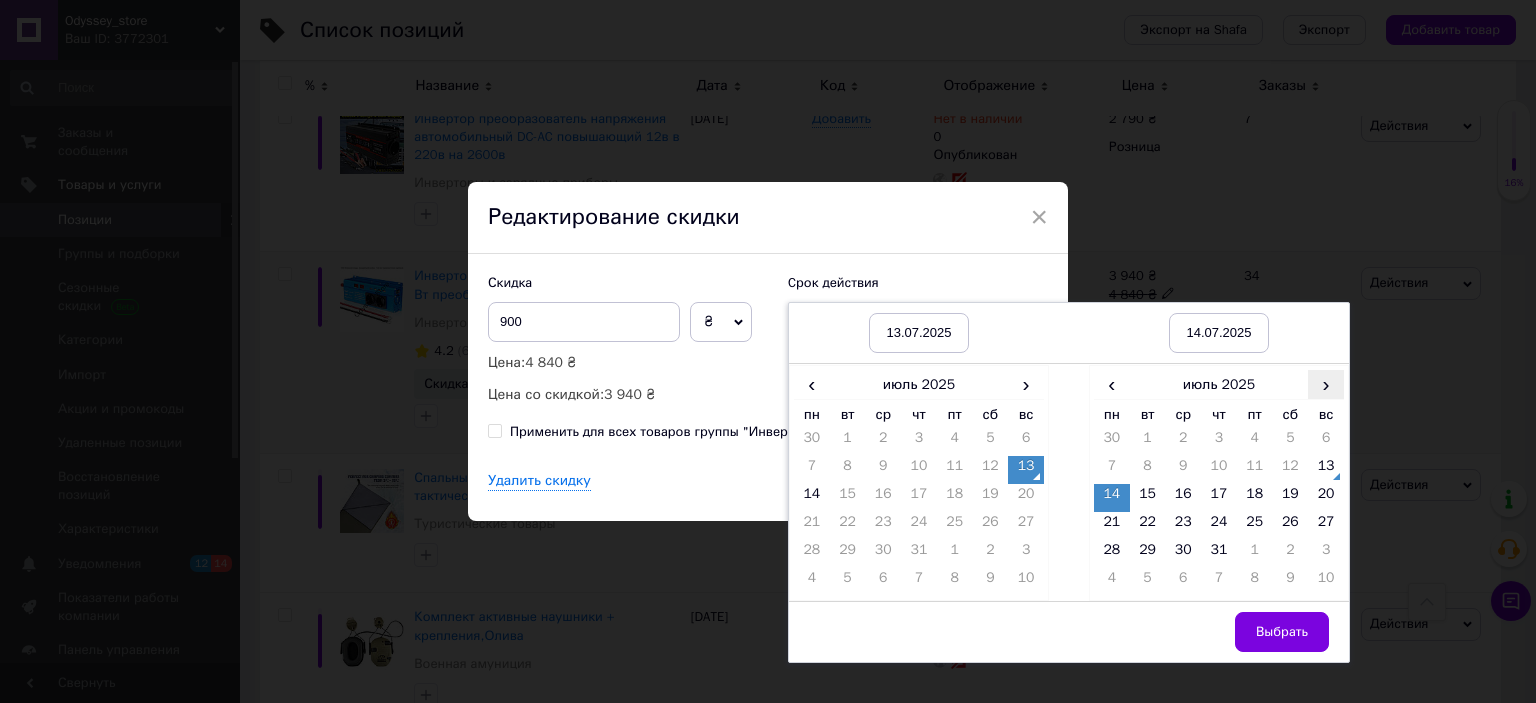 click on "›" at bounding box center [1326, 384] 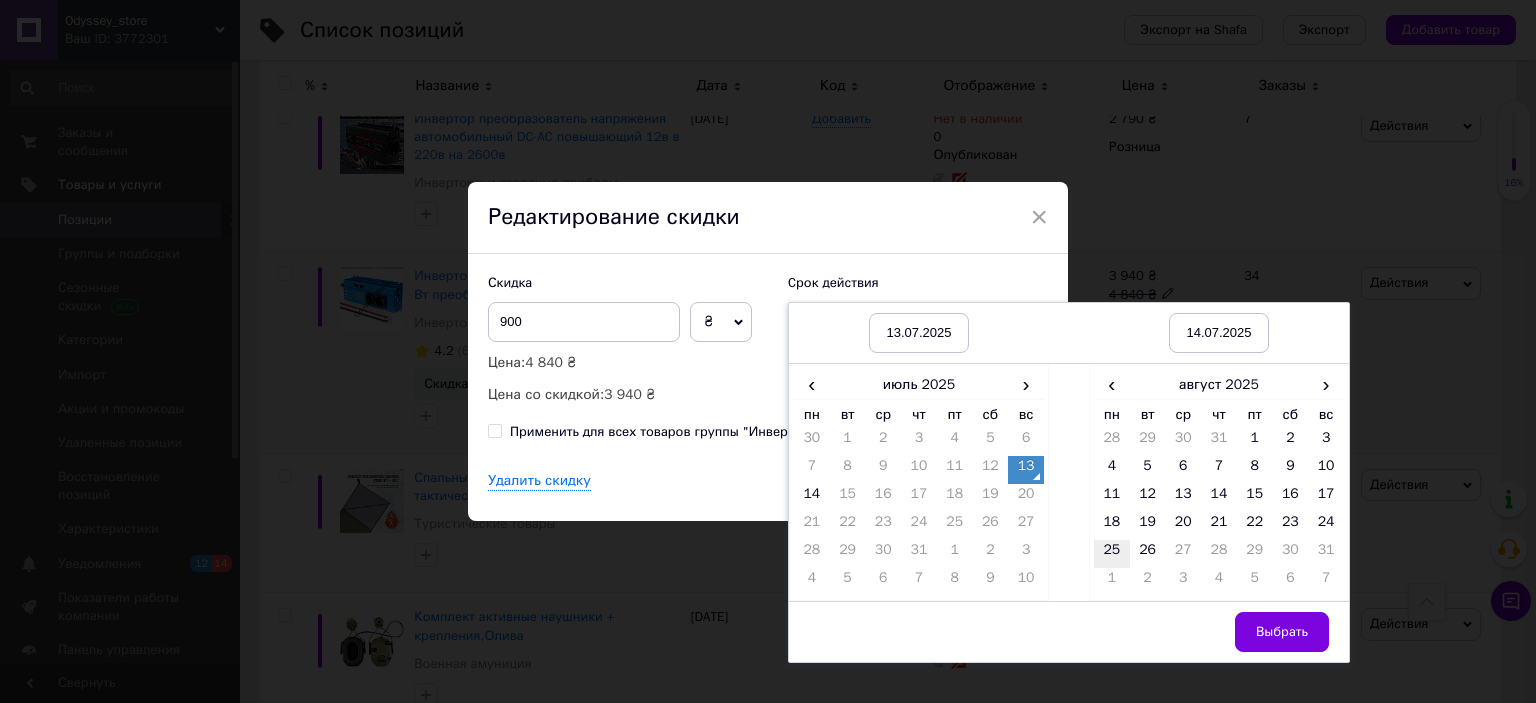 click on "25" at bounding box center (1112, 554) 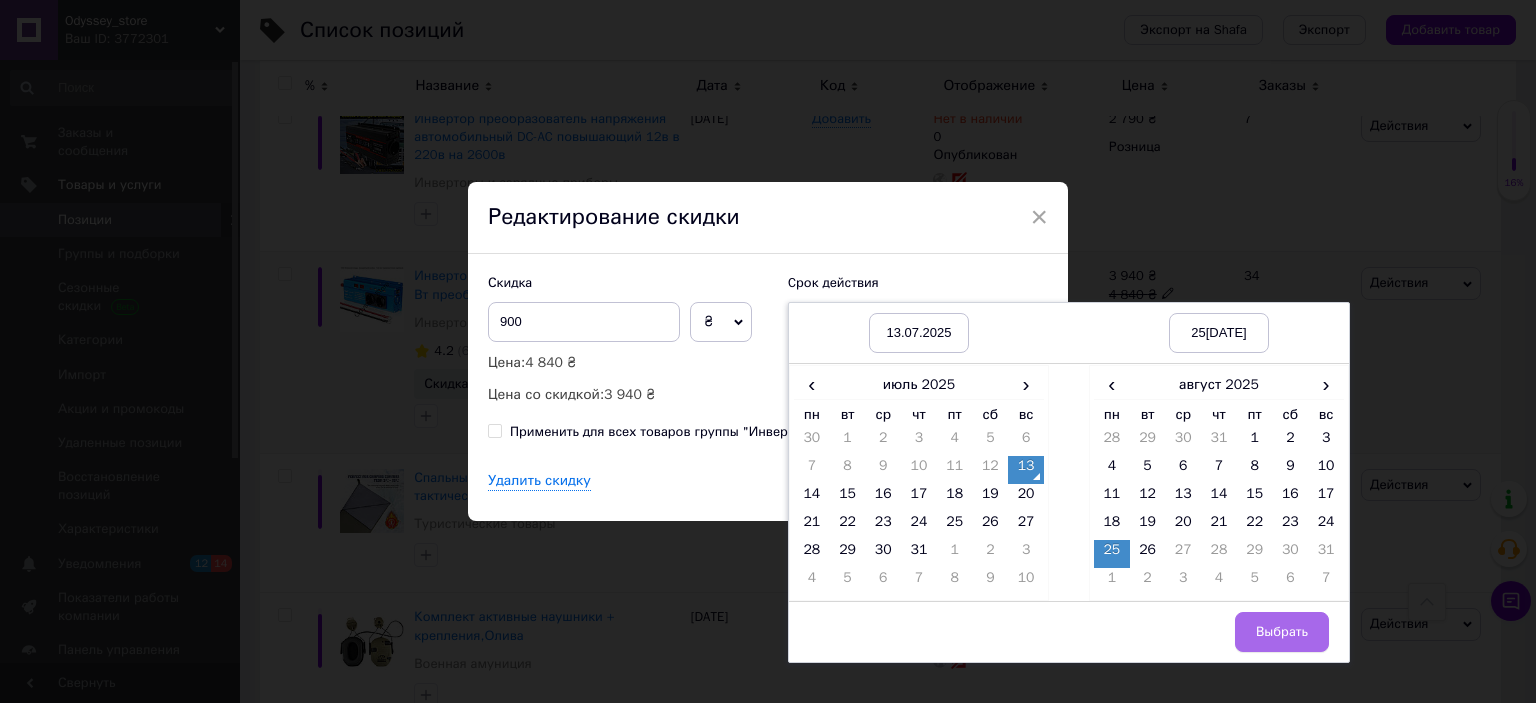 click on "Выбрать" at bounding box center (1282, 632) 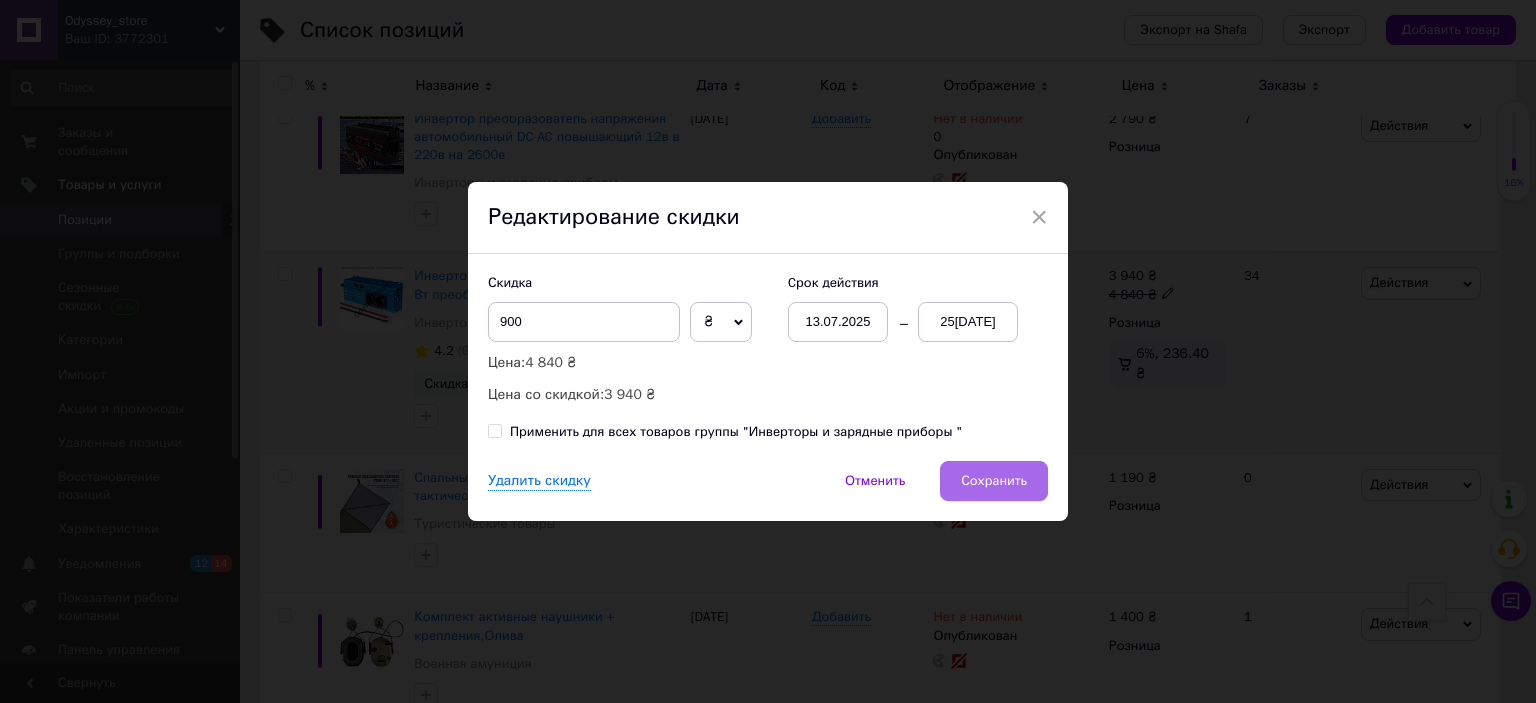 click on "Сохранить" at bounding box center [994, 481] 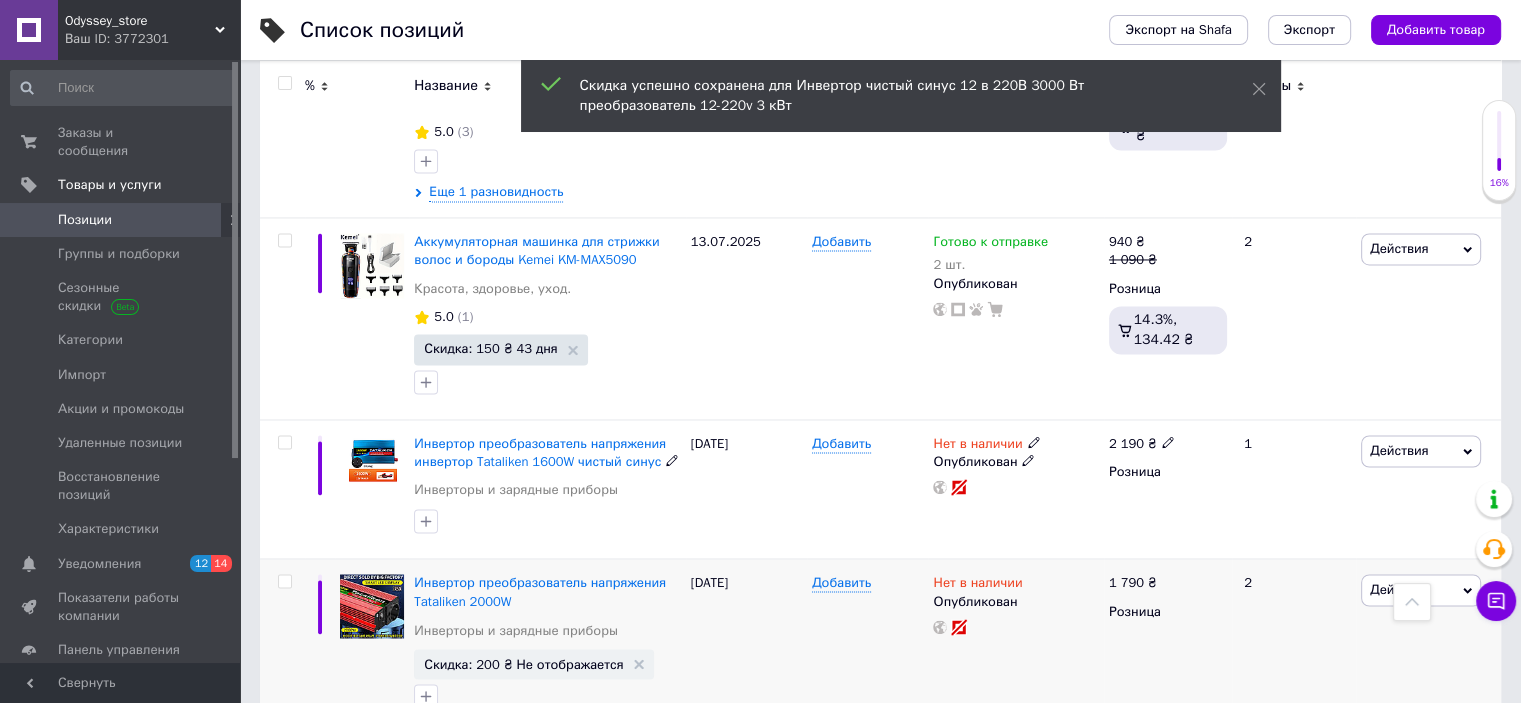 scroll, scrollTop: 3500, scrollLeft: 0, axis: vertical 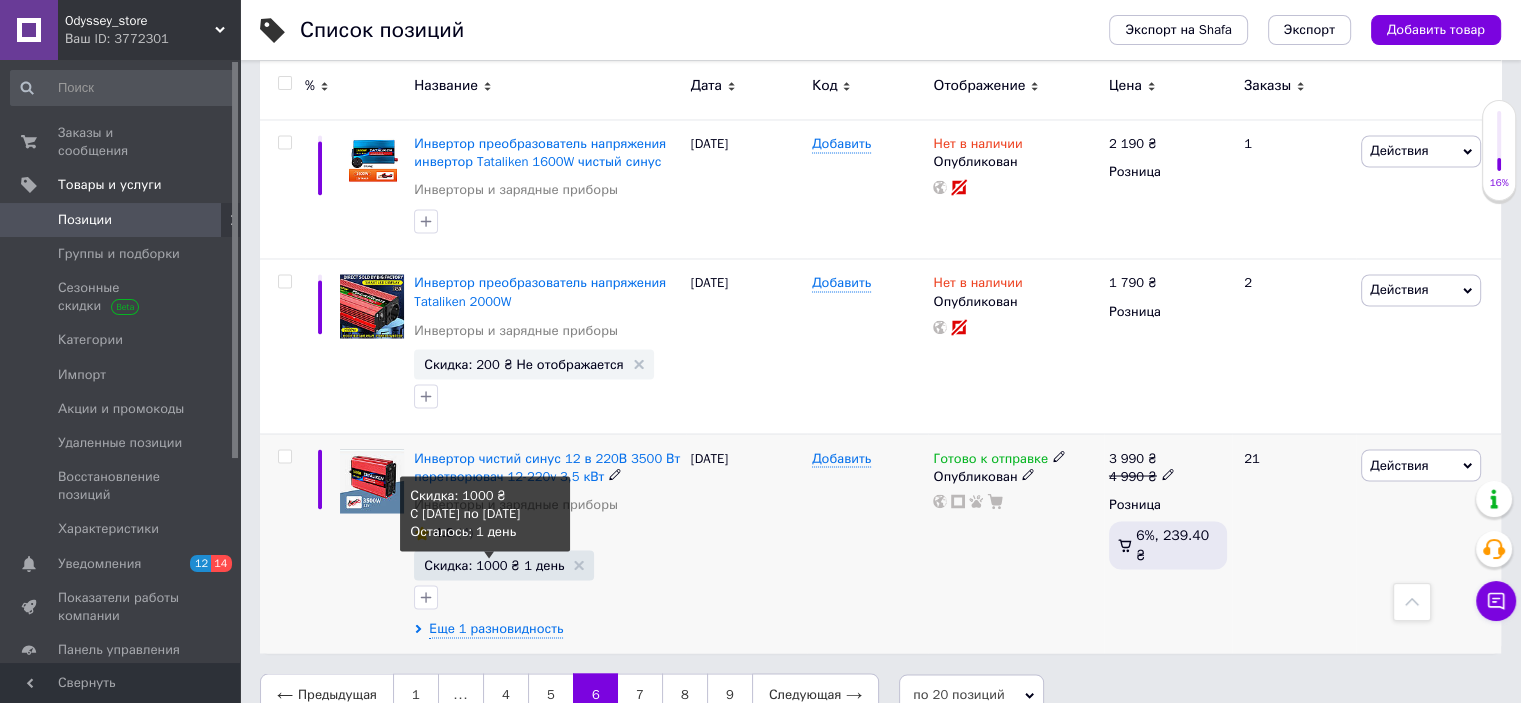 click on "Скидка: 1000 ₴ 1 день" at bounding box center [494, 564] 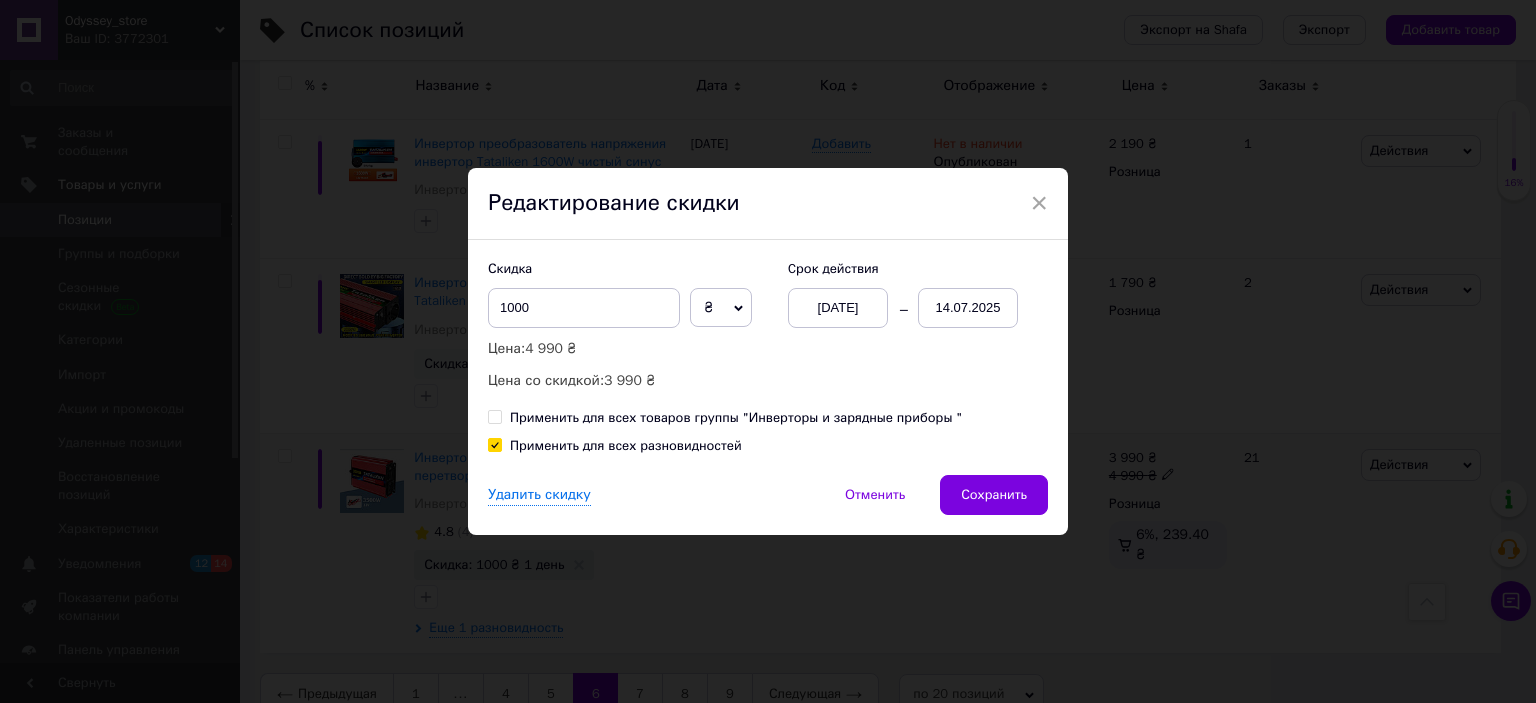 click on "14.07.2025" at bounding box center [968, 308] 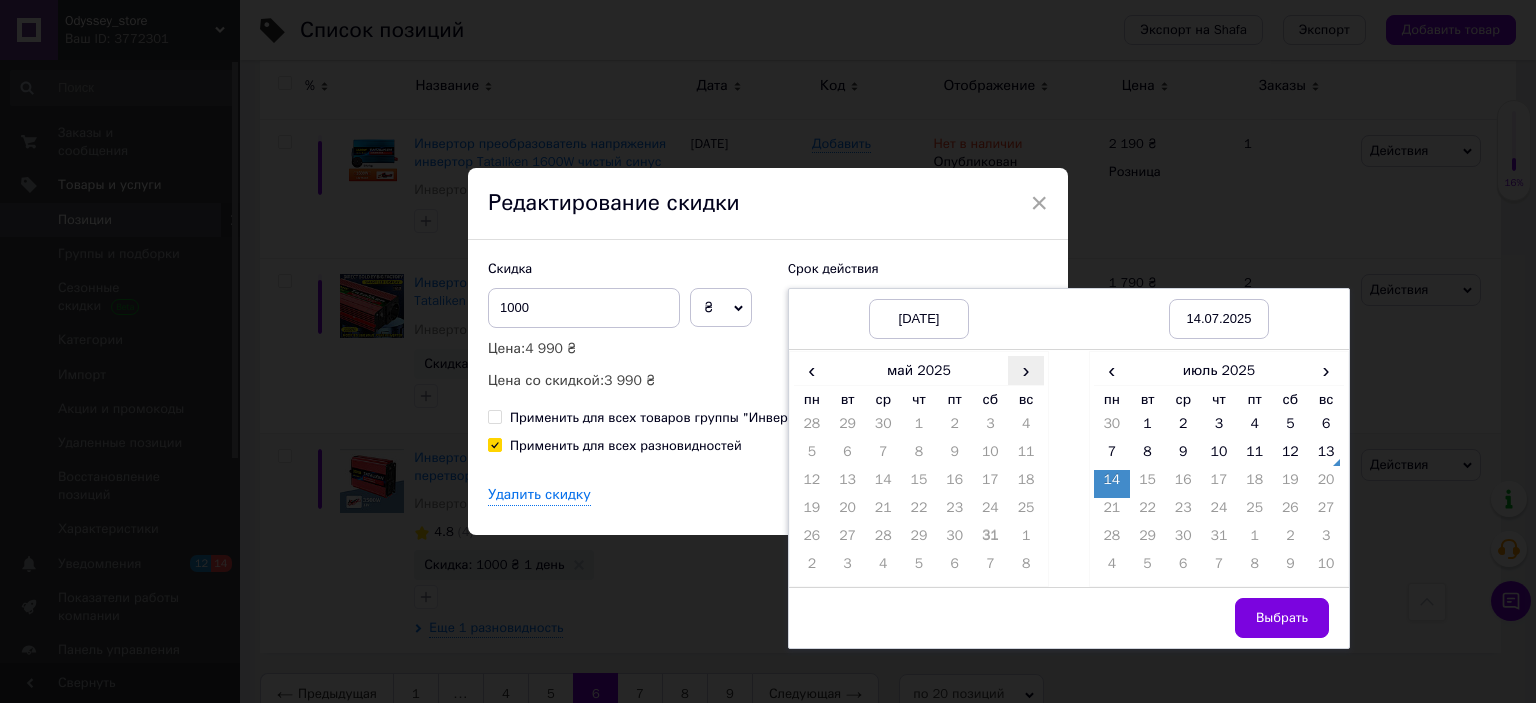 click on "›" at bounding box center [1026, 370] 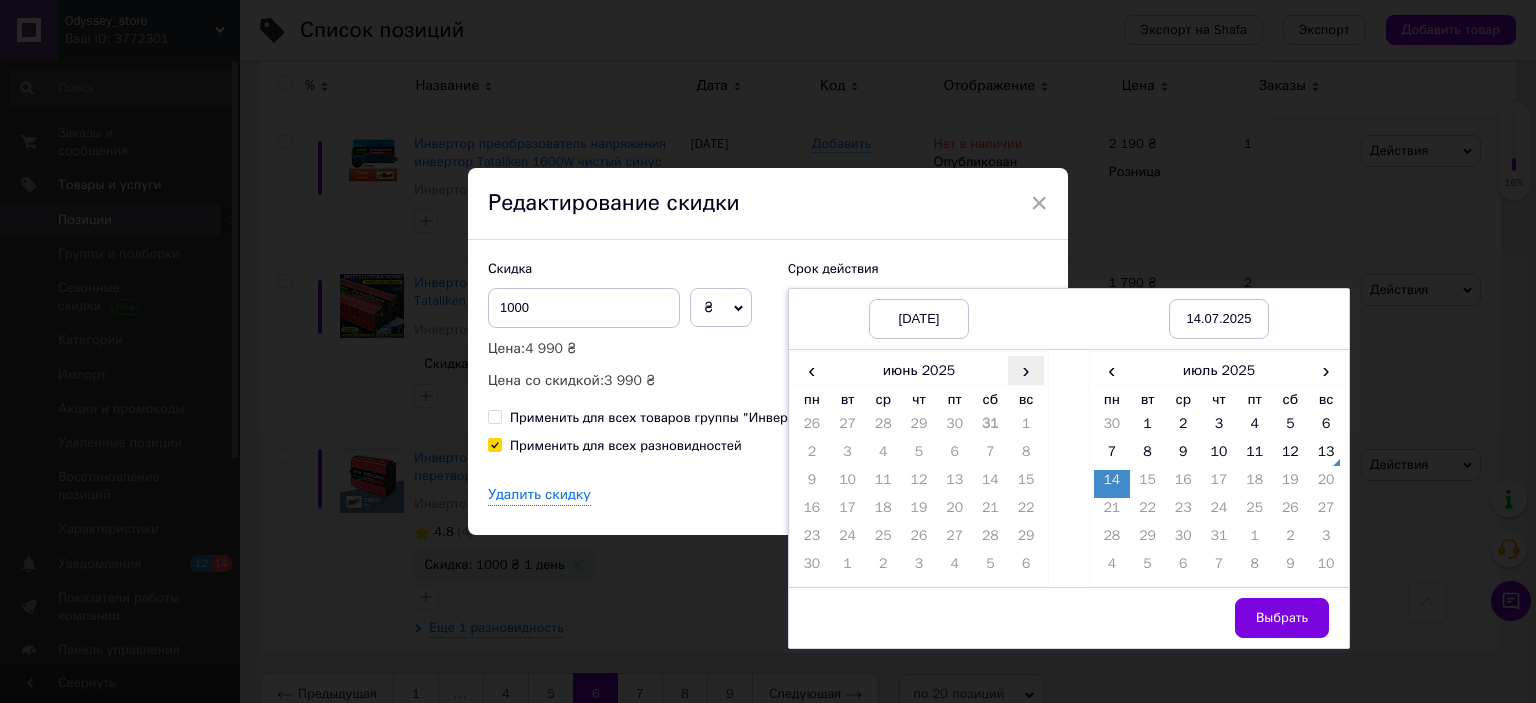 click on "›" at bounding box center [1026, 370] 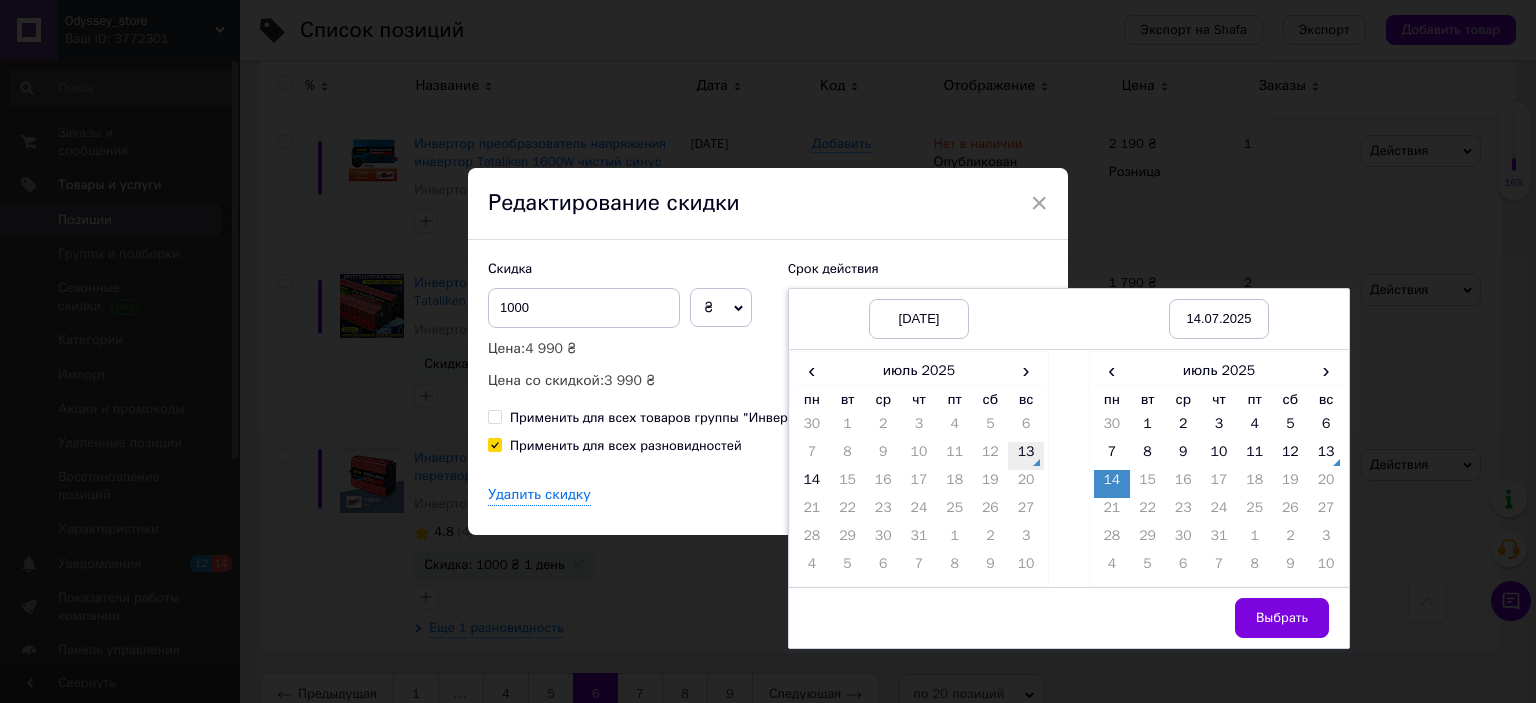 click on "13" at bounding box center (1026, 456) 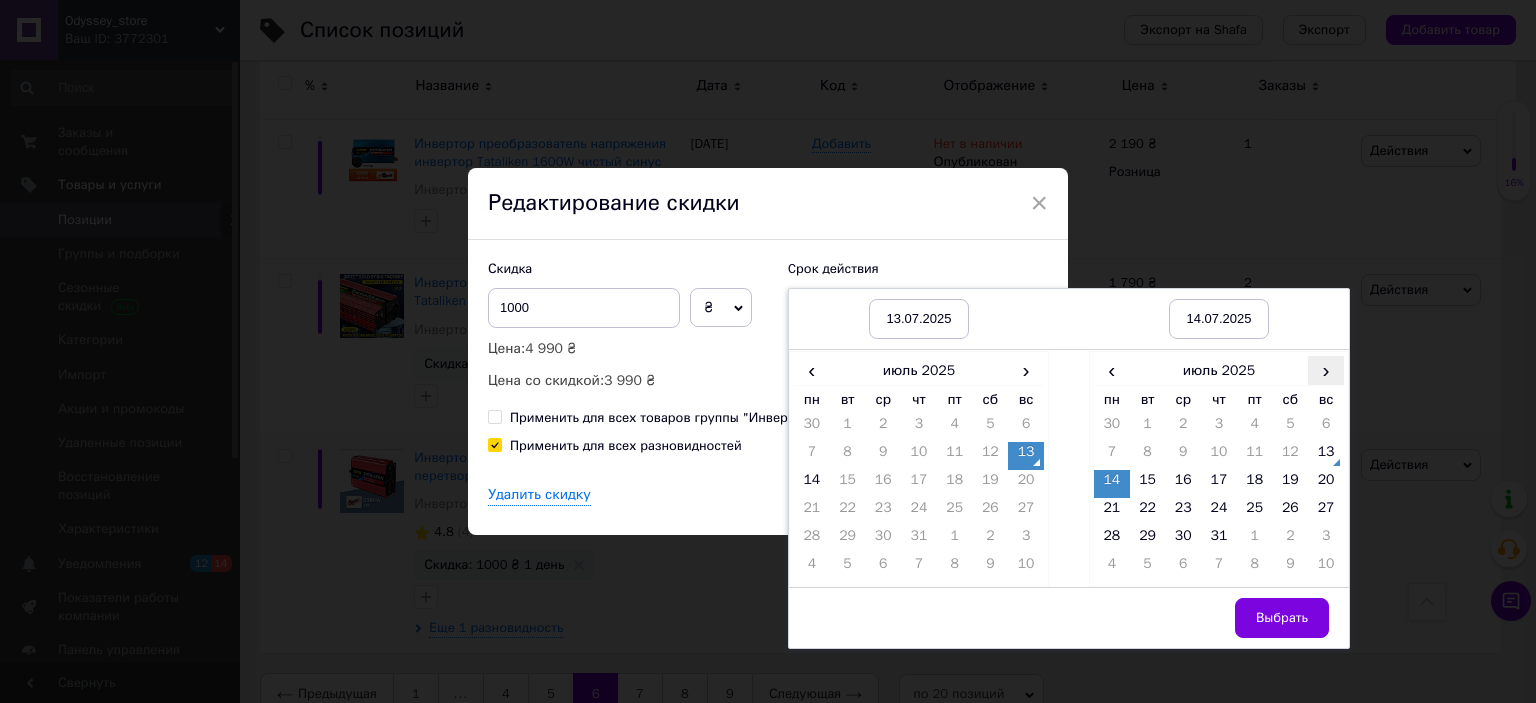 click on "›" at bounding box center [1326, 370] 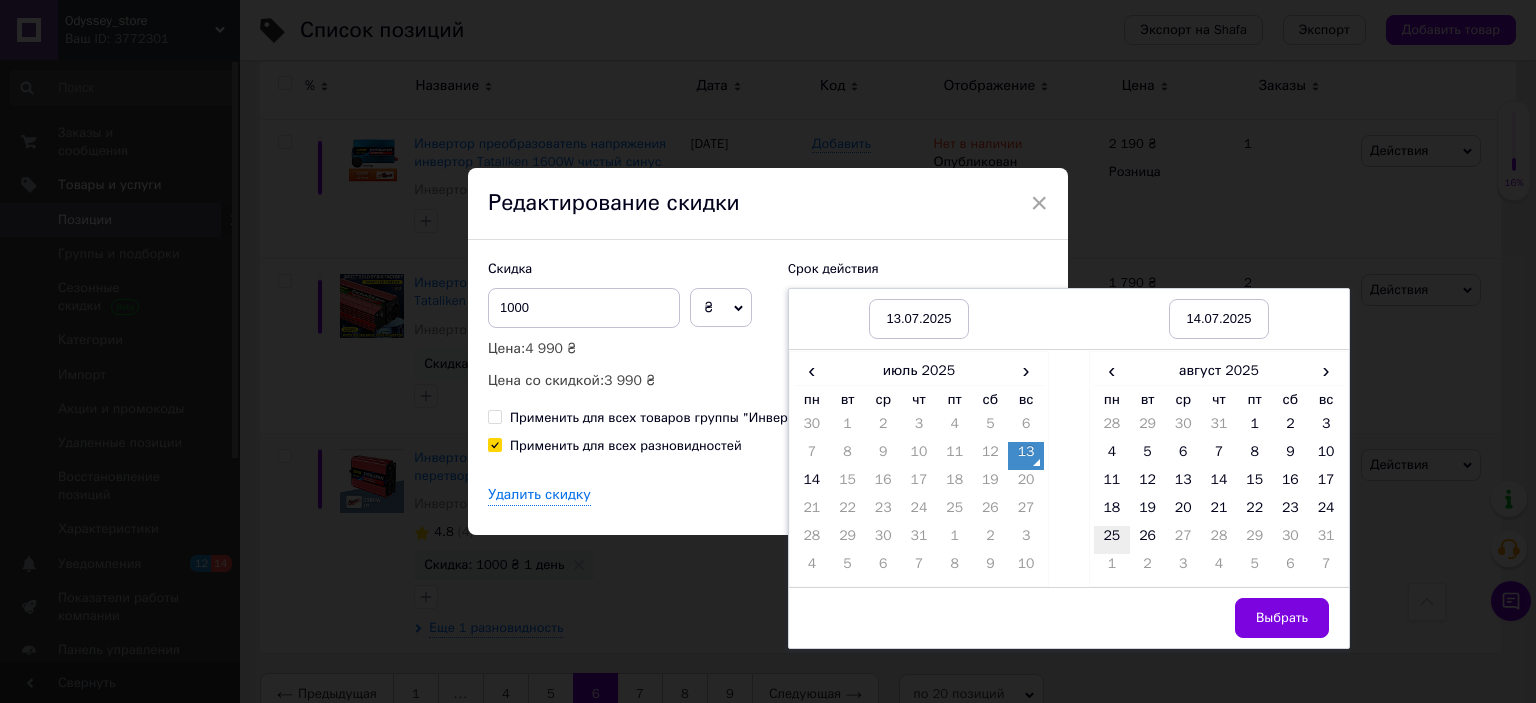 click on "25" at bounding box center [1112, 540] 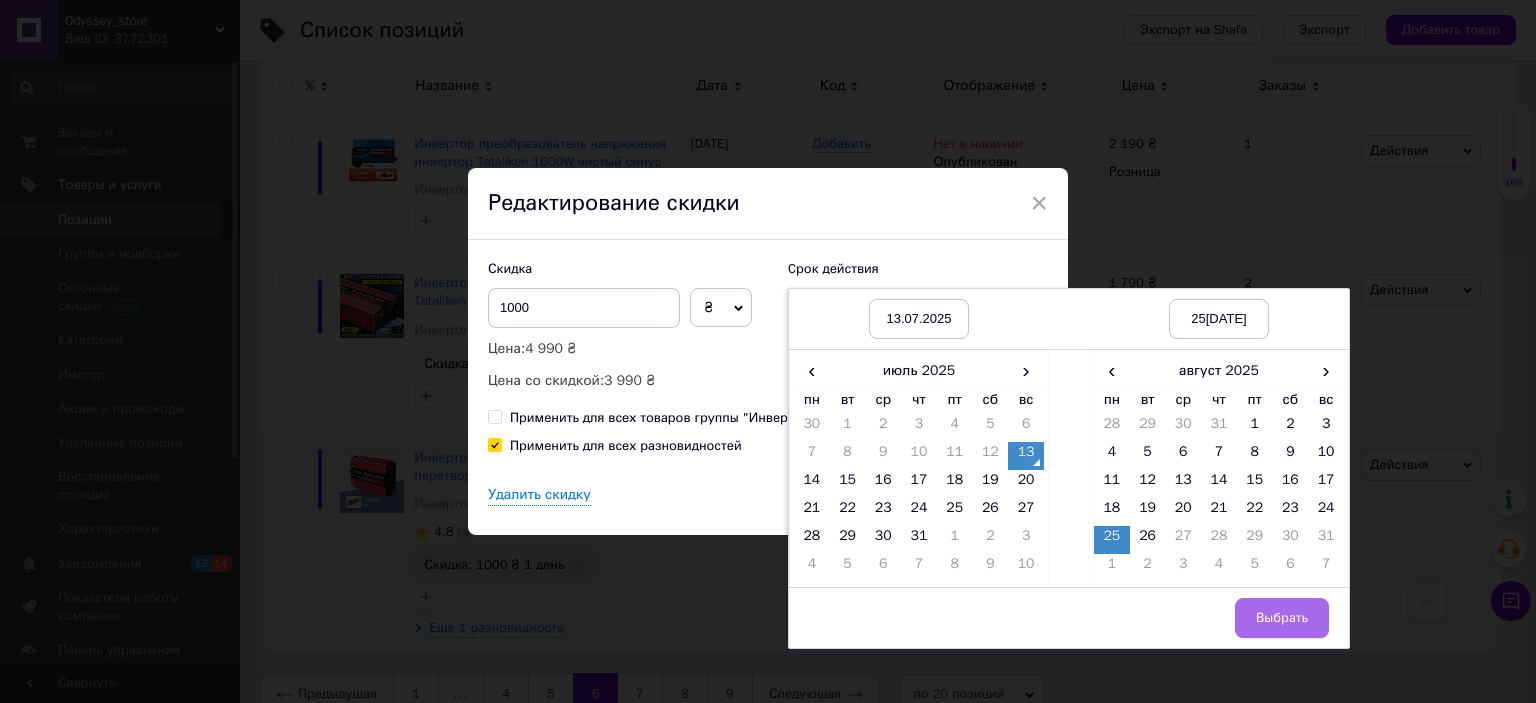 click on "Выбрать" at bounding box center [1282, 618] 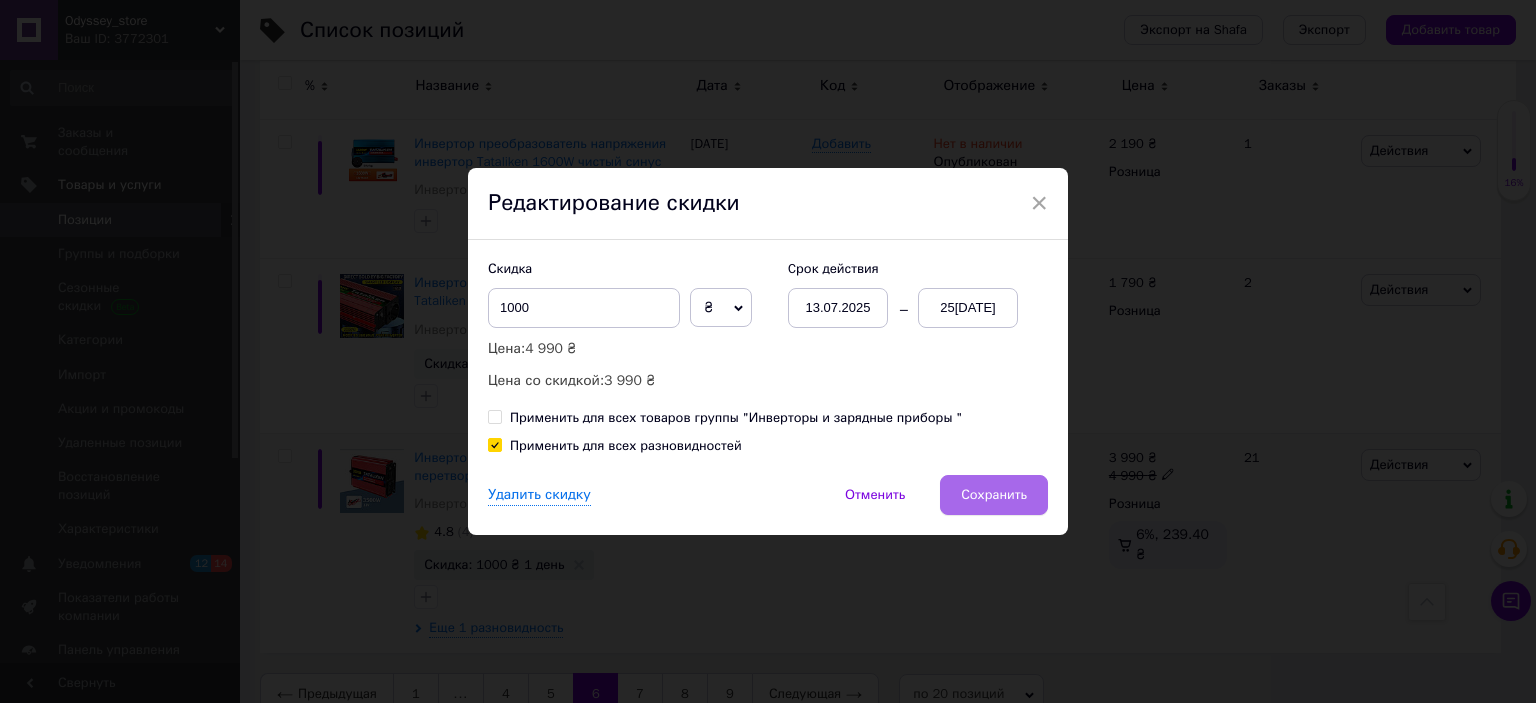 click on "Сохранить" at bounding box center [994, 495] 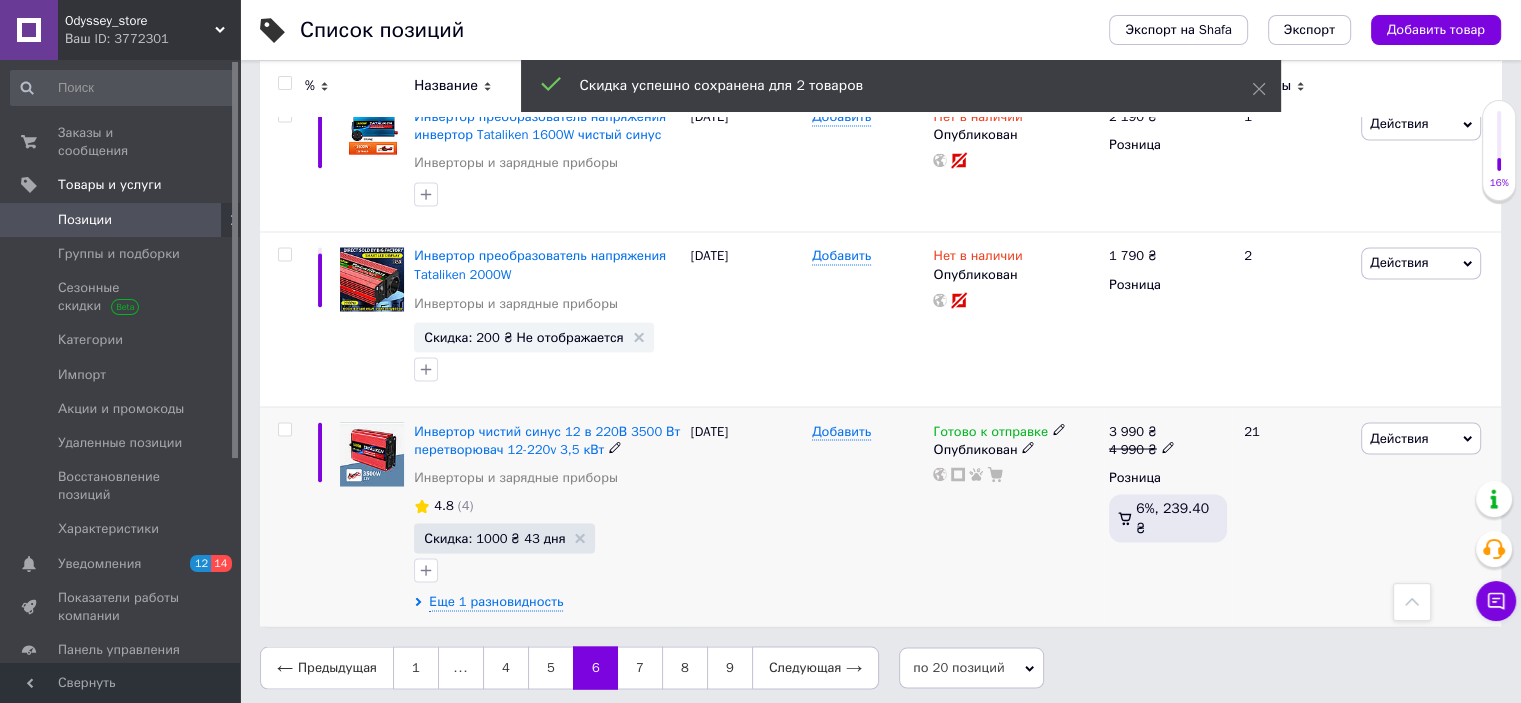 scroll, scrollTop: 3528, scrollLeft: 0, axis: vertical 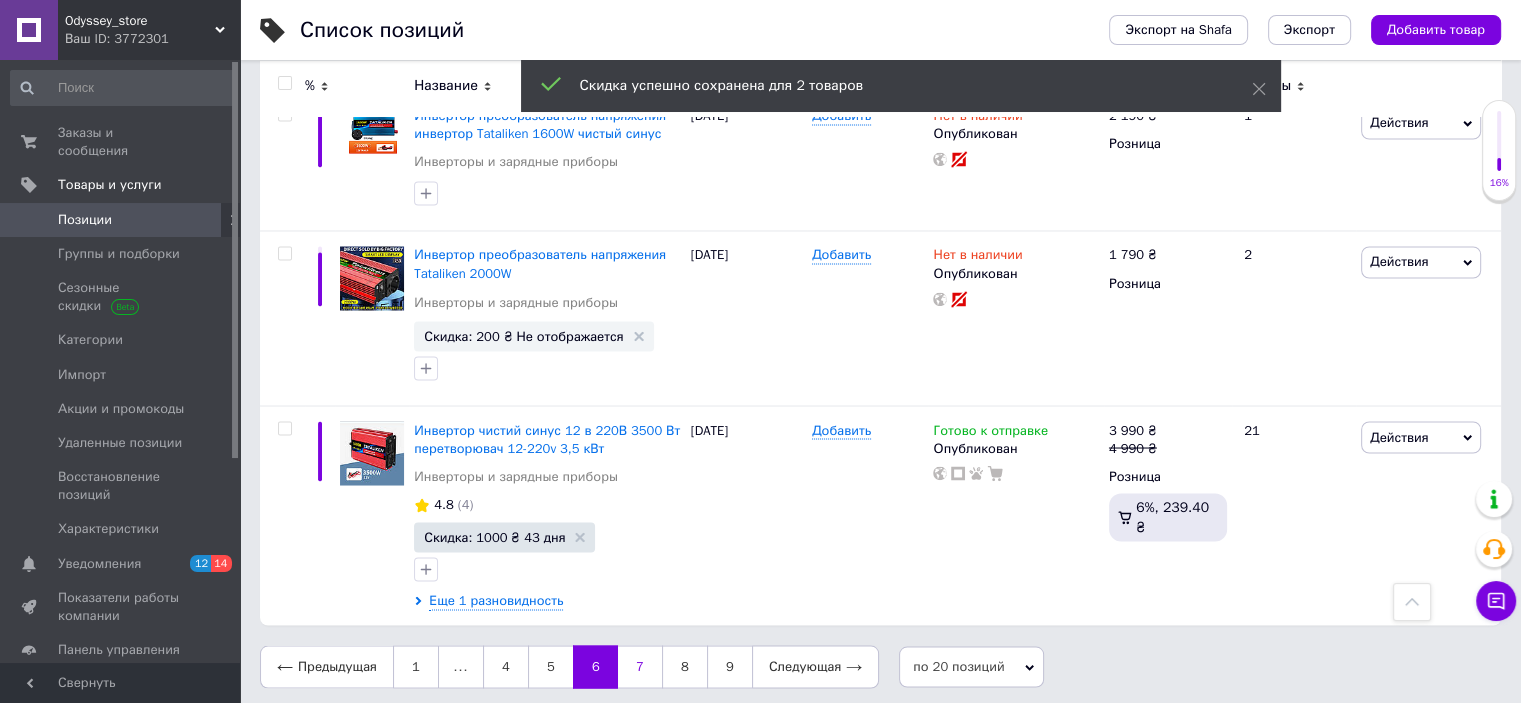 click on "7" at bounding box center [640, 666] 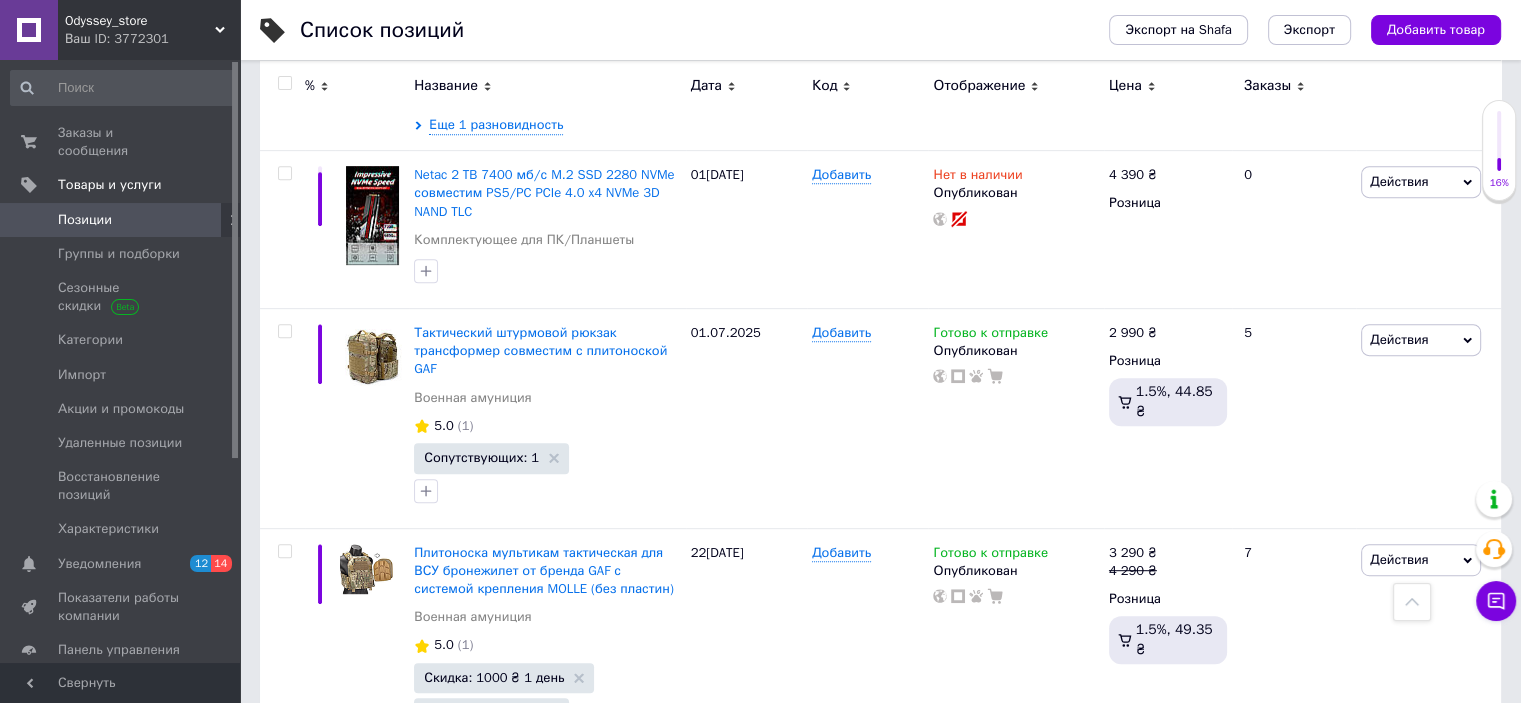 scroll, scrollTop: 112, scrollLeft: 0, axis: vertical 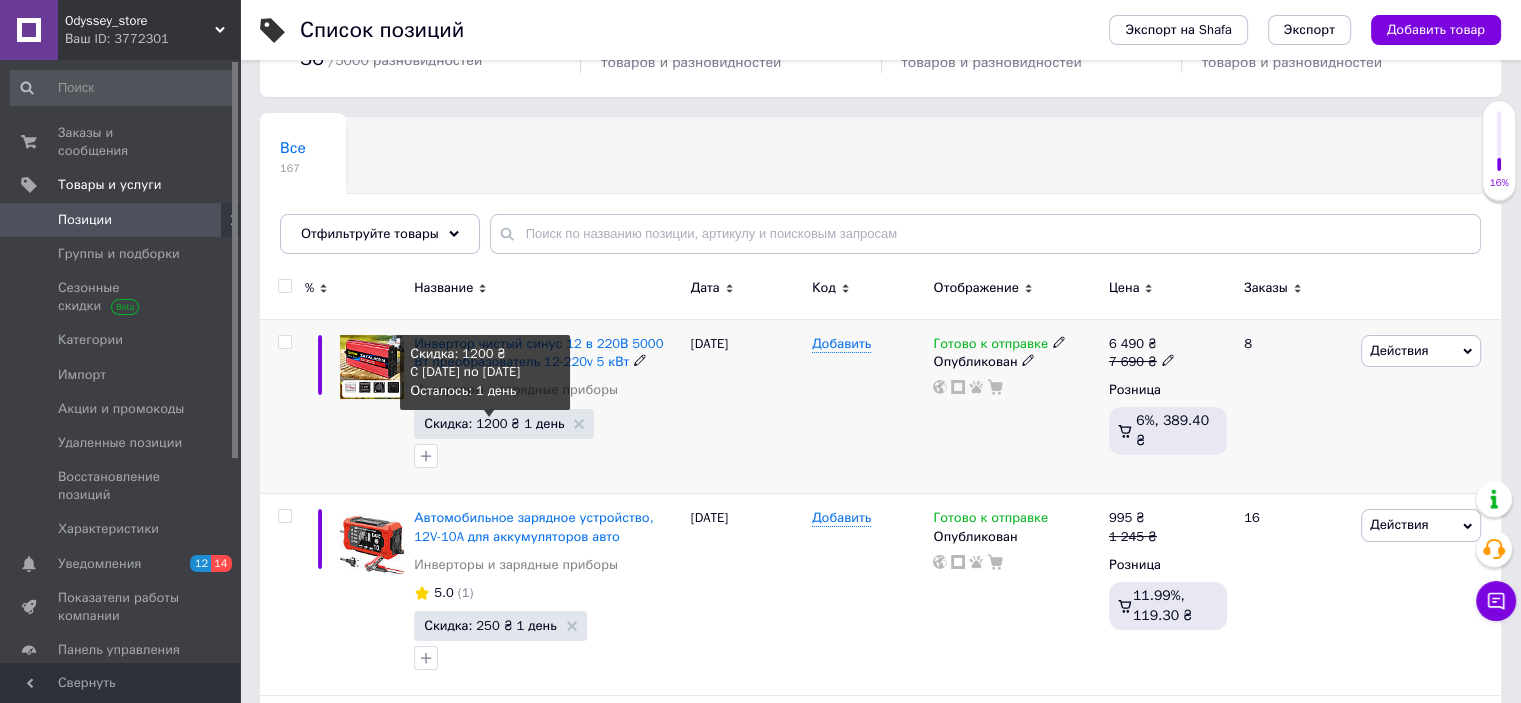 click on "Скидка: 1200 ₴ 1 день" at bounding box center (494, 423) 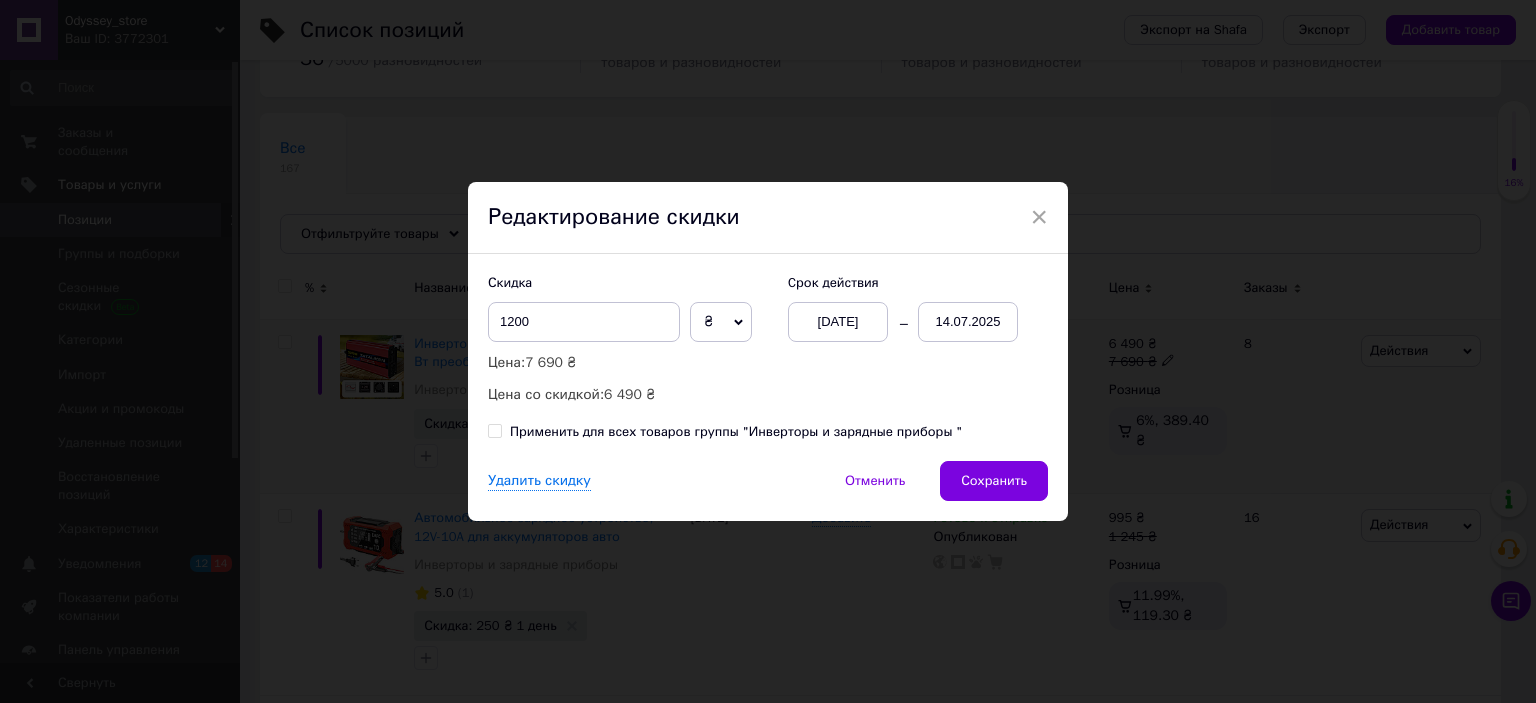 click on "14.07.2025" at bounding box center (968, 322) 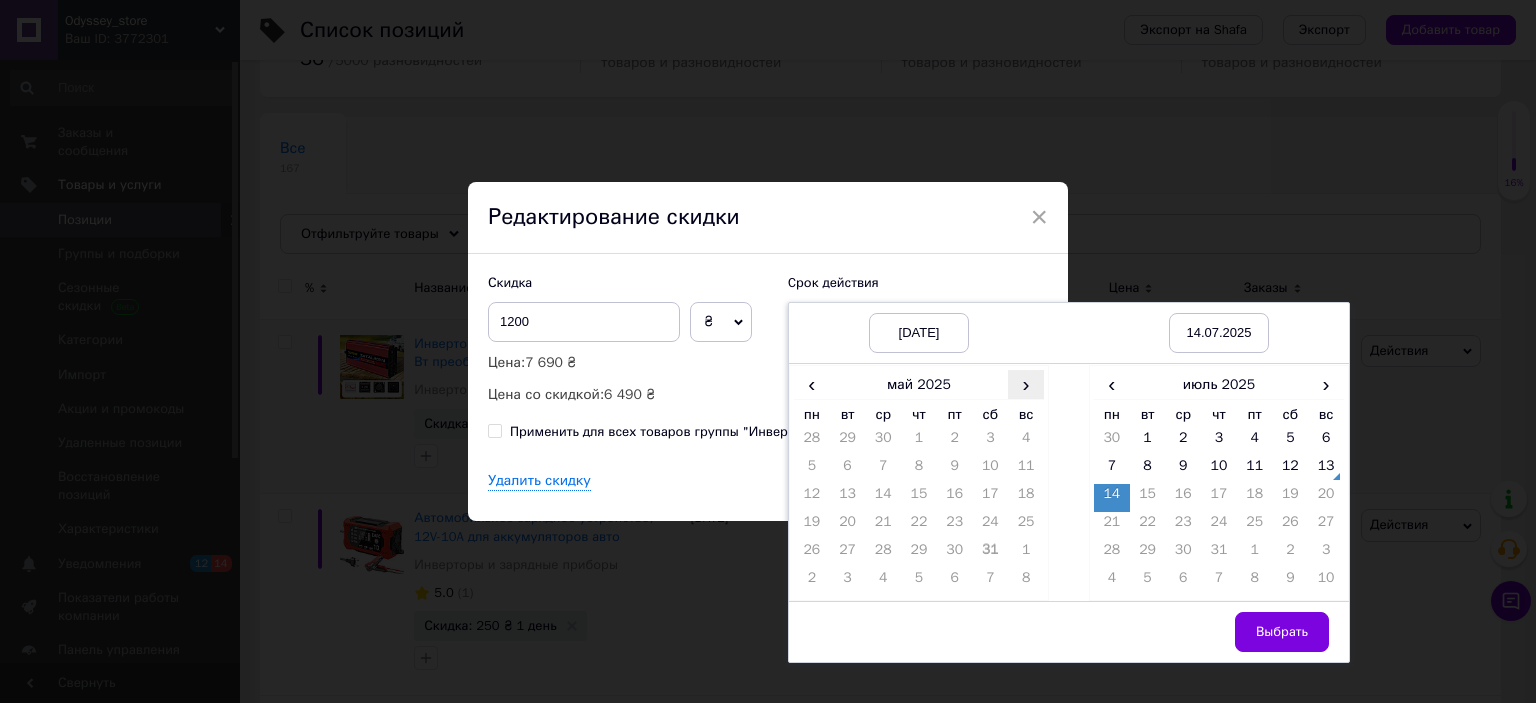 click on "›" at bounding box center (1026, 384) 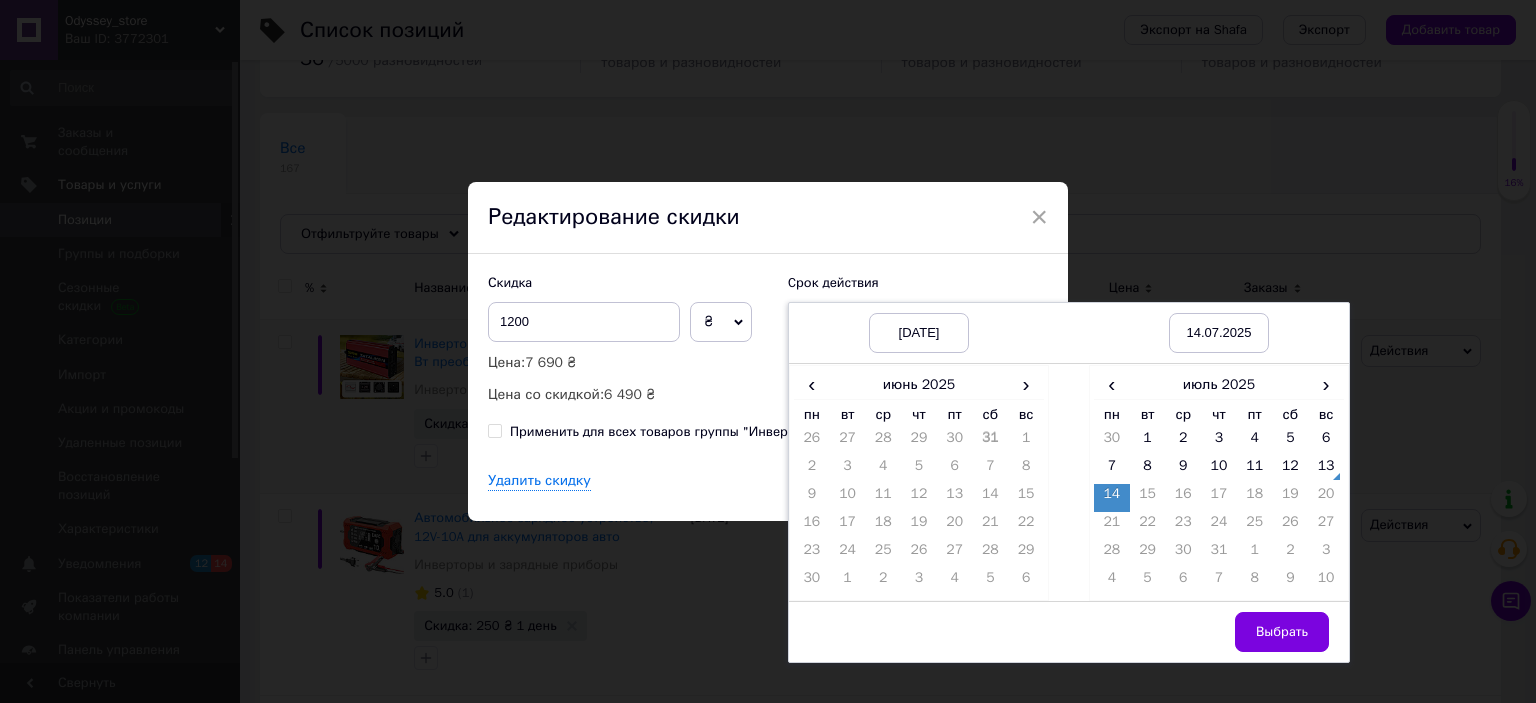 click on "вс" at bounding box center (1026, 414) 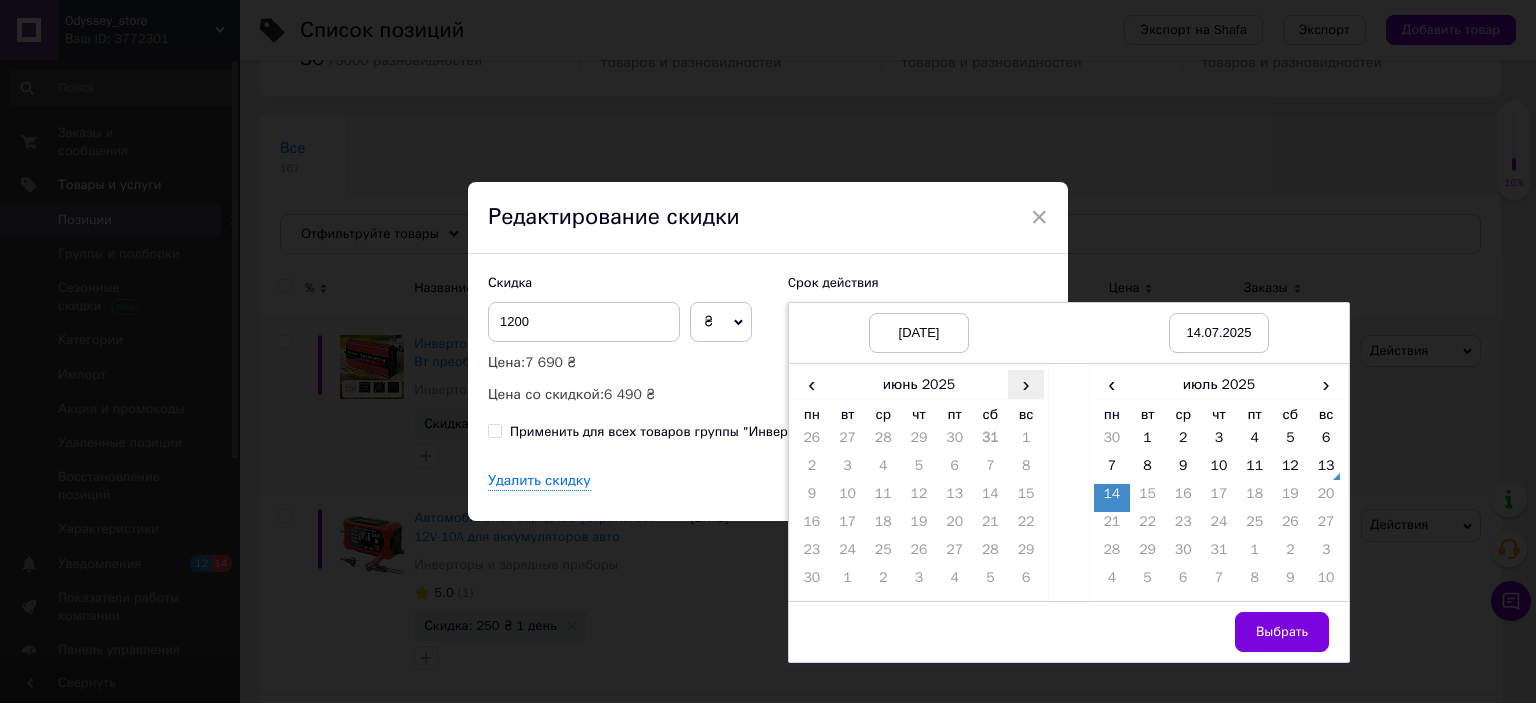 click on "›" at bounding box center (1026, 384) 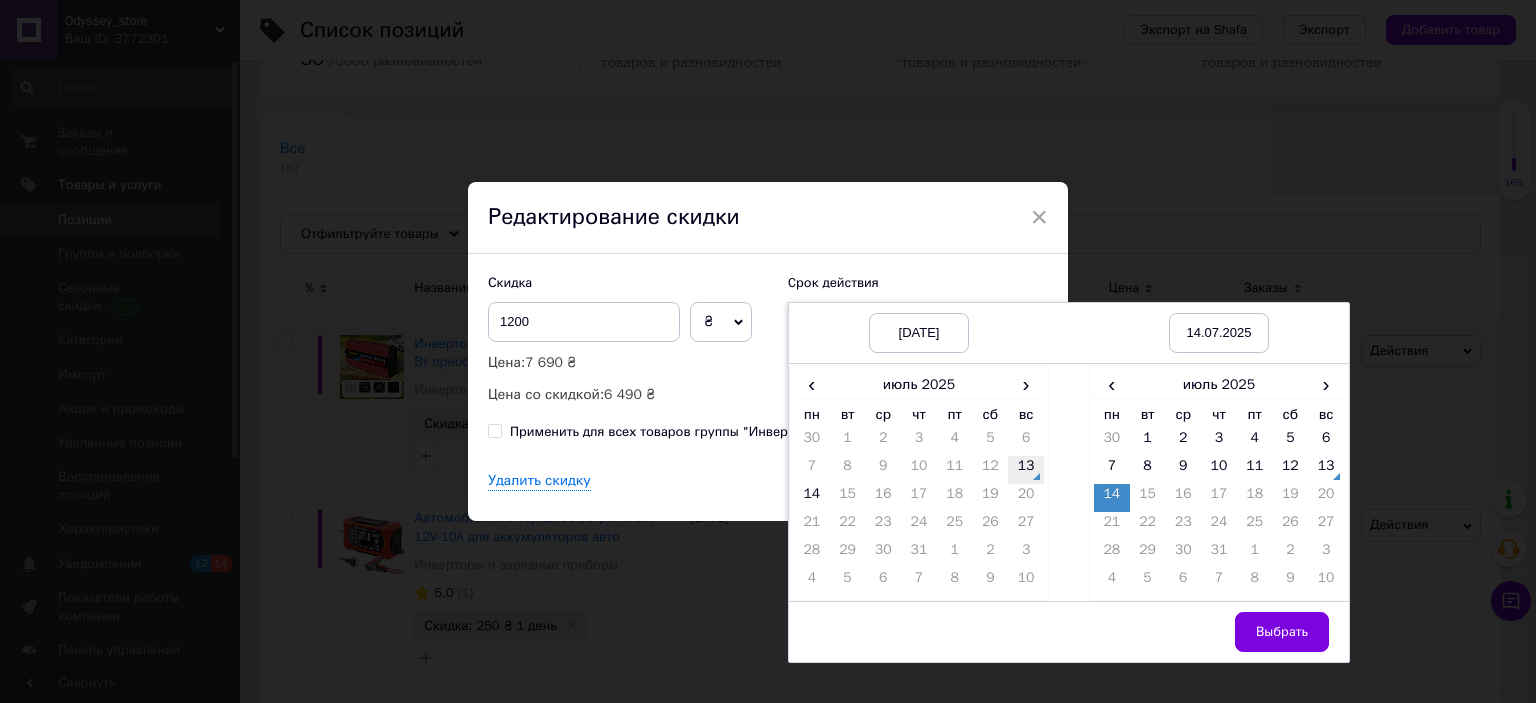 click on "13" at bounding box center (1026, 470) 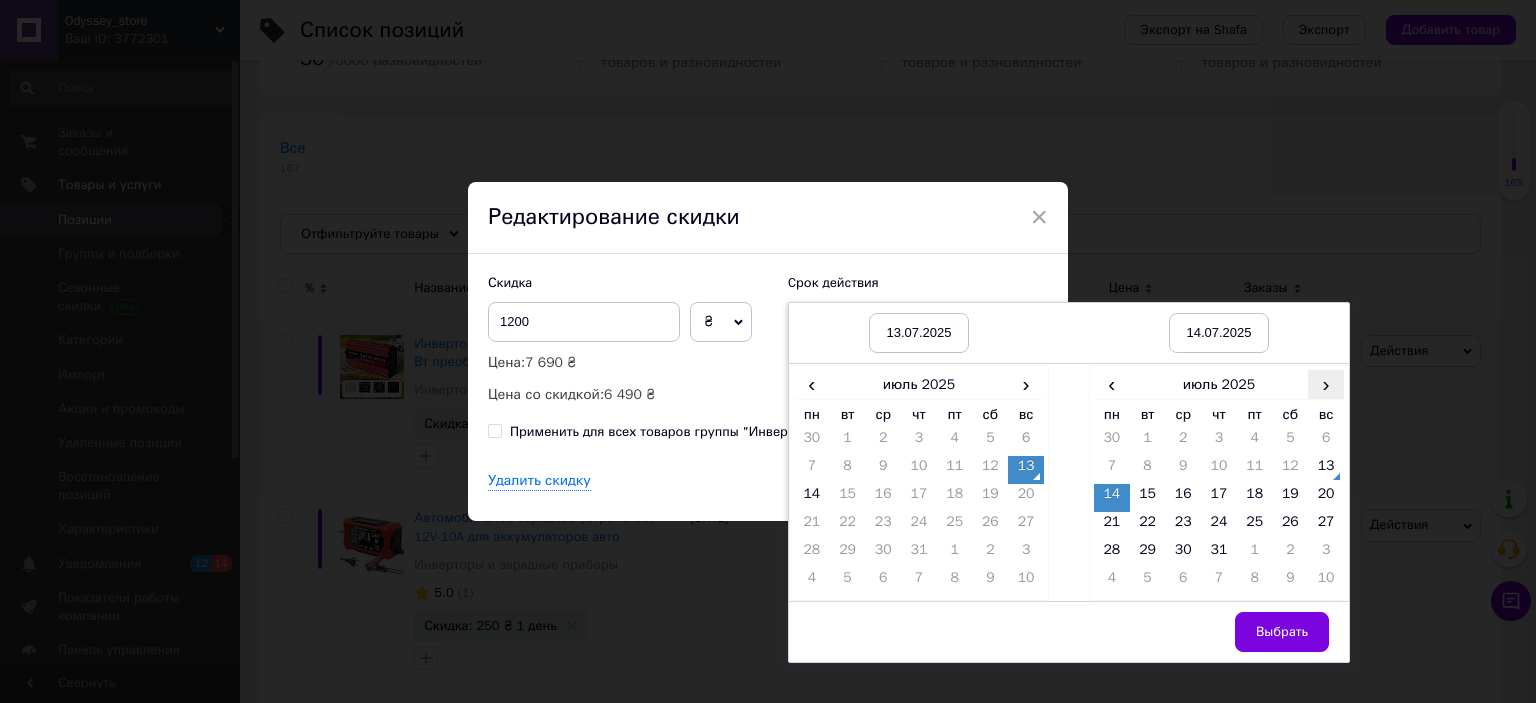 click on "›" at bounding box center [1326, 384] 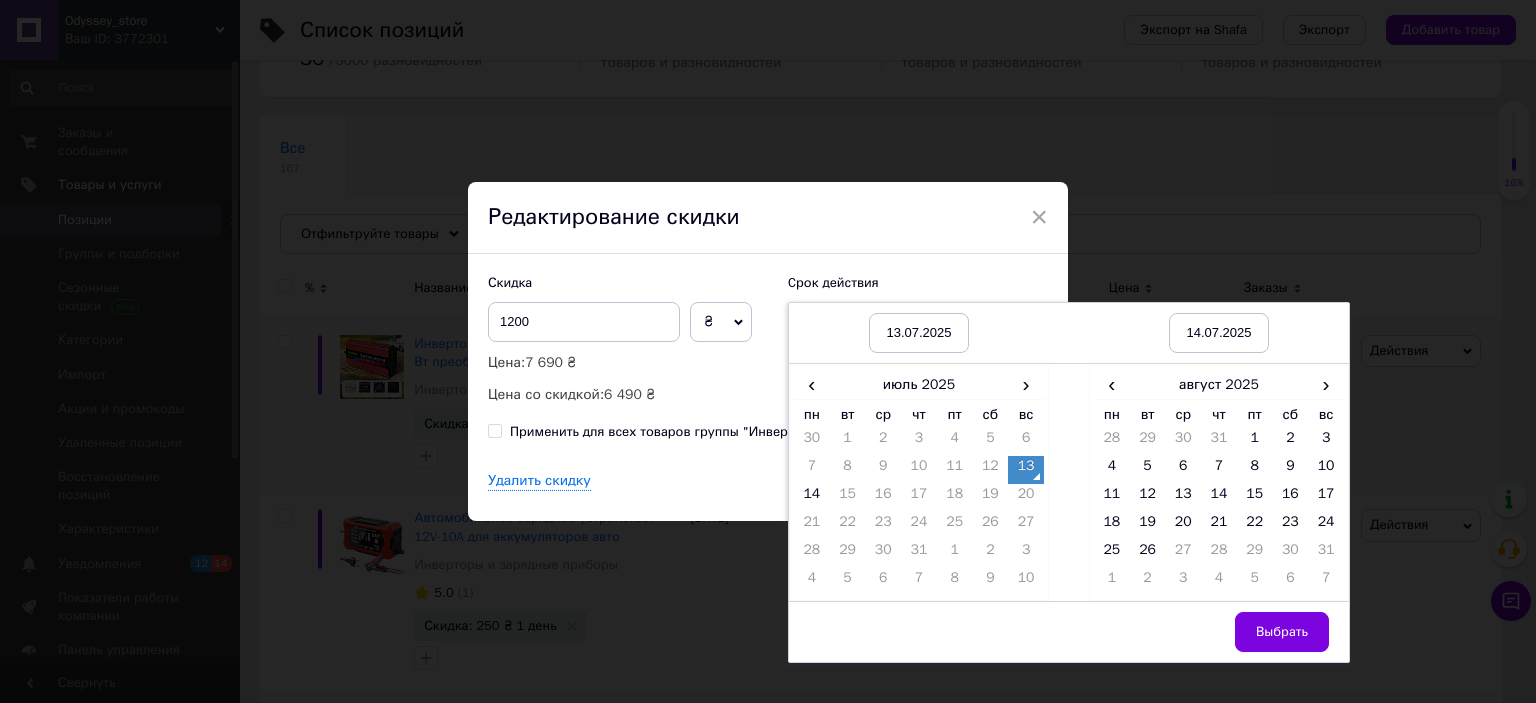 drag, startPoint x: 1094, startPoint y: 539, endPoint x: 1187, endPoint y: 587, distance: 104.65658 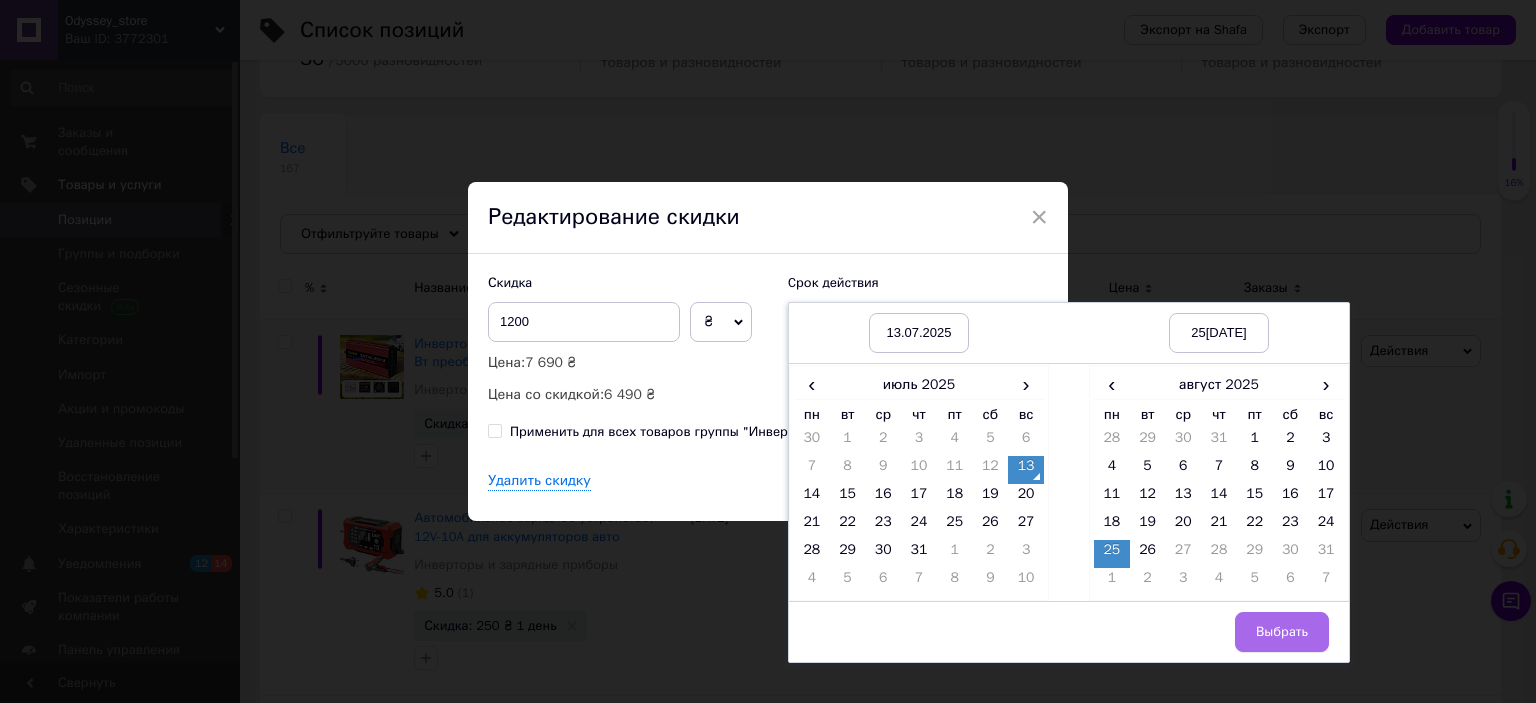 click on "Выбрать" at bounding box center (1282, 632) 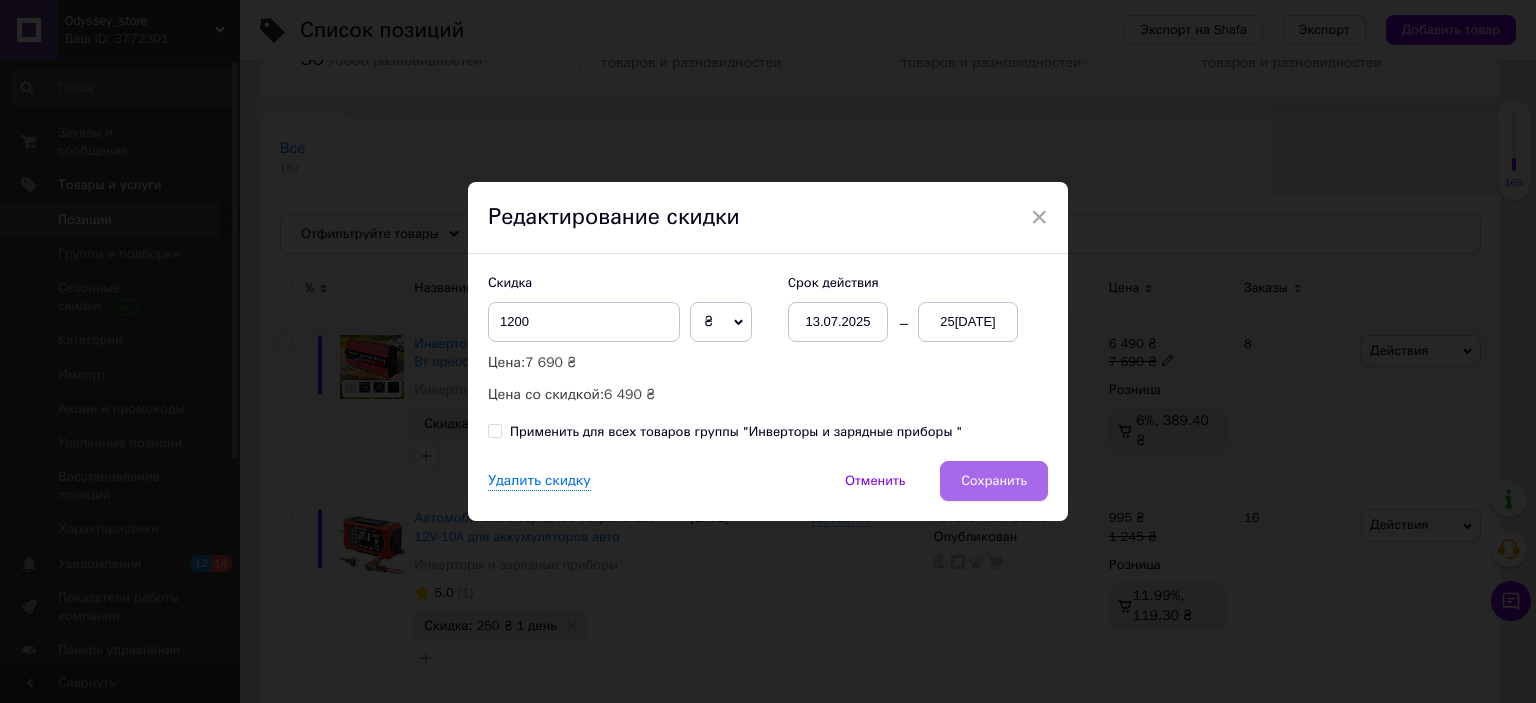 click on "Сохранить" at bounding box center [994, 481] 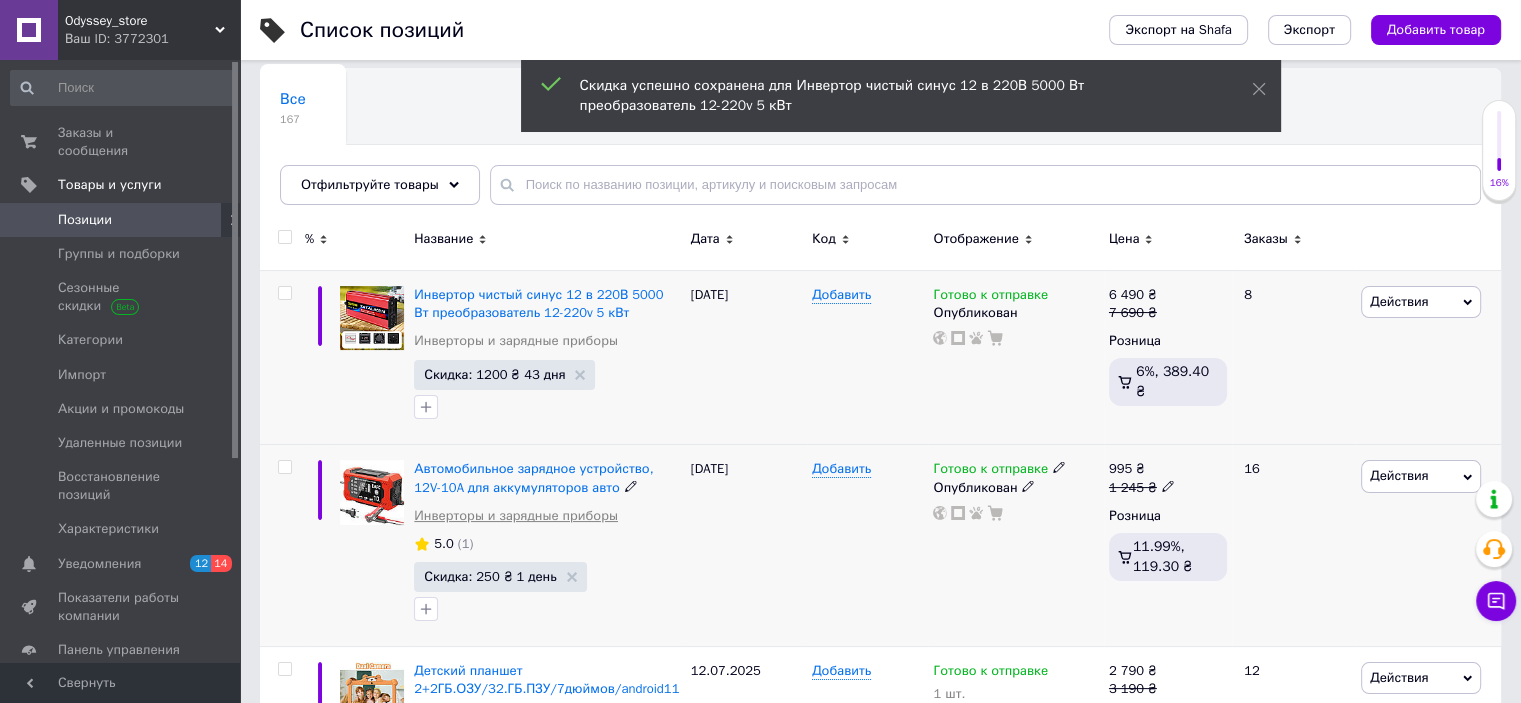 scroll, scrollTop: 312, scrollLeft: 0, axis: vertical 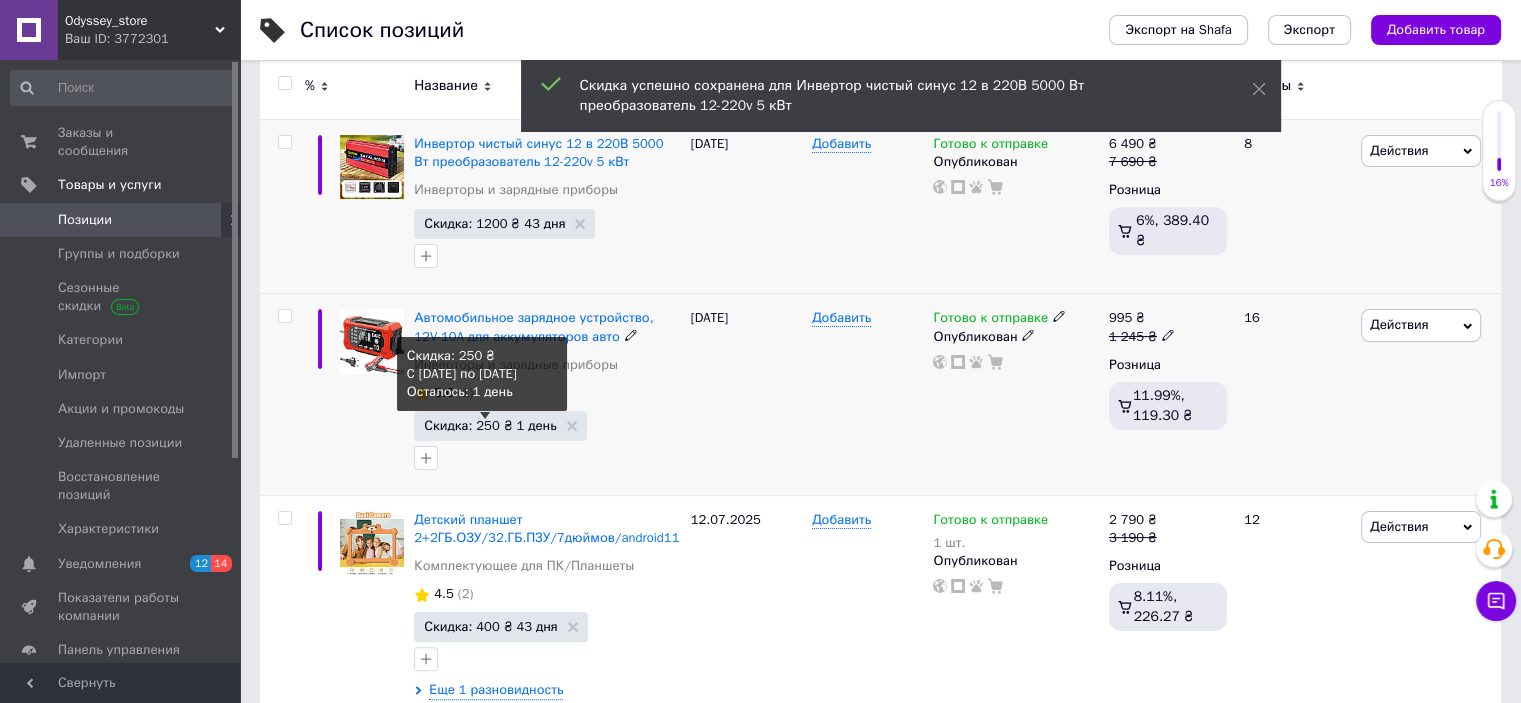 click on "Скидка: 250 ₴ 1 день" at bounding box center (490, 425) 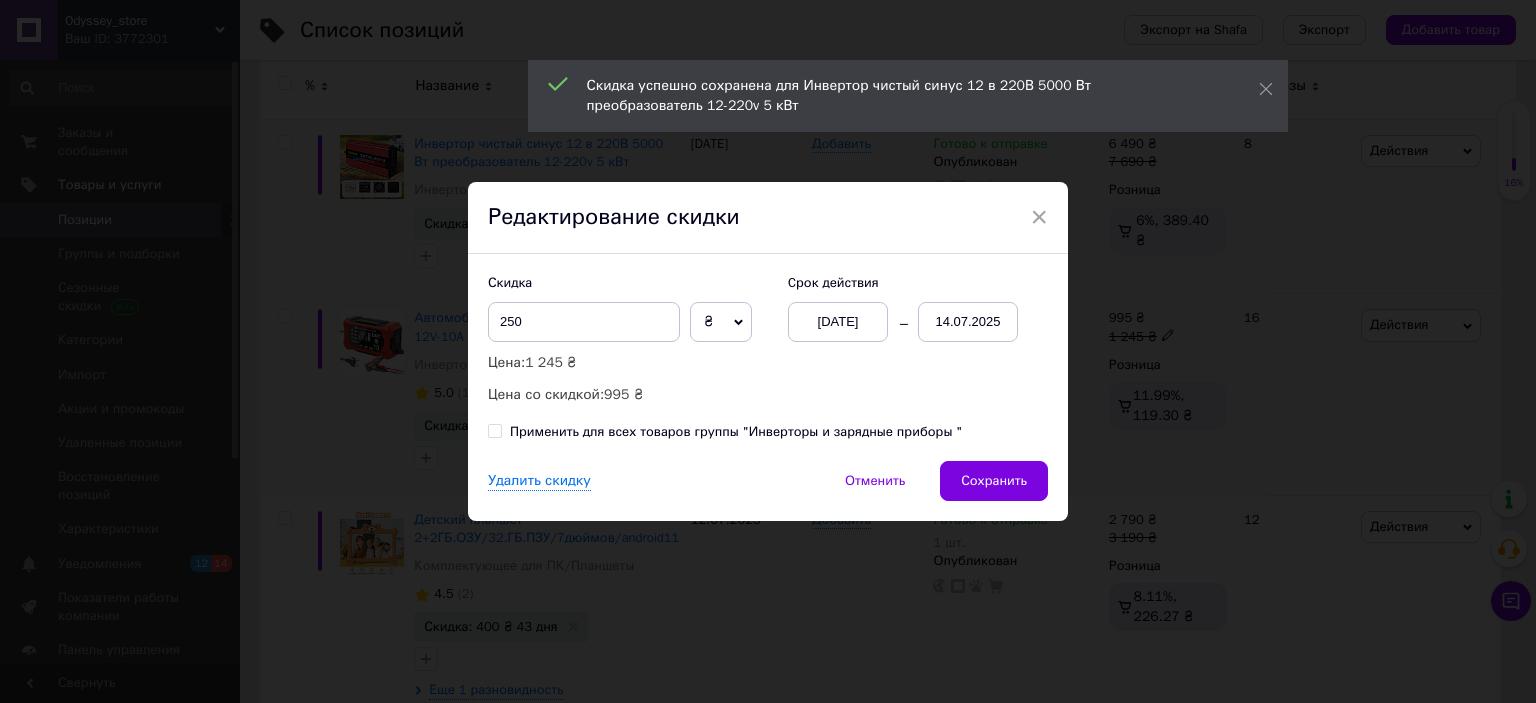 click on "14.07.2025" at bounding box center (968, 322) 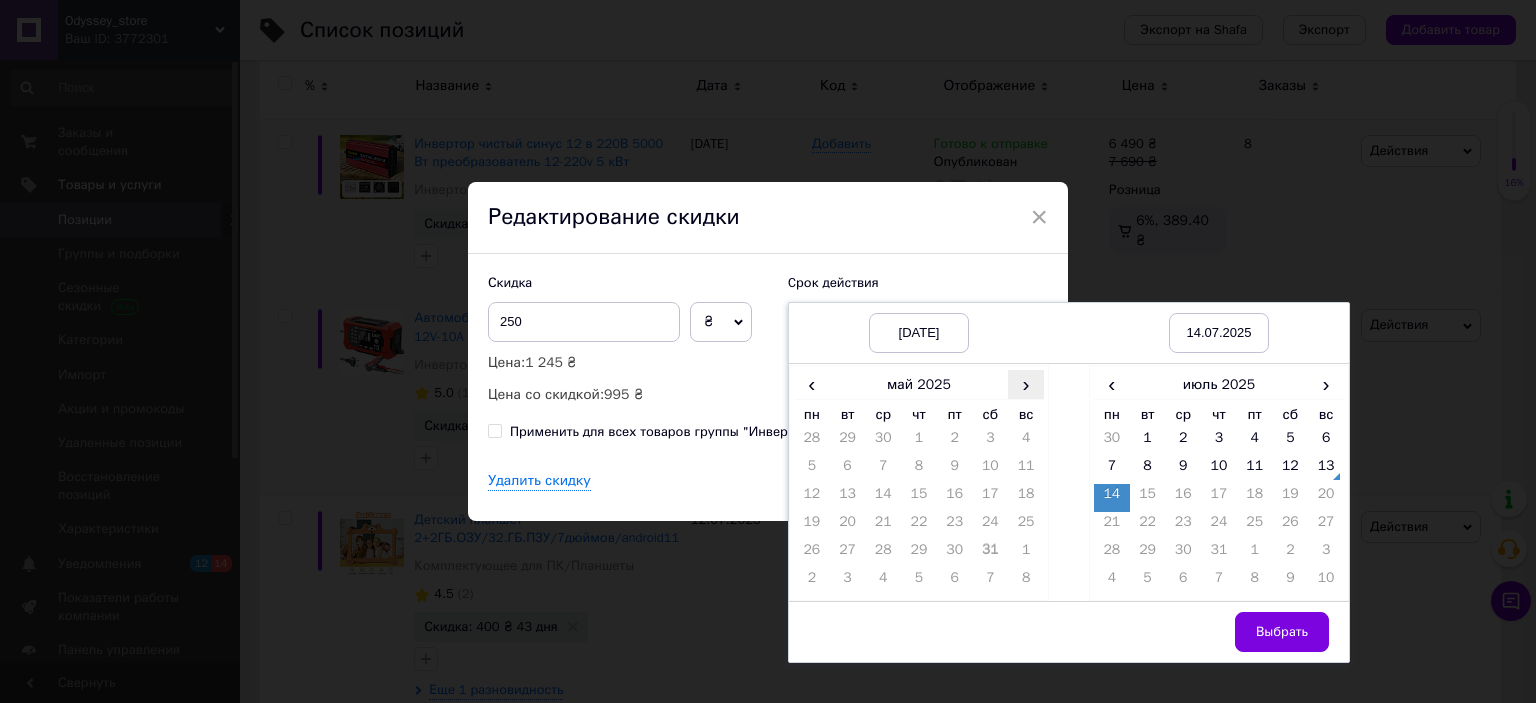 click on "›" at bounding box center [1026, 384] 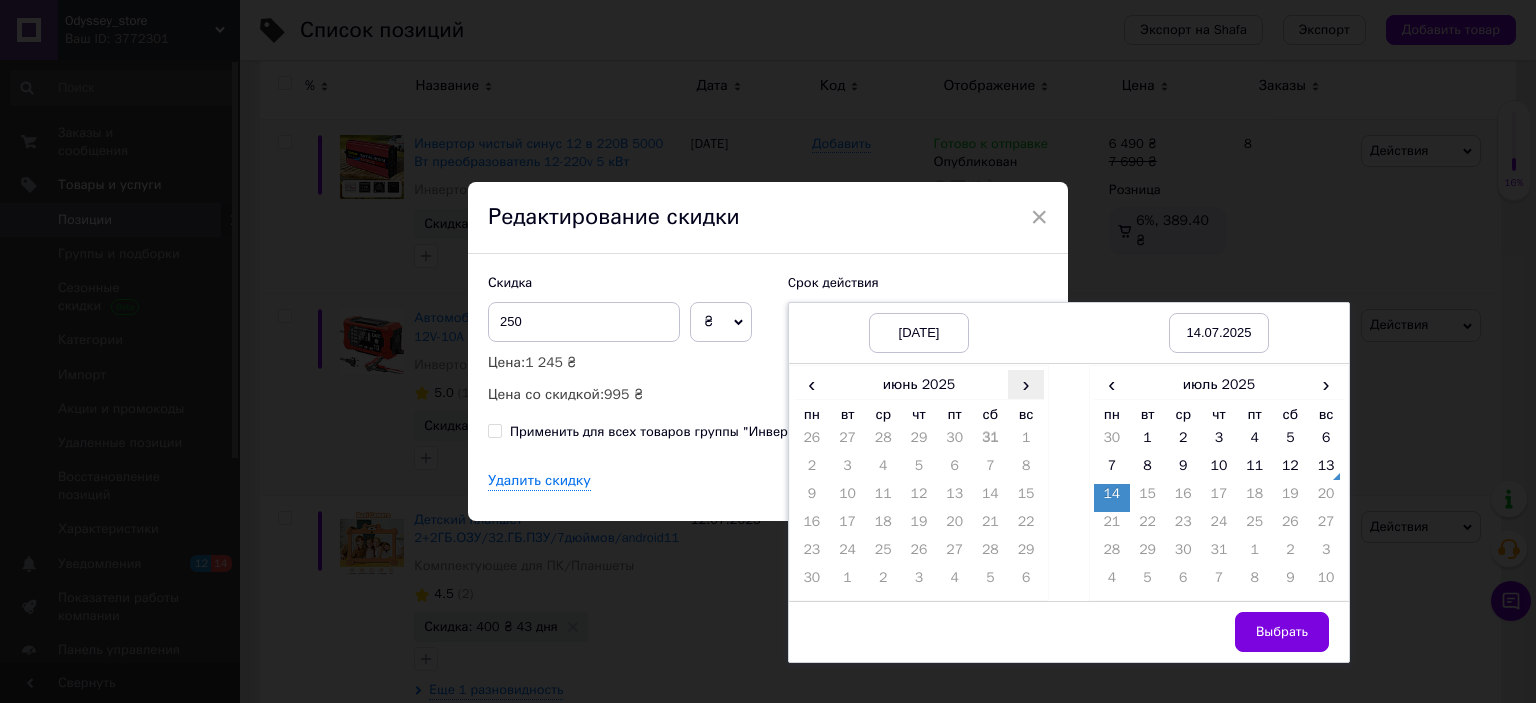 click on "›" at bounding box center (1026, 384) 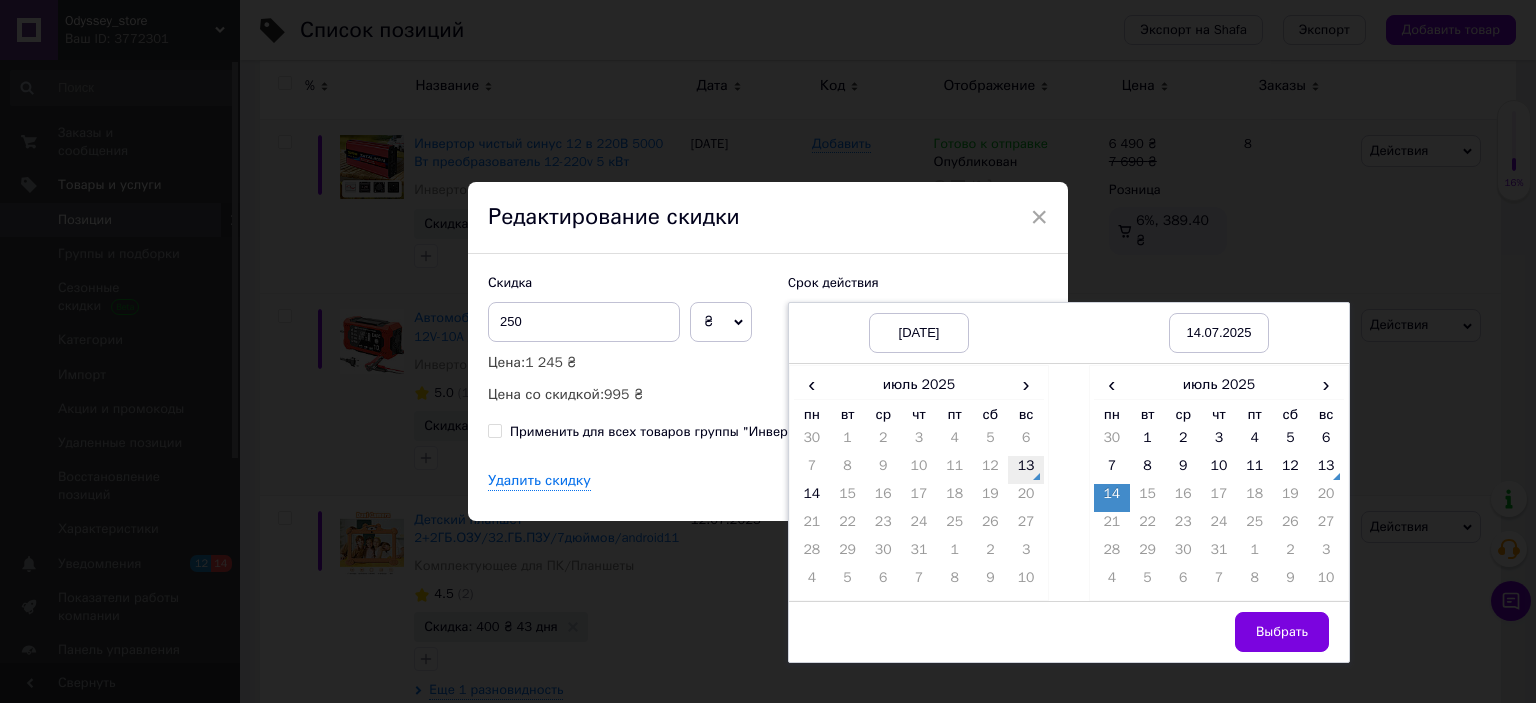 click on "13" at bounding box center [1026, 470] 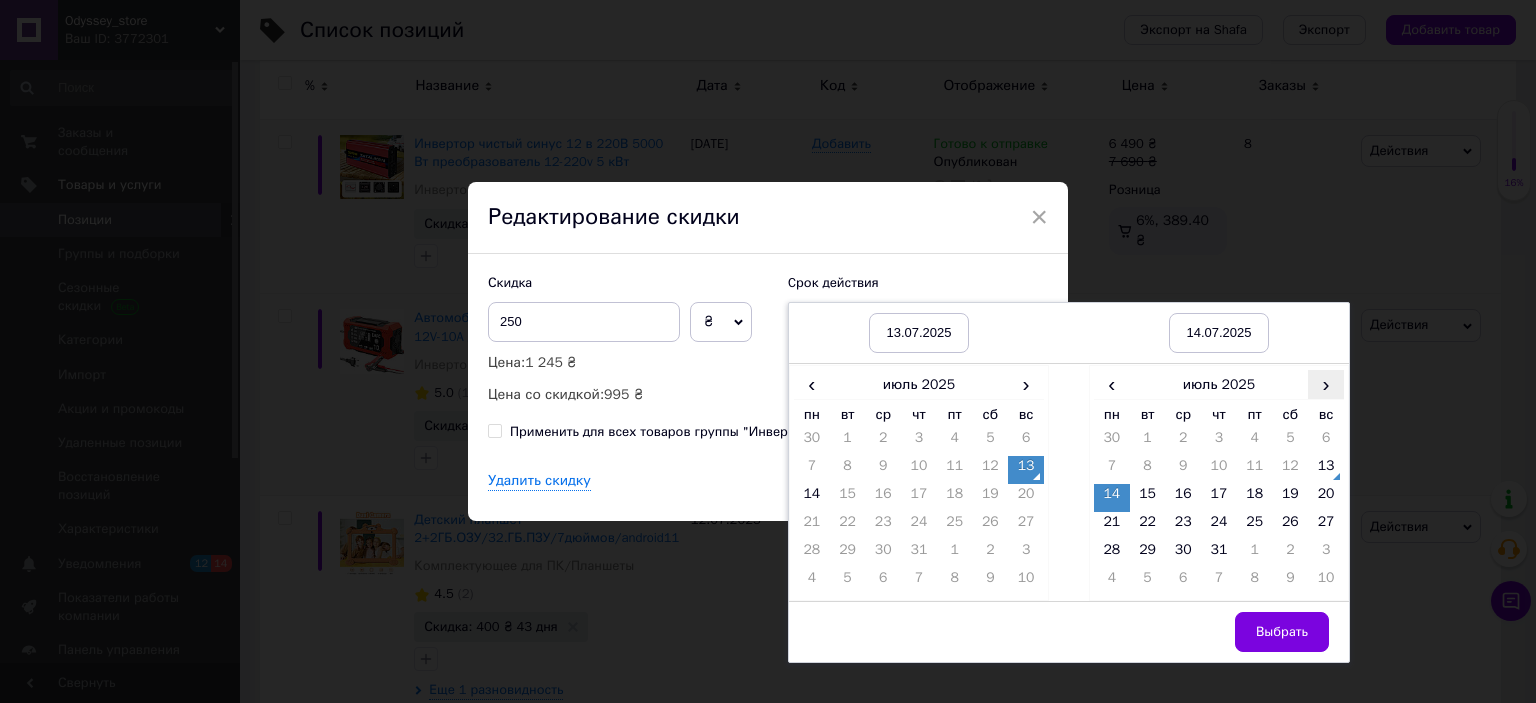click on "›" at bounding box center (1326, 384) 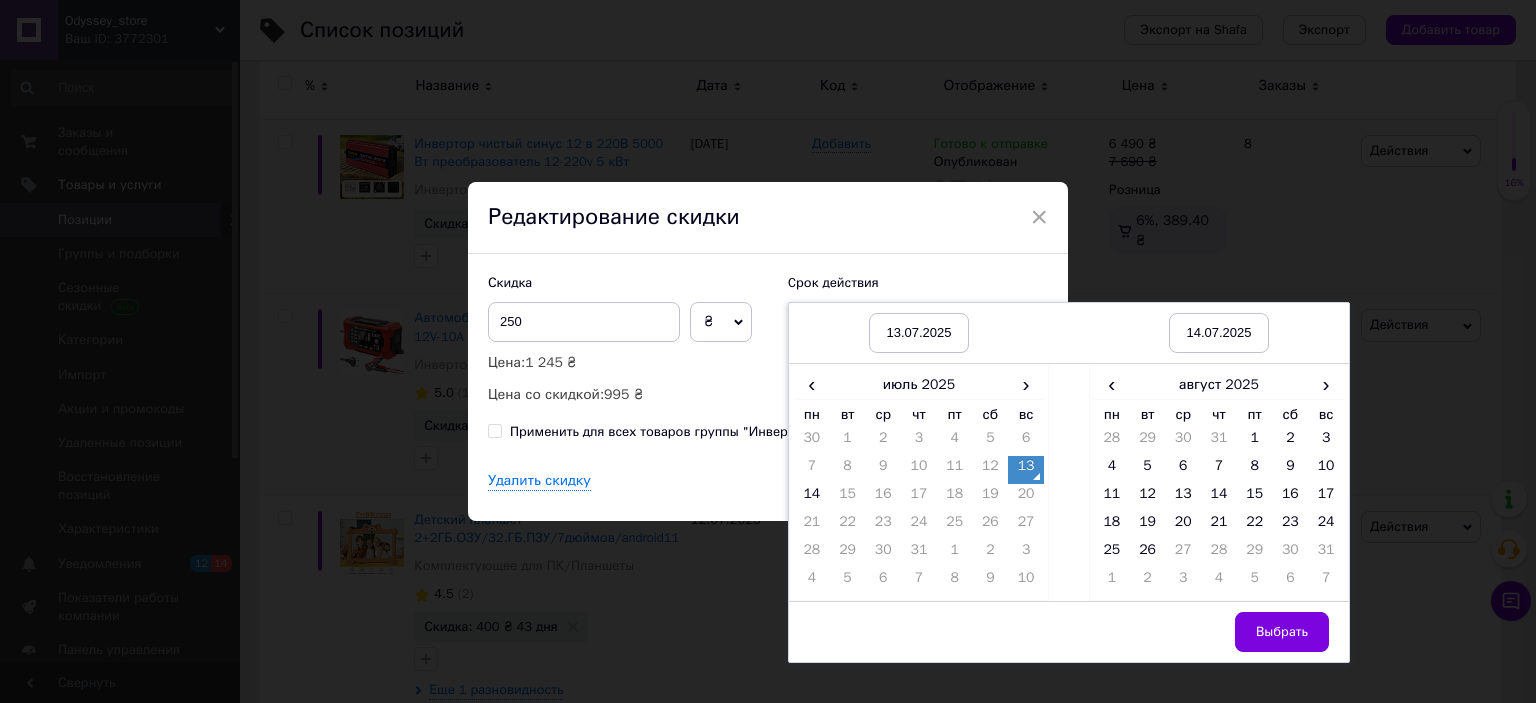 drag, startPoint x: 1101, startPoint y: 539, endPoint x: 1269, endPoint y: 605, distance: 180.49931 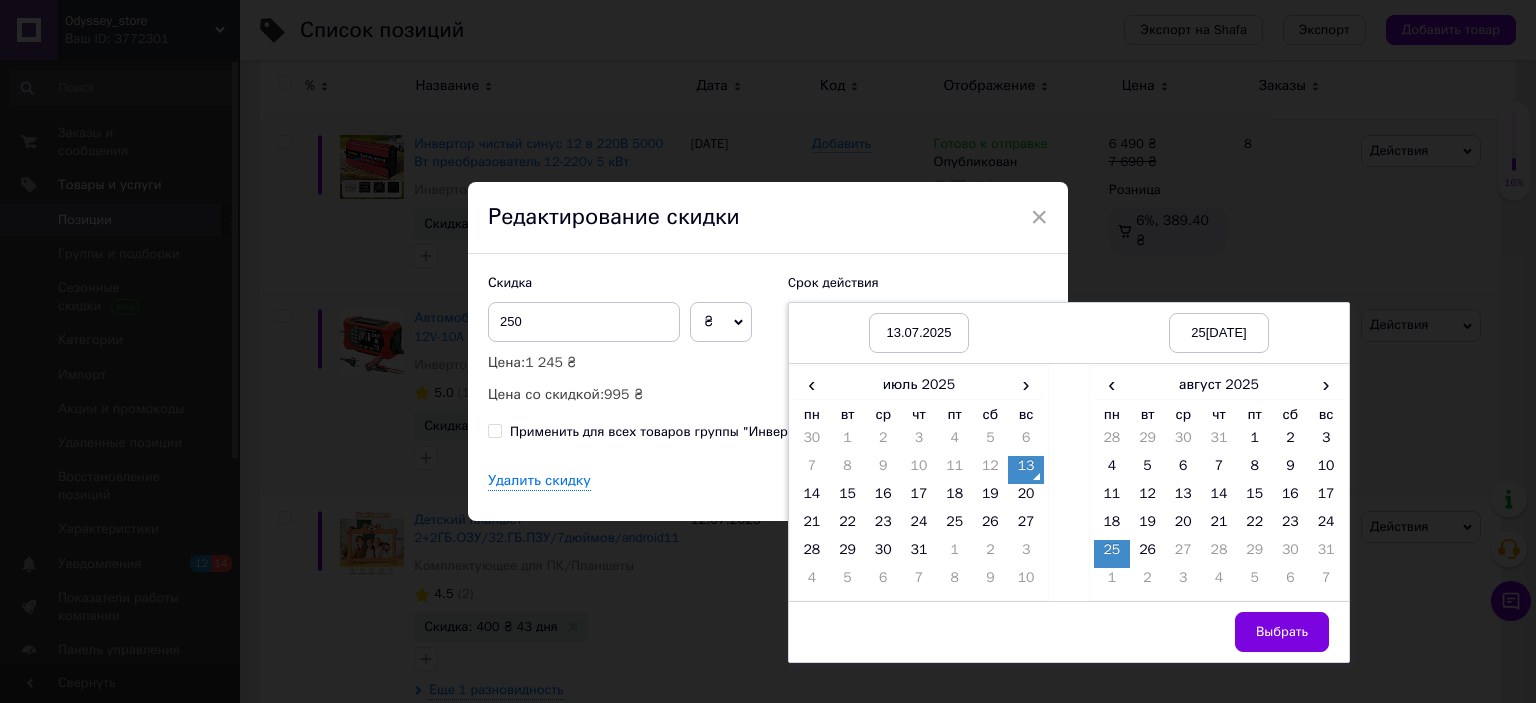 drag, startPoint x: 1288, startPoint y: 624, endPoint x: 1121, endPoint y: 523, distance: 195.1666 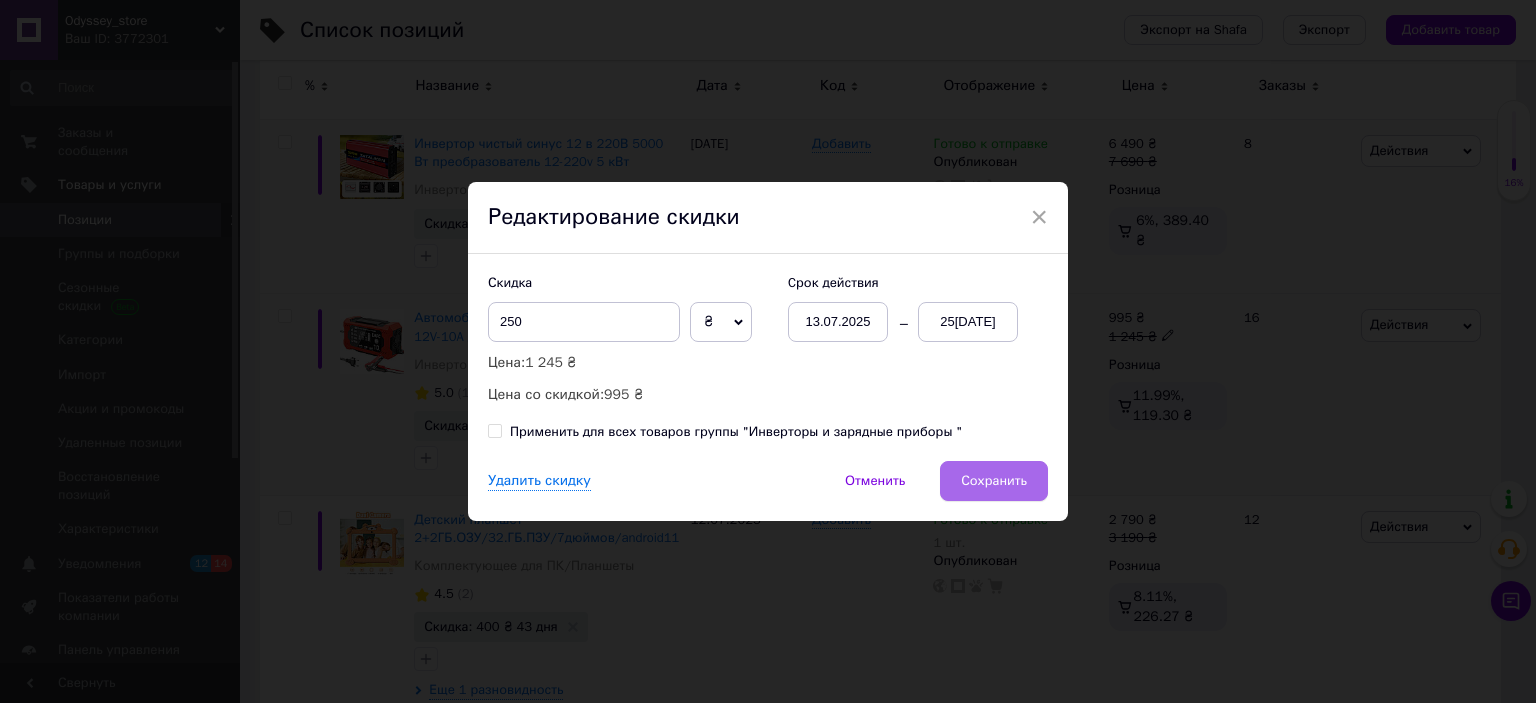 click on "Сохранить" at bounding box center (994, 481) 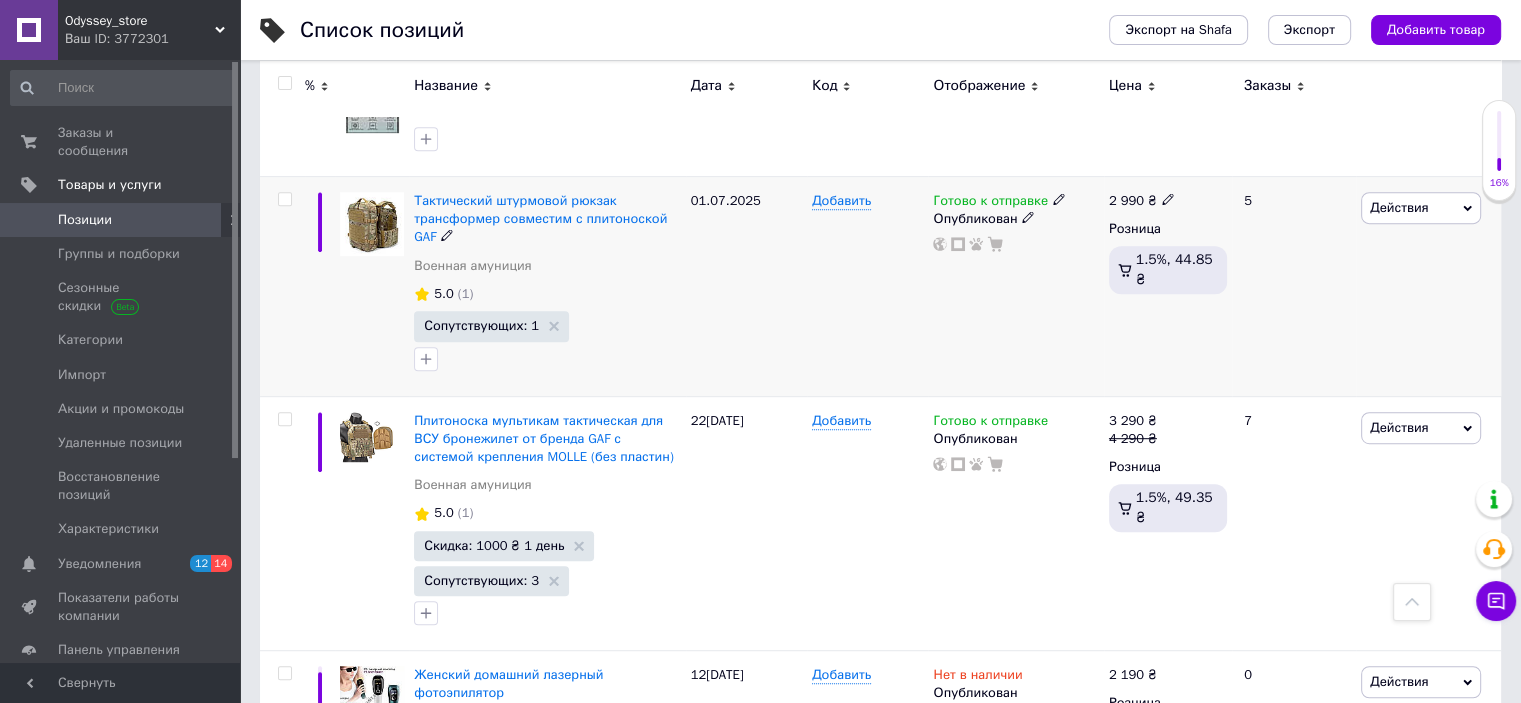 scroll, scrollTop: 1012, scrollLeft: 0, axis: vertical 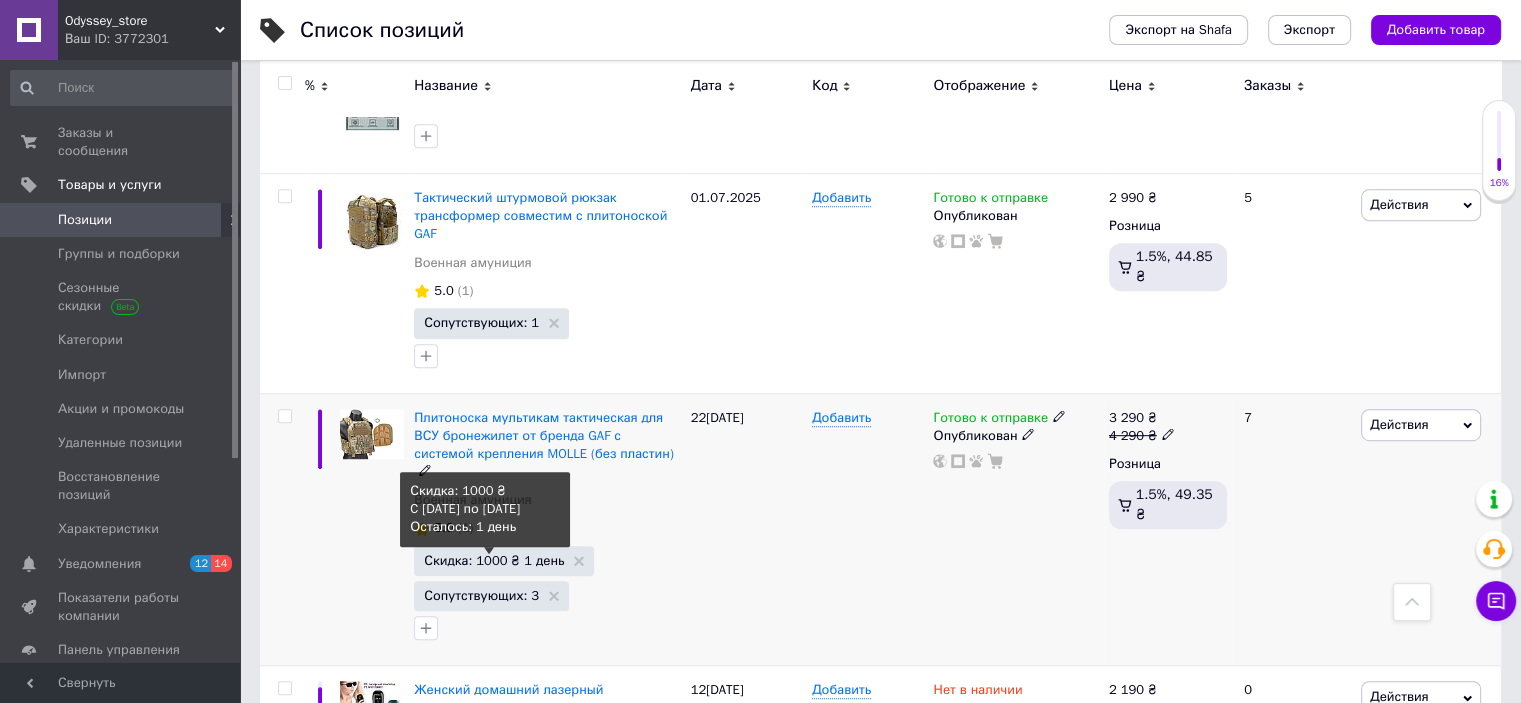 click on "Скидка: 1000 ₴ 1 день" at bounding box center (494, 560) 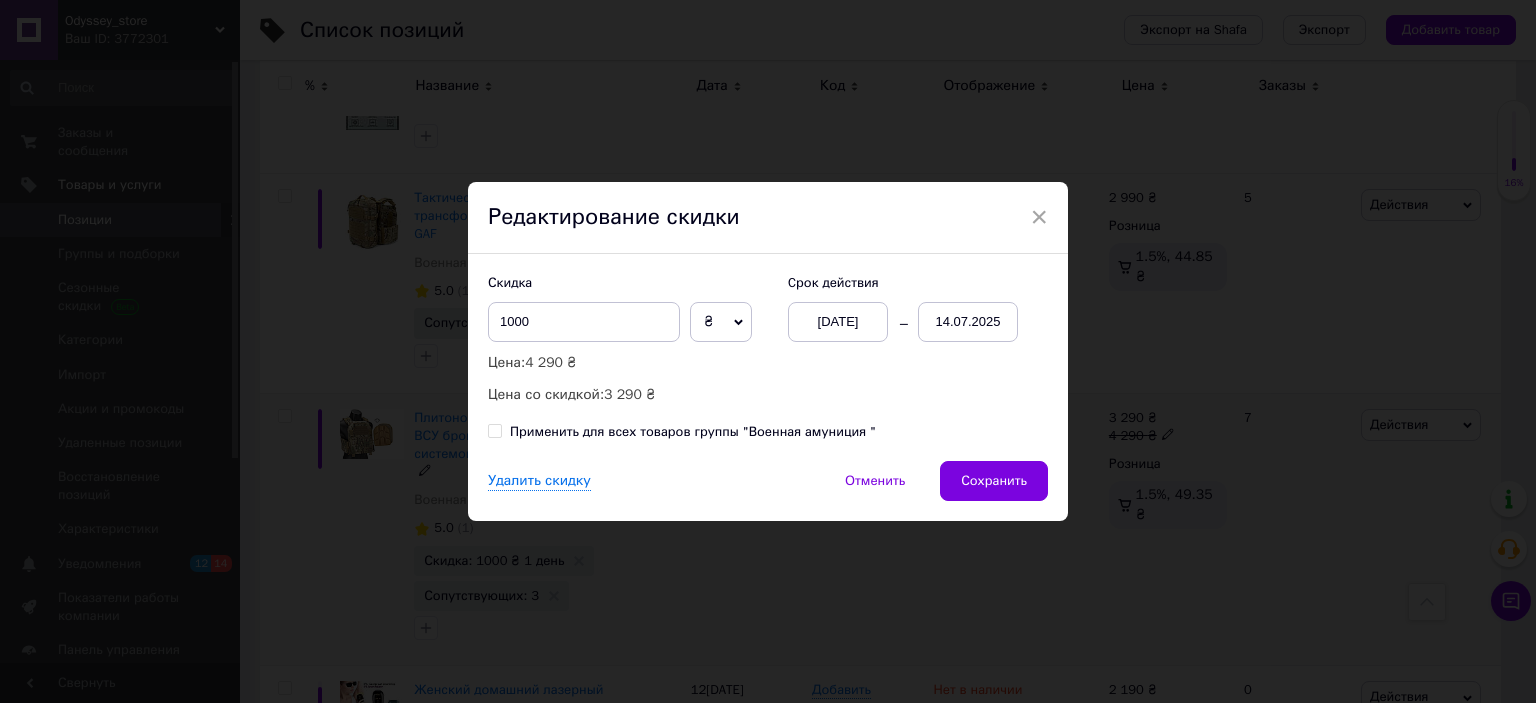 click on "14.07.2025" at bounding box center (968, 322) 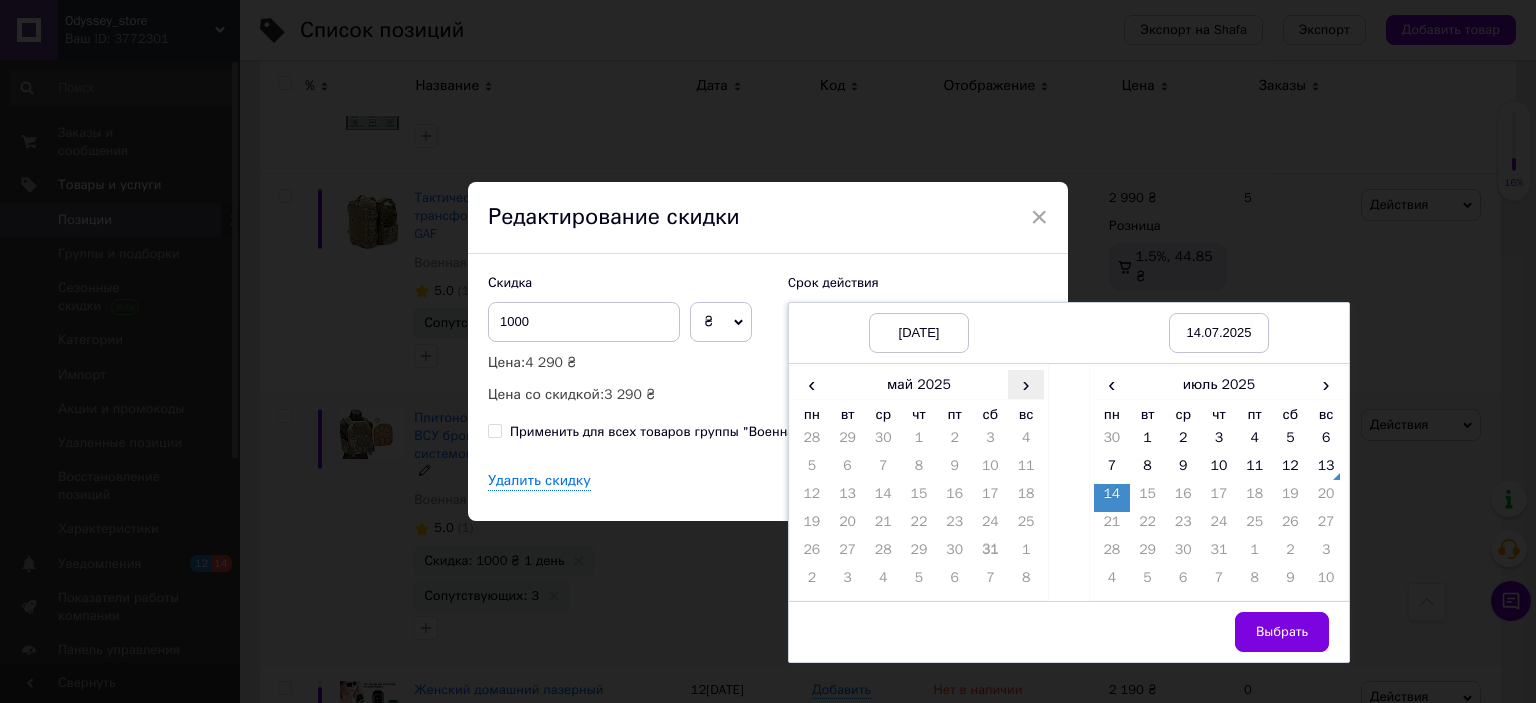 click on "›" at bounding box center [1026, 384] 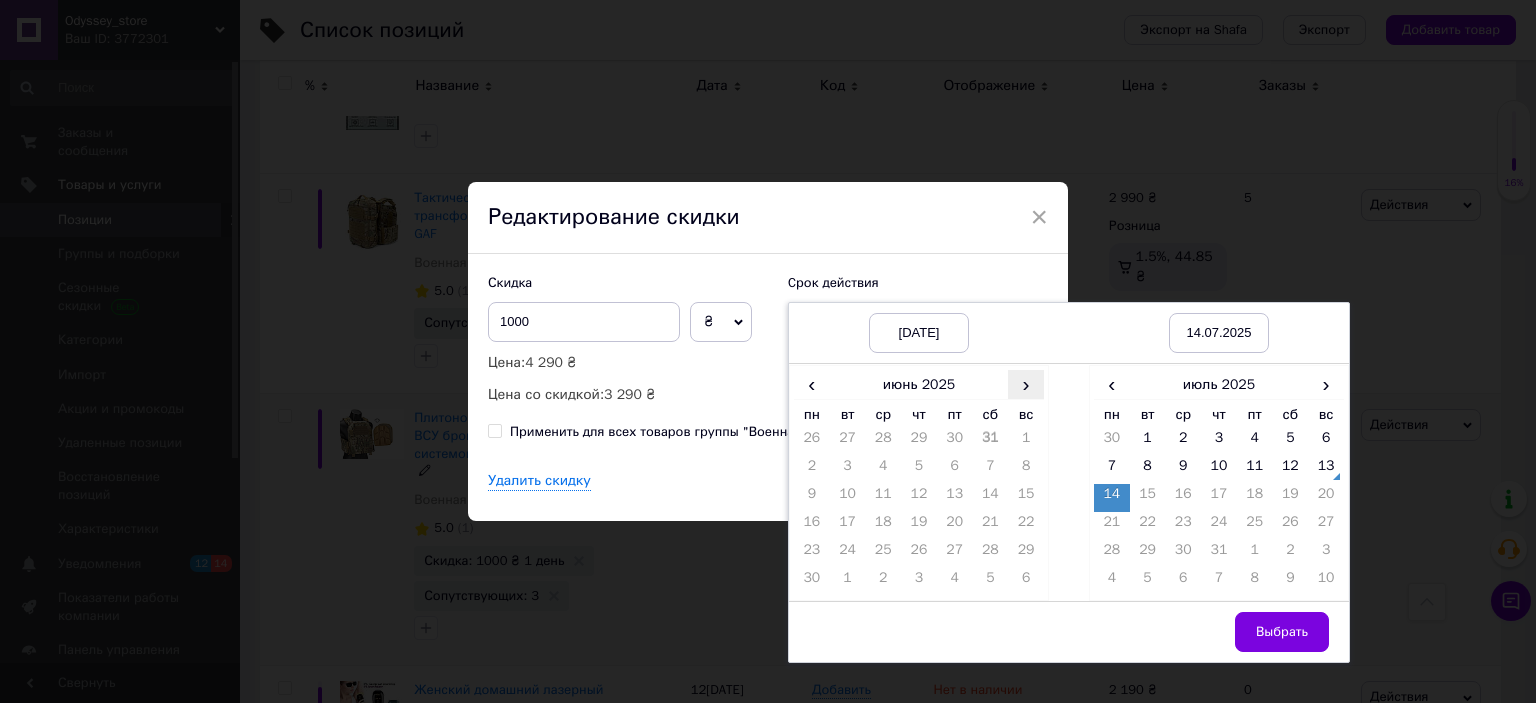 click on "›" at bounding box center (1026, 384) 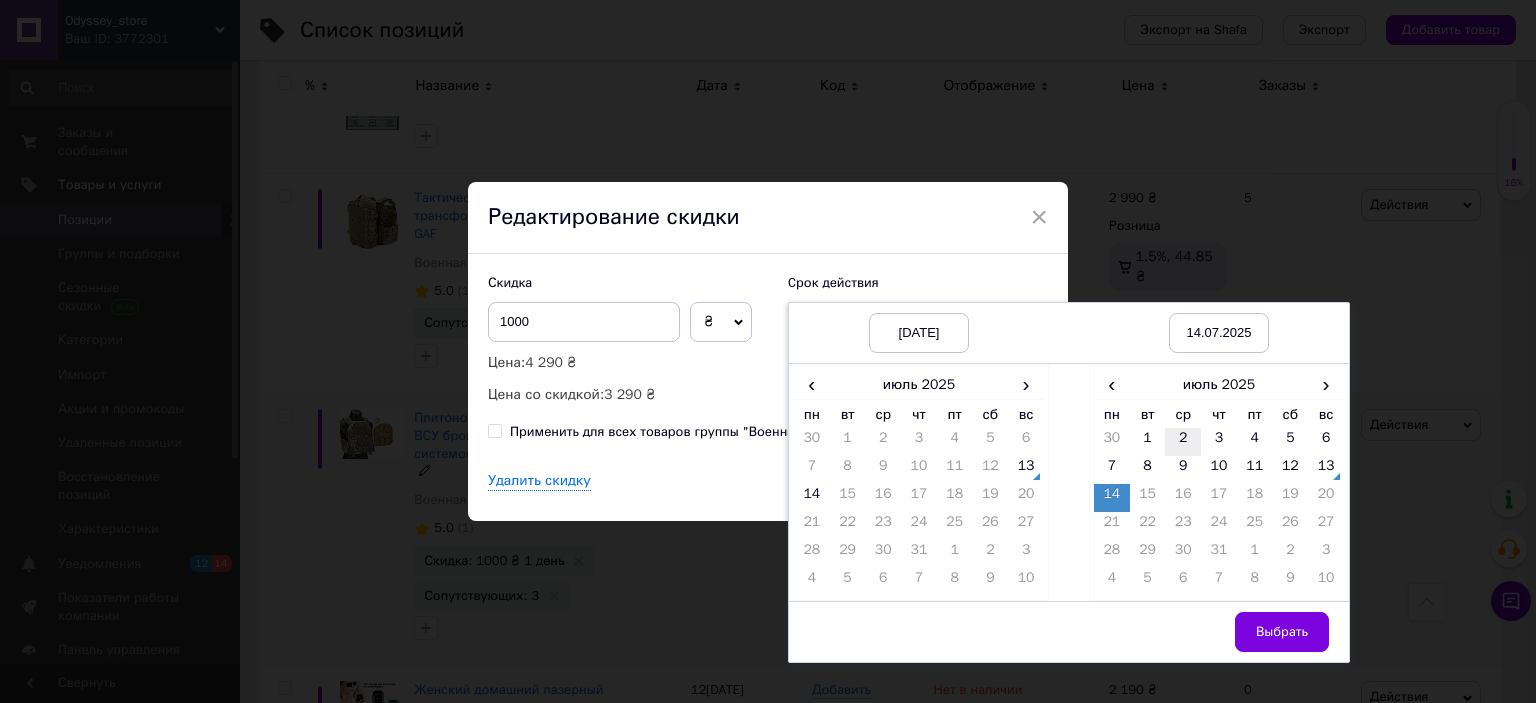 drag, startPoint x: 1022, startPoint y: 468, endPoint x: 1180, endPoint y: 450, distance: 159.02202 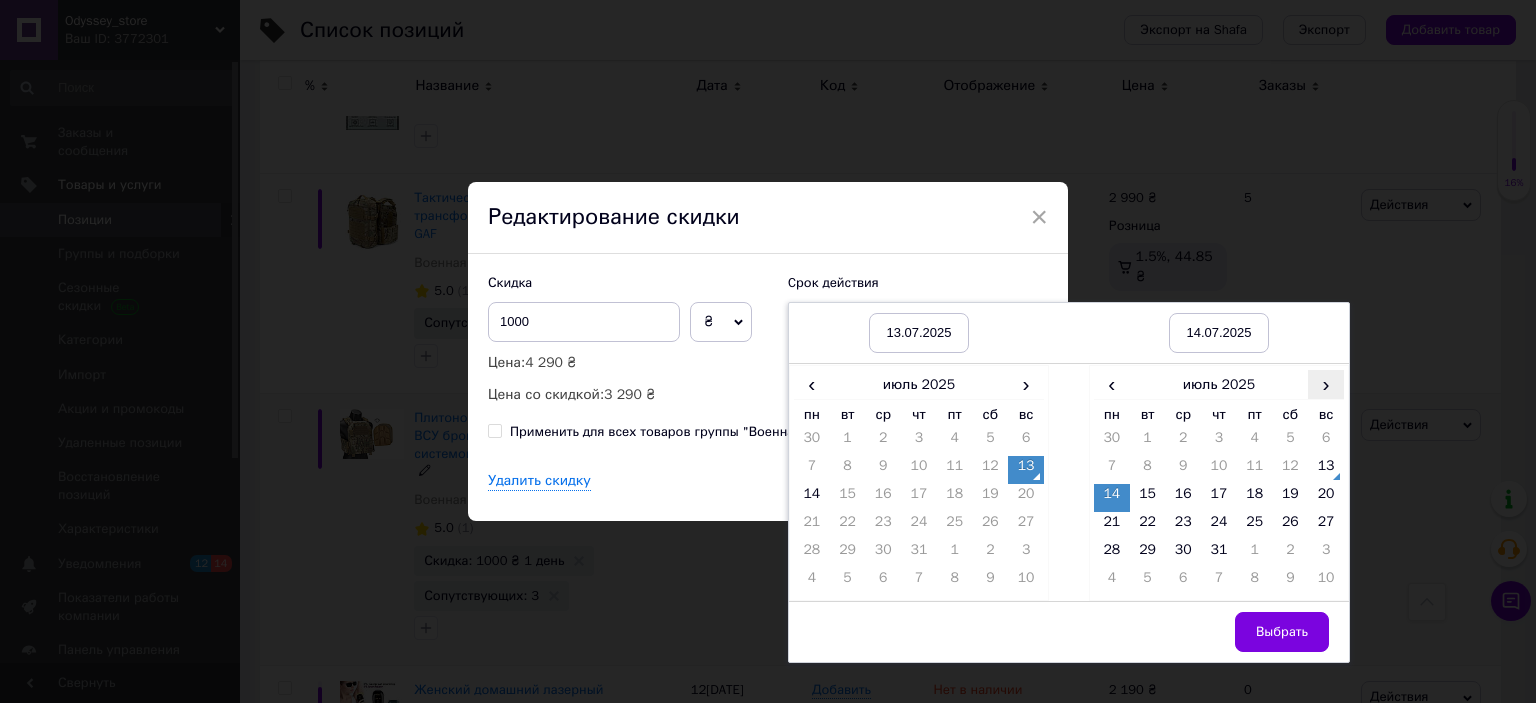 click on "›" at bounding box center (1326, 384) 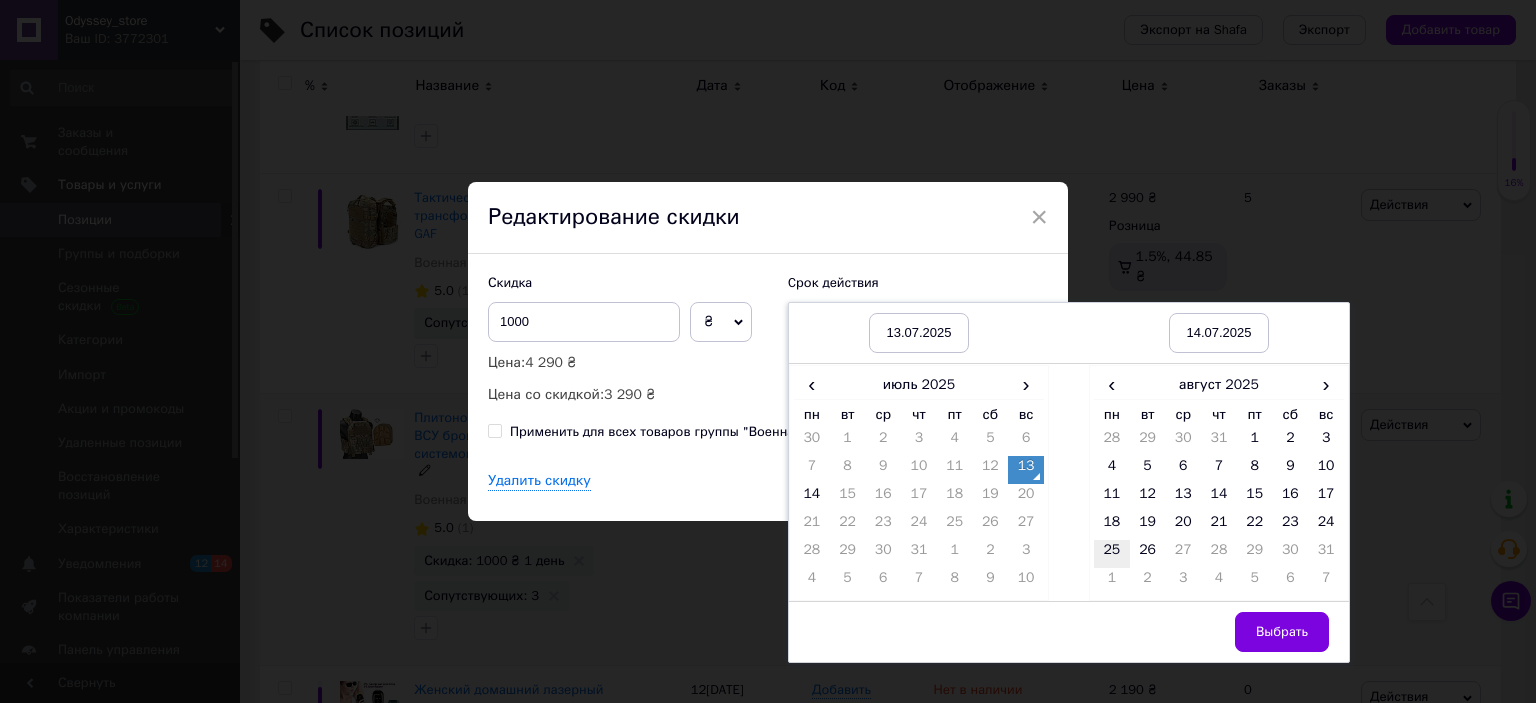 click on "25" at bounding box center [1112, 554] 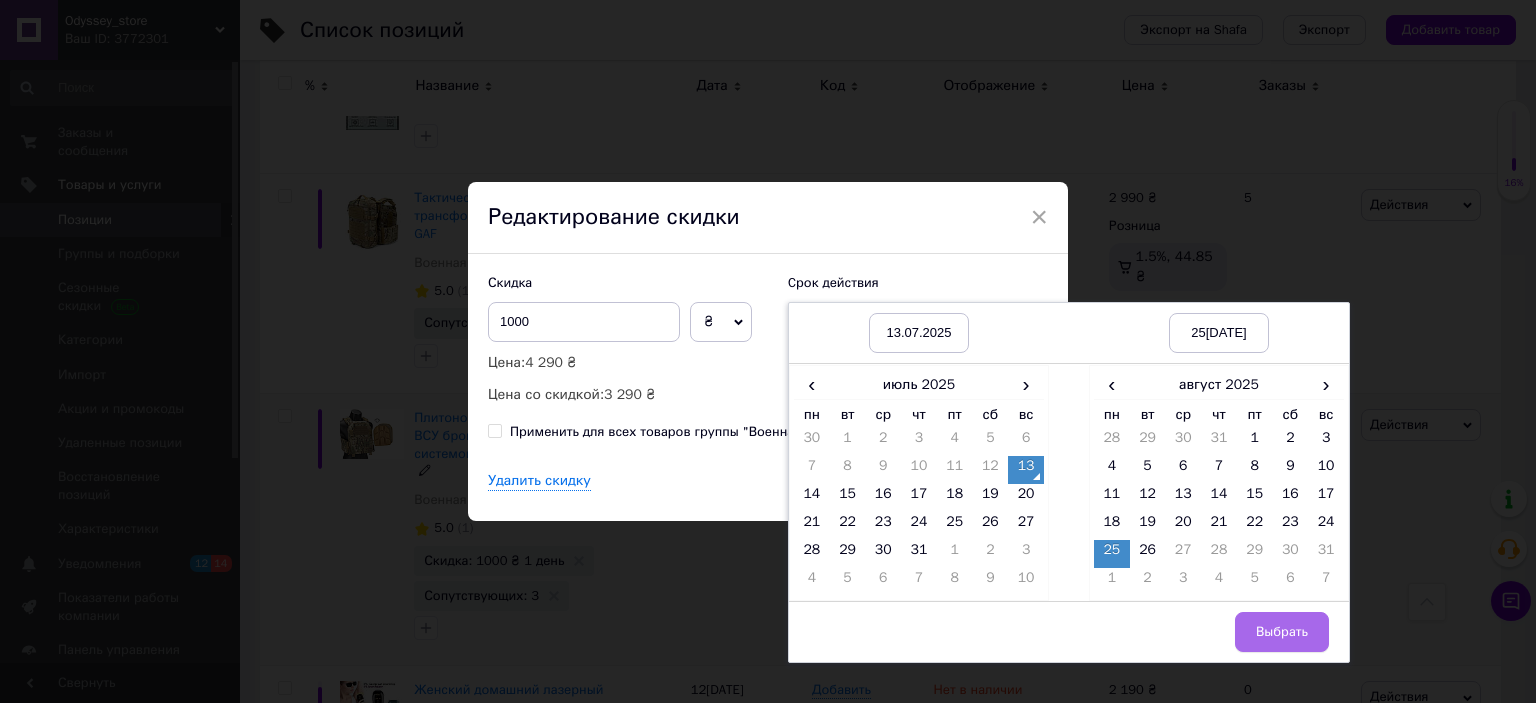 click on "Выбрать" at bounding box center (1282, 632) 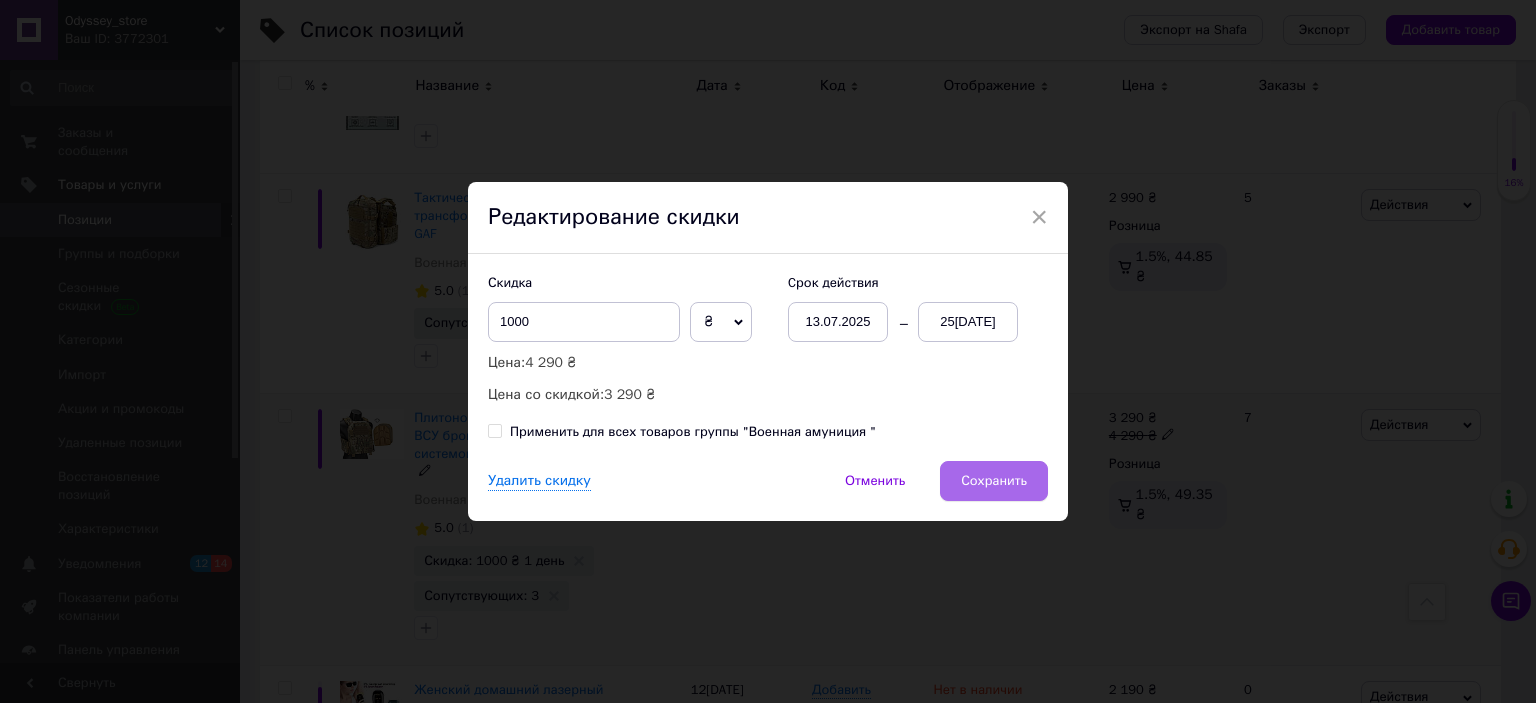 click on "Сохранить" at bounding box center (994, 481) 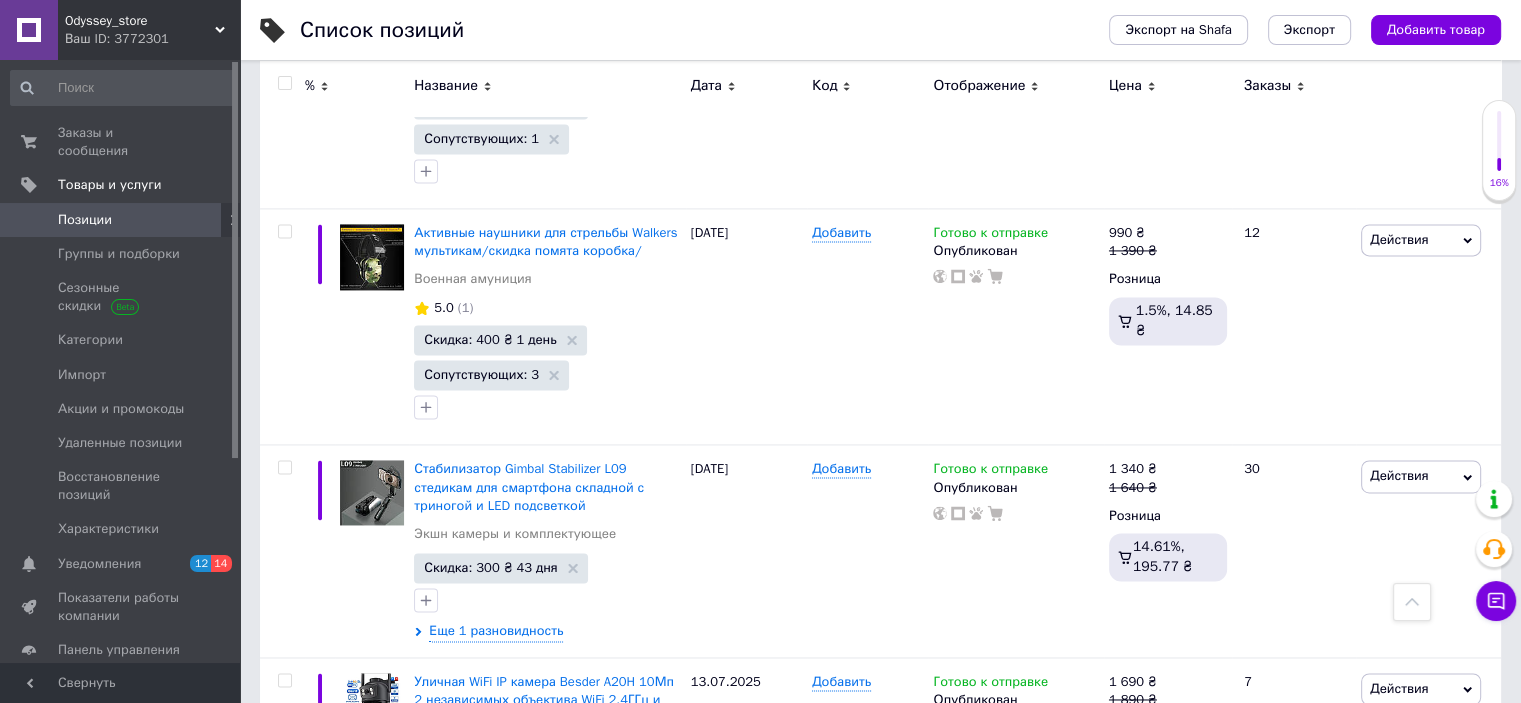scroll, scrollTop: 2912, scrollLeft: 0, axis: vertical 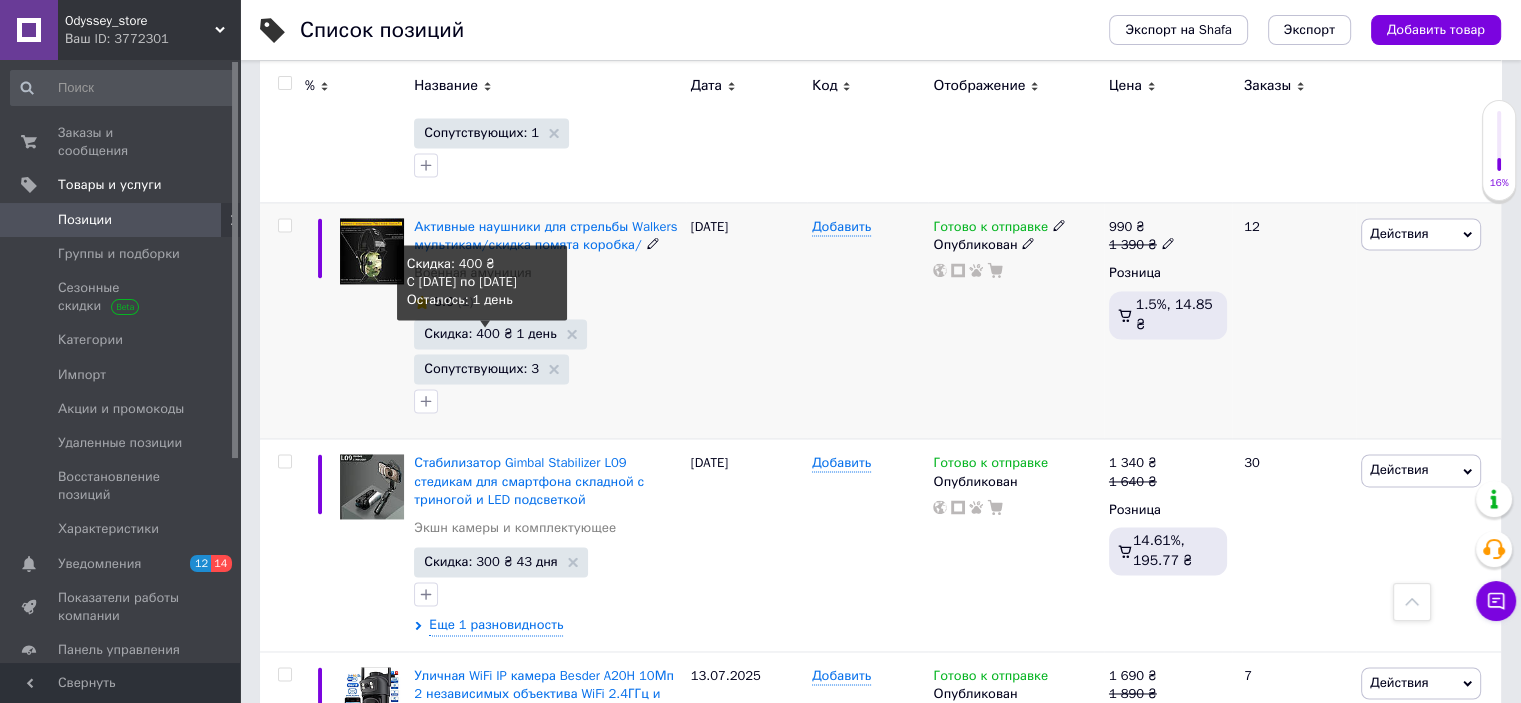 click on "Скидка: 400 ₴ 1 день" at bounding box center [490, 333] 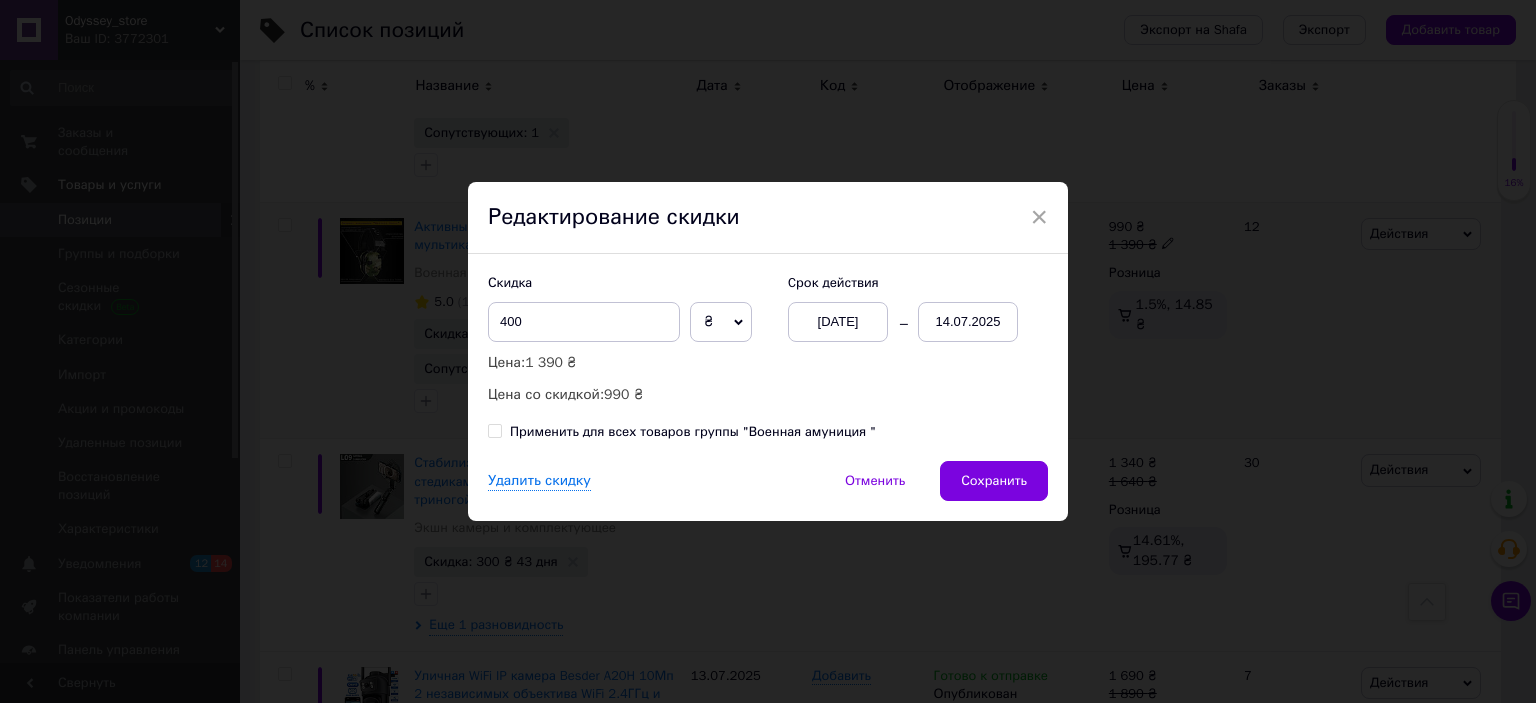click on "14.07.2025" at bounding box center [968, 322] 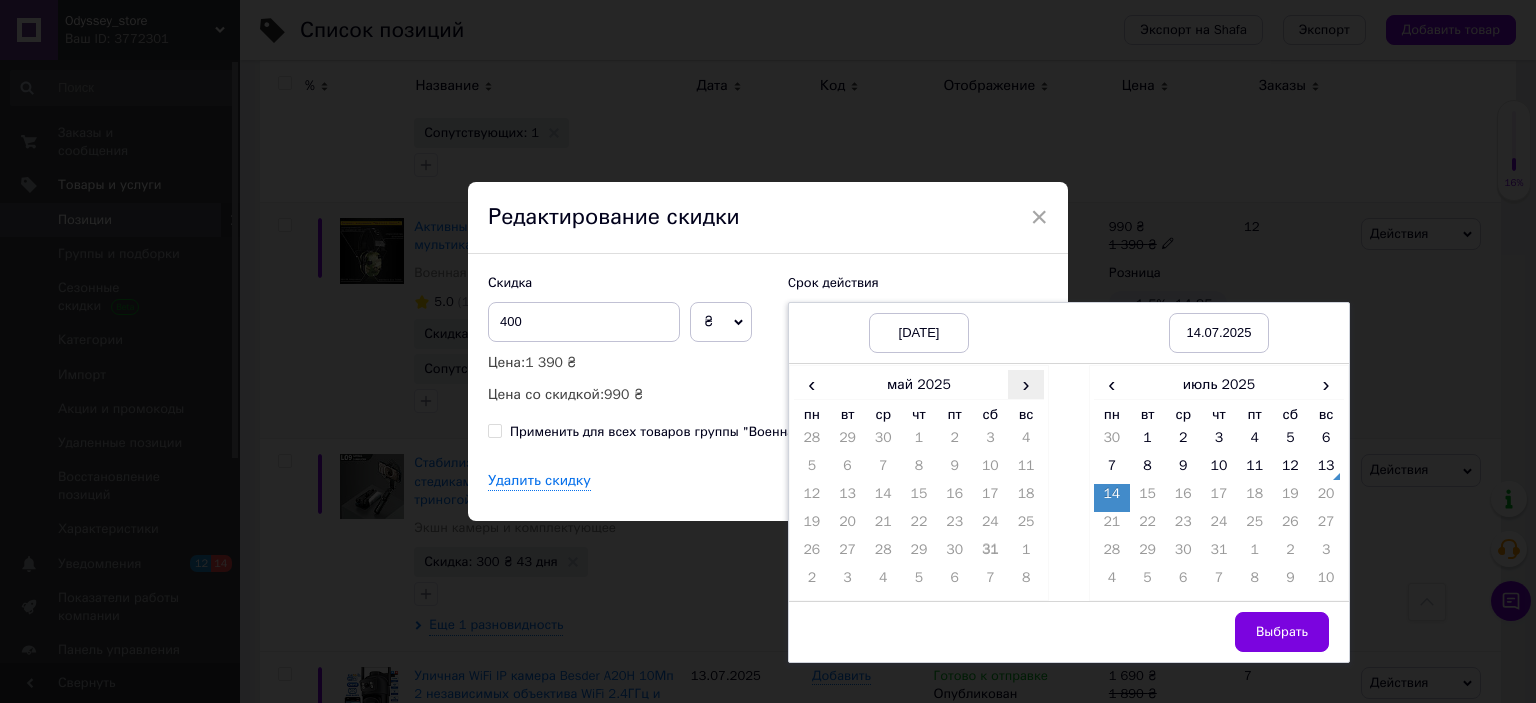 click on "›" at bounding box center (1026, 384) 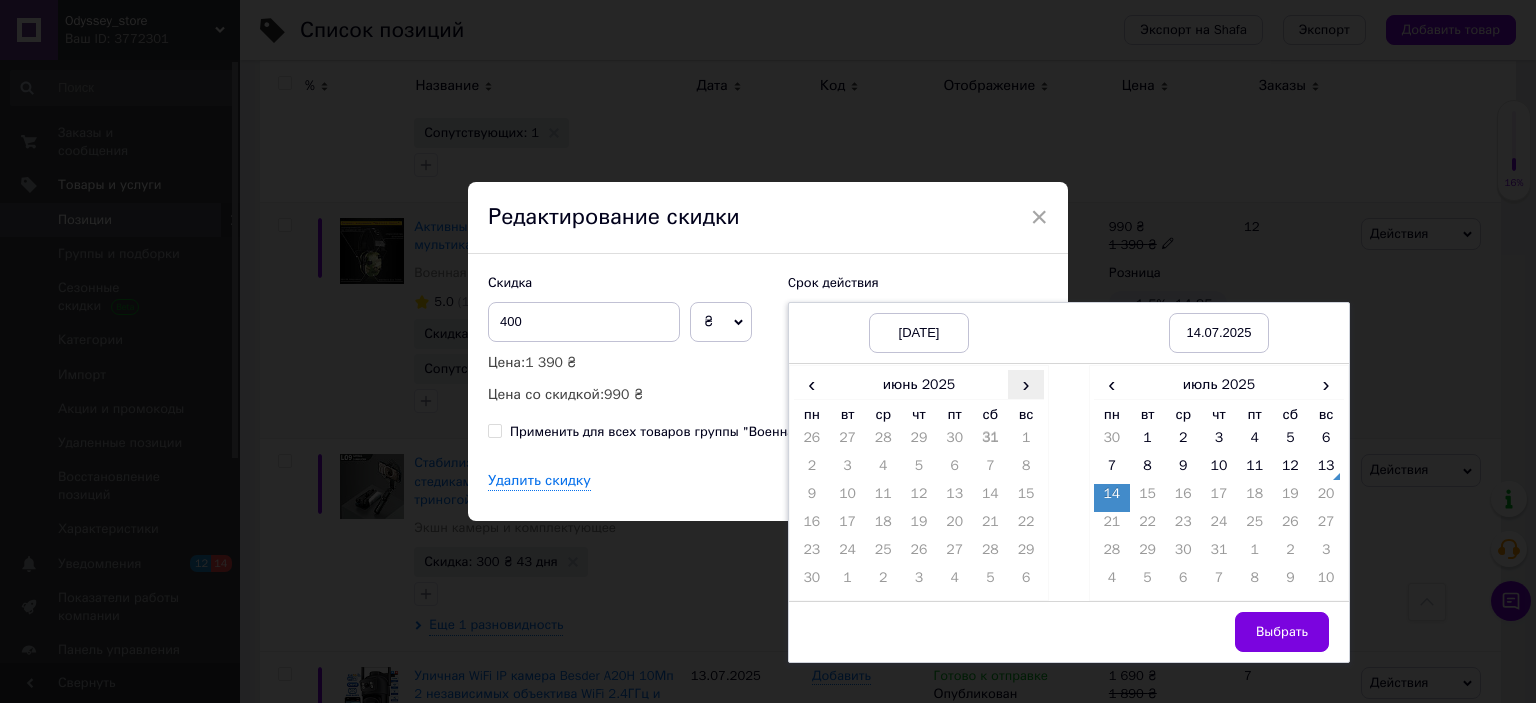 click on "›" at bounding box center (1026, 384) 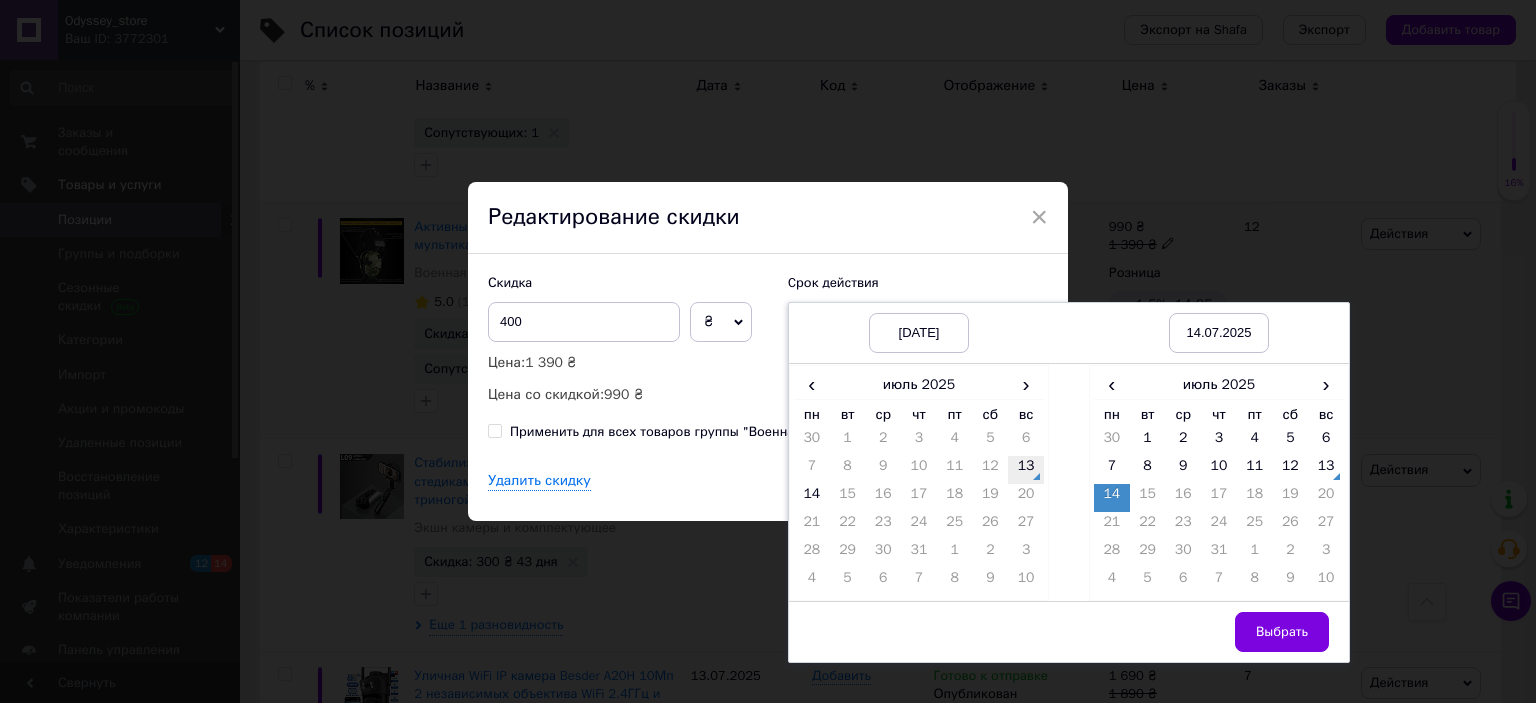 click on "13" at bounding box center [1026, 470] 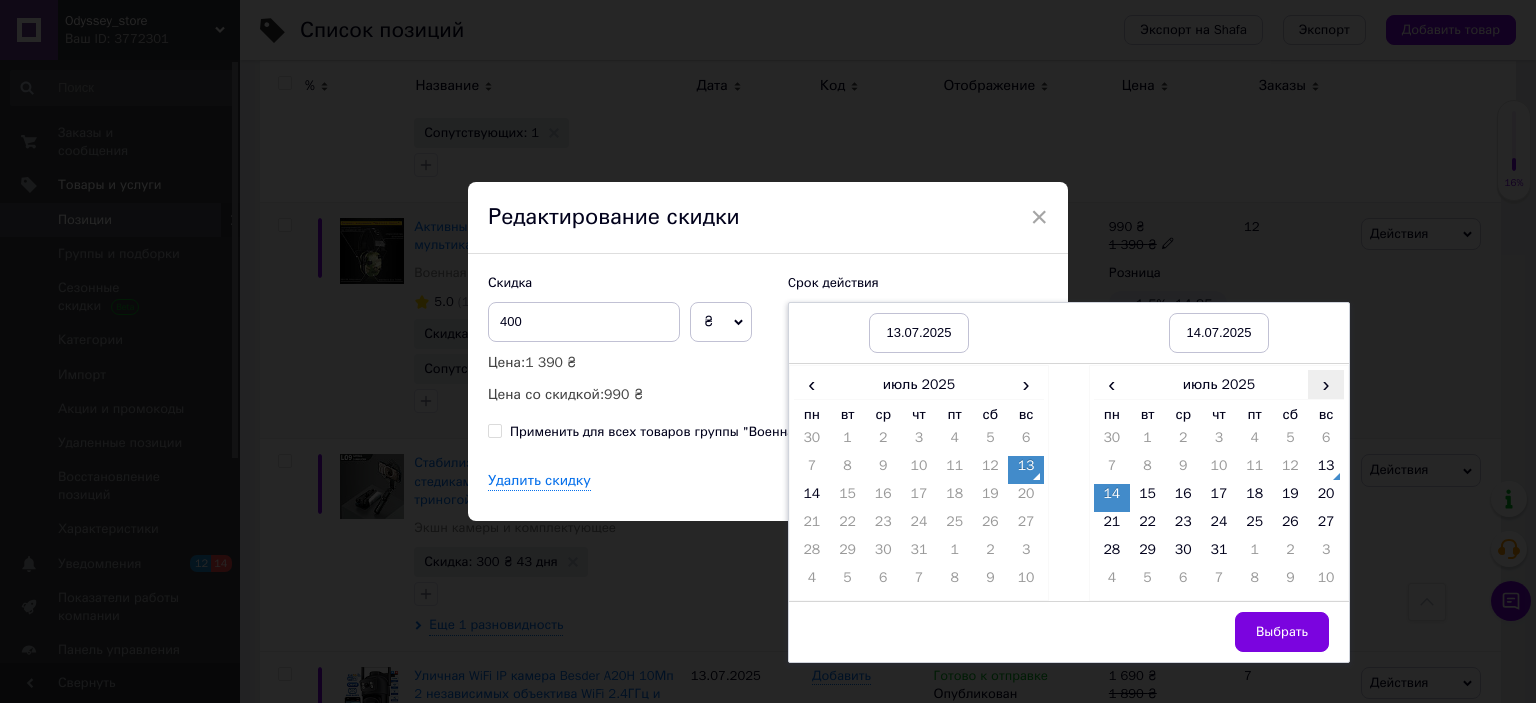 click on "›" at bounding box center [1326, 384] 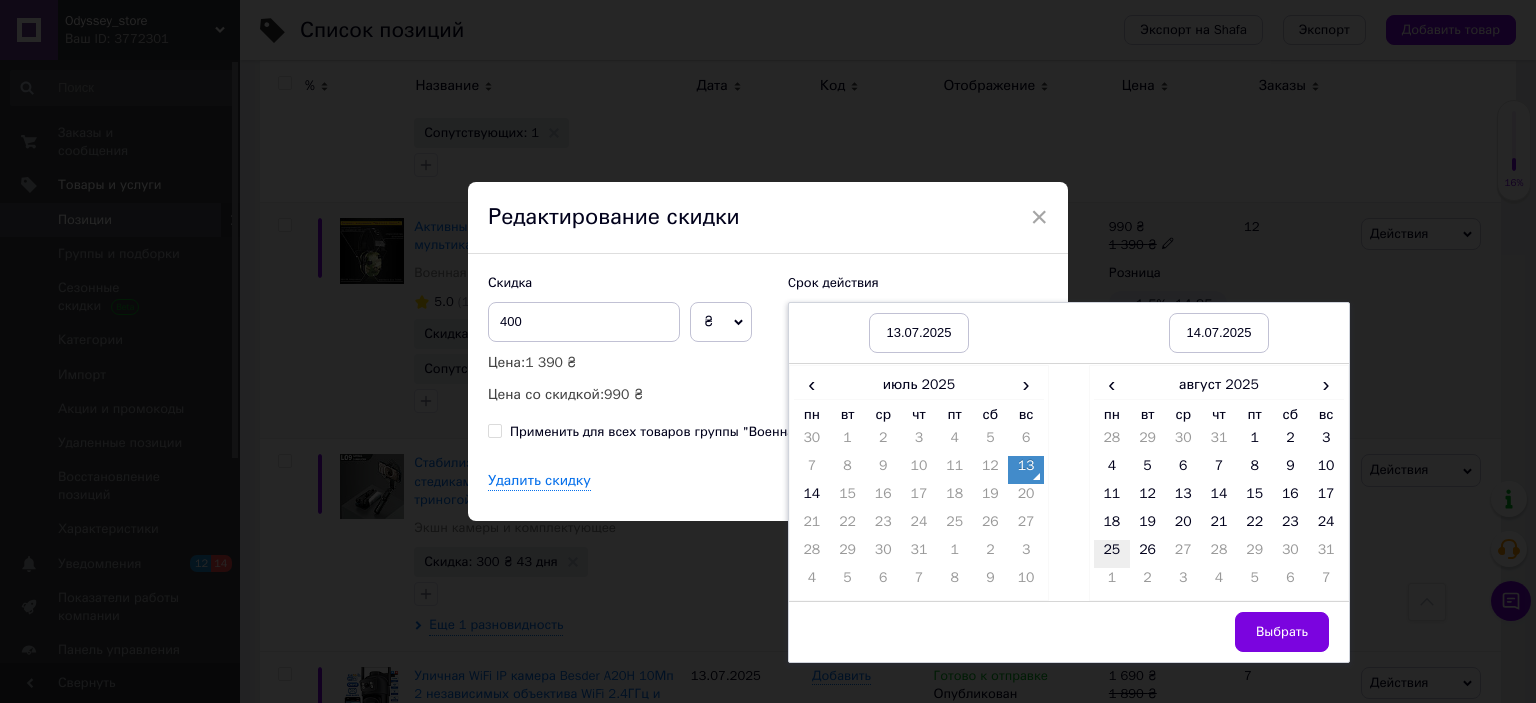 click on "25" at bounding box center [1112, 554] 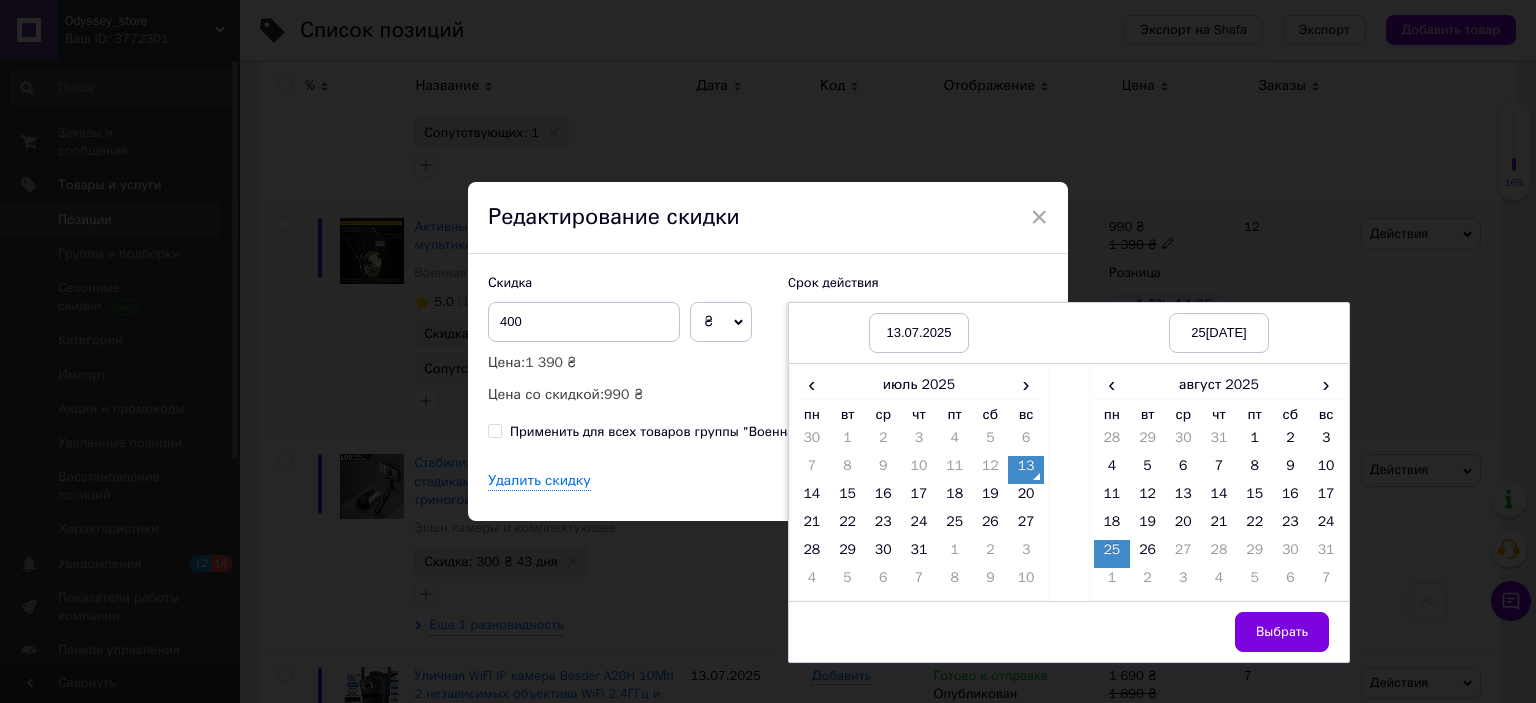 click on "Выбрать" at bounding box center [1282, 632] 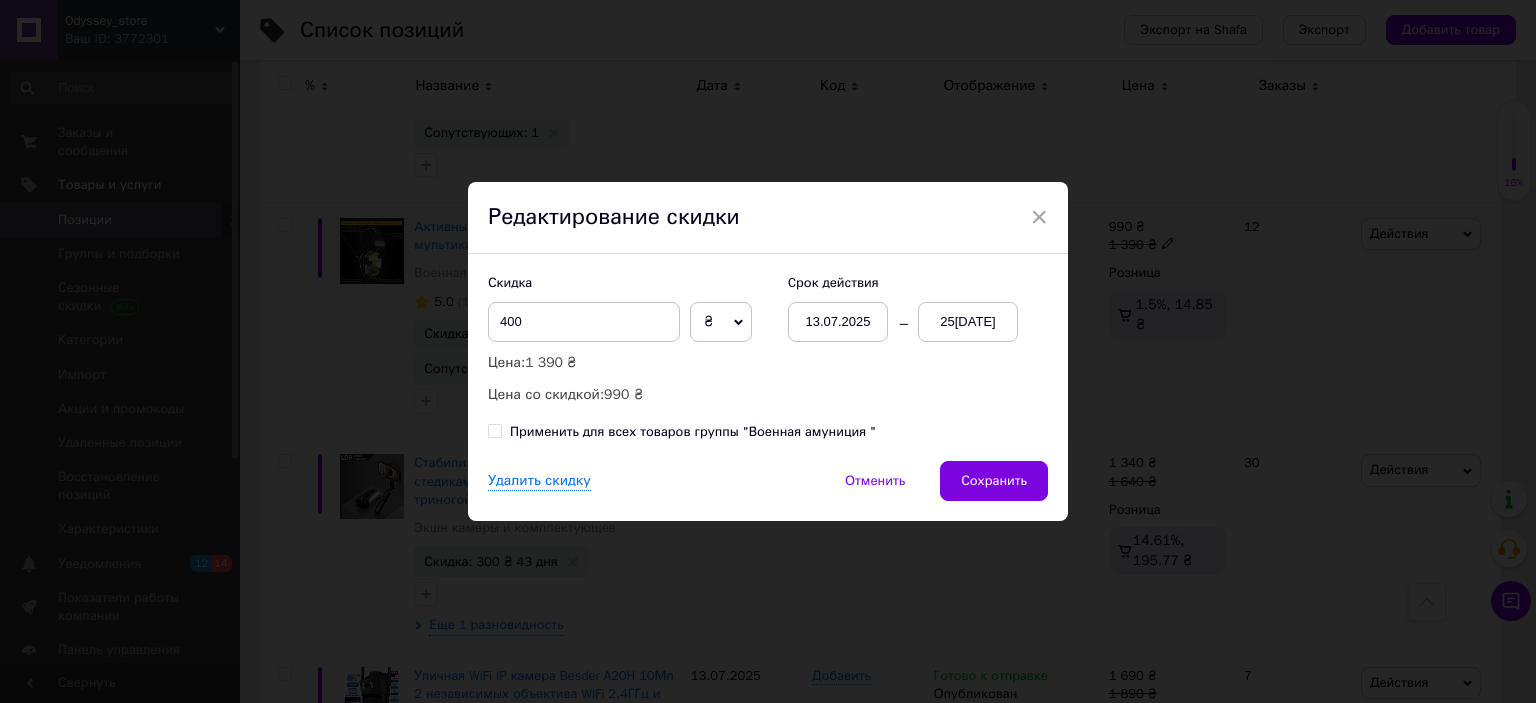 drag, startPoint x: 946, startPoint y: 467, endPoint x: 972, endPoint y: 473, distance: 26.683329 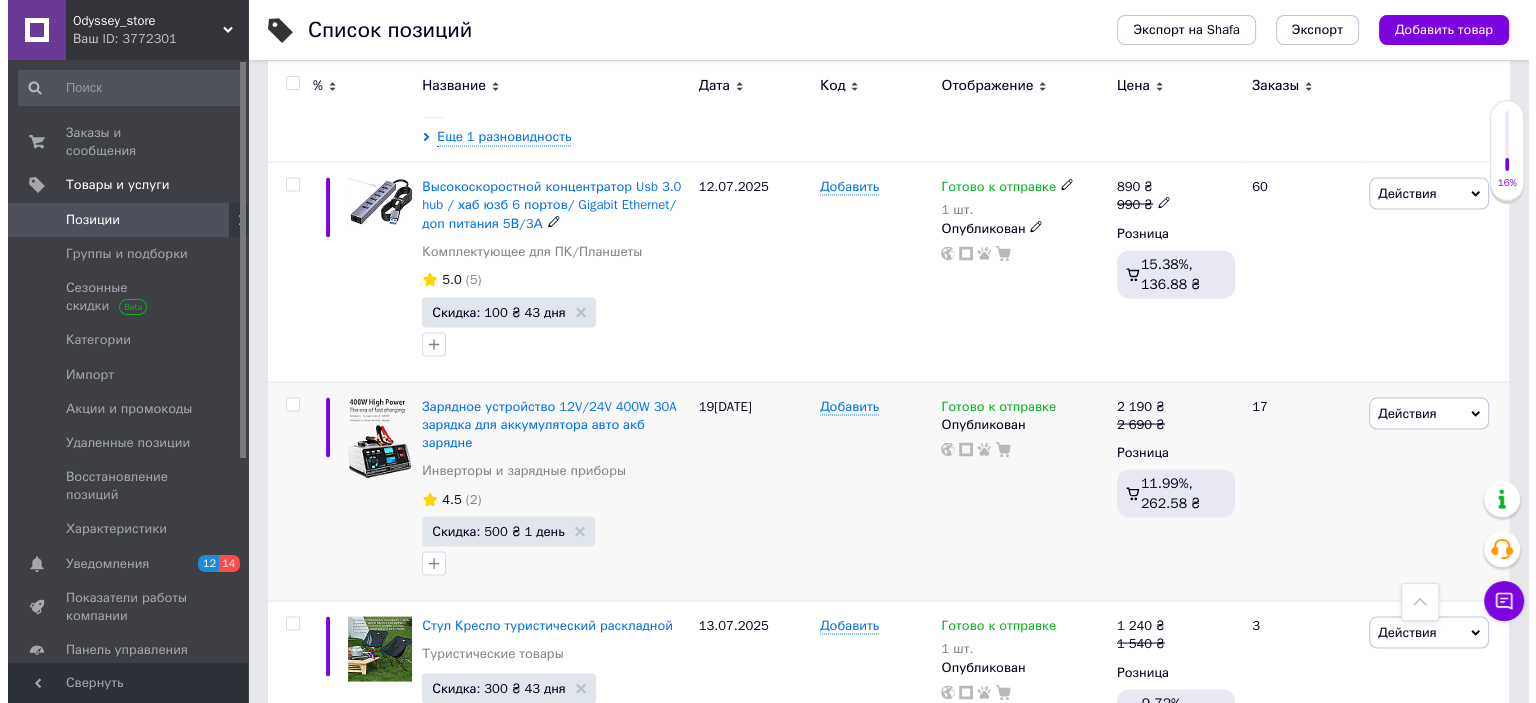 scroll, scrollTop: 3812, scrollLeft: 0, axis: vertical 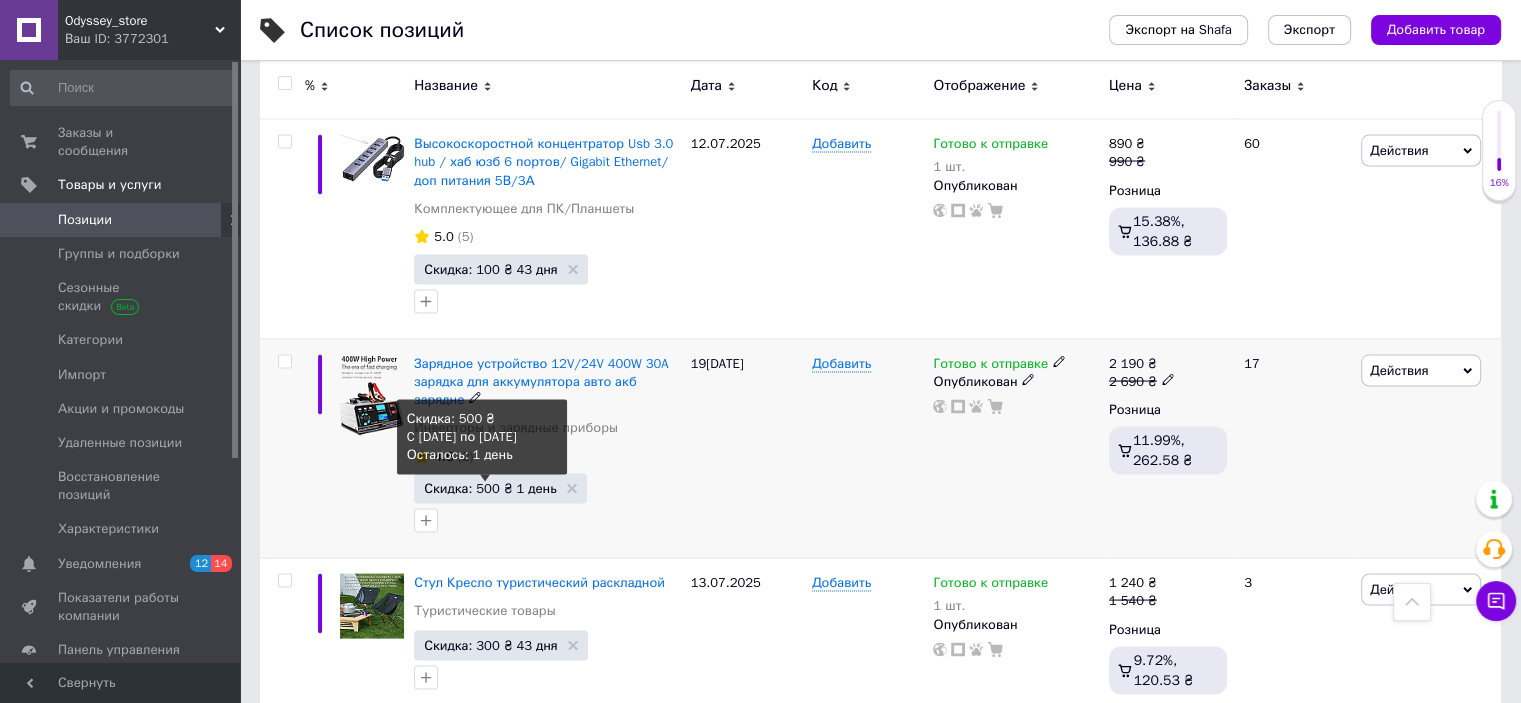 click on "Скидка: 500 ₴ 1 день" at bounding box center [490, 488] 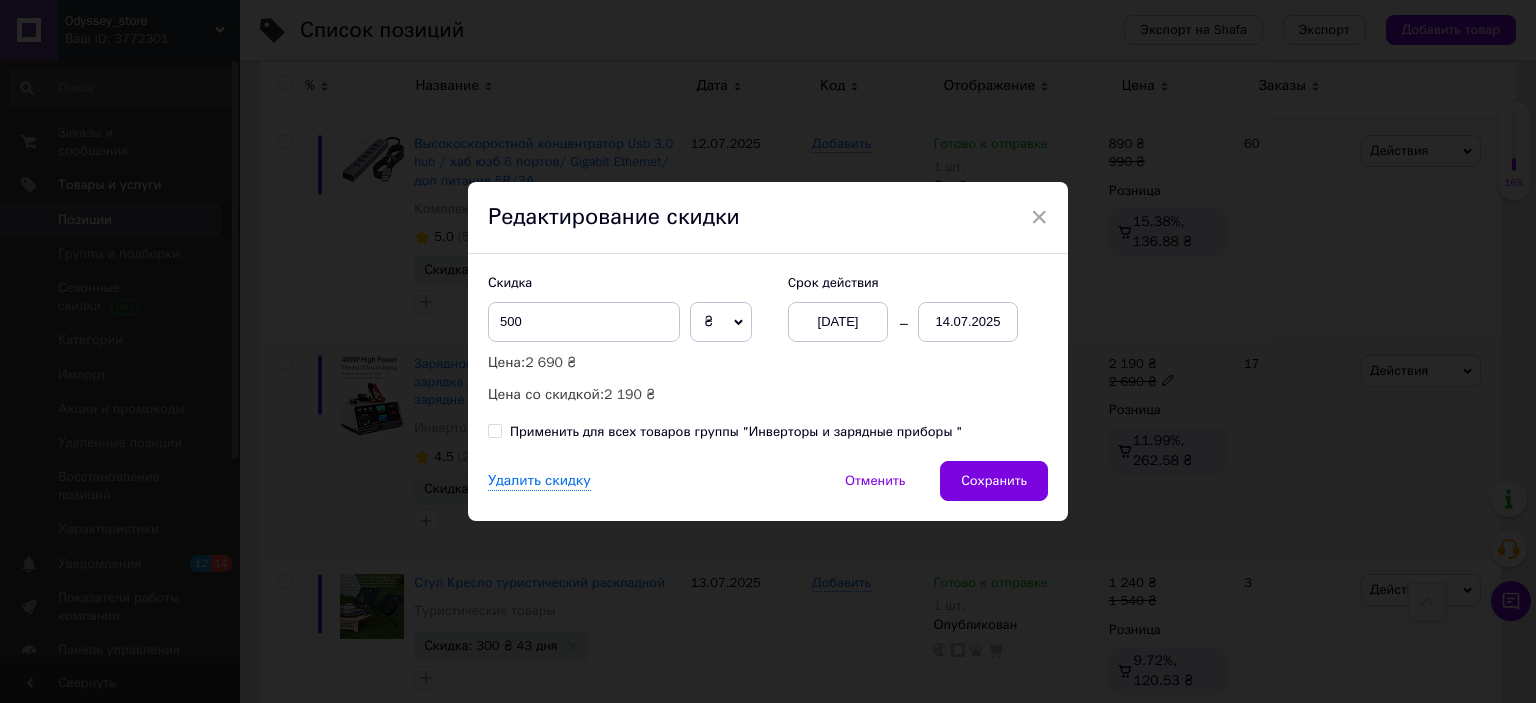 click on "14.07.2025" at bounding box center [968, 322] 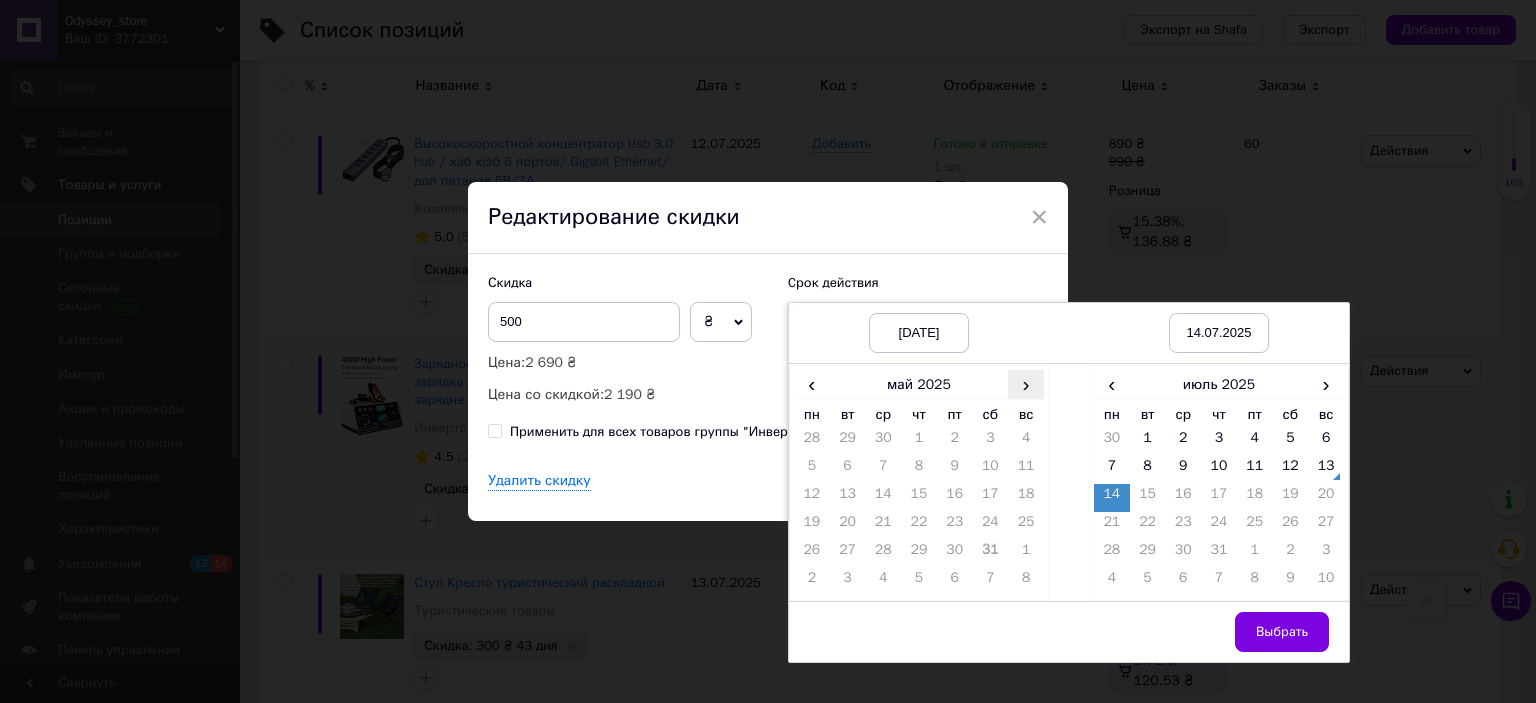 click on "›" at bounding box center [1026, 384] 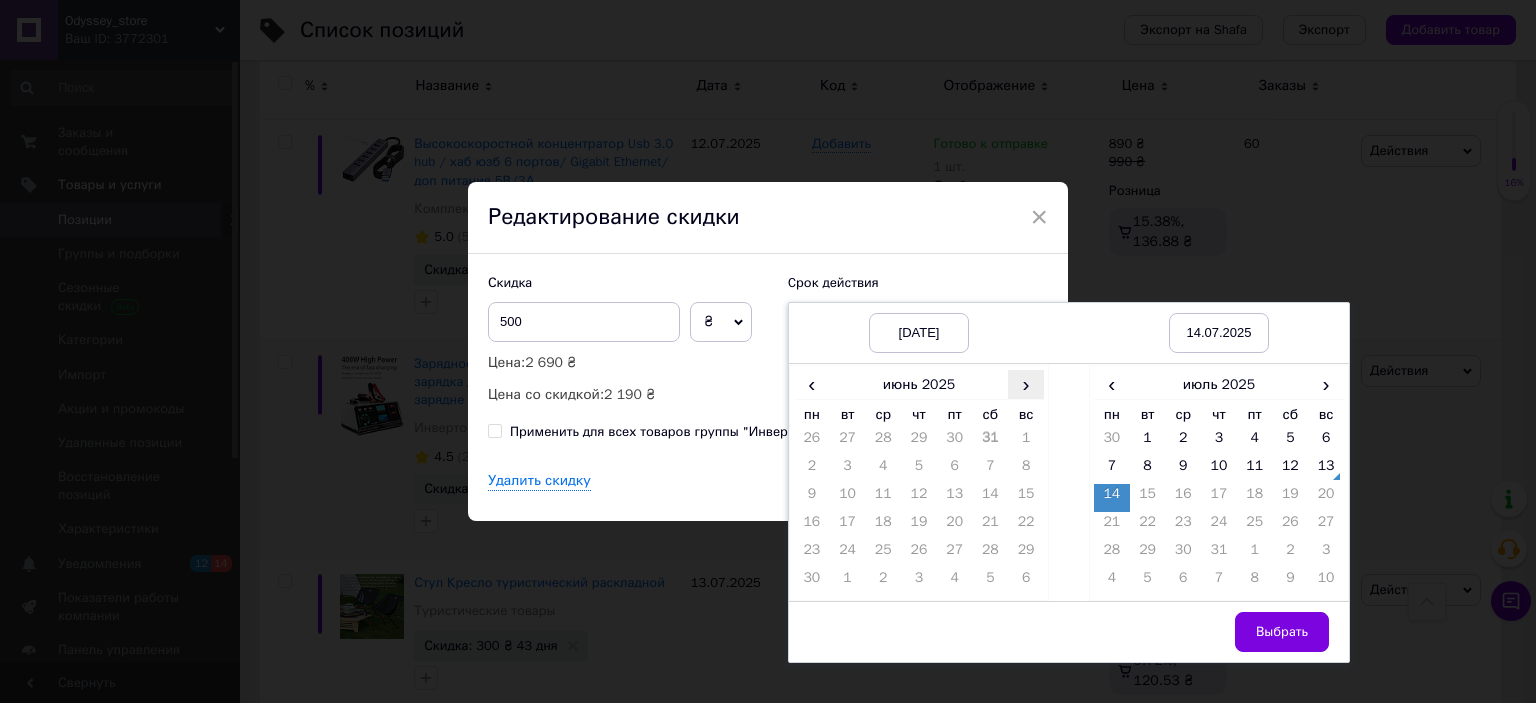 click on "›" at bounding box center (1026, 384) 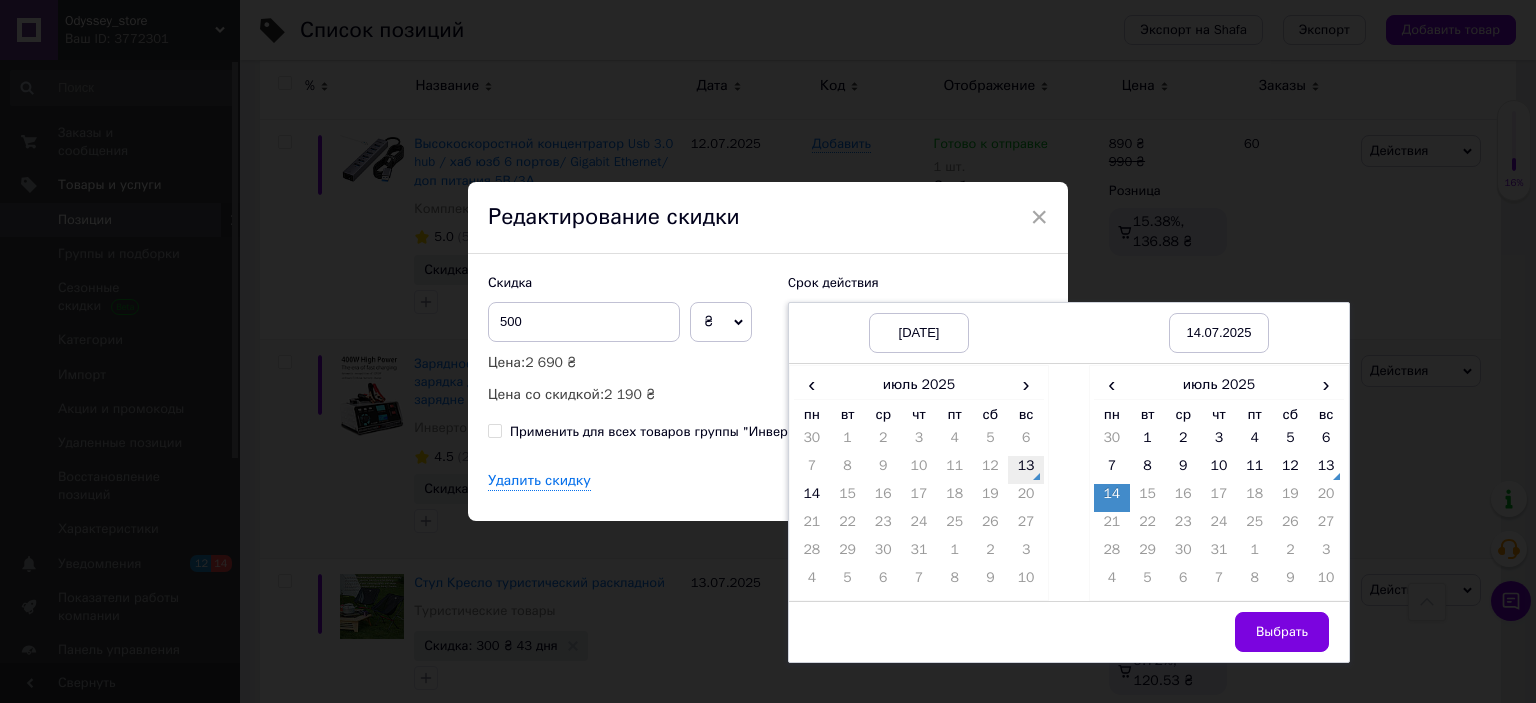 click on "13" at bounding box center (1026, 470) 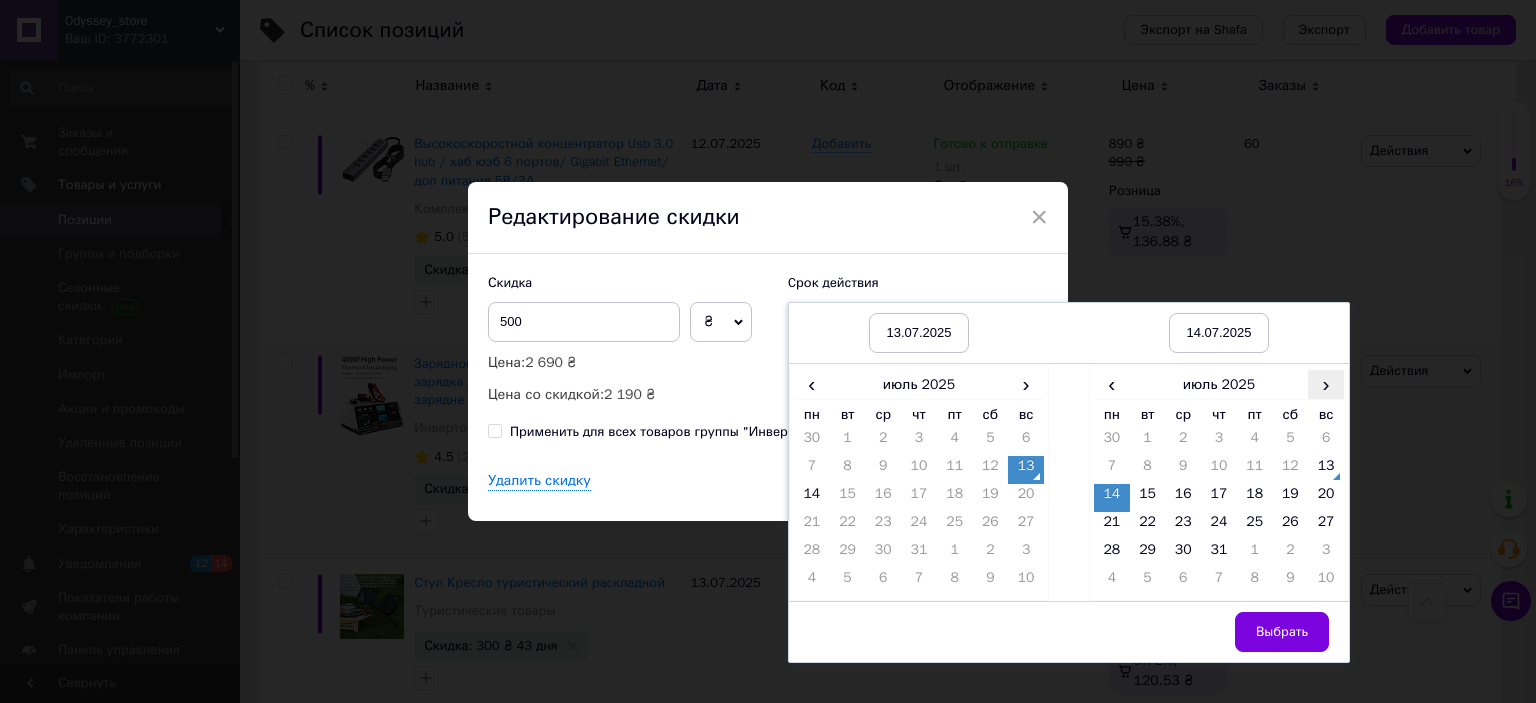 click on "›" at bounding box center (1326, 384) 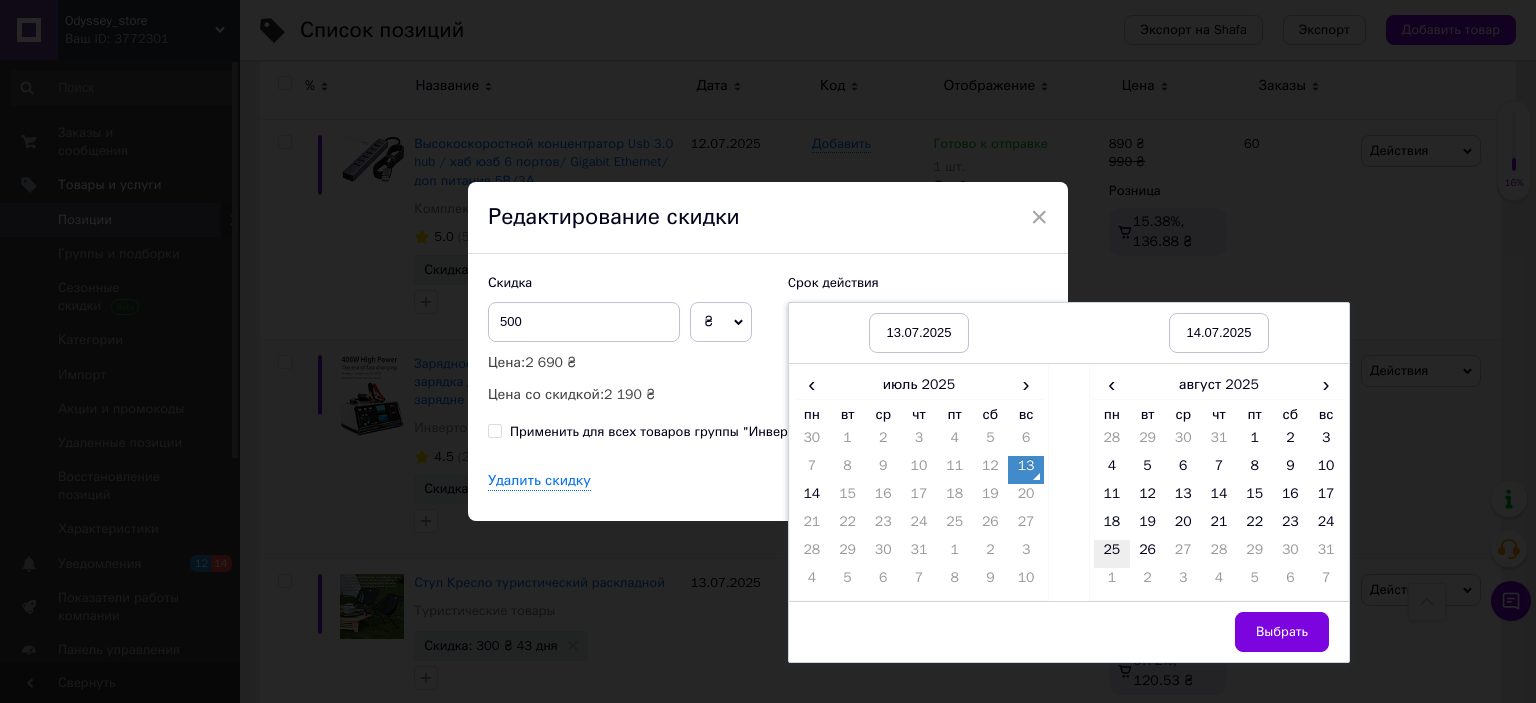 click on "25" at bounding box center [1112, 554] 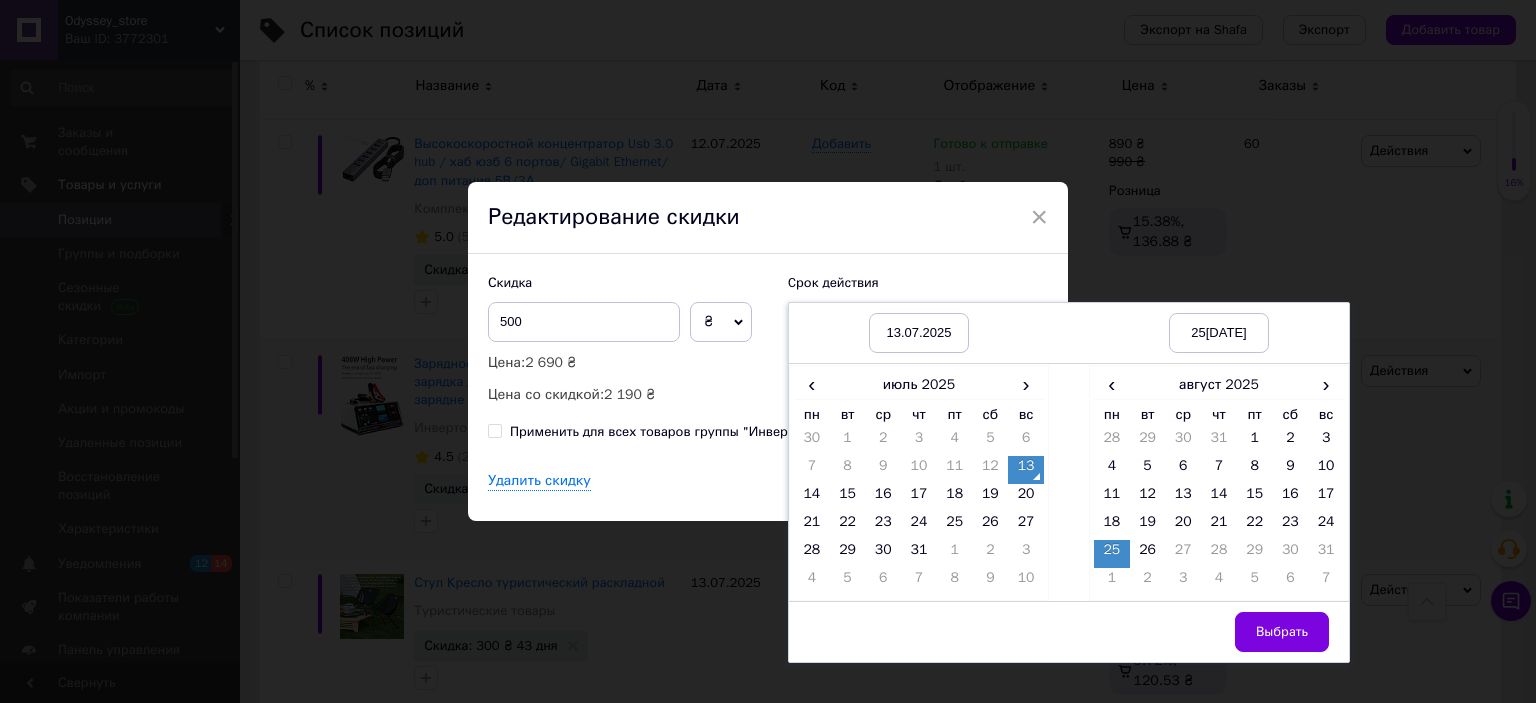 drag, startPoint x: 1278, startPoint y: 635, endPoint x: 1253, endPoint y: 621, distance: 28.653097 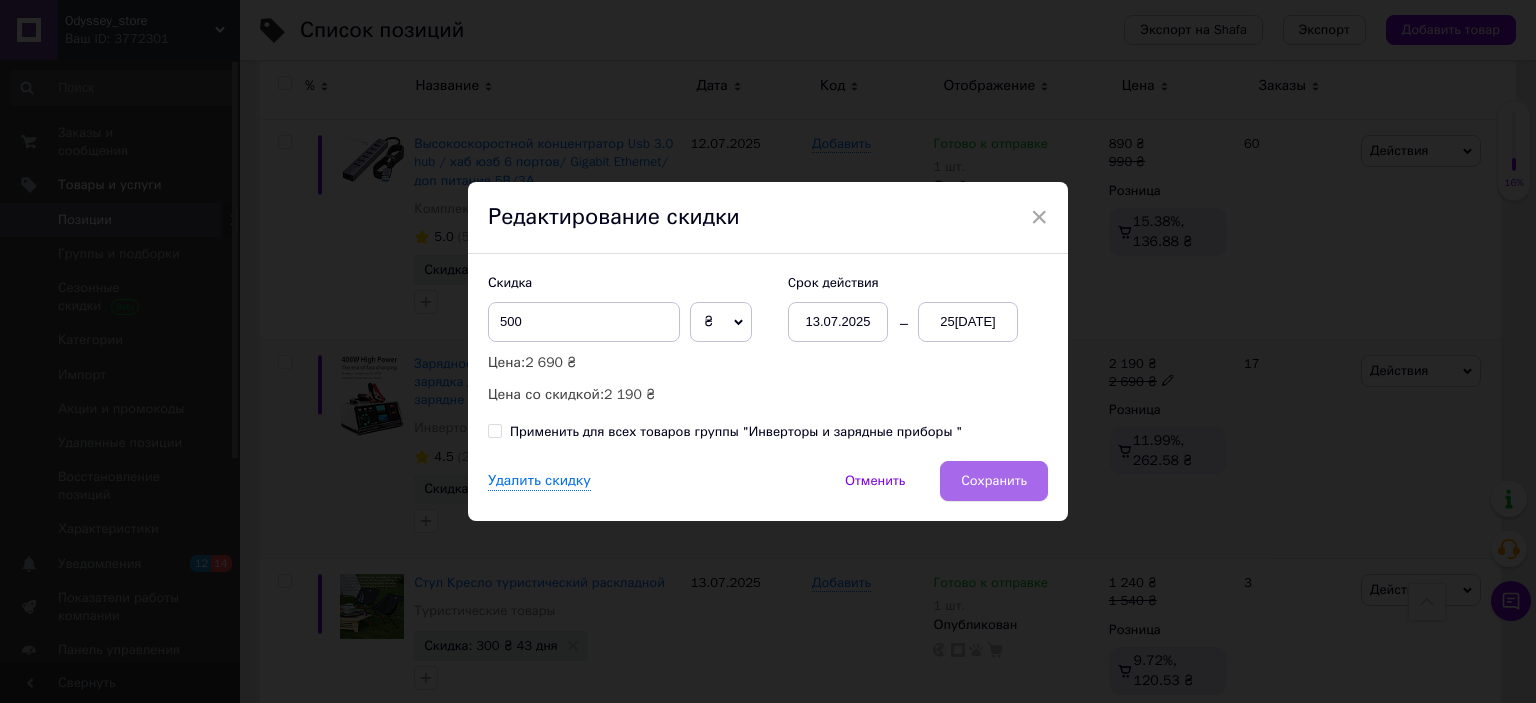 click on "Сохранить" at bounding box center (994, 481) 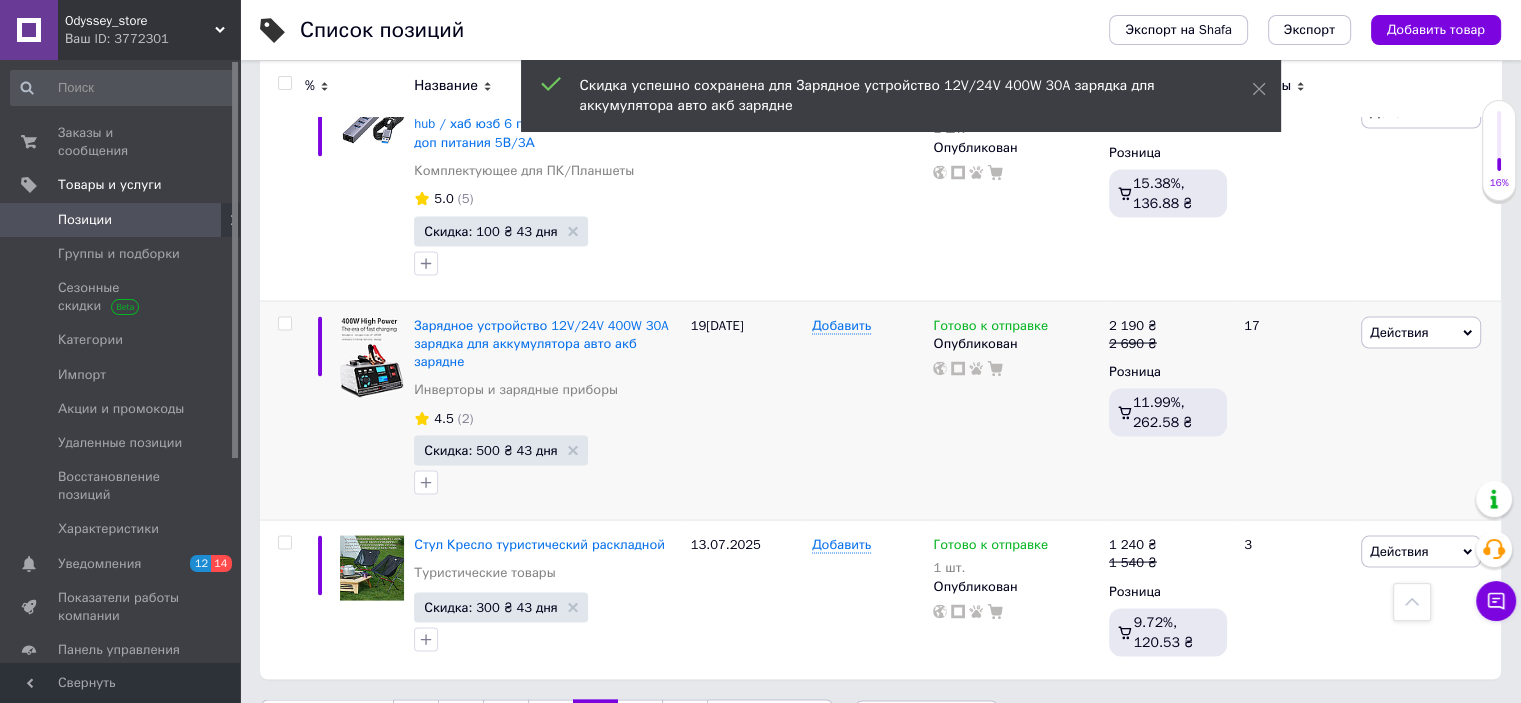 click on "8" at bounding box center [640, 721] 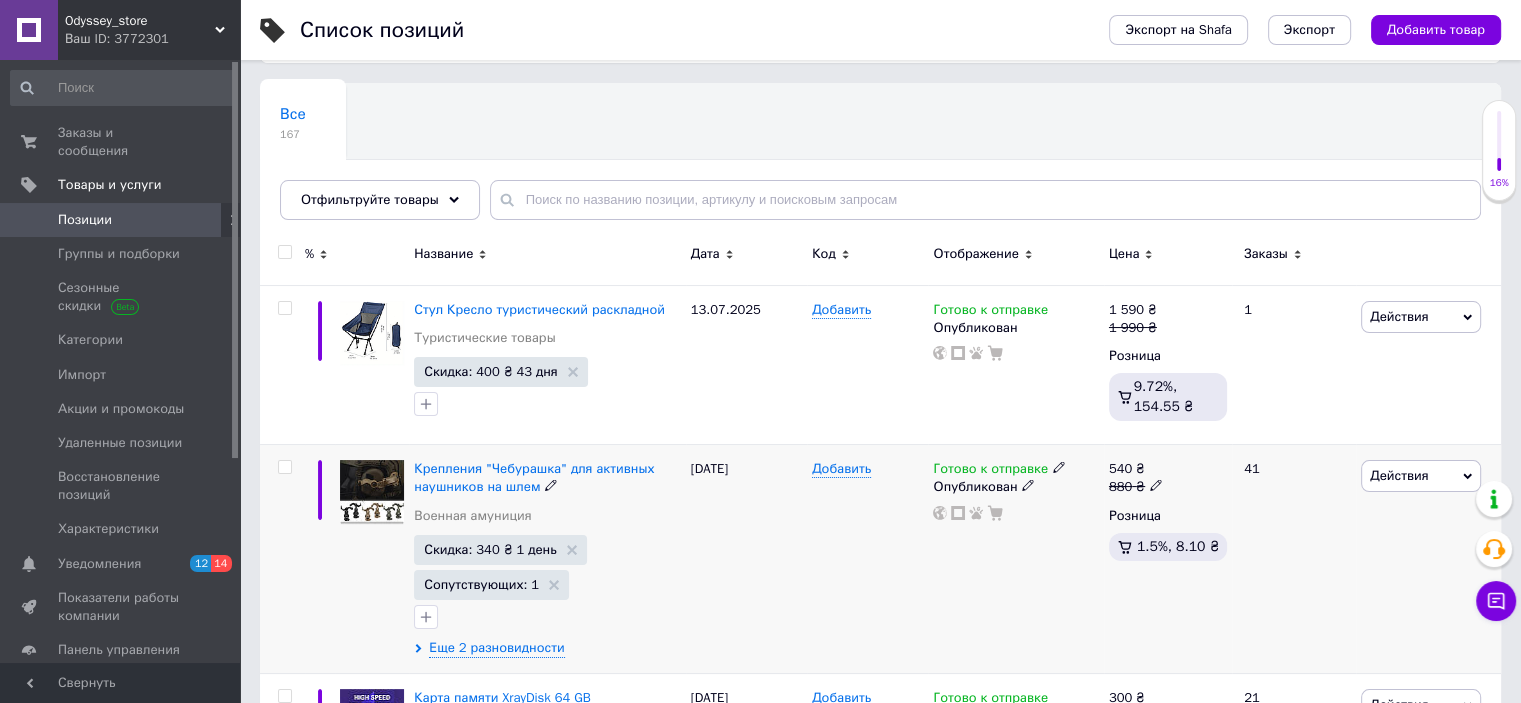 scroll, scrollTop: 404, scrollLeft: 0, axis: vertical 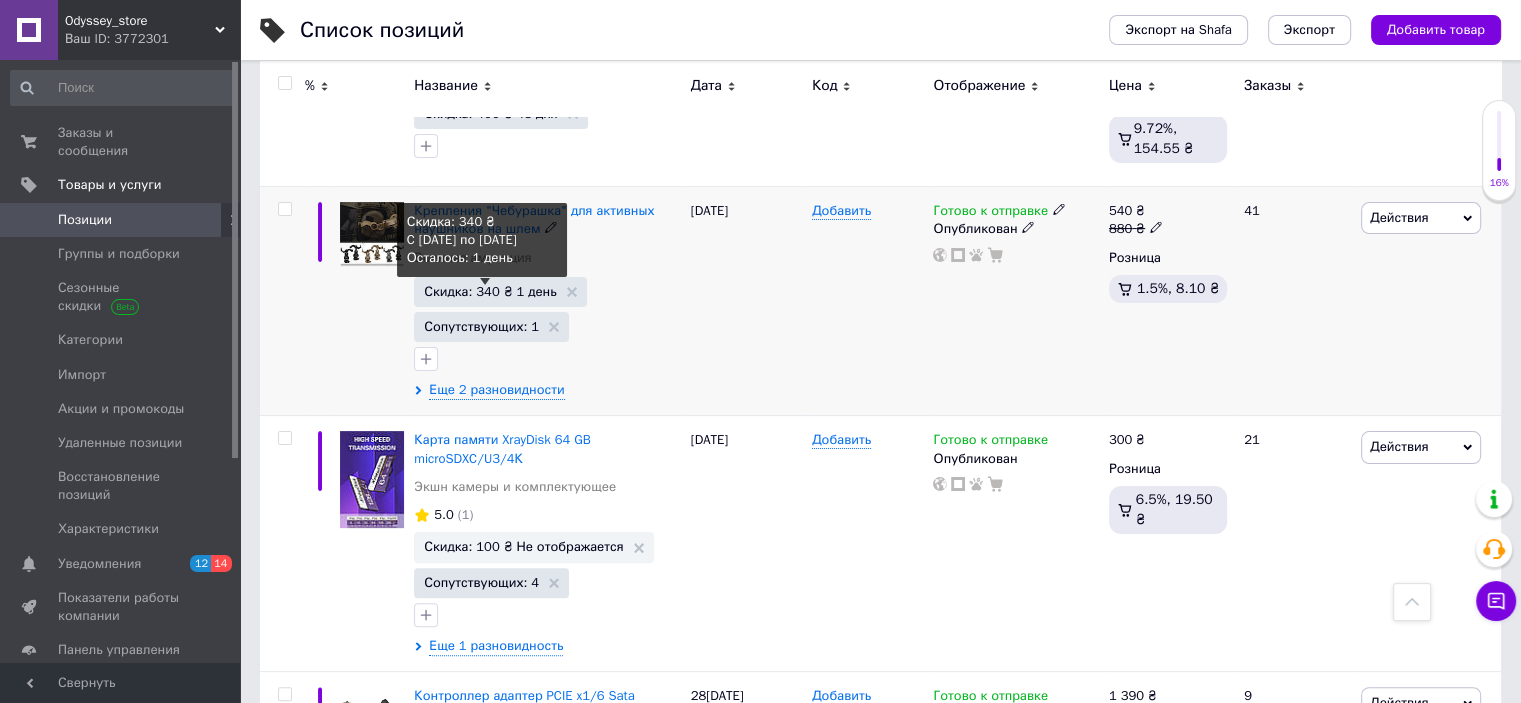 click on "Скидка: 340 ₴ 1 день" at bounding box center [490, 291] 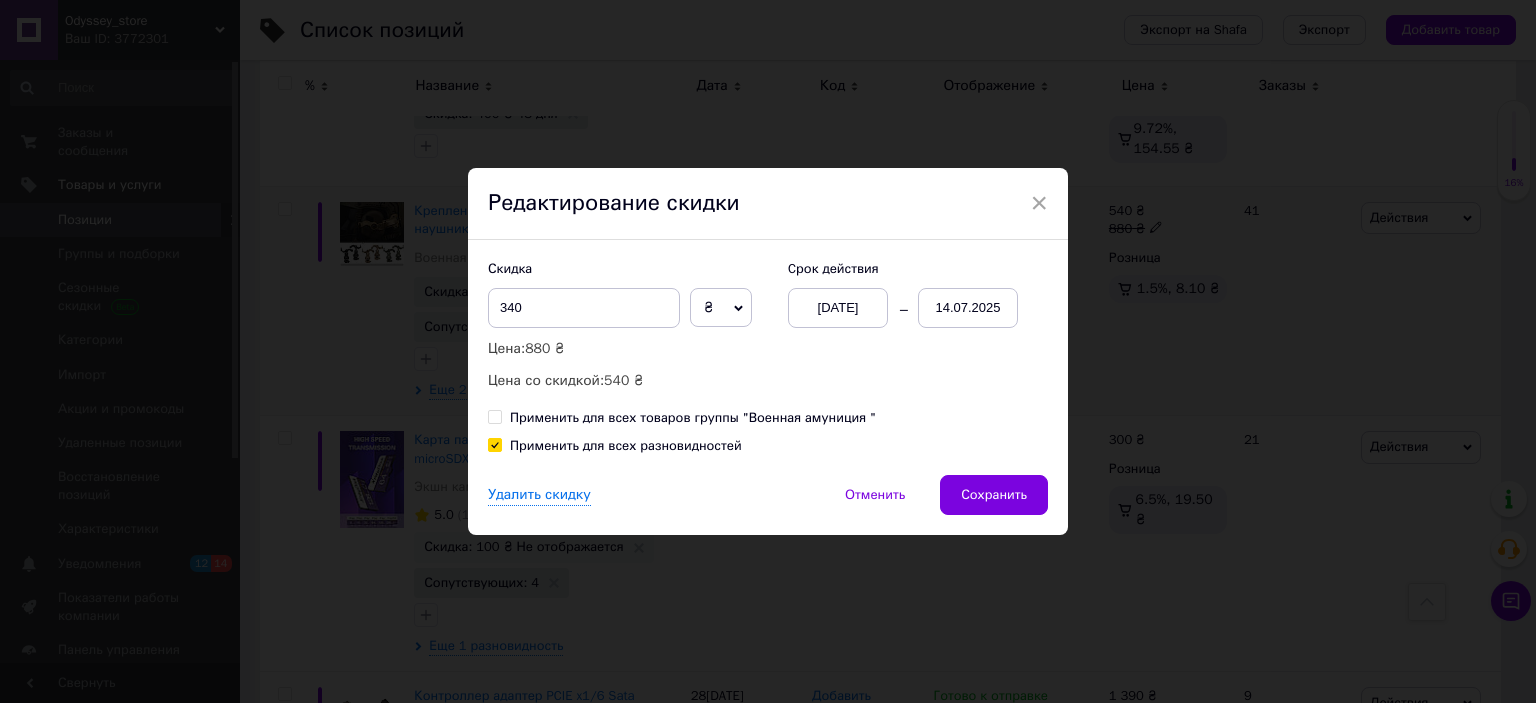 click on "14.07.2025" at bounding box center (968, 308) 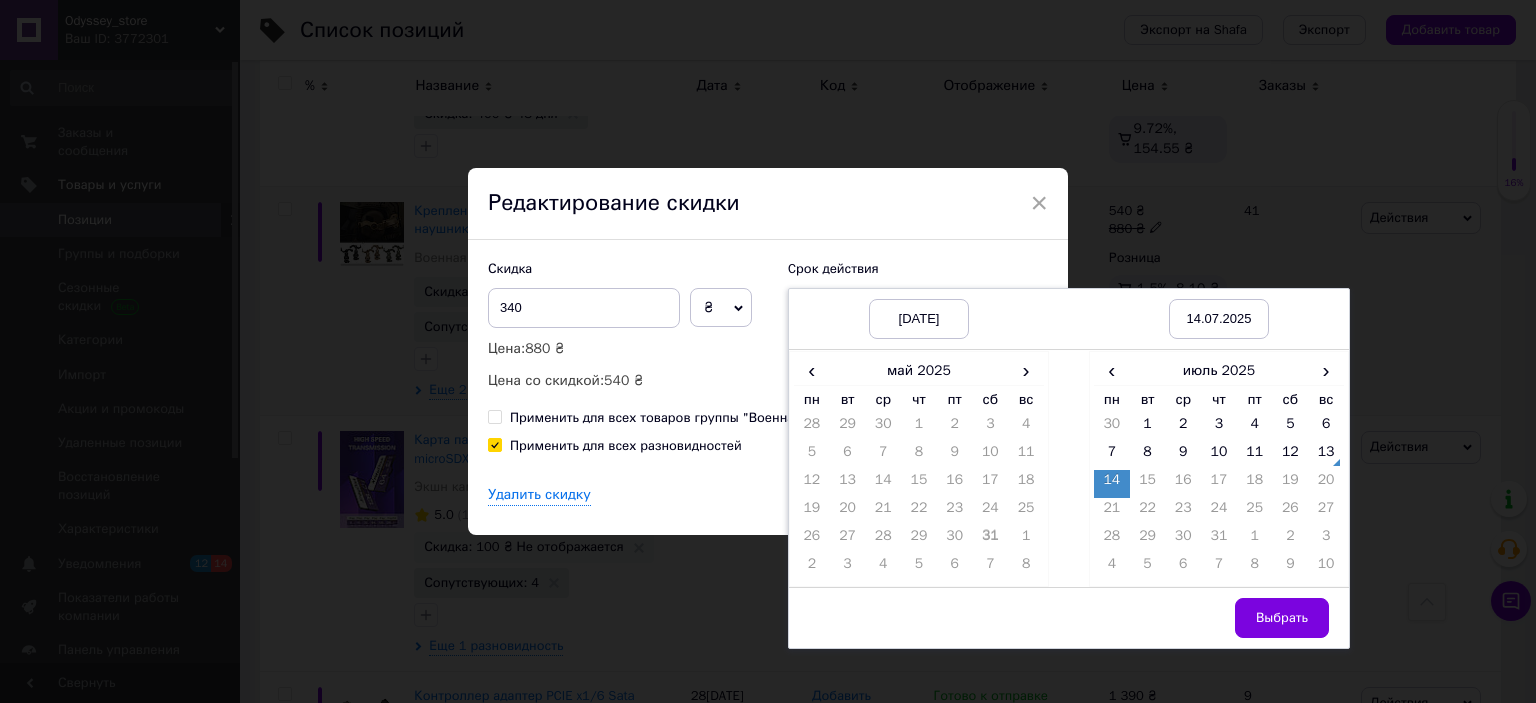 click on "вс" at bounding box center [1026, 400] 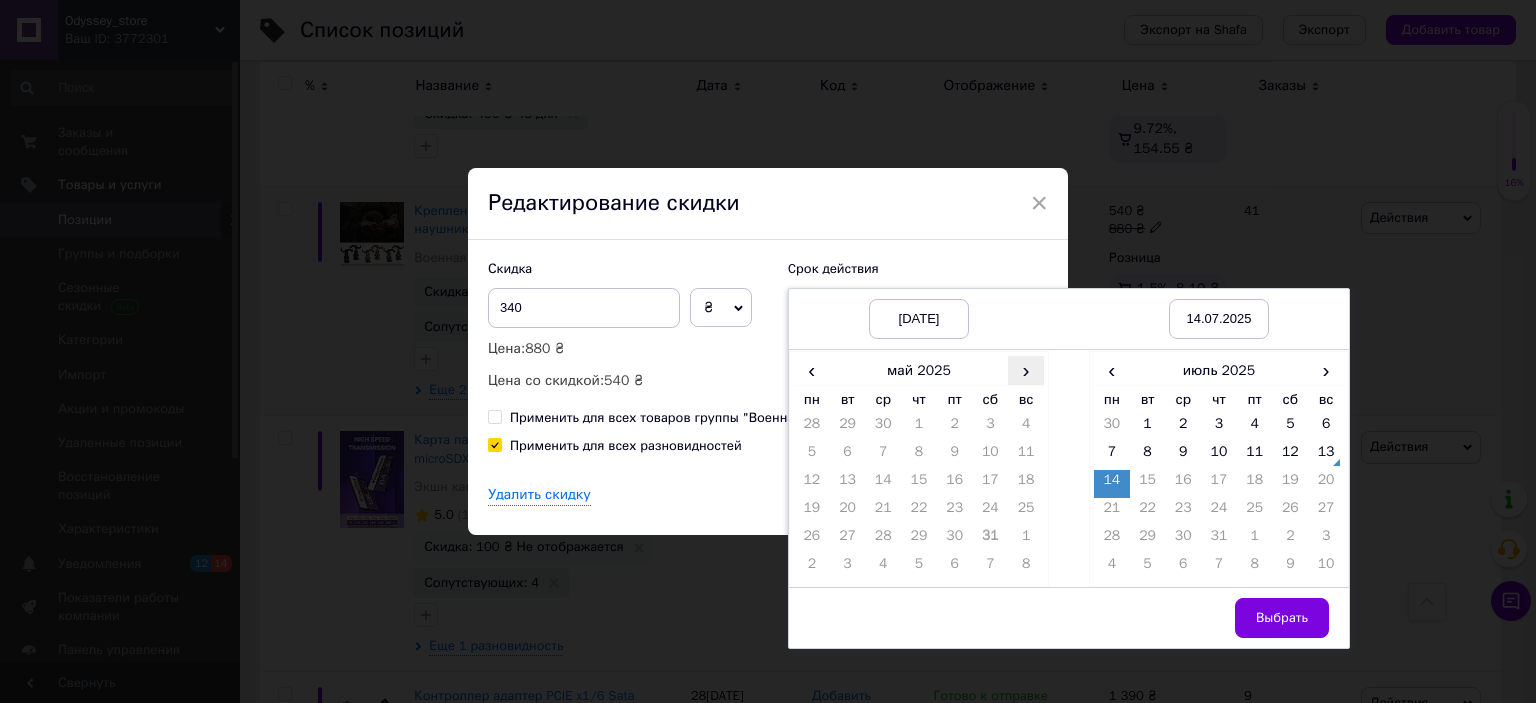 click on "›" at bounding box center (1026, 370) 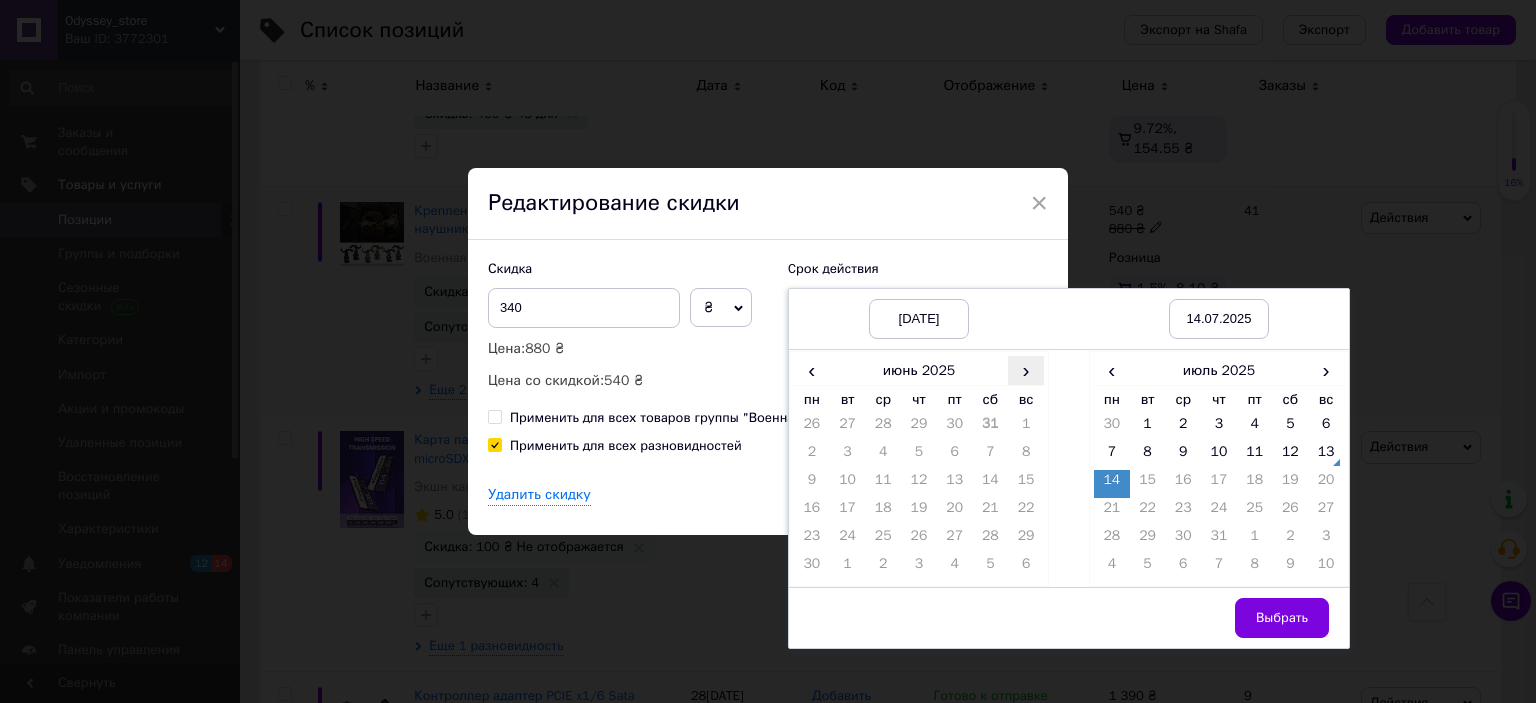 click on "›" at bounding box center [1026, 370] 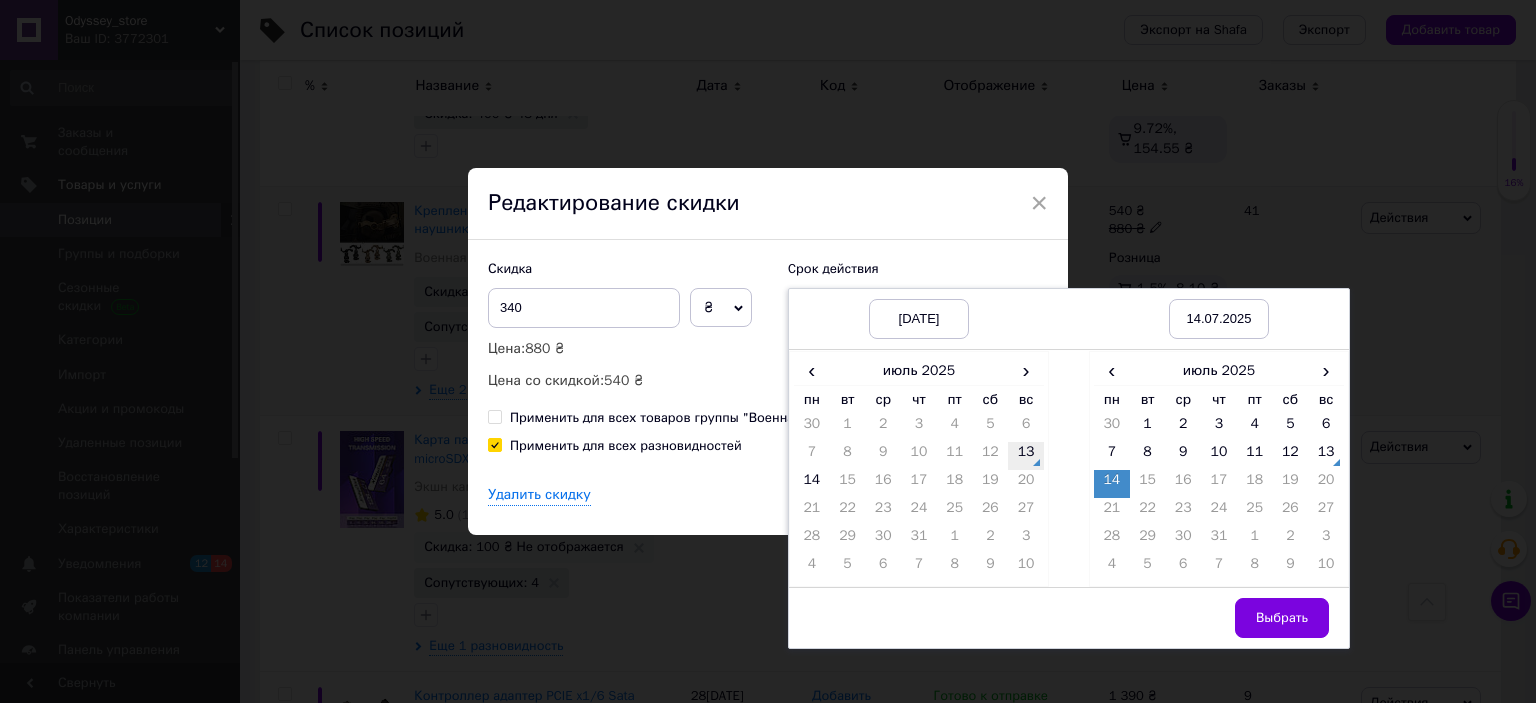 click on "13" at bounding box center (1026, 456) 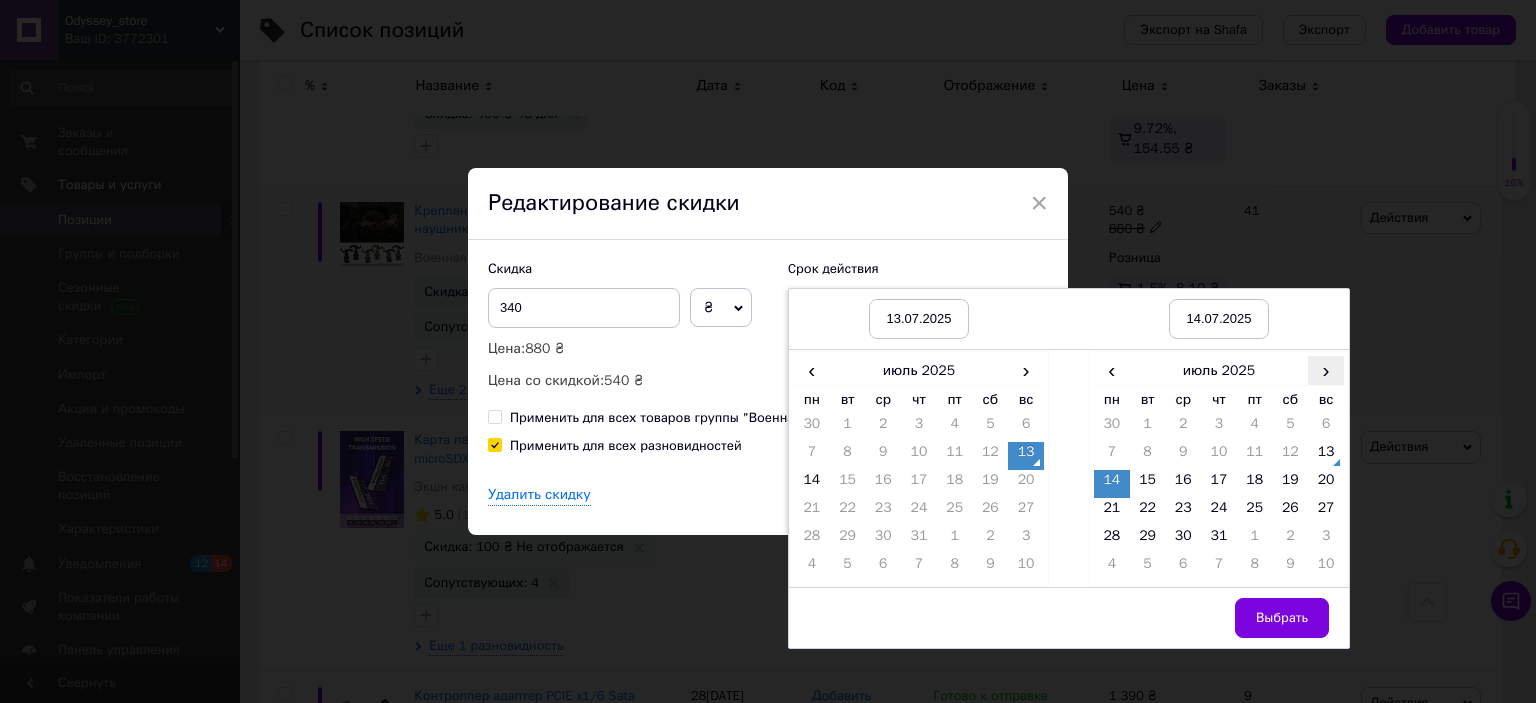 click on "›" at bounding box center (1326, 370) 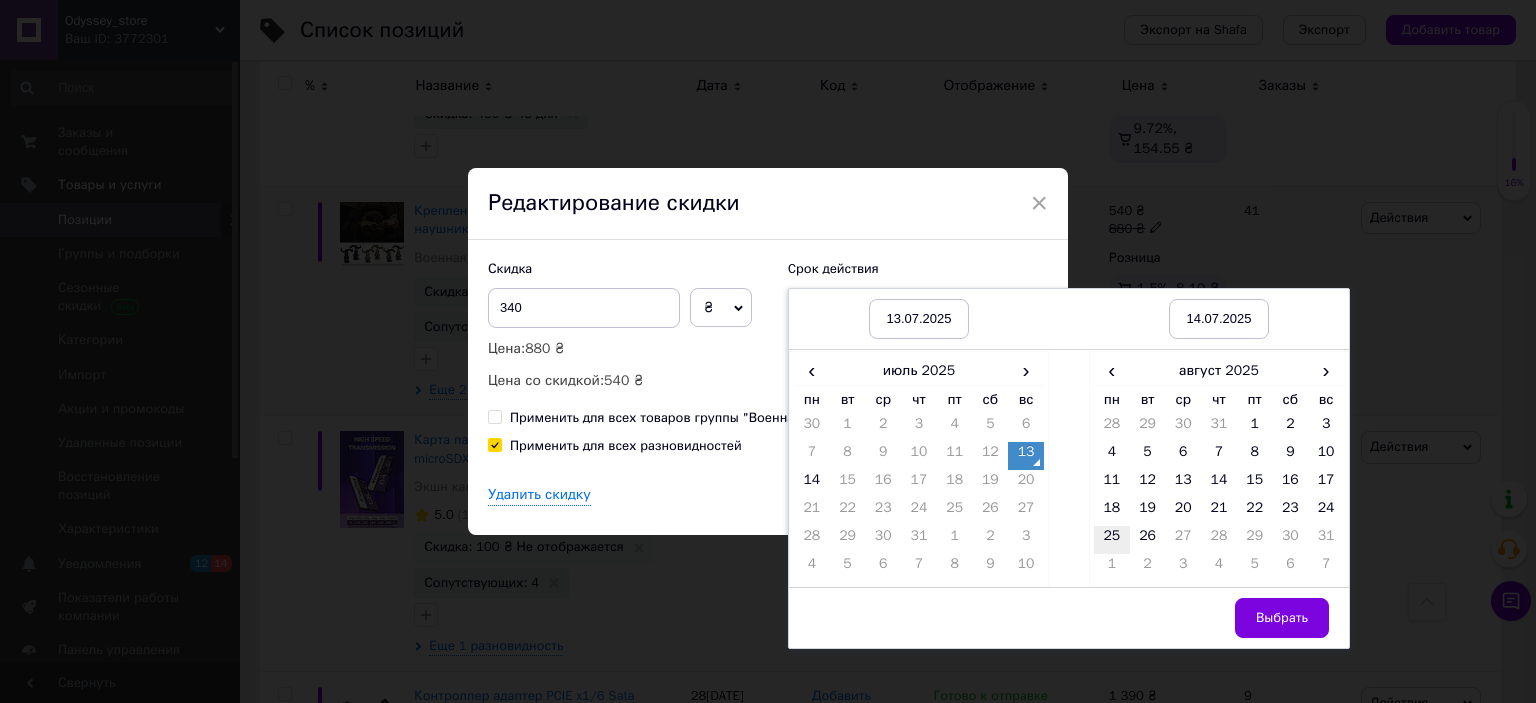 click on "25" at bounding box center (1112, 540) 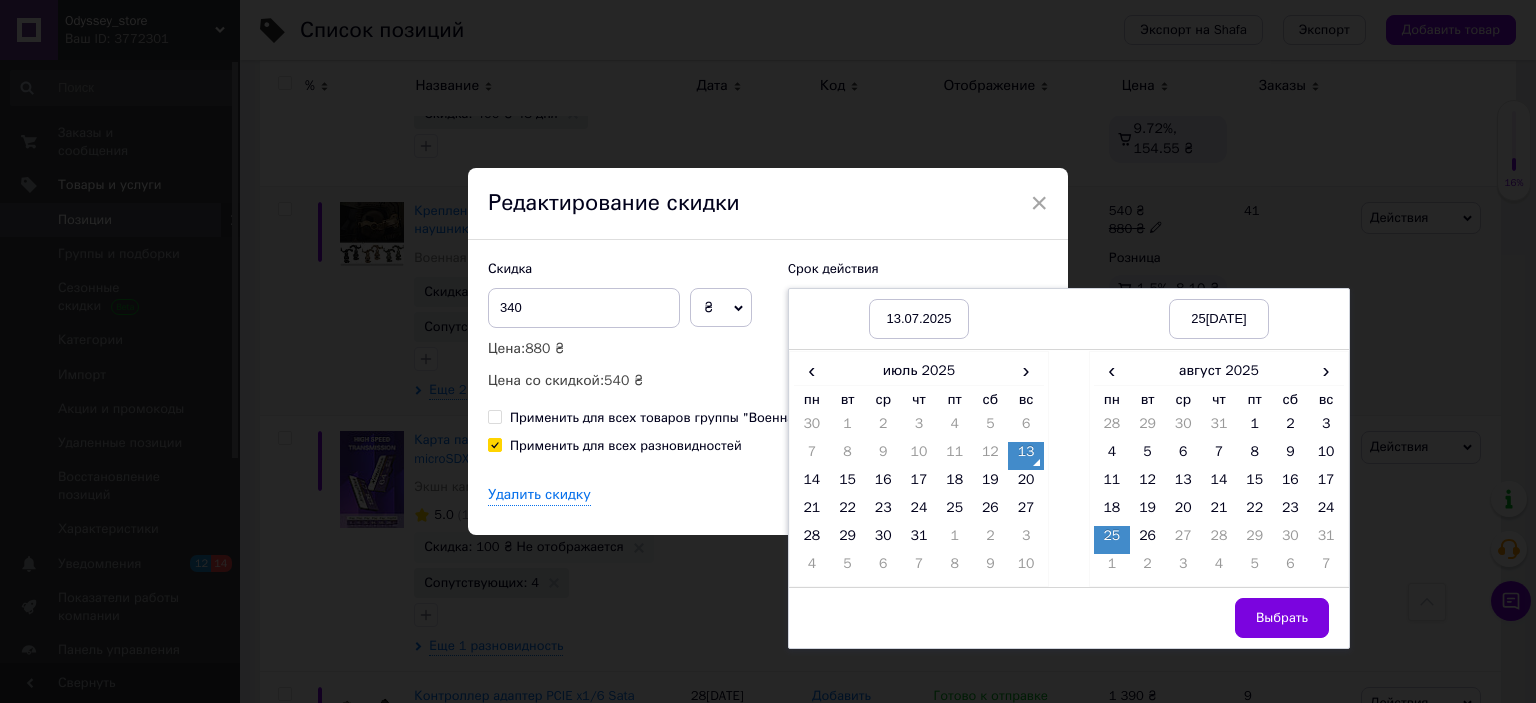 drag, startPoint x: 1272, startPoint y: 617, endPoint x: 1090, endPoint y: 499, distance: 216.9055 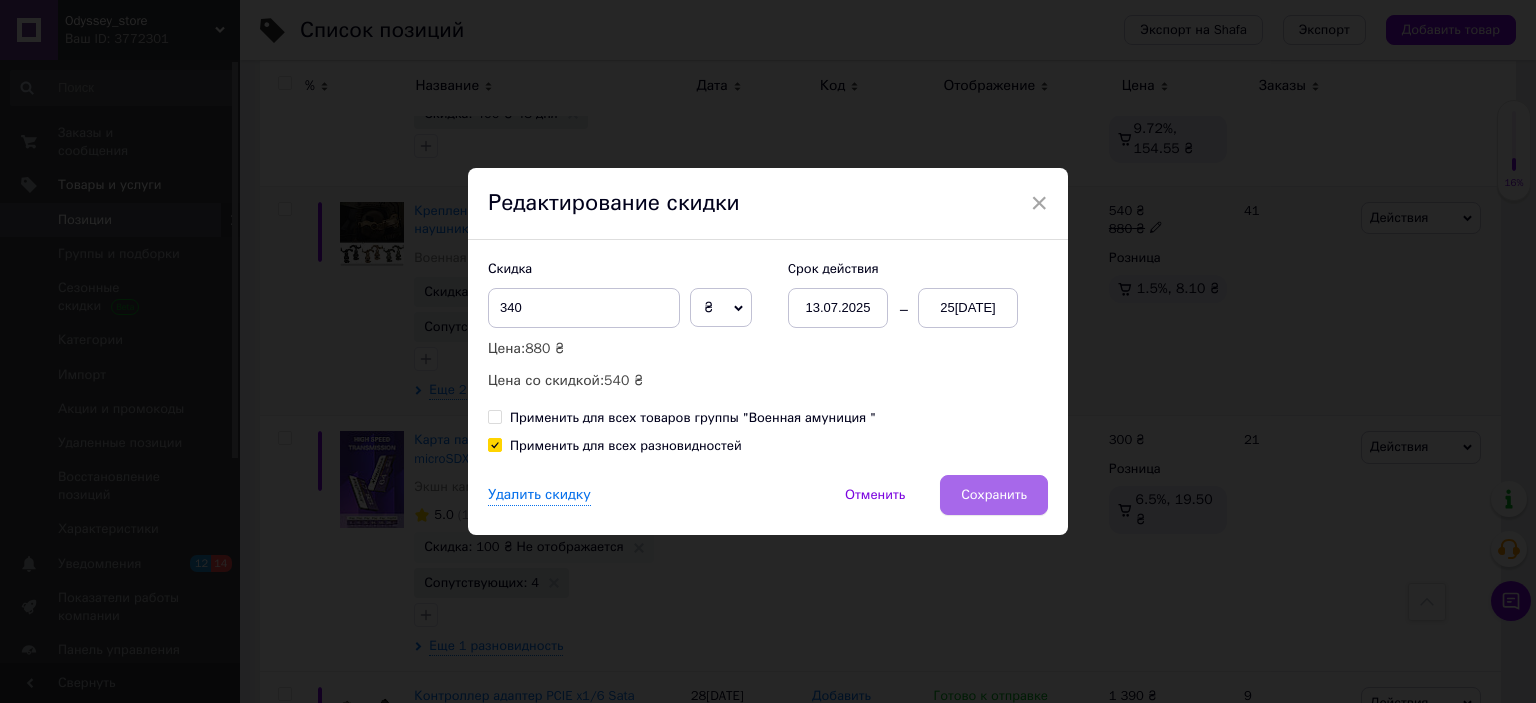 click on "Сохранить" at bounding box center [994, 495] 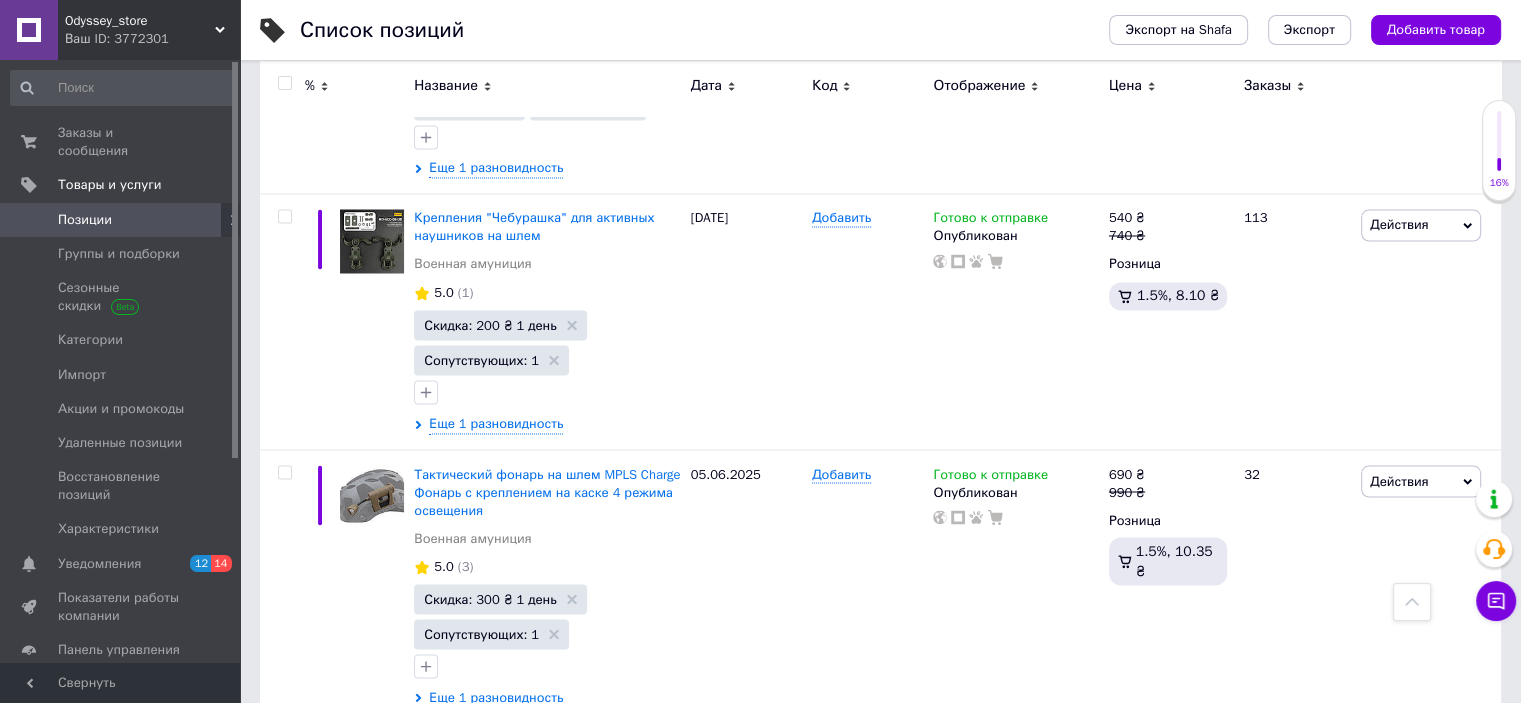 scroll, scrollTop: 3504, scrollLeft: 0, axis: vertical 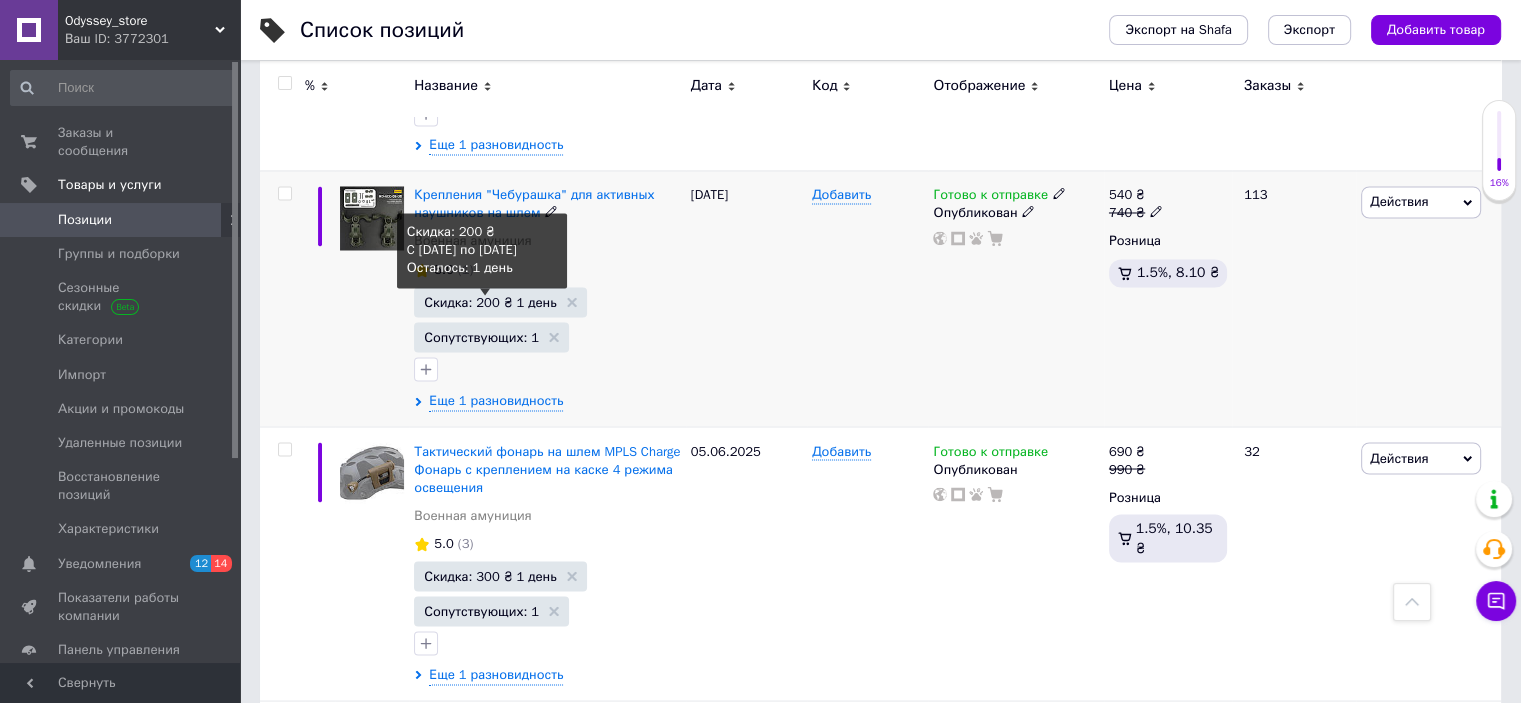 click on "Скидка: 200 ₴ 1 день" at bounding box center (490, 301) 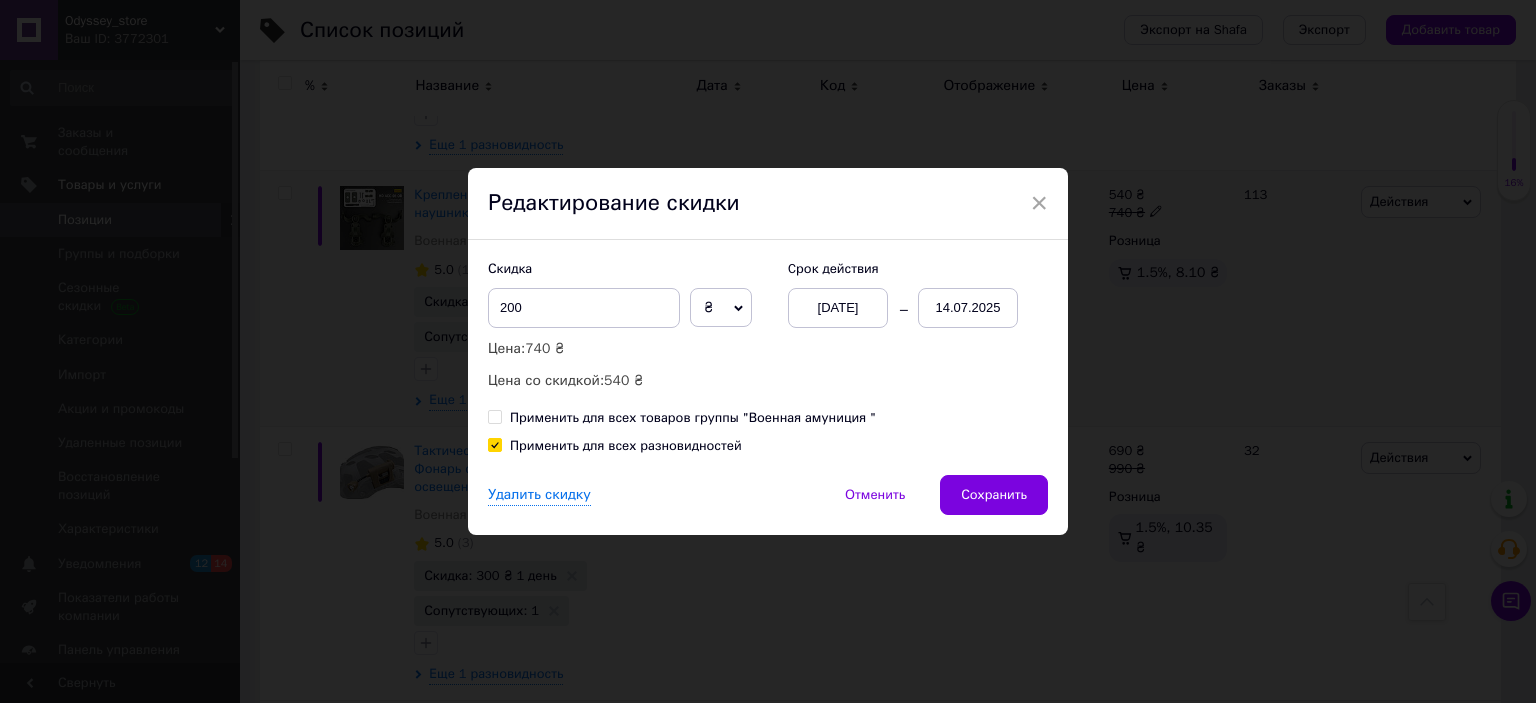 click on "14.07.2025" at bounding box center (968, 308) 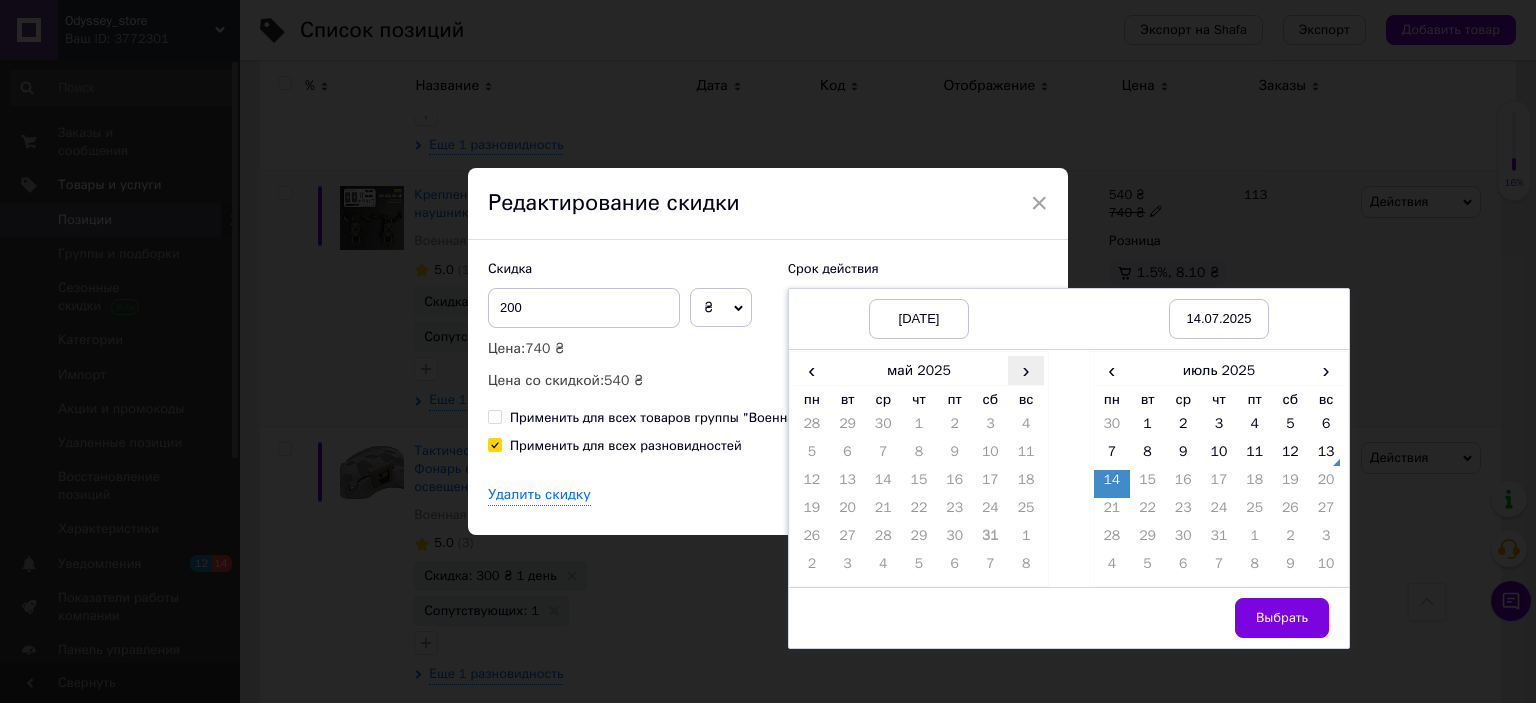 click on "›" at bounding box center (1026, 370) 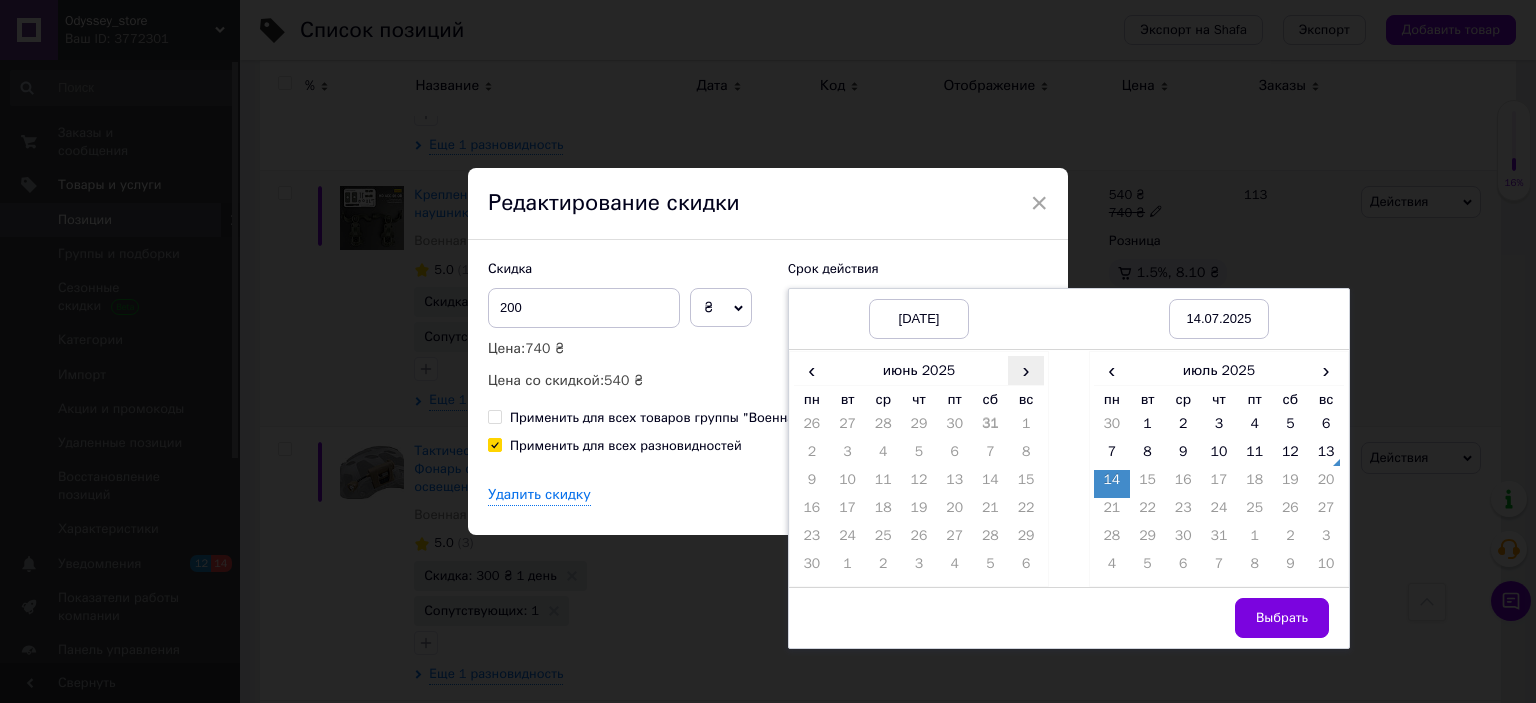click on "›" at bounding box center (1026, 370) 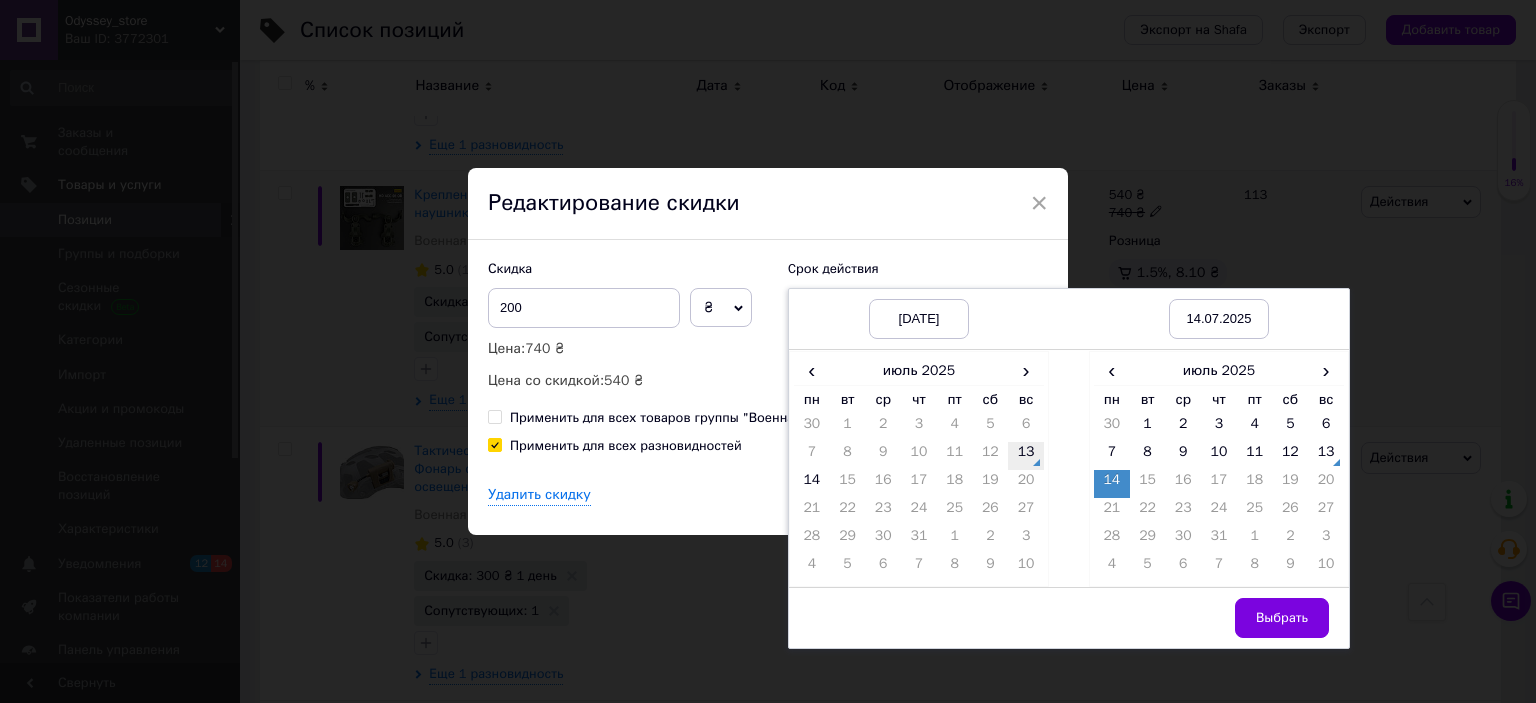 click on "13" at bounding box center (1026, 456) 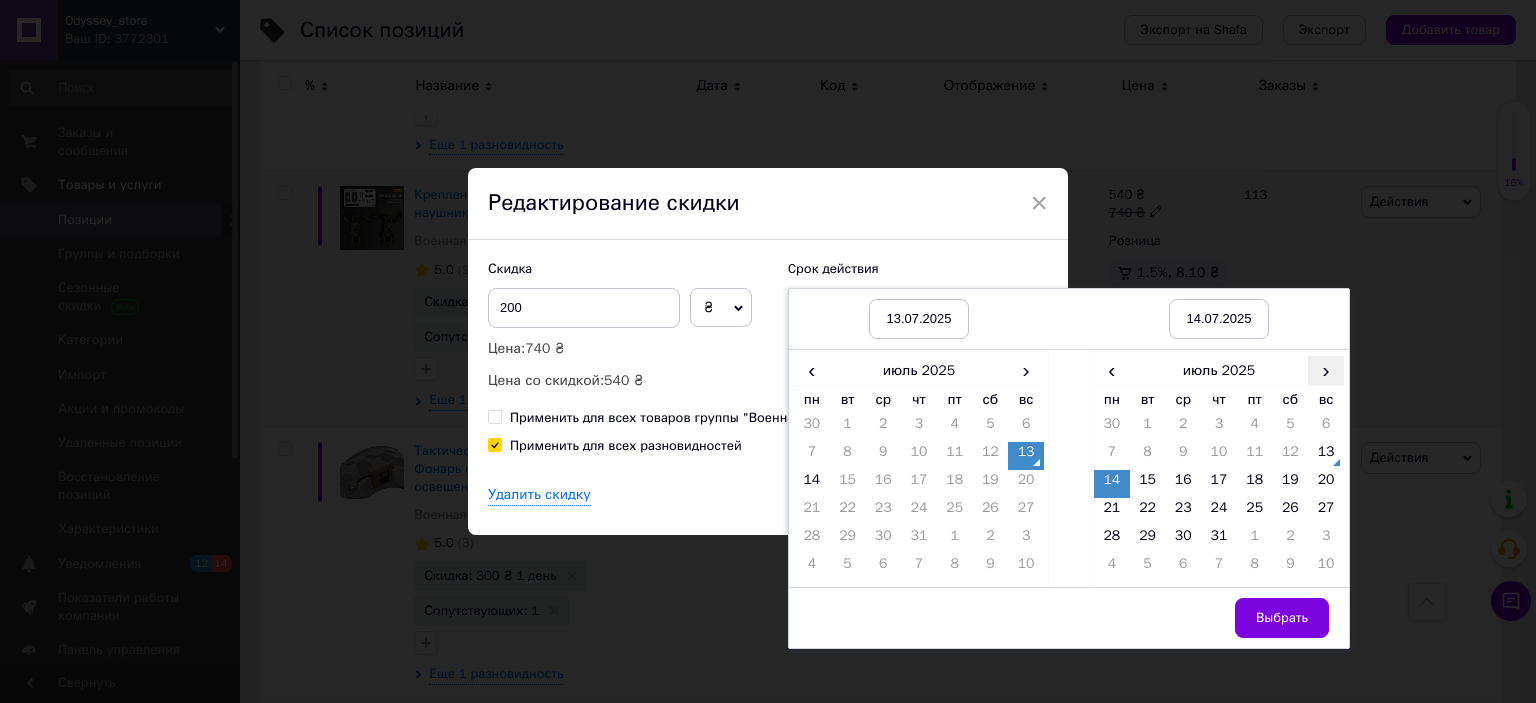 click on "›" at bounding box center [1326, 370] 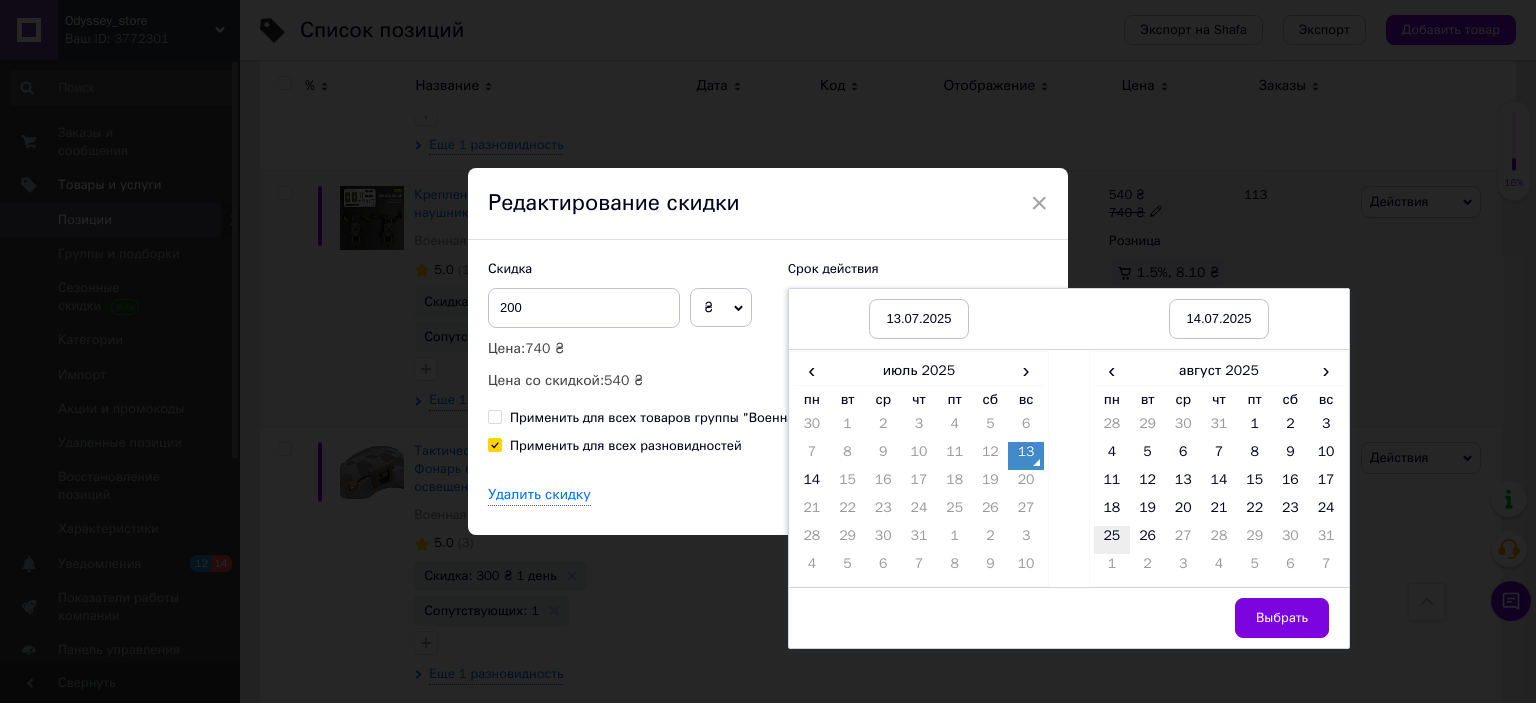 click on "25" at bounding box center (1112, 540) 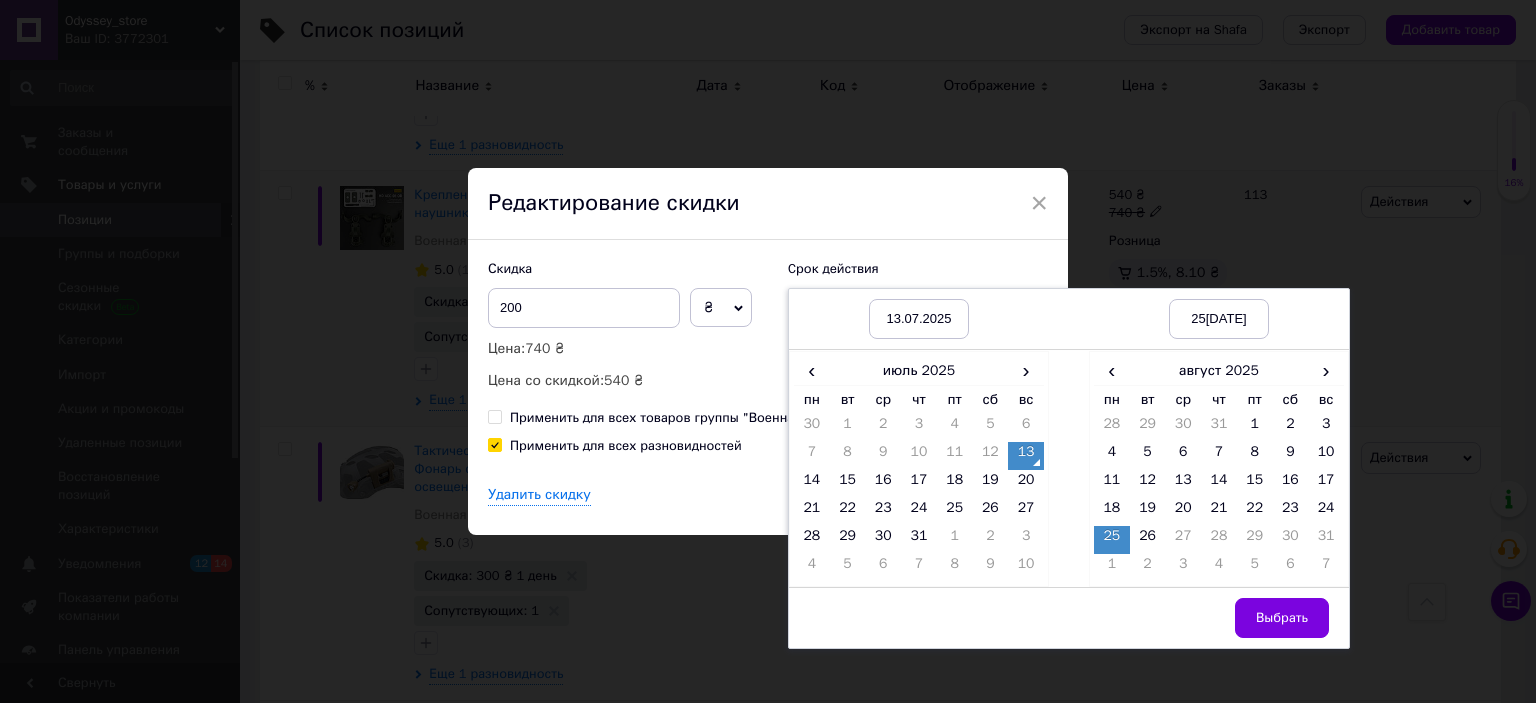 drag, startPoint x: 1256, startPoint y: 624, endPoint x: 1110, endPoint y: 527, distance: 175.28548 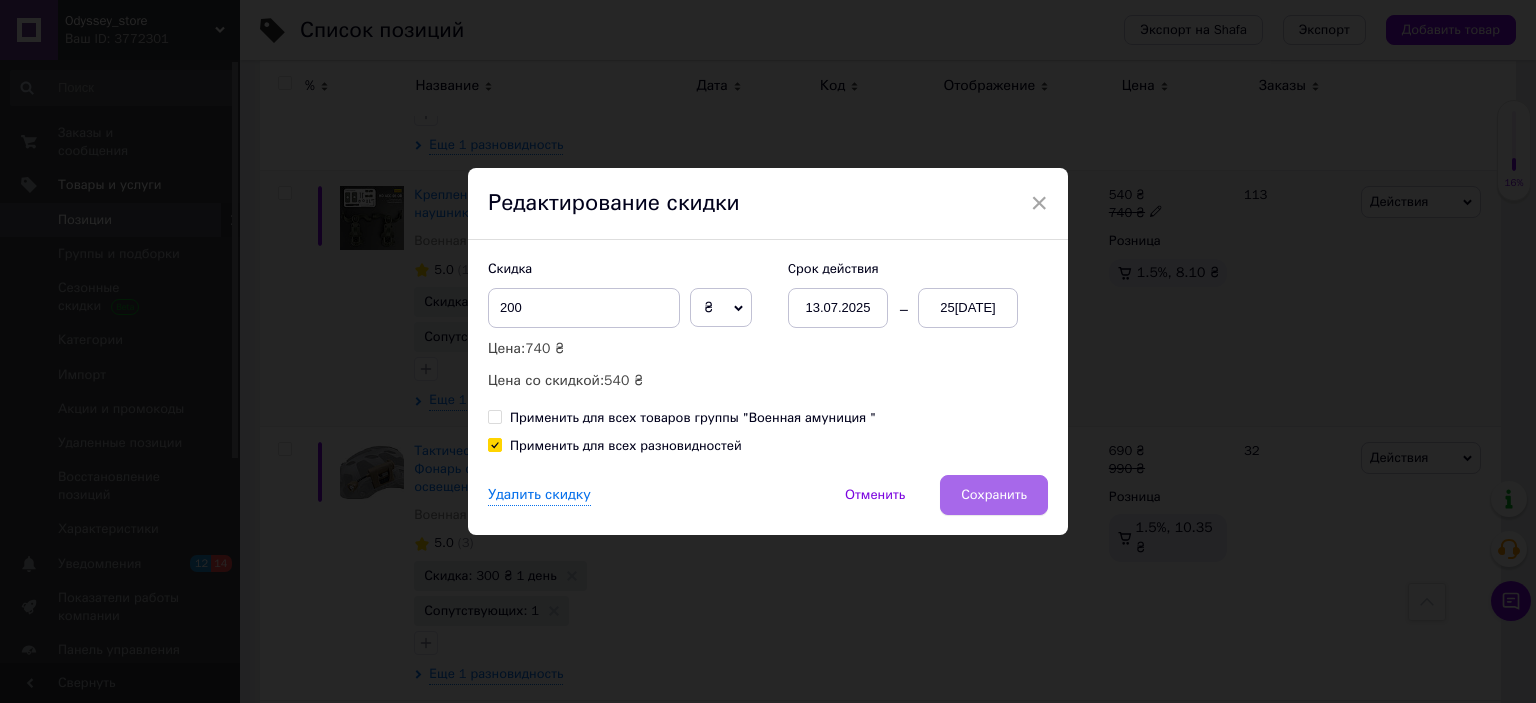 click on "Сохранить" at bounding box center (994, 495) 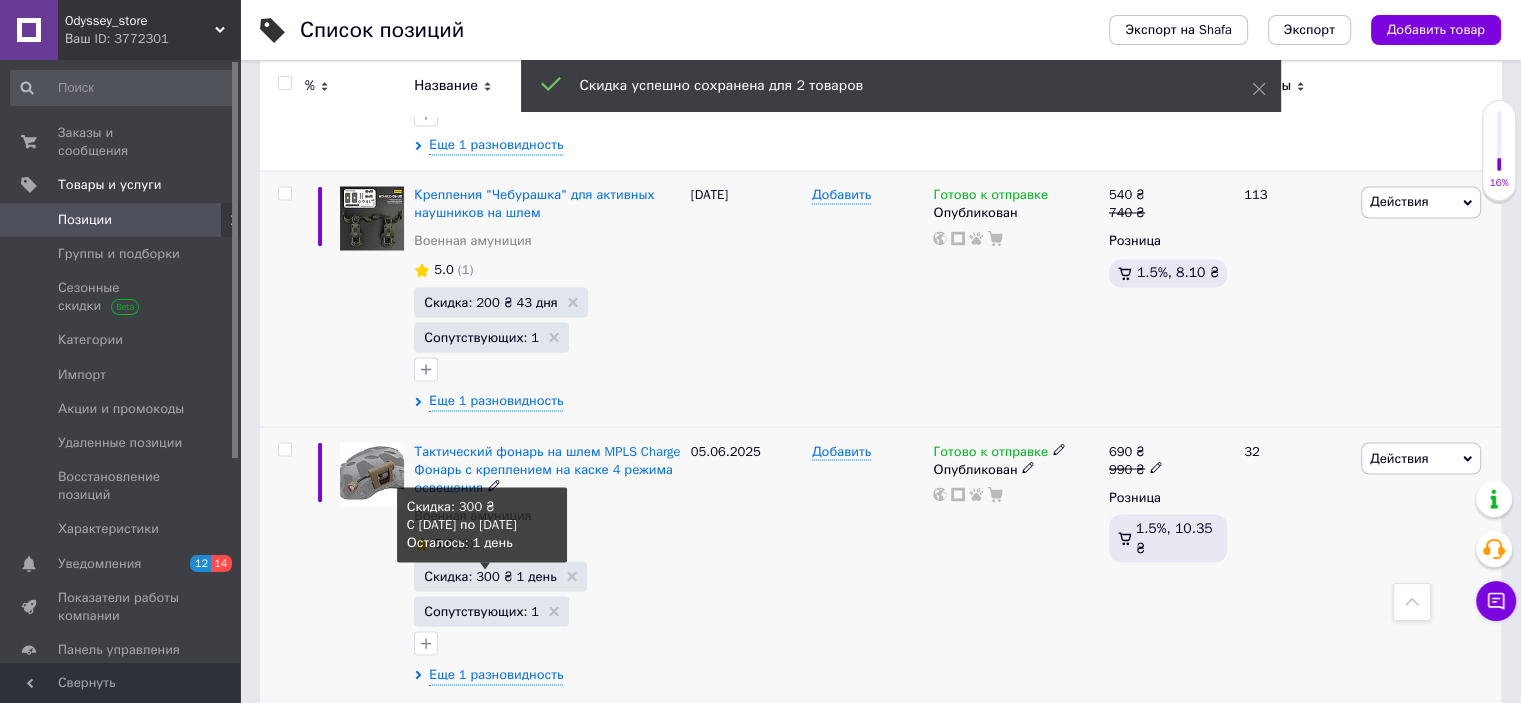 click on "Скидка: 300 ₴ 1 день" at bounding box center (490, 575) 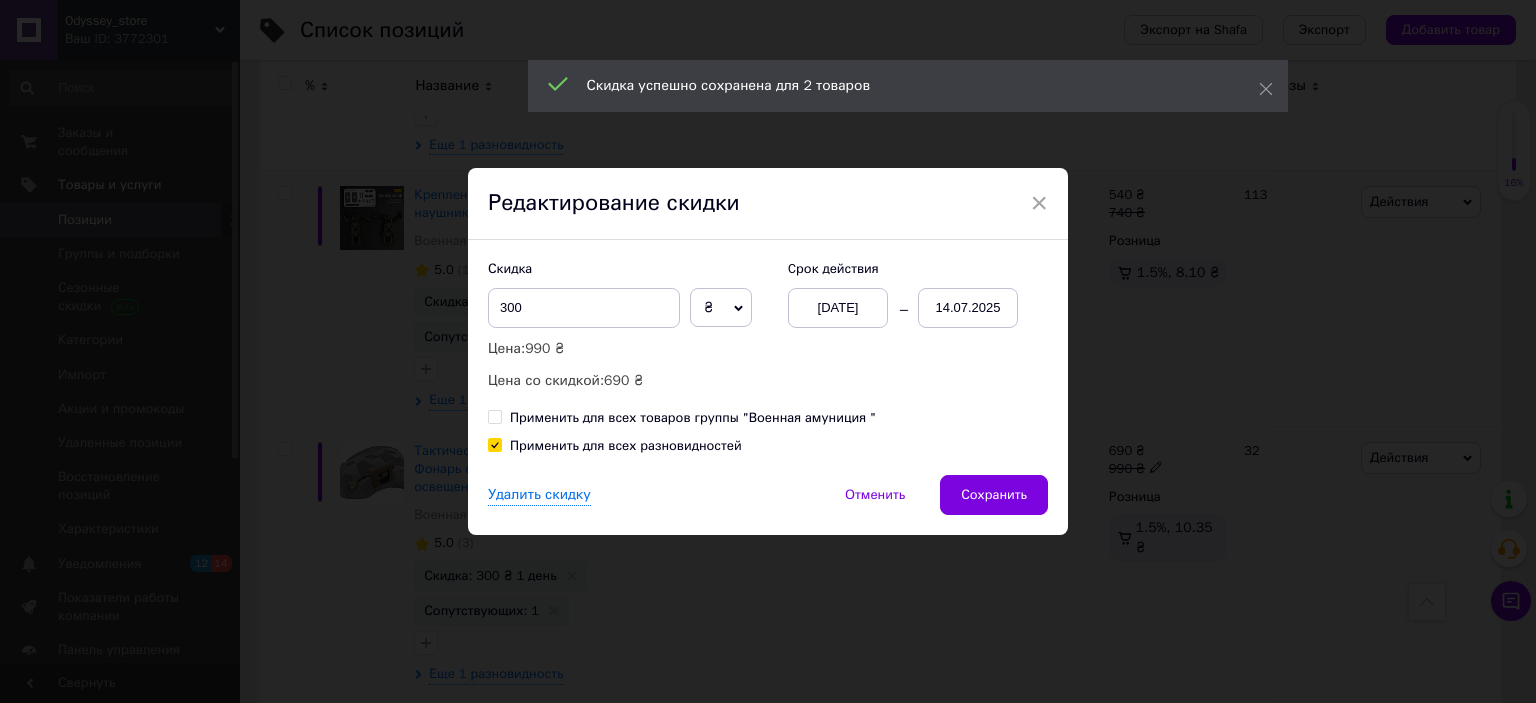 click on "14.07.2025" at bounding box center [968, 308] 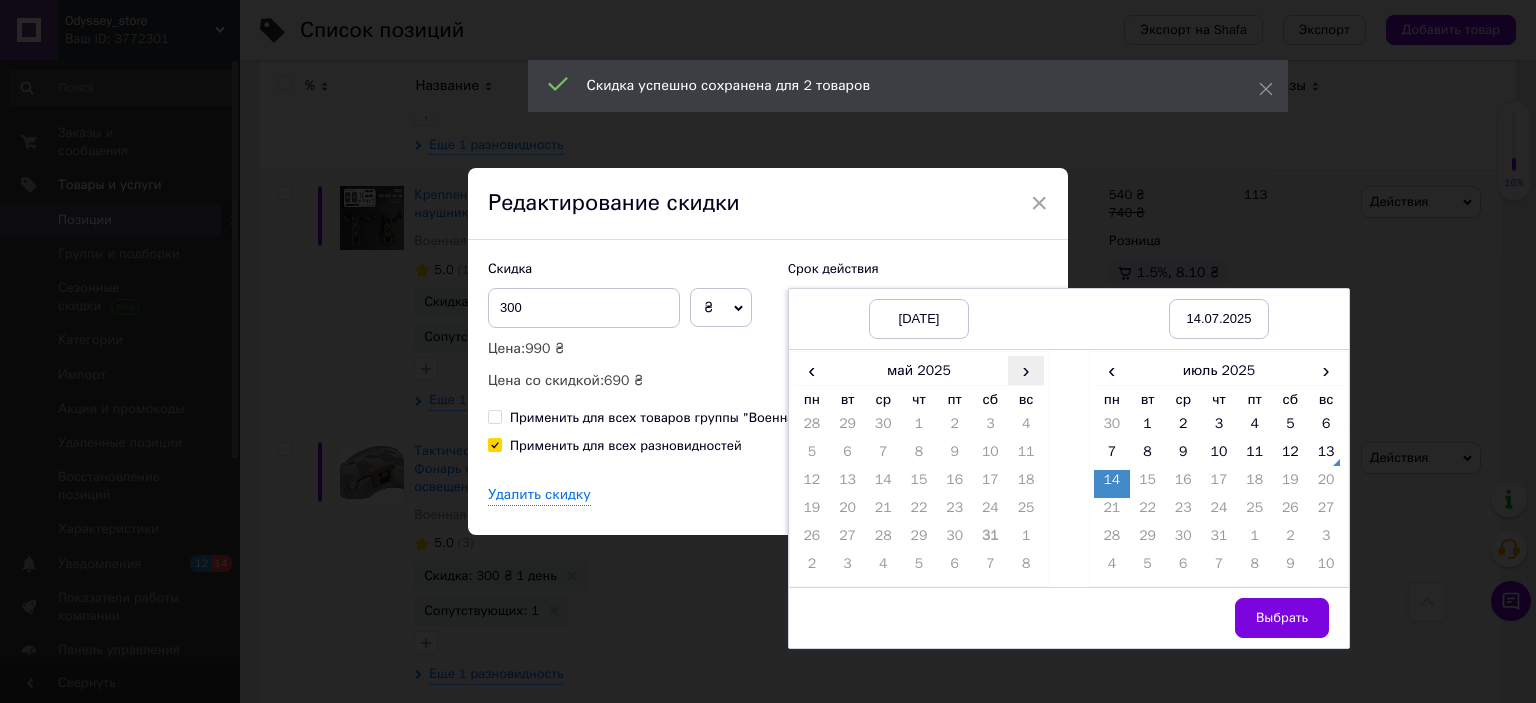 click on "›" at bounding box center (1026, 370) 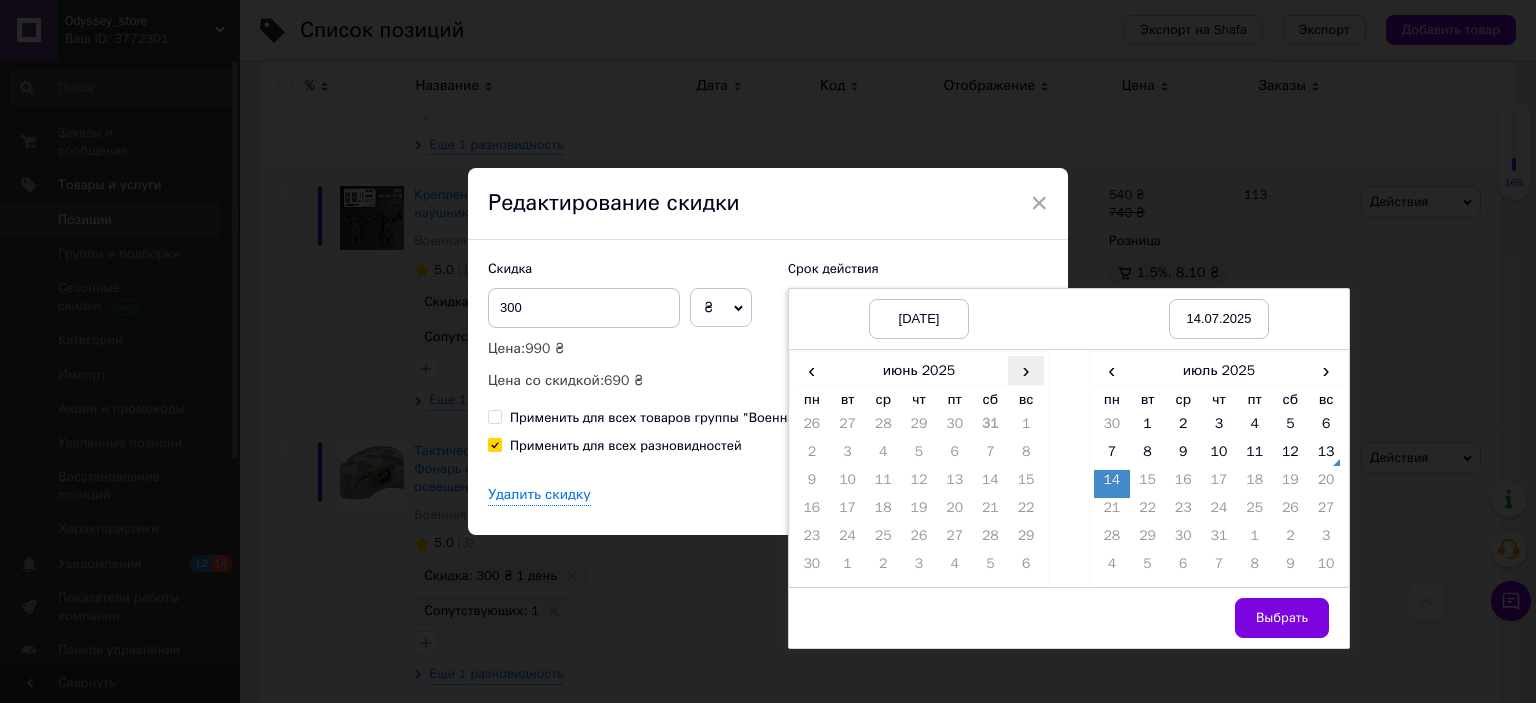 click on "›" at bounding box center [1026, 370] 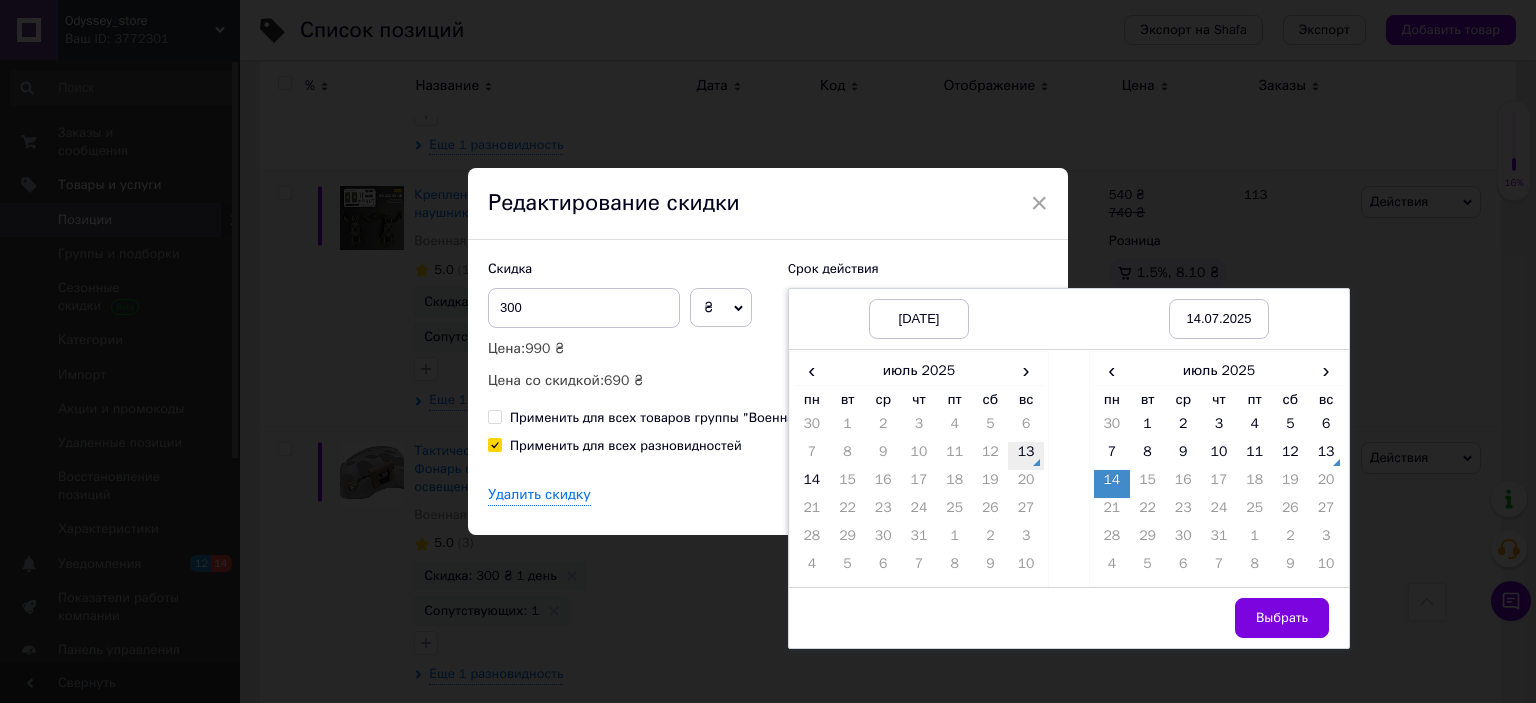 click on "13" at bounding box center (1026, 456) 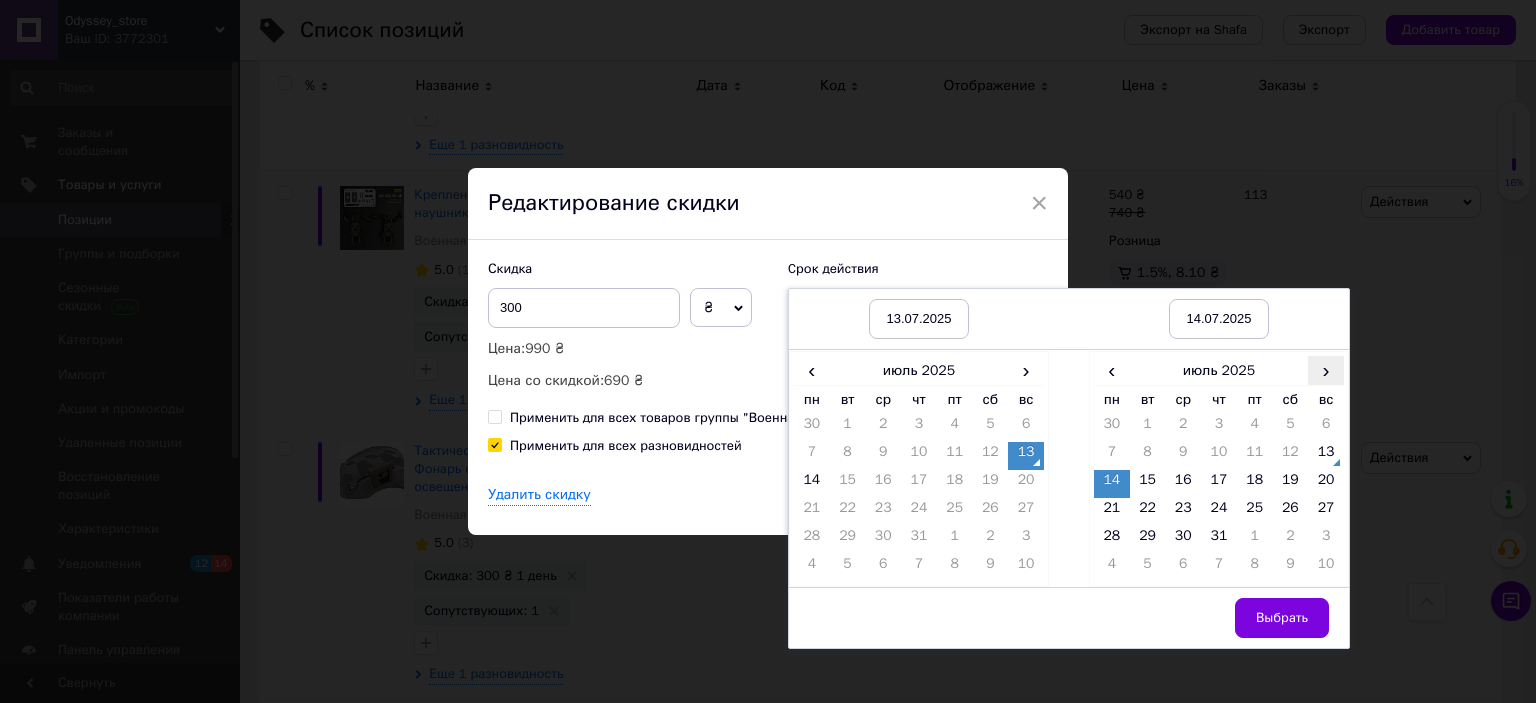 click on "›" at bounding box center [1326, 370] 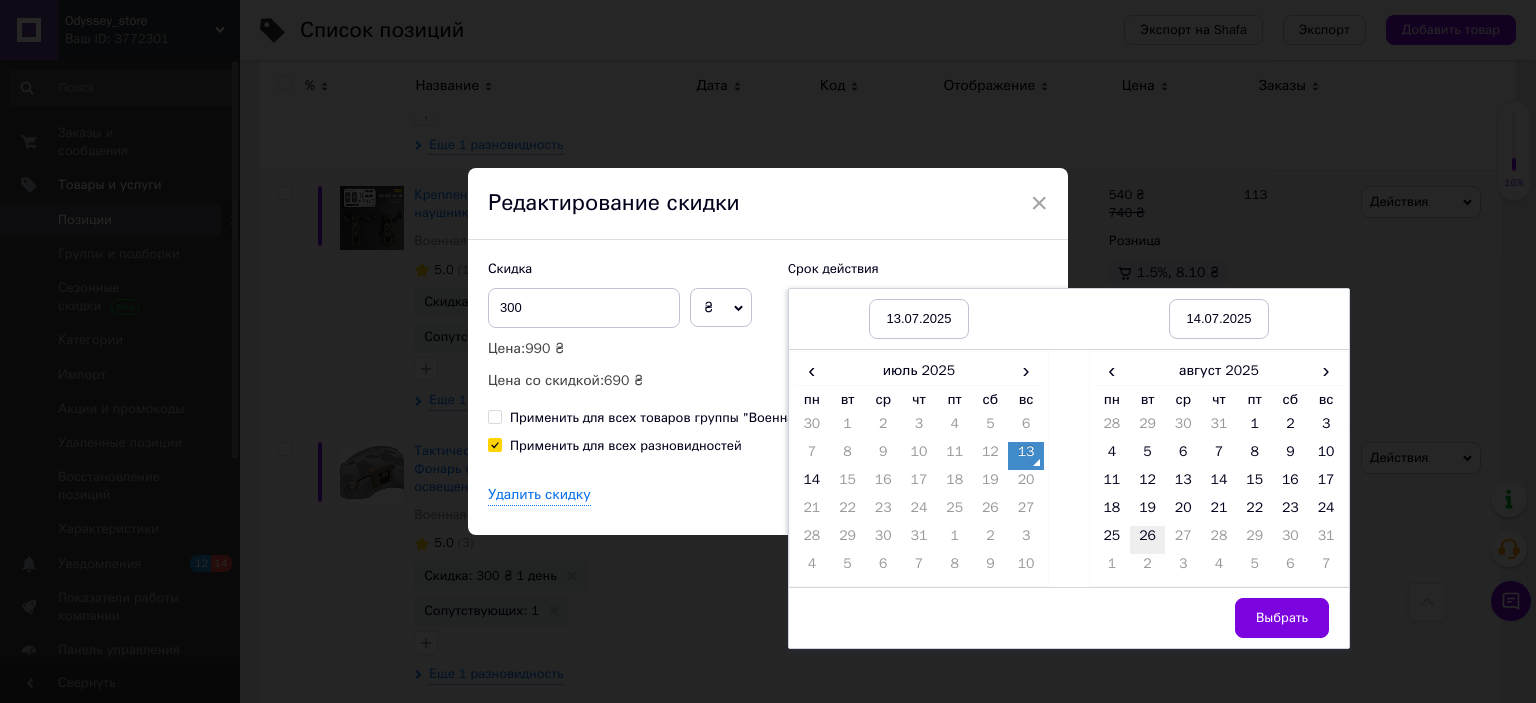 drag, startPoint x: 1090, startPoint y: 536, endPoint x: 1139, endPoint y: 547, distance: 50.219517 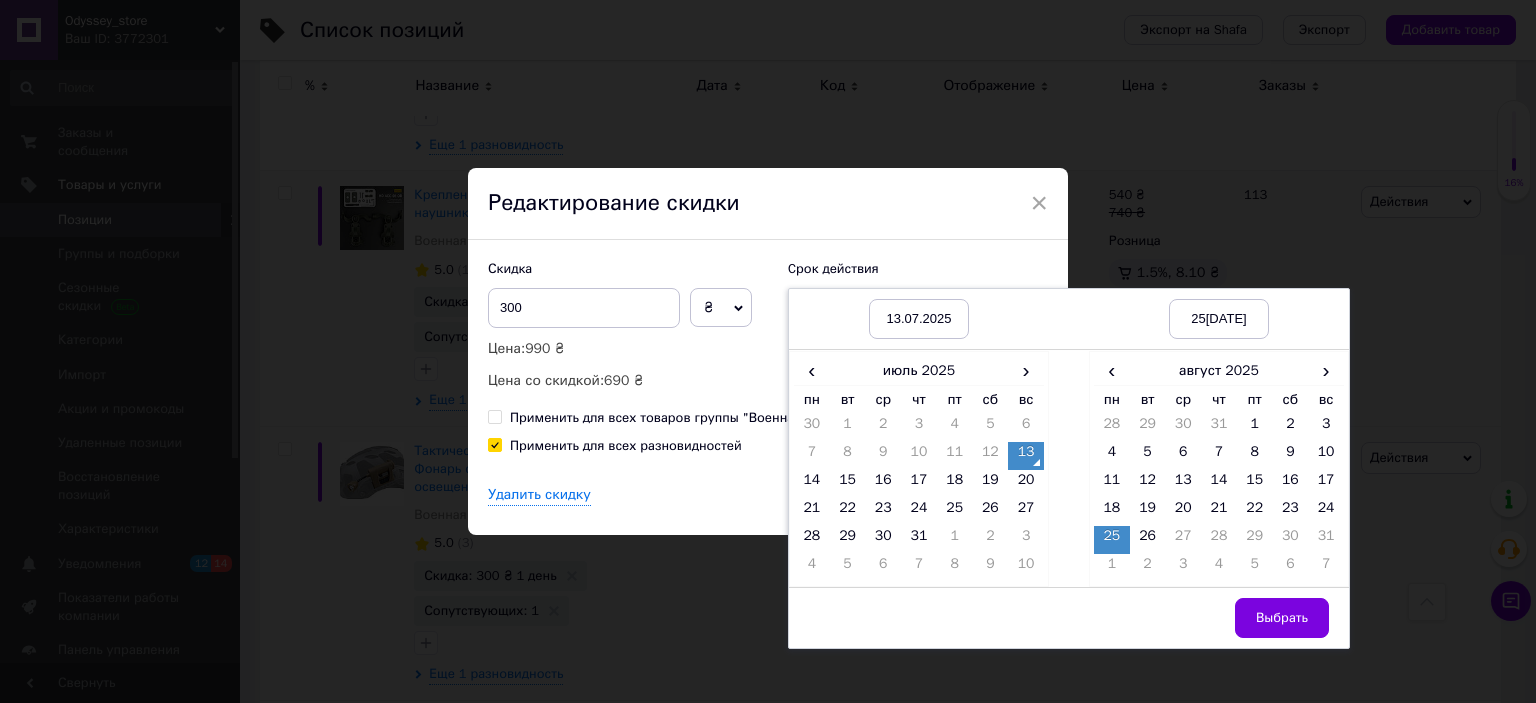 click on "Выбрать" at bounding box center [1282, 618] 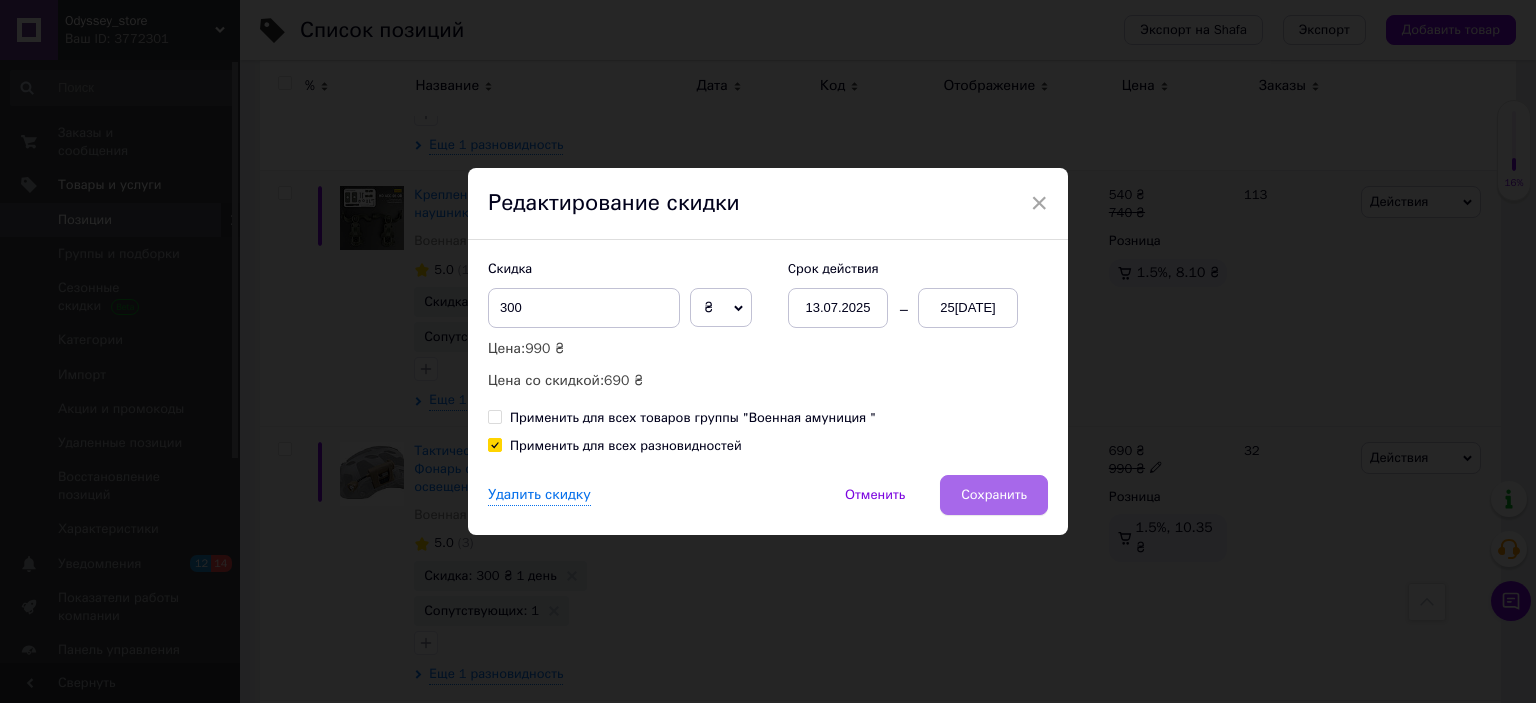 click on "Сохранить" at bounding box center (994, 495) 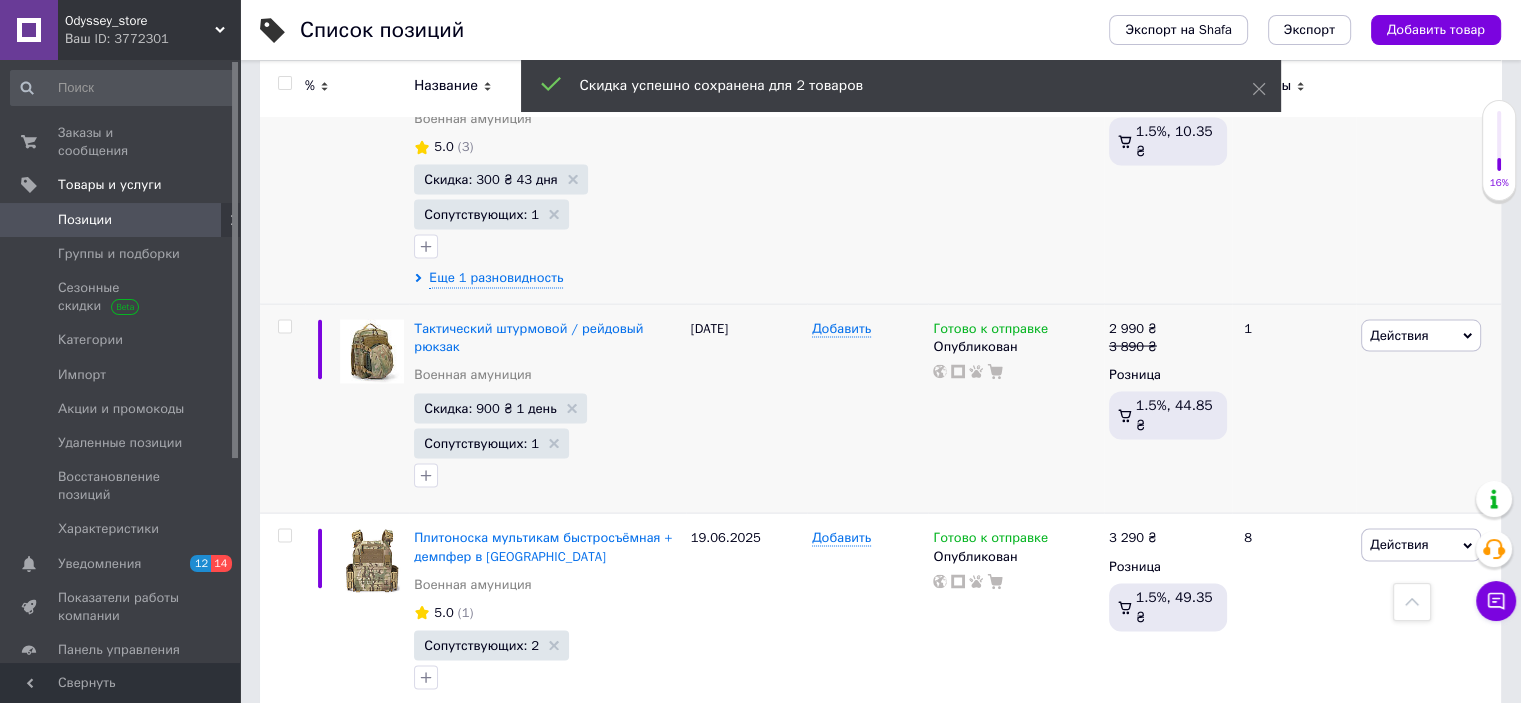 scroll, scrollTop: 3904, scrollLeft: 0, axis: vertical 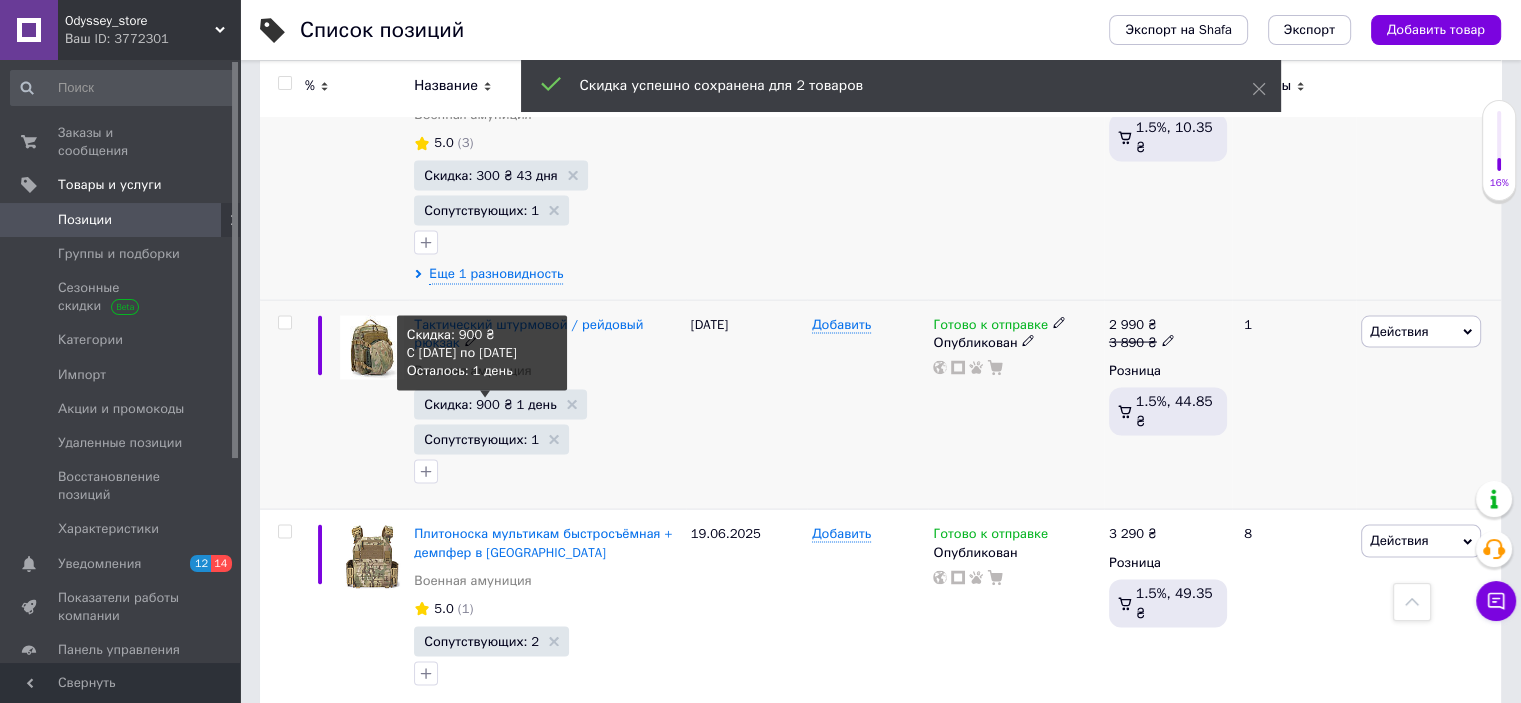 click on "Скидка: 900 ₴ 1 день" at bounding box center (490, 404) 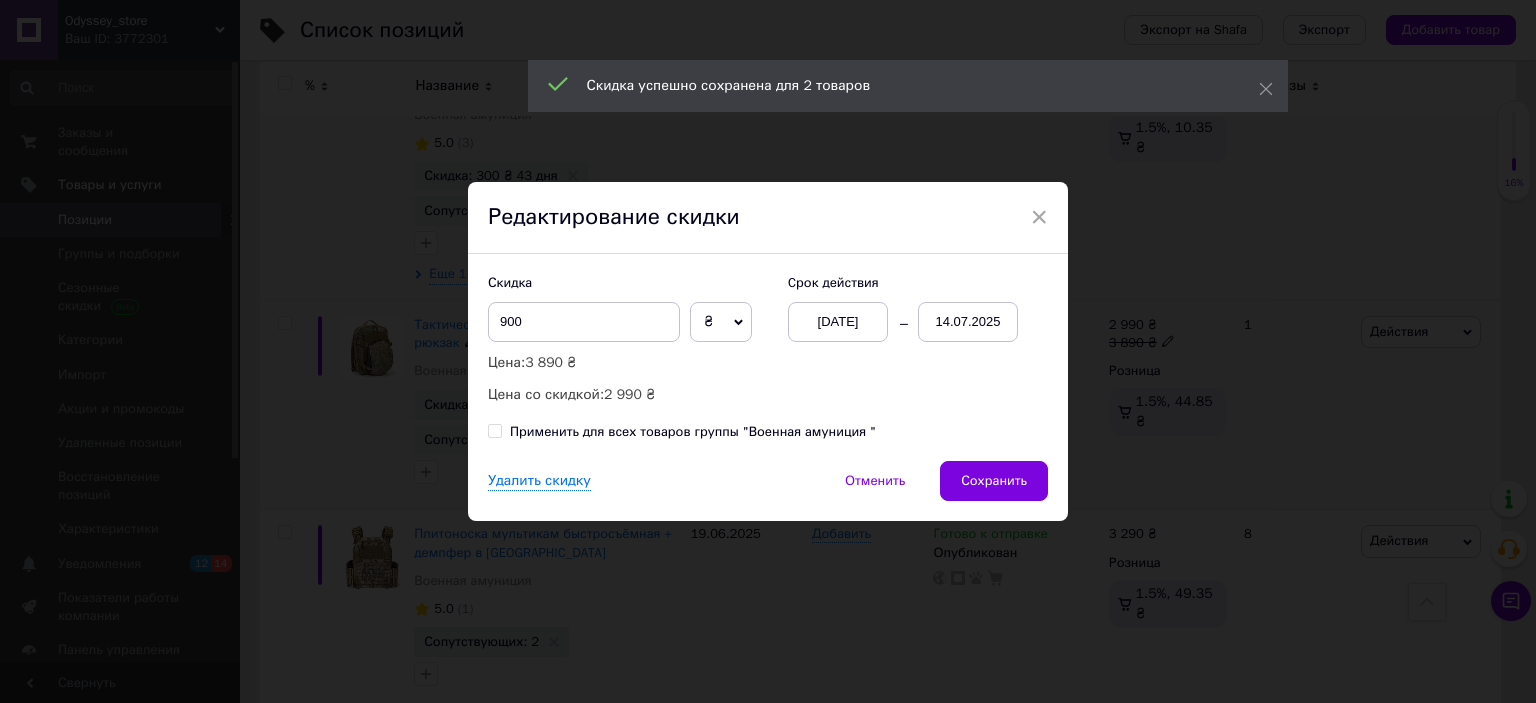 click on "14.07.2025" at bounding box center [968, 322] 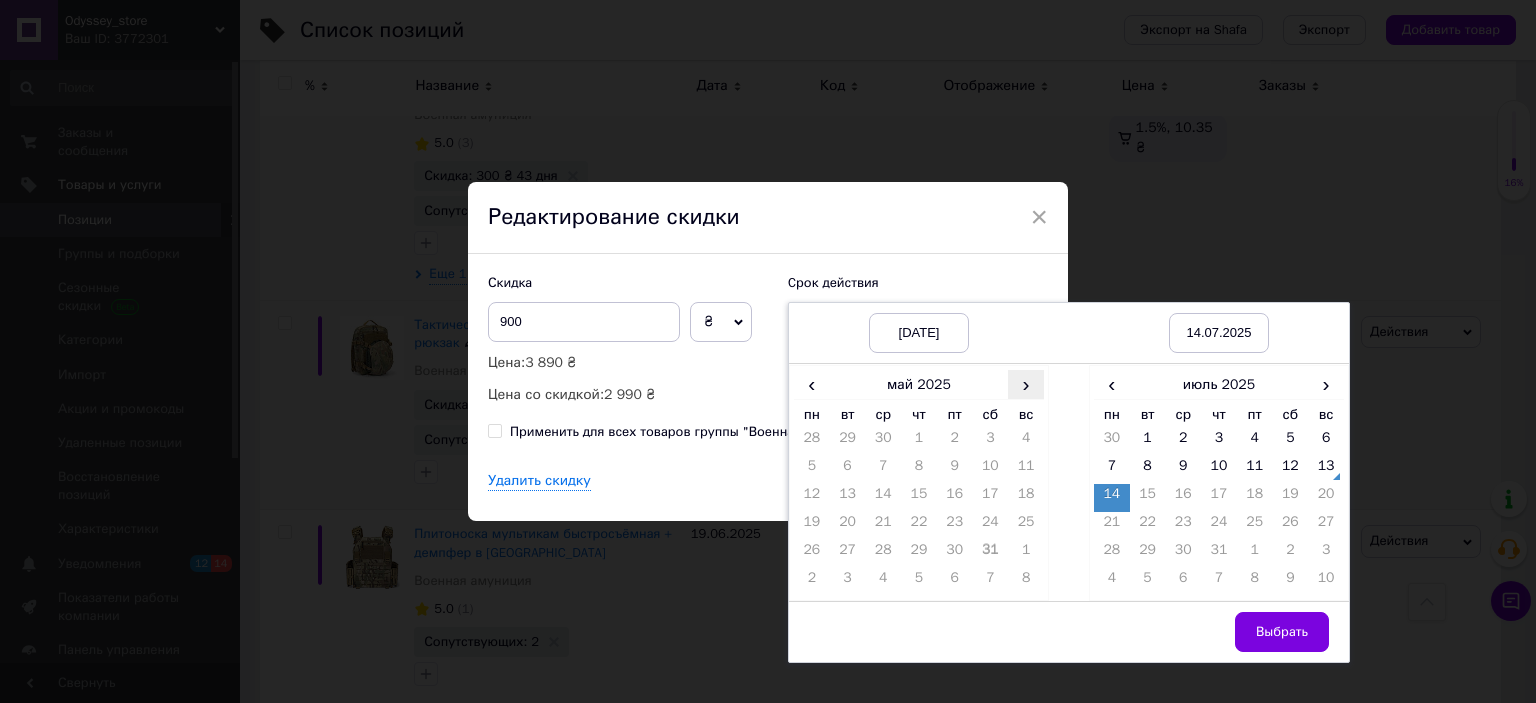 click on "›" at bounding box center [1026, 384] 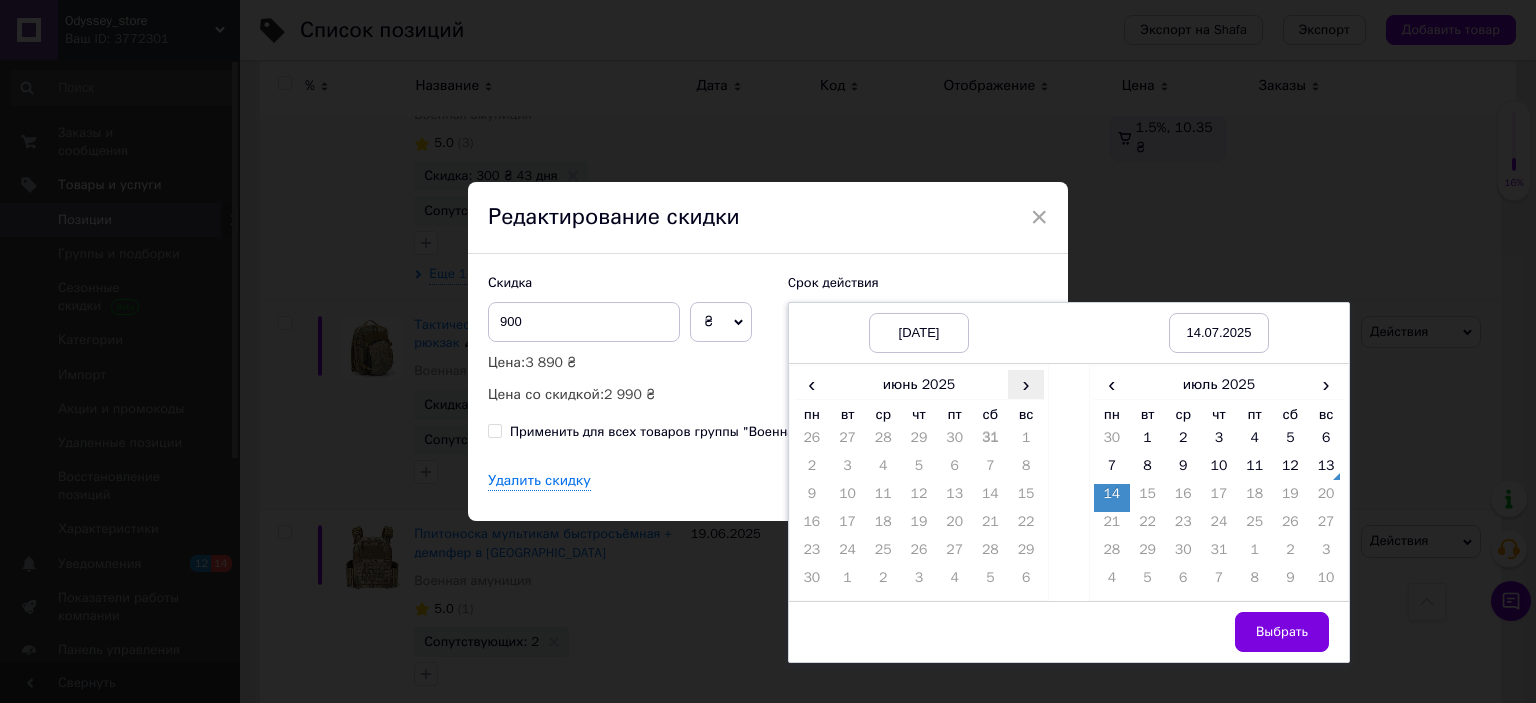 click on "›" at bounding box center (1026, 384) 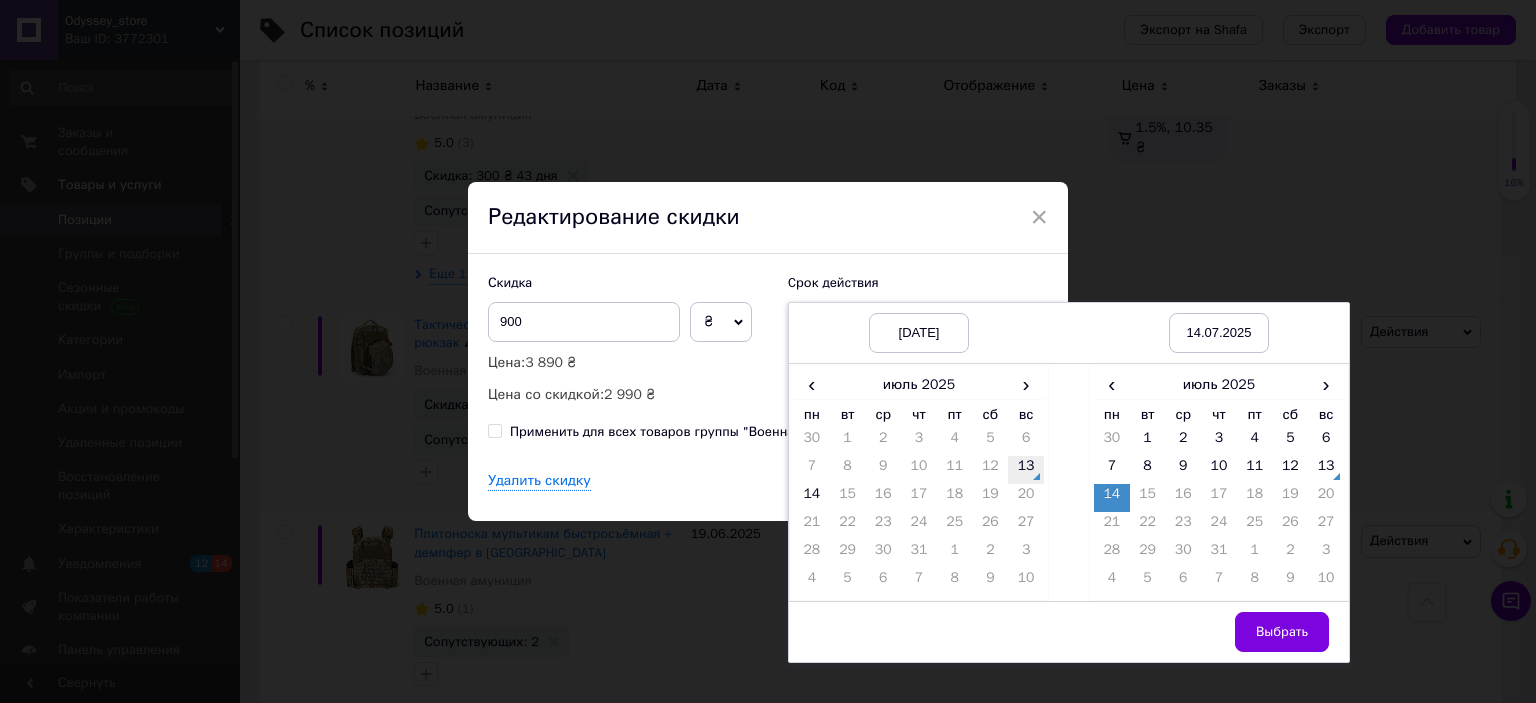 click on "13" at bounding box center [1026, 470] 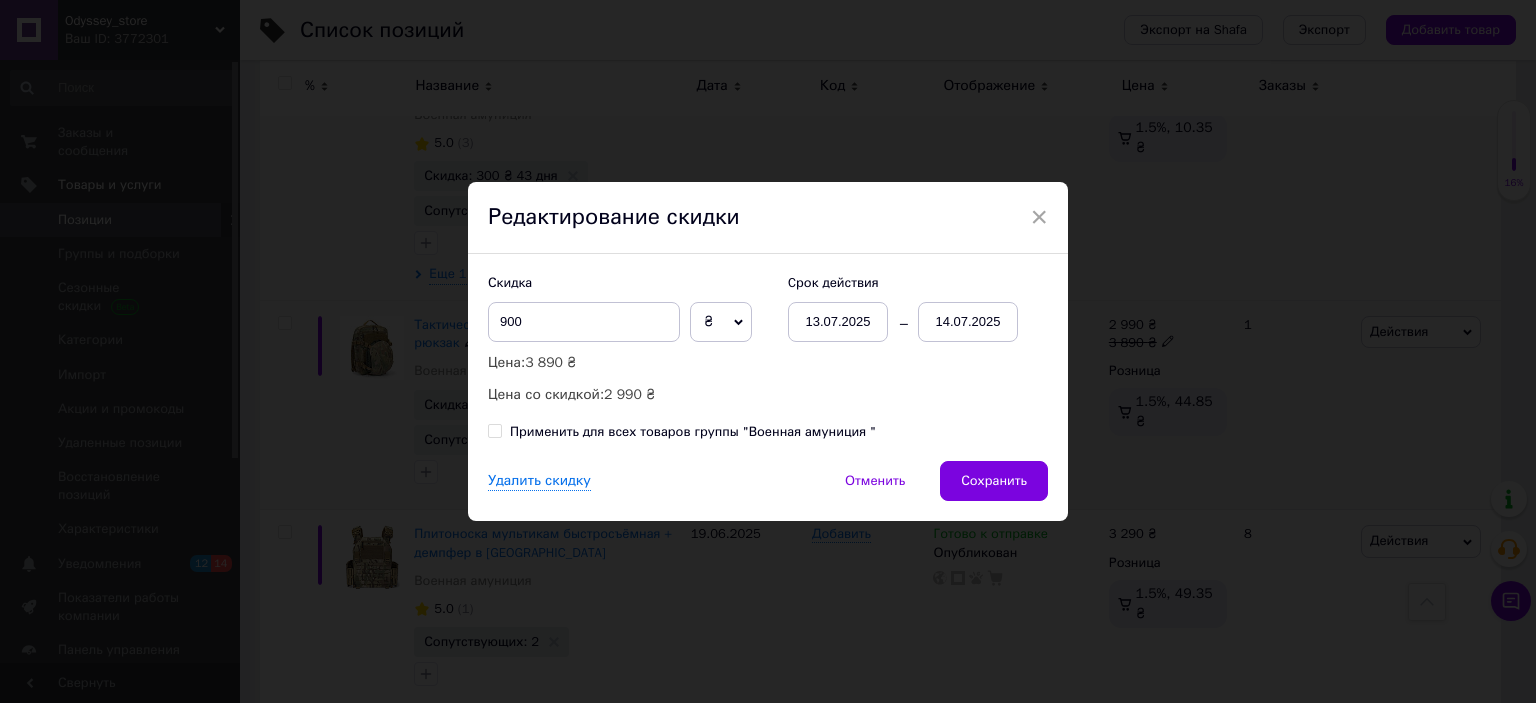 click on "× Редактирование скидки Скидка 900 ₴ % Цена:  3 890   ₴ Цена со скидкой:  2 990   ₴ Cрок действия [DATE] [DATE] Применить для всех товаров группы "Военная амуниция " Удалить скидку   Отменить   Сохранить" at bounding box center (768, 351) 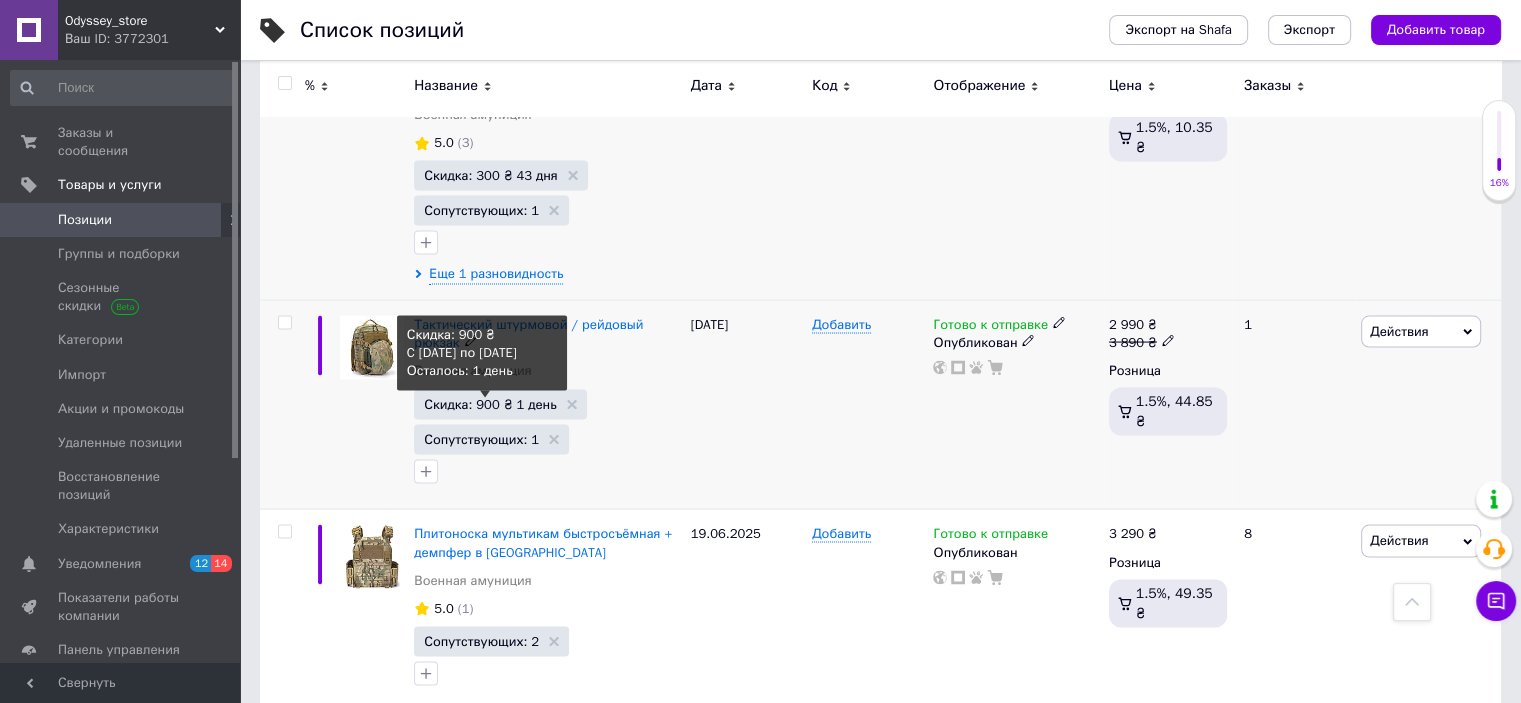 click on "Скидка: 900 ₴ 1 день" at bounding box center (490, 404) 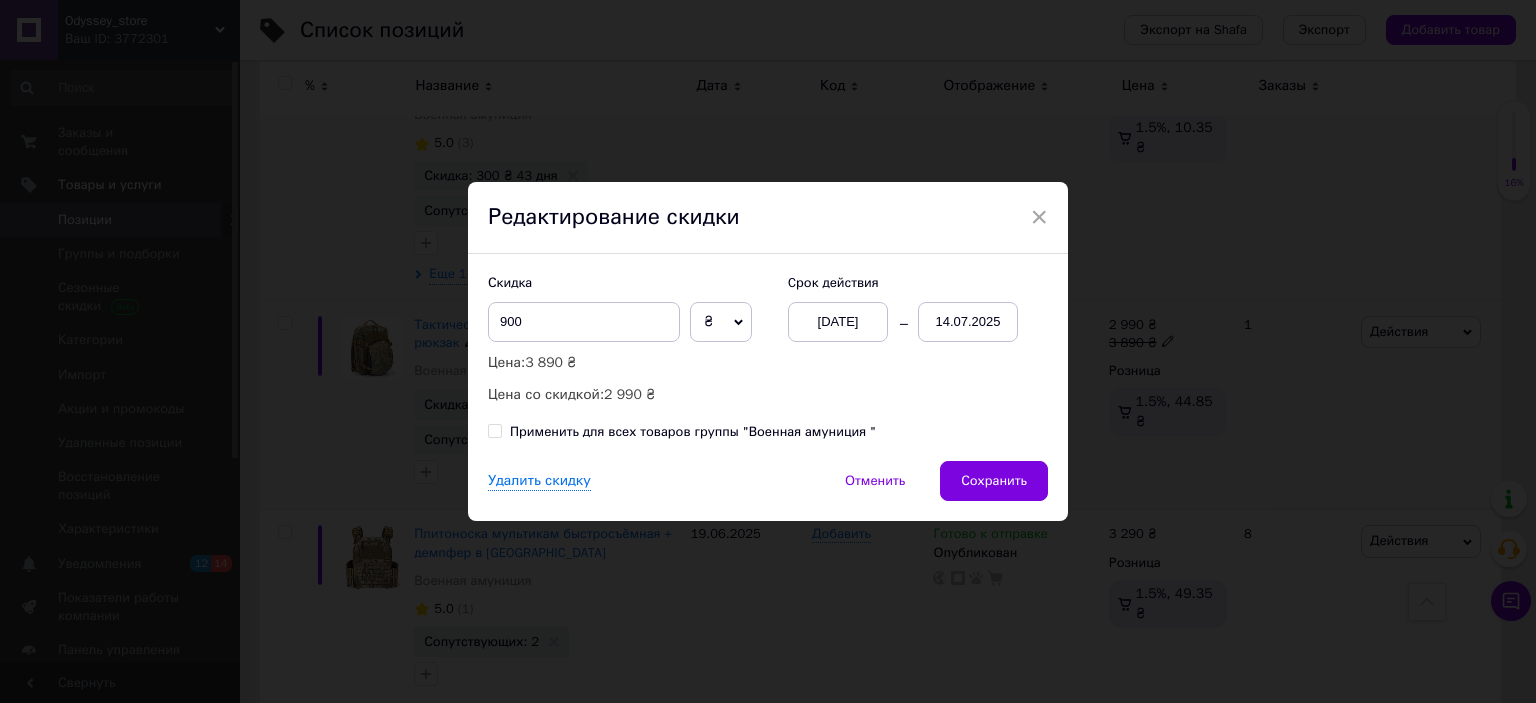 click on "14.07.2025" at bounding box center (968, 322) 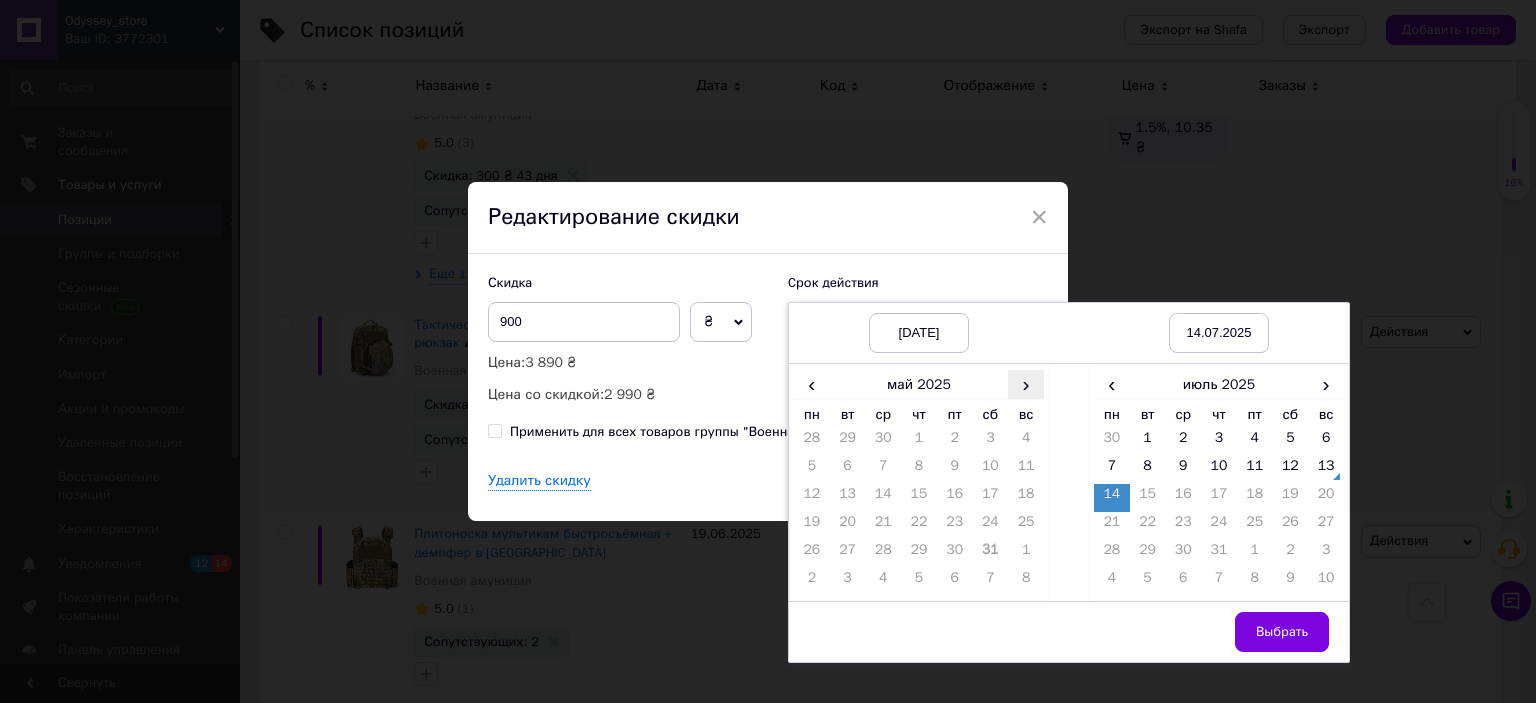 click on "›" at bounding box center [1026, 384] 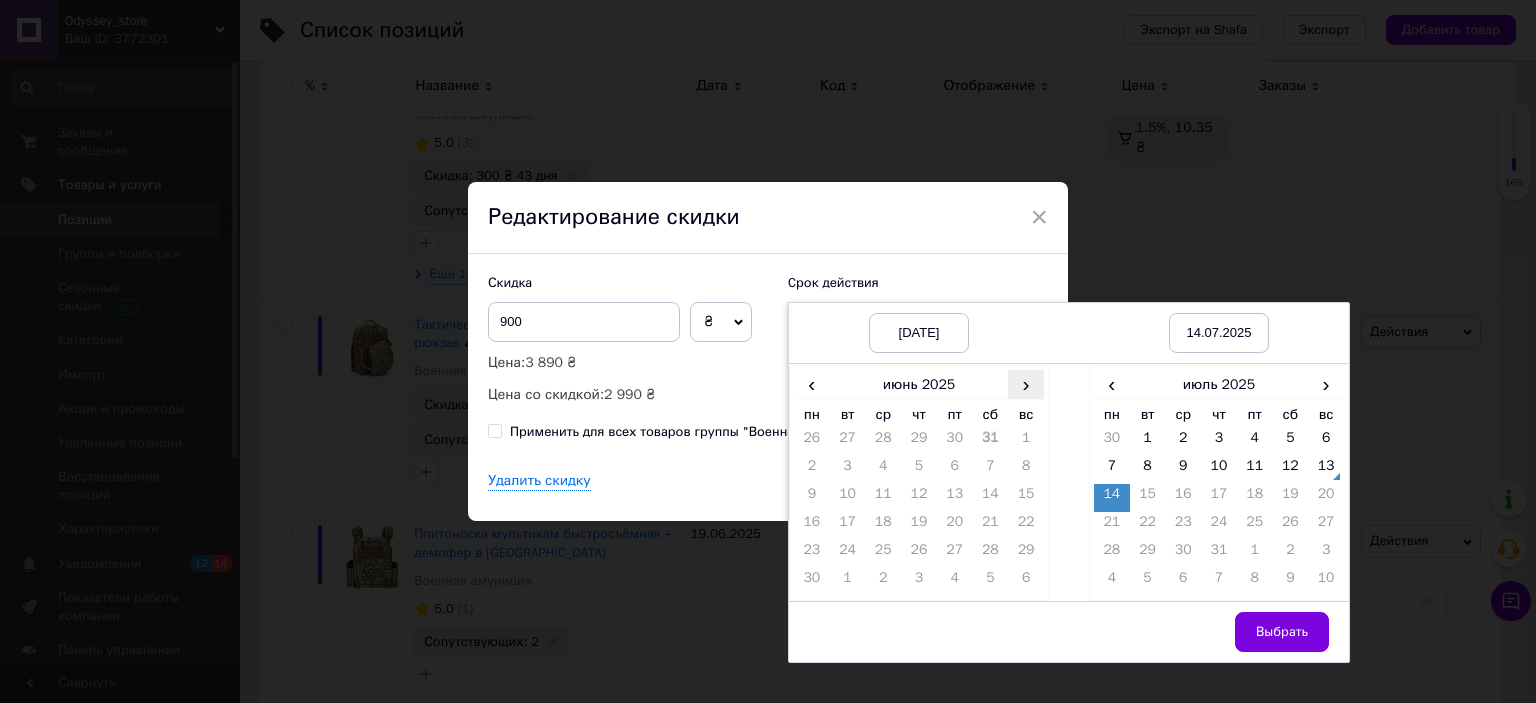 click on "›" at bounding box center (1026, 384) 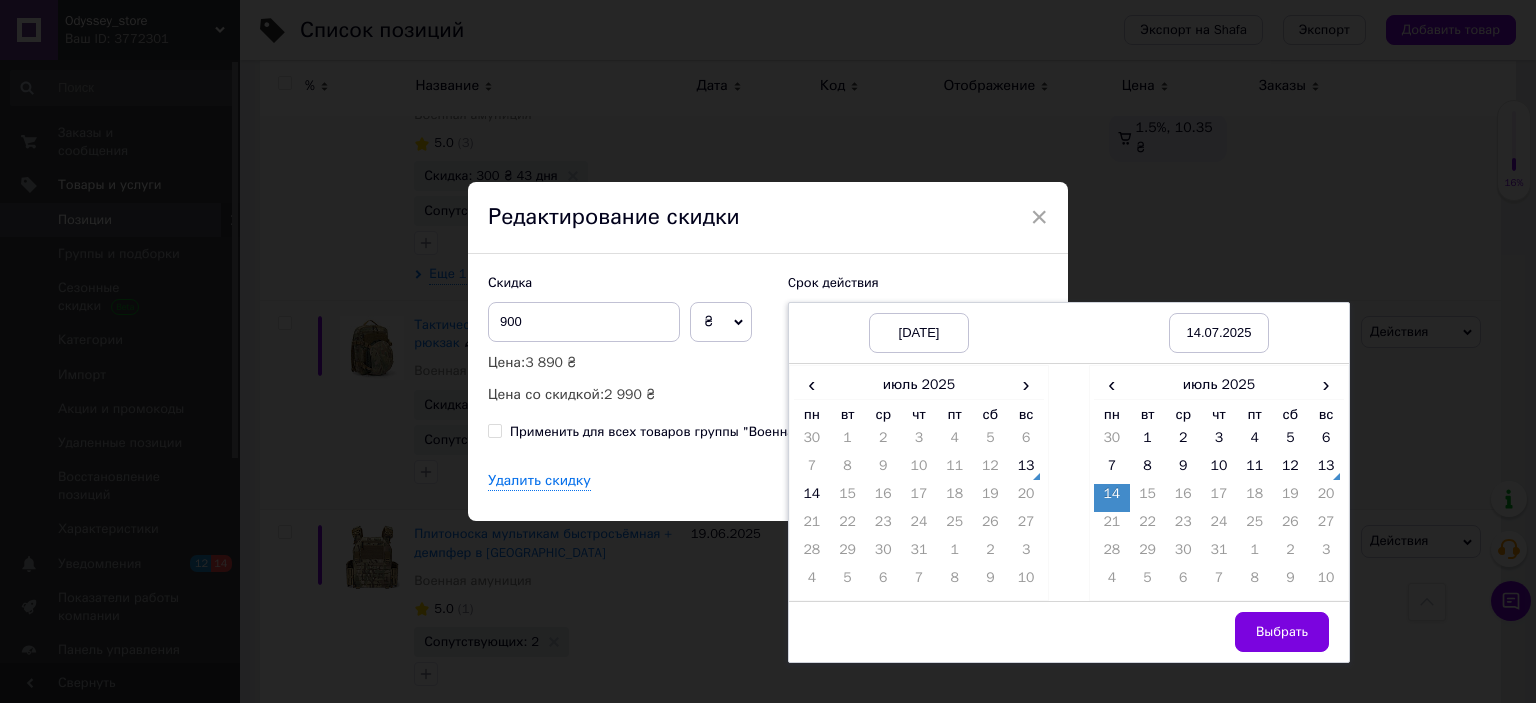 click on "13" at bounding box center [1026, 470] 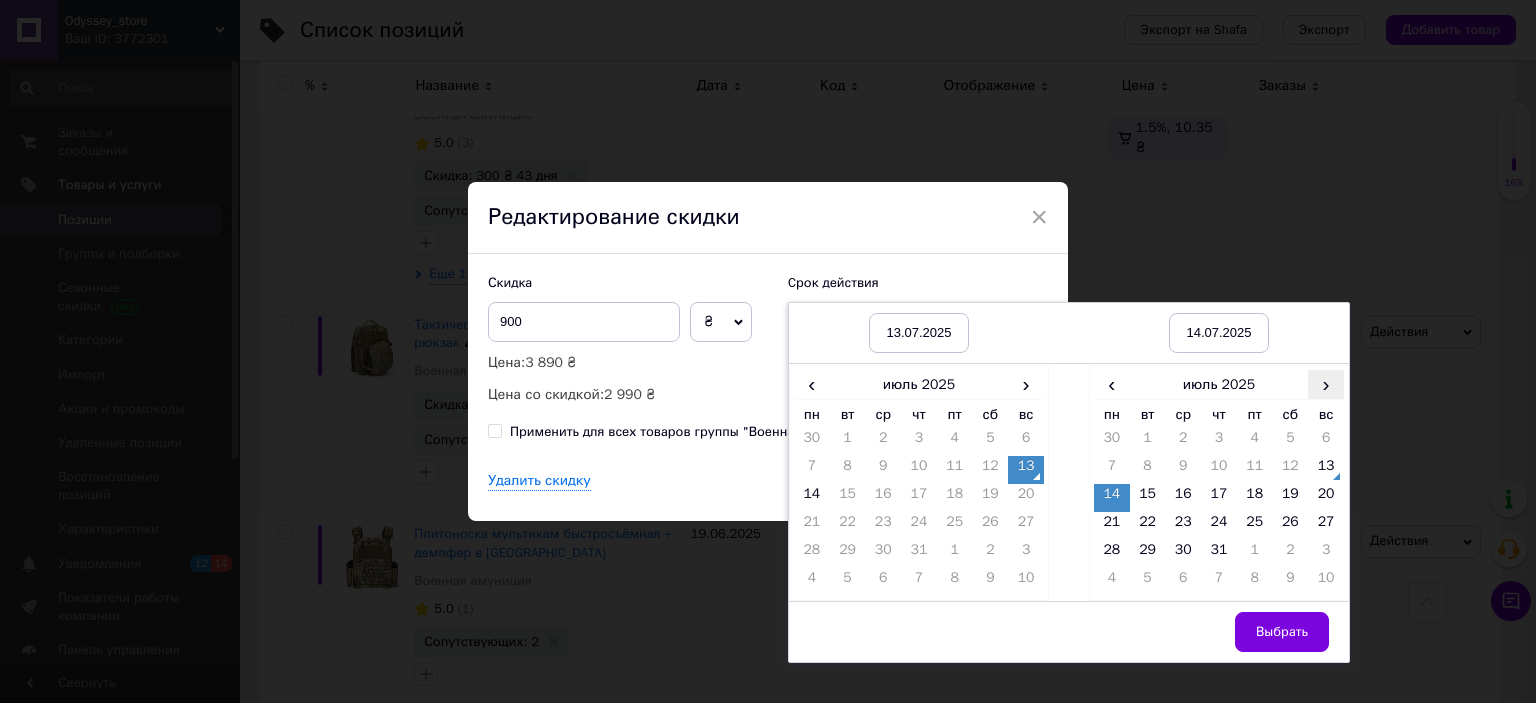click on "›" at bounding box center [1326, 384] 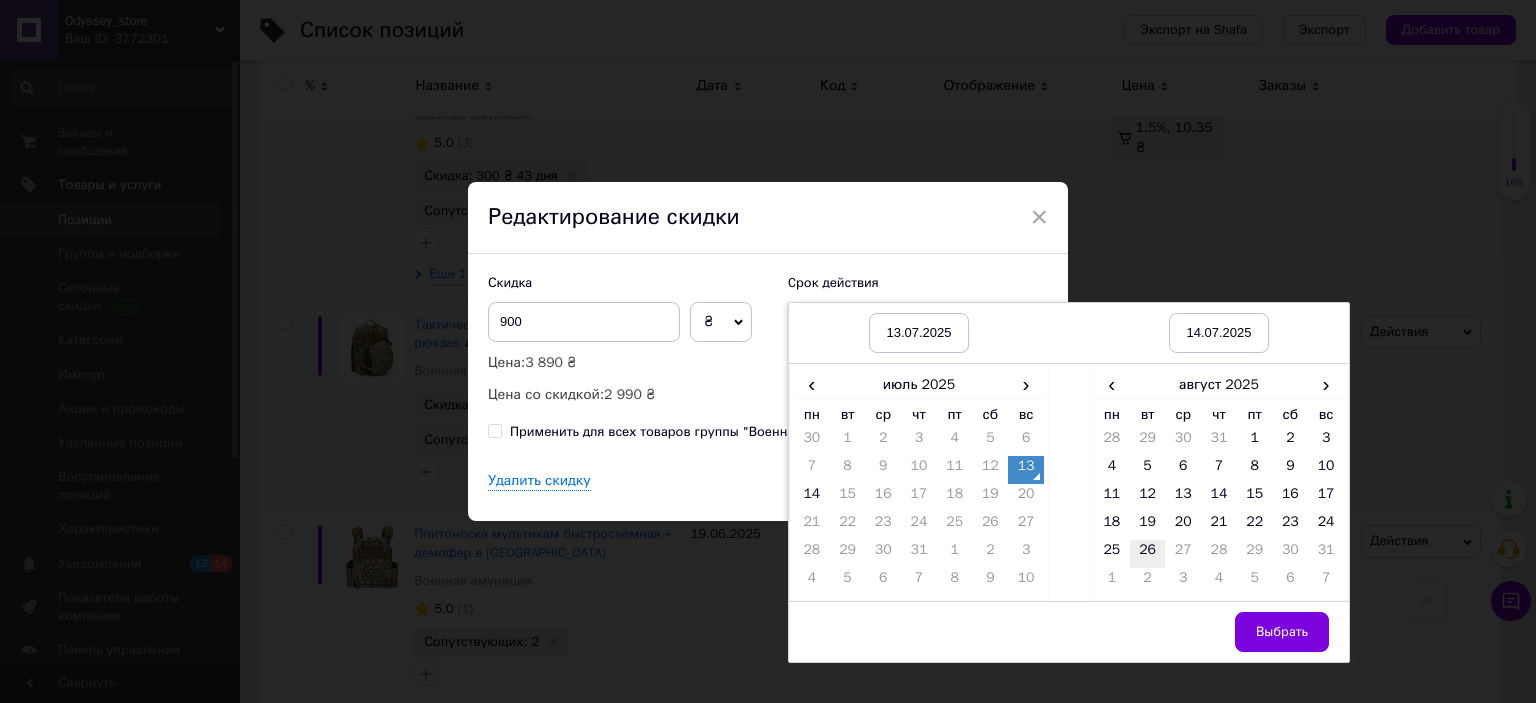 drag, startPoint x: 1116, startPoint y: 552, endPoint x: 1145, endPoint y: 566, distance: 32.202484 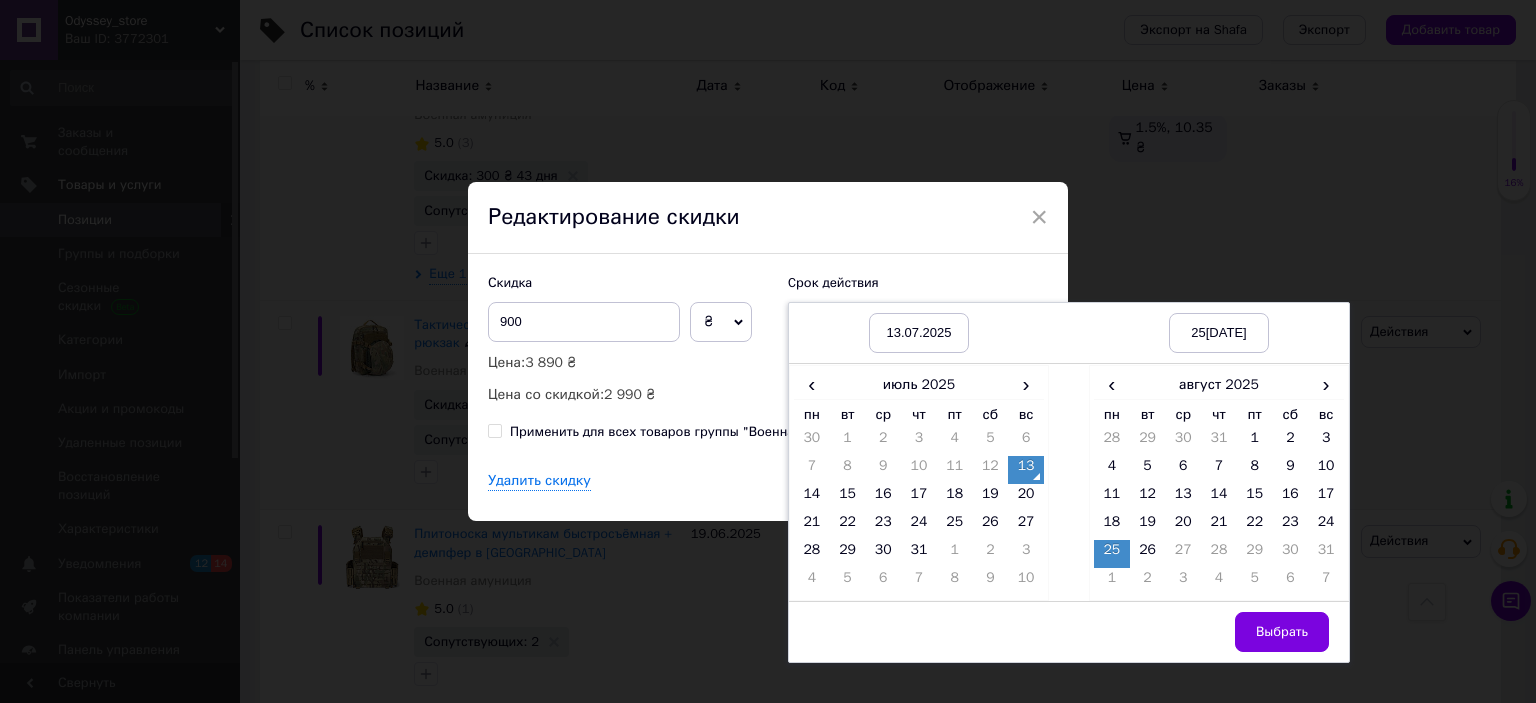drag, startPoint x: 1296, startPoint y: 643, endPoint x: 1285, endPoint y: 621, distance: 24.596748 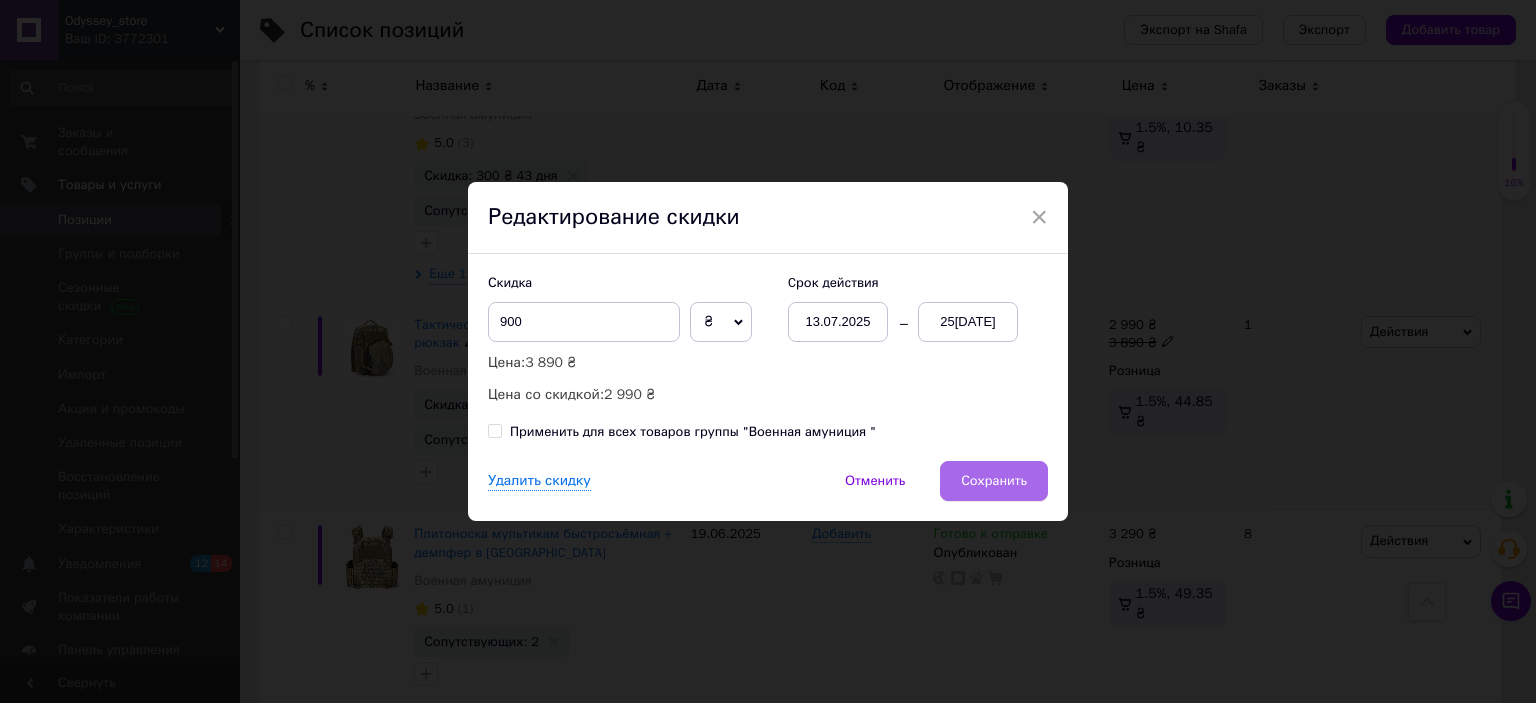click on "Сохранить" at bounding box center (994, 481) 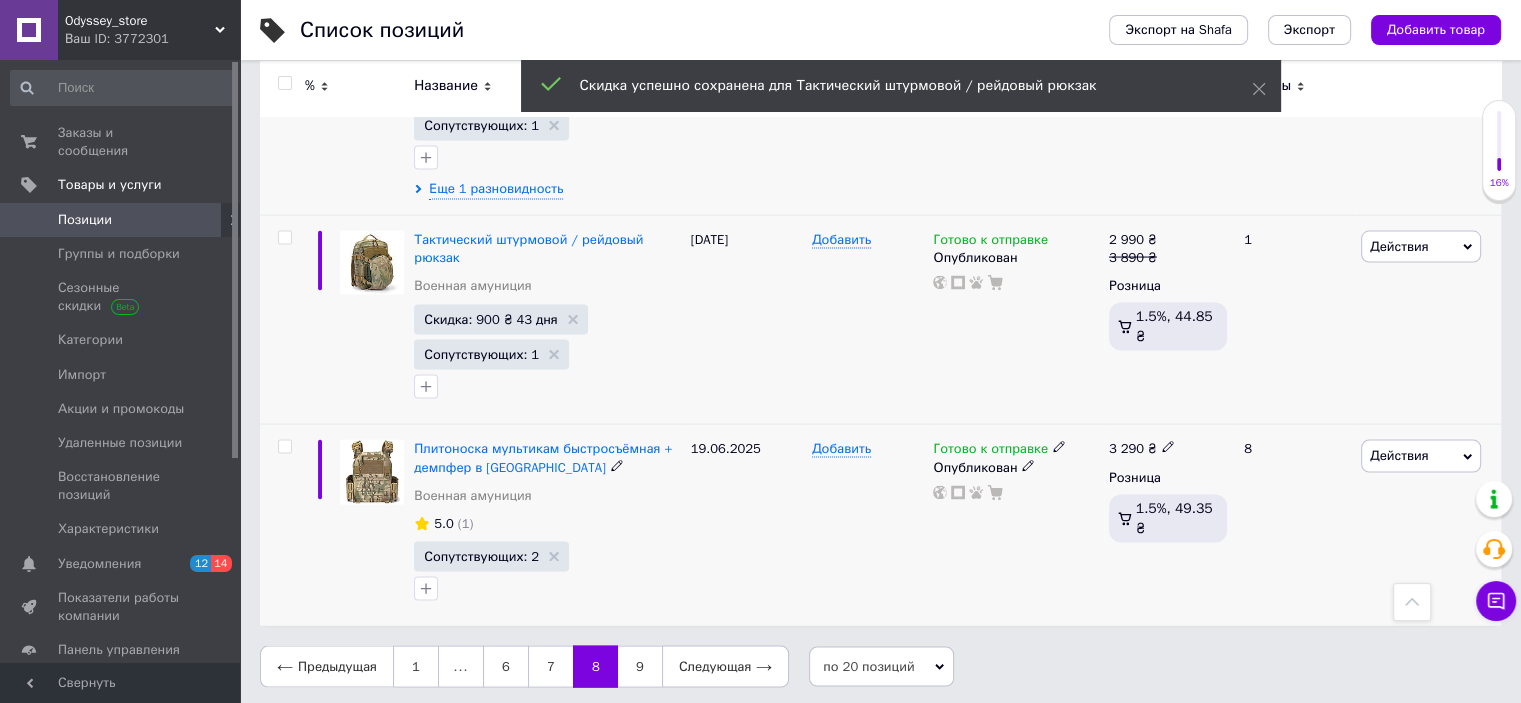 scroll, scrollTop: 3971, scrollLeft: 0, axis: vertical 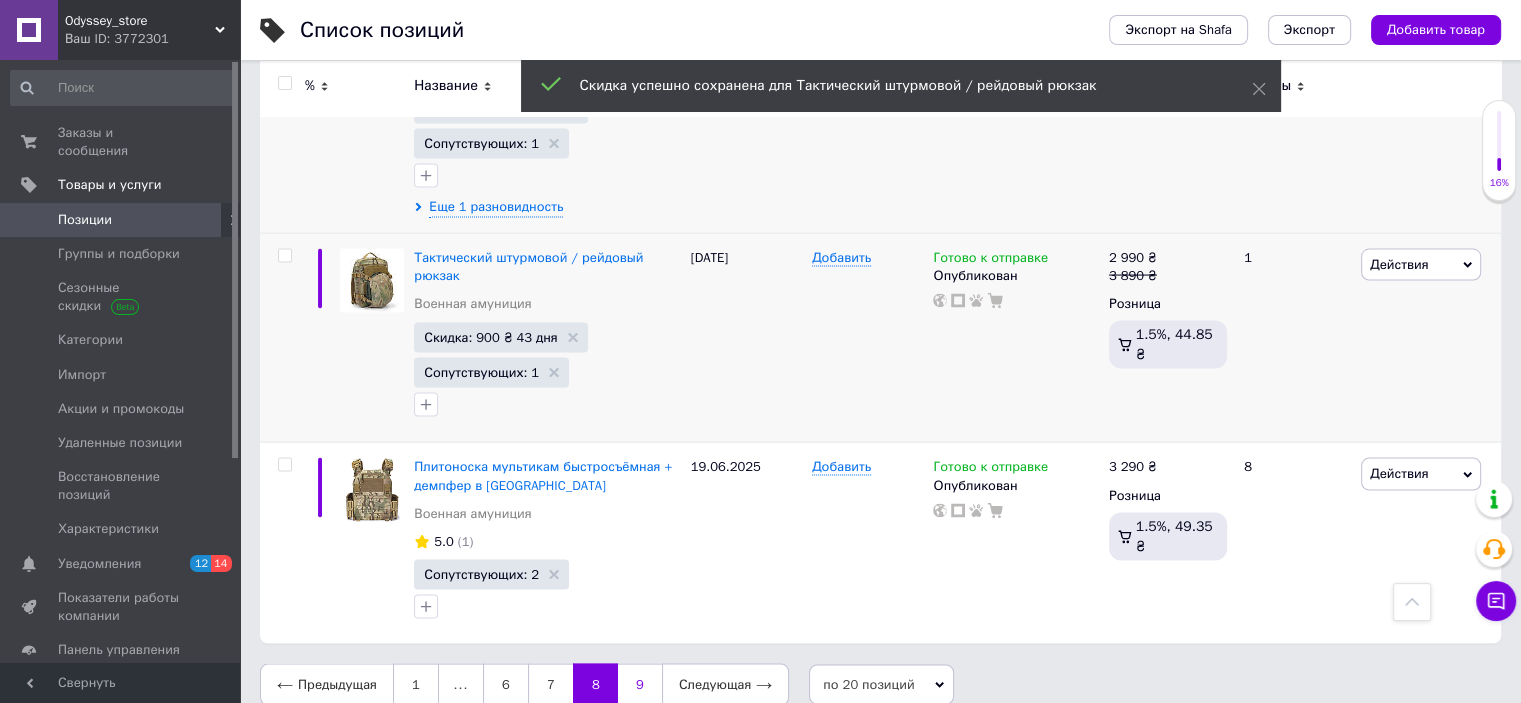 click on "9" at bounding box center [640, 685] 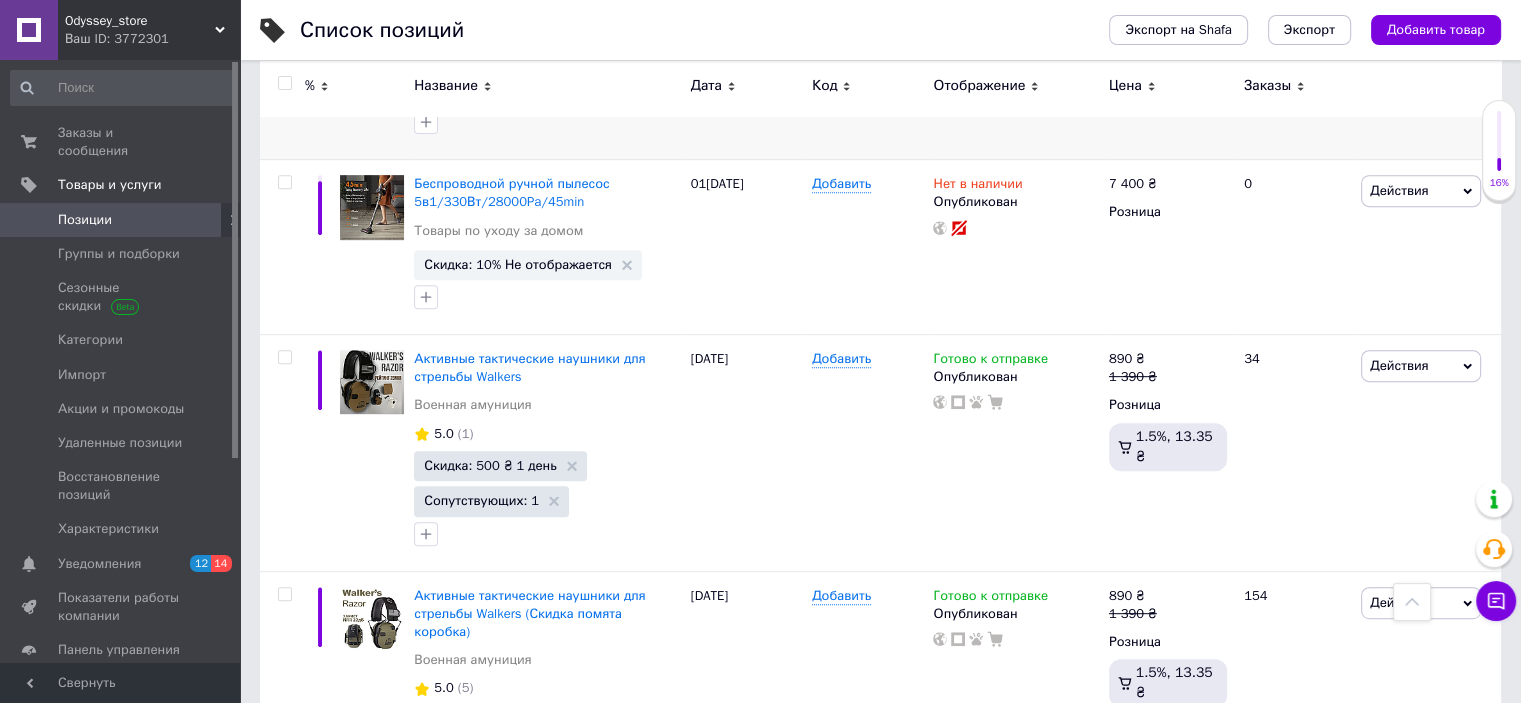 scroll, scrollTop: 800, scrollLeft: 0, axis: vertical 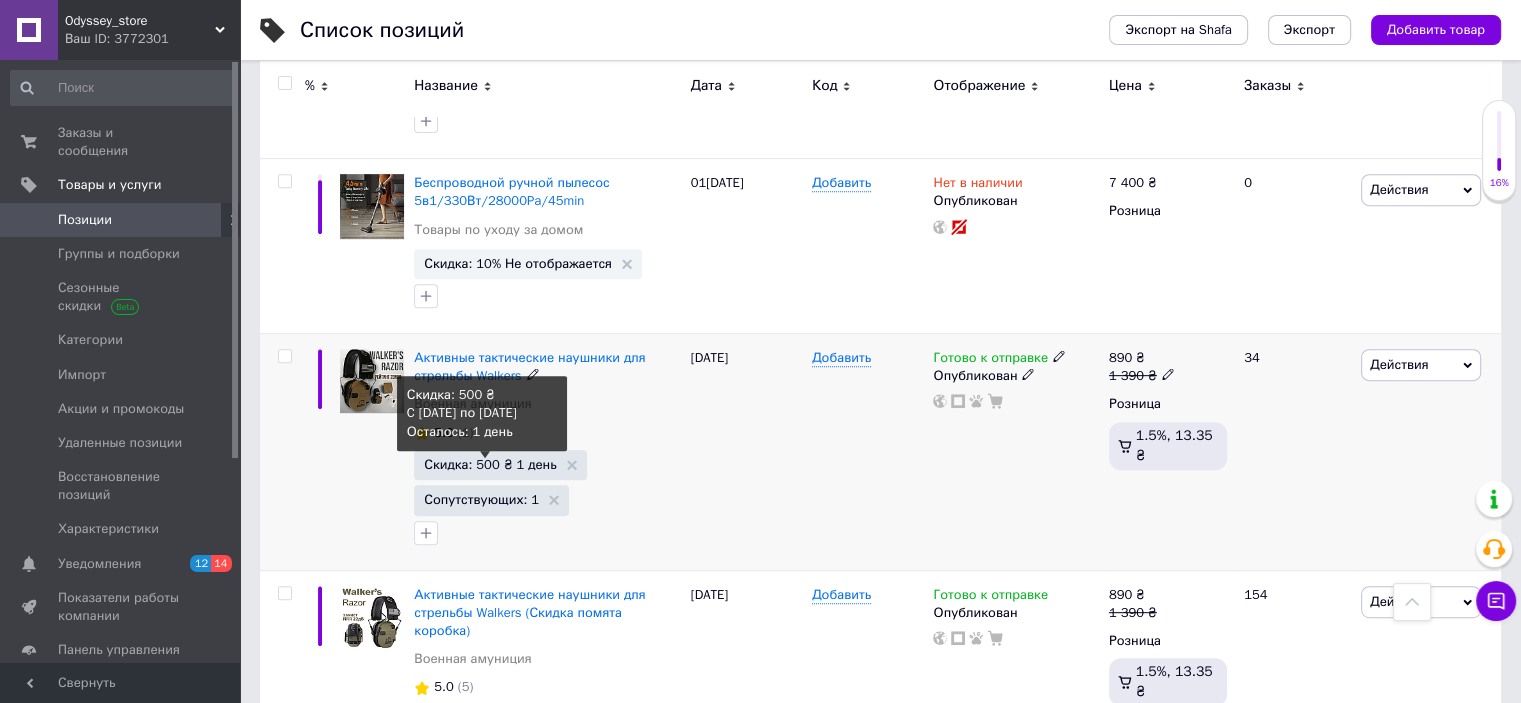 click on "Скидка: 500 ₴ 1 день" at bounding box center [490, 464] 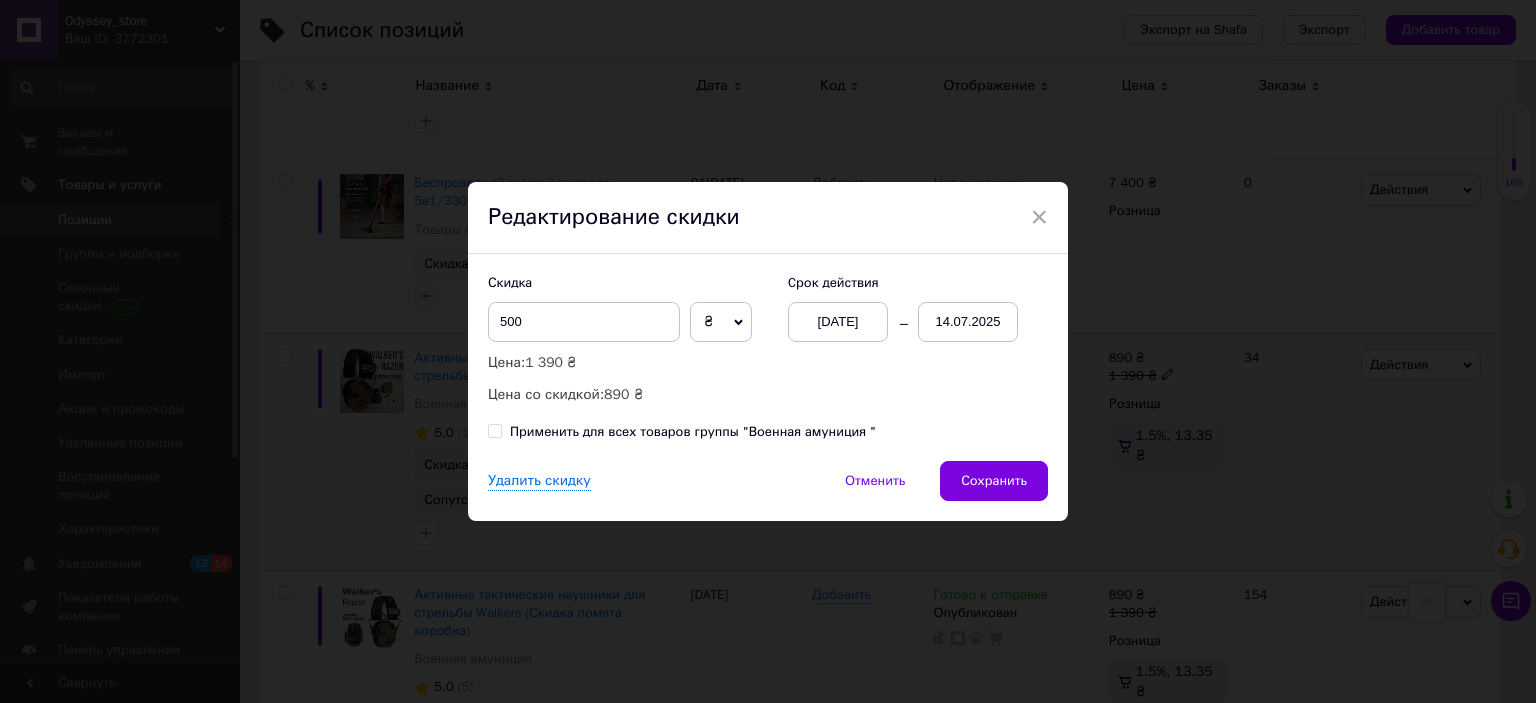click on "14.07.2025" at bounding box center [968, 322] 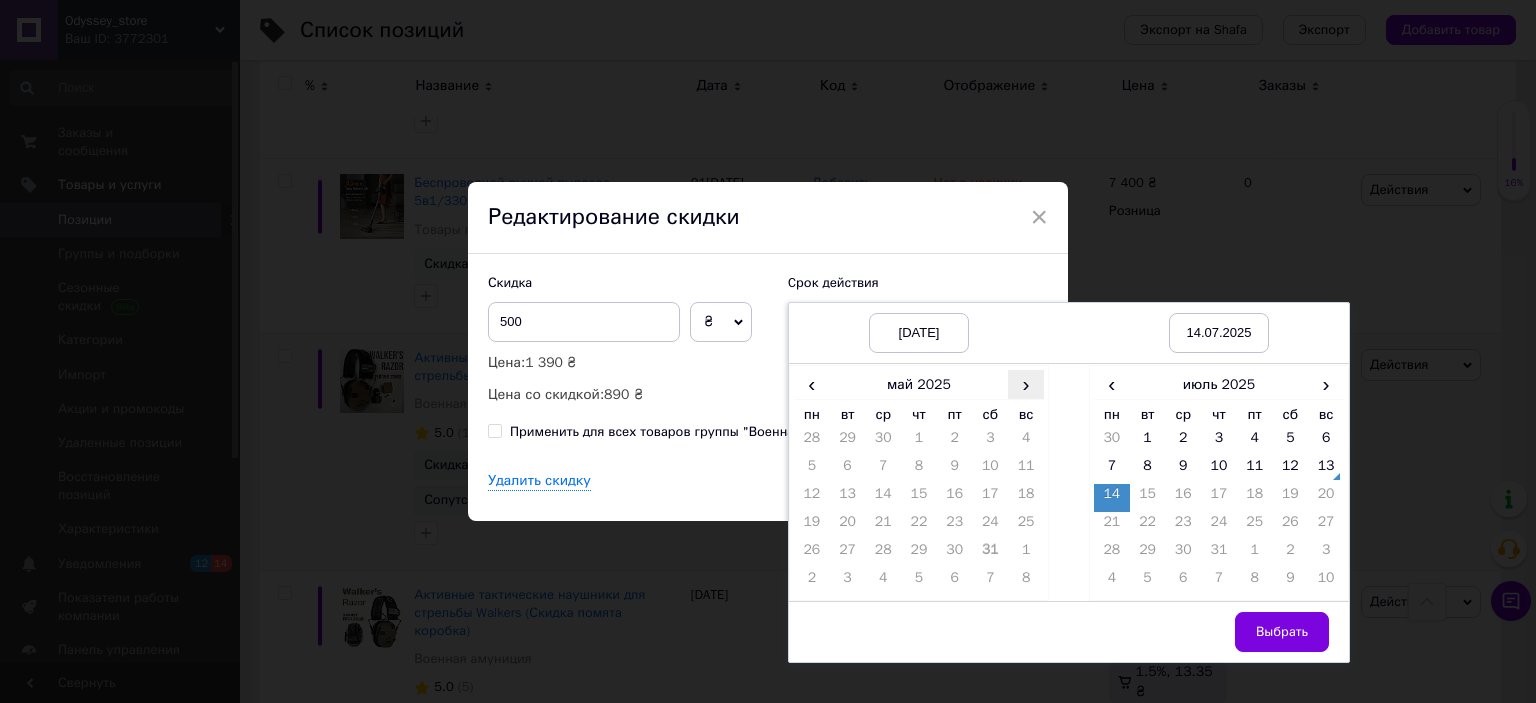 click on "›" at bounding box center [1026, 384] 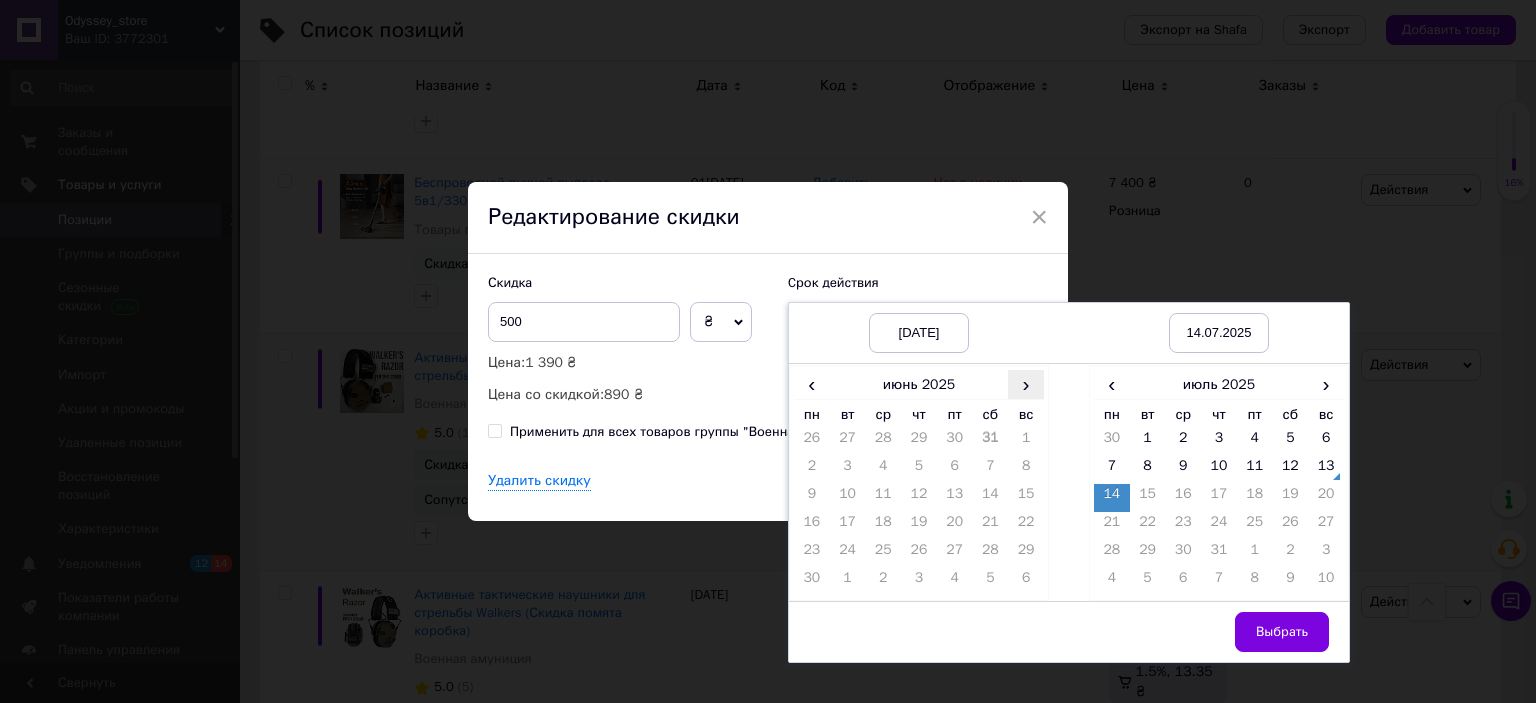 click on "›" at bounding box center [1026, 384] 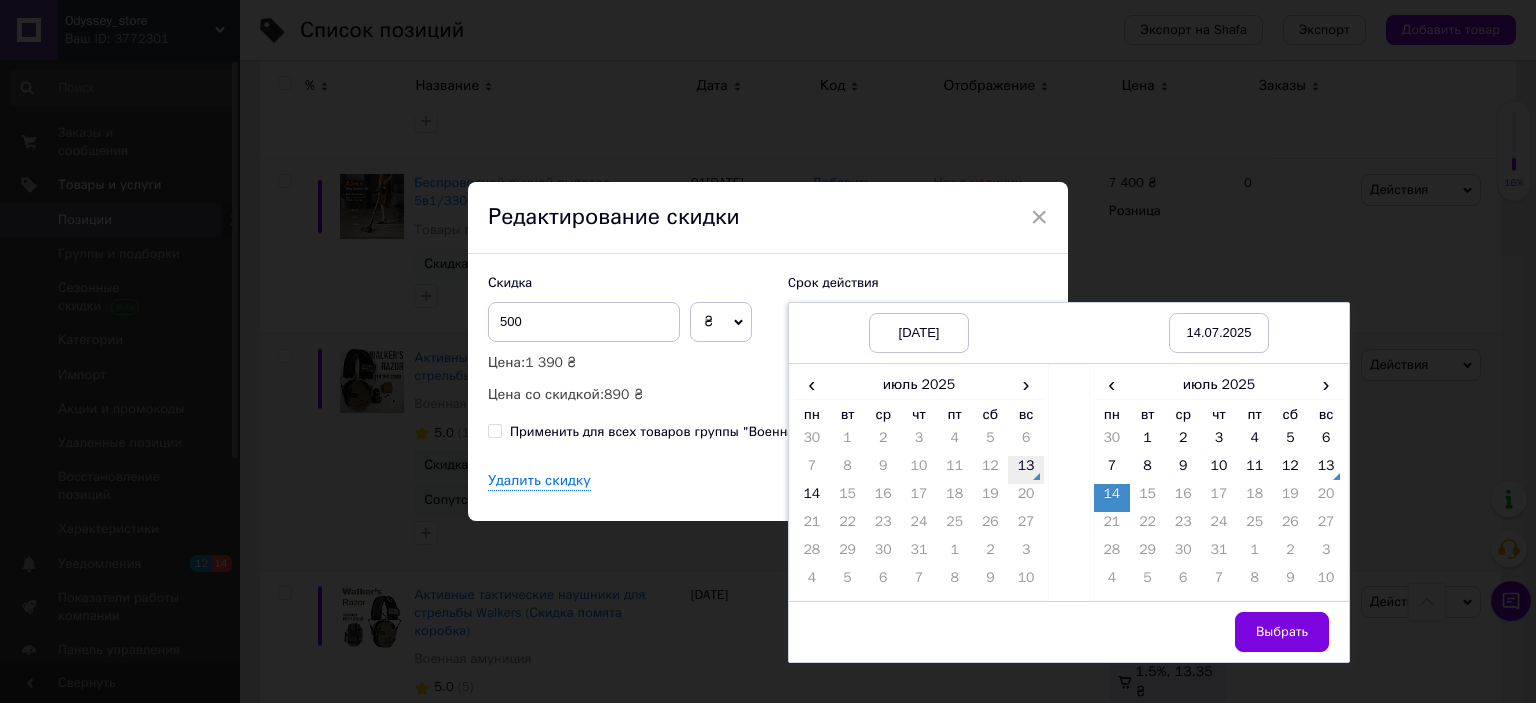click on "13" at bounding box center (1026, 470) 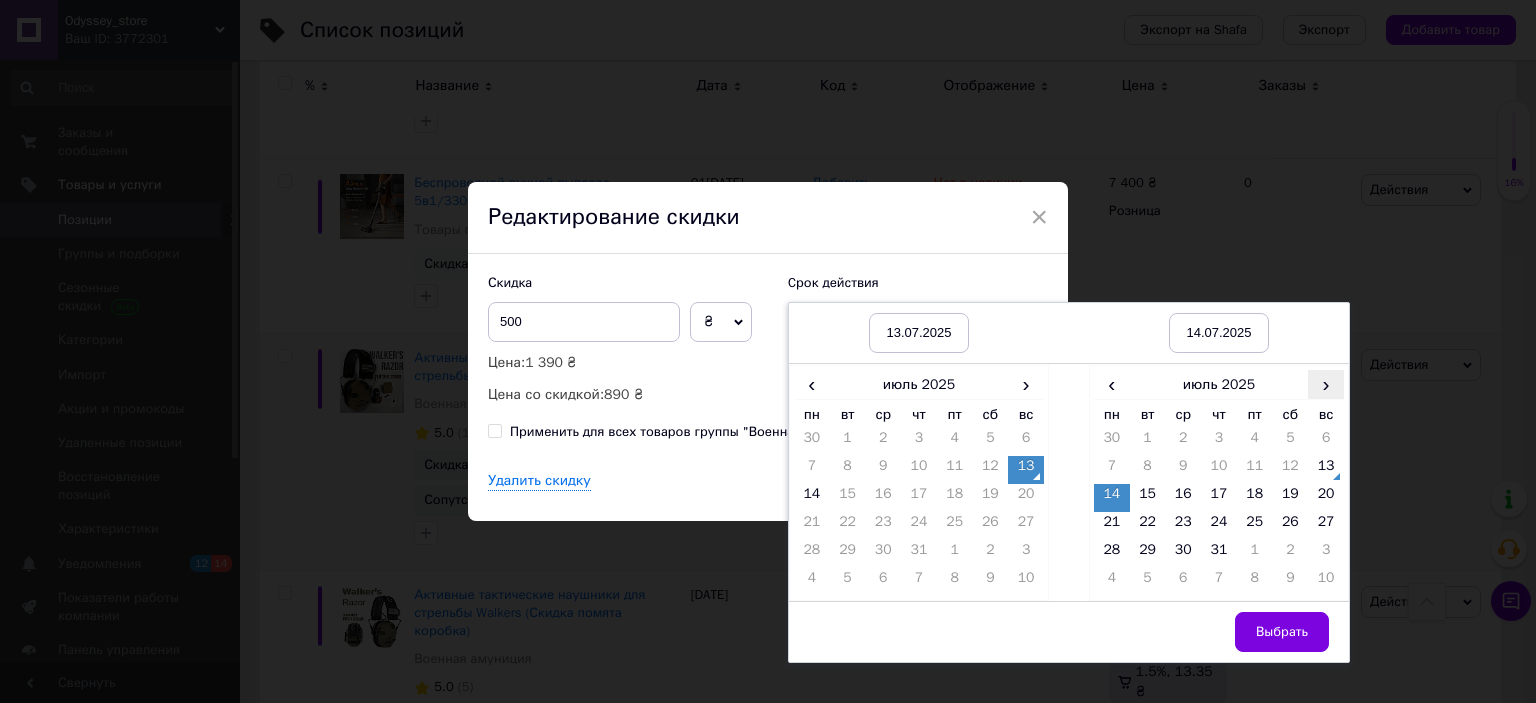 click on "›" at bounding box center [1326, 384] 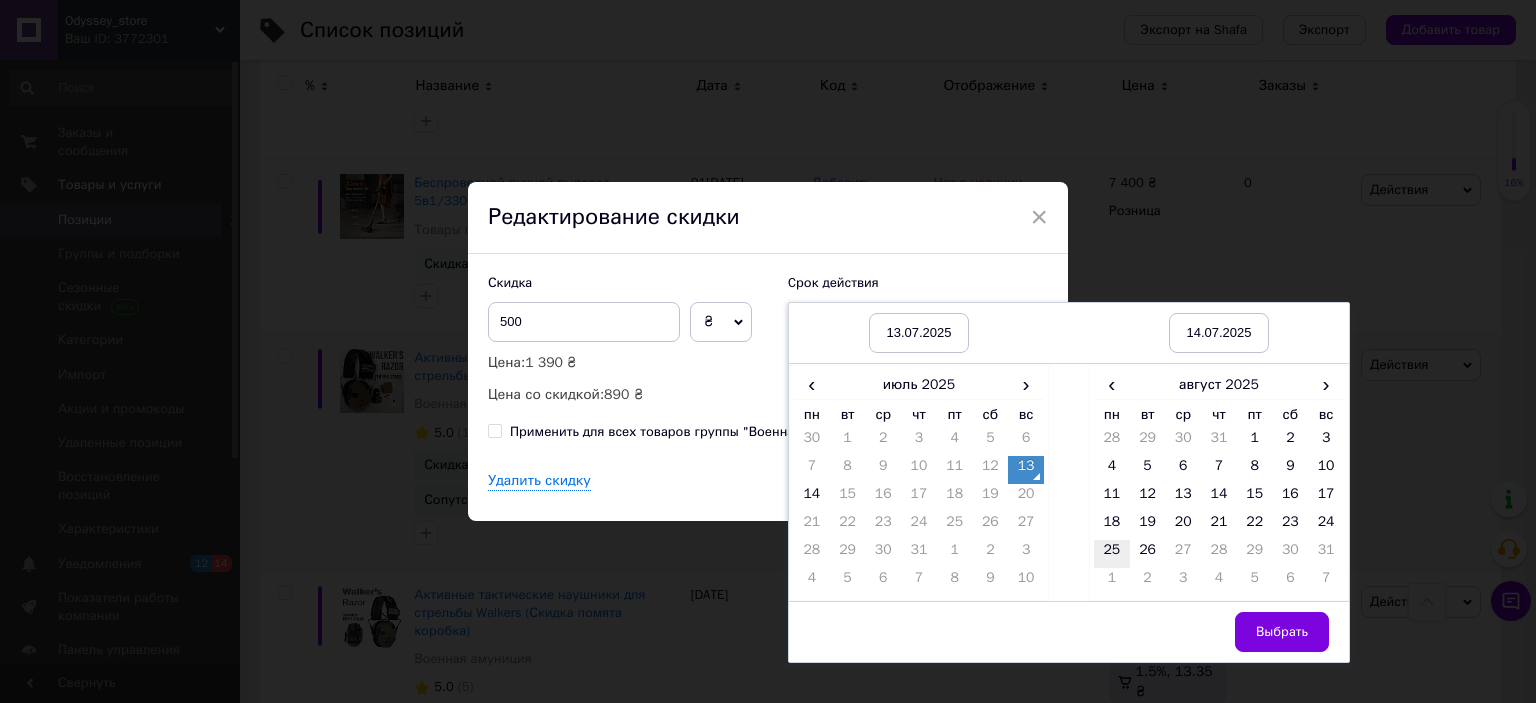 click on "25" at bounding box center [1112, 554] 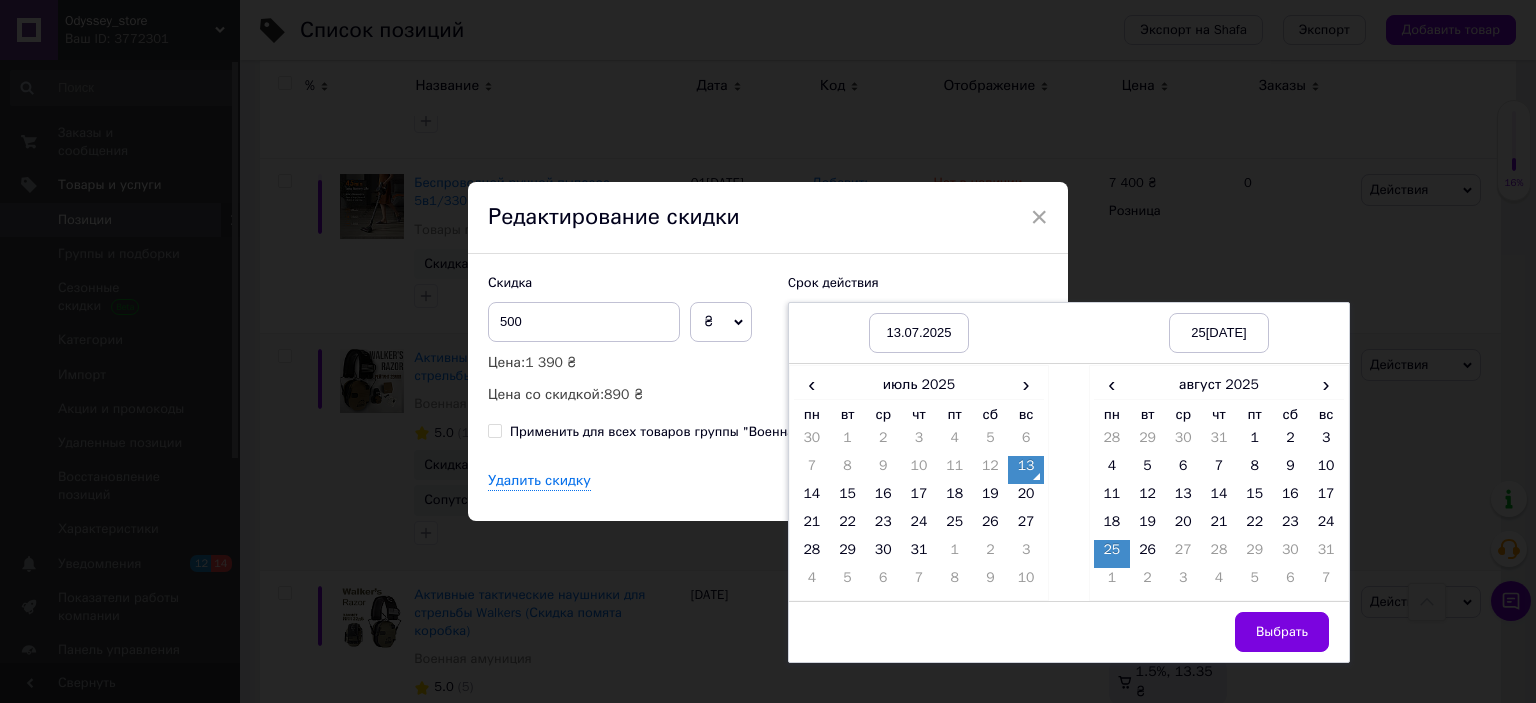 drag, startPoint x: 1263, startPoint y: 639, endPoint x: 1140, endPoint y: 571, distance: 140.54536 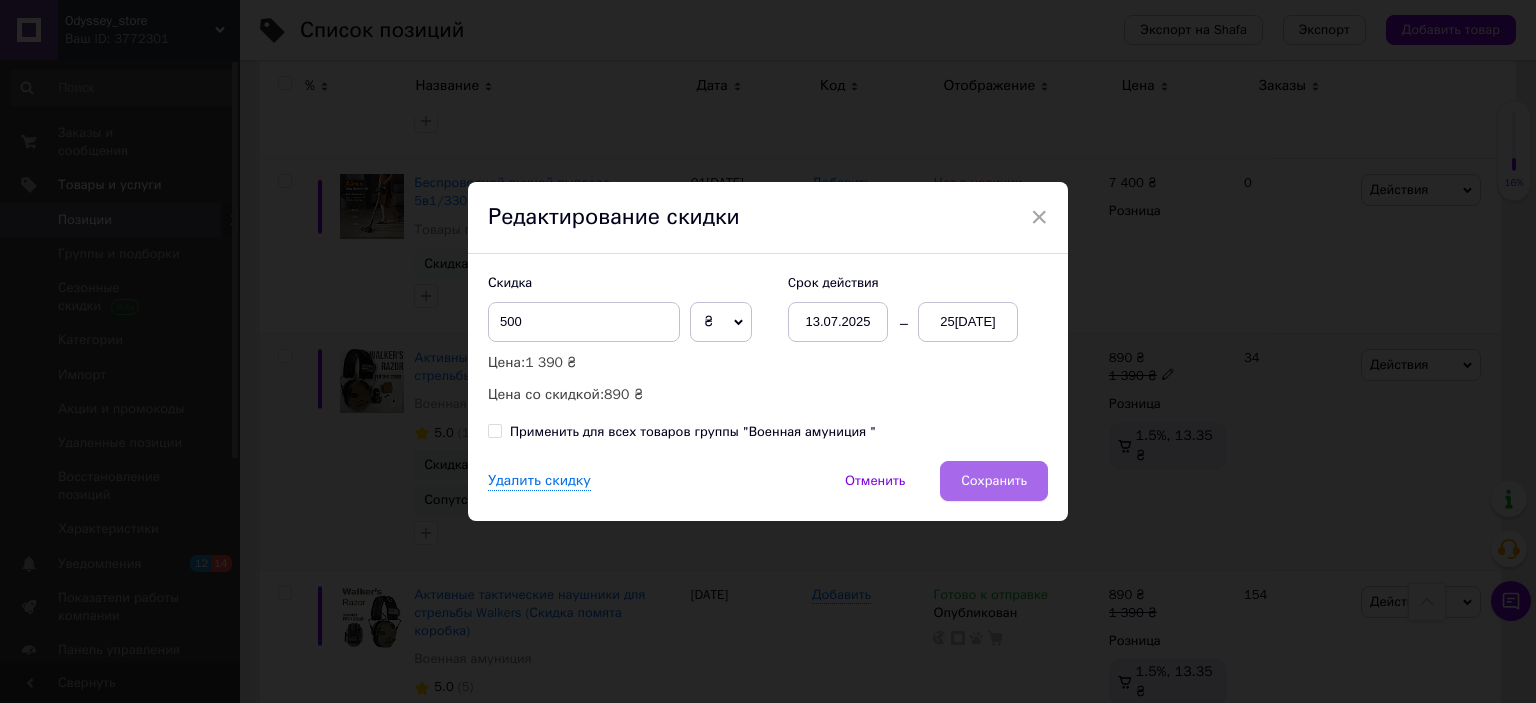 click on "Сохранить" at bounding box center [994, 481] 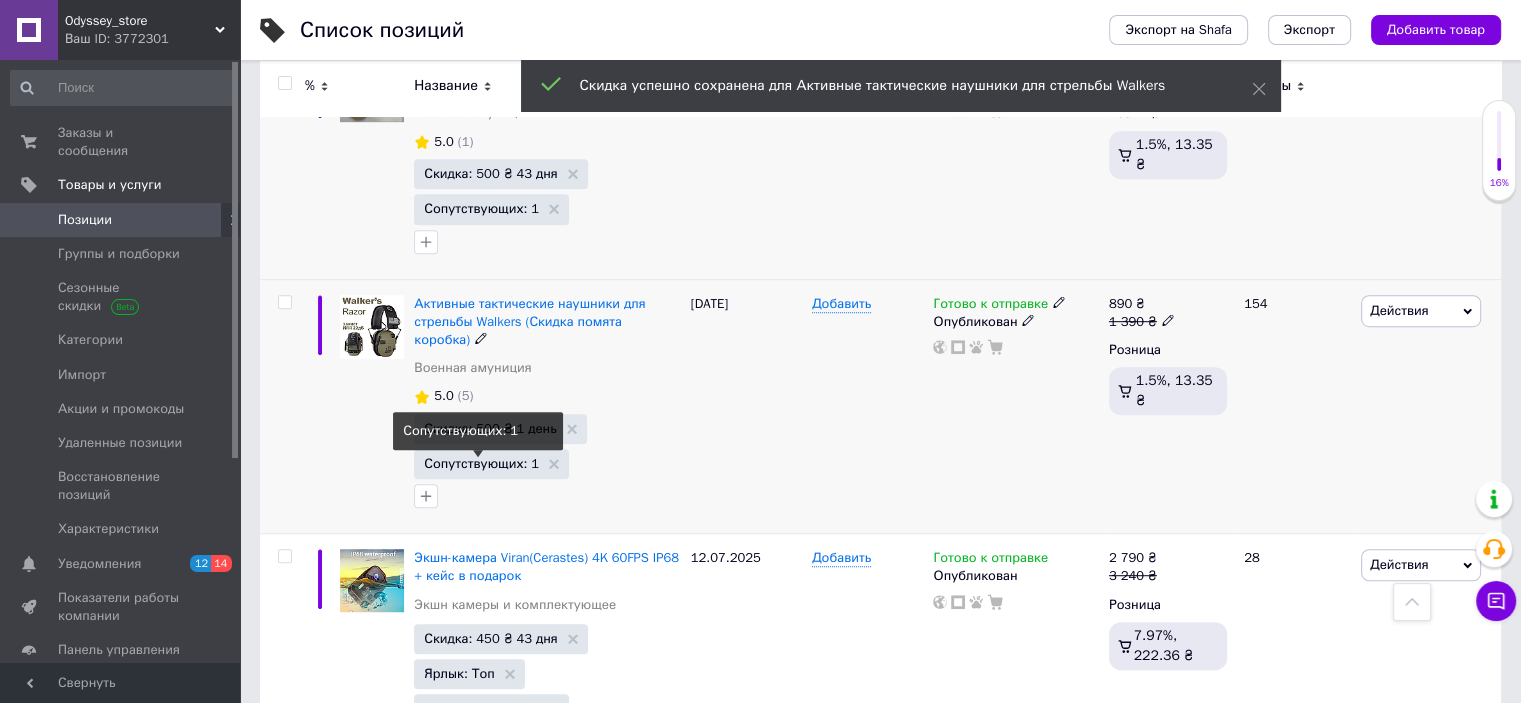 scroll, scrollTop: 1100, scrollLeft: 0, axis: vertical 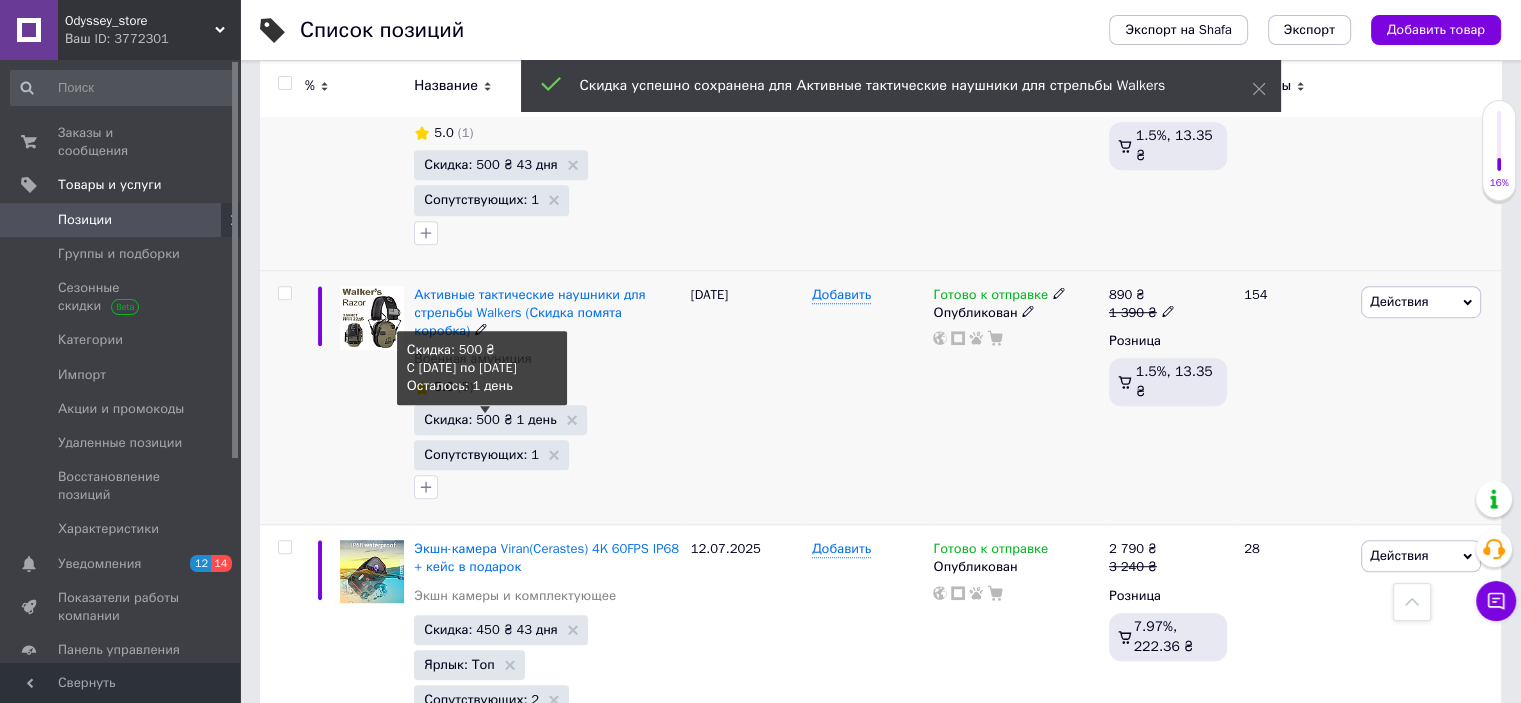 click on "Скидка: 500 ₴ 1 день" at bounding box center (490, 419) 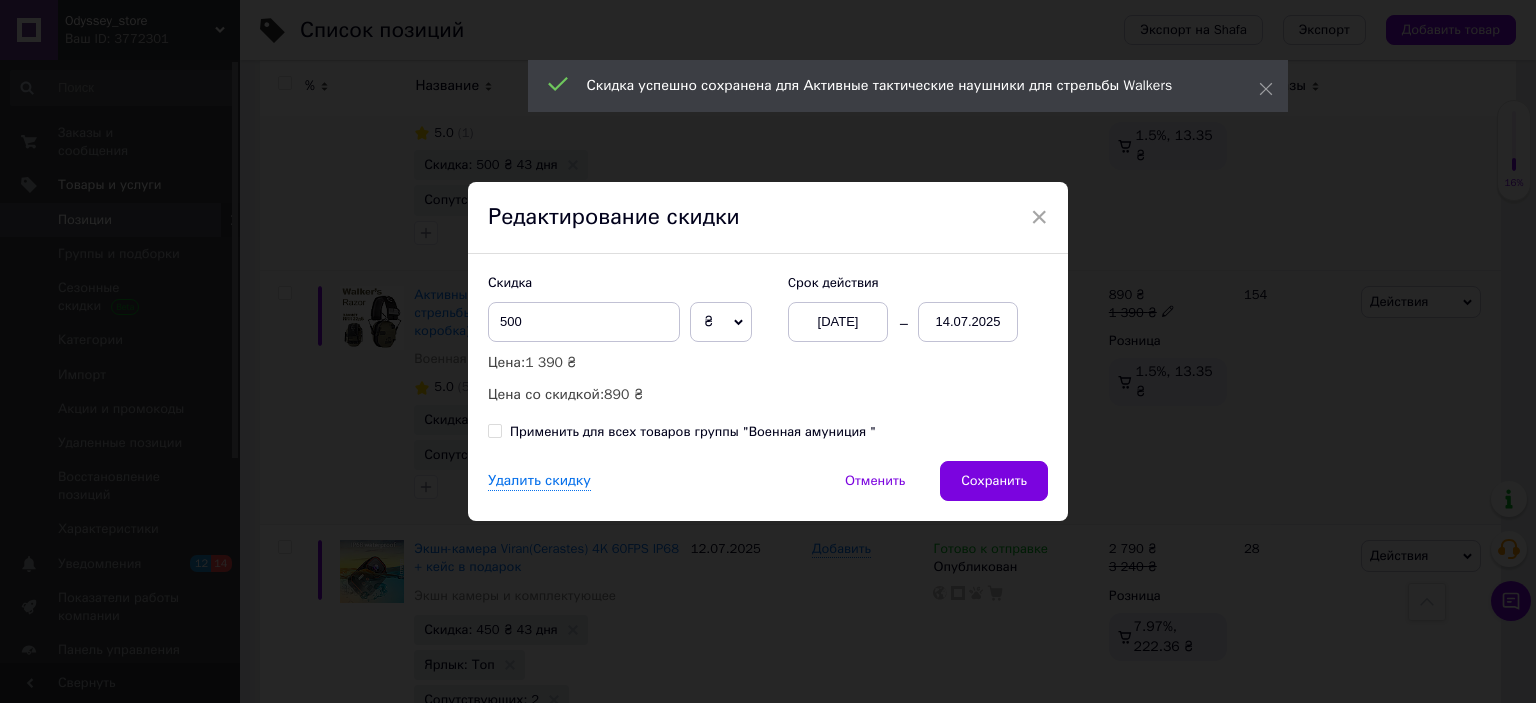click on "14.07.2025" at bounding box center (968, 322) 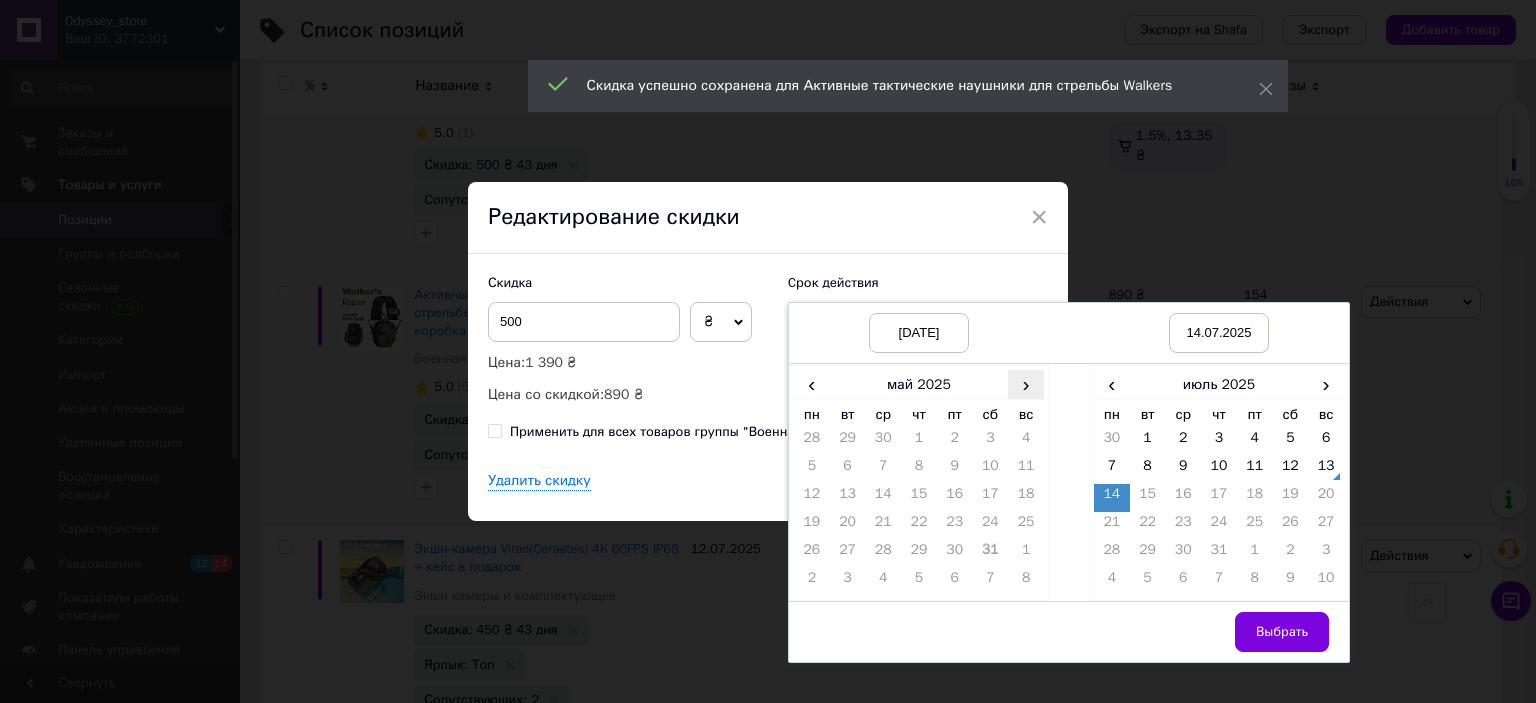 click on "›" at bounding box center [1026, 384] 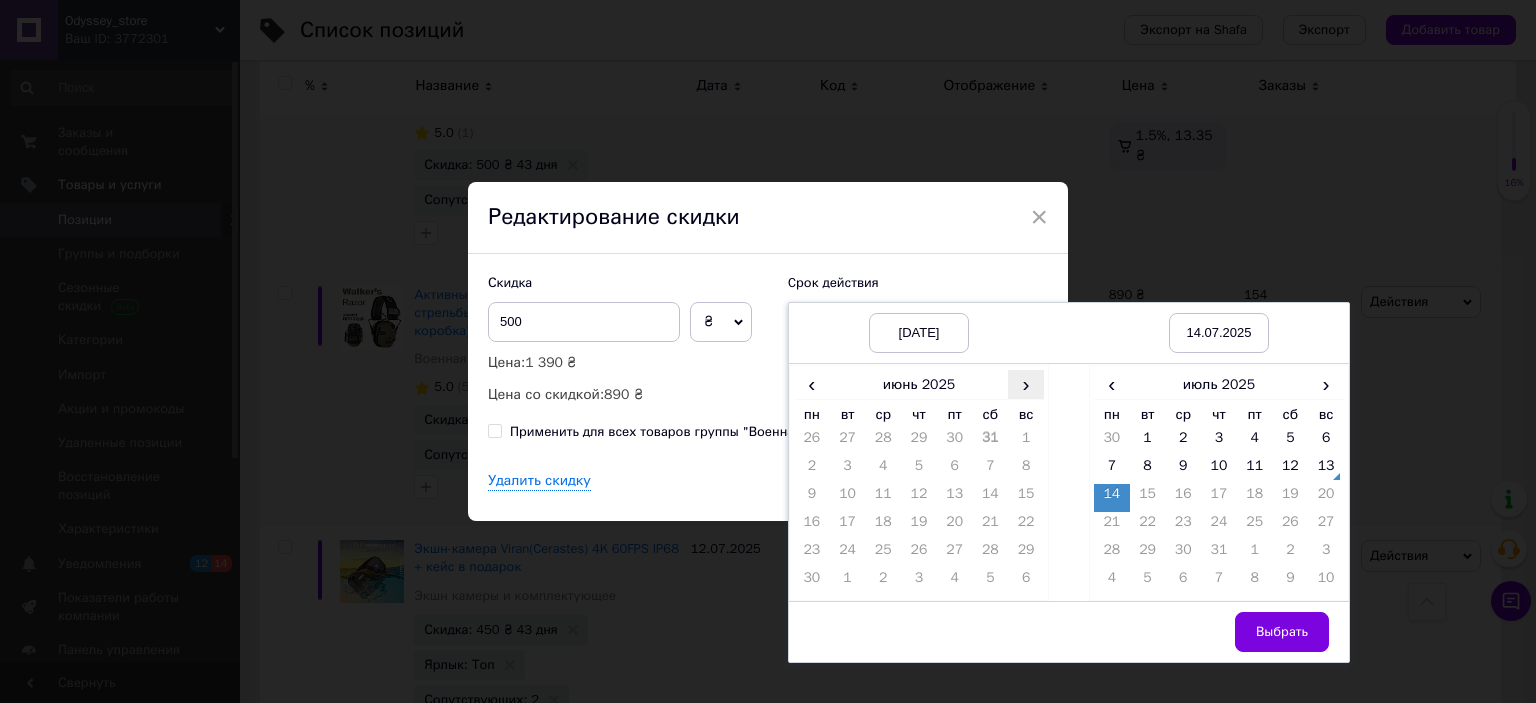 click on "›" at bounding box center (1026, 384) 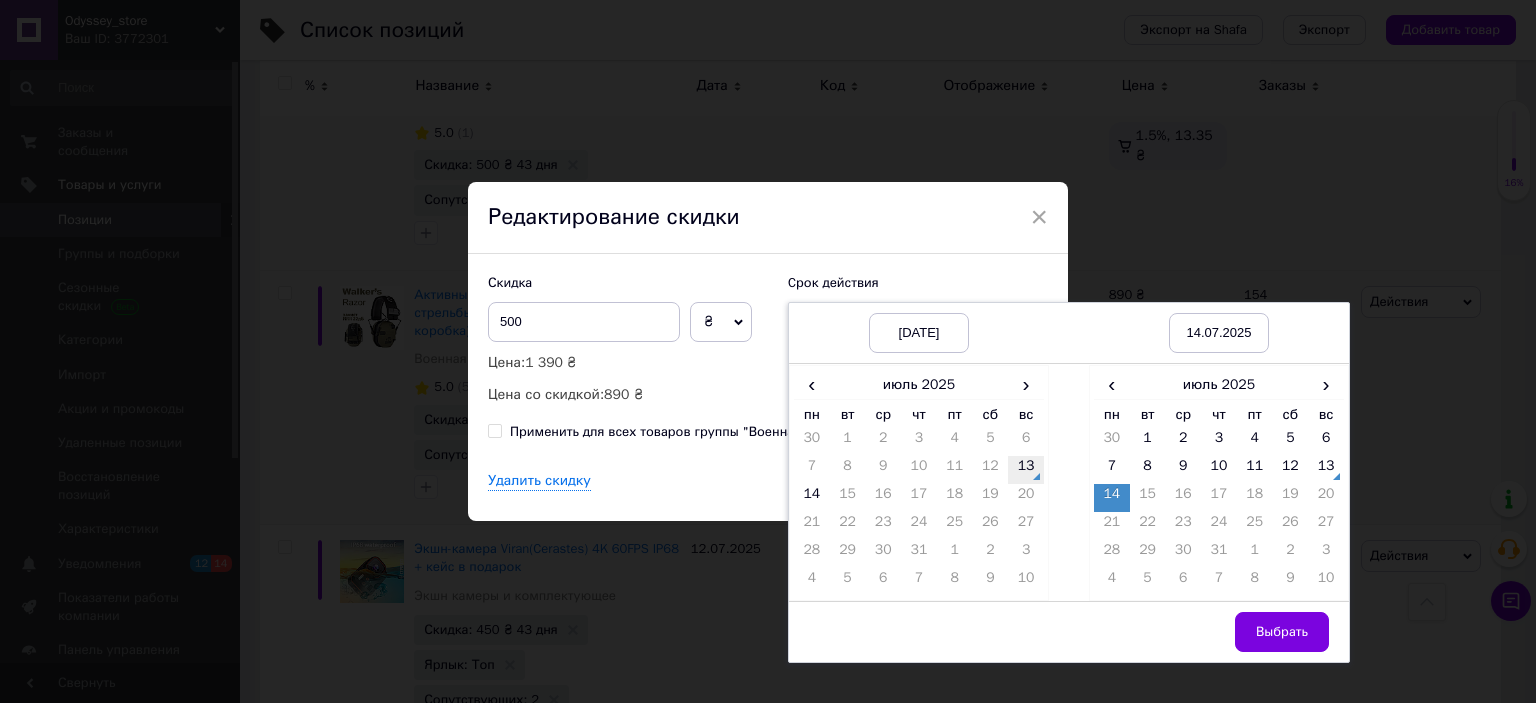 click on "13" at bounding box center [1026, 470] 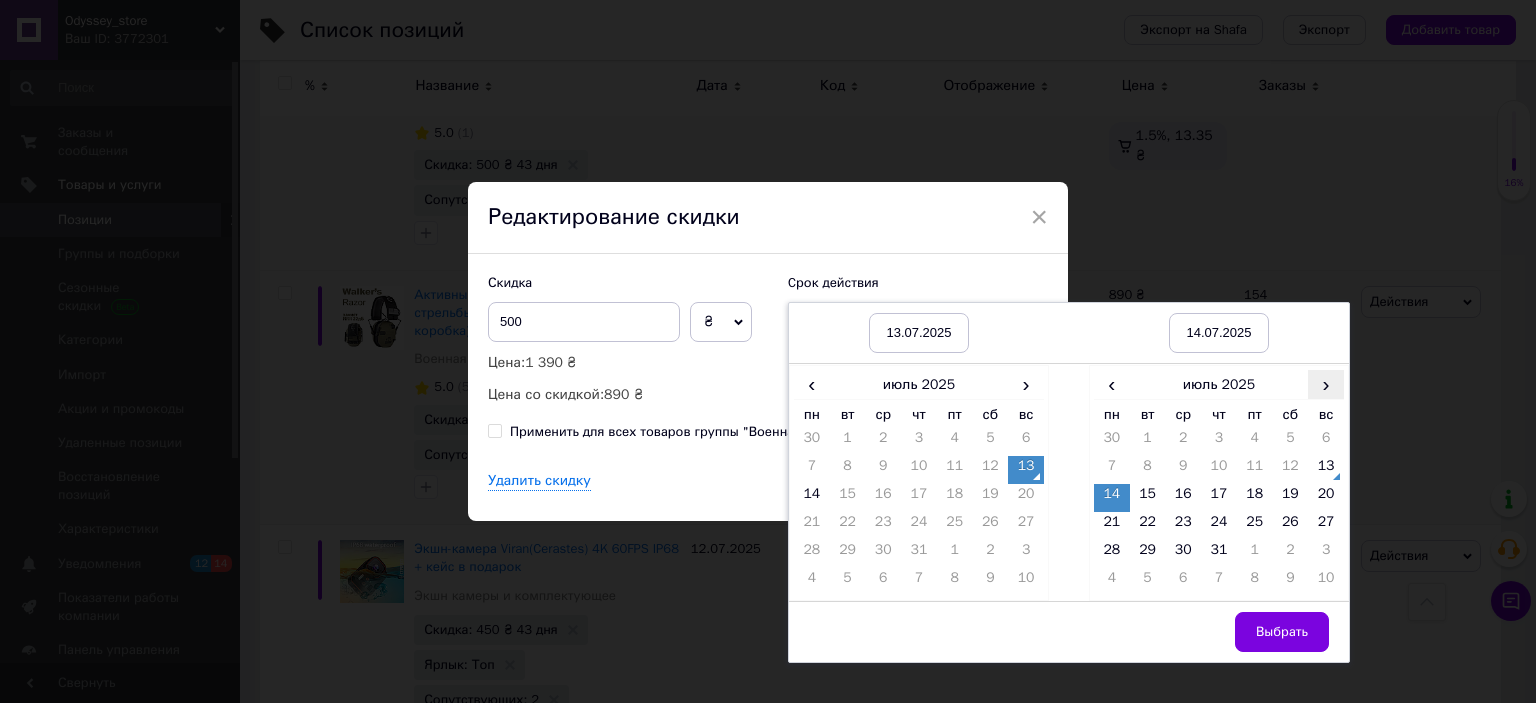 click on "›" at bounding box center [1326, 384] 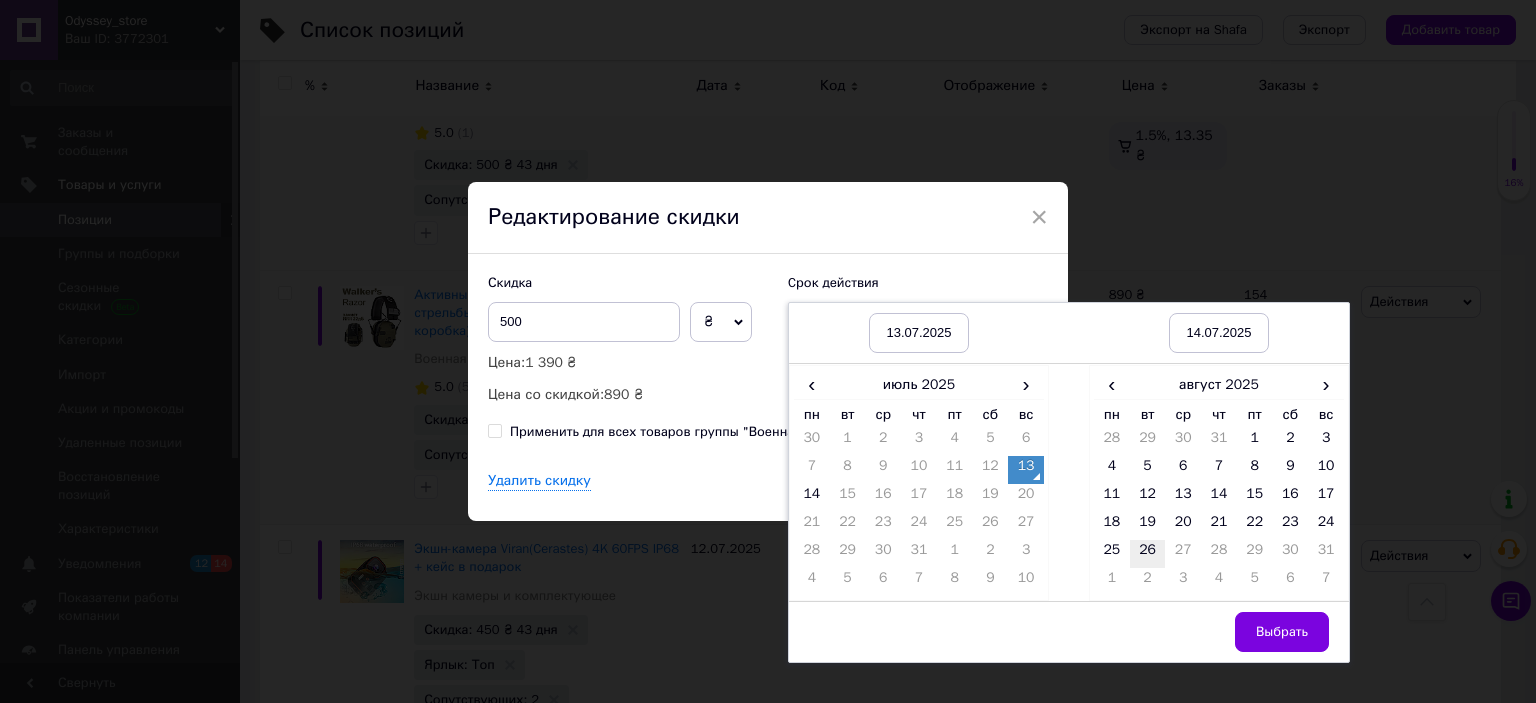 drag, startPoint x: 1114, startPoint y: 545, endPoint x: 1158, endPoint y: 566, distance: 48.754486 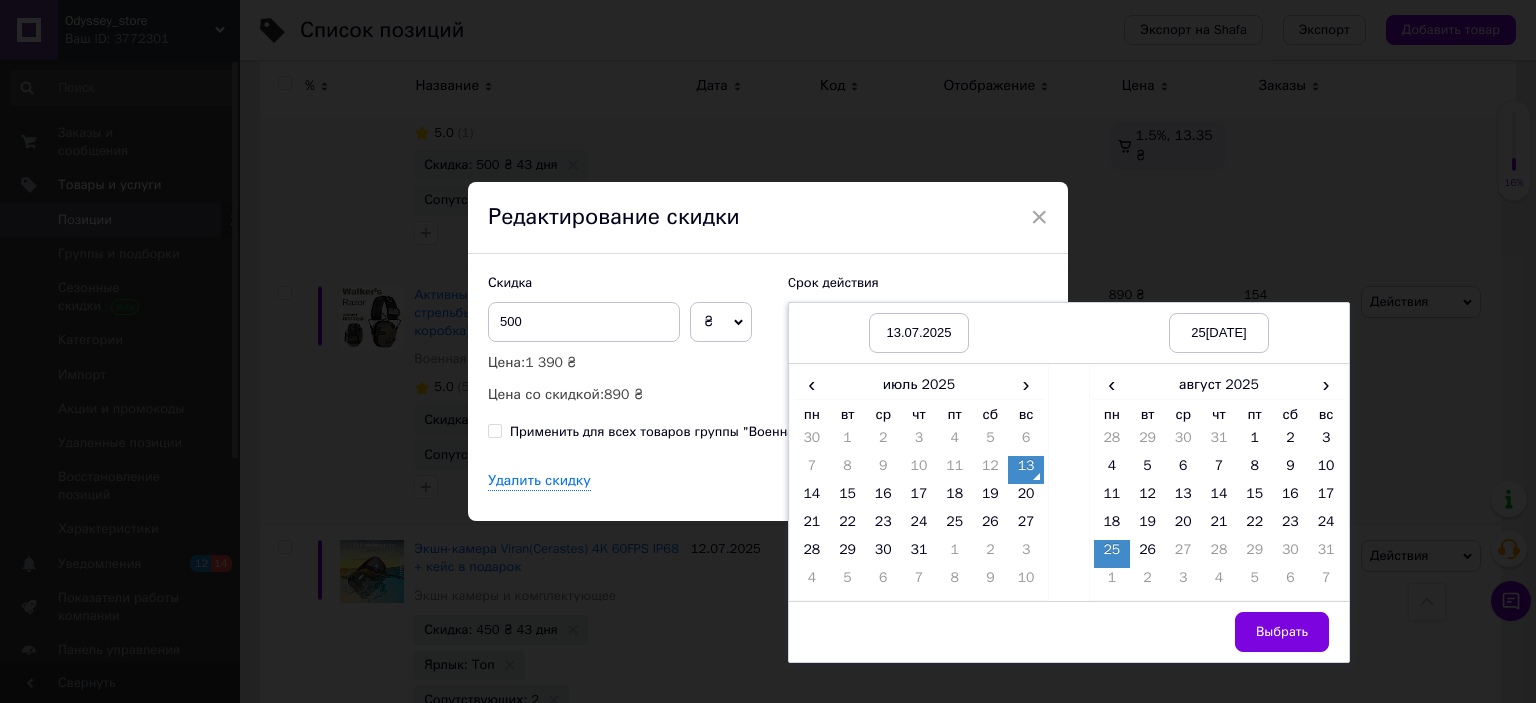 drag, startPoint x: 1272, startPoint y: 639, endPoint x: 1159, endPoint y: 583, distance: 126.11503 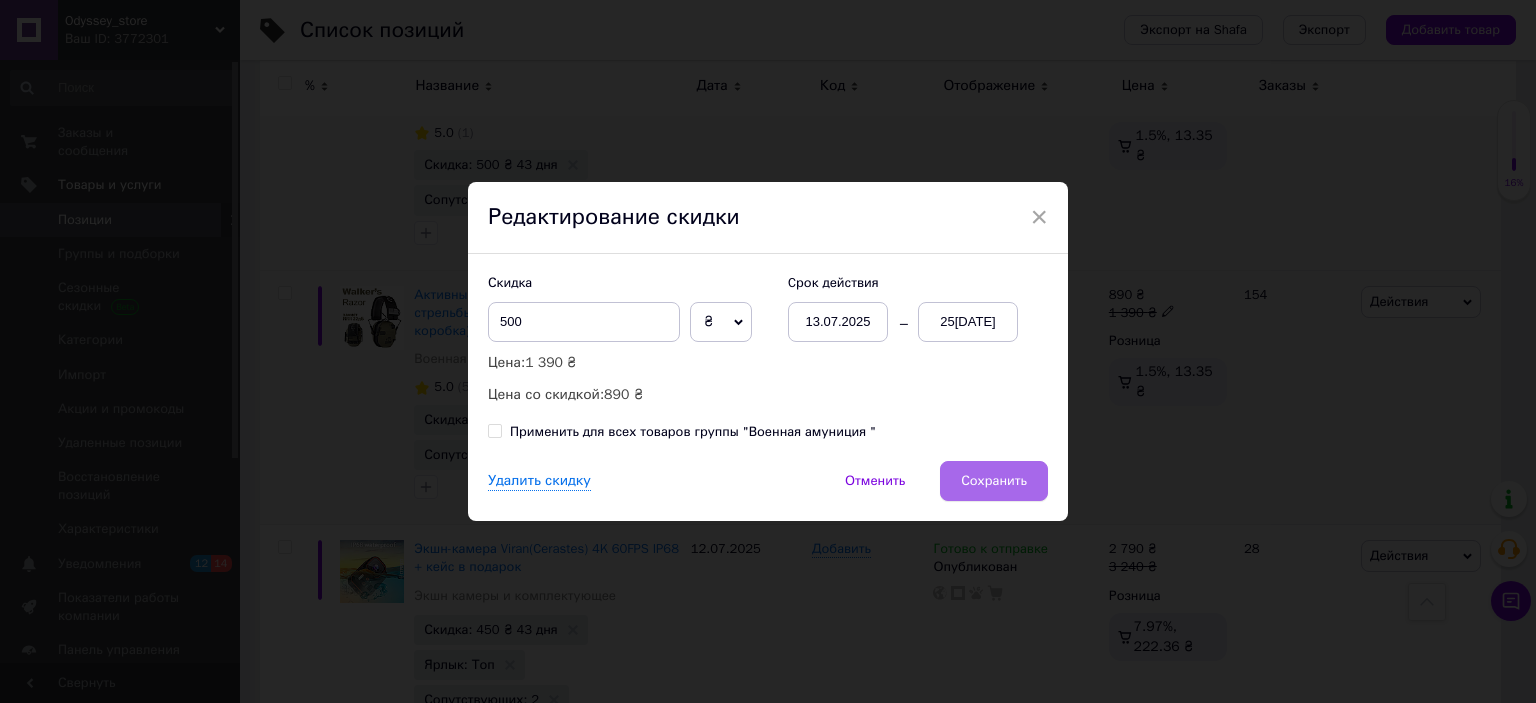 click on "Сохранить" at bounding box center [994, 481] 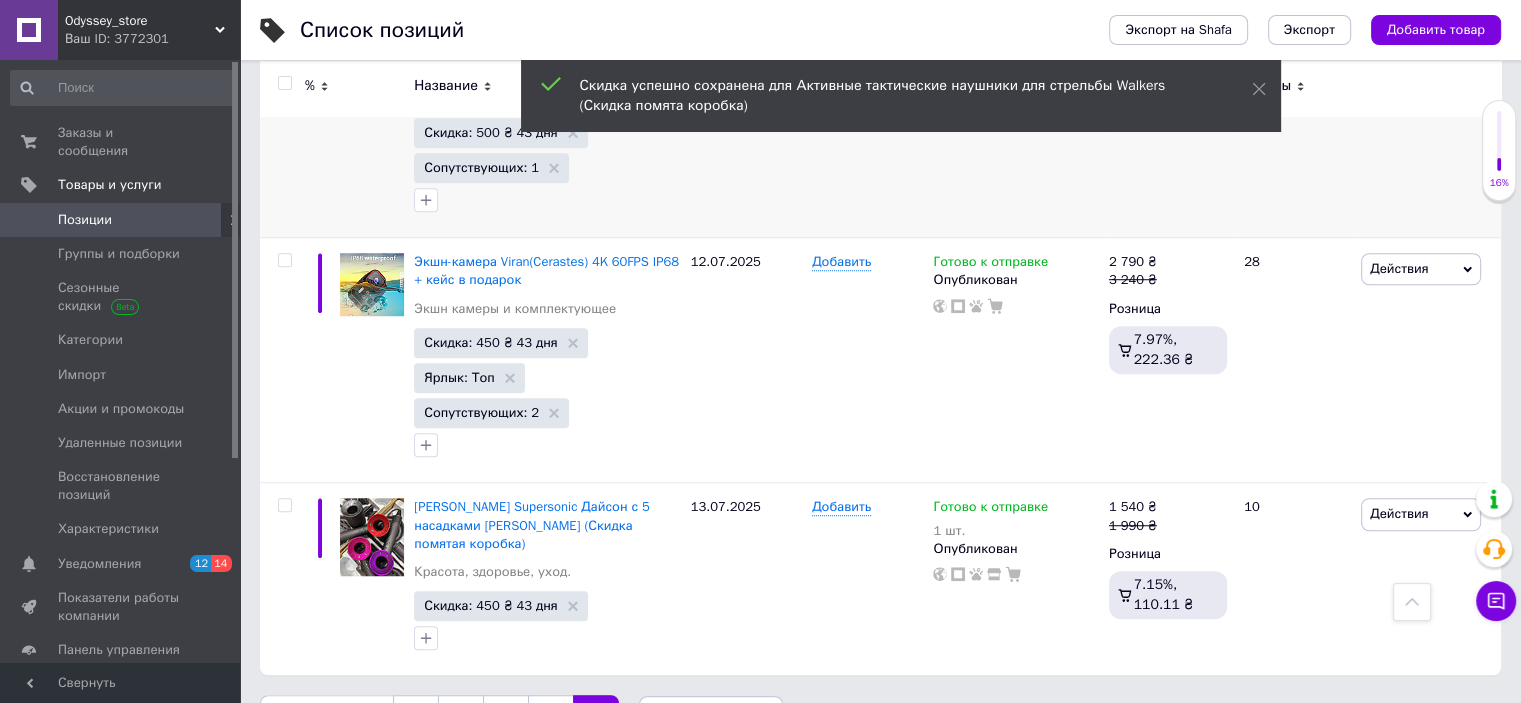 scroll, scrollTop: 1368, scrollLeft: 0, axis: vertical 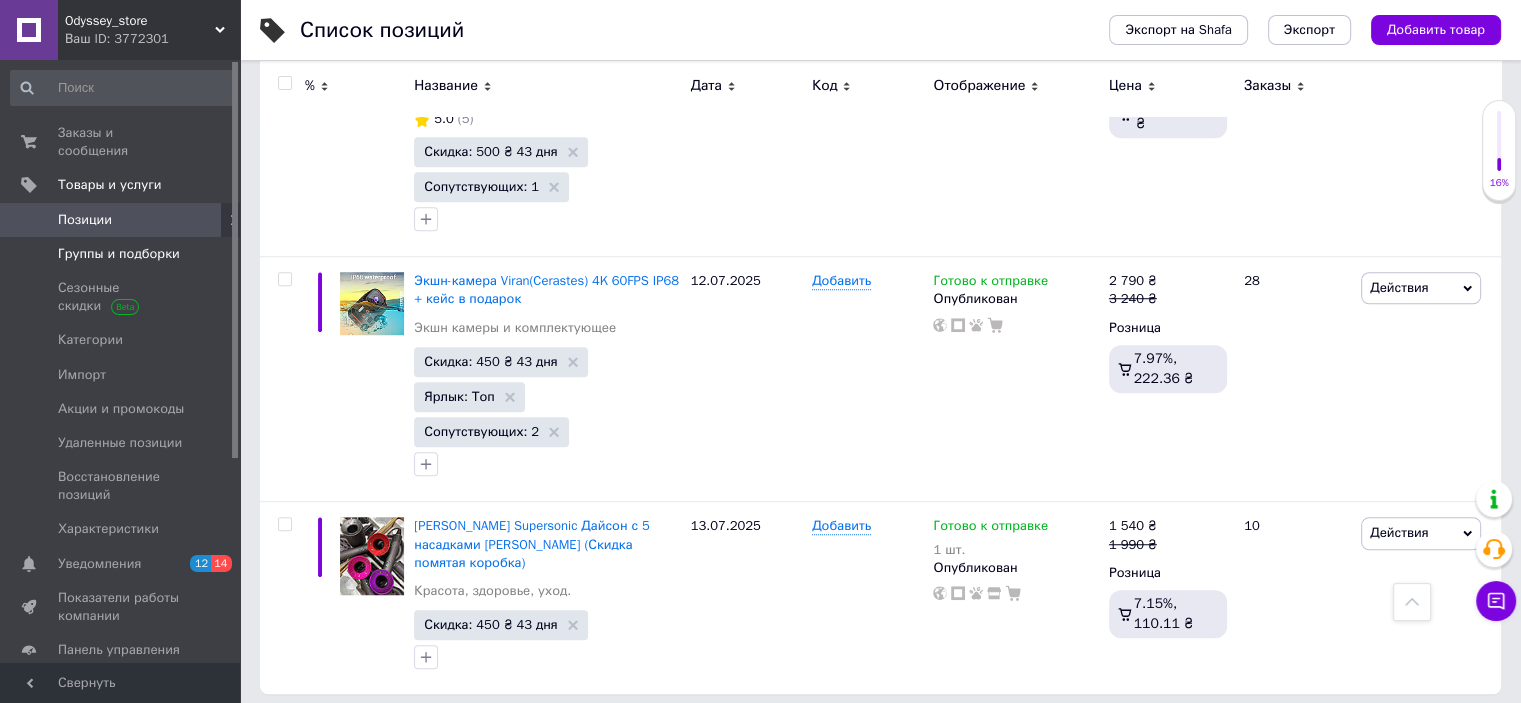 click on "Группы и подборки" at bounding box center (123, 254) 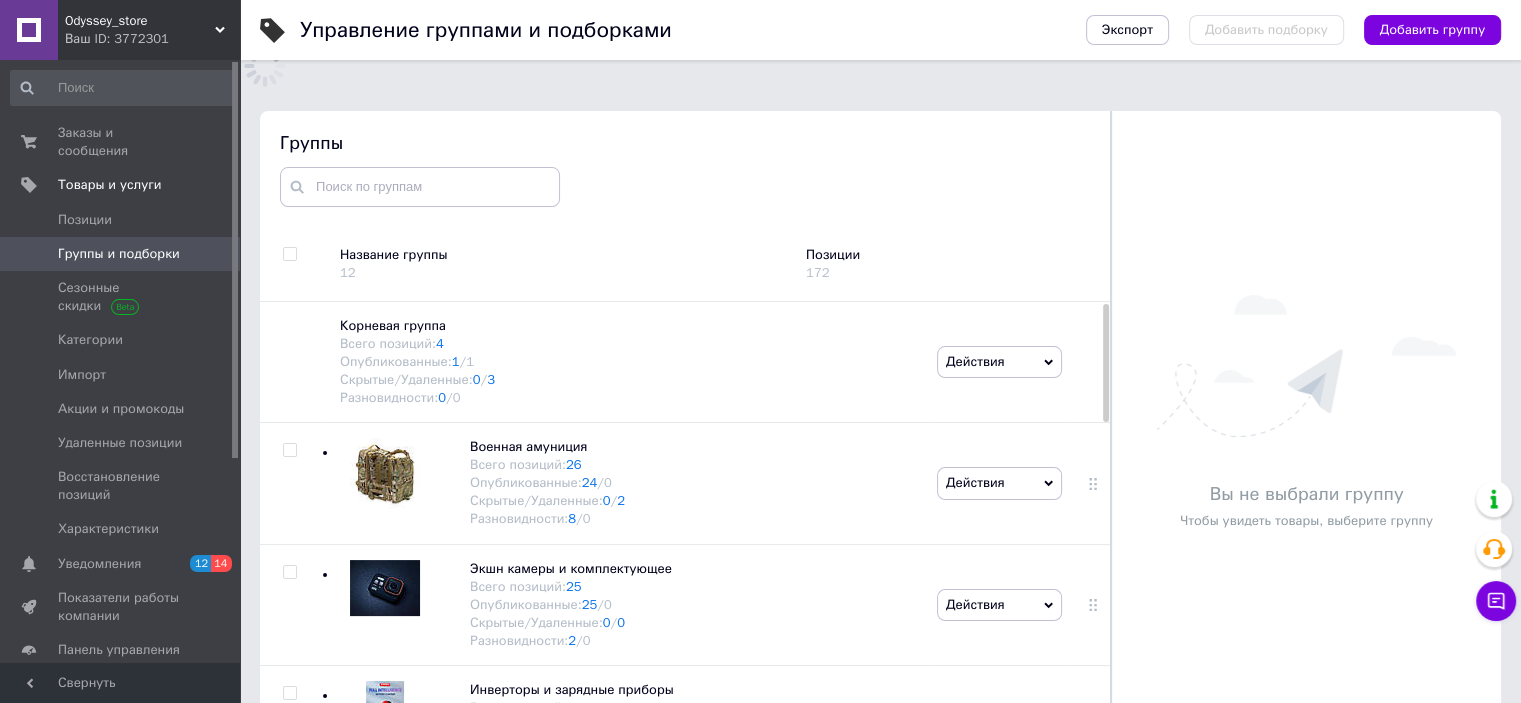 scroll, scrollTop: 113, scrollLeft: 0, axis: vertical 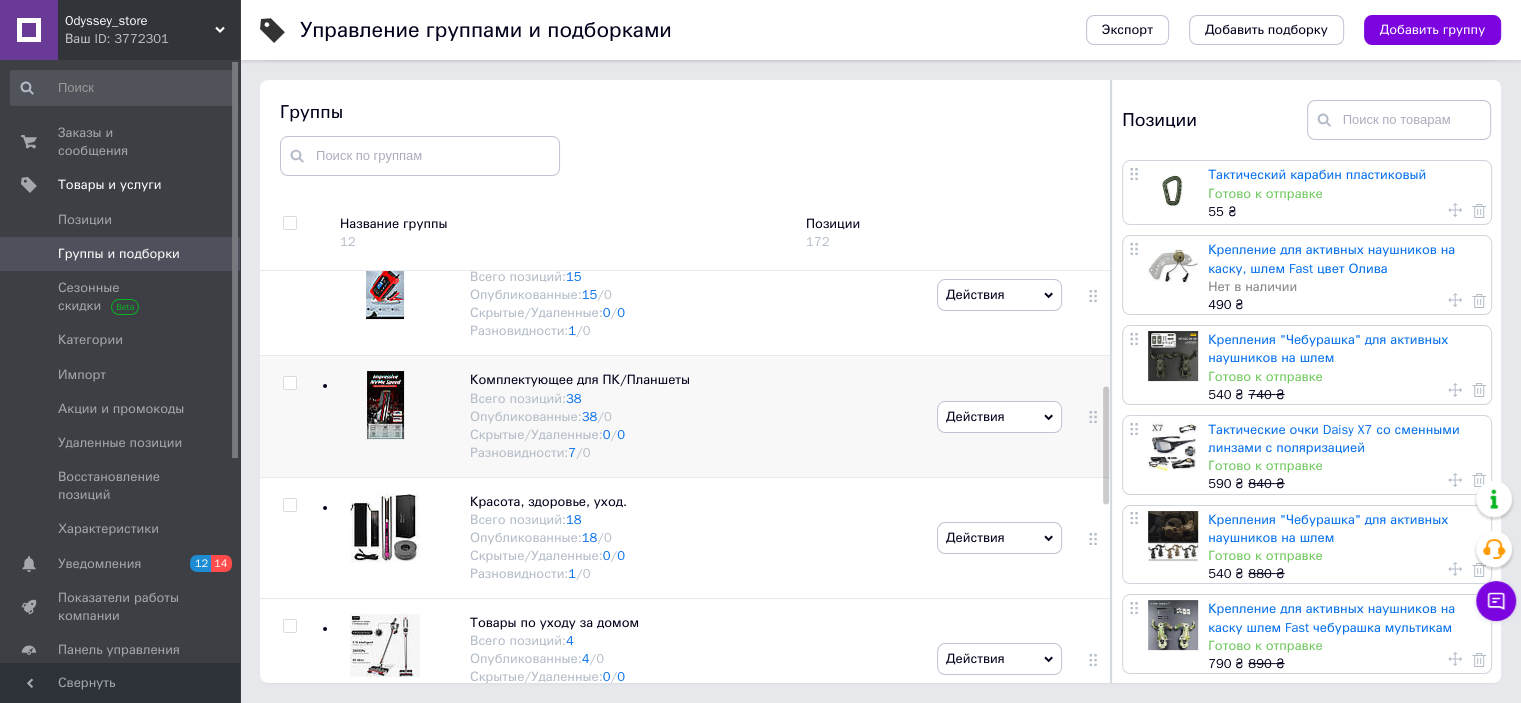 click at bounding box center (385, 405) 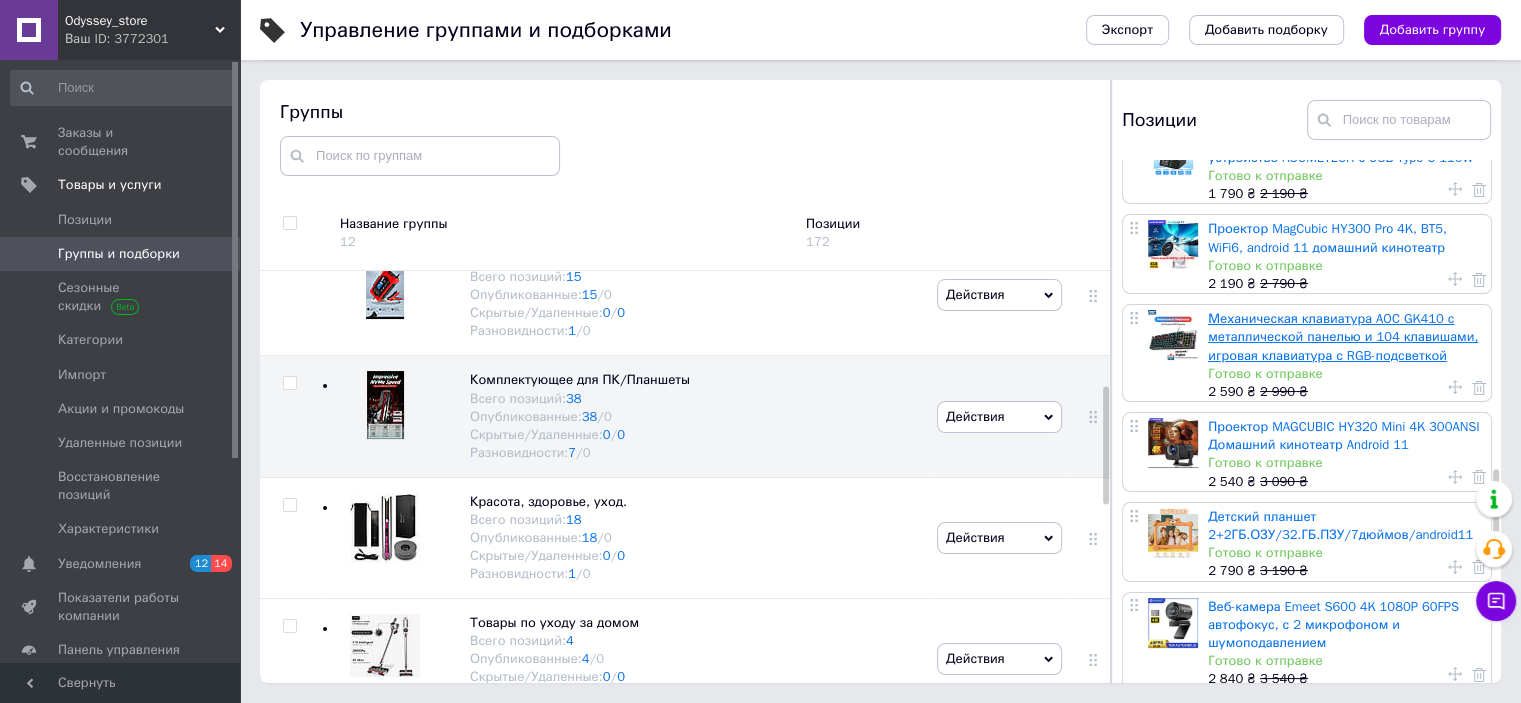 scroll, scrollTop: 2200, scrollLeft: 0, axis: vertical 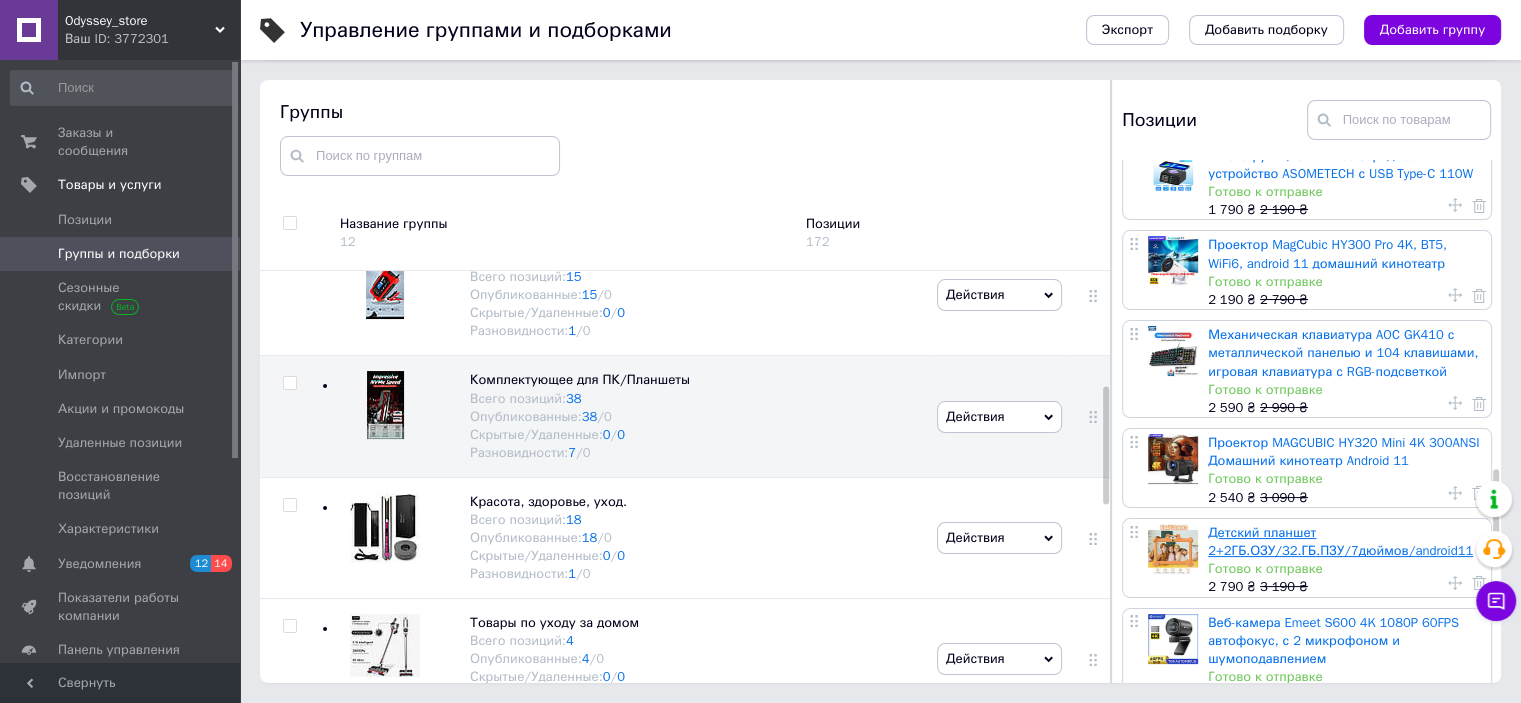 click on "Детский планшет 2+2ГБ.ОЗУ/32.ГБ.ПЗУ/7дюймов/android11" at bounding box center (1340, 541) 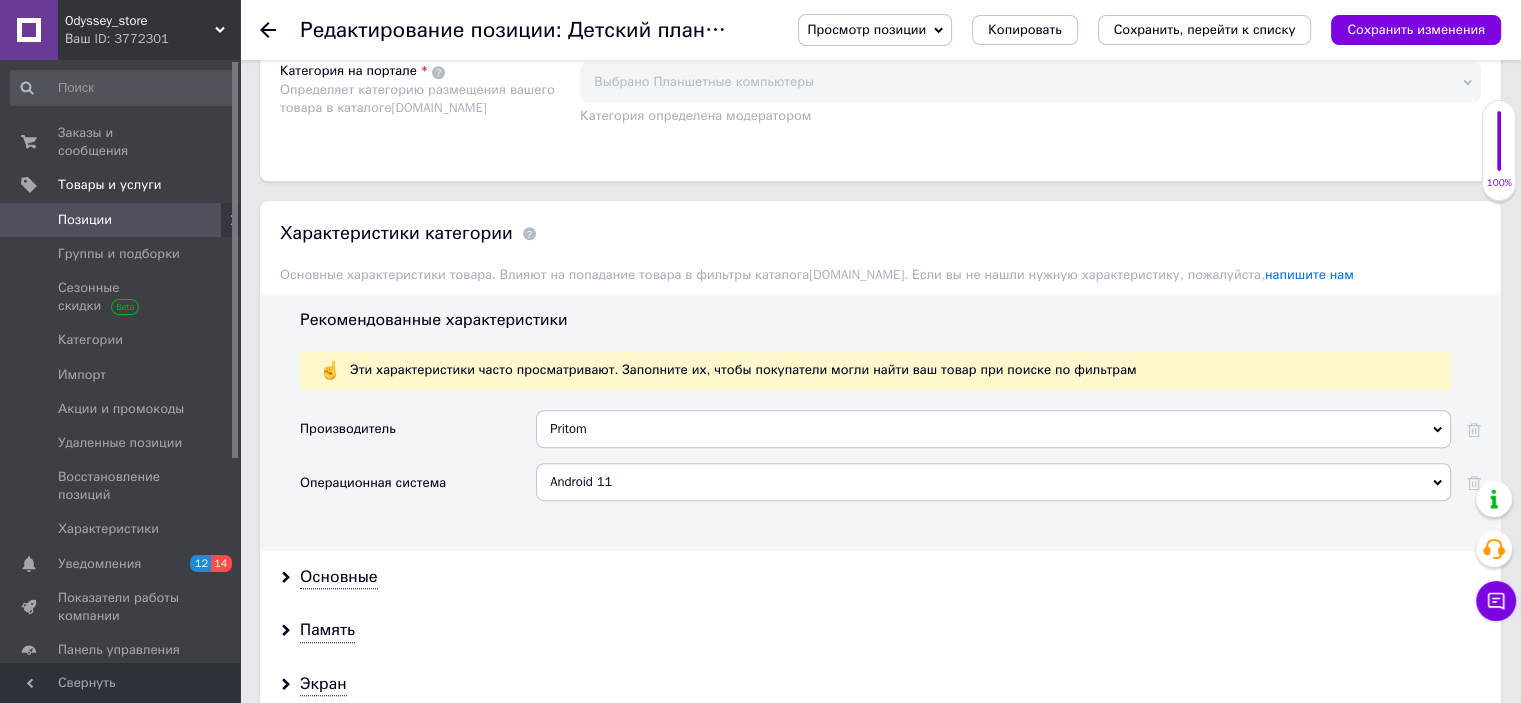 scroll, scrollTop: 1600, scrollLeft: 0, axis: vertical 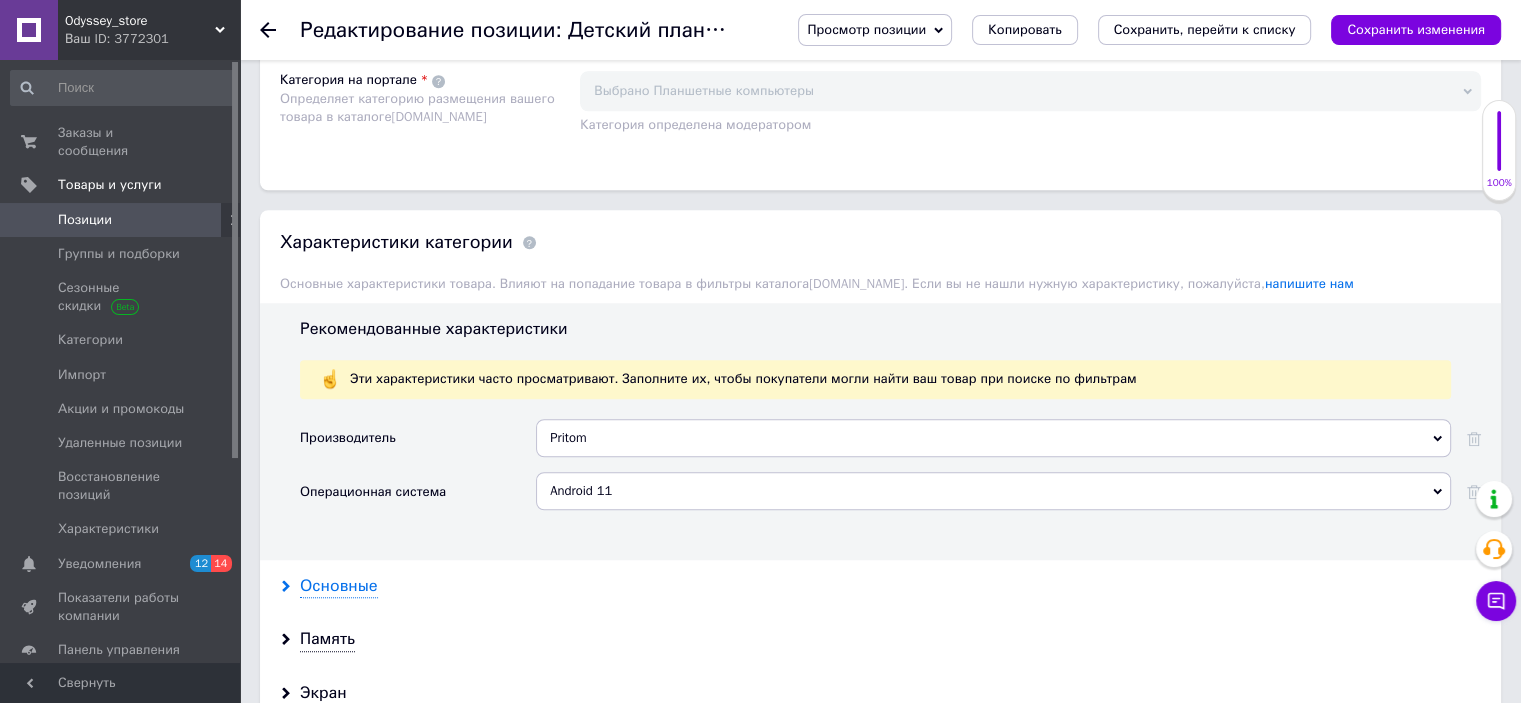 click on "Основные" at bounding box center (339, 586) 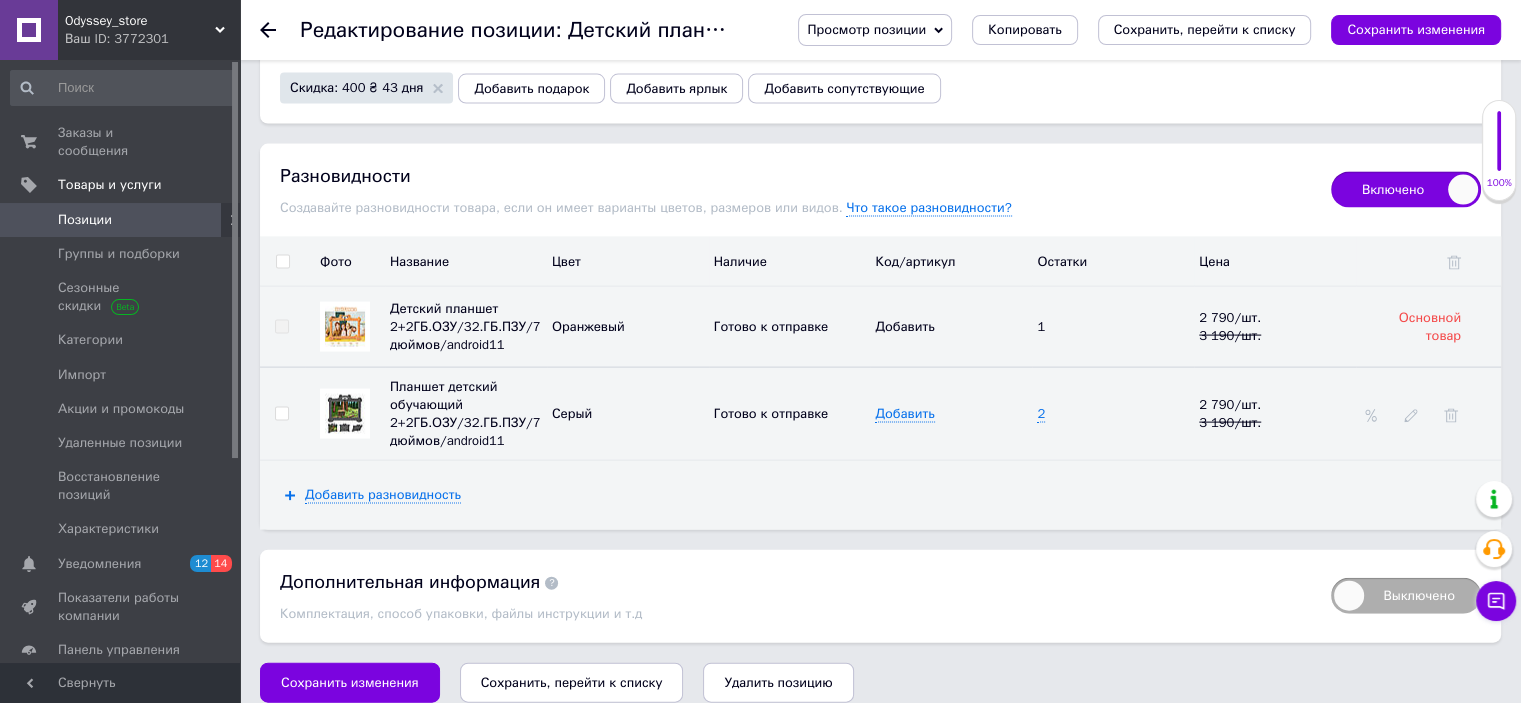 scroll, scrollTop: 3809, scrollLeft: 0, axis: vertical 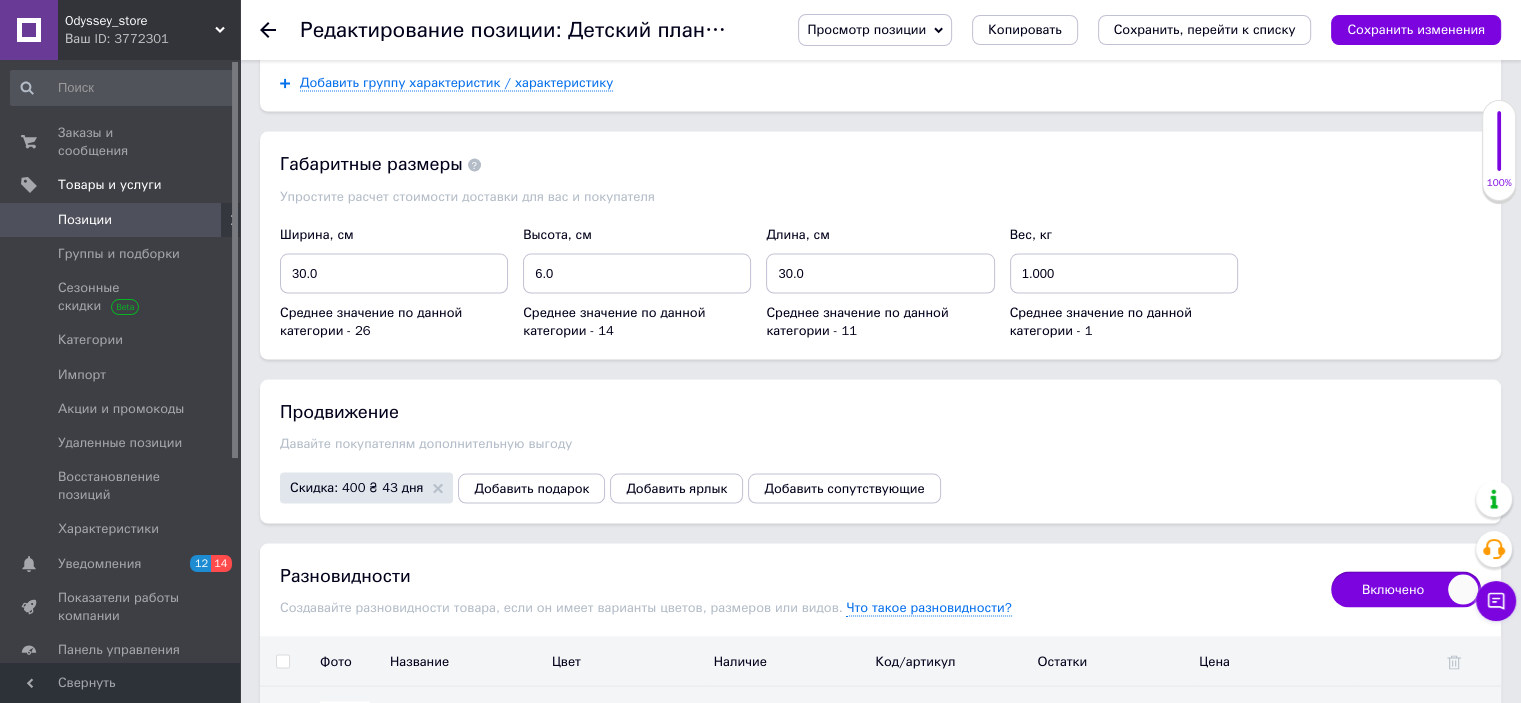 click on "Позиции" at bounding box center (85, 220) 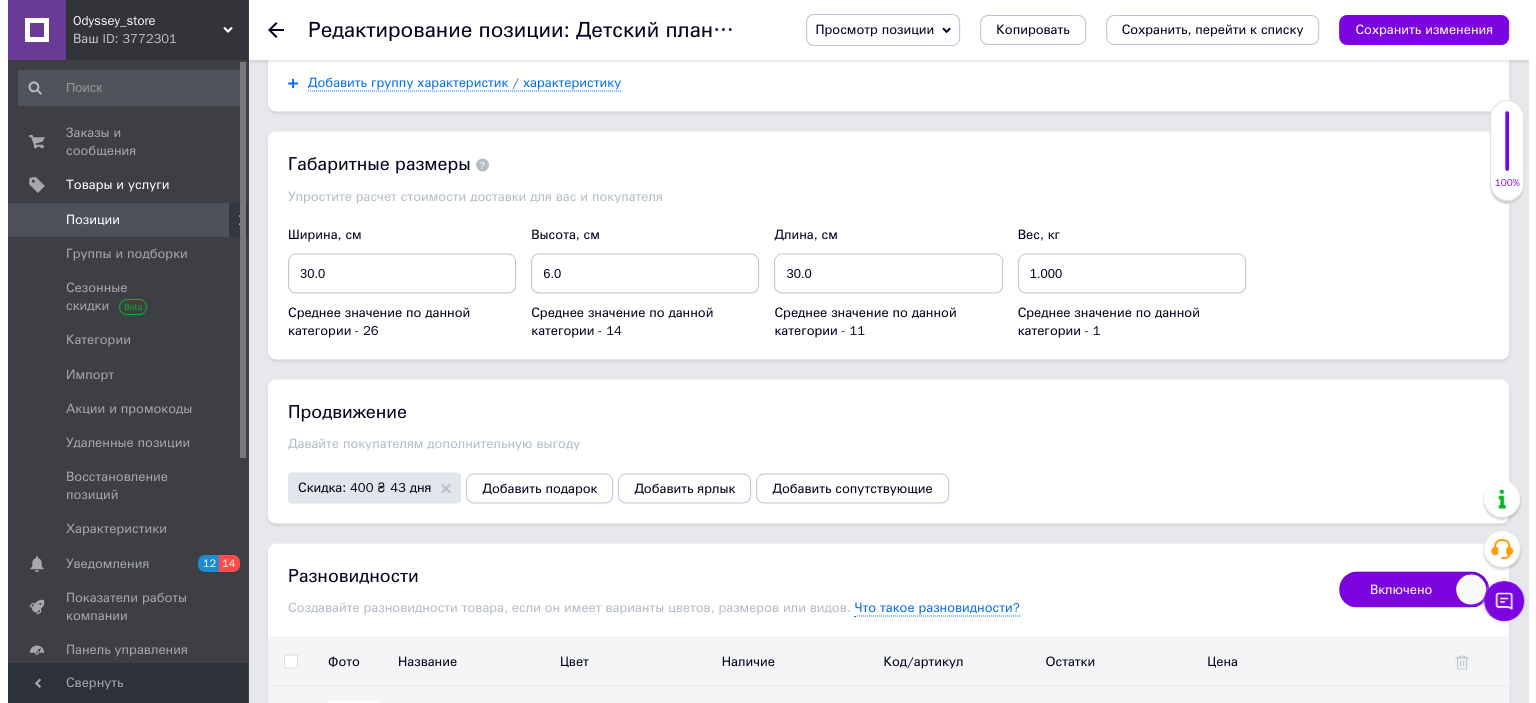 scroll, scrollTop: 0, scrollLeft: 0, axis: both 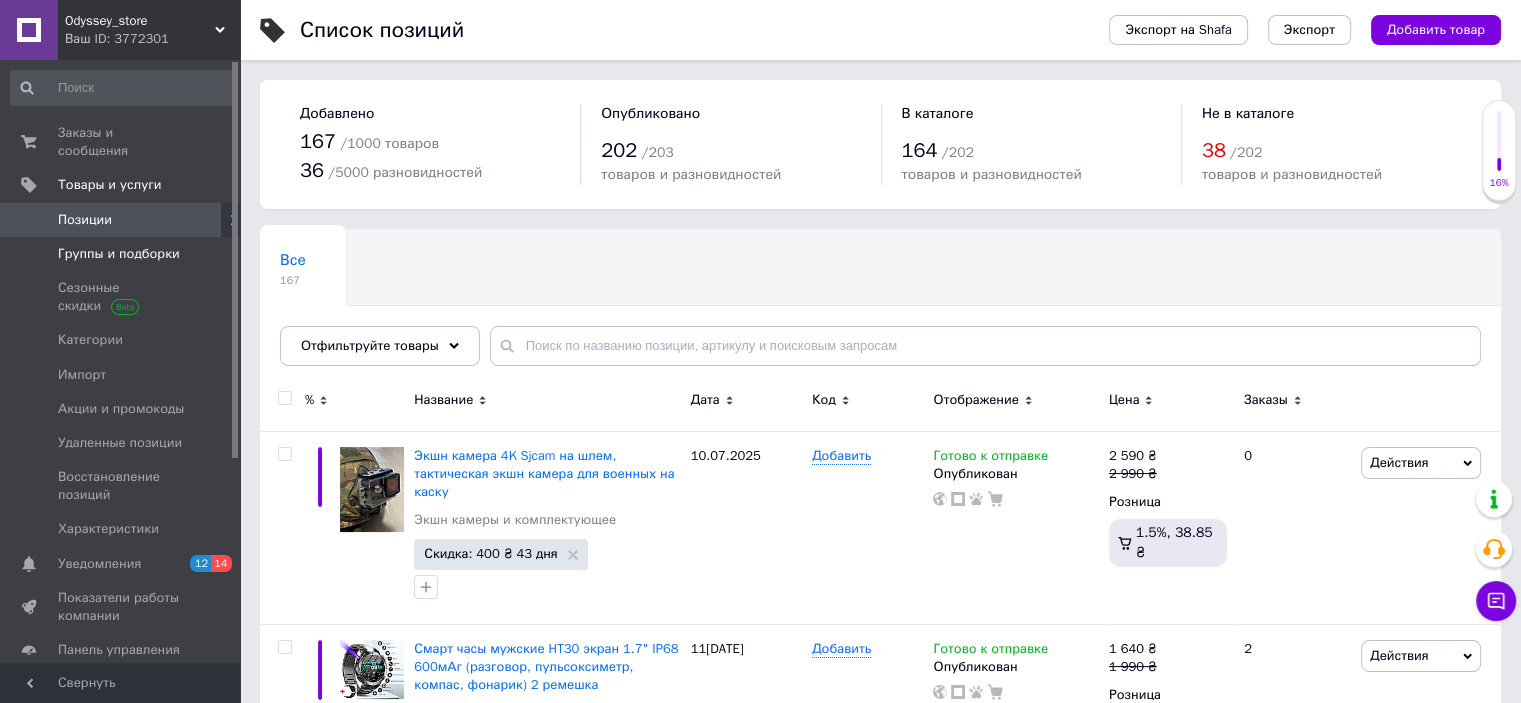 click on "Группы и подборки" at bounding box center (119, 254) 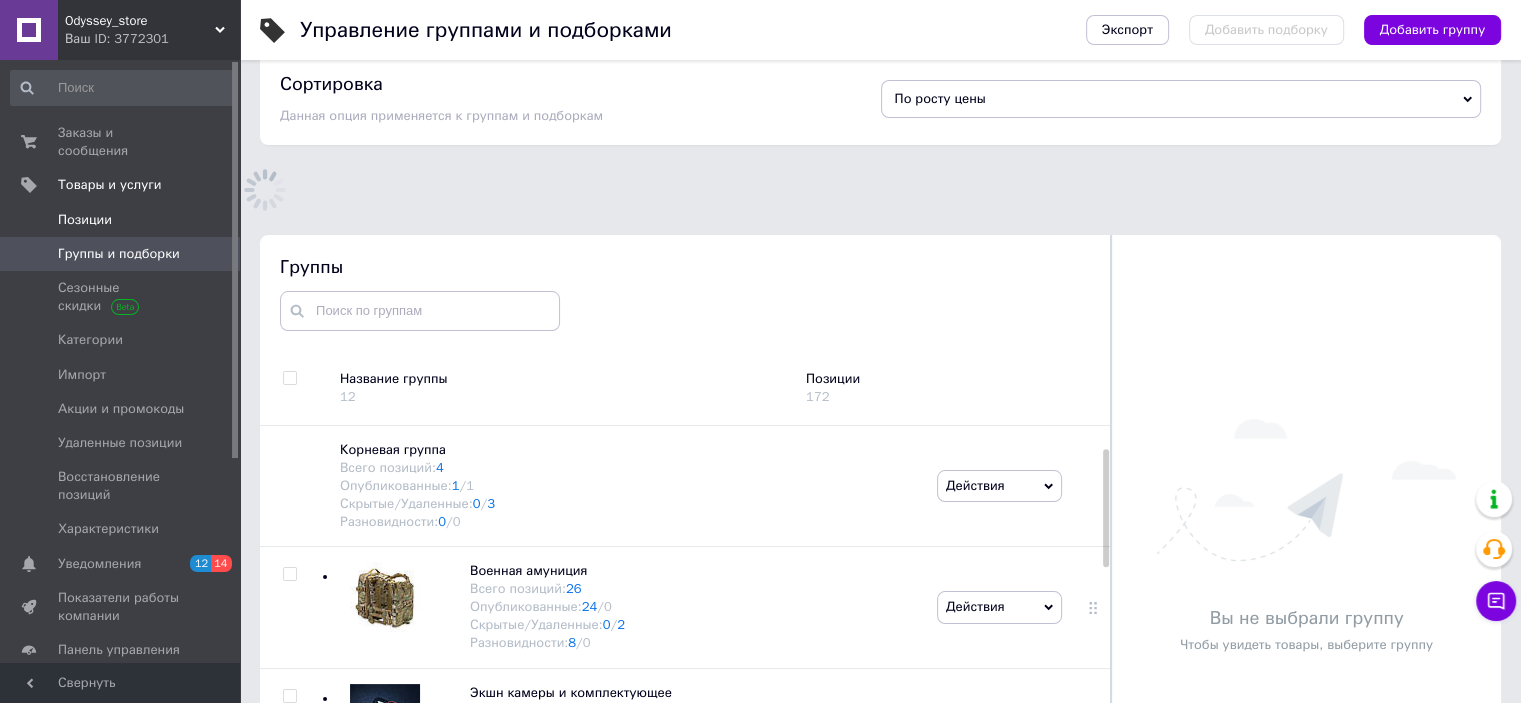 scroll, scrollTop: 163, scrollLeft: 0, axis: vertical 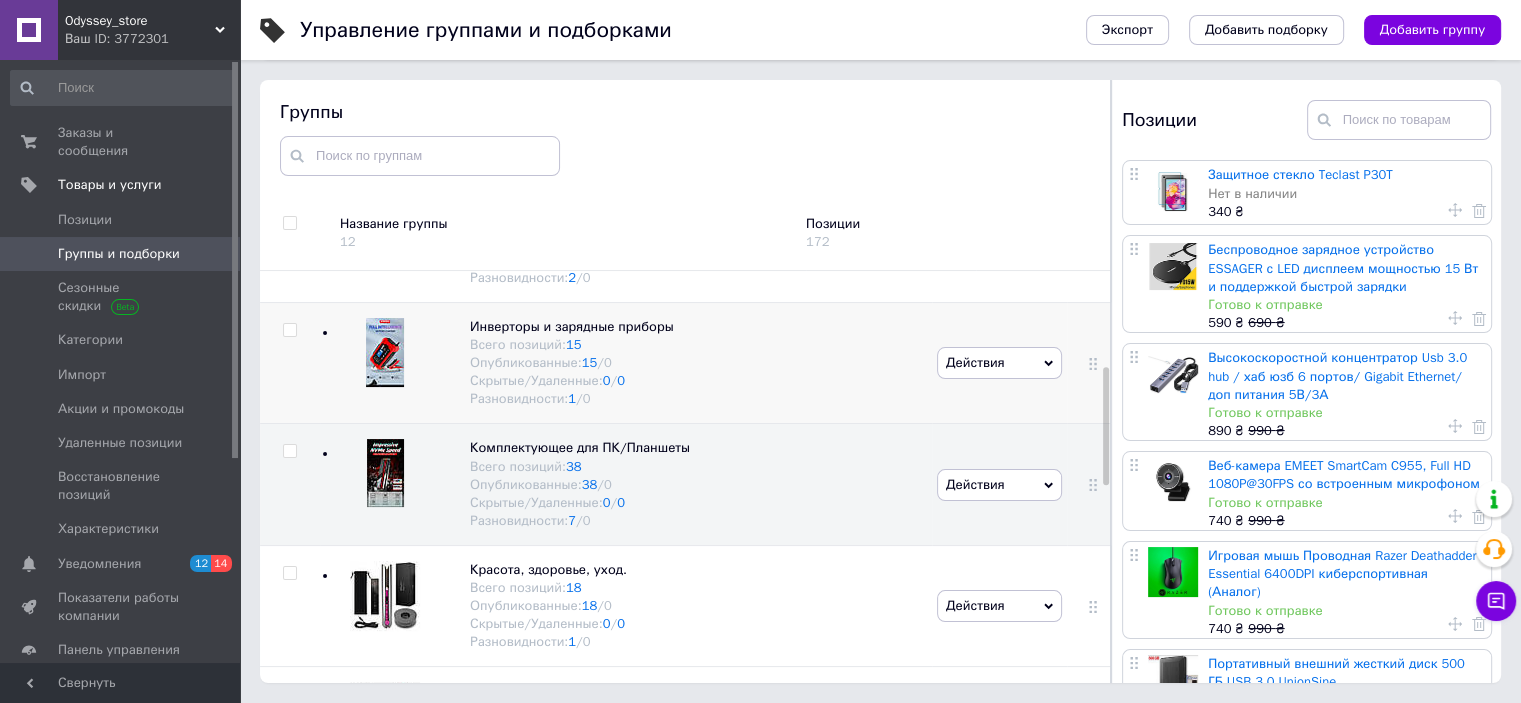 click at bounding box center [385, 352] 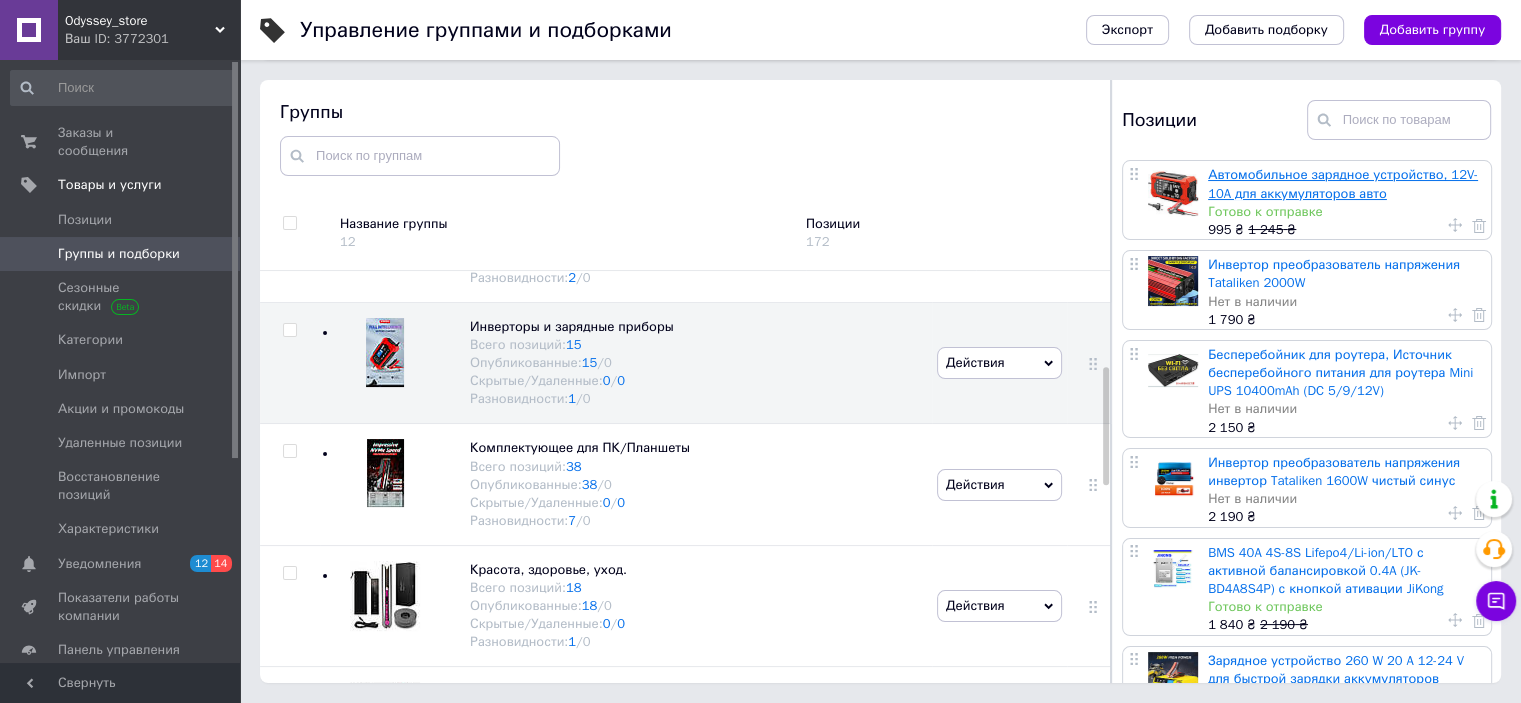 click on "Автомобильное зарядное устройство, 12V-10A для аккумуляторов авто" at bounding box center [1343, 183] 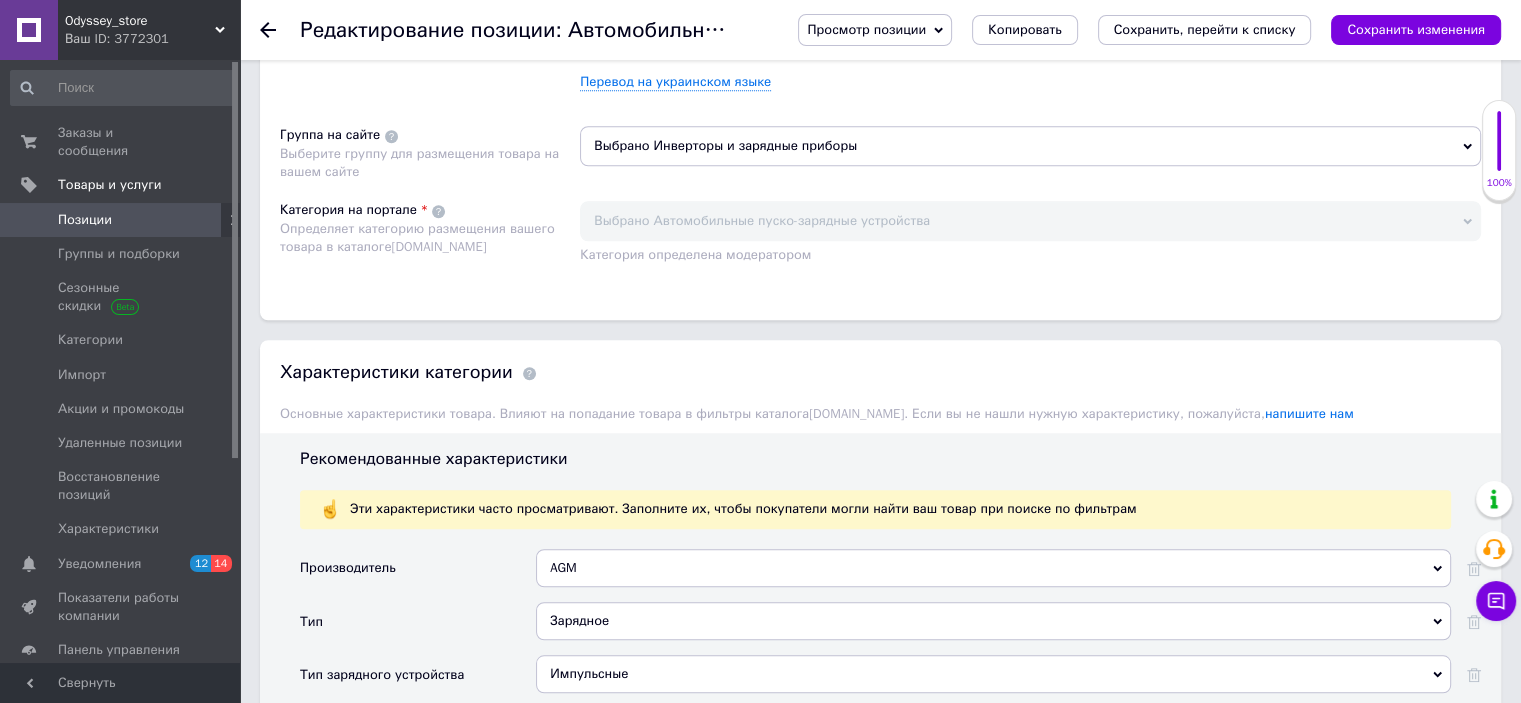 scroll, scrollTop: 2000, scrollLeft: 0, axis: vertical 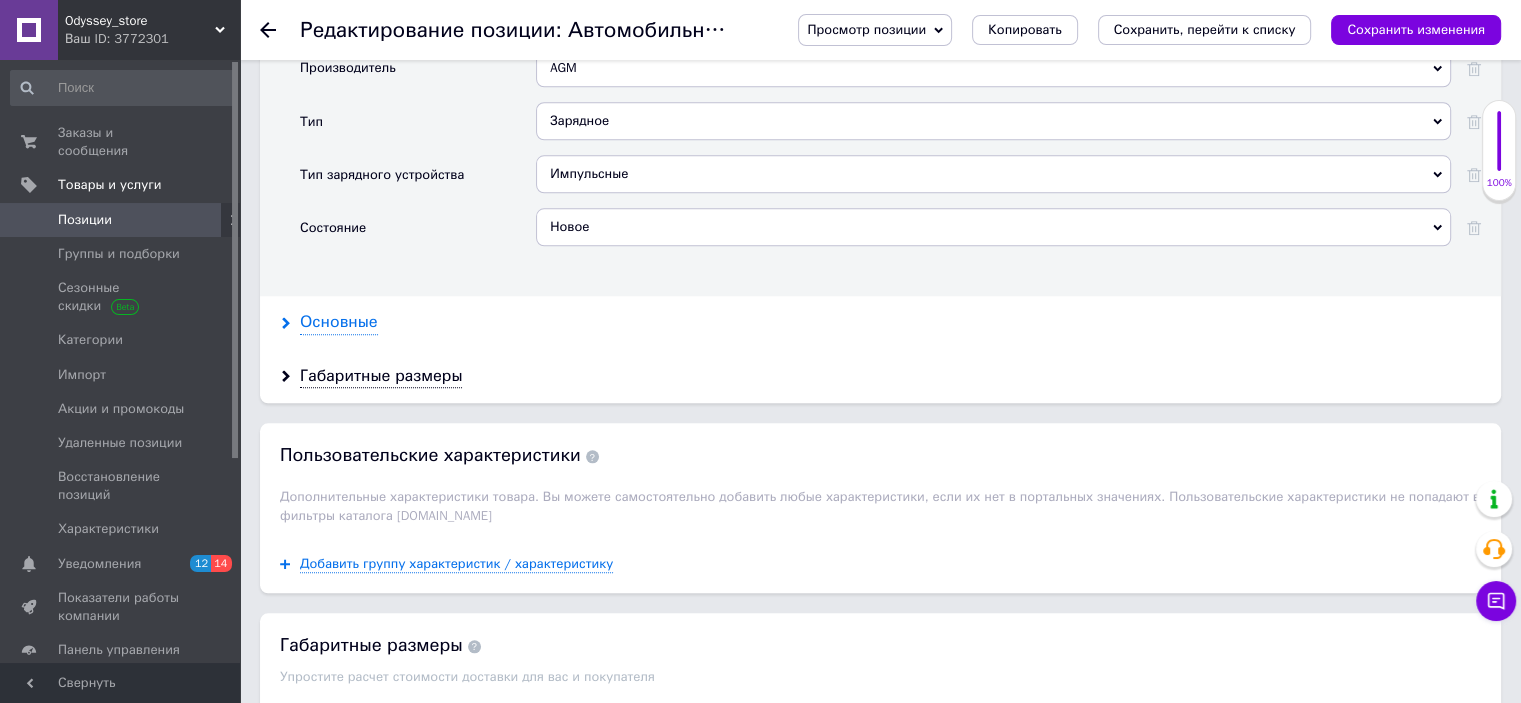 click on "Основные" at bounding box center (339, 322) 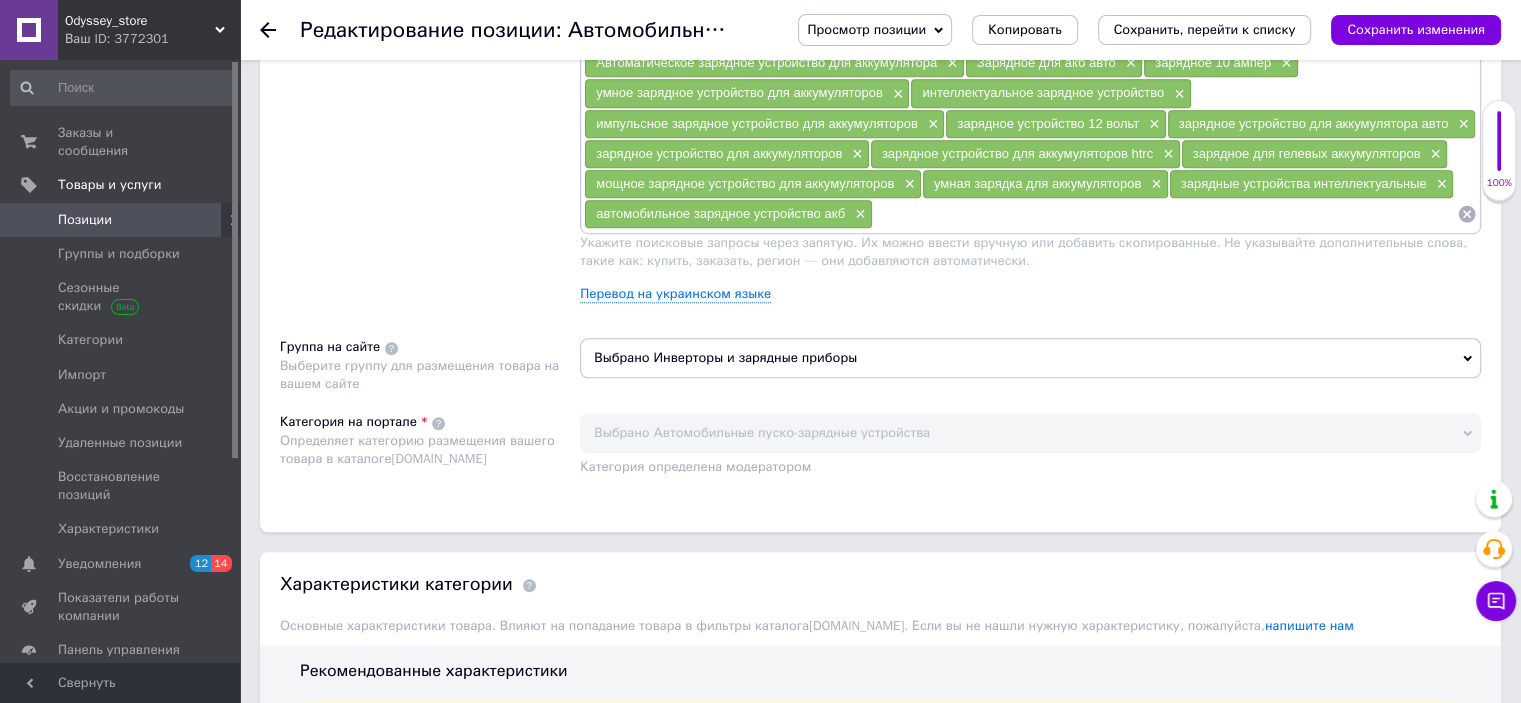 scroll, scrollTop: 800, scrollLeft: 0, axis: vertical 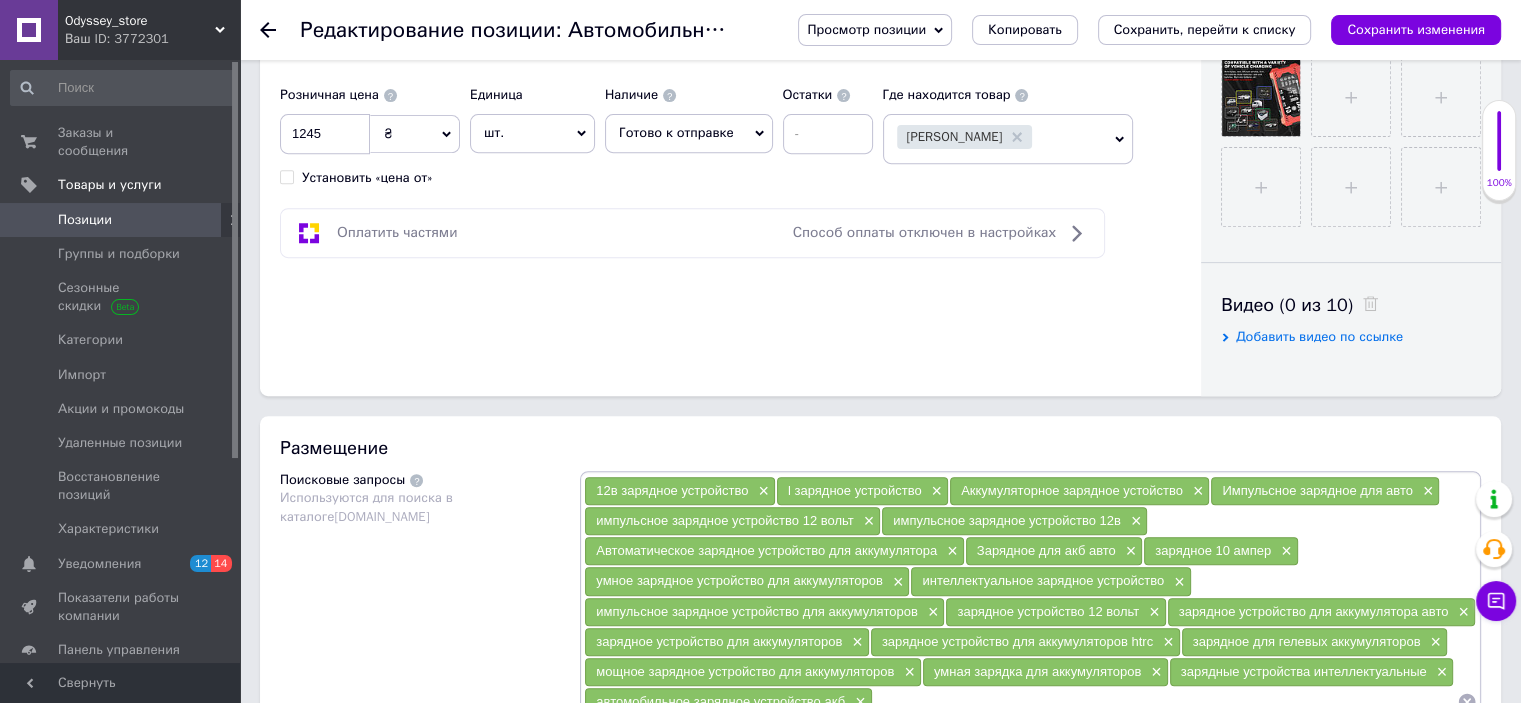 click 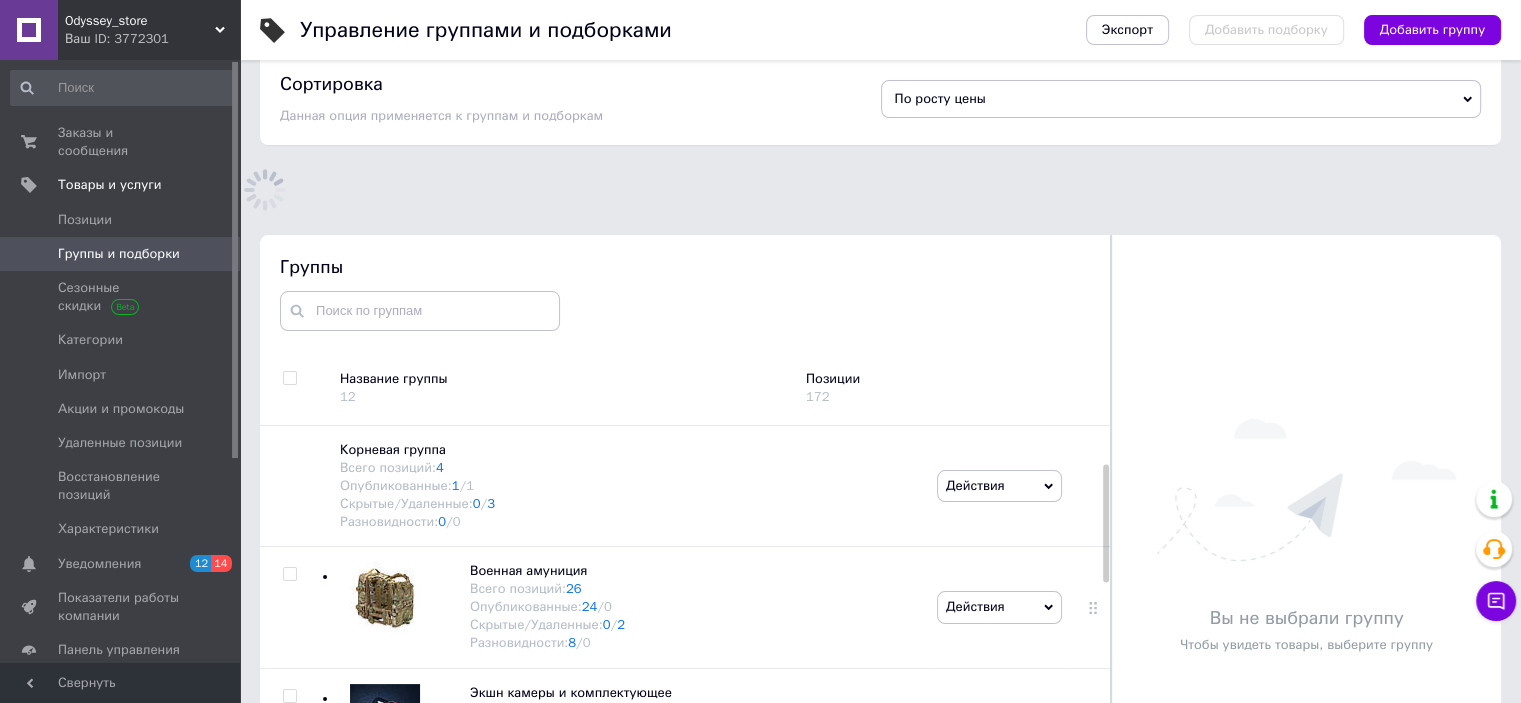 scroll, scrollTop: 139, scrollLeft: 0, axis: vertical 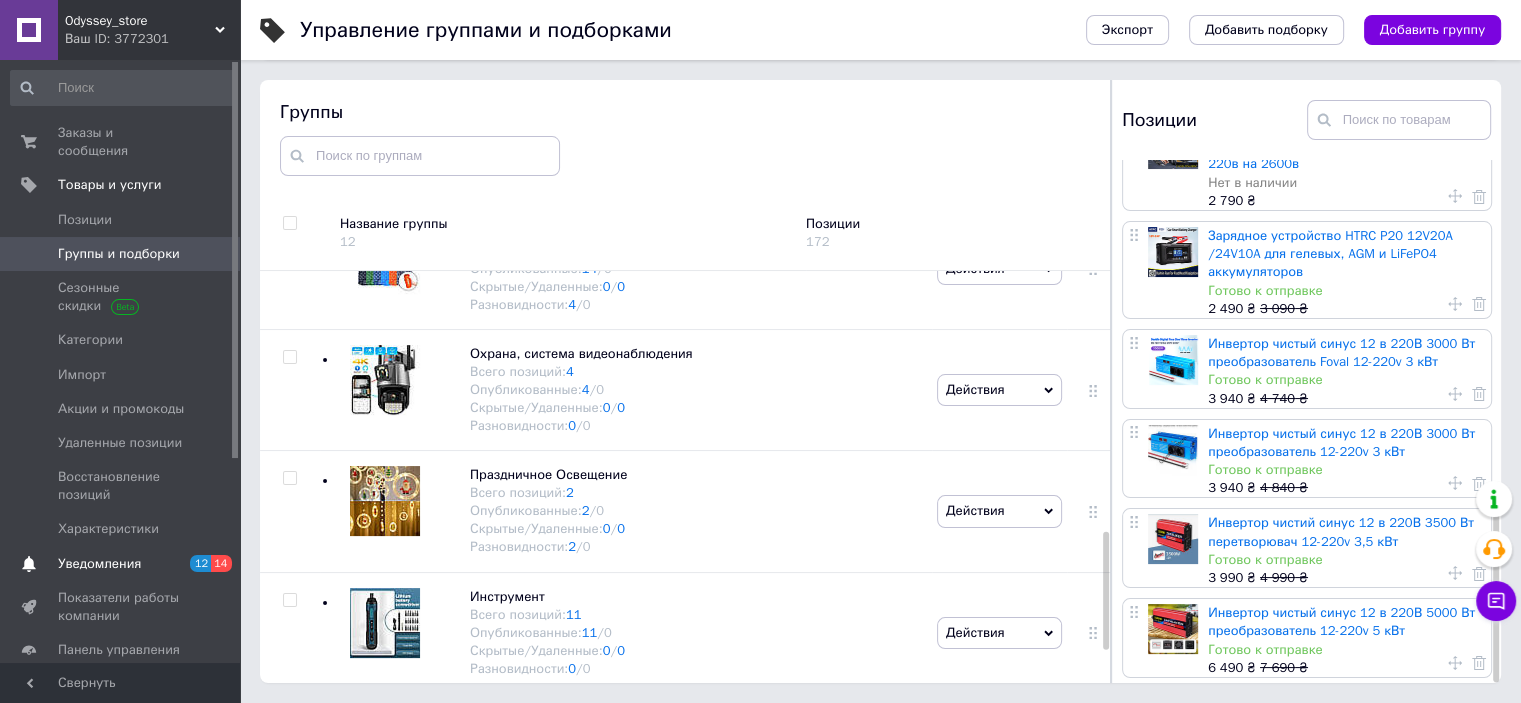 click on "Уведомления" at bounding box center [99, 564] 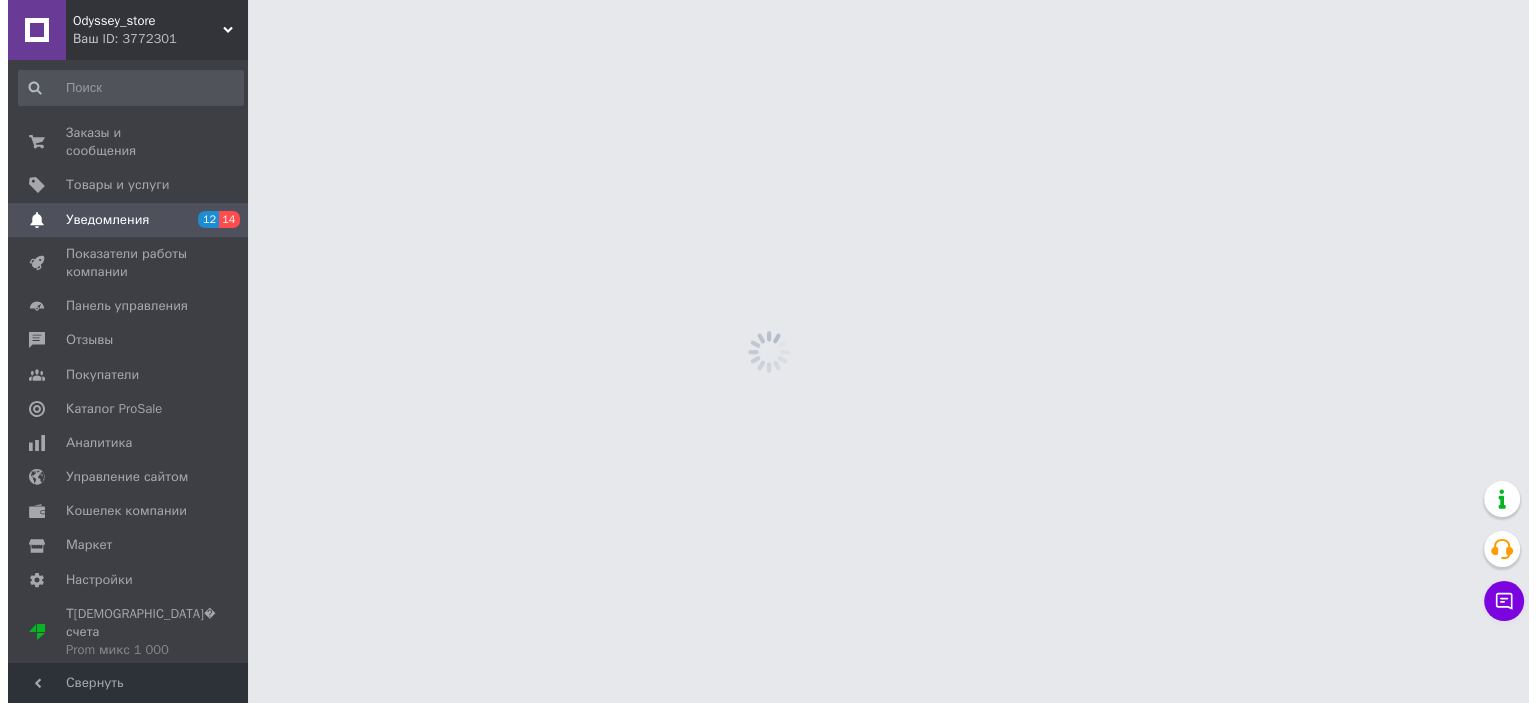 scroll, scrollTop: 0, scrollLeft: 0, axis: both 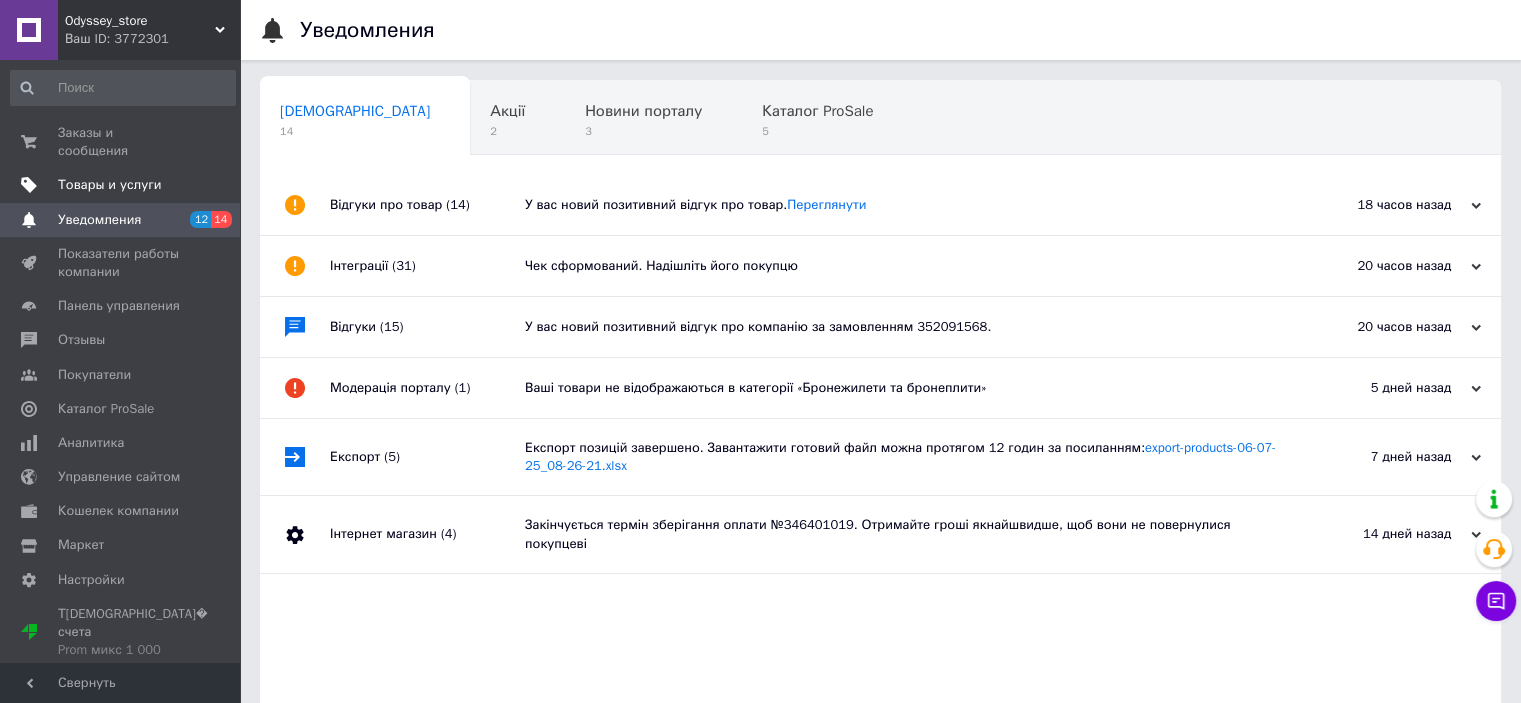 click on "Товары и услуги" at bounding box center (110, 185) 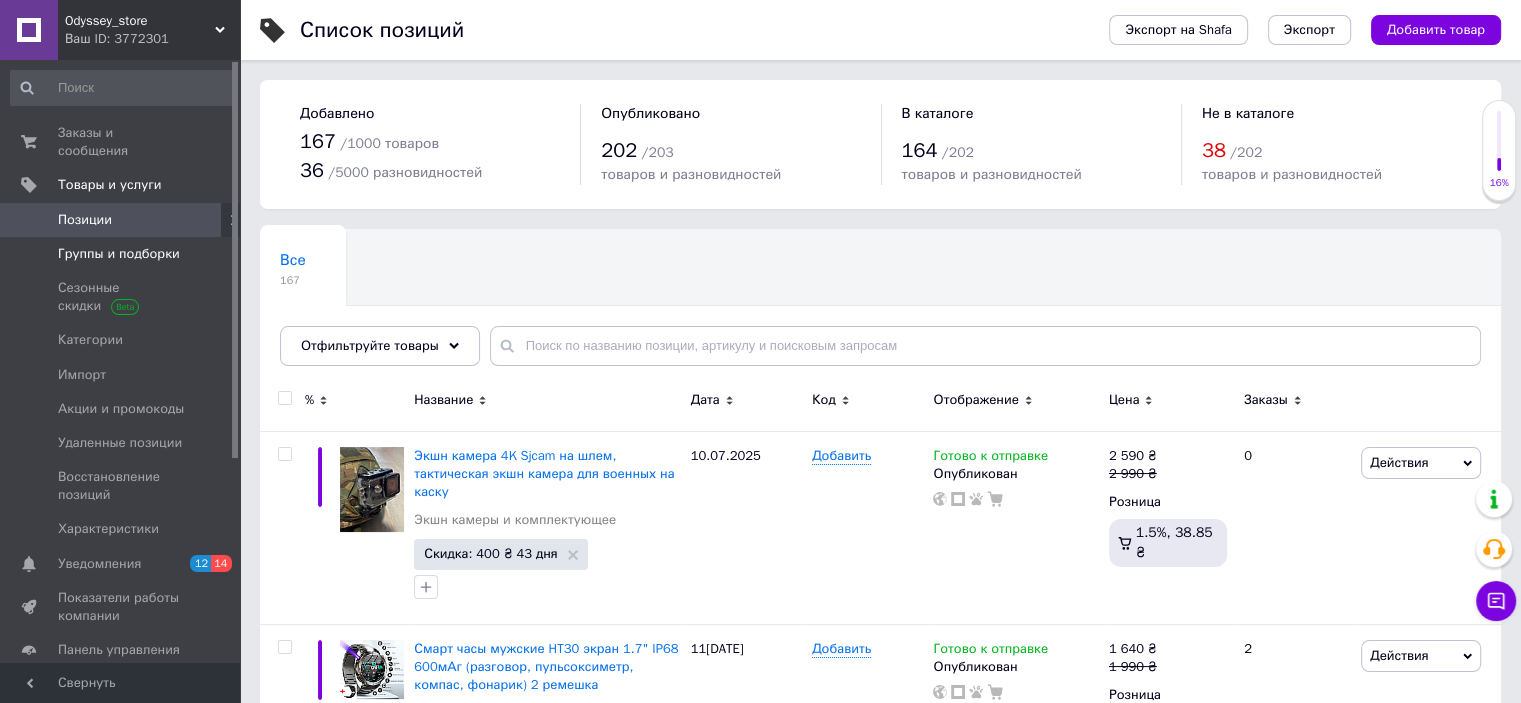 click on "Группы и подборки" at bounding box center (119, 254) 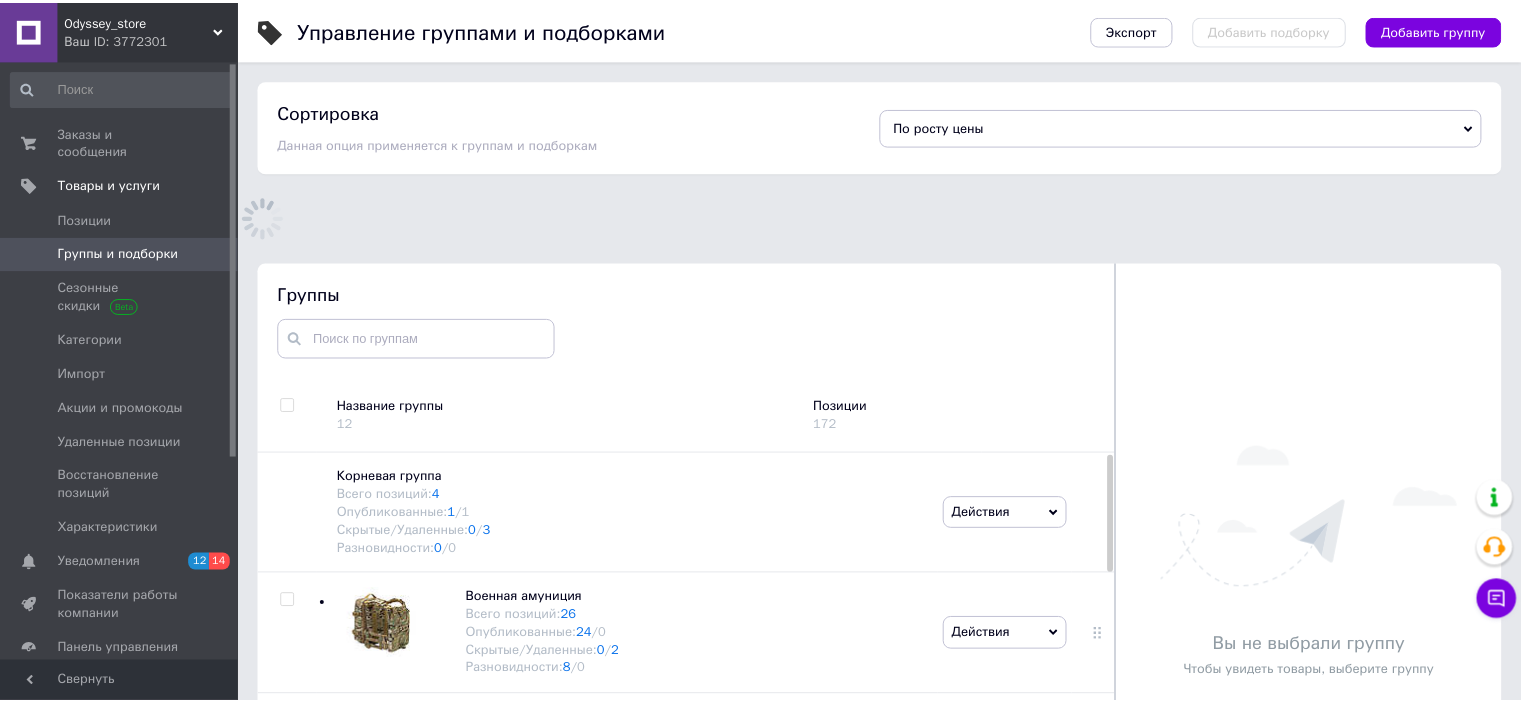 scroll, scrollTop: 116, scrollLeft: 0, axis: vertical 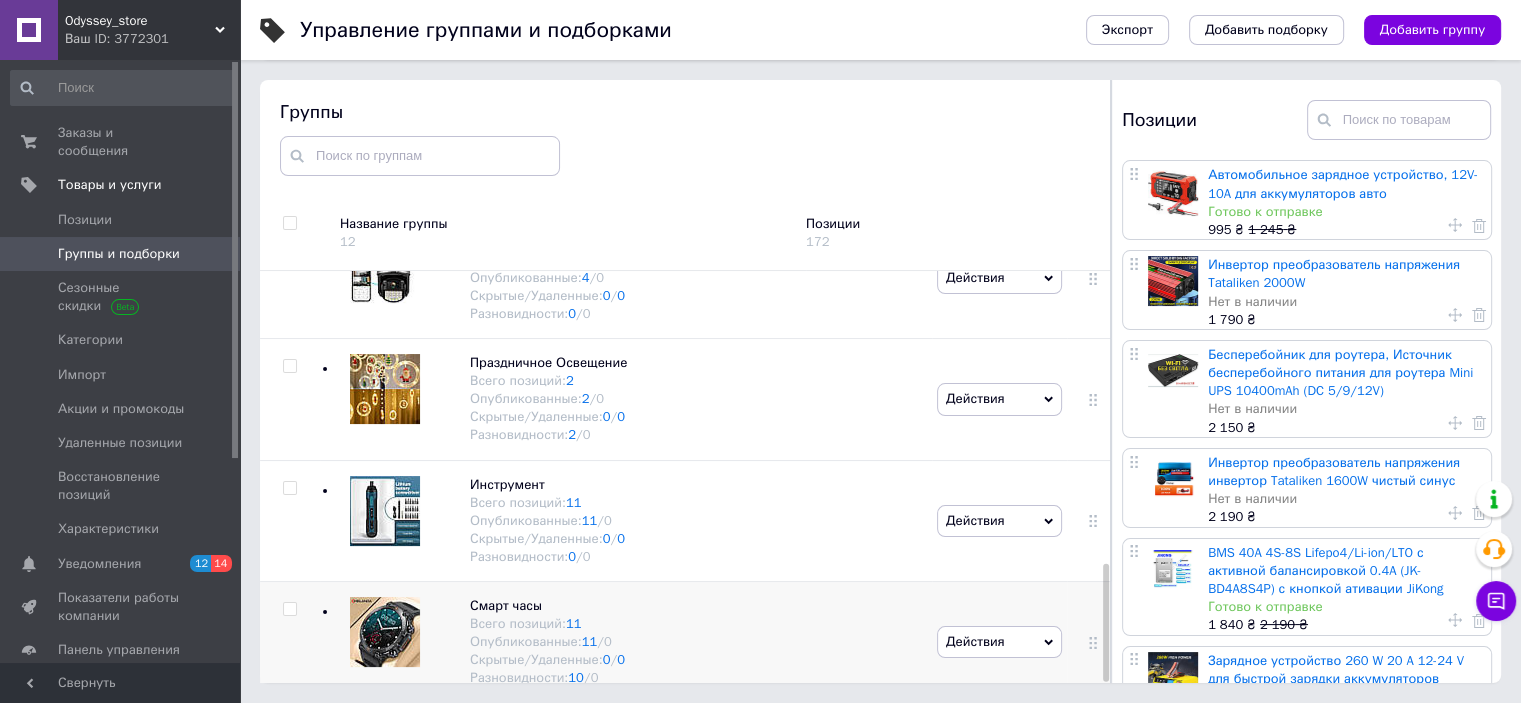 click at bounding box center (385, 632) 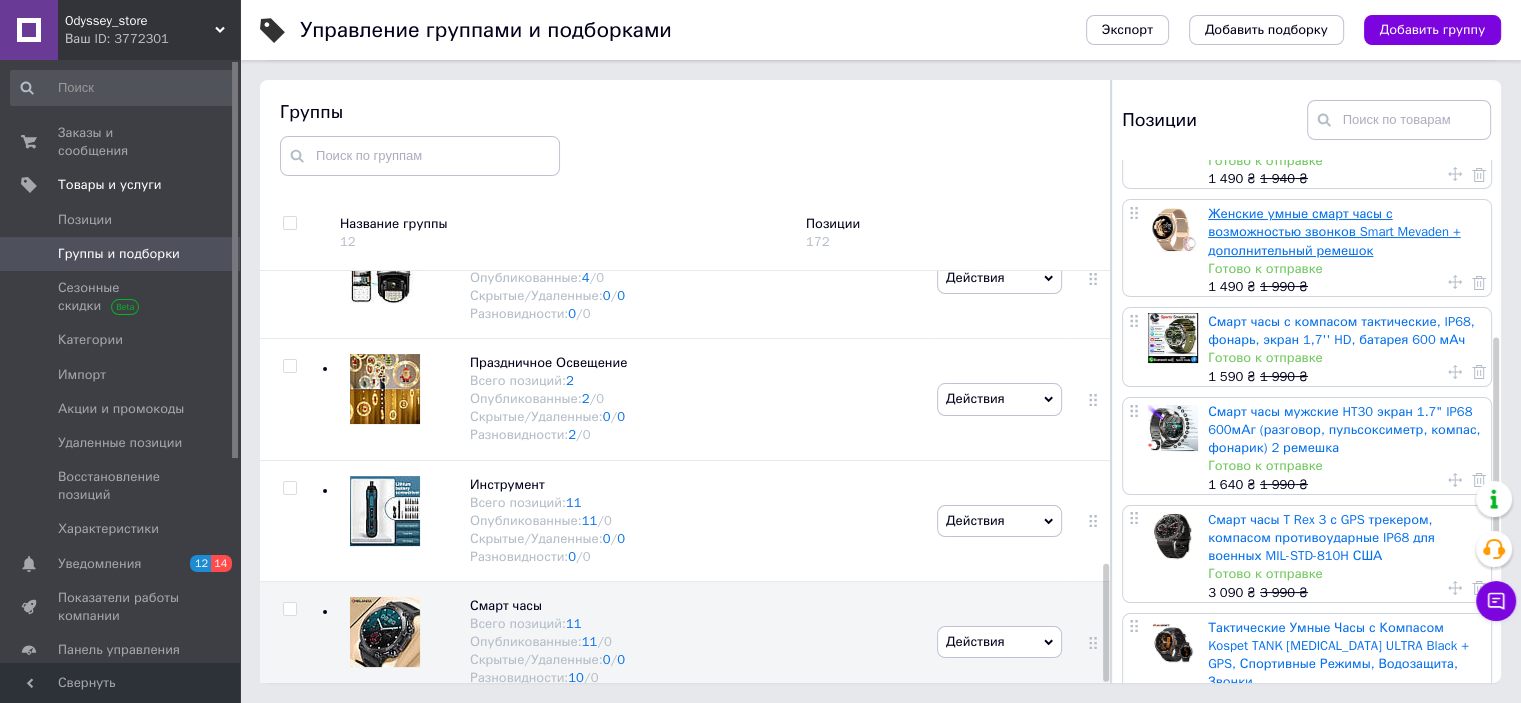 scroll, scrollTop: 400, scrollLeft: 0, axis: vertical 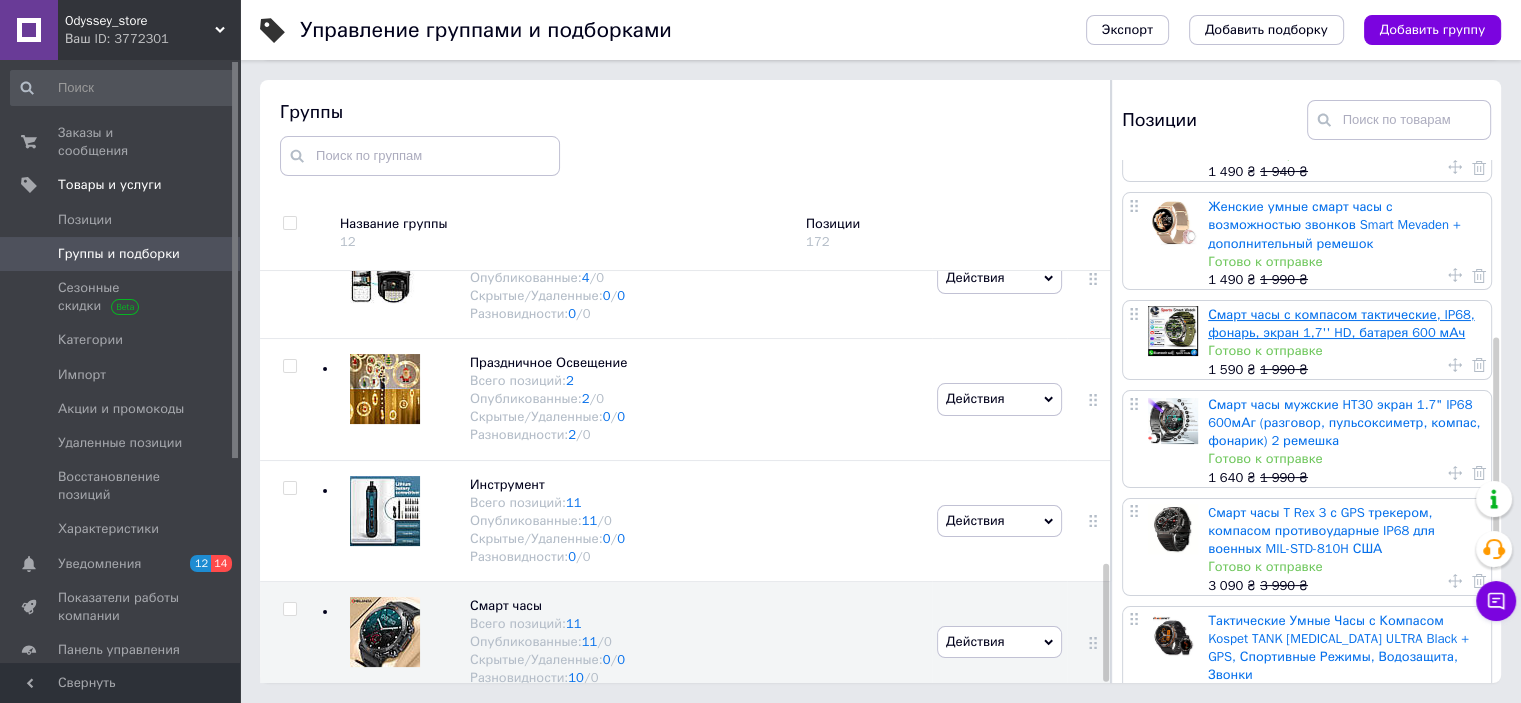 click on "Смарт часы с компасом тактические, IP68, фонарь, экран 1,7'' HD, батарея 600 мАч" at bounding box center [1341, 323] 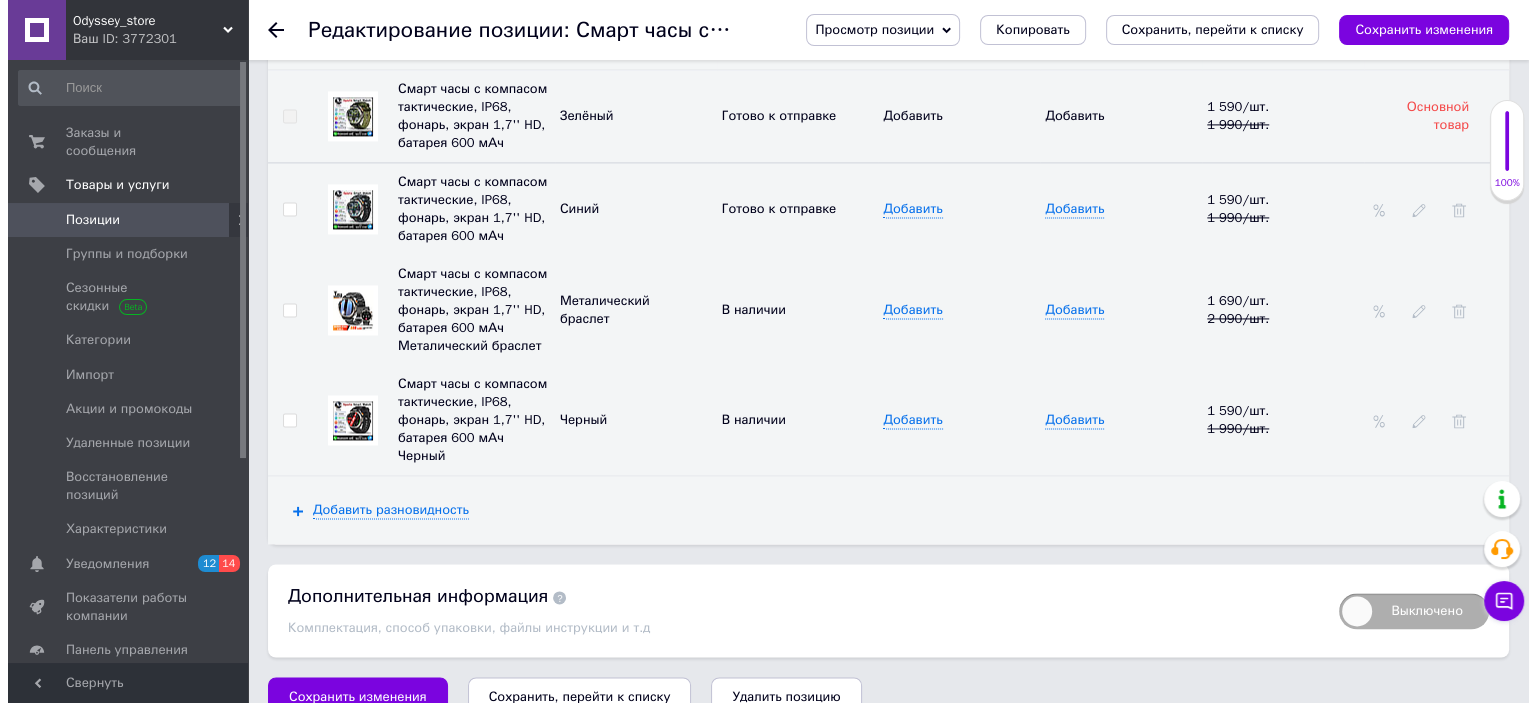 scroll, scrollTop: 2857, scrollLeft: 0, axis: vertical 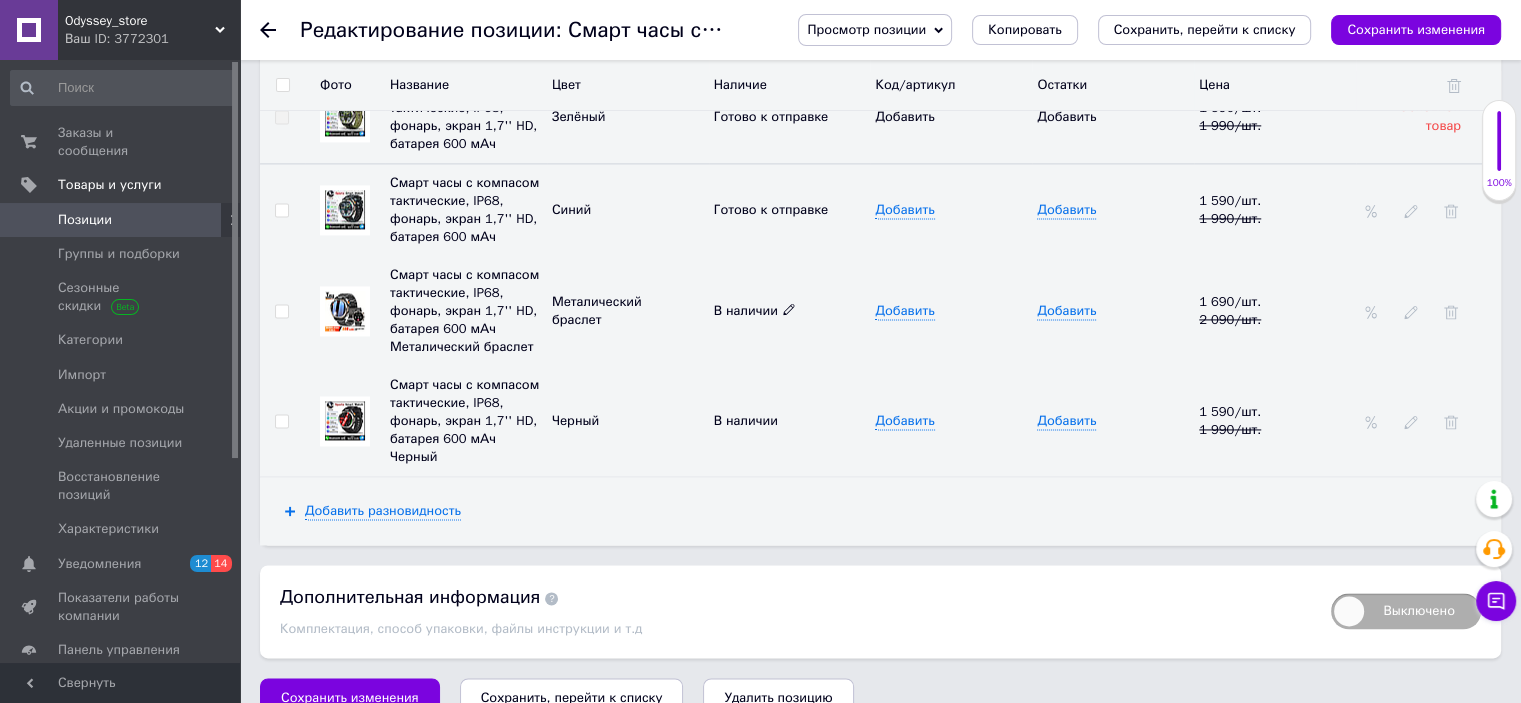 click 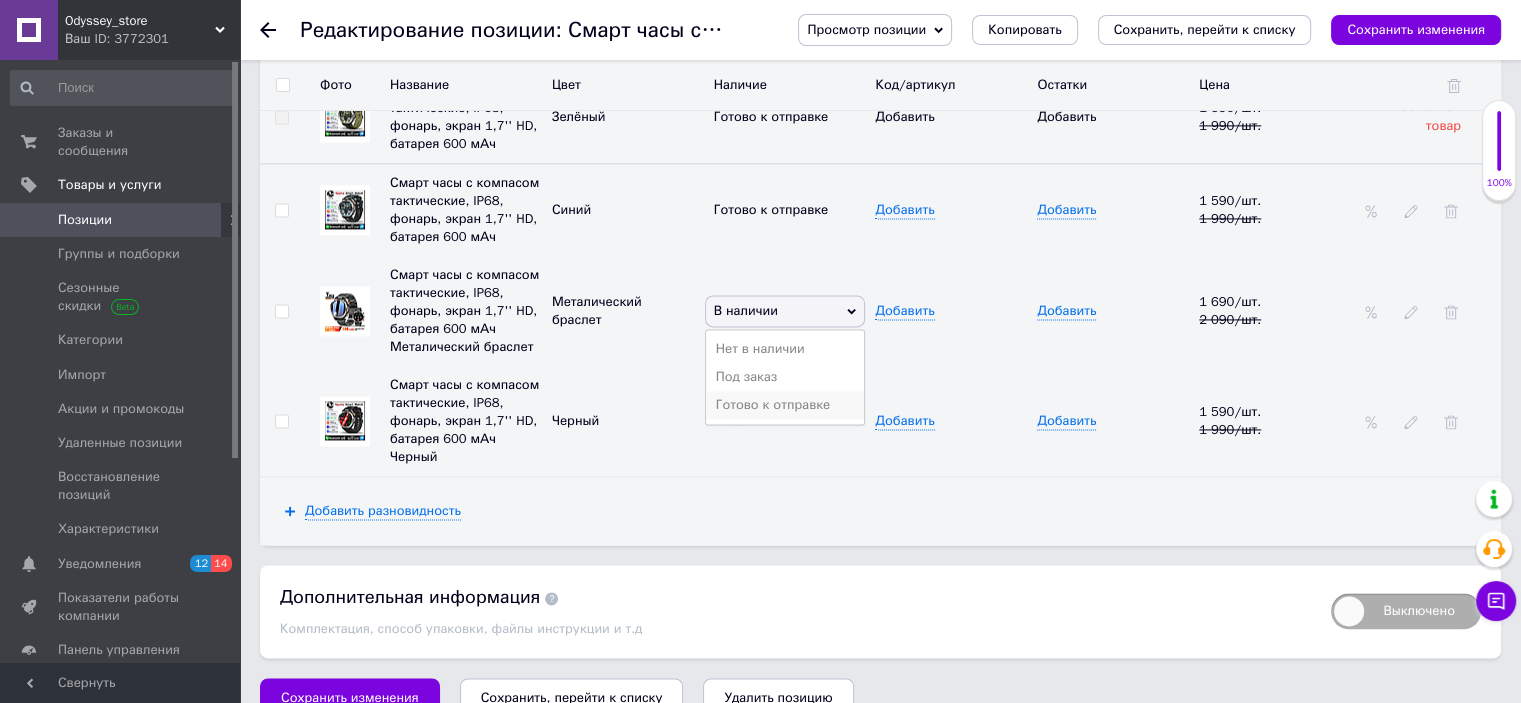 click on "Готово к отправке" at bounding box center (785, 405) 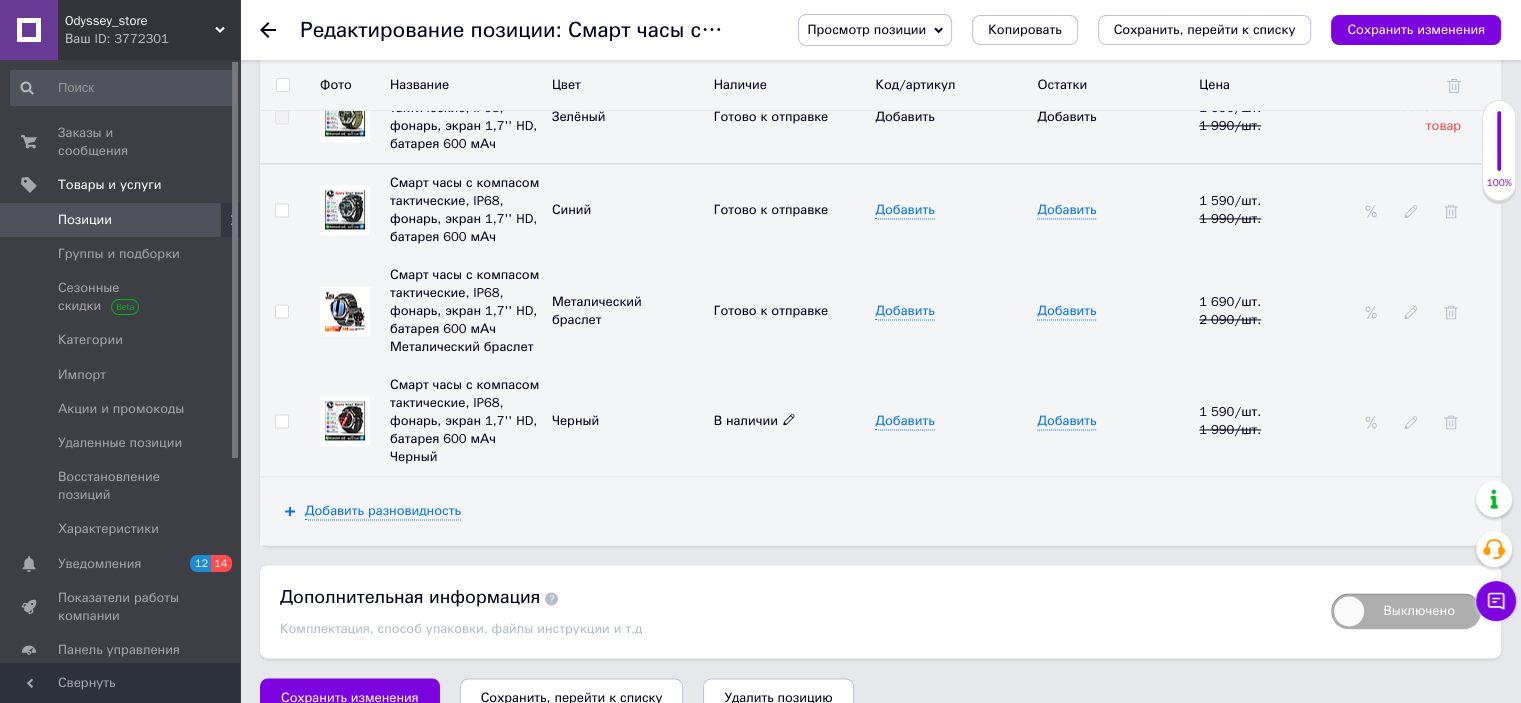 click at bounding box center (789, 418) 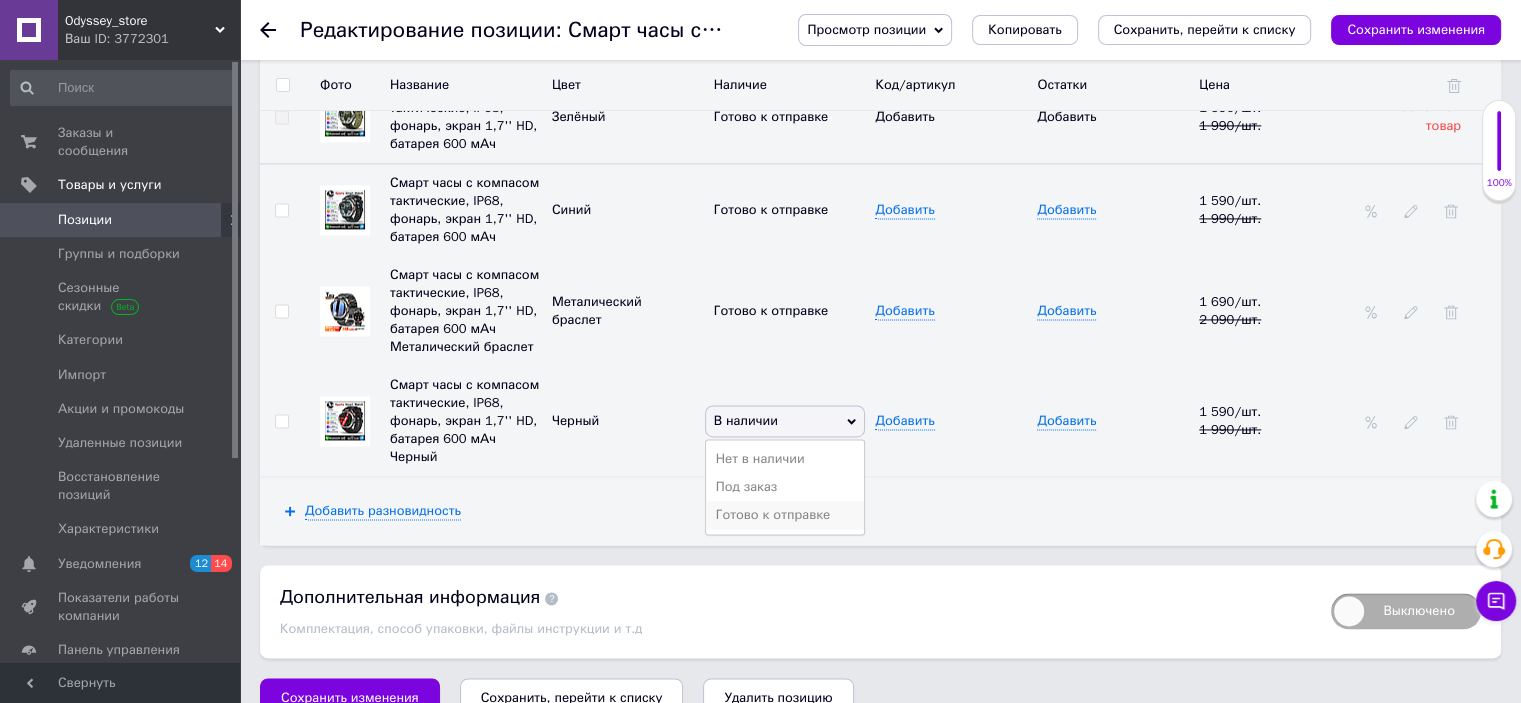 click on "Готово к отправке" at bounding box center (785, 515) 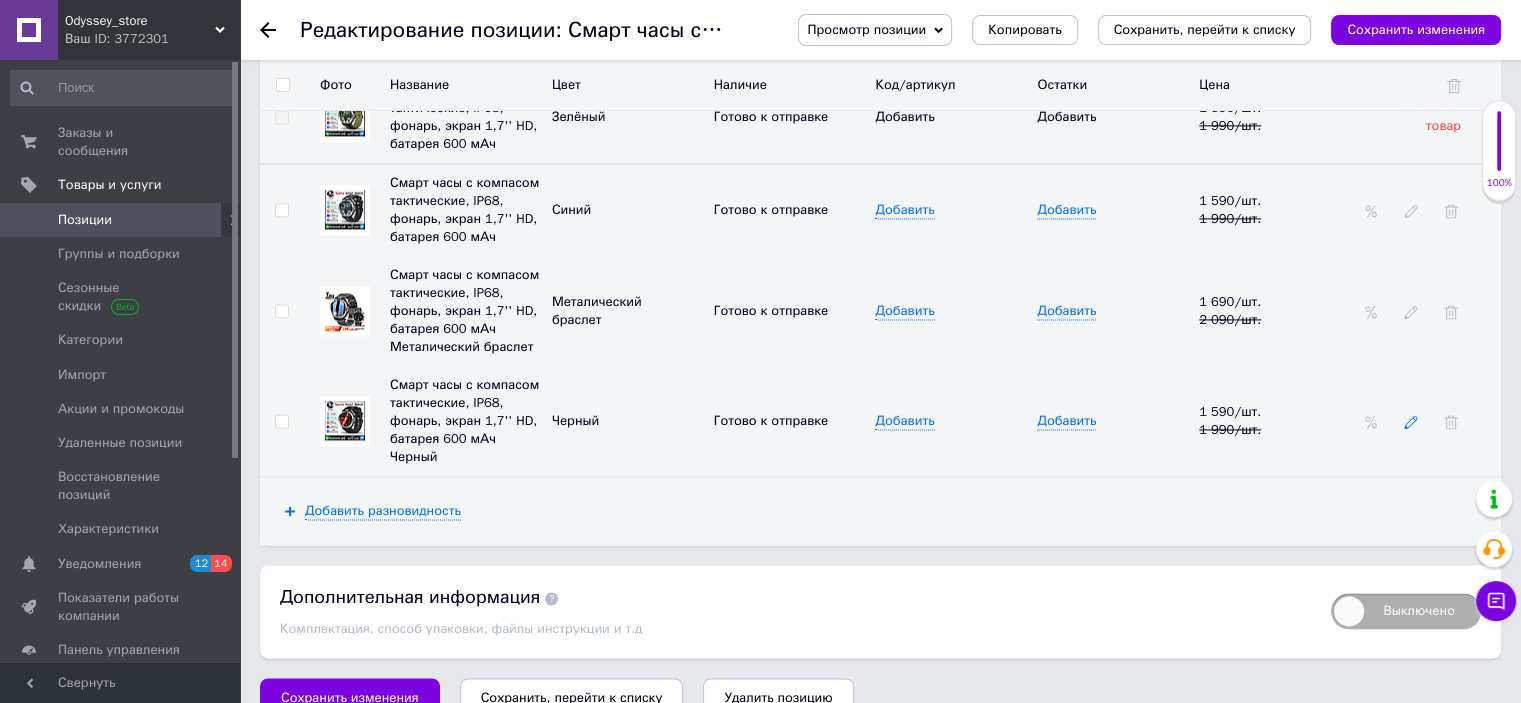 click 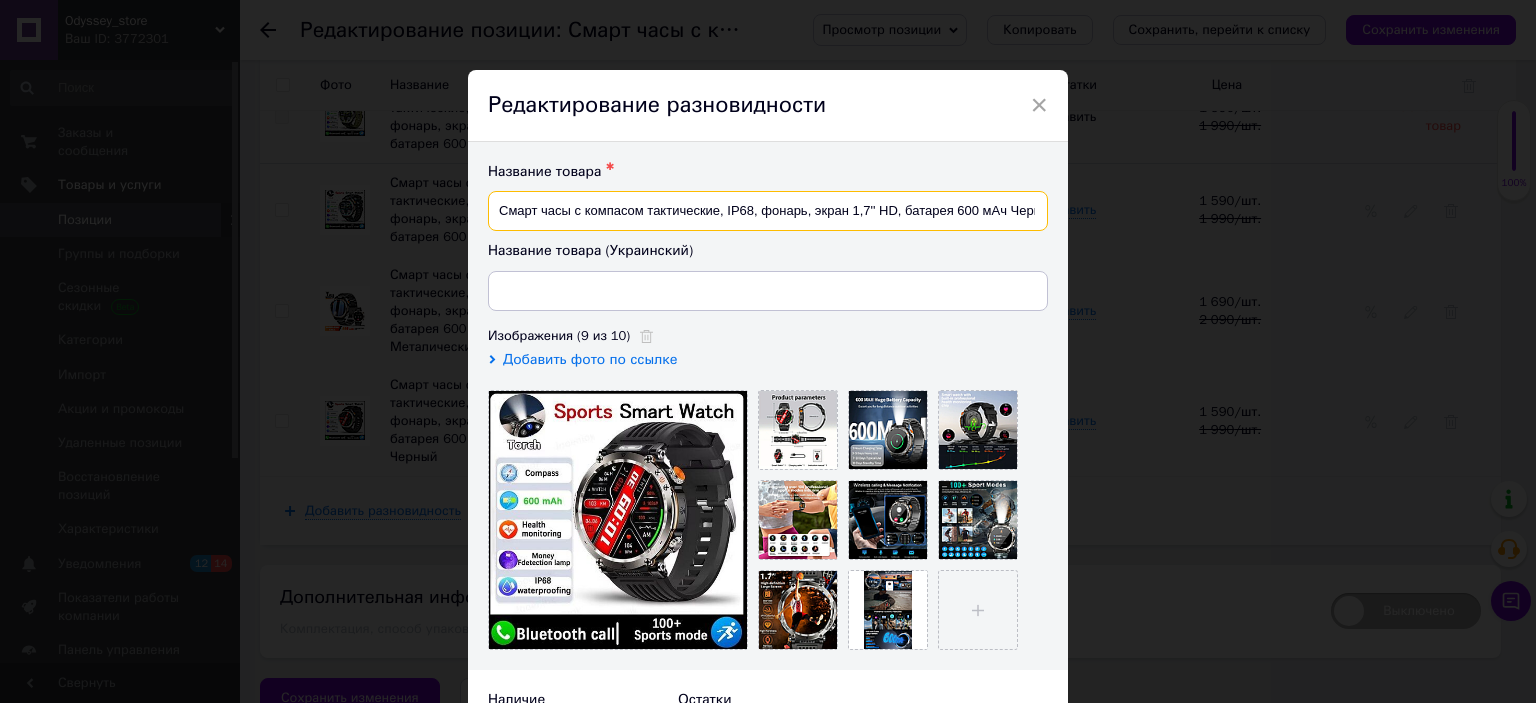 scroll, scrollTop: 0, scrollLeft: 21, axis: horizontal 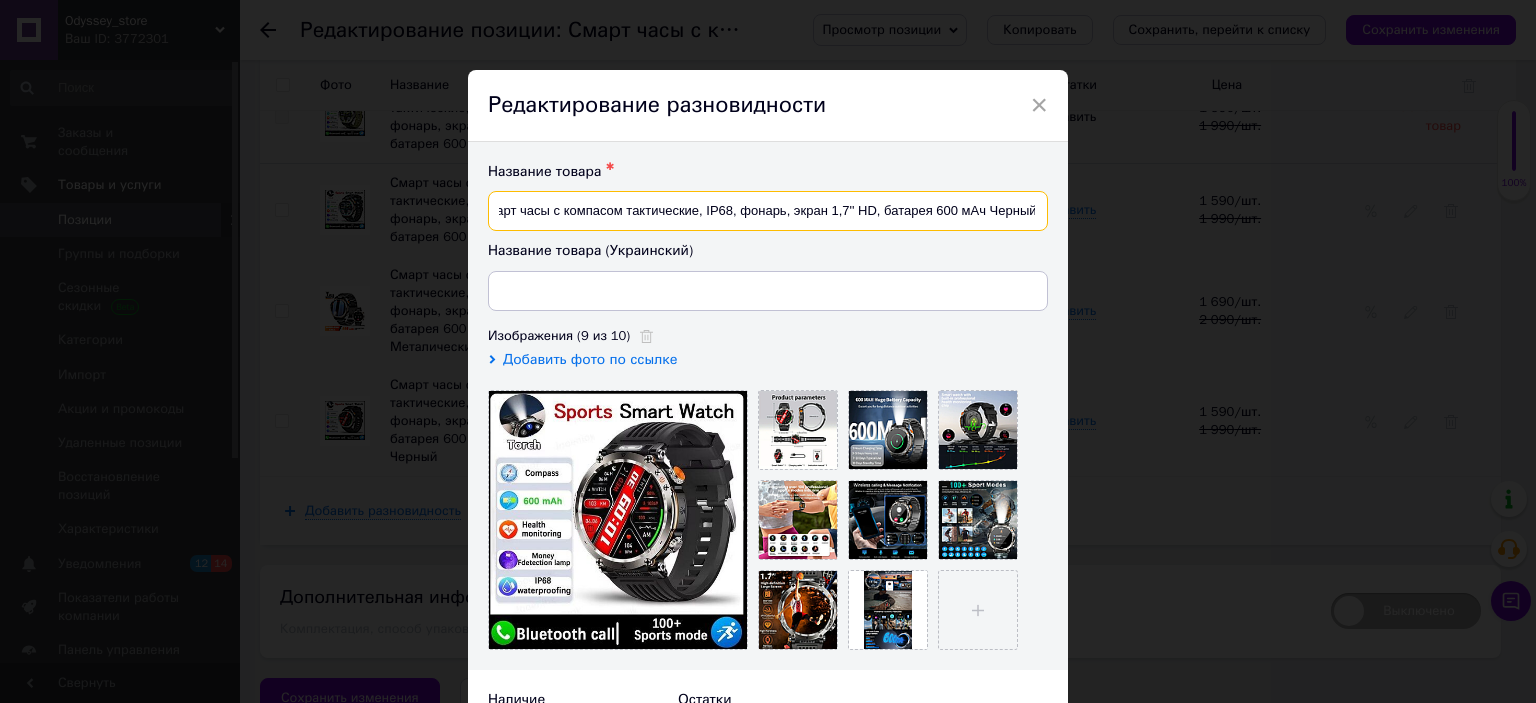 drag, startPoint x: 728, startPoint y: 208, endPoint x: 1086, endPoint y: 224, distance: 358.35736 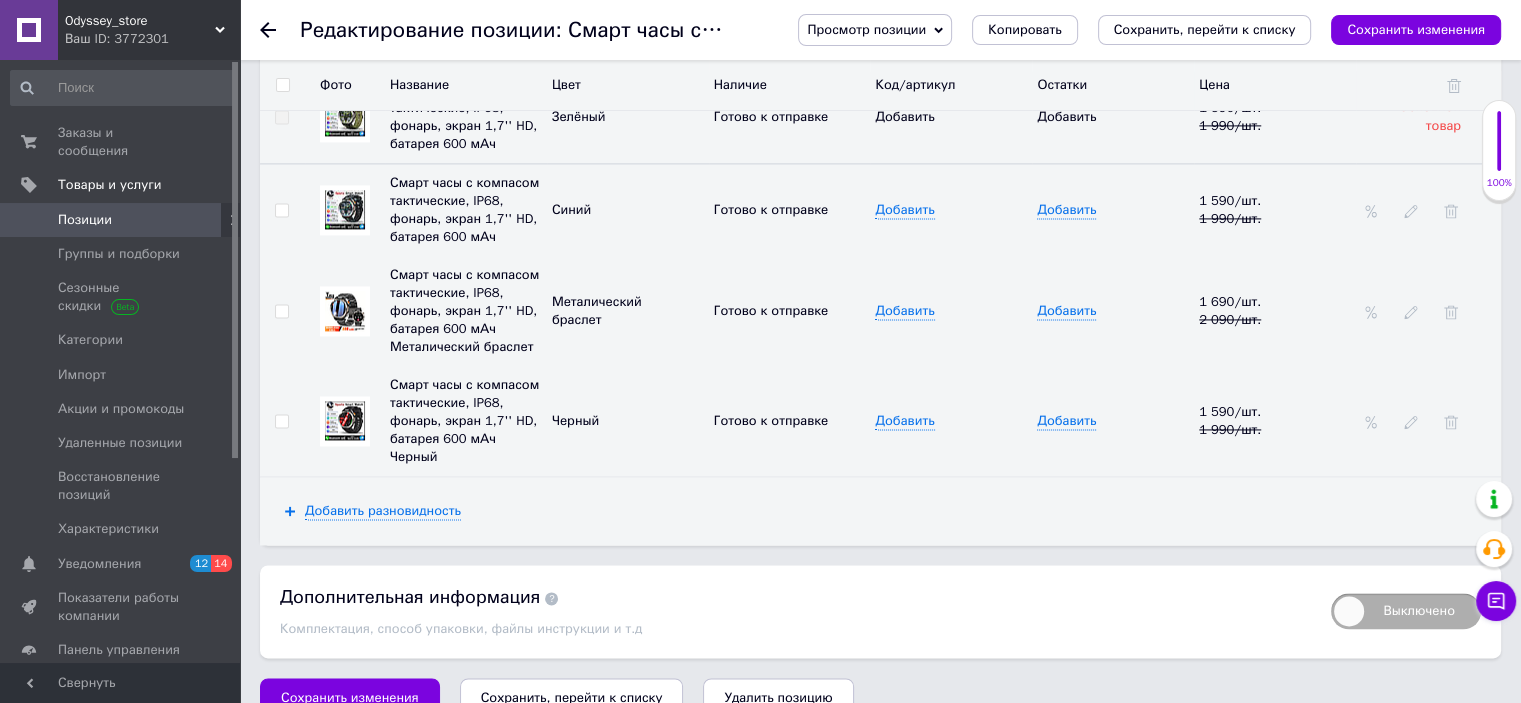 click at bounding box center (1428, 421) 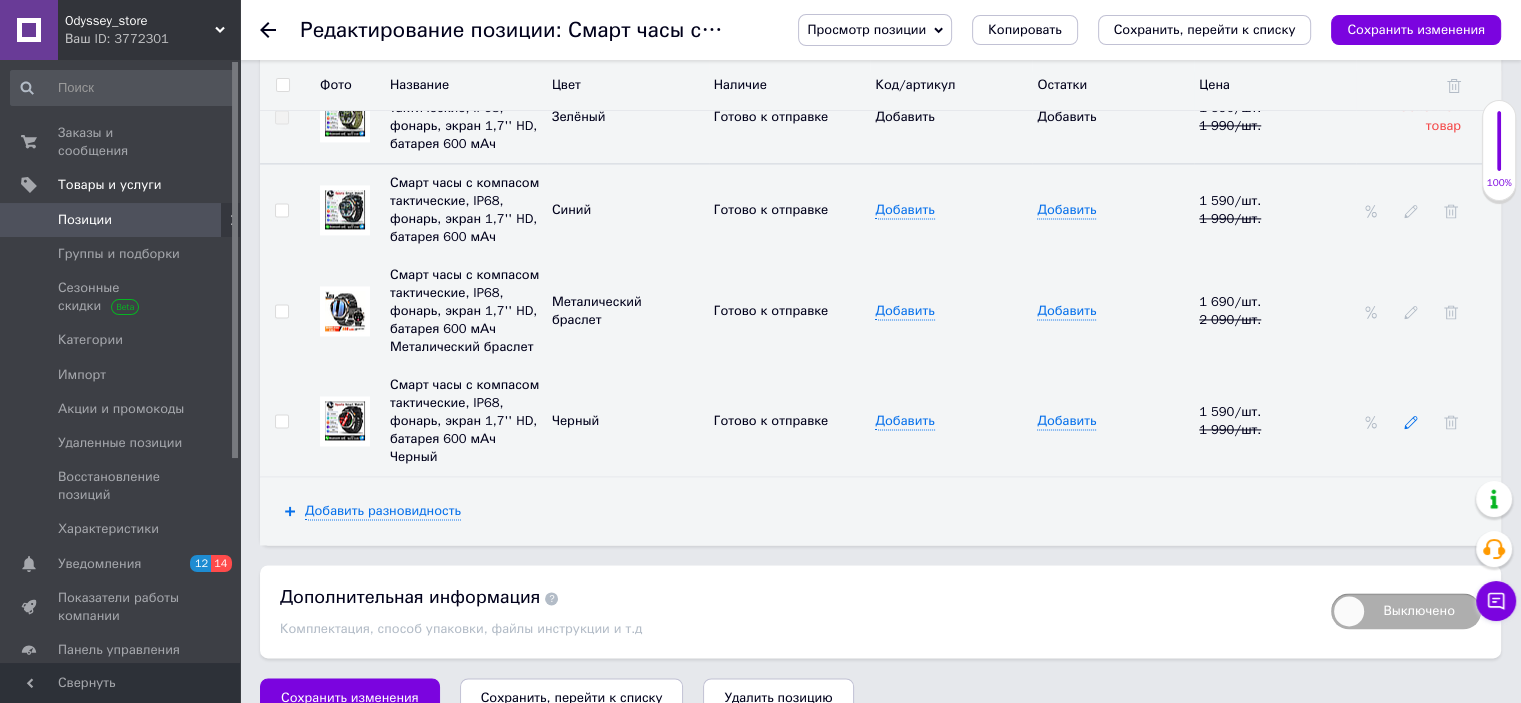 click 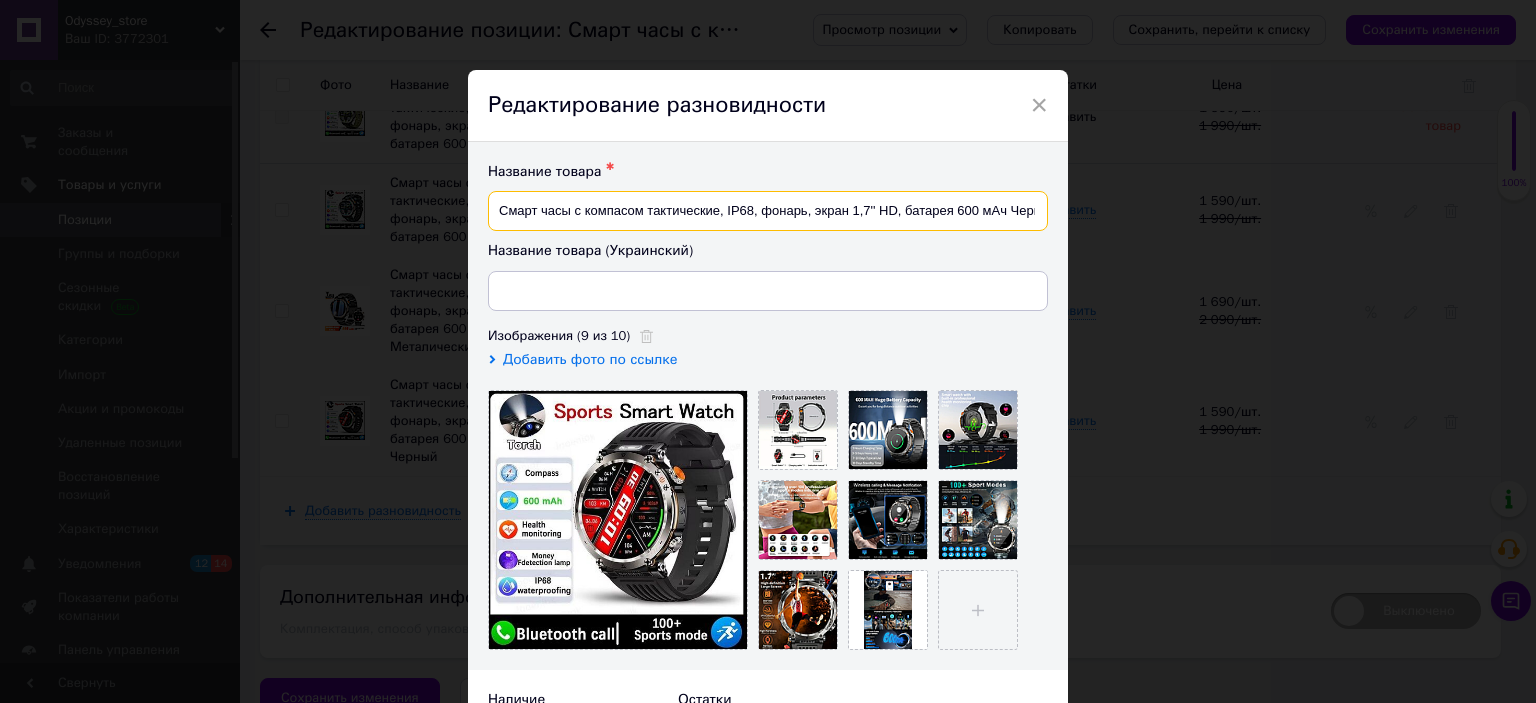 scroll, scrollTop: 0, scrollLeft: 21, axis: horizontal 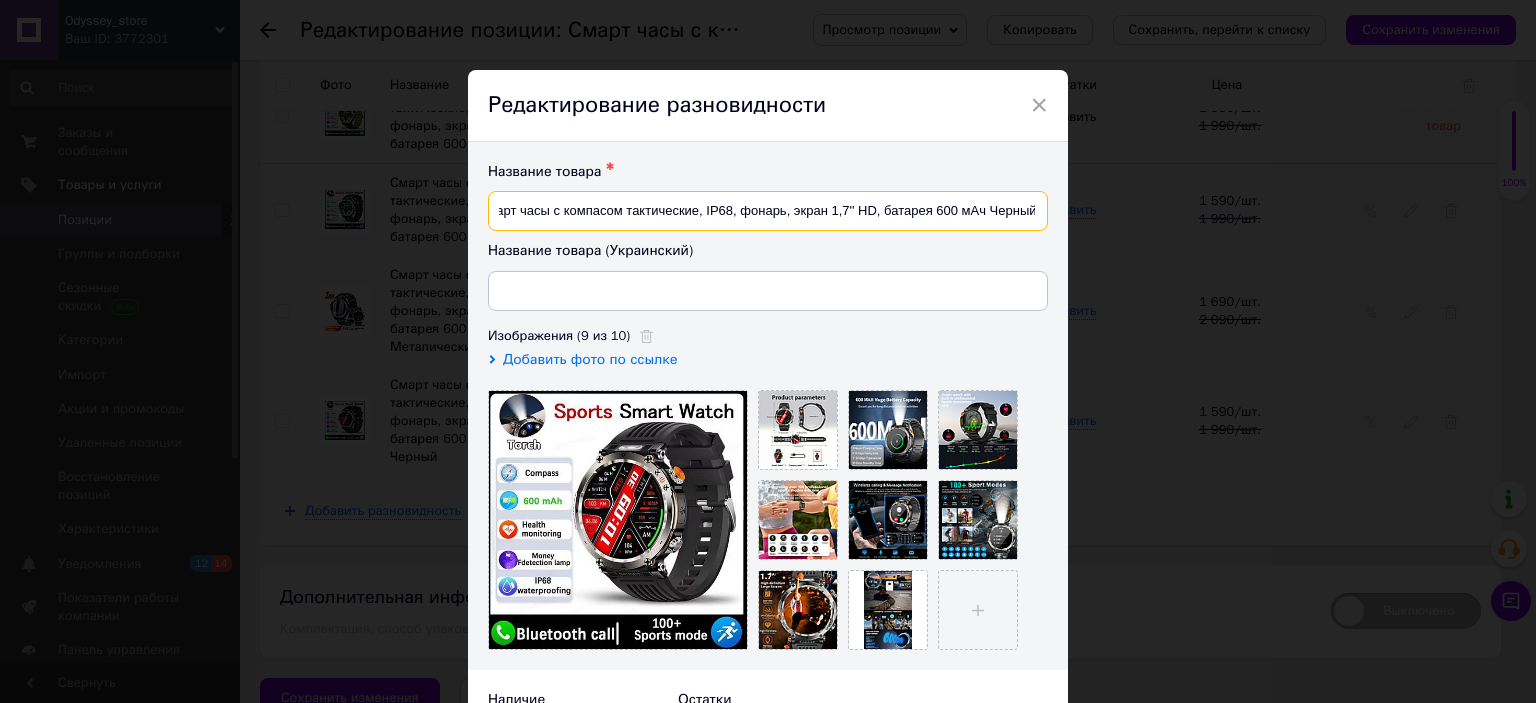 drag, startPoint x: 495, startPoint y: 208, endPoint x: 951, endPoint y: 204, distance: 456.01755 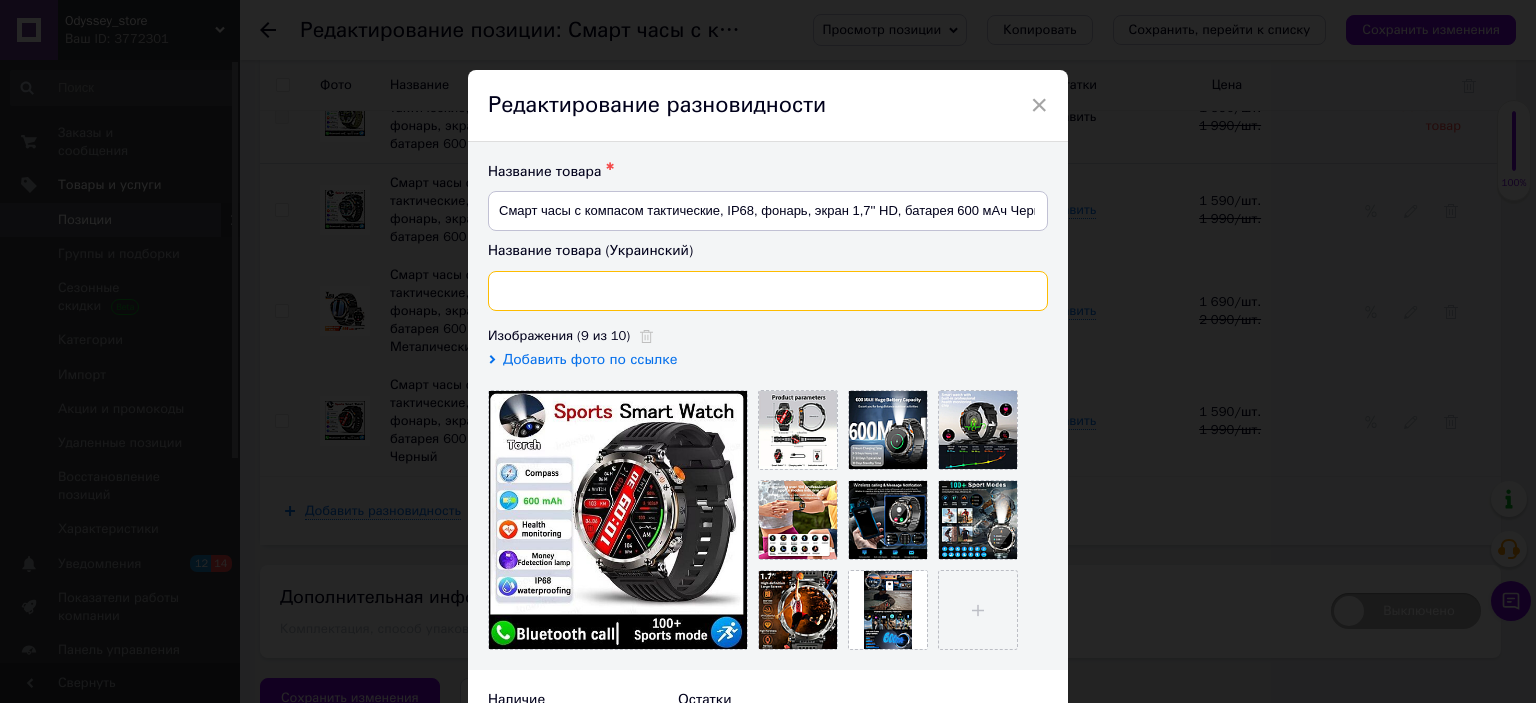 click at bounding box center [768, 291] 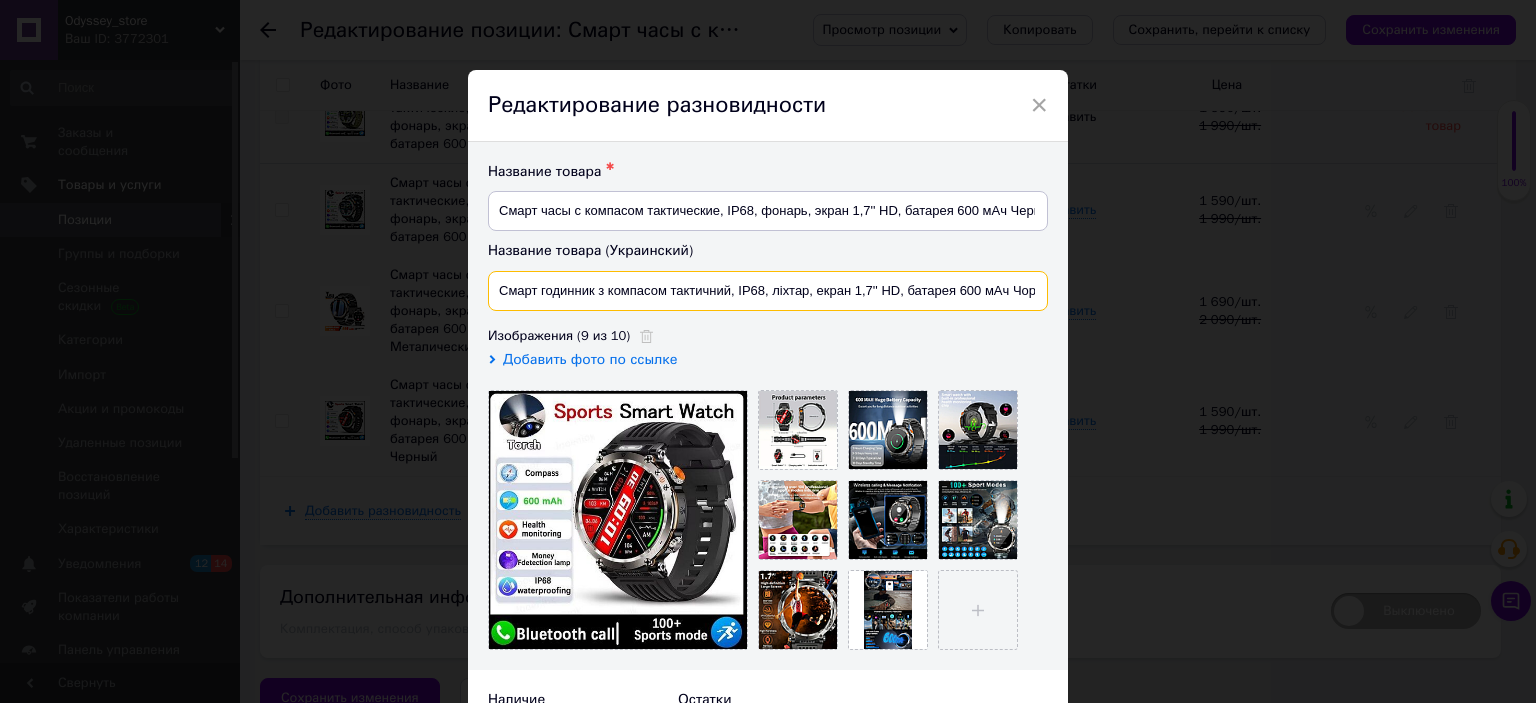 scroll, scrollTop: 0, scrollLeft: 21, axis: horizontal 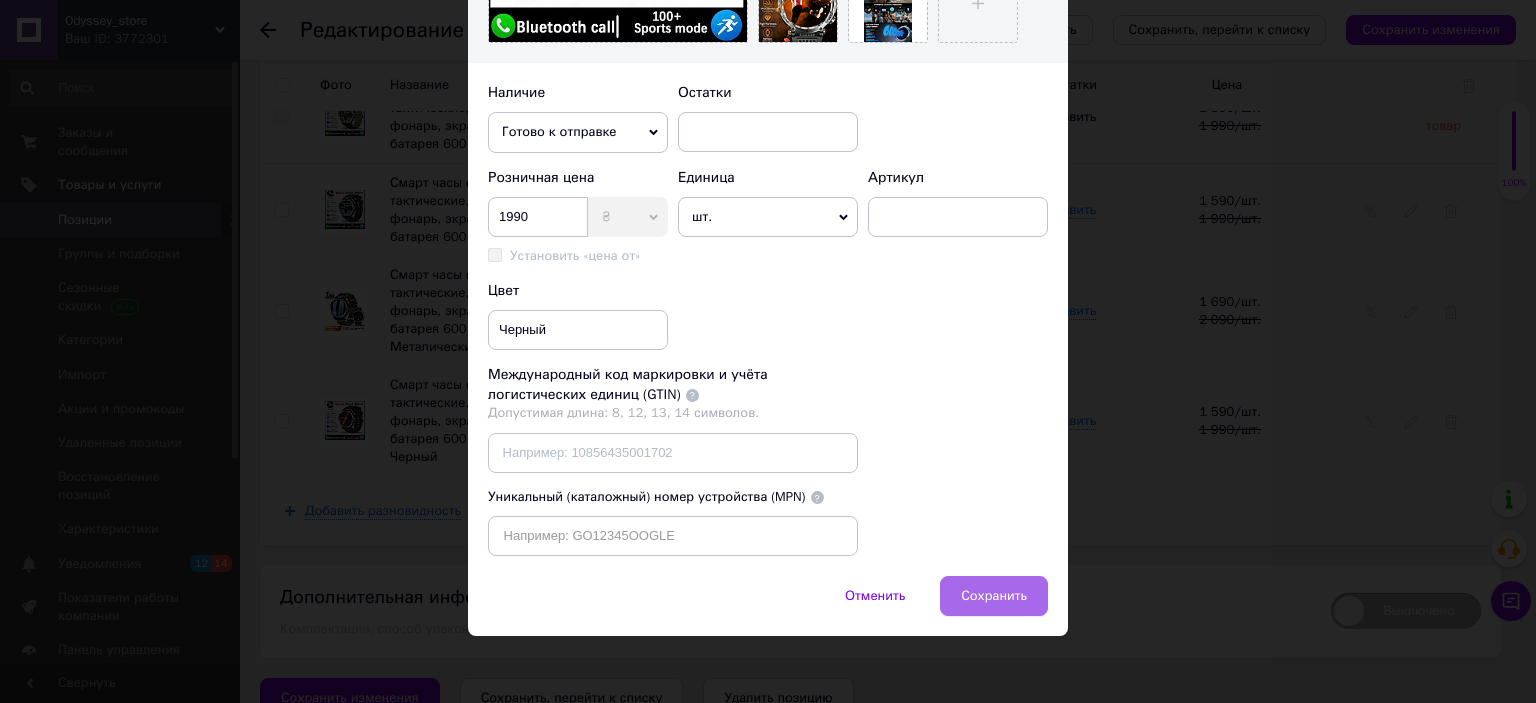 type on "Смарт годинник з компасом тактичний, IP68, ліхтар, екран 1,7'' HD, батарея 600 мАч Чорний" 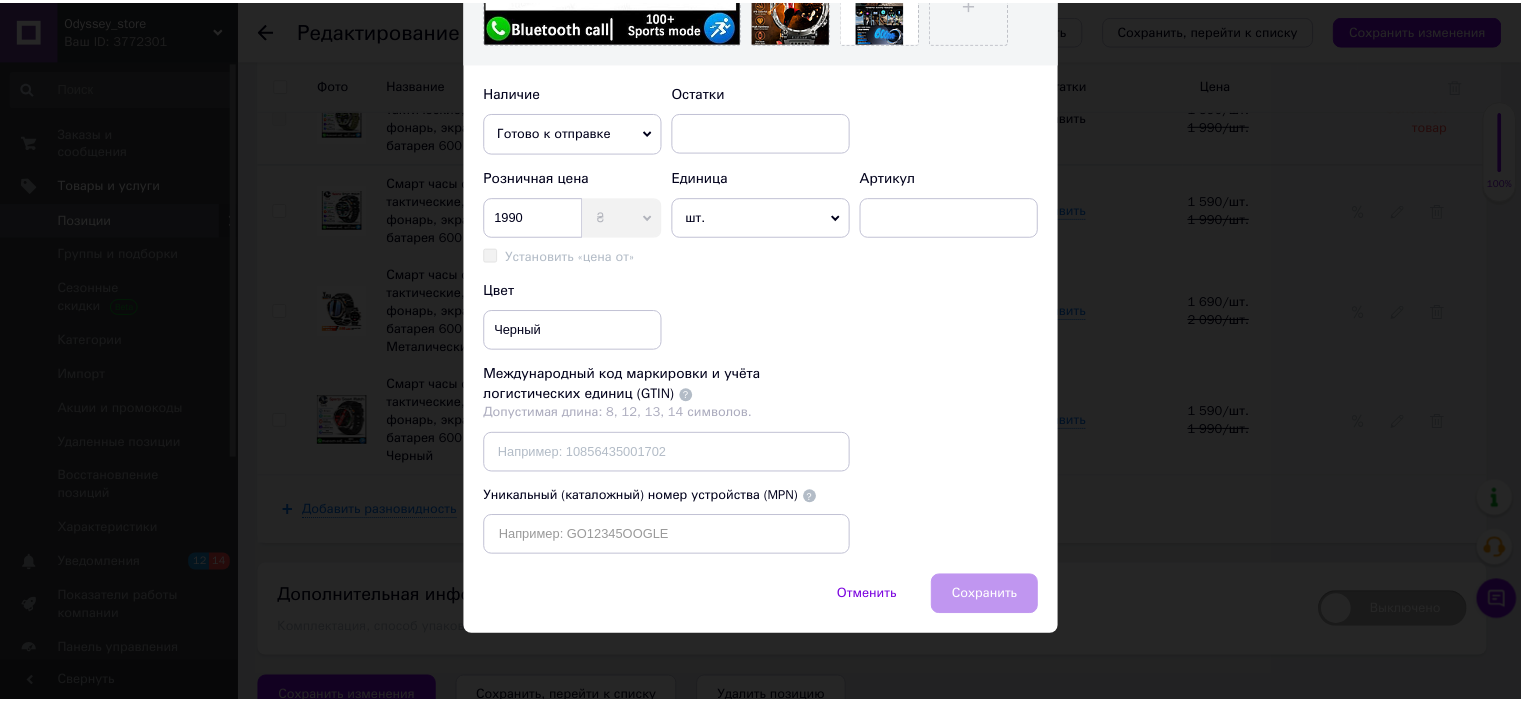 scroll, scrollTop: 0, scrollLeft: 0, axis: both 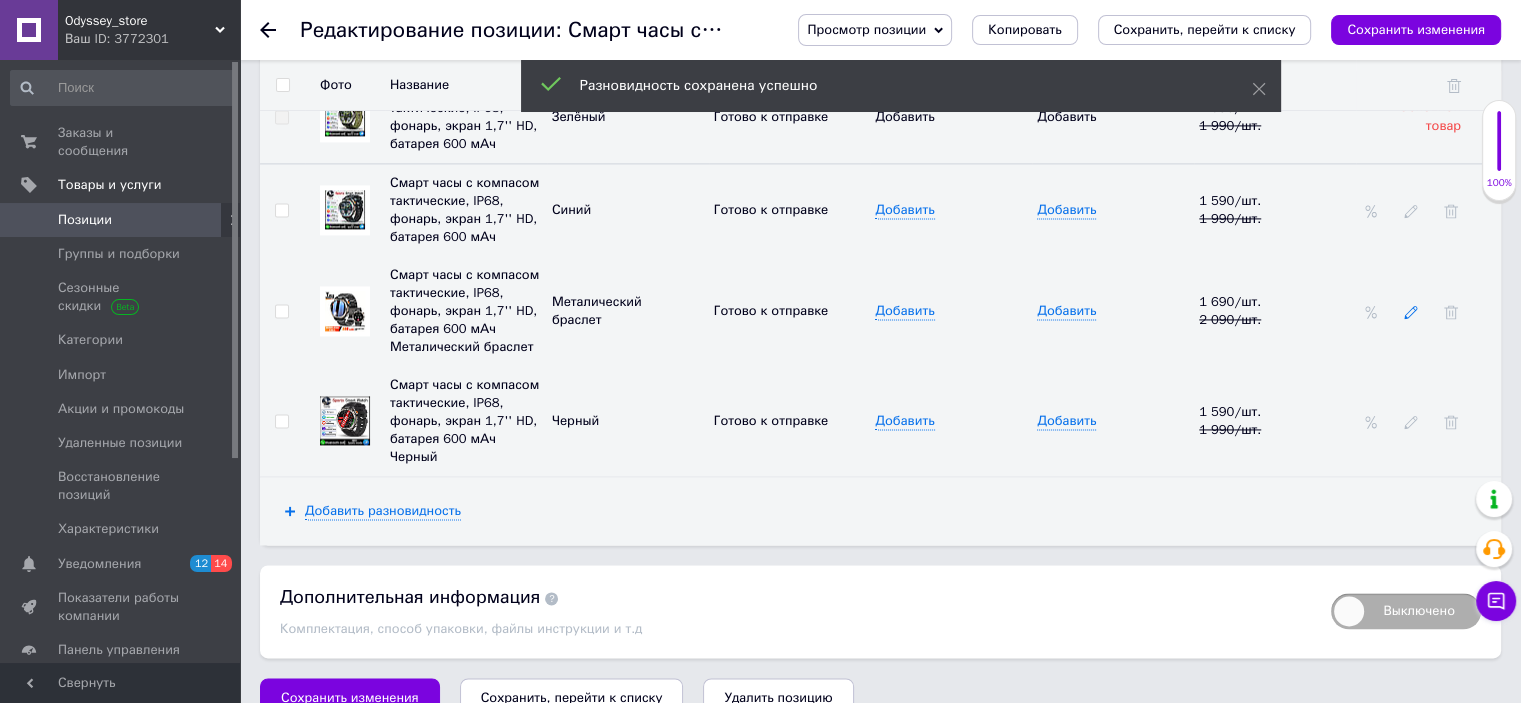 click 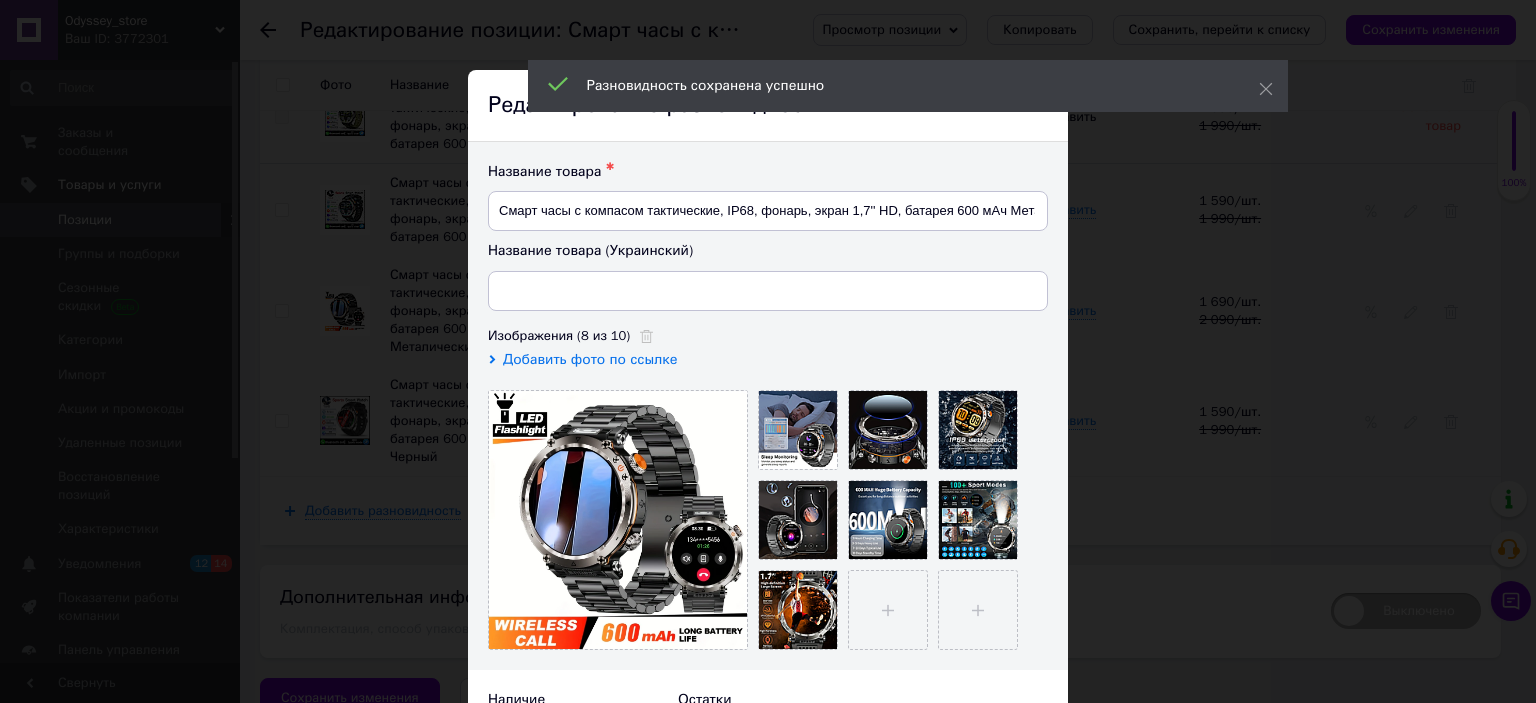 type on "Смарт годинник з компасом тактичний, IP68, ліхтар, екран 1,7'' HD, батарея 600 мАг" 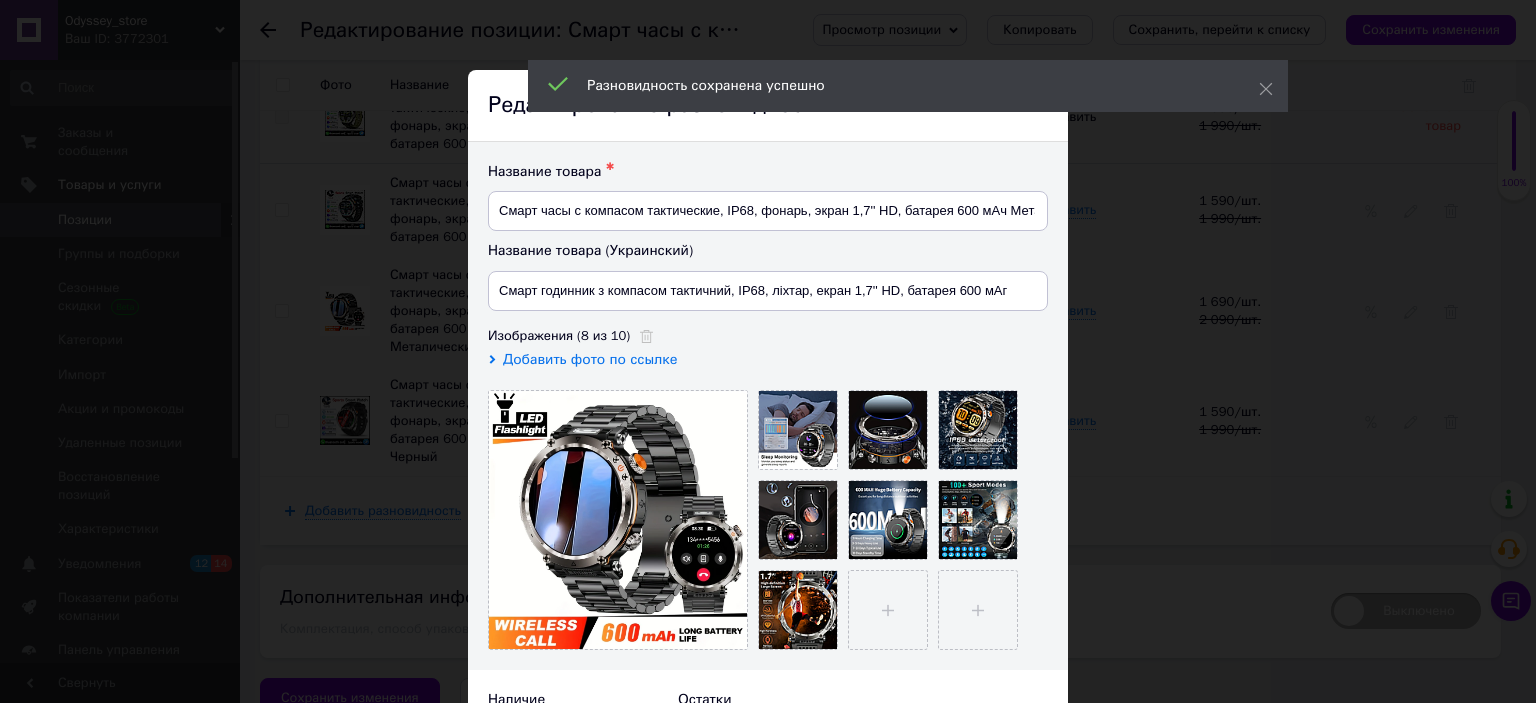 click on "Разновидность сохранена успешно" at bounding box center [908, 86] 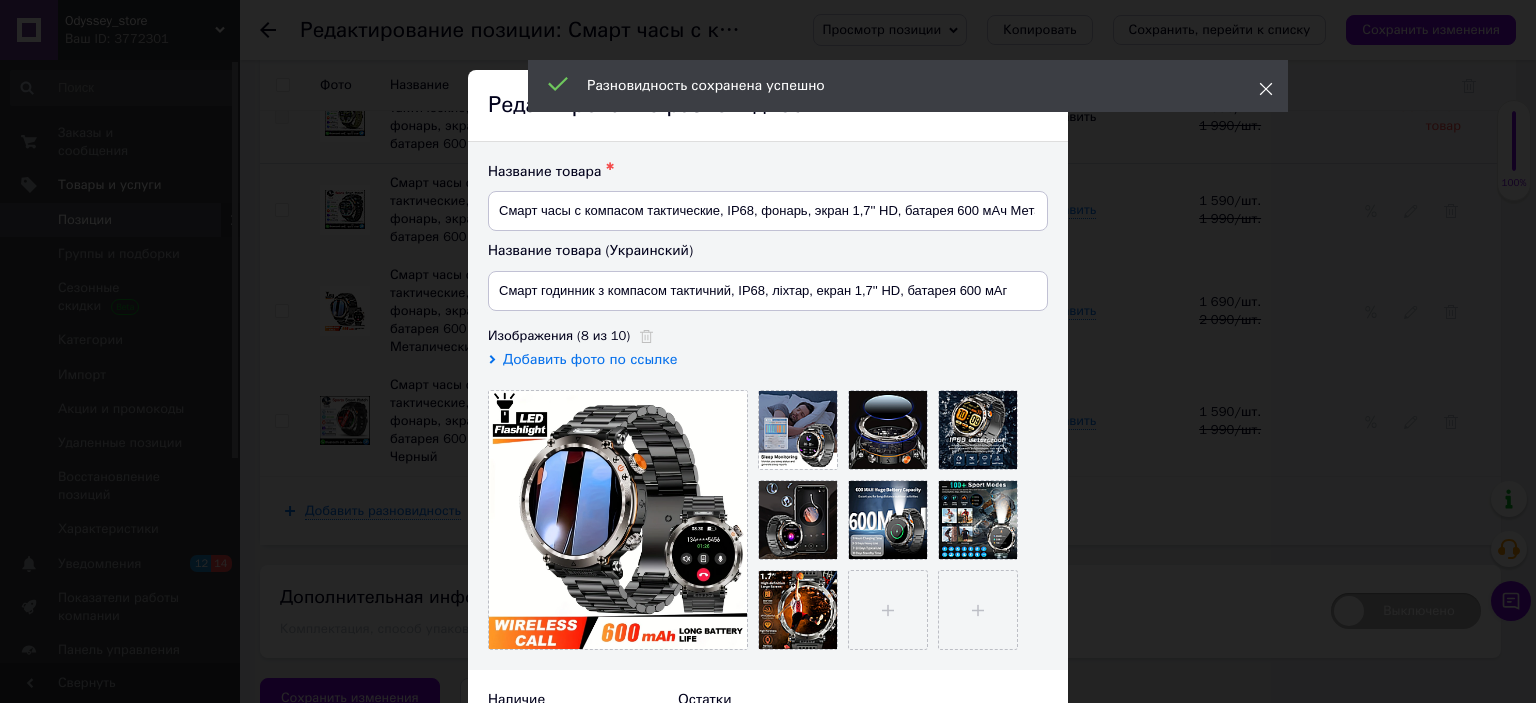 click 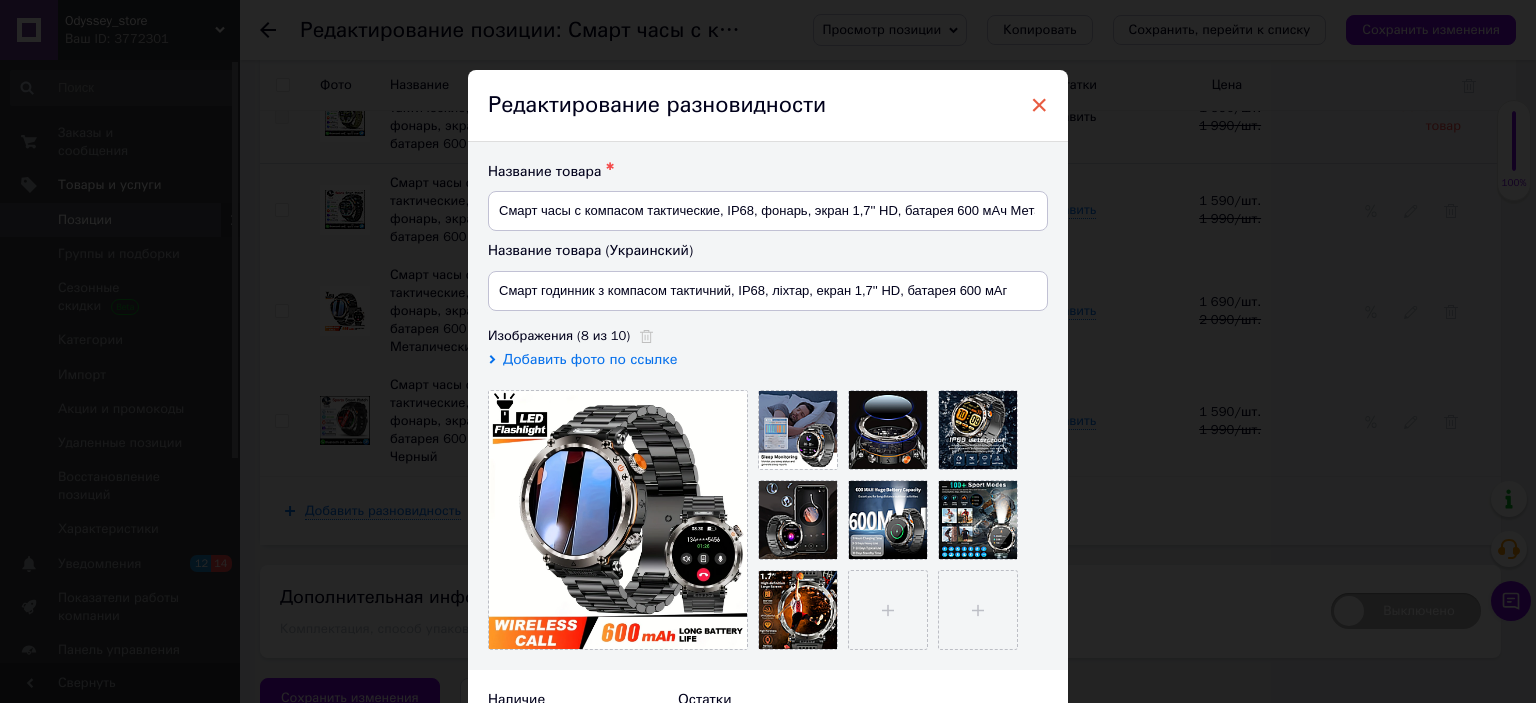 click on "×" at bounding box center [1039, 105] 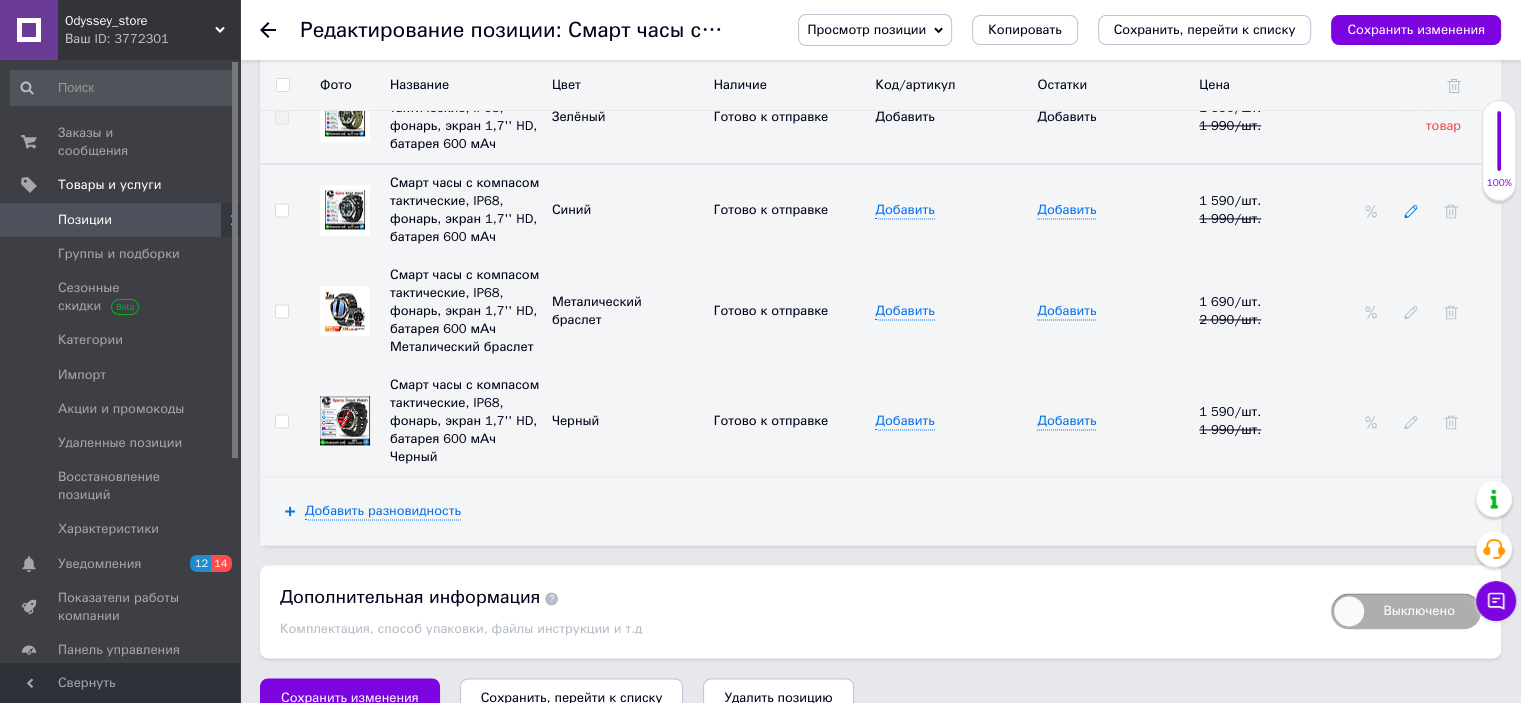 click 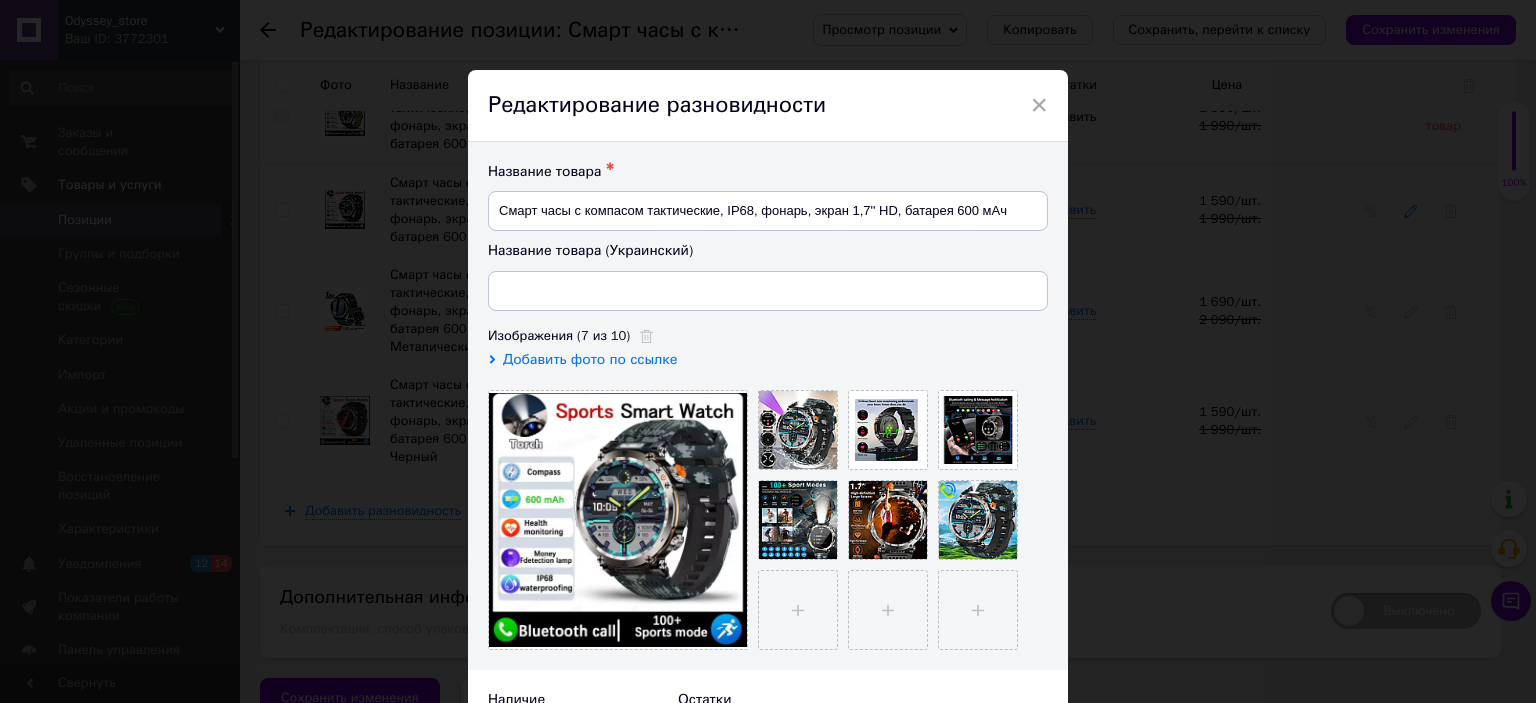 type on "Смарт годинник з компасом тактичний, IP68, ліхтар, екран 1,7'' HD, батарея 600 мАг" 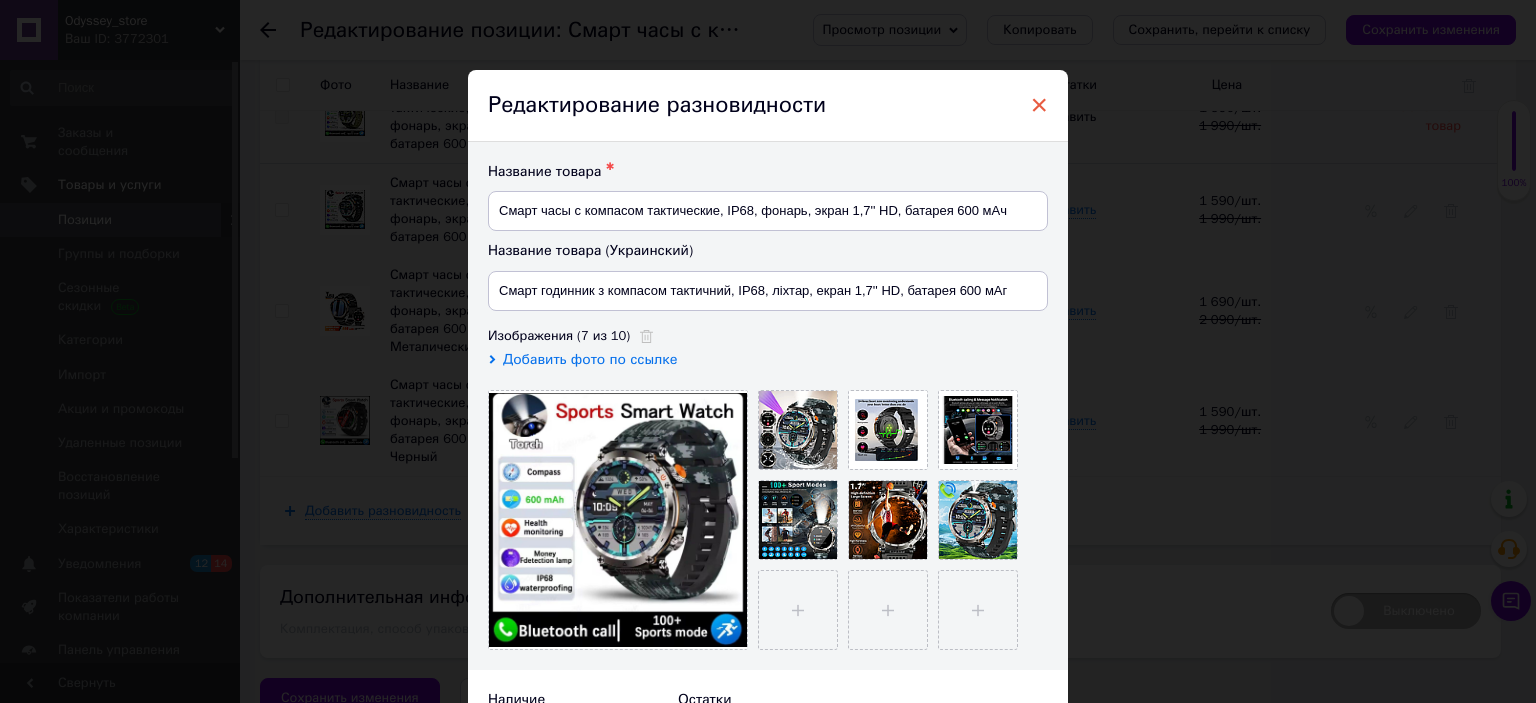 click on "×" at bounding box center [1039, 105] 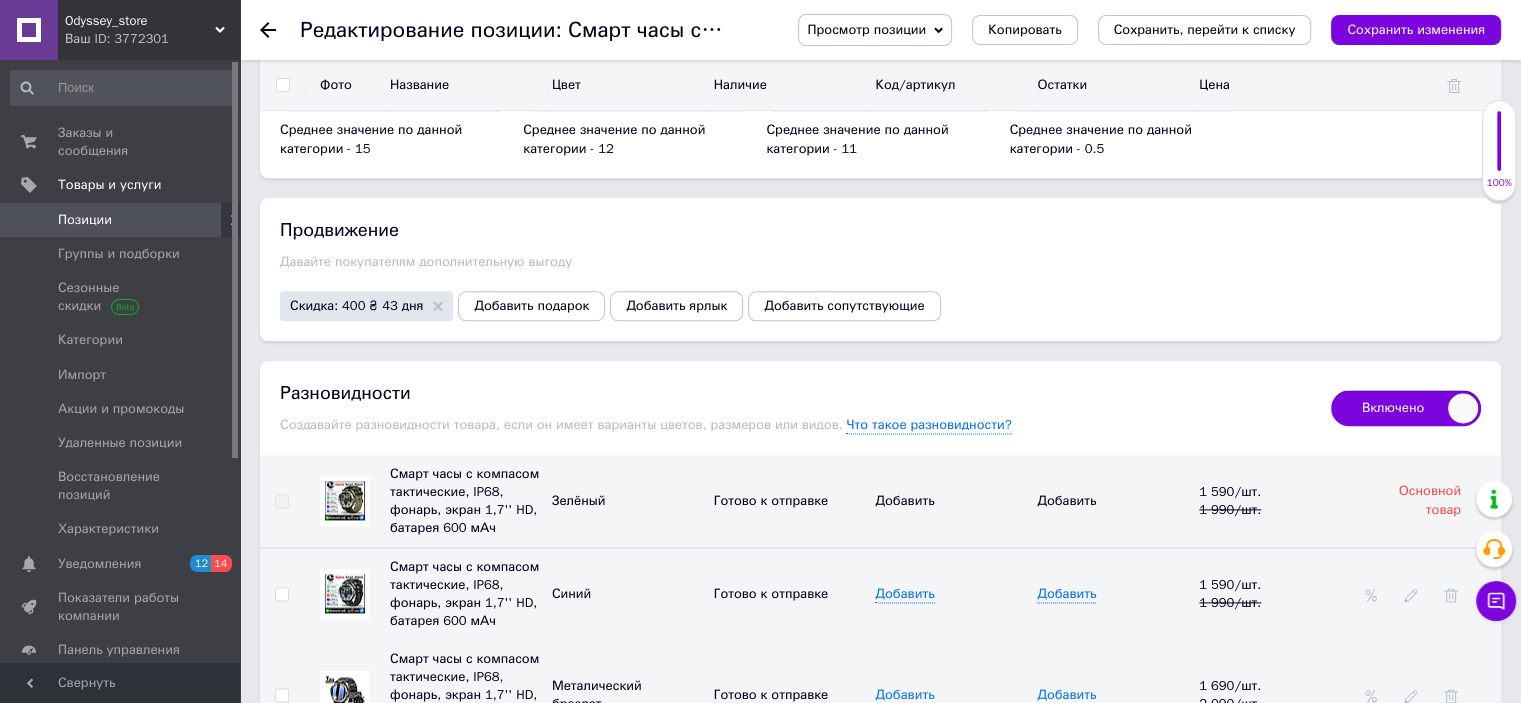 scroll, scrollTop: 2457, scrollLeft: 0, axis: vertical 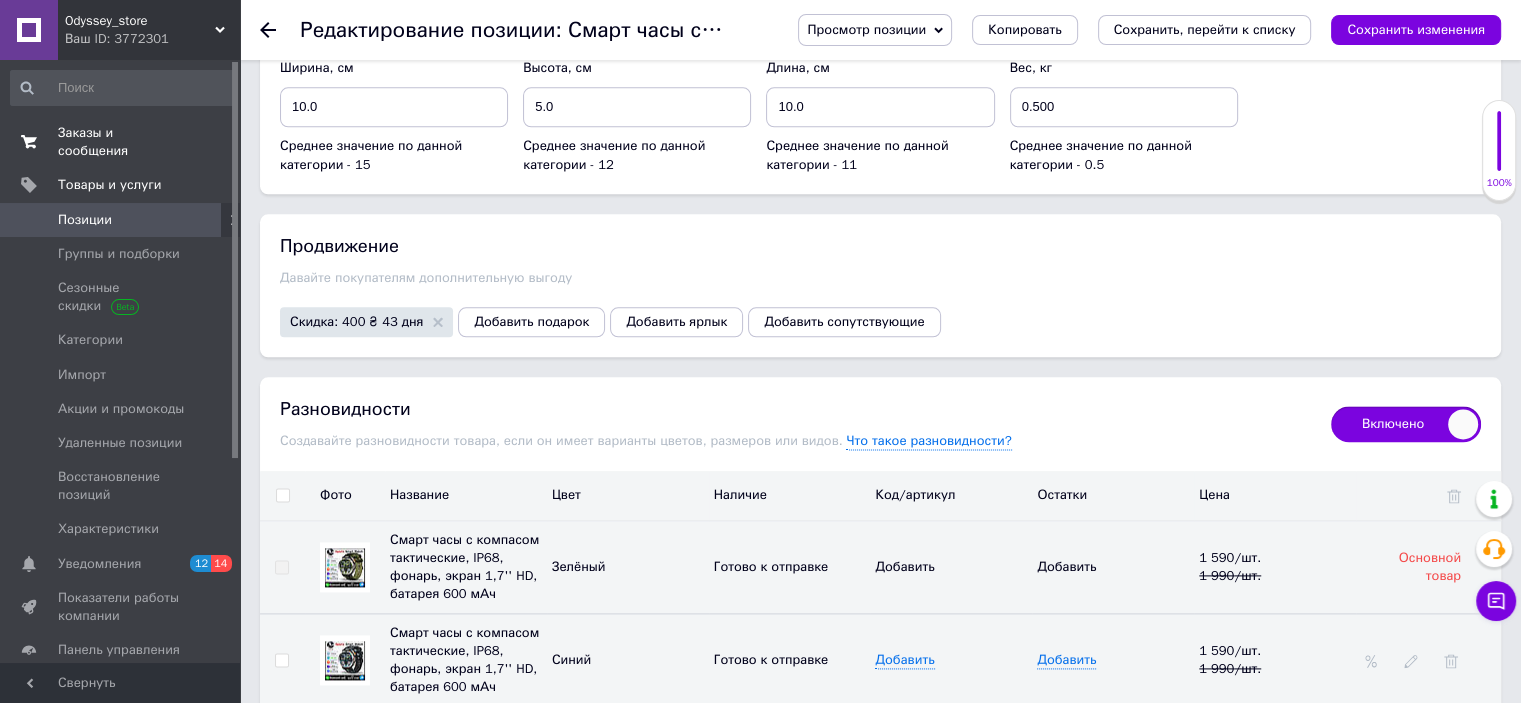 click on "Заказы и сообщения" at bounding box center (121, 142) 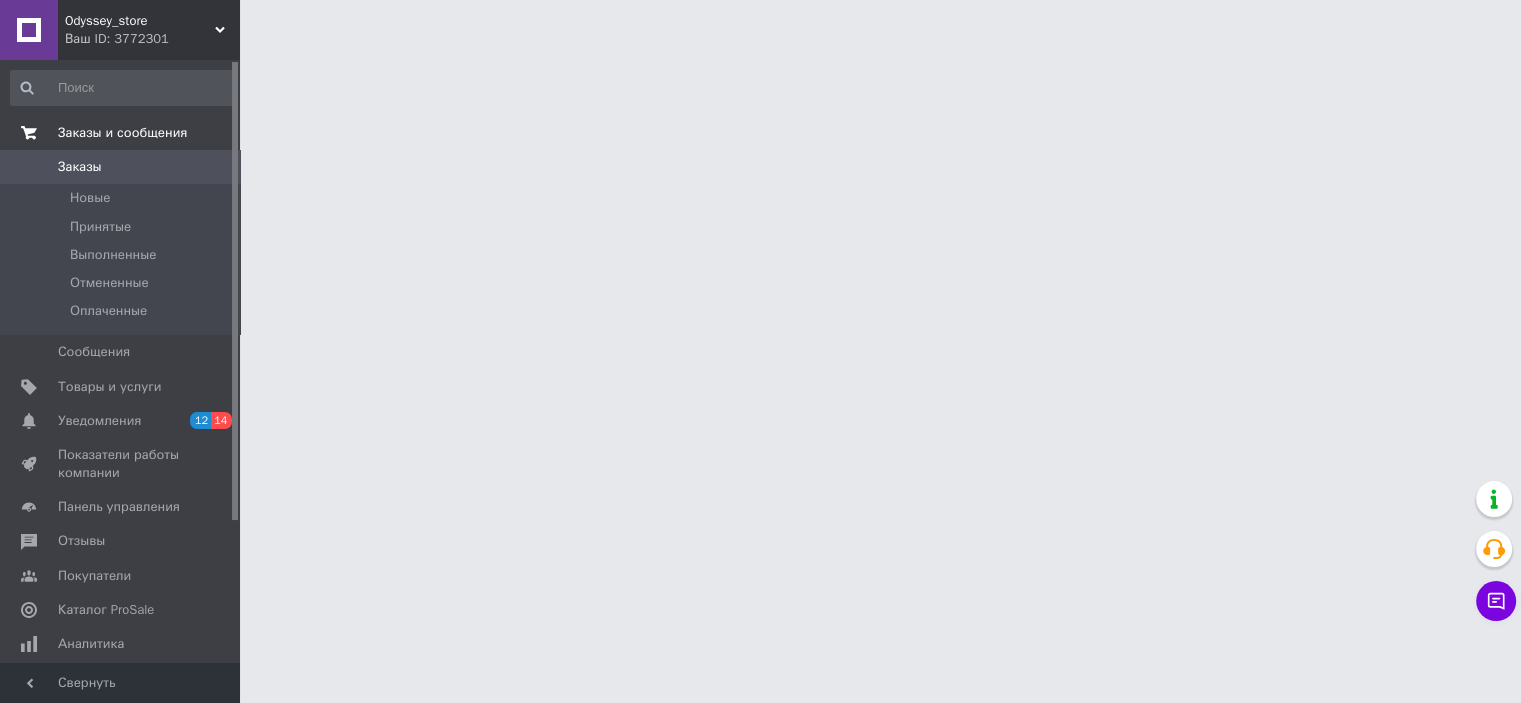 scroll, scrollTop: 0, scrollLeft: 0, axis: both 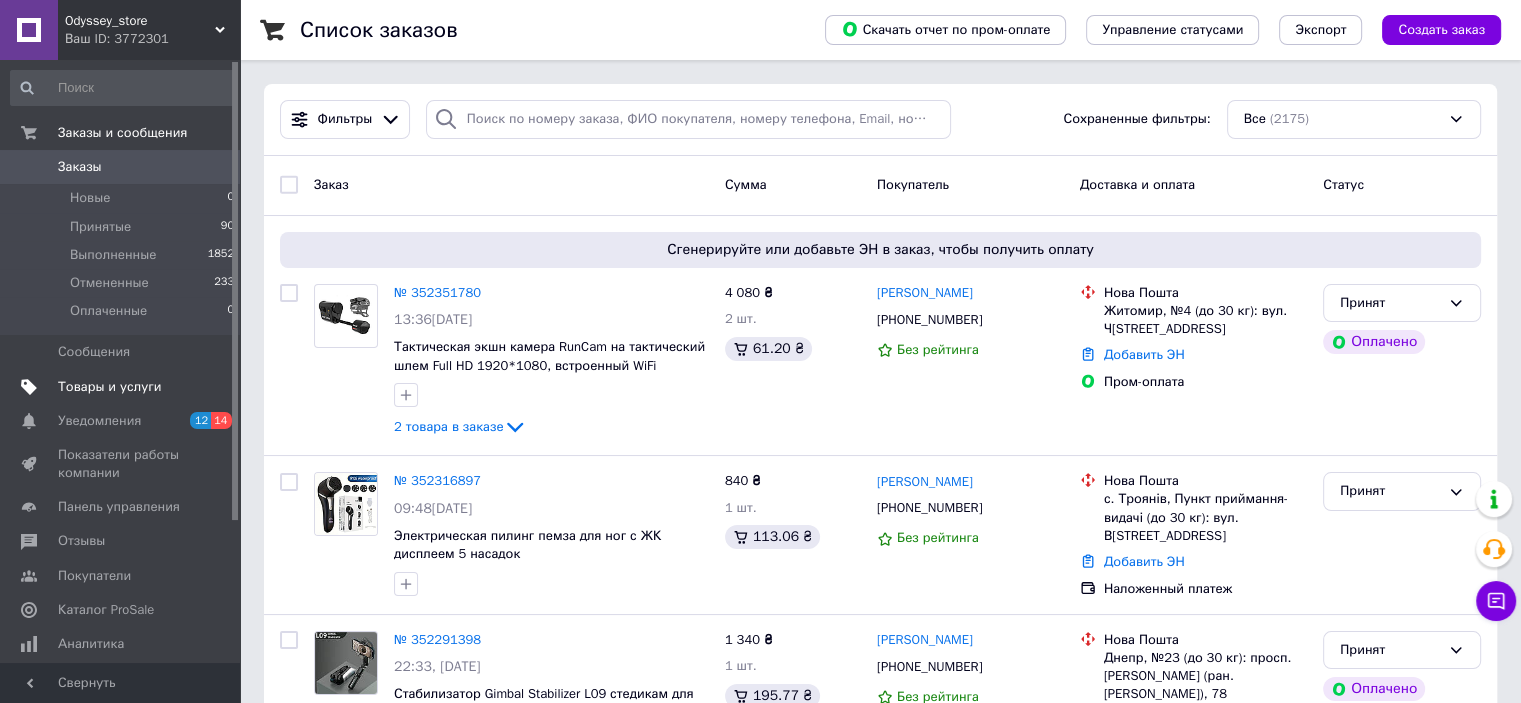 click on "Товары и услуги" at bounding box center [123, 387] 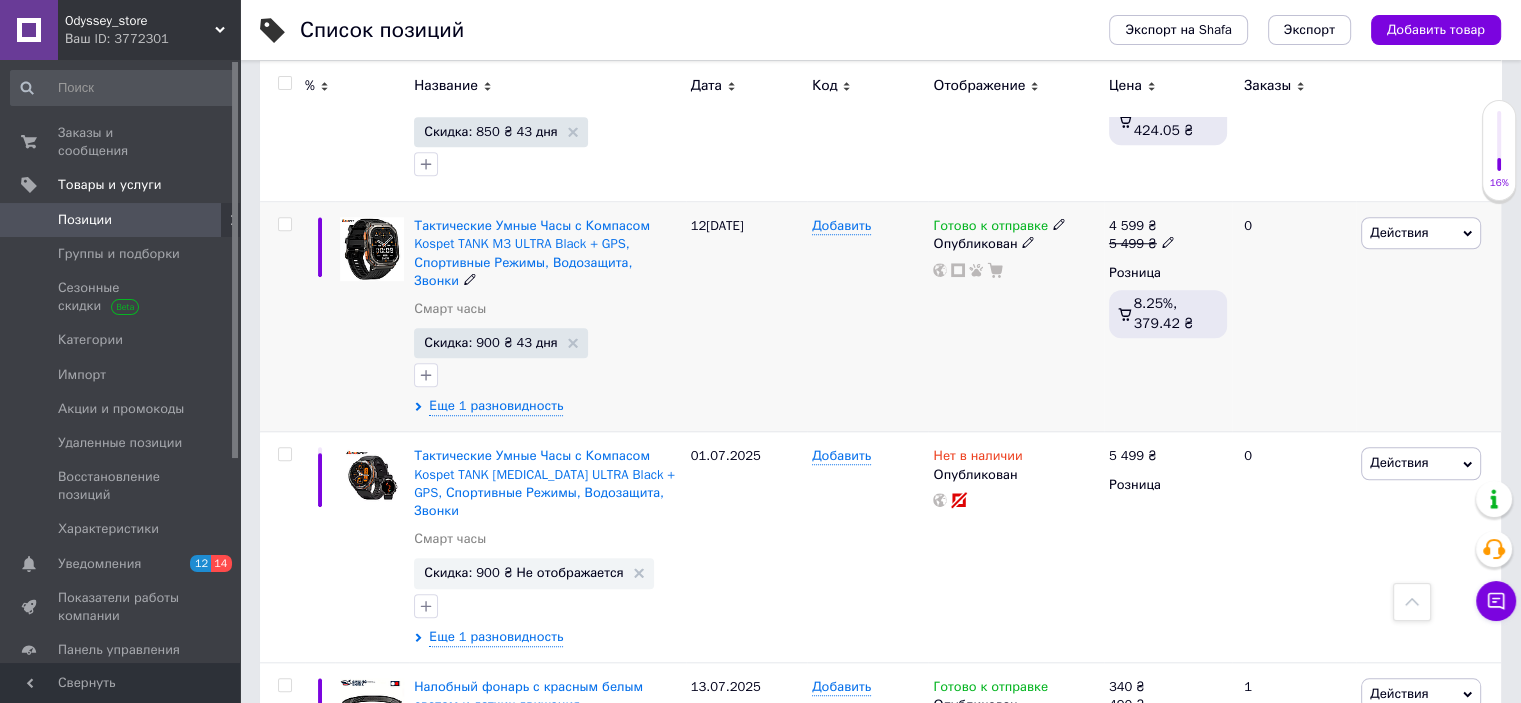 scroll, scrollTop: 1900, scrollLeft: 0, axis: vertical 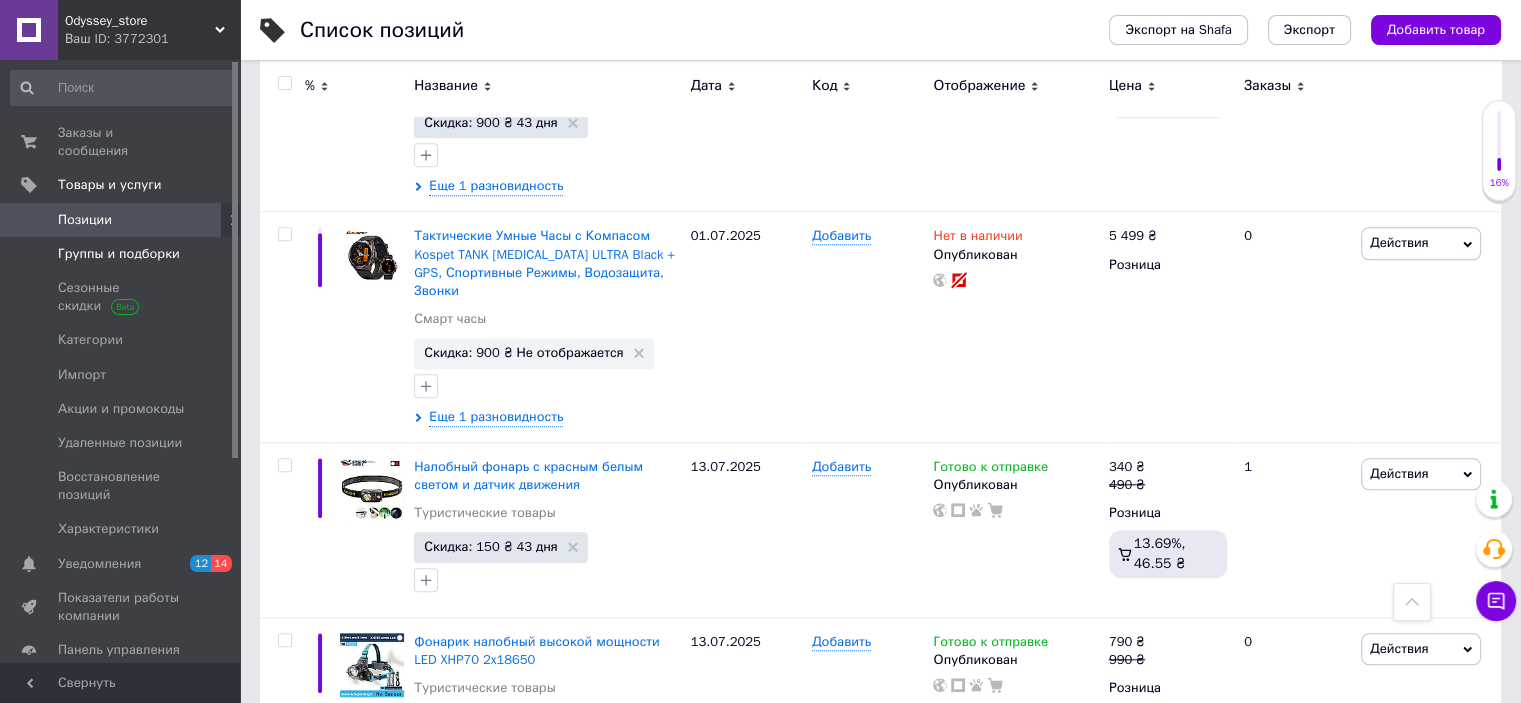 click on "Группы и подборки" at bounding box center [119, 254] 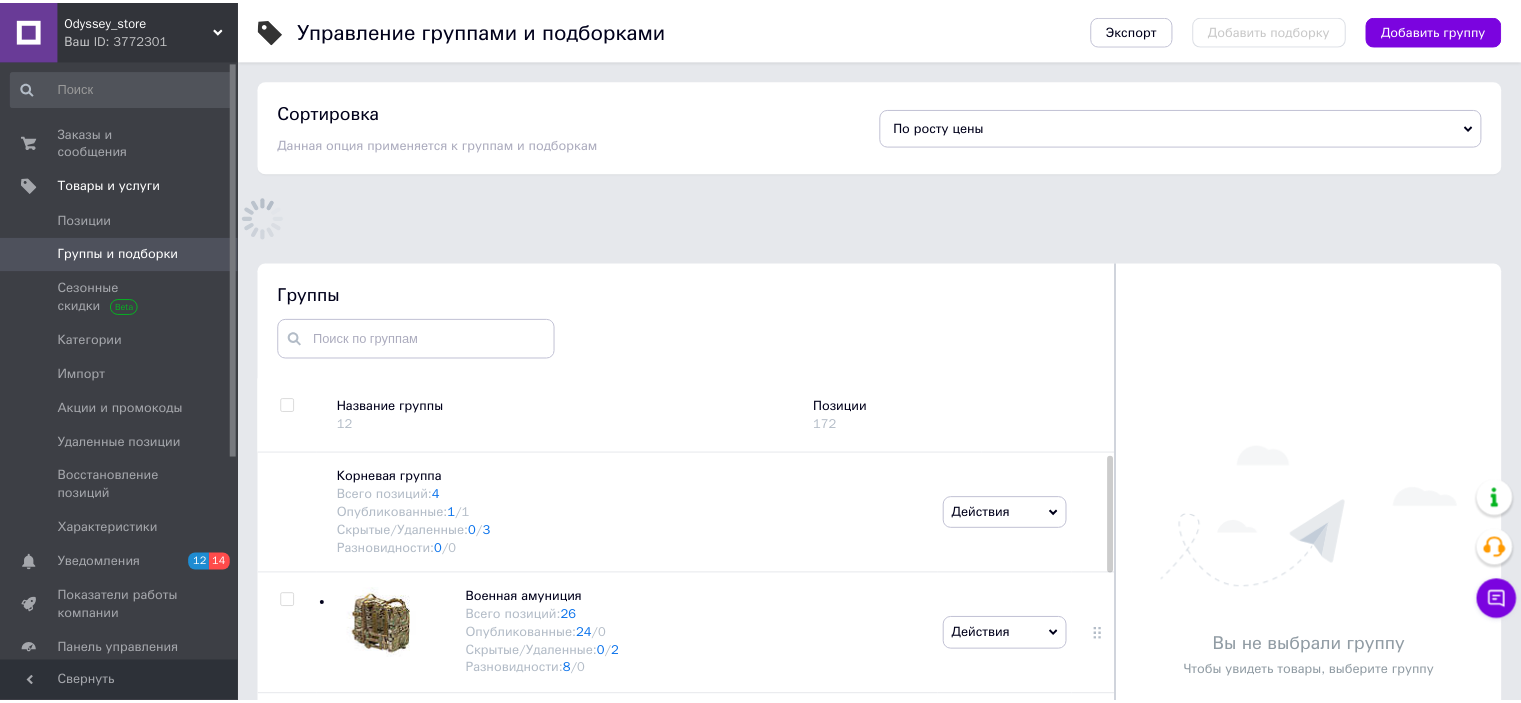 scroll, scrollTop: 139, scrollLeft: 0, axis: vertical 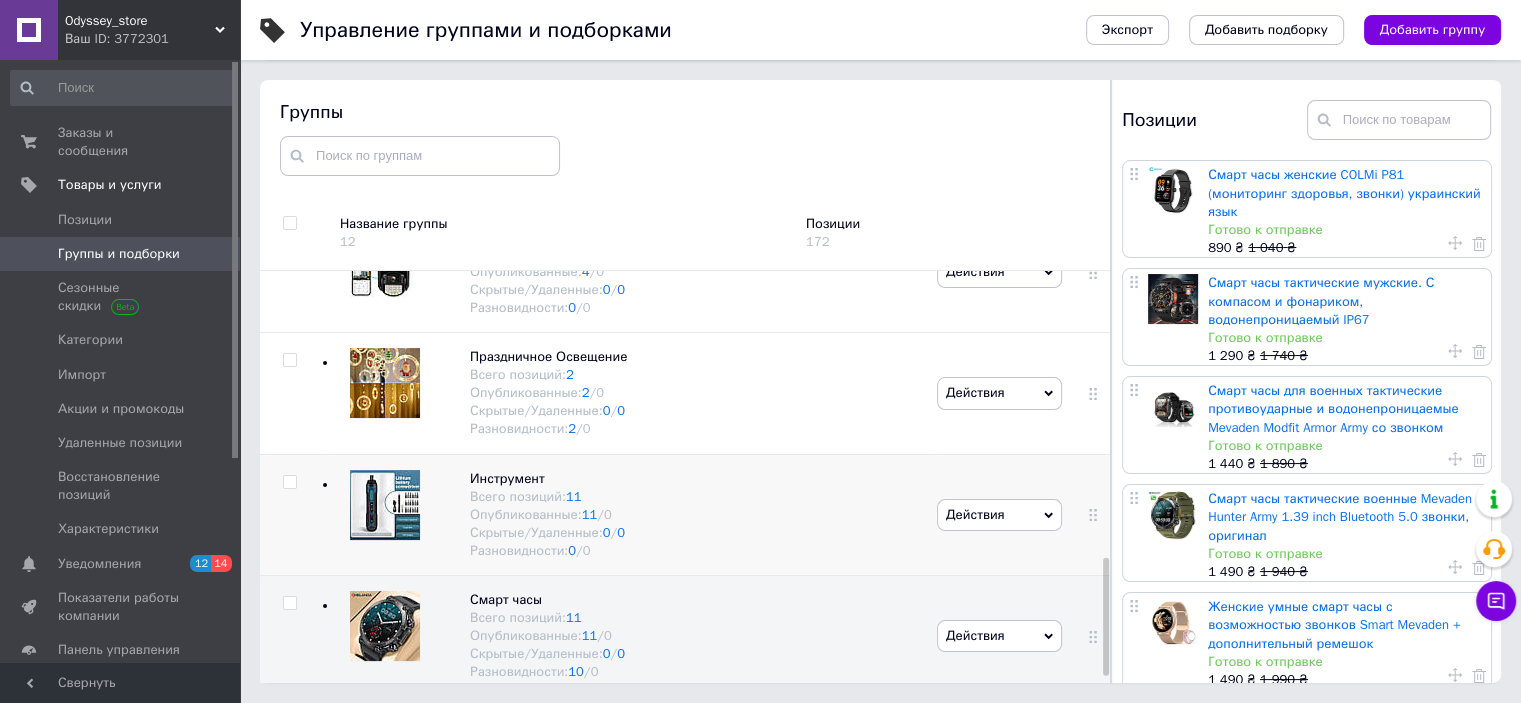click at bounding box center (385, 505) 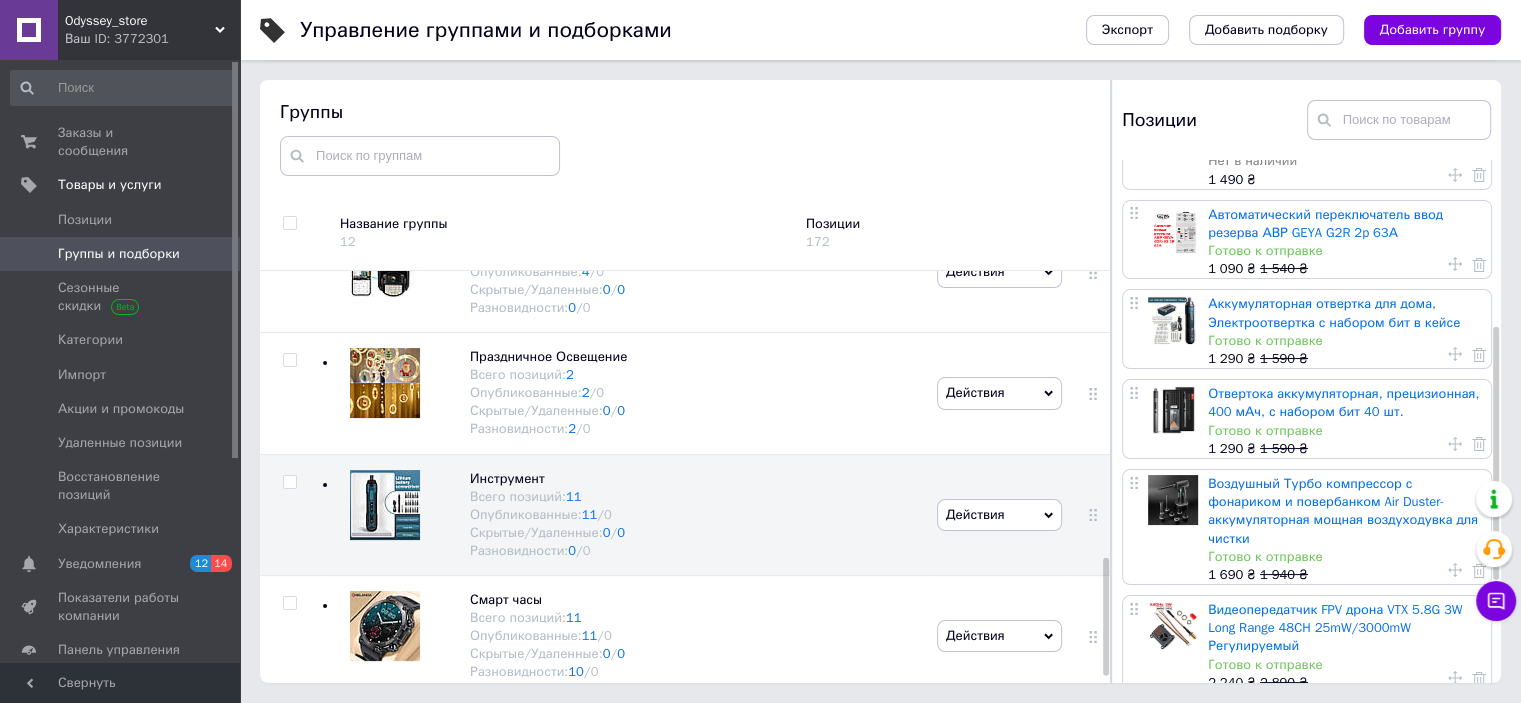 scroll, scrollTop: 556, scrollLeft: 0, axis: vertical 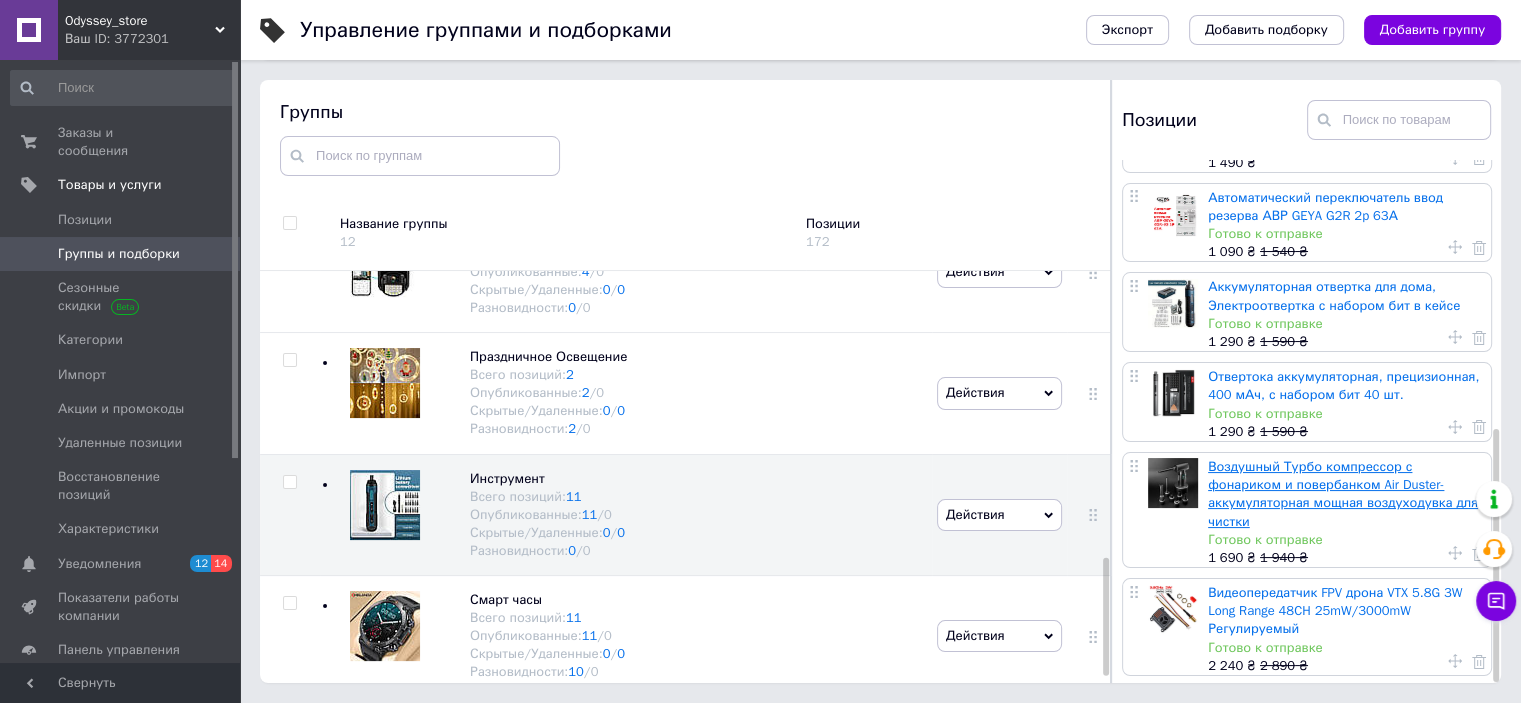 click on "Воздушный Турбо компрессор с фонариком и повербанком Air Duster-аккумуляторная мощная воздуходувка для чистки" at bounding box center (1343, 494) 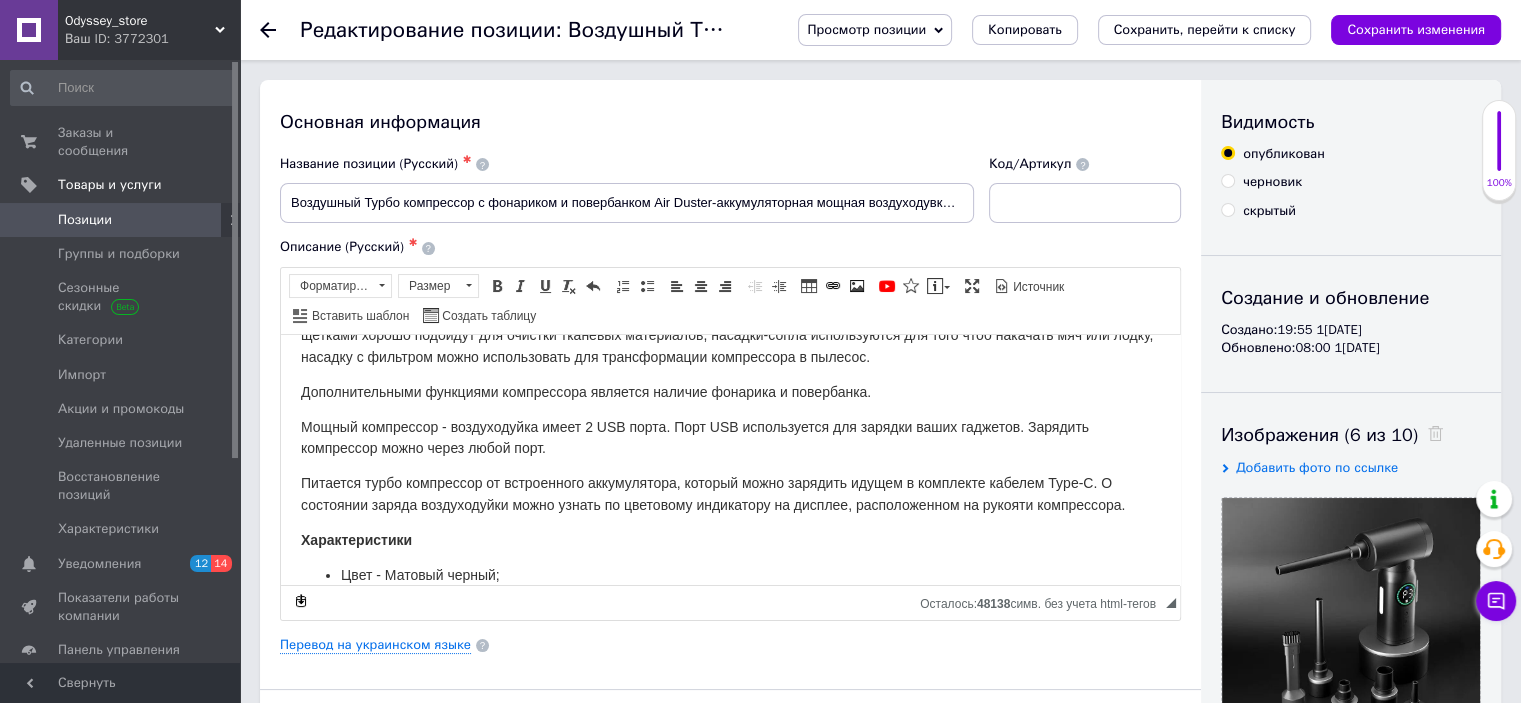 scroll, scrollTop: 800, scrollLeft: 0, axis: vertical 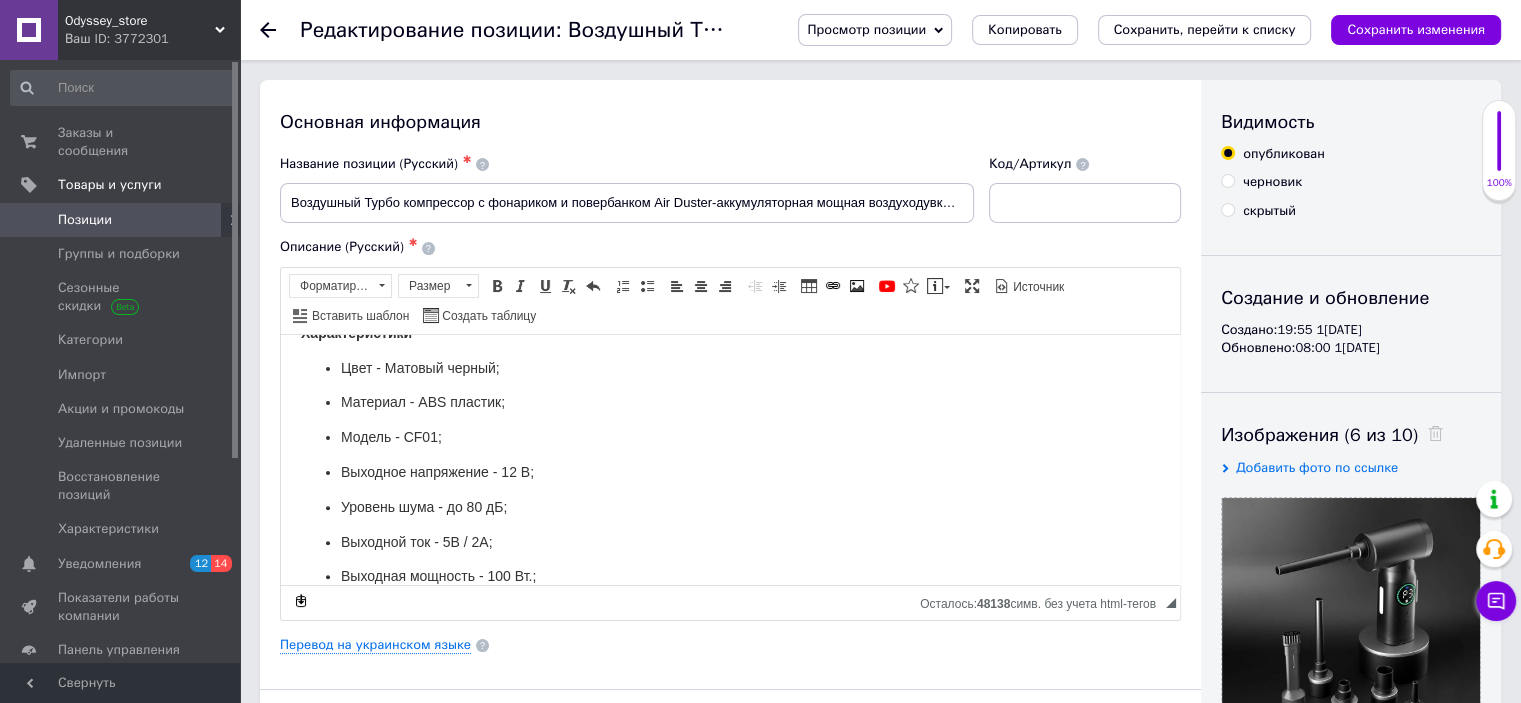 click on "Выходное напряжение - 12 В;" at bounding box center [437, 471] 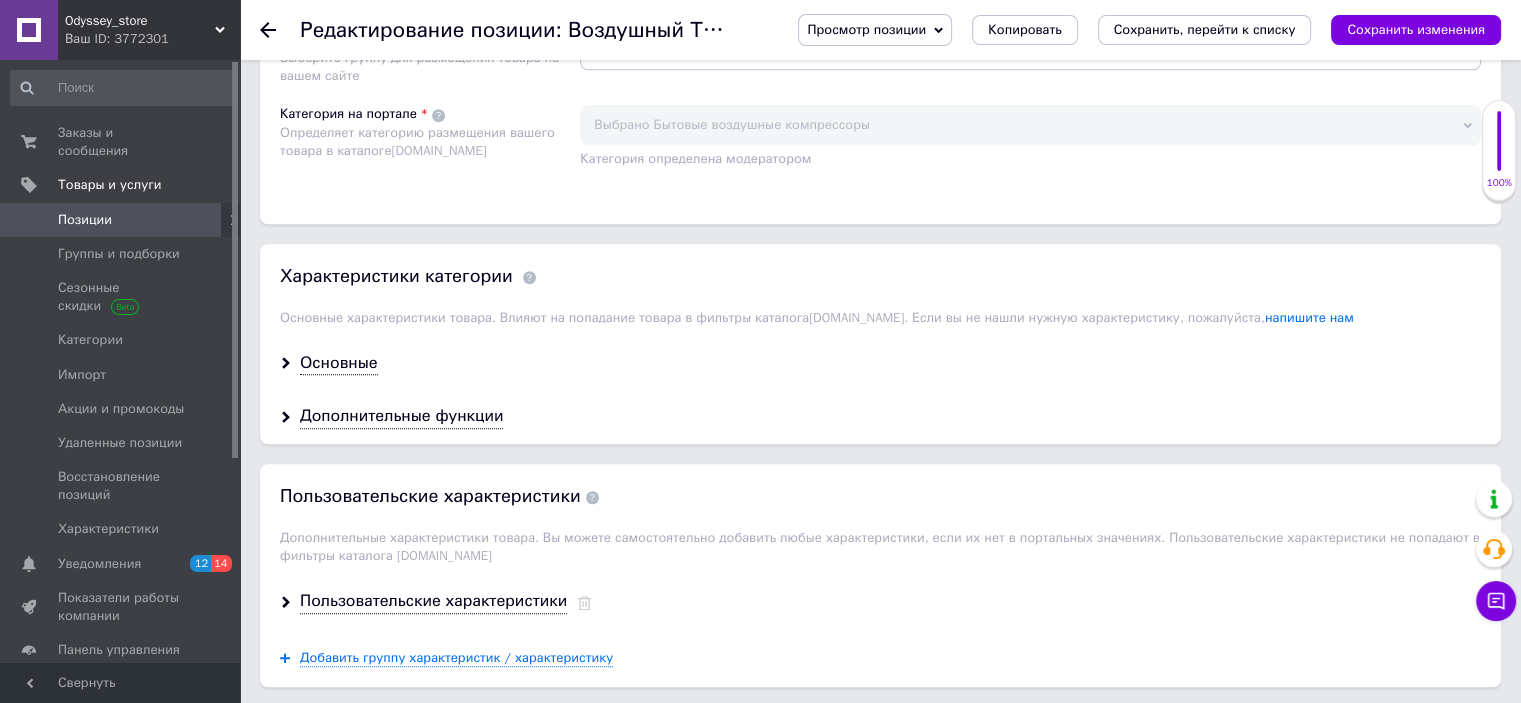 scroll, scrollTop: 1800, scrollLeft: 0, axis: vertical 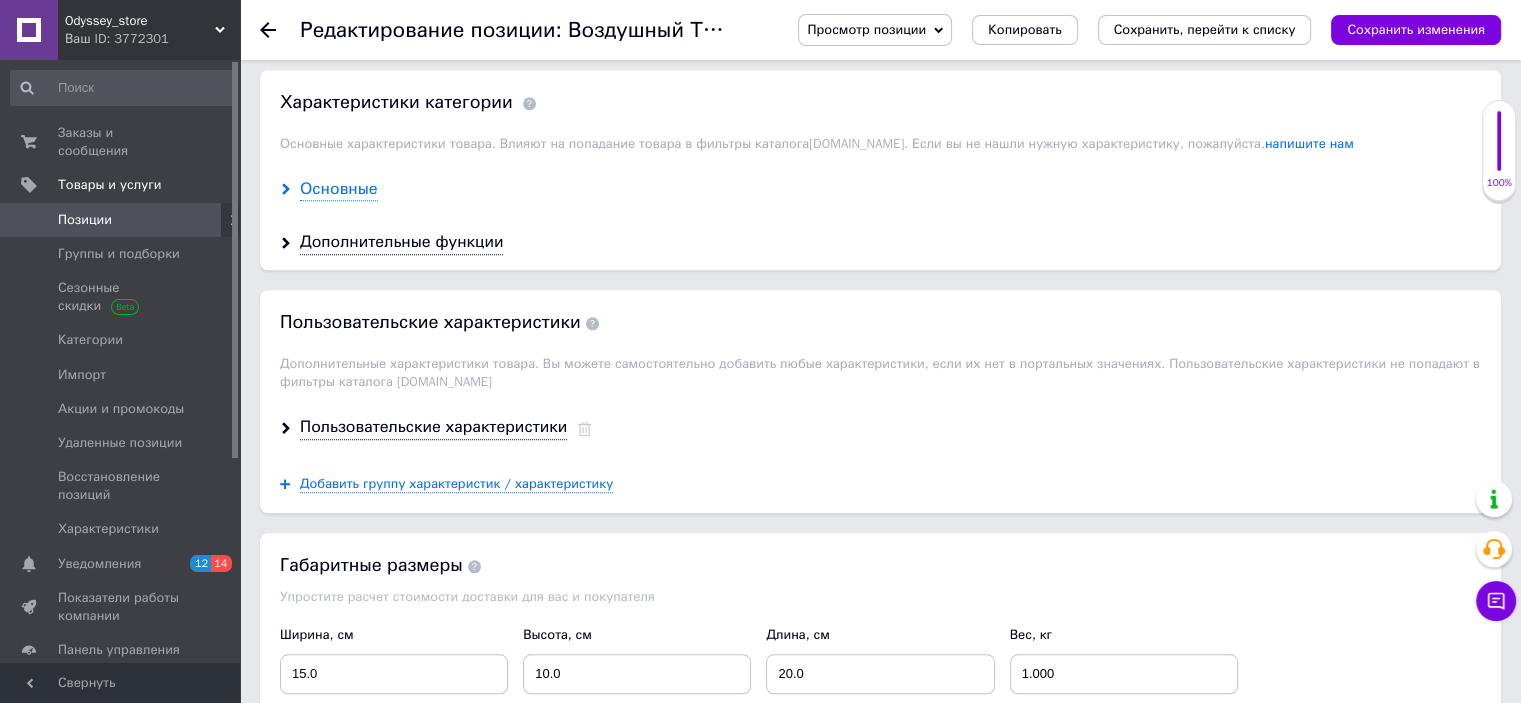 click on "Основные" at bounding box center [339, 189] 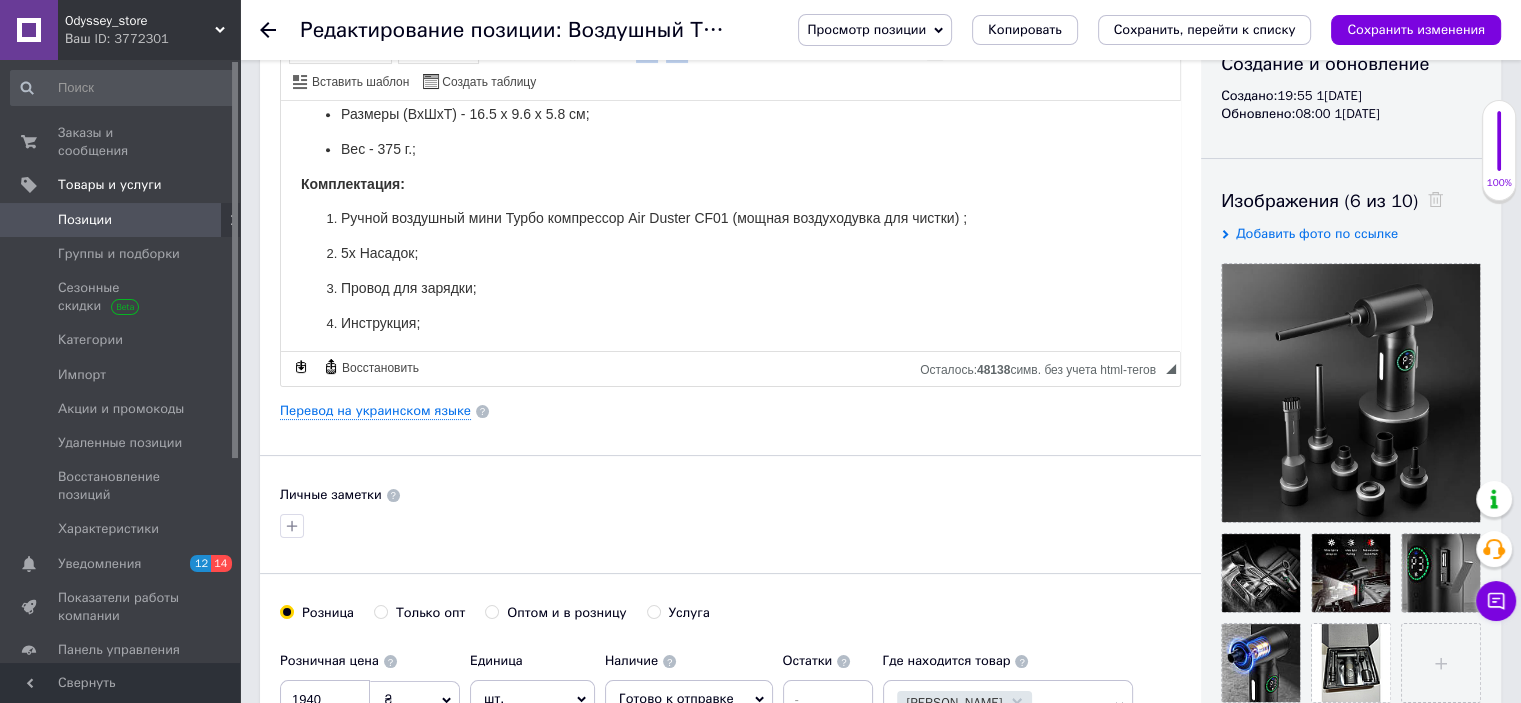 scroll, scrollTop: 200, scrollLeft: 0, axis: vertical 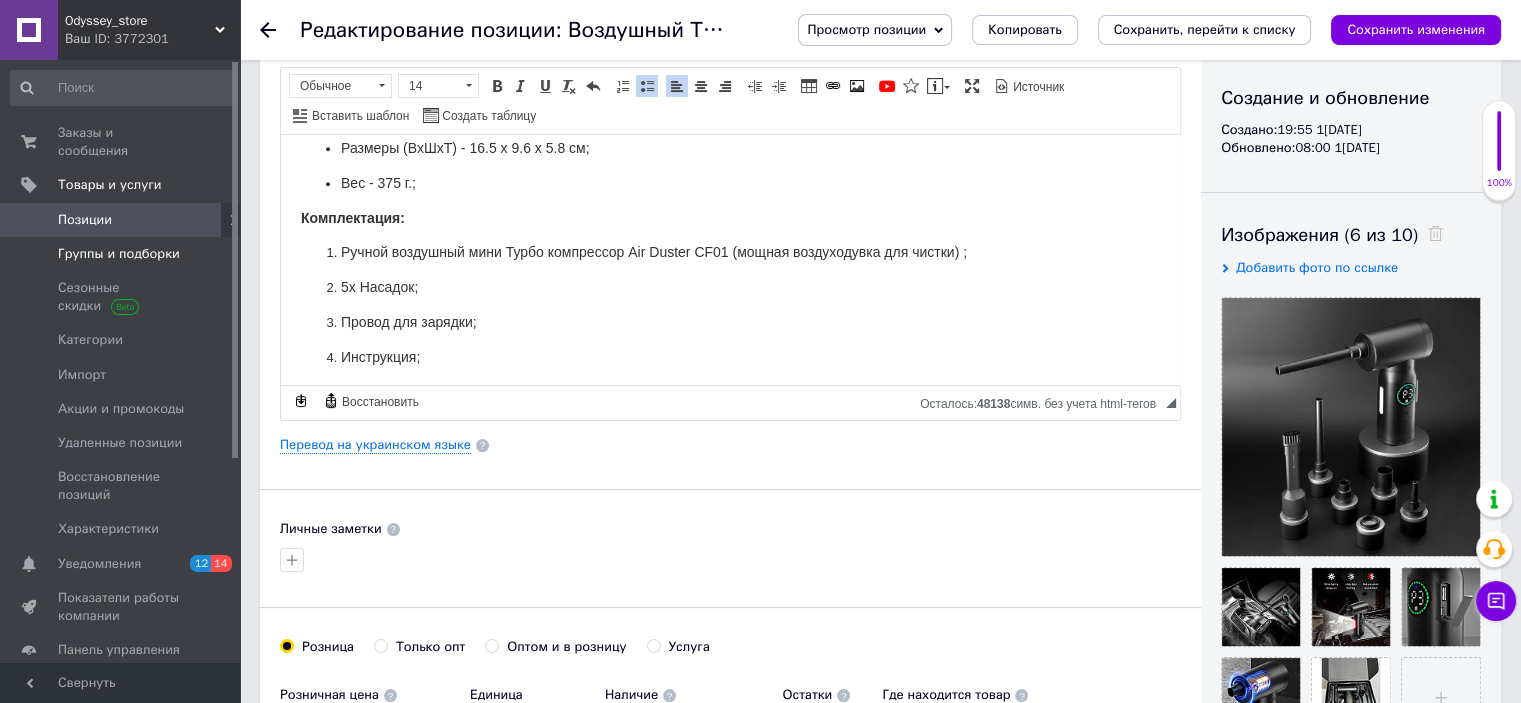 click on "Группы и подборки" at bounding box center [119, 254] 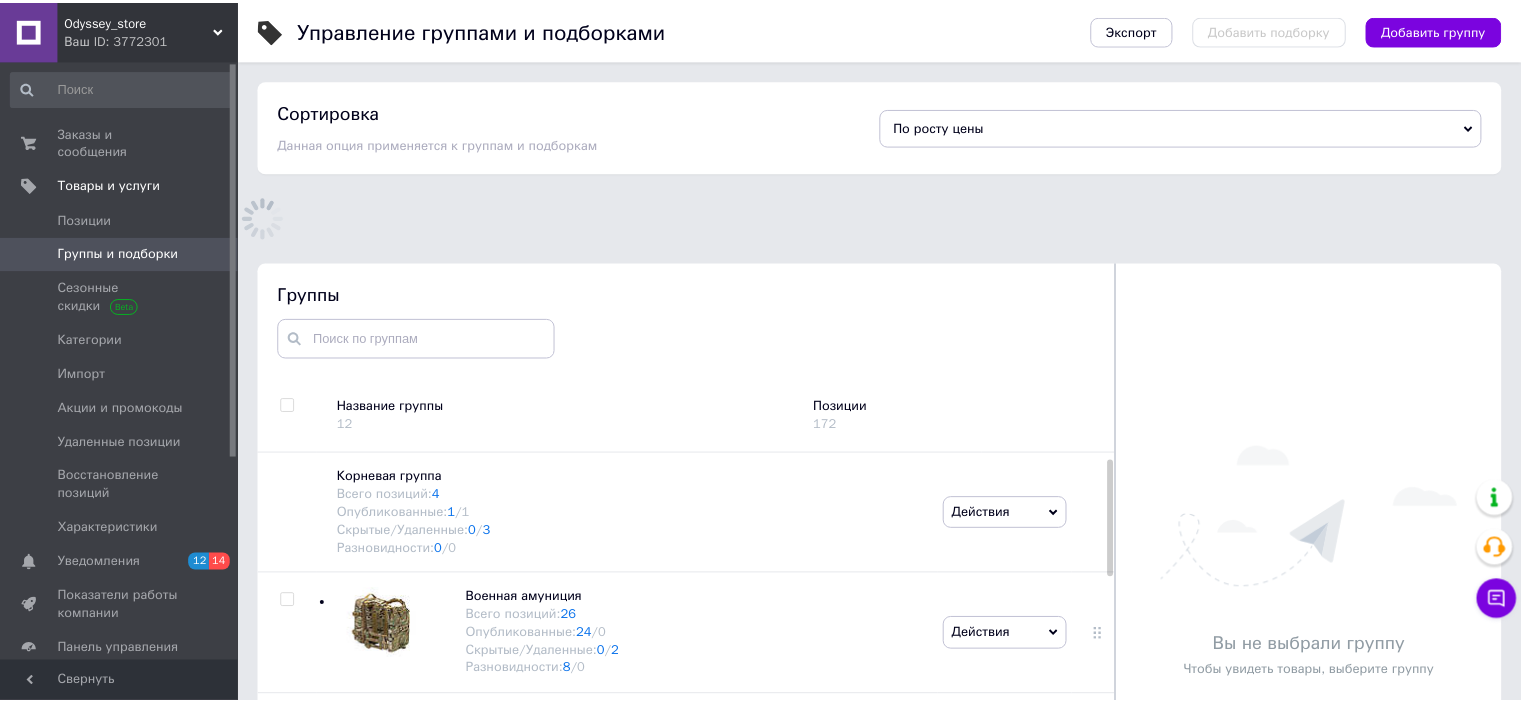 scroll, scrollTop: 108, scrollLeft: 0, axis: vertical 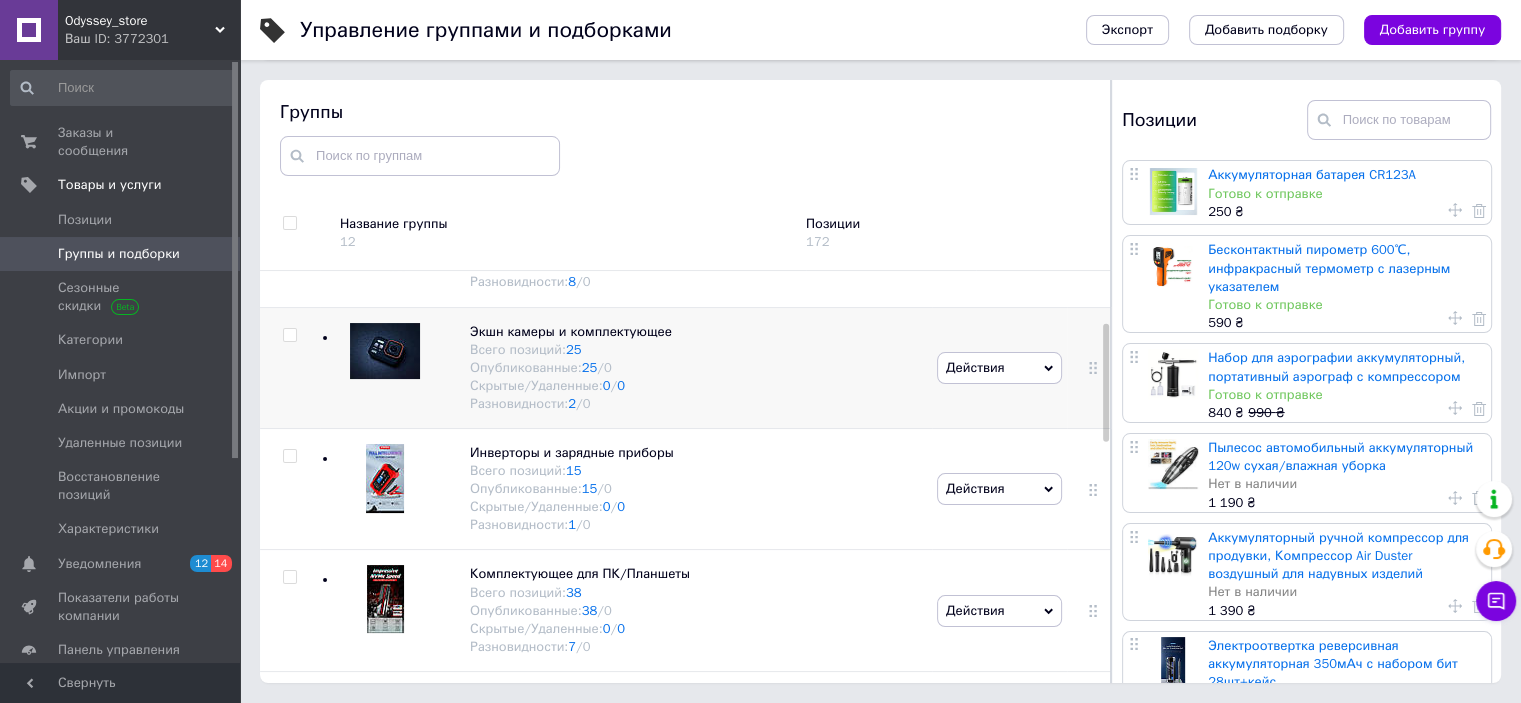 click at bounding box center [385, 351] 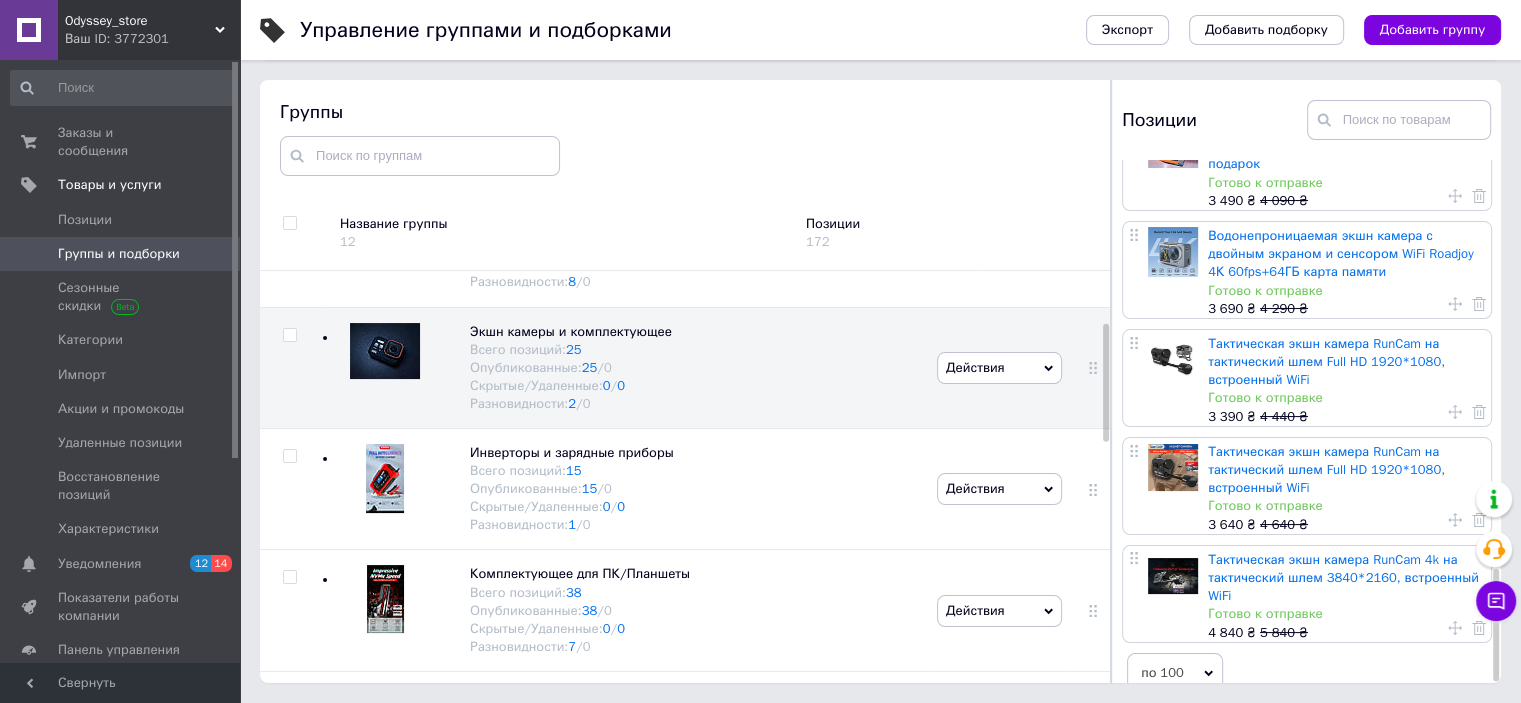 scroll, scrollTop: 1924, scrollLeft: 0, axis: vertical 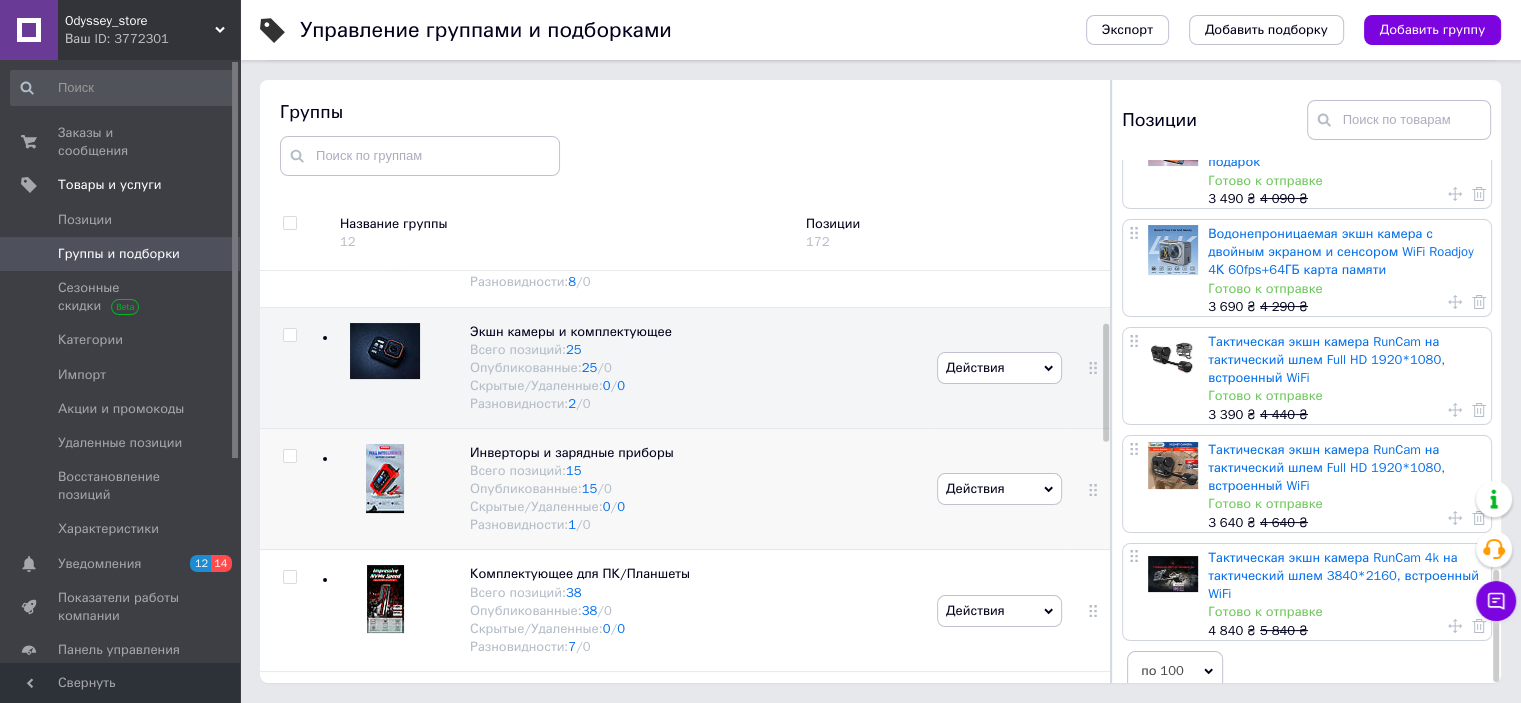 click at bounding box center [385, 478] 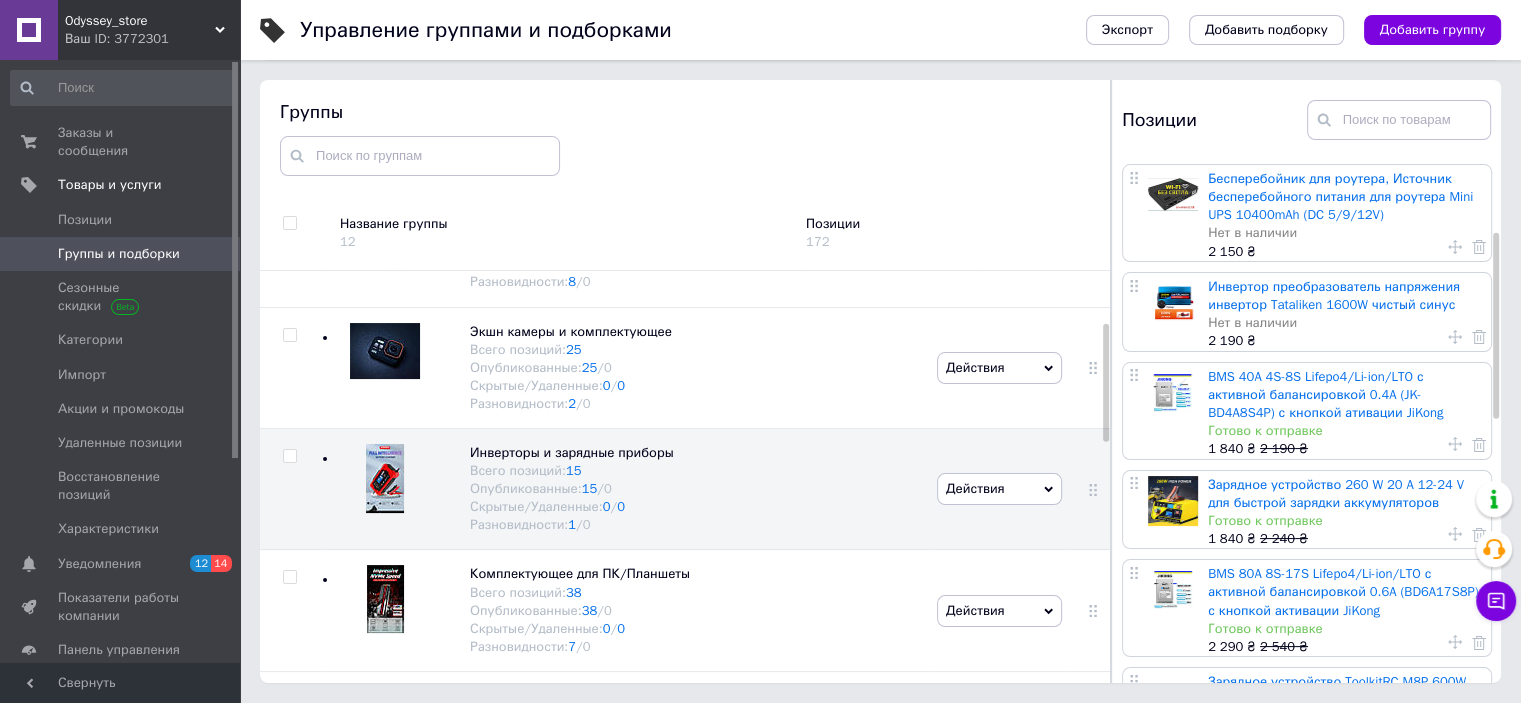 scroll, scrollTop: 200, scrollLeft: 0, axis: vertical 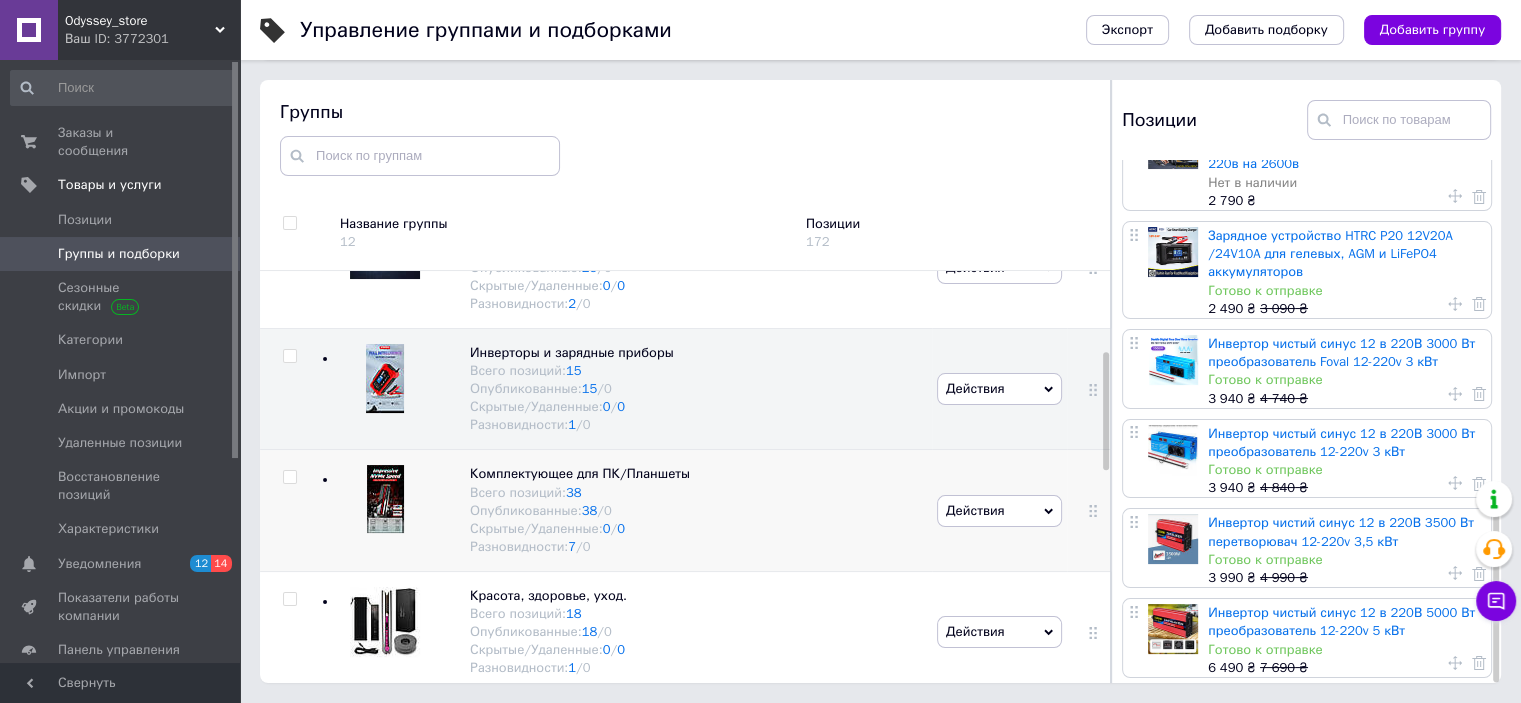 click at bounding box center (385, 499) 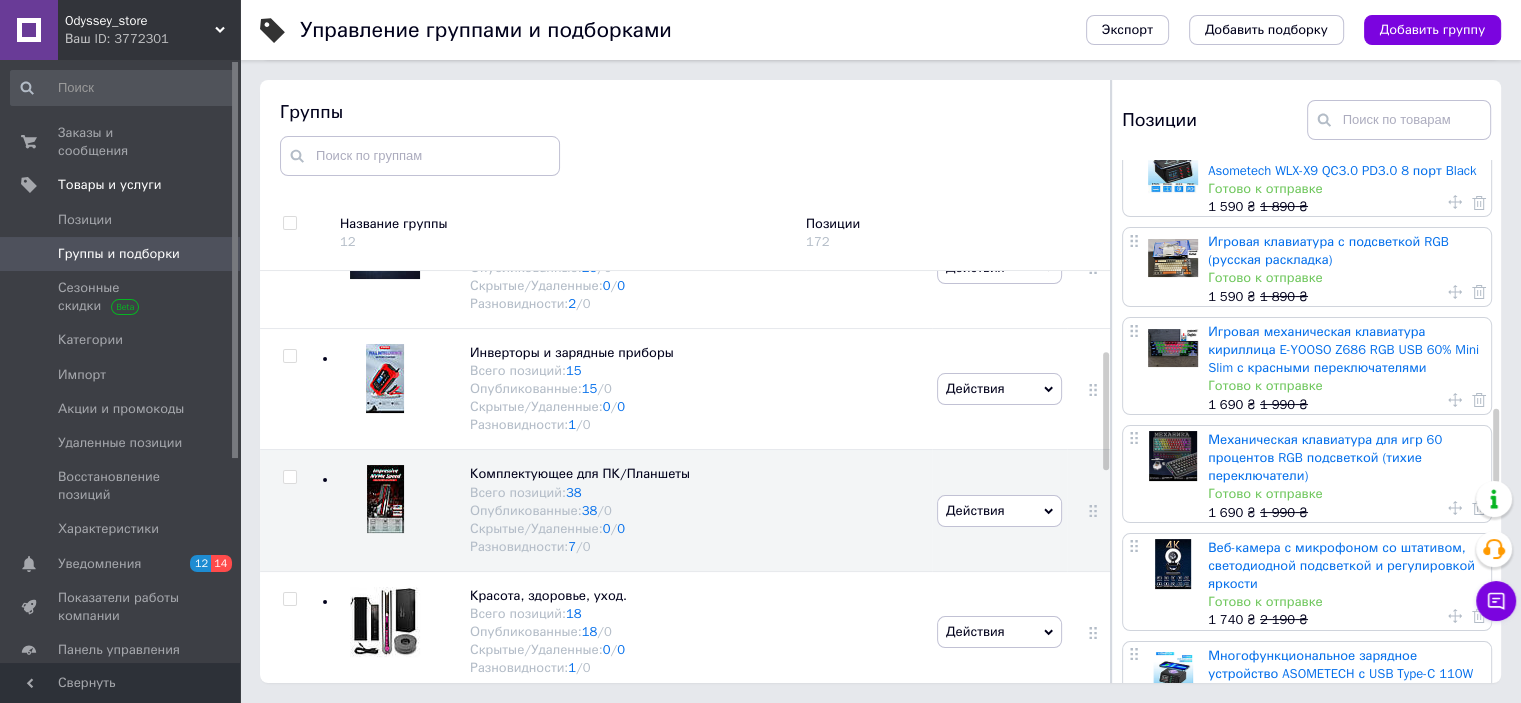 scroll, scrollTop: 2100, scrollLeft: 0, axis: vertical 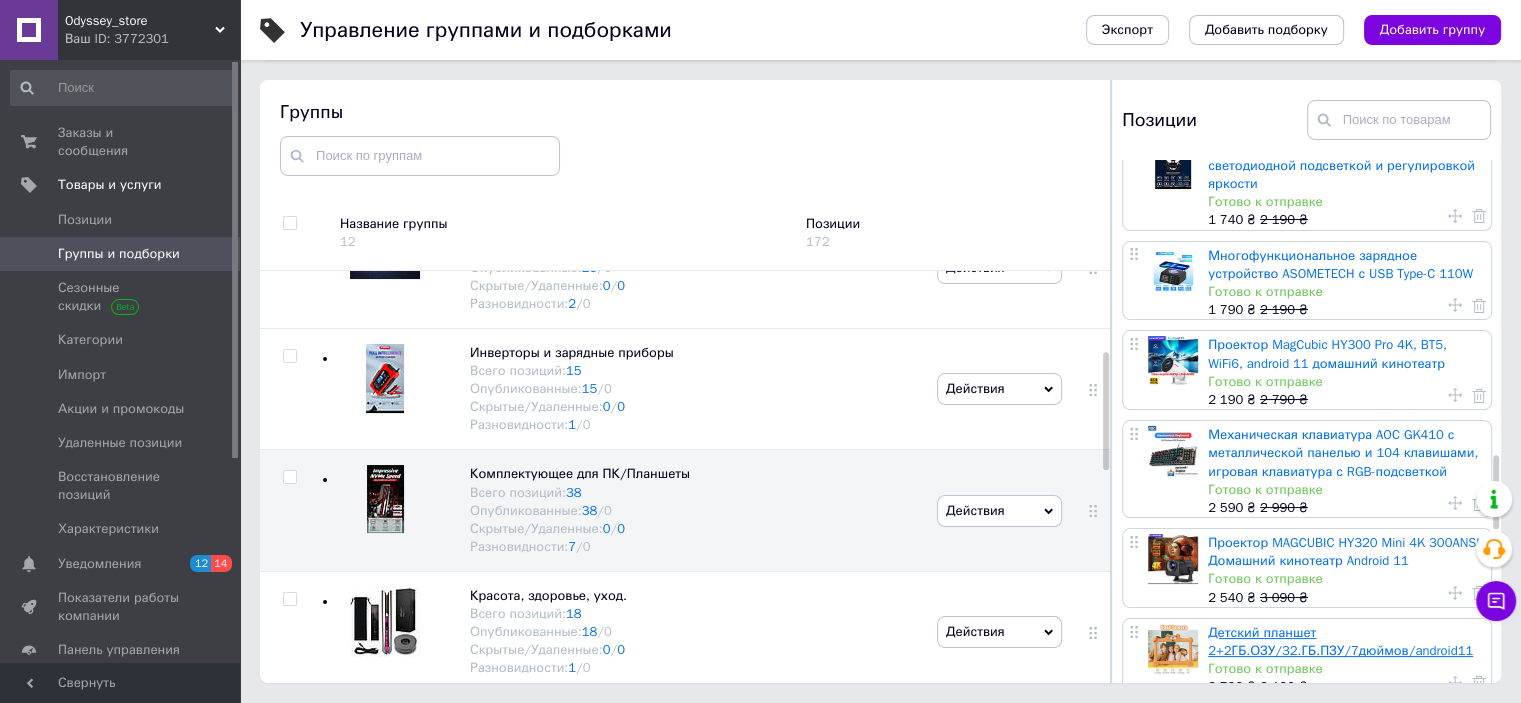 click on "Детский планшет 2+2ГБ.ОЗУ/32.ГБ.ПЗУ/7дюймов/android11" at bounding box center [1340, 641] 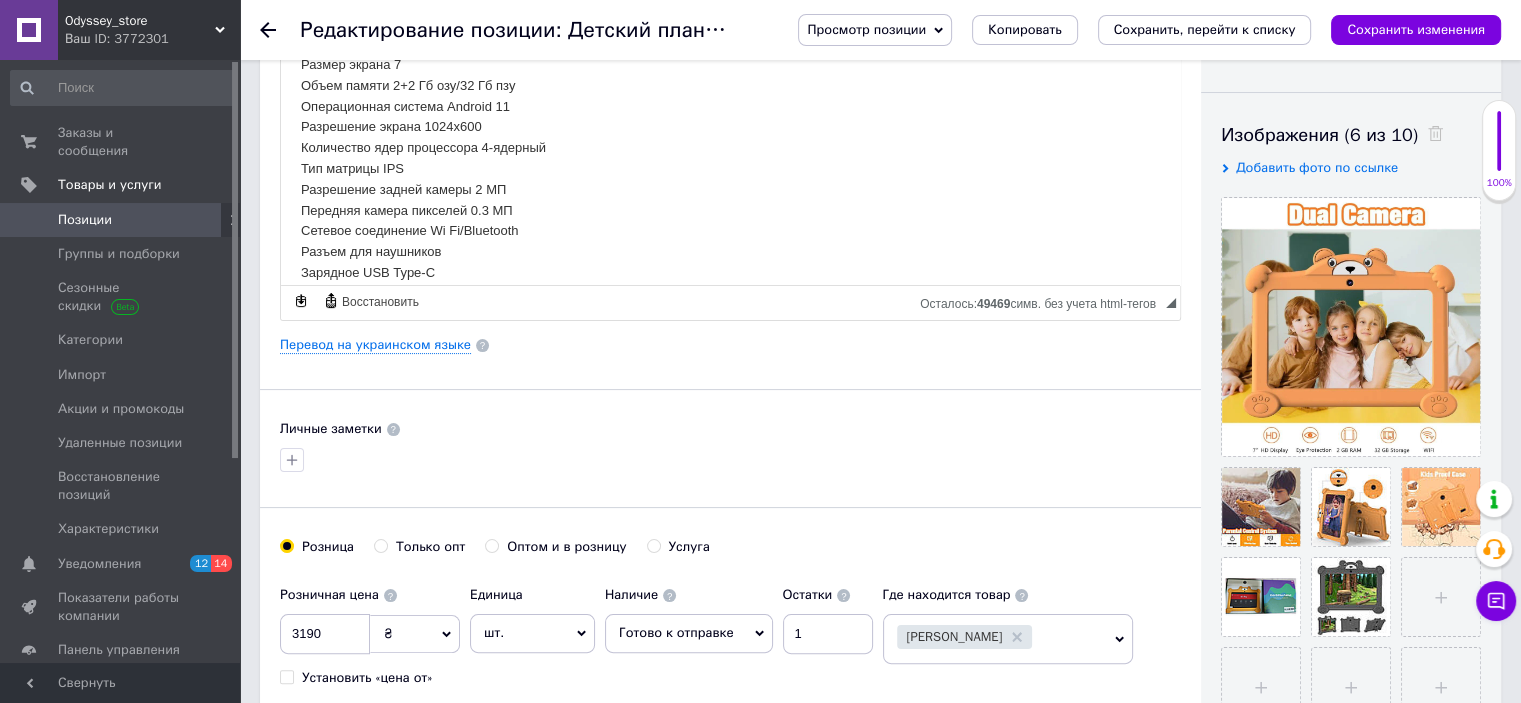 scroll, scrollTop: 0, scrollLeft: 0, axis: both 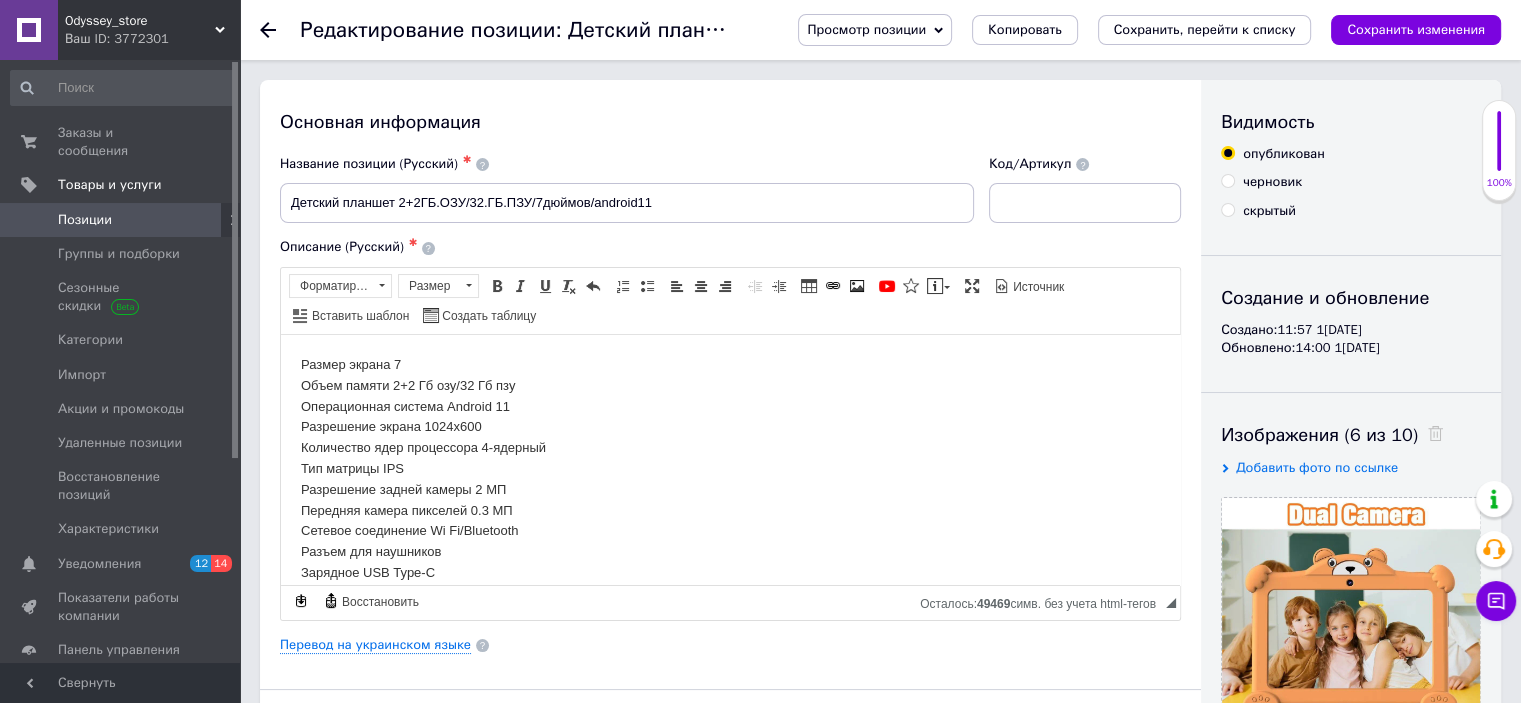 click on "Размер экрана 7 Объем памяти 2+2 Гб озу/32 Гб пзу Операционная система Android 11 Разрешение экрана 1024x600 Количество ядер процессора 4-ядерный Тип матрицы IPS Разрешение задней камеры 2 МП Передняя камера пикселей 0.3 МП Cетевое соединение Wi Fi/Bluetooth Разъем для наушников Зарядное USB Type-C Батарея 3000 mAh Время работы (ч) 4 Время зарядки (ч) 3 Время работы в режиме ожидания (ч) 36 Вес нетто 400-500 Гаджет детский игровой прорезиненный хорошо подходит для детей возрастом 3+ и старше Производитель Китай Гарантия 1 мес" at bounding box center [730, 551] 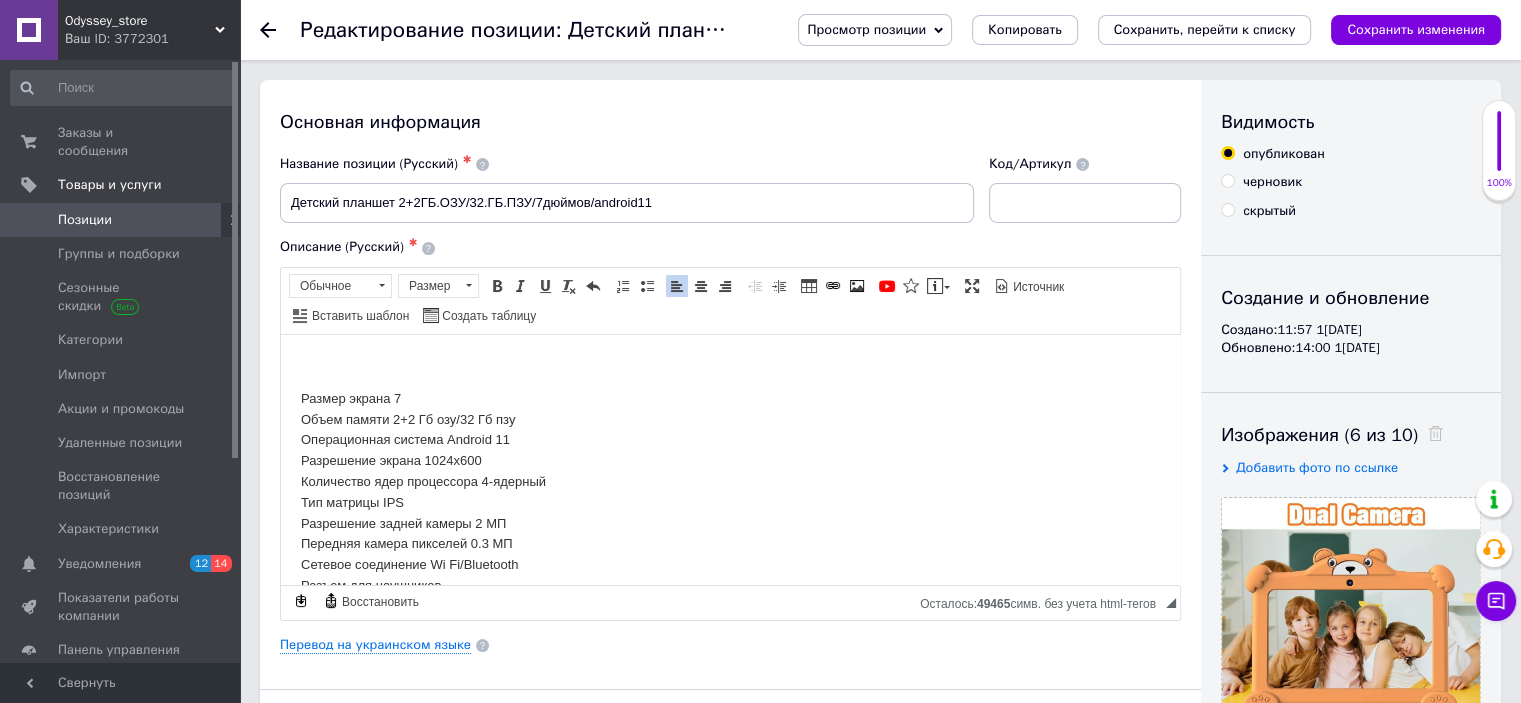 click on "Размер экрана 7 Объем памяти 2+2 Гб озу/32 Гб пзу Операционная система Android 11 Разрешение экрана 1024x600 Количество ядер процессора 4-ядерный Тип матрицы IPS Разрешение задней камеры 2 МП Передняя камера пикселей 0.3 МП Cетевое соединение Wi Fi/Bluetooth Разъем для наушников Зарядное USB Type-C Батарея 3000 mAh Время работы (ч) 4 Время зарядки (ч) 3 Время работы в режиме ожидания (ч) 36 Вес нетто 400-500 Гаджет детский игровой прорезиненный хорошо подходит для детей возрастом 3+ и старше Производитель Китай Гарантия 1 мес" at bounding box center [730, 568] 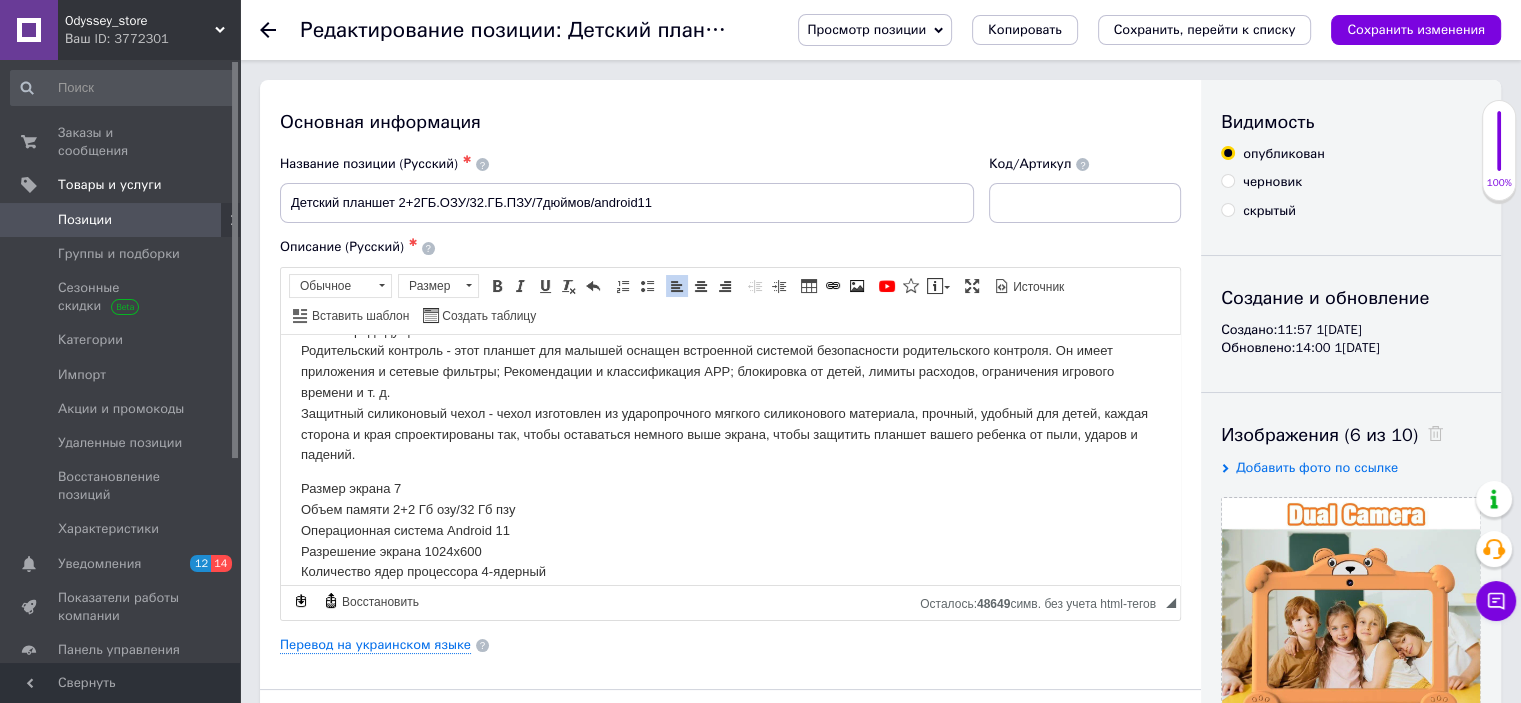 scroll, scrollTop: 100, scrollLeft: 0, axis: vertical 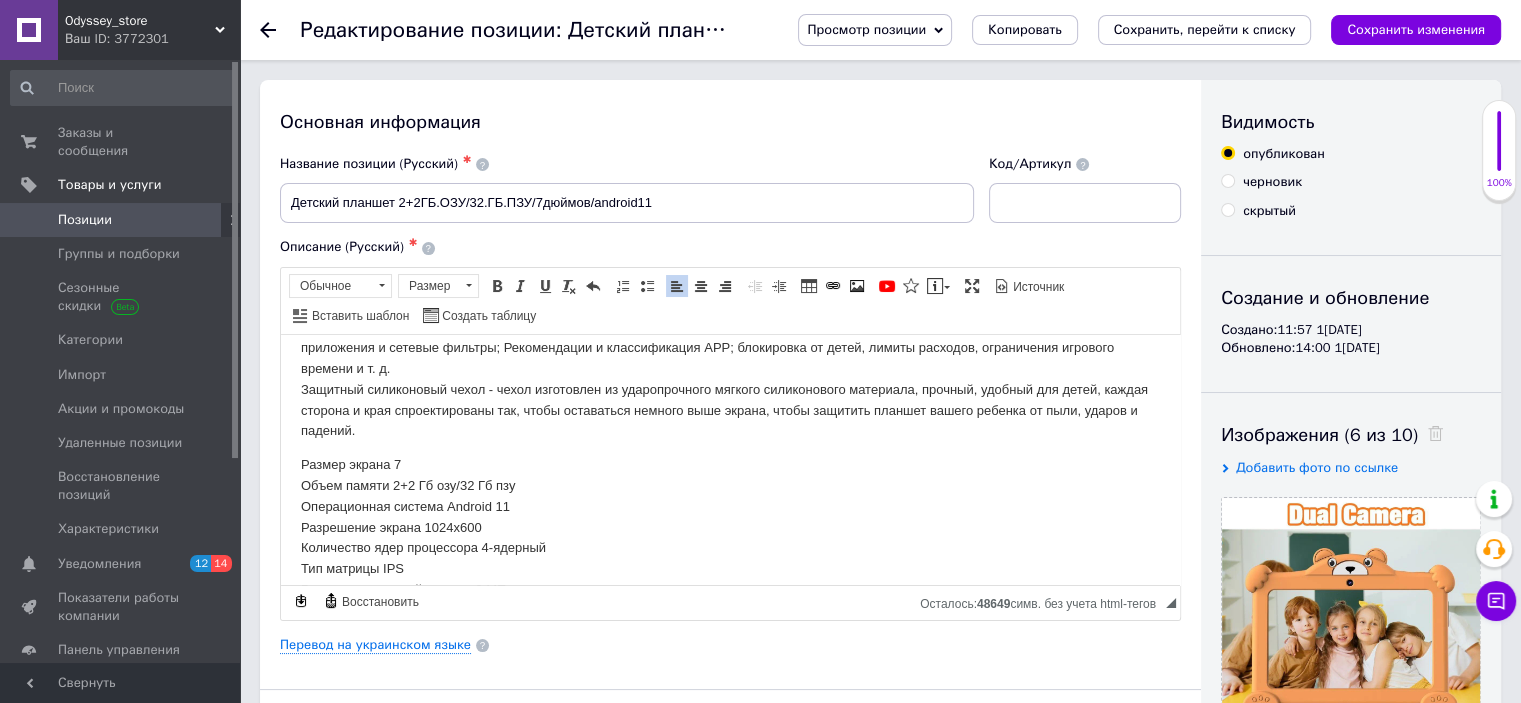 click on "Планшет Pritom K7 Pro — Этот сертифицированный GMS планшет, поставляется с операционной системой Android 11, и вы можете загружать множество приложений из магазина Google Play, таких как YouTube, Tiktok, Hulu, Facebook и т. д. Скорость обработки выше, чем у систем предыдущих поколений. Родительский контроль - этот планшет для малышей оснащен встроенной системой безопасности родительского контроля. Он имеет приложения и сетевые фильтры; Рекомендации и классификация APP; блокировка от детей, лимиты расходов, ограничения игрового времени и т. д." at bounding box center [730, 347] 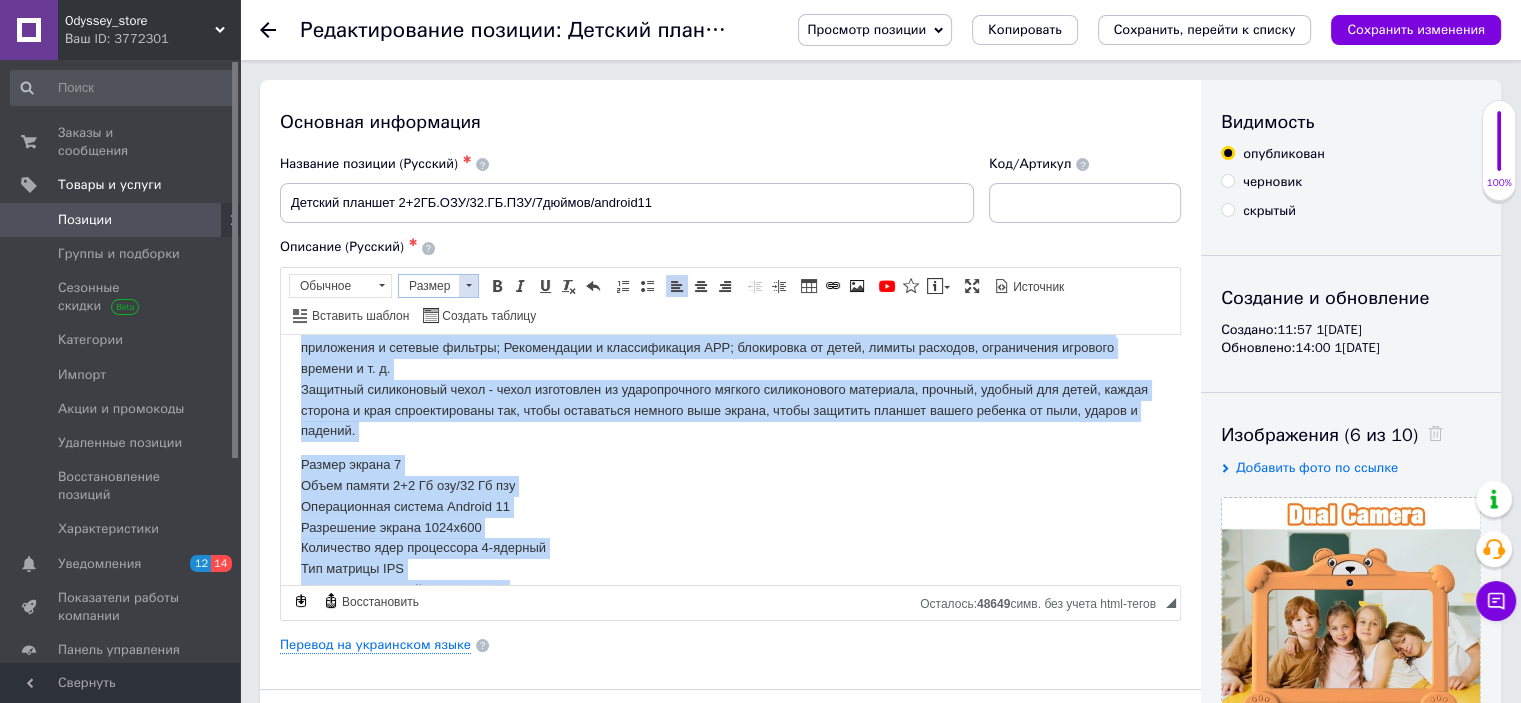 click at bounding box center (468, 286) 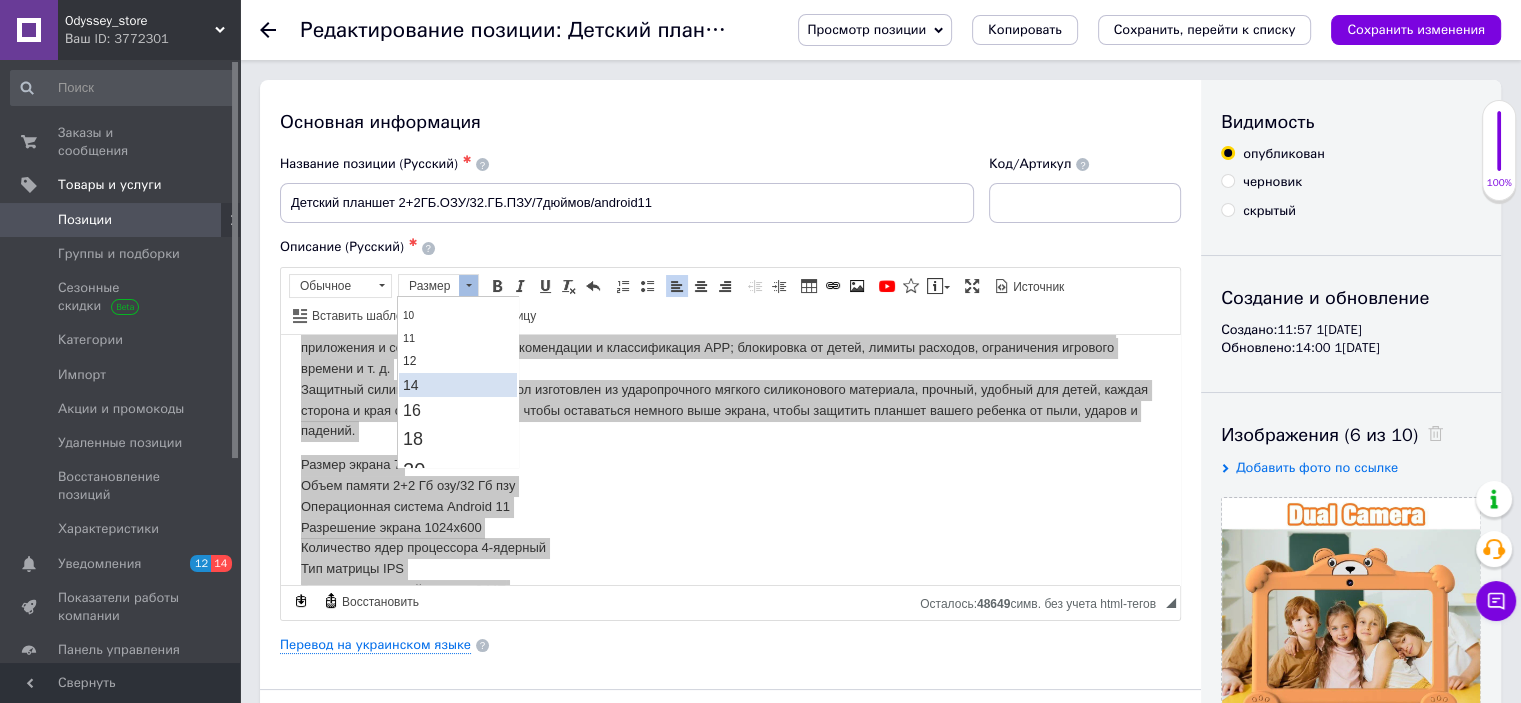 scroll, scrollTop: 100, scrollLeft: 0, axis: vertical 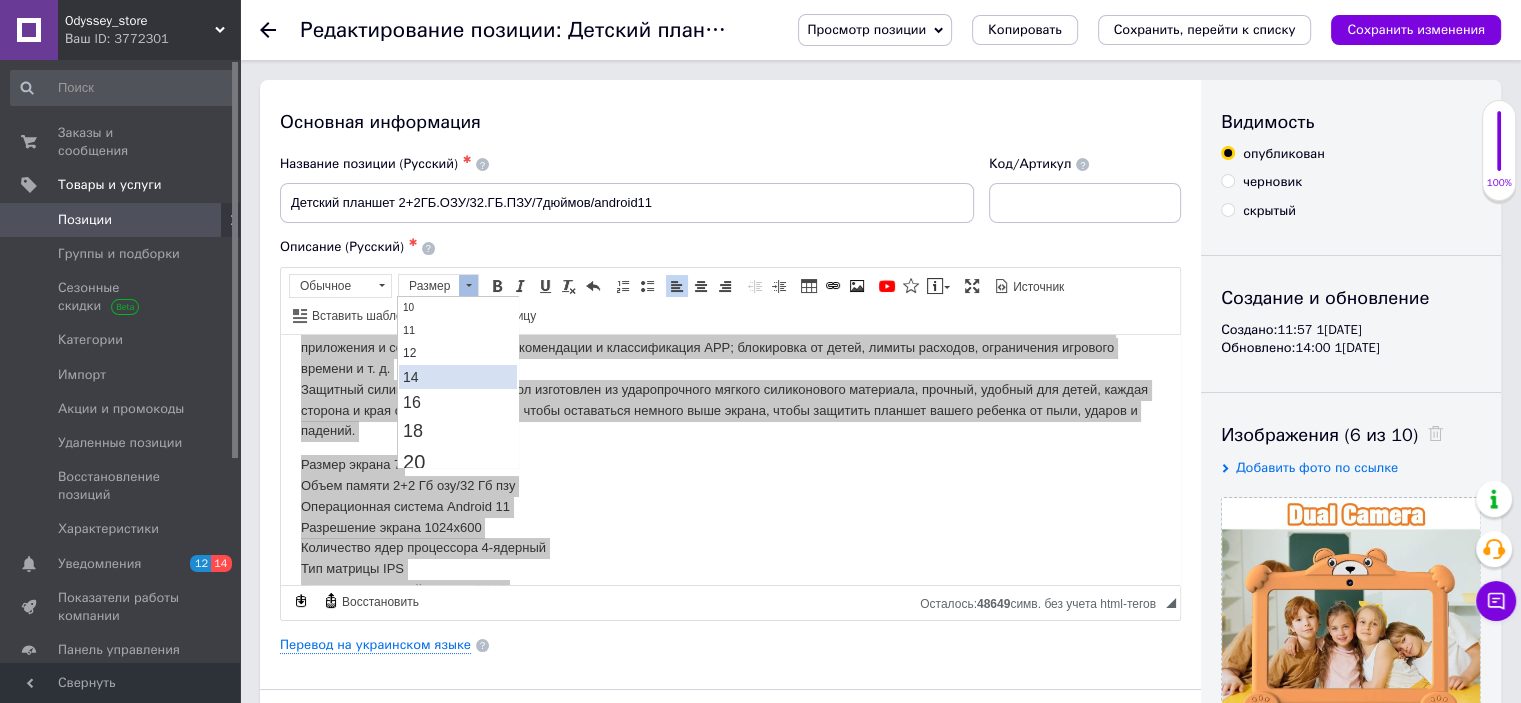 click on "14" at bounding box center (458, 377) 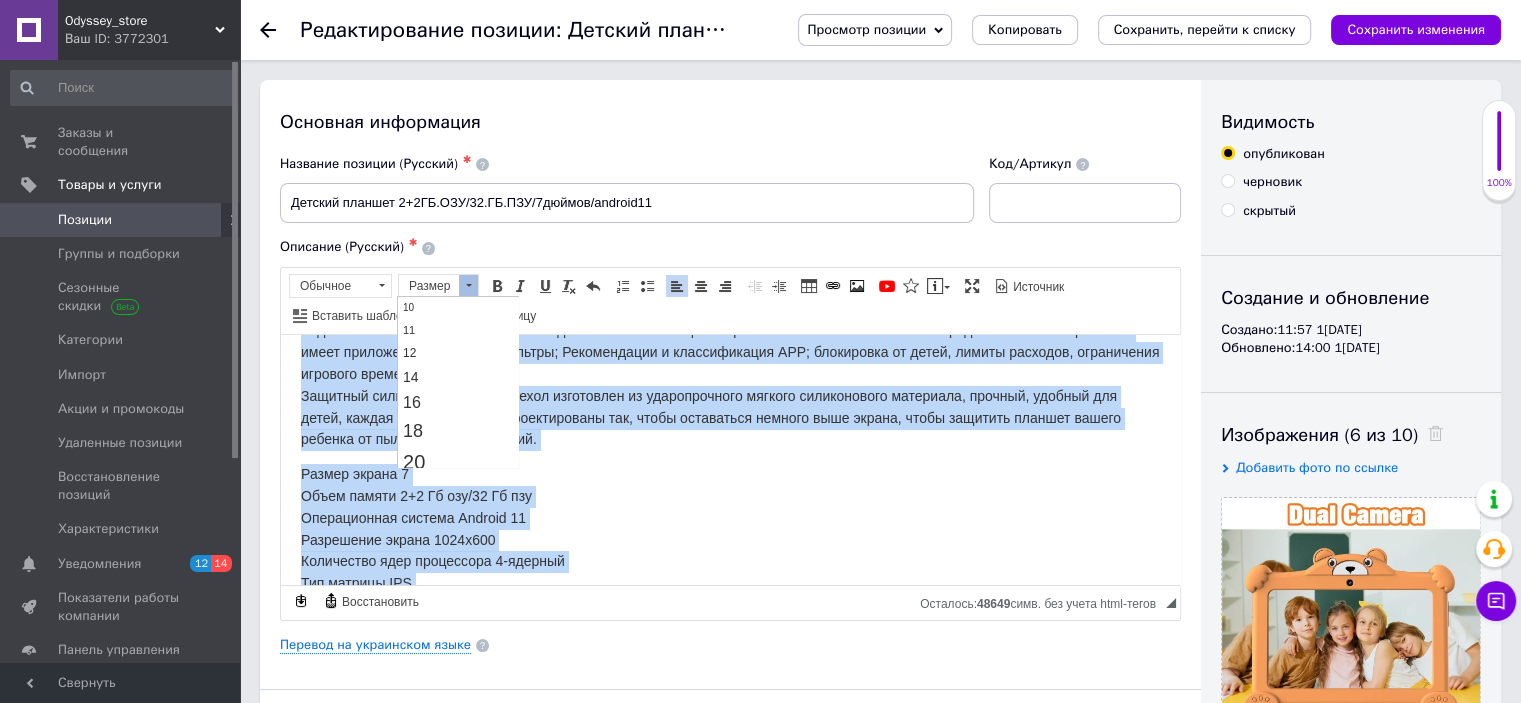 scroll, scrollTop: 0, scrollLeft: 0, axis: both 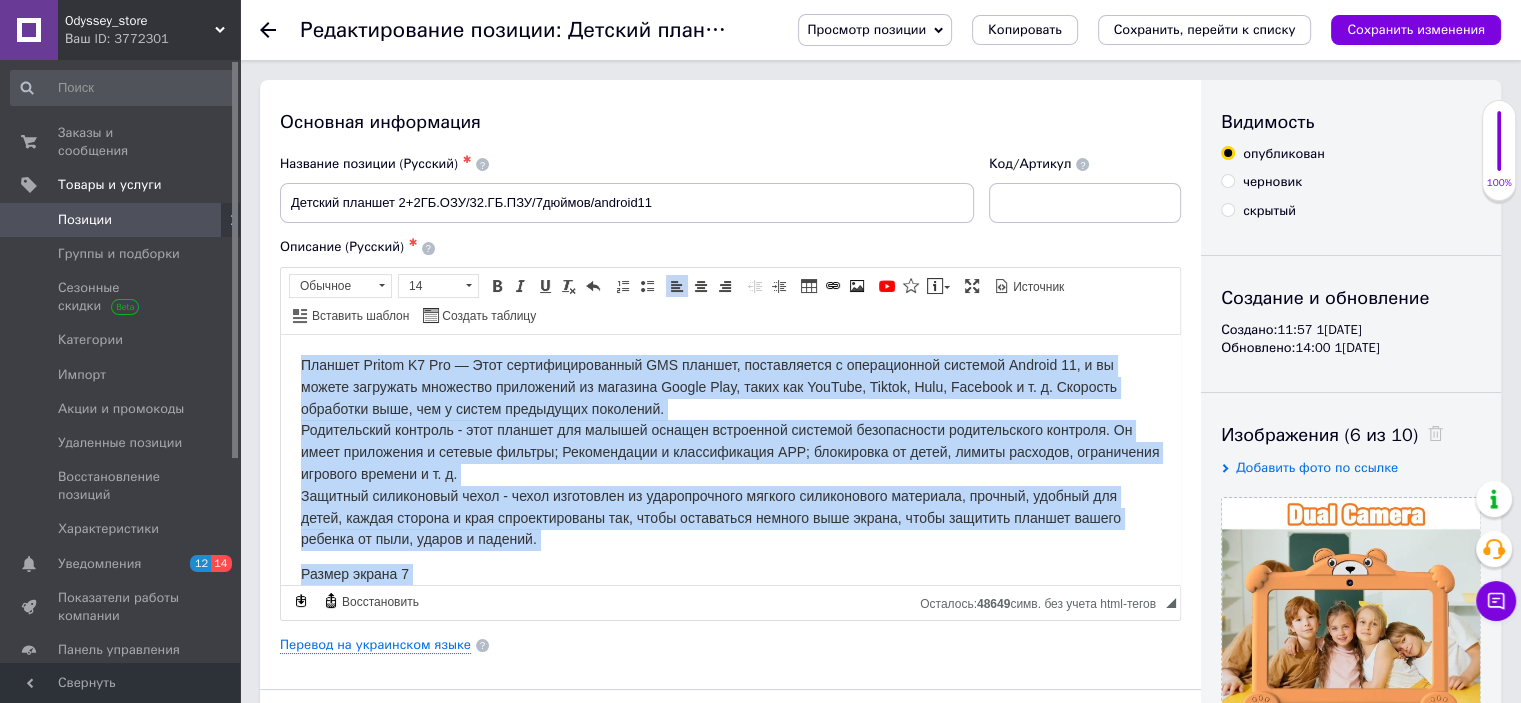 click on "Планшет Pritom K7 Pro — Этот сертифицированный GMS планшет, поставляется с операционной системой Android 11, и вы можете загружать множество приложений из магазина Google Play, таких как YouTube, Tiktok, Hulu, Facebook и т. д. Скорость обработки выше, чем у систем предыдущих поколений. Родительский контроль - этот планшет для малышей оснащен встроенной системой безопасности родительского контроля. Он имеет приложения и сетевые фильтры; Рекомендации и классификация APP; блокировка от детей, лимиты расходов, ограничения игрового времени и т. д. Размер экрана 7 Операционная система Android 11" at bounding box center [730, 665] 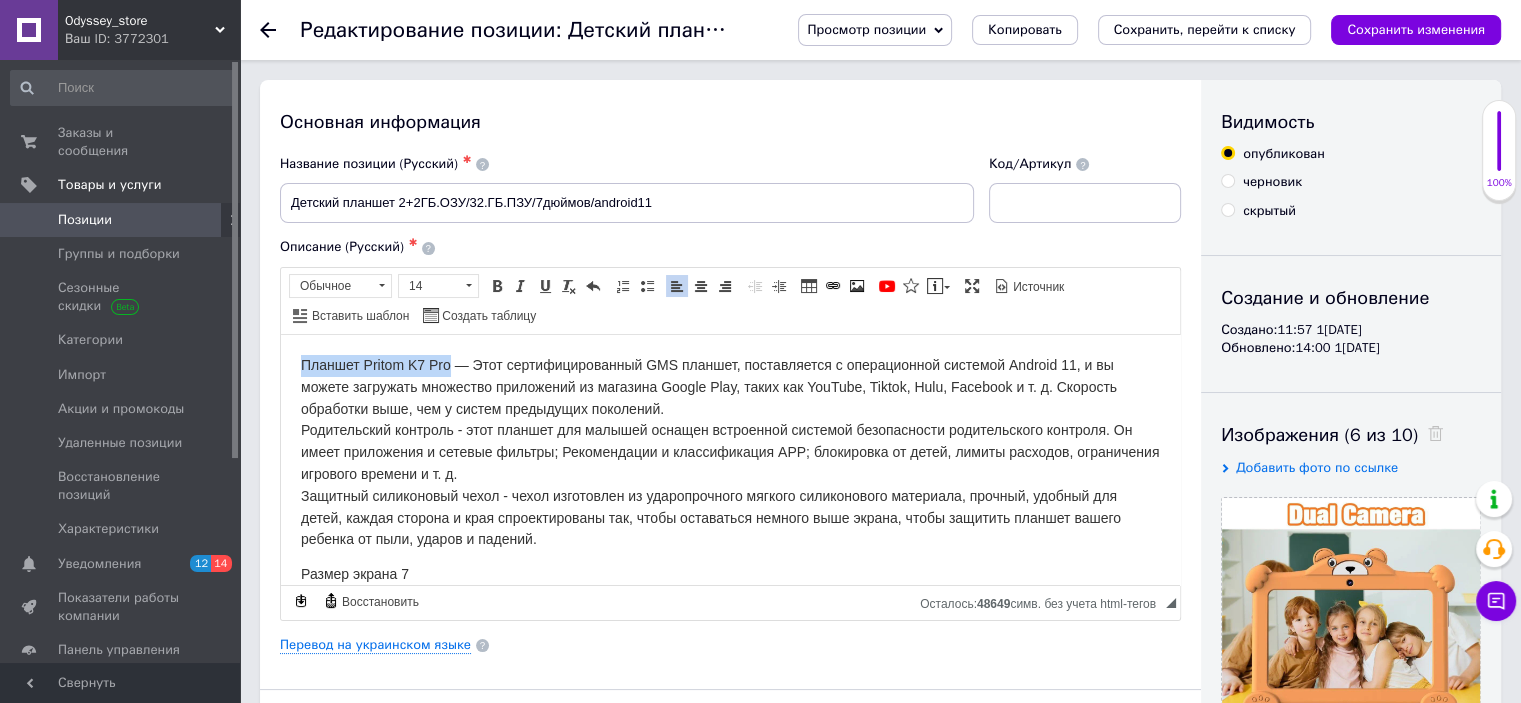drag, startPoint x: 300, startPoint y: 360, endPoint x: 451, endPoint y: 359, distance: 151.00331 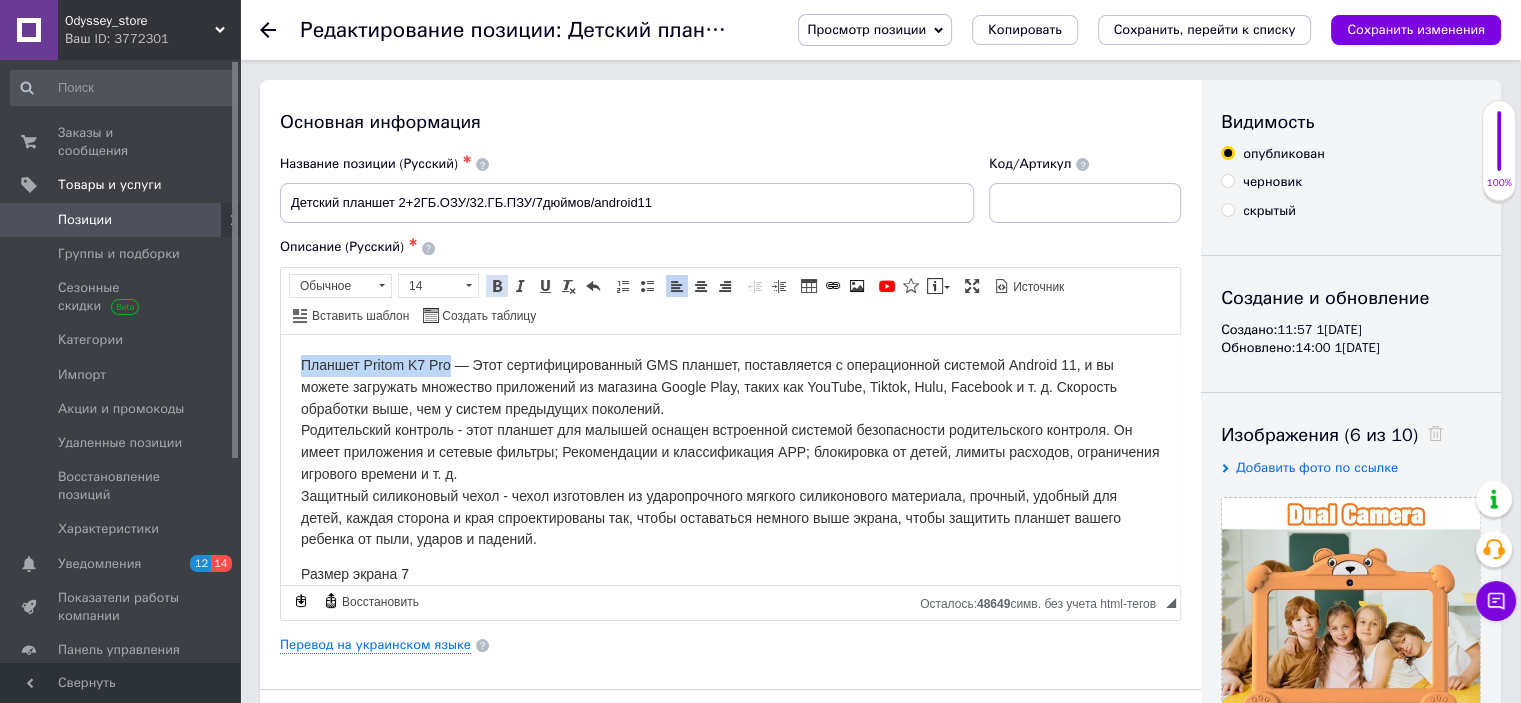 click at bounding box center (497, 286) 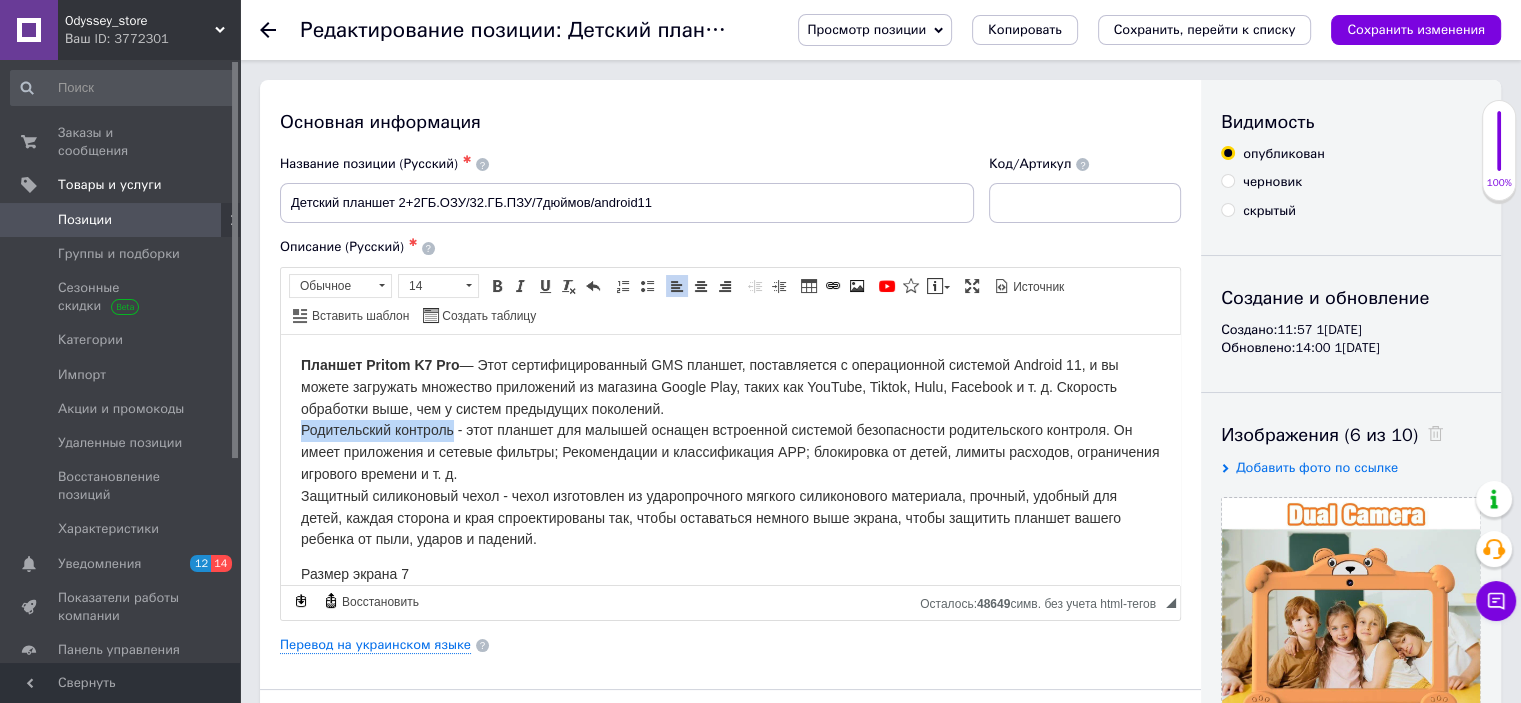 drag, startPoint x: 295, startPoint y: 420, endPoint x: 453, endPoint y: 431, distance: 158.38245 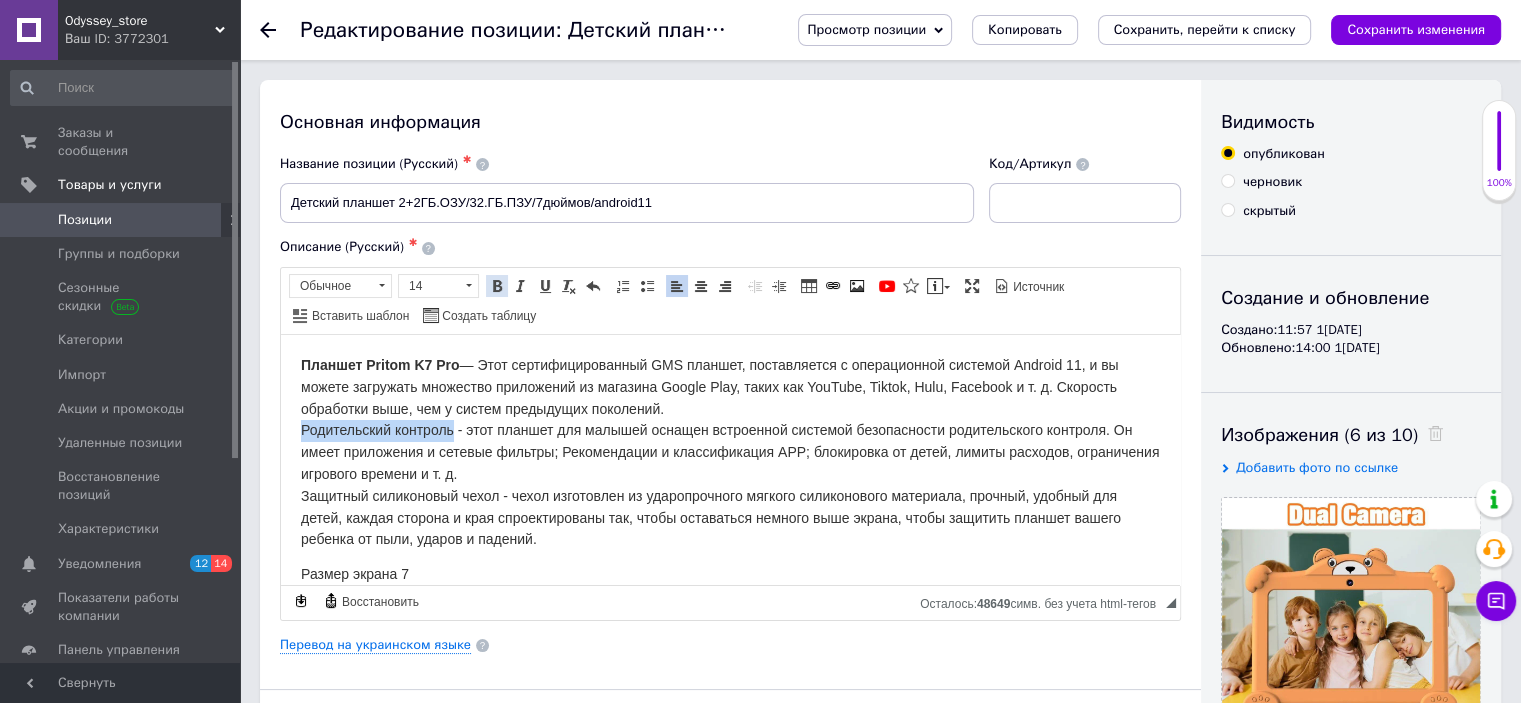 click at bounding box center (497, 286) 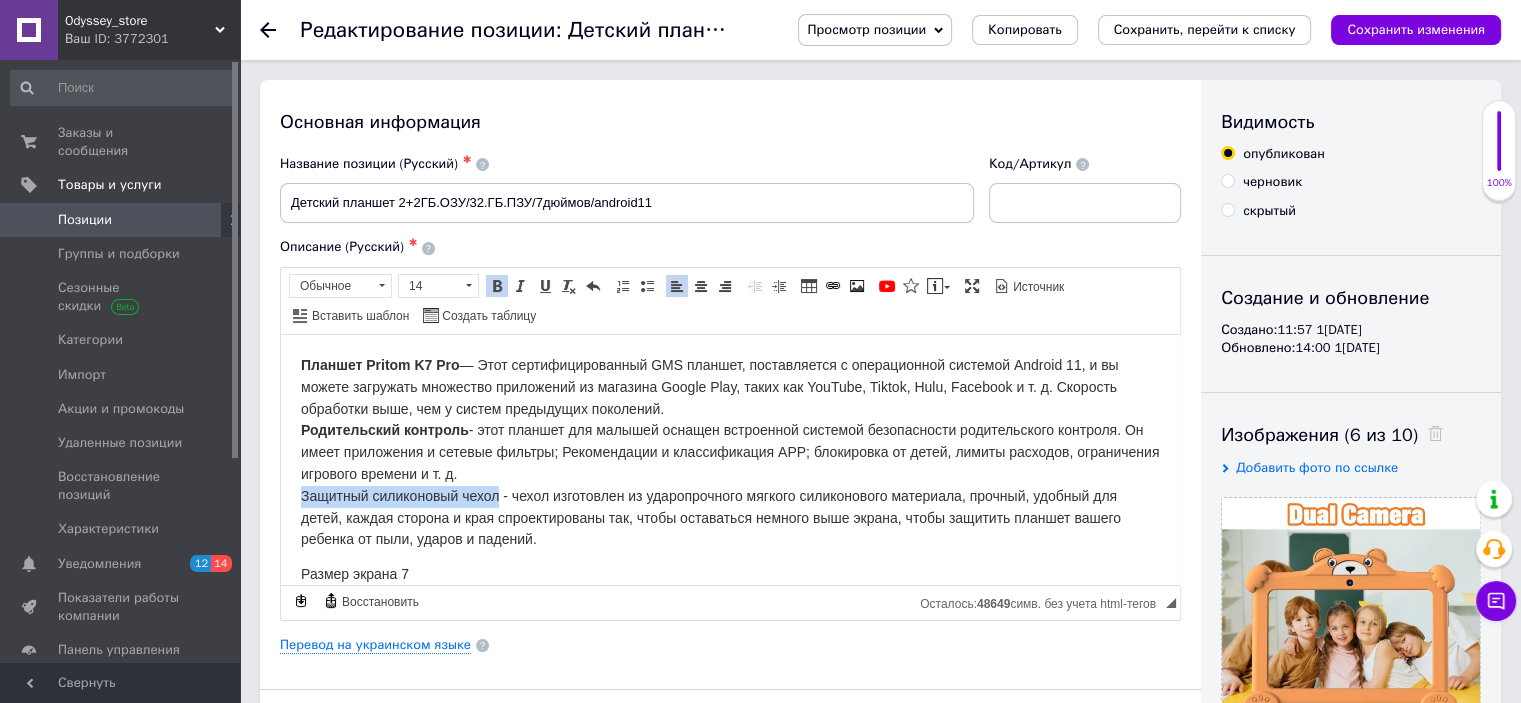 drag, startPoint x: 301, startPoint y: 488, endPoint x: 498, endPoint y: 495, distance: 197.12433 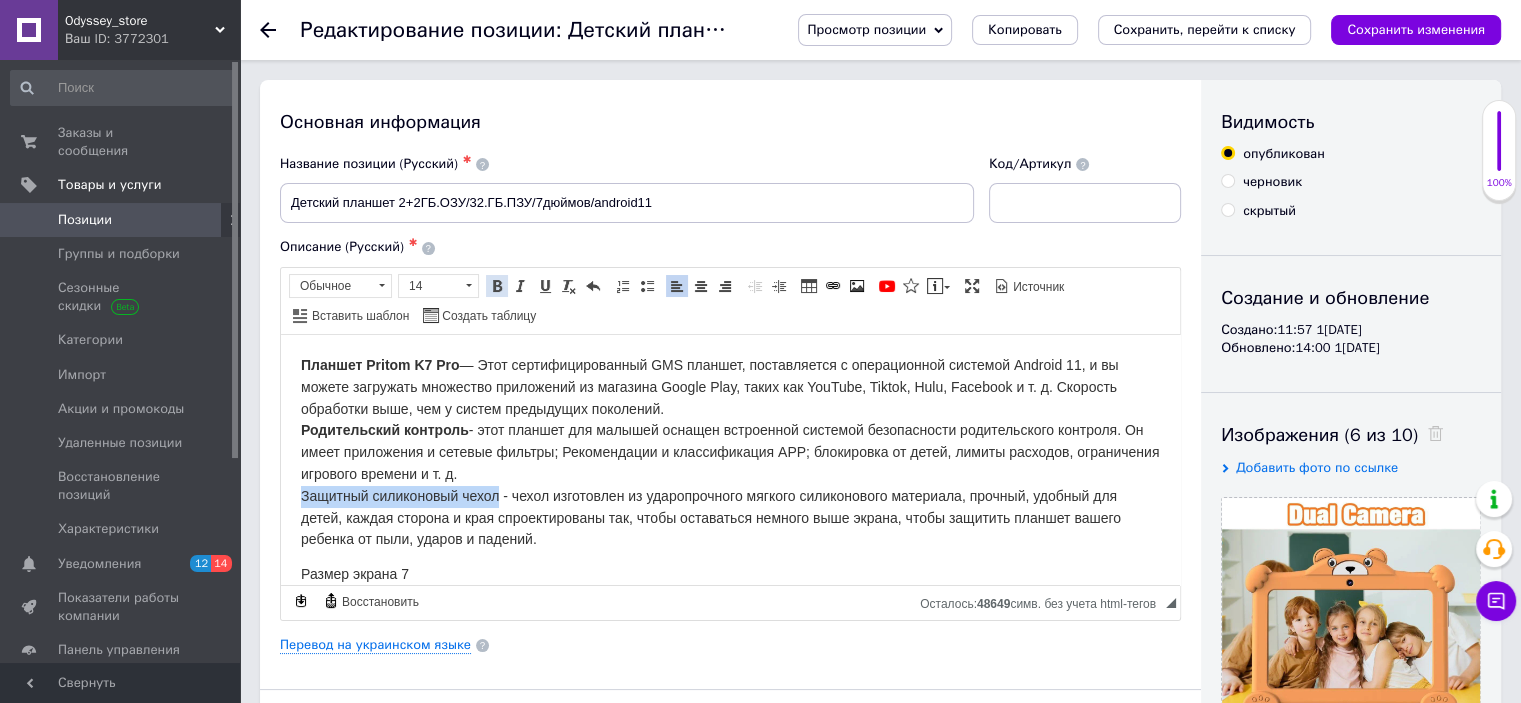 click at bounding box center (497, 286) 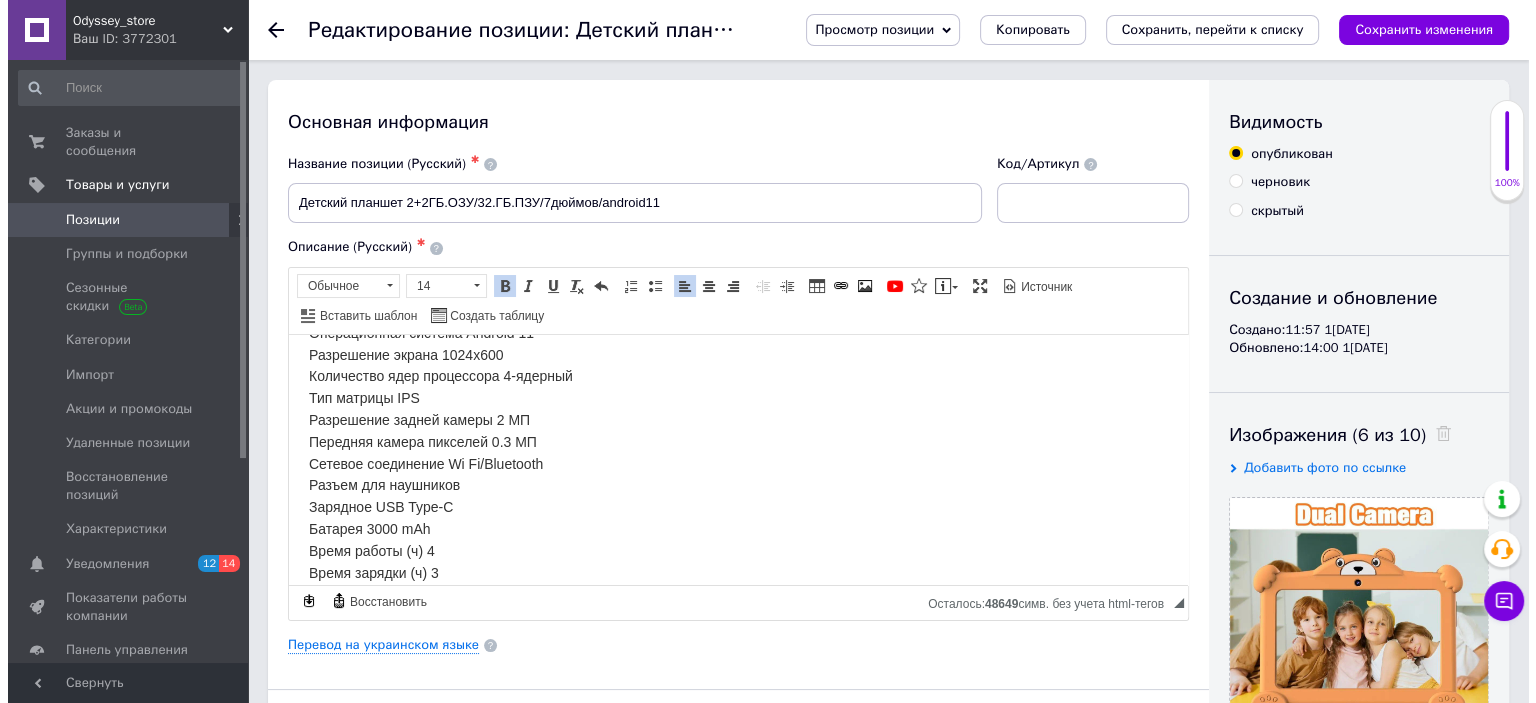 scroll, scrollTop: 384, scrollLeft: 0, axis: vertical 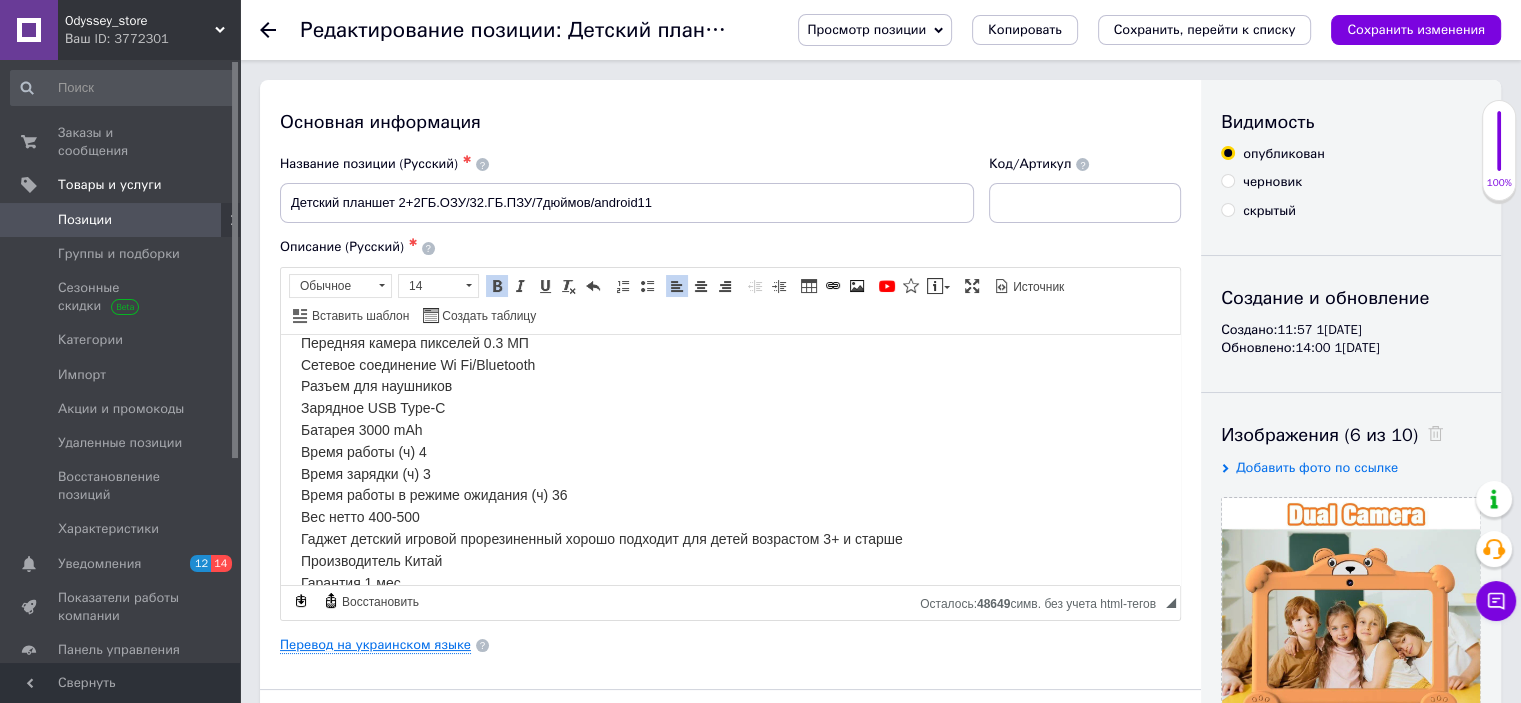click on "Перевод на украинском языке" at bounding box center (375, 645) 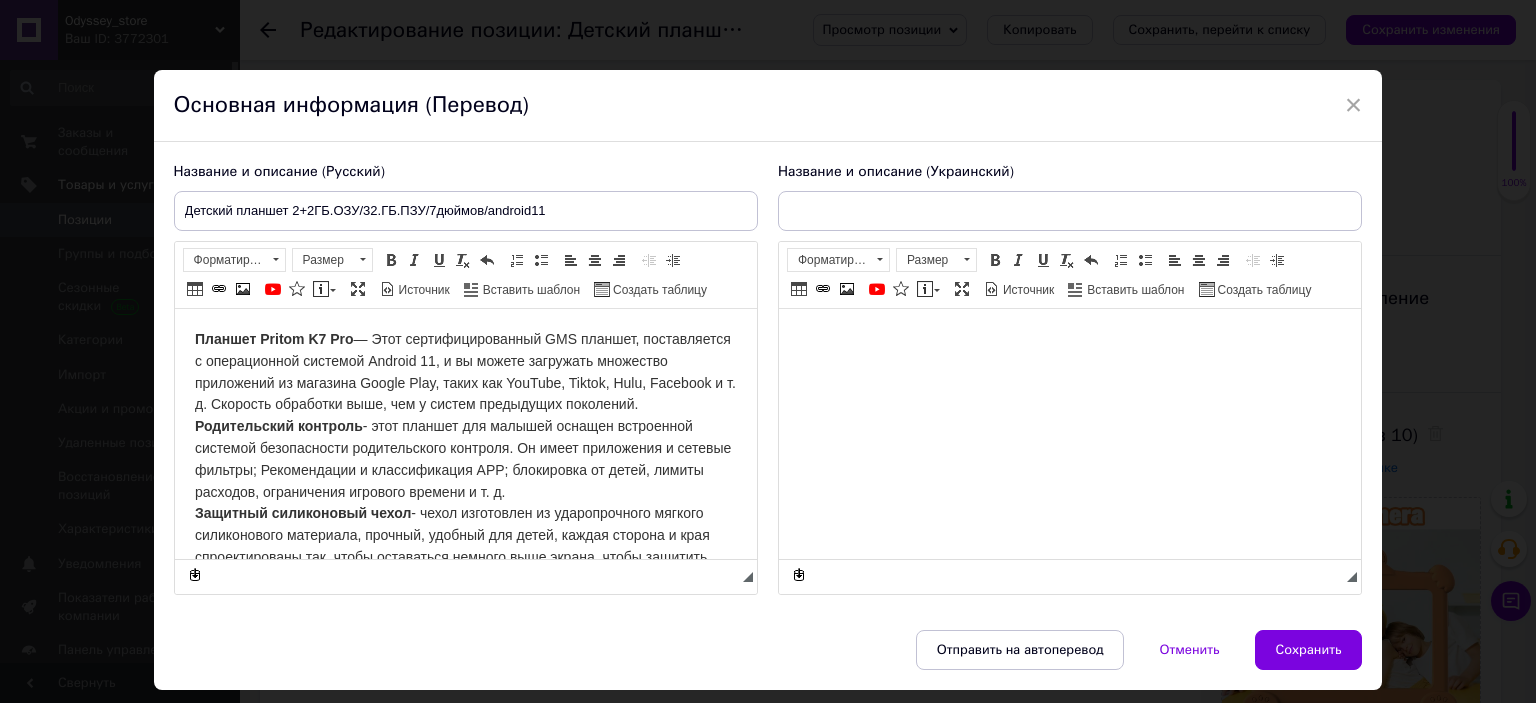 scroll, scrollTop: 0, scrollLeft: 0, axis: both 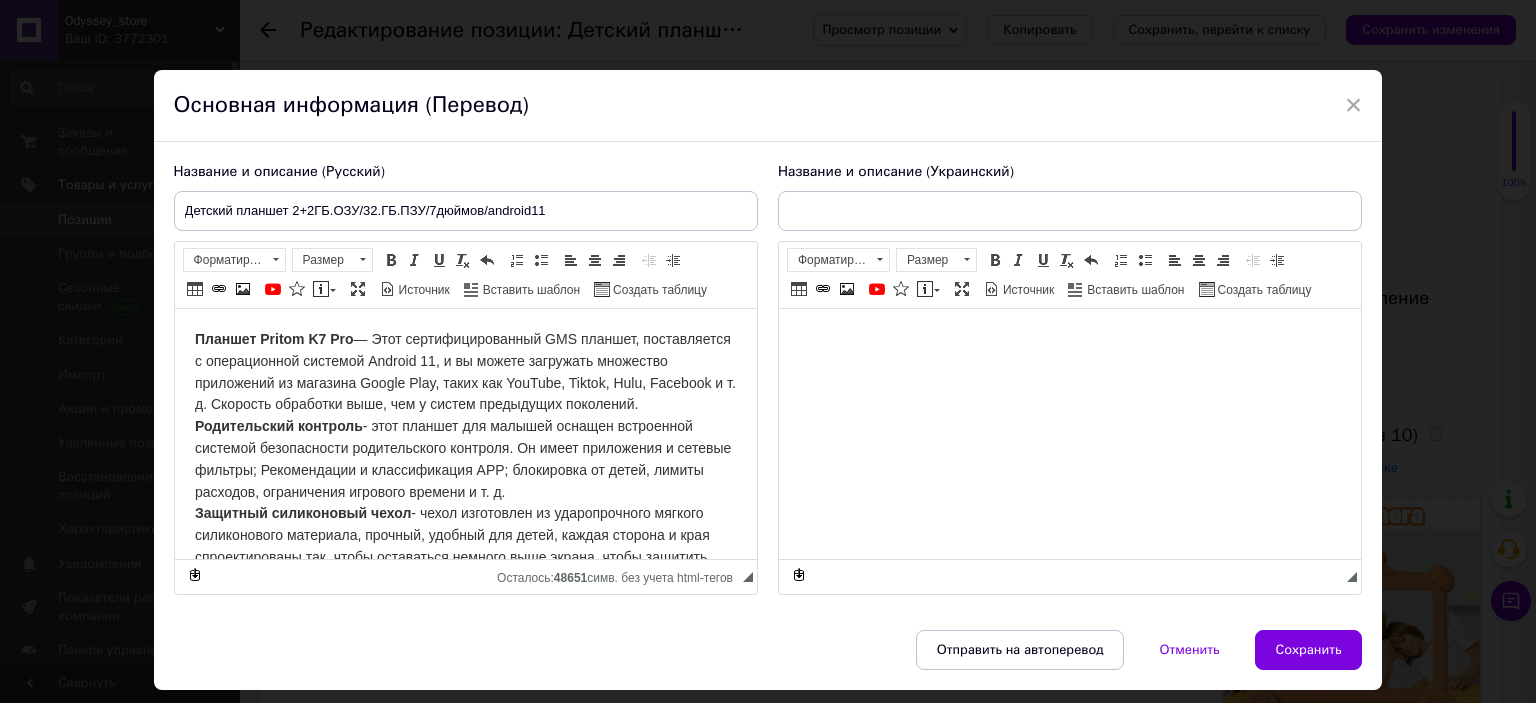type on "Дитячий планшет 2+2 ГБ.ОЗУ/32.ГБПЗУ/7дюймів/android11" 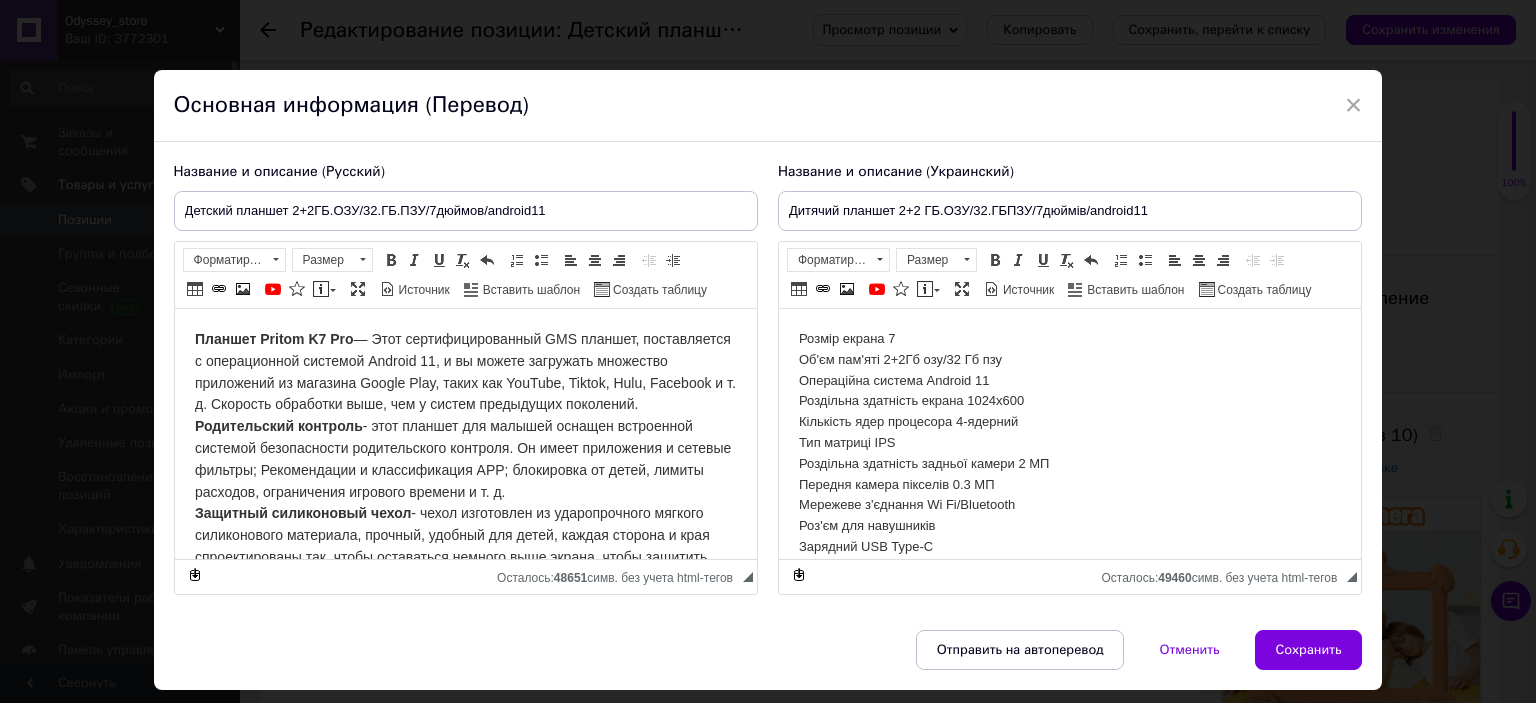 click on "Розмір екрана 7 Об'єм пам'яті 2+2Гб озу/32 Гб пзу Операційна система Android 11 Роздільна здатність екрана 1024x600 Кількість ядер процесора 4-ядерний Тип матриці IPS Роздільна здатність задньої камери 2 МП Передня камера пікселів 0.3 МП Мережеве з'єднання Wi Fi/Bluetooth Роз'єм для навушників Зарядний USB Type-C Батарея 3000 mAh Час роботи (ч) 4 Час заряджання (год) 3 Час роботи в режимі очікування (год) 36 Вага нетто 400-500 Гаджет дитячий ігровий прогумований добре підходить для дітей віком 3+ і старше Виробник Китай Гарантія 1 міс" at bounding box center (1069, 526) 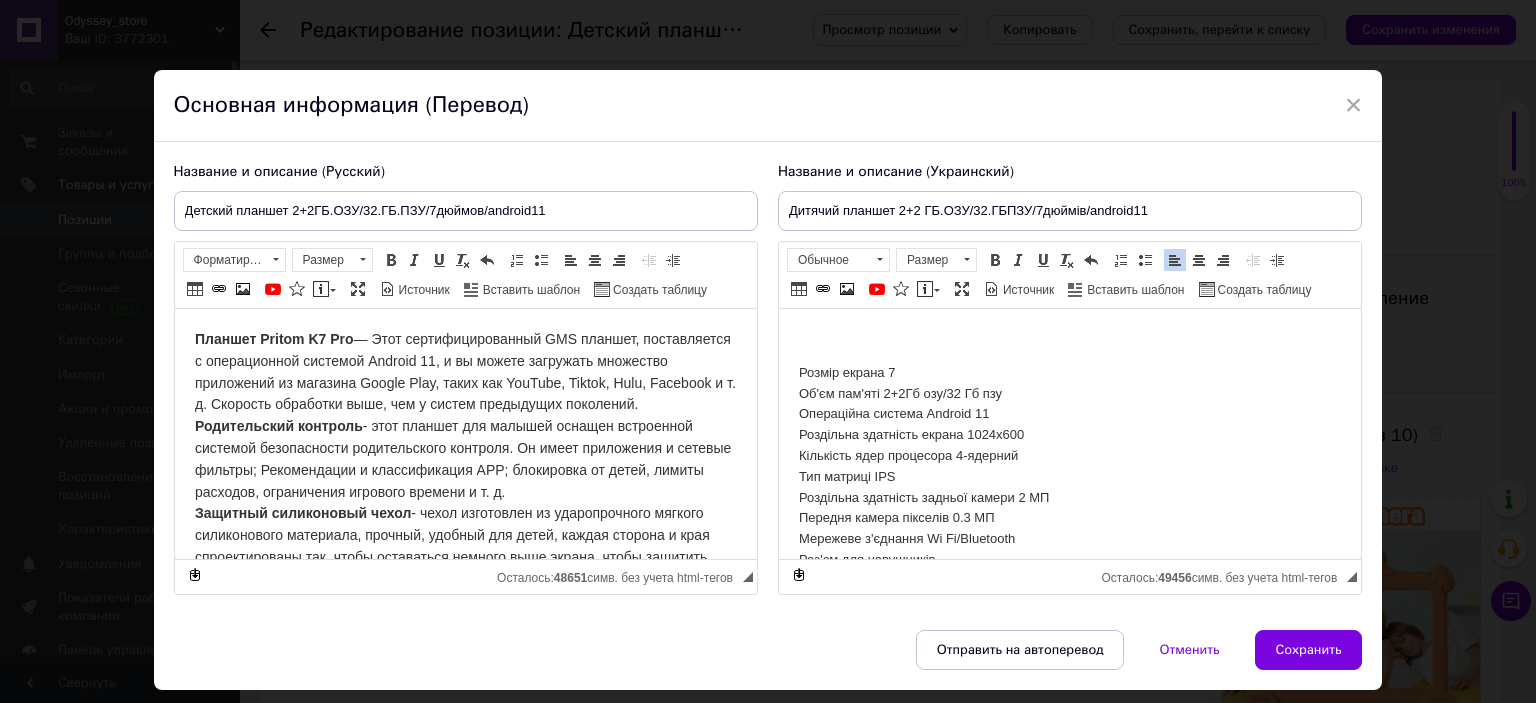 click on "Розмір екрана 7 Об'єм пам'яті 2+2Гб озу/32 Гб пзу Операційна система Android 11 Роздільна здатність екрана 1024x600 Кількість ядер процесора 4-ядерний Тип матриці IPS Роздільна здатність задньої камери 2 МП Передня камера пікселів 0.3 МП Мережеве з'єднання Wi Fi/Bluetooth Роз'єм для навушників Зарядний USB Type-C Батарея 3000 mAh Час роботи (ч) 4 Час заряджання (год) 3 Час роботи в режимі очікування (год) 36 Вага нетто 400-500 Гаджет дитячий ігровий прогумований добре підходить для дітей віком 3+ і старше Виробник Китай Гарантія 1 міс" at bounding box center (1069, 543) 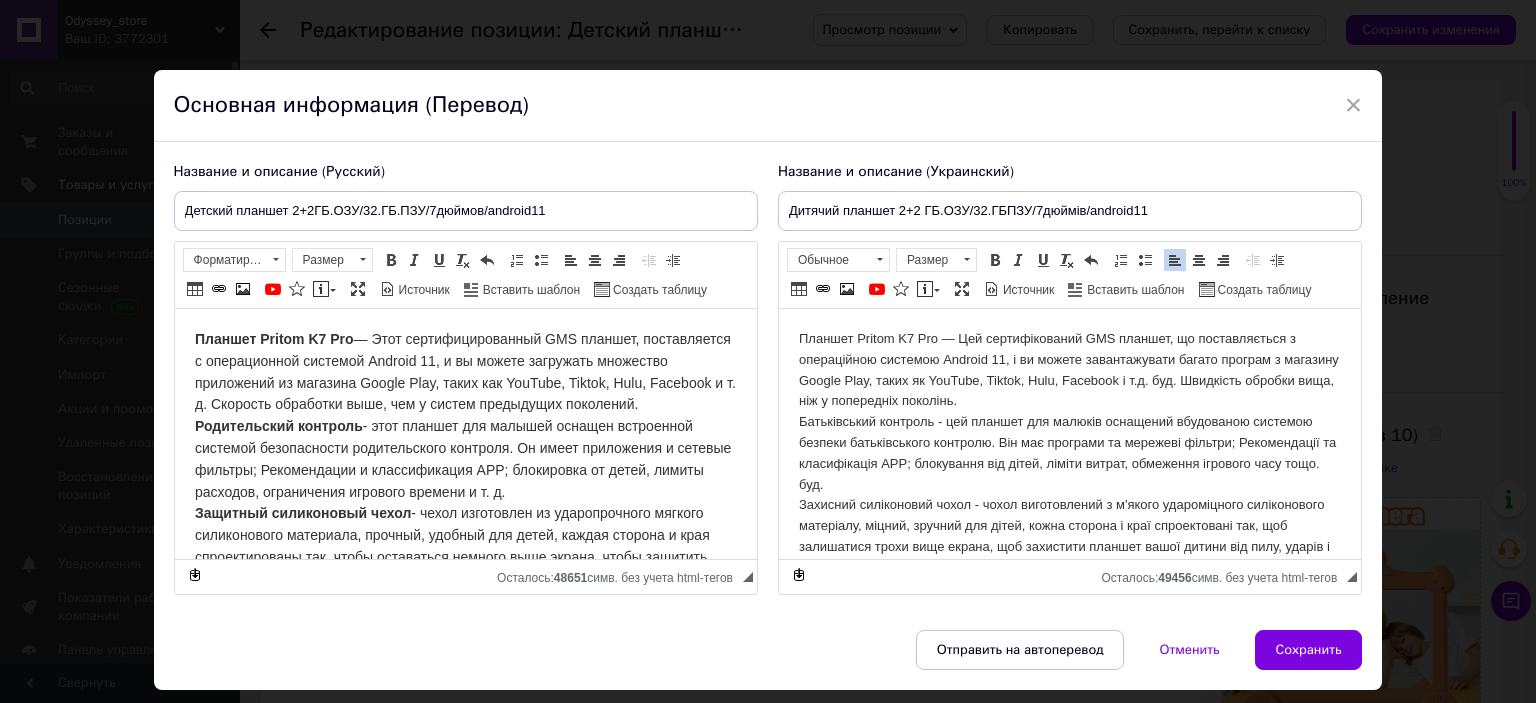scroll, scrollTop: 16, scrollLeft: 0, axis: vertical 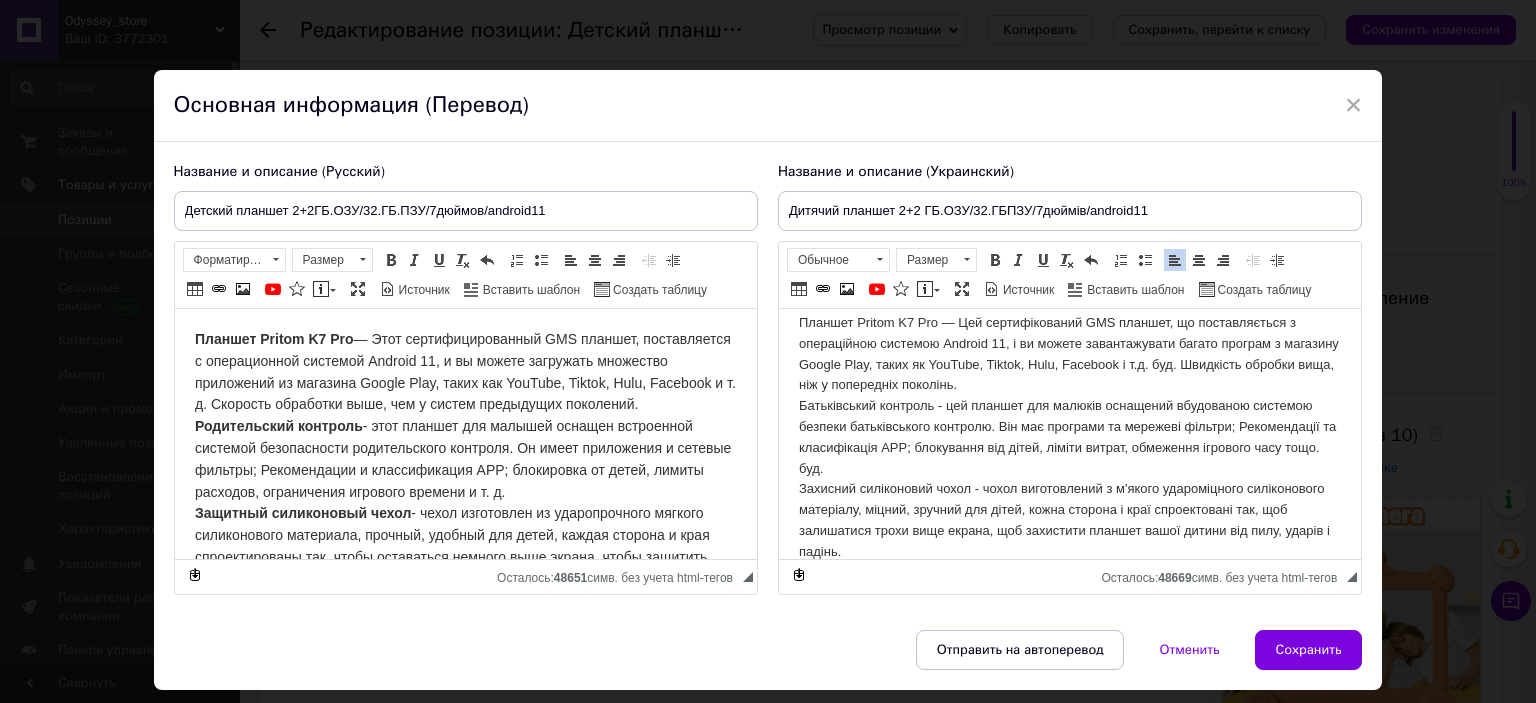 click on "Планшет Pritom K7 Pro — Цей сертифікований GMS планшет, що поставляється з операційною системою Android 11, і ви можете завантажувати багато програм з магазину Google Play, таких як YouTube, Tiktok, Hulu, Facebook і т.д. буд. Швидкість обробки вища, ніж у попередніх поколінь. Батьківський контроль - цей планшет для малюків оснащений вбудованою системою безпеки батьківського контролю. Він має програми та мережеві фільтри; Рекомендації та класифікація APP; блокування від дітей, ліміти витрат, обмеження ігрового часу тощо. буд." at bounding box center [1069, 438] 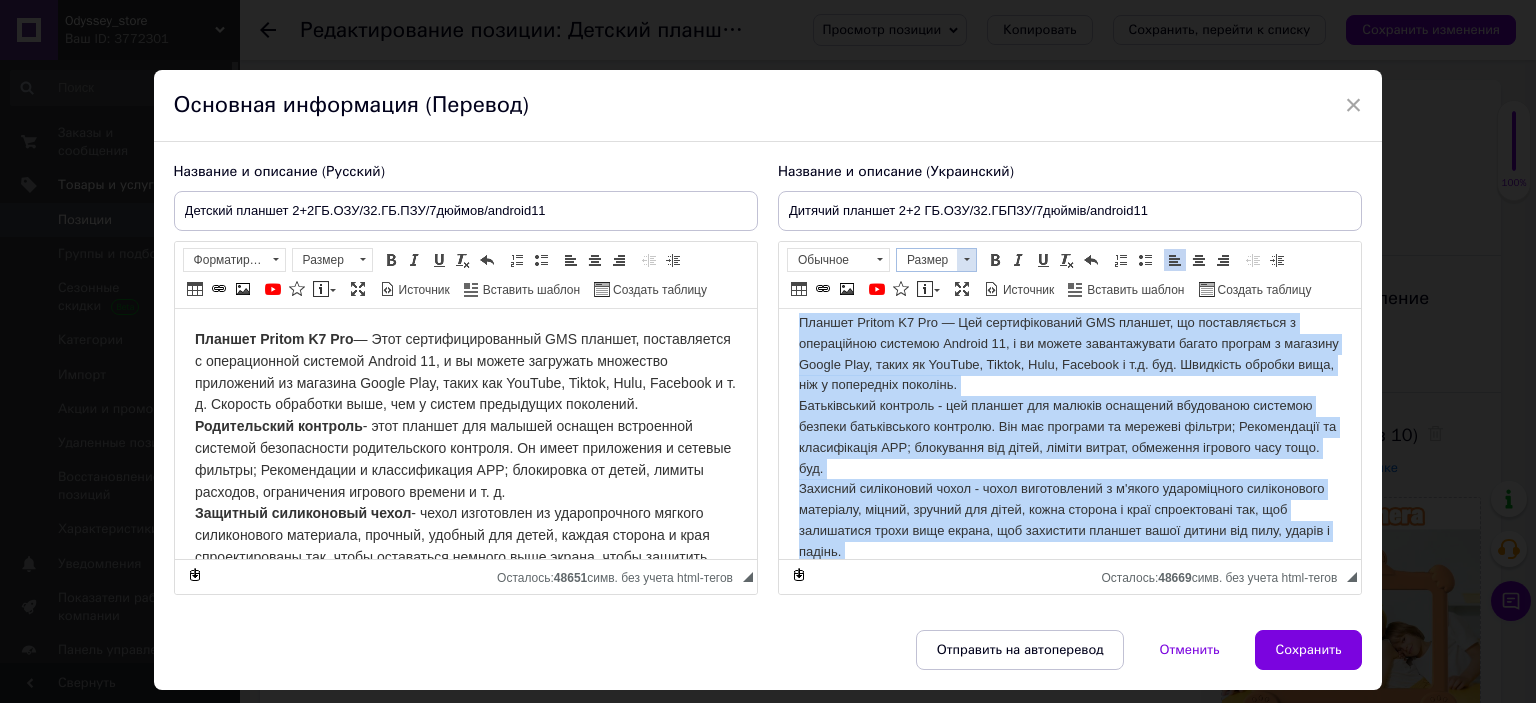 click at bounding box center [966, 260] 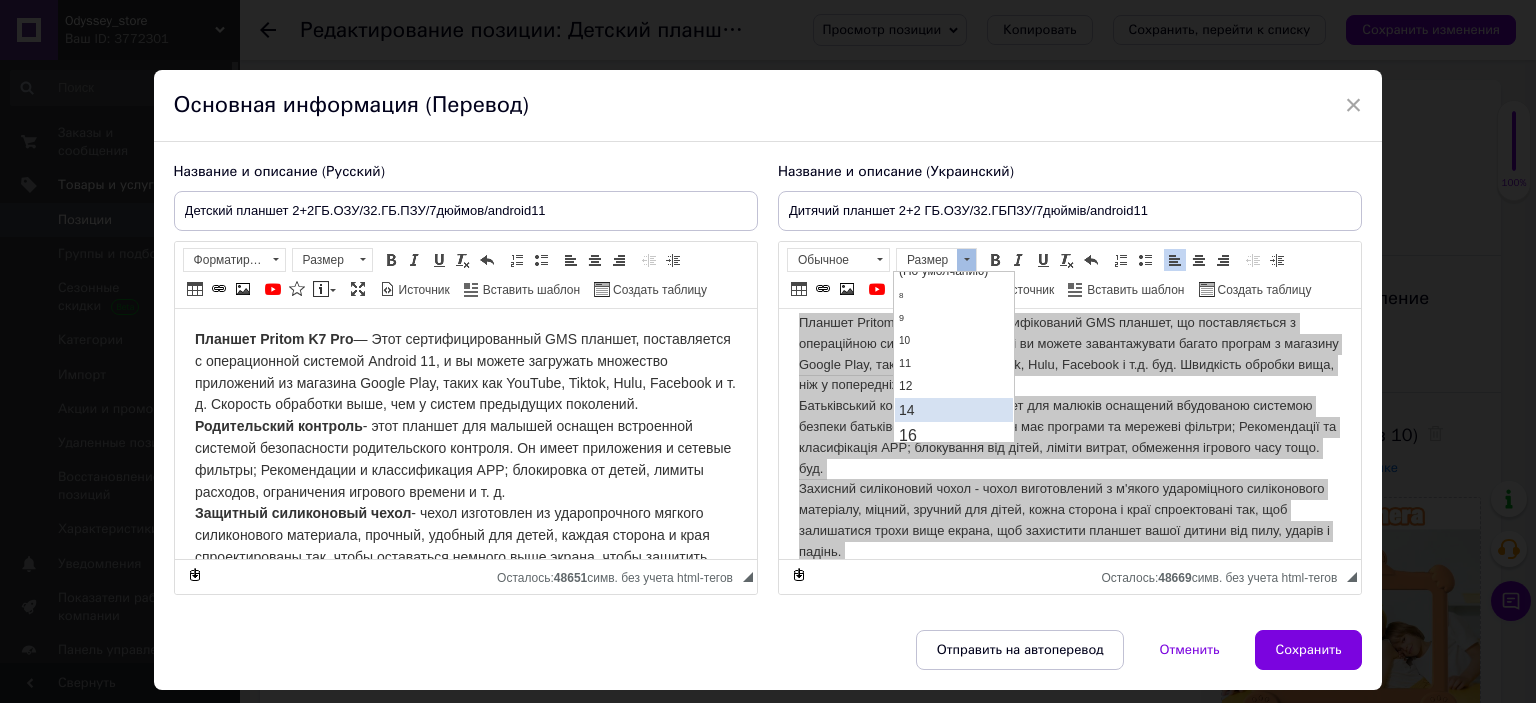scroll, scrollTop: 100, scrollLeft: 0, axis: vertical 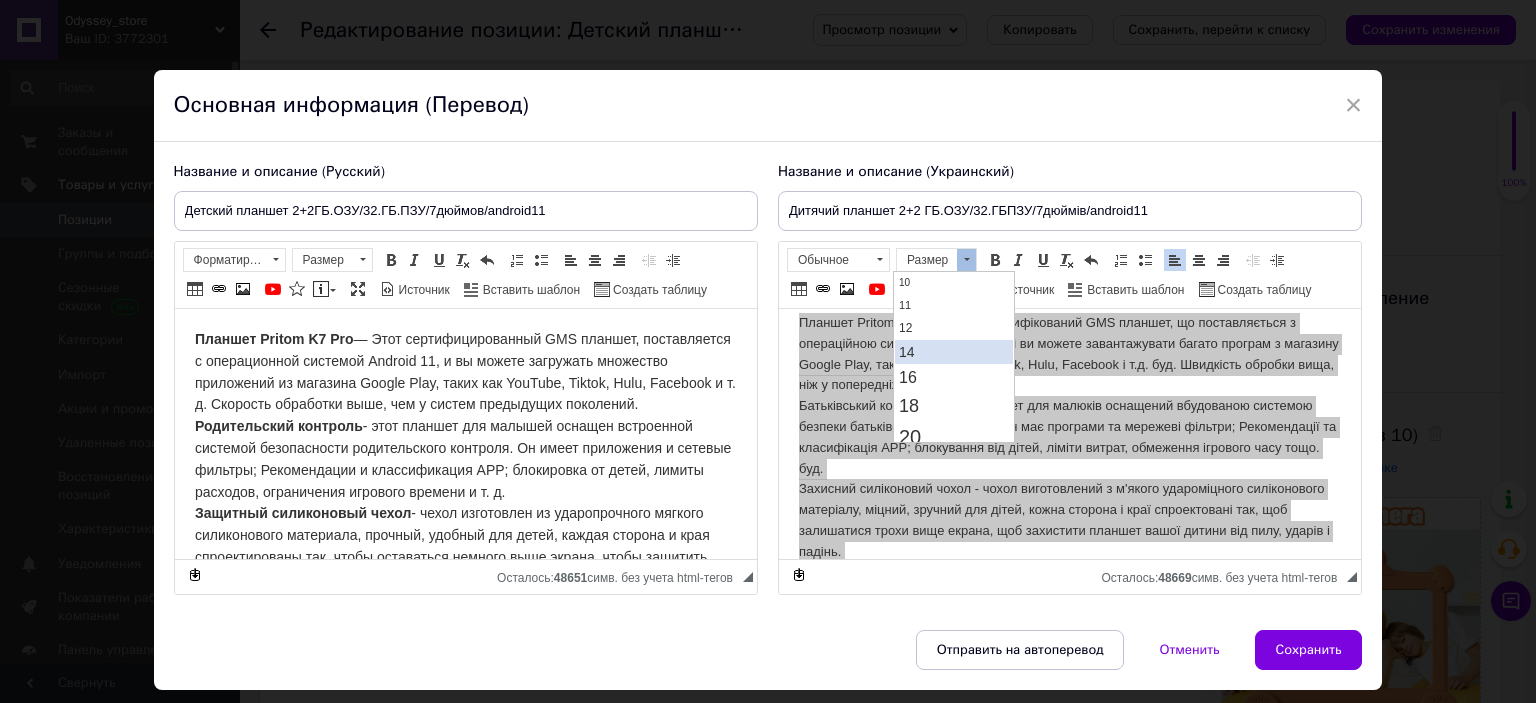 click on "14" at bounding box center (953, 351) 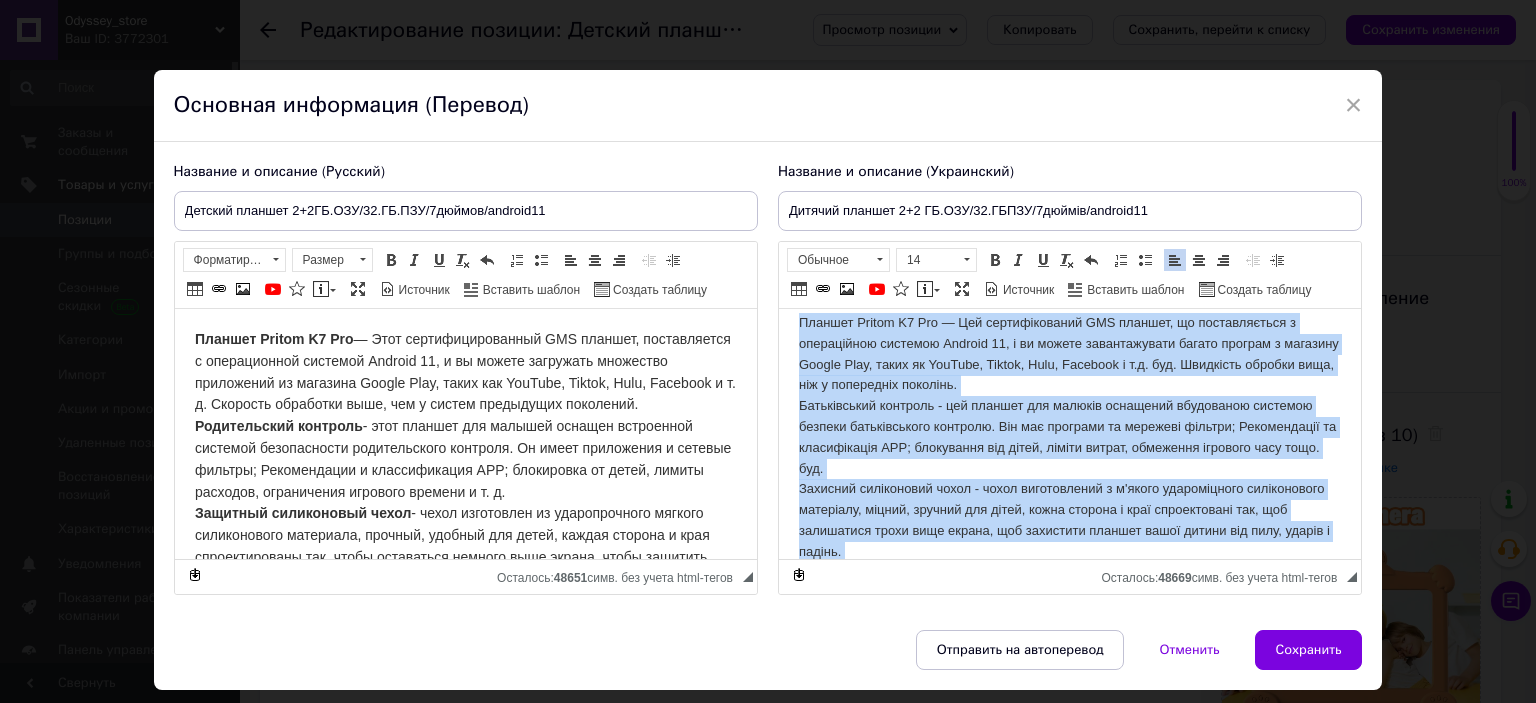 scroll, scrollTop: 0, scrollLeft: 0, axis: both 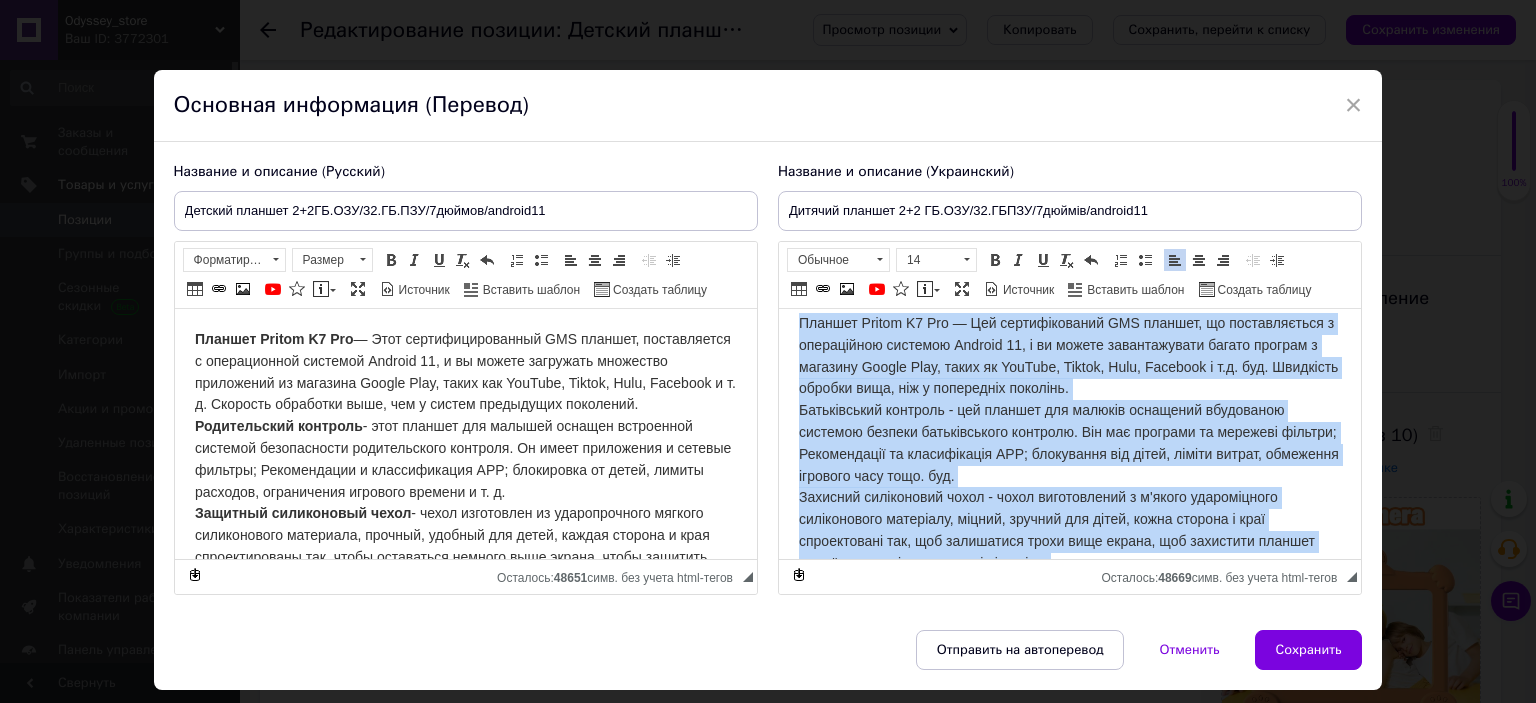 click on "Планшет Pritom K7 Pro — Цей сертифікований GMS планшет, що поставляється з операційною системою Android 11, і ви можете завантажувати багато програм з магазину Google Play, таких як YouTube, Tiktok, Hulu, Facebook і т.д. буд. Швидкість обробки вища, ніж у попередніх поколінь. Батьківський контроль - цей планшет для малюків оснащений вбудованою системою безпеки батьківського контролю. Він має програми та мережеві фільтри; Рекомендації та класифікація APP; блокування від дітей, ліміти витрат, обмеження ігрового часу тощо. буд. Розмір екрана 7 Об'єм пам'яті 2+2Гб озу/32 Гб пзу Тип матриці IPS" at bounding box center (1069, 657) 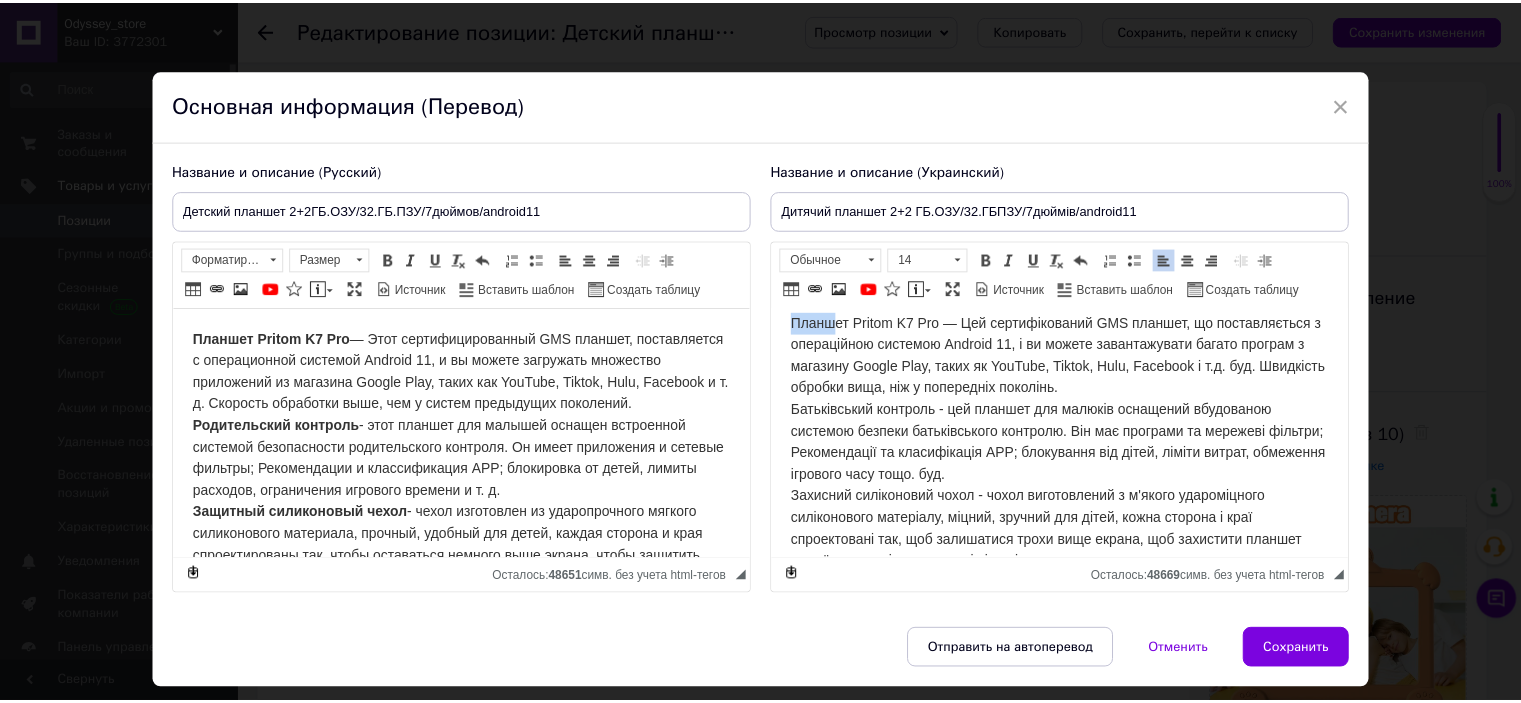 scroll, scrollTop: 0, scrollLeft: 0, axis: both 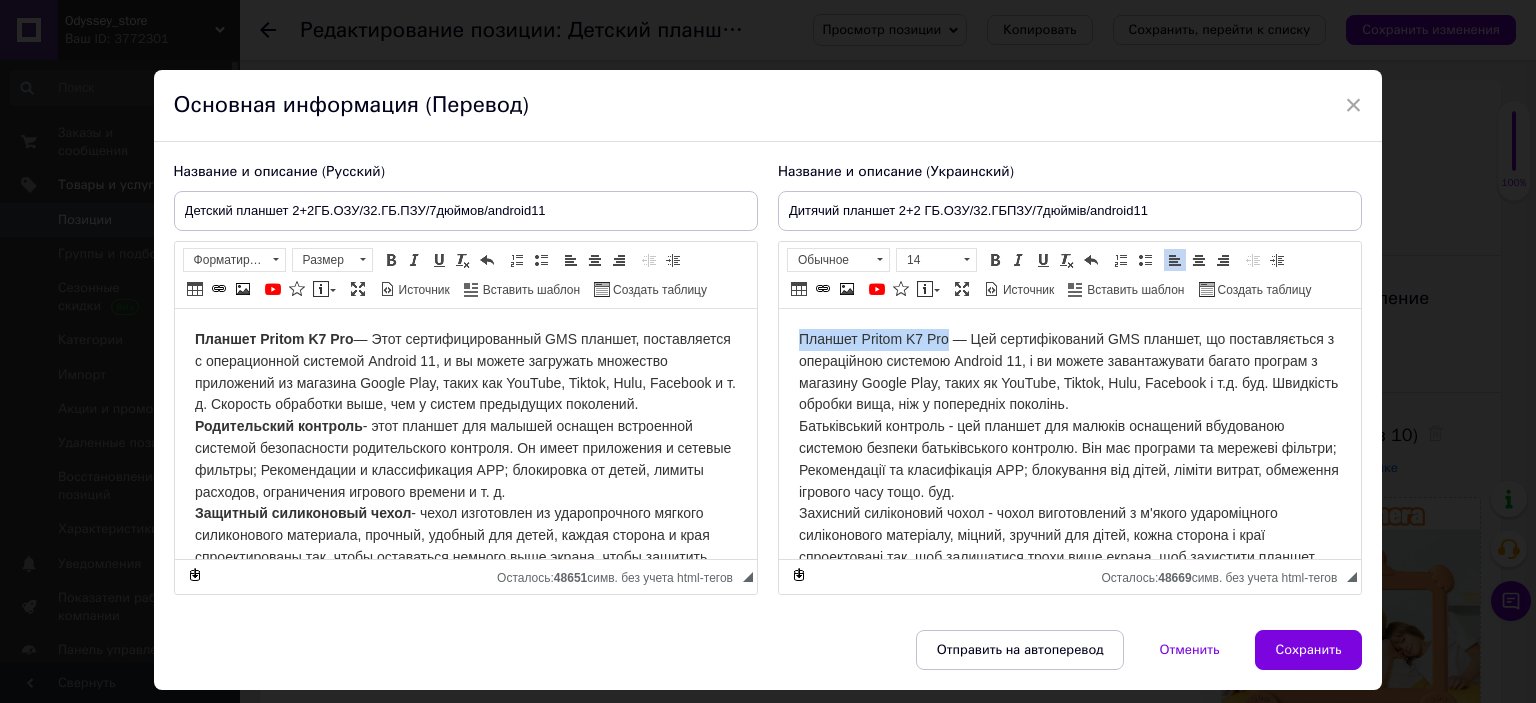 drag, startPoint x: 794, startPoint y: 324, endPoint x: 947, endPoint y: 328, distance: 153.05228 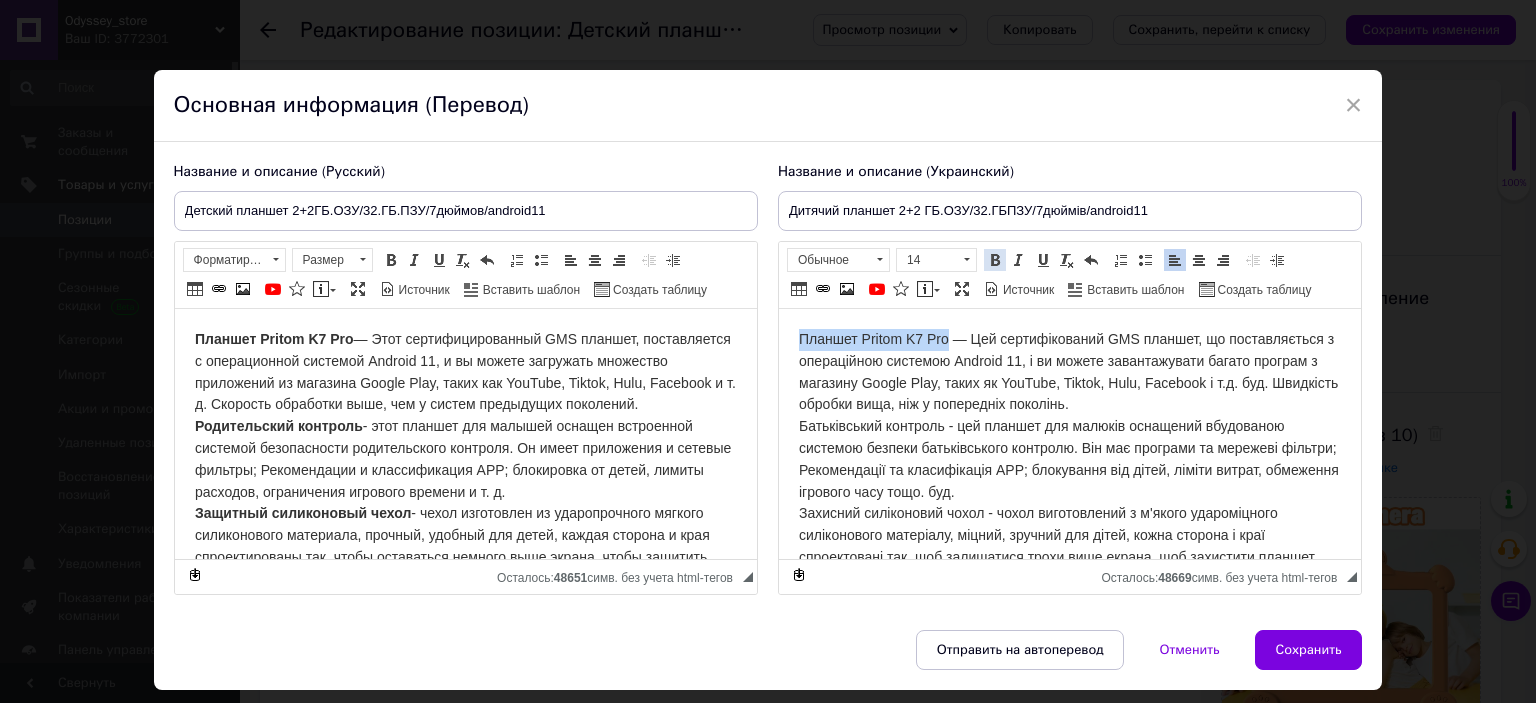 click at bounding box center (995, 260) 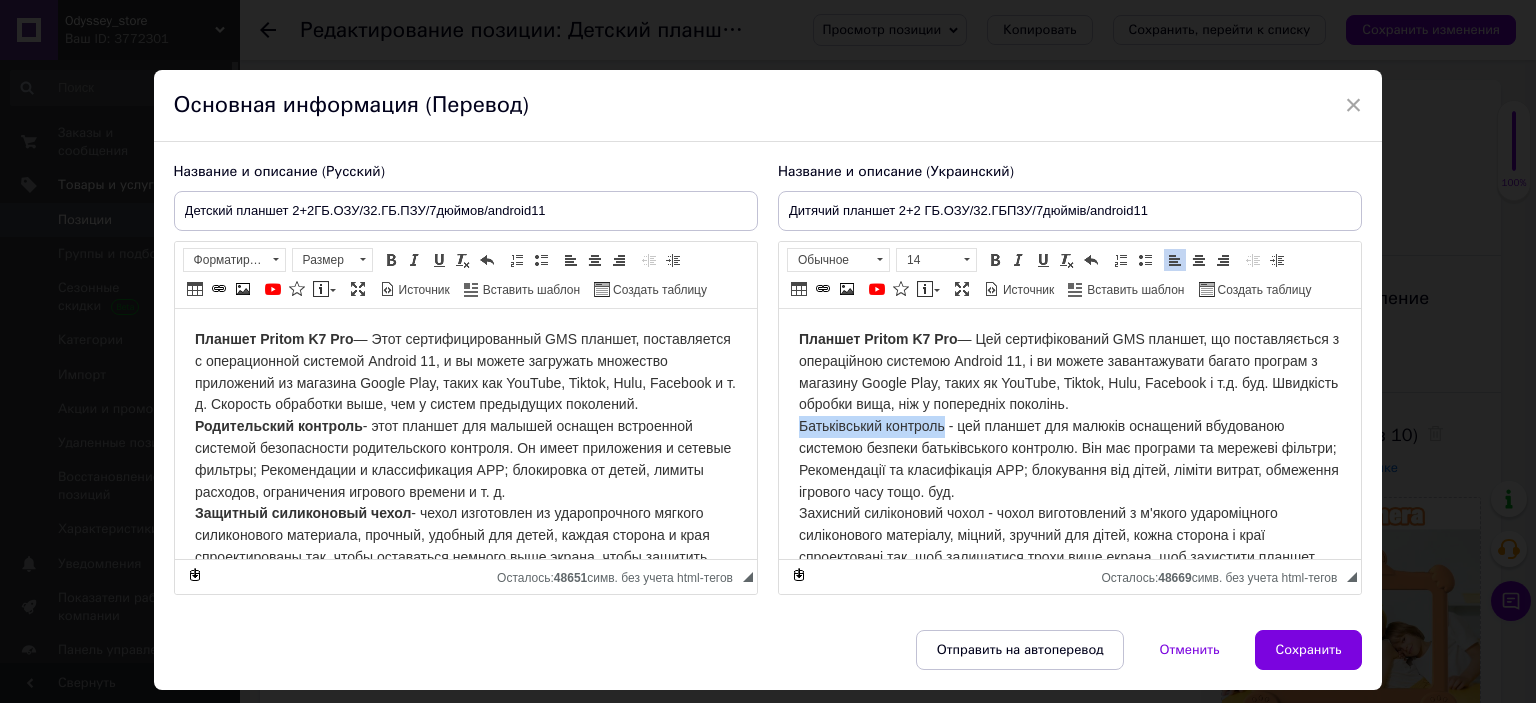 drag, startPoint x: 791, startPoint y: 422, endPoint x: 941, endPoint y: 432, distance: 150.33296 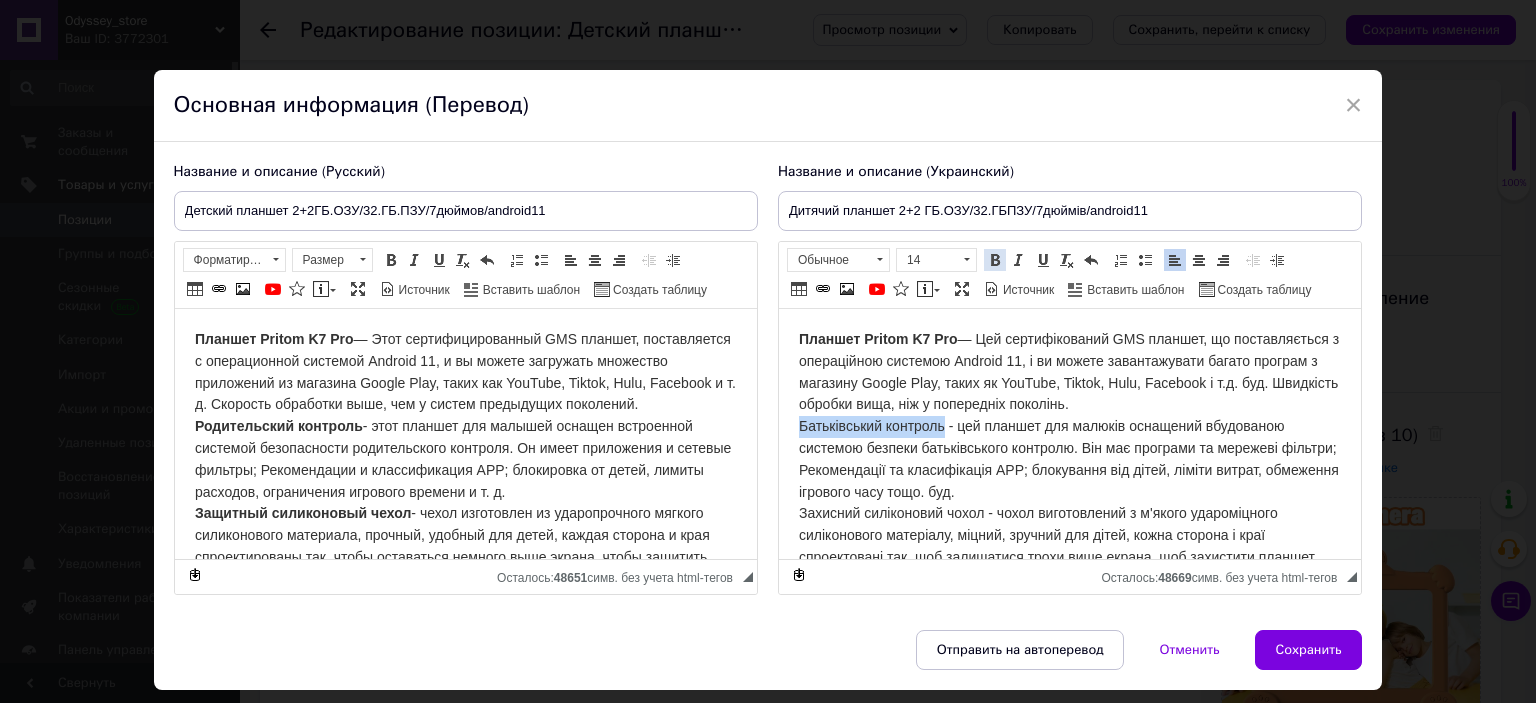click at bounding box center [995, 260] 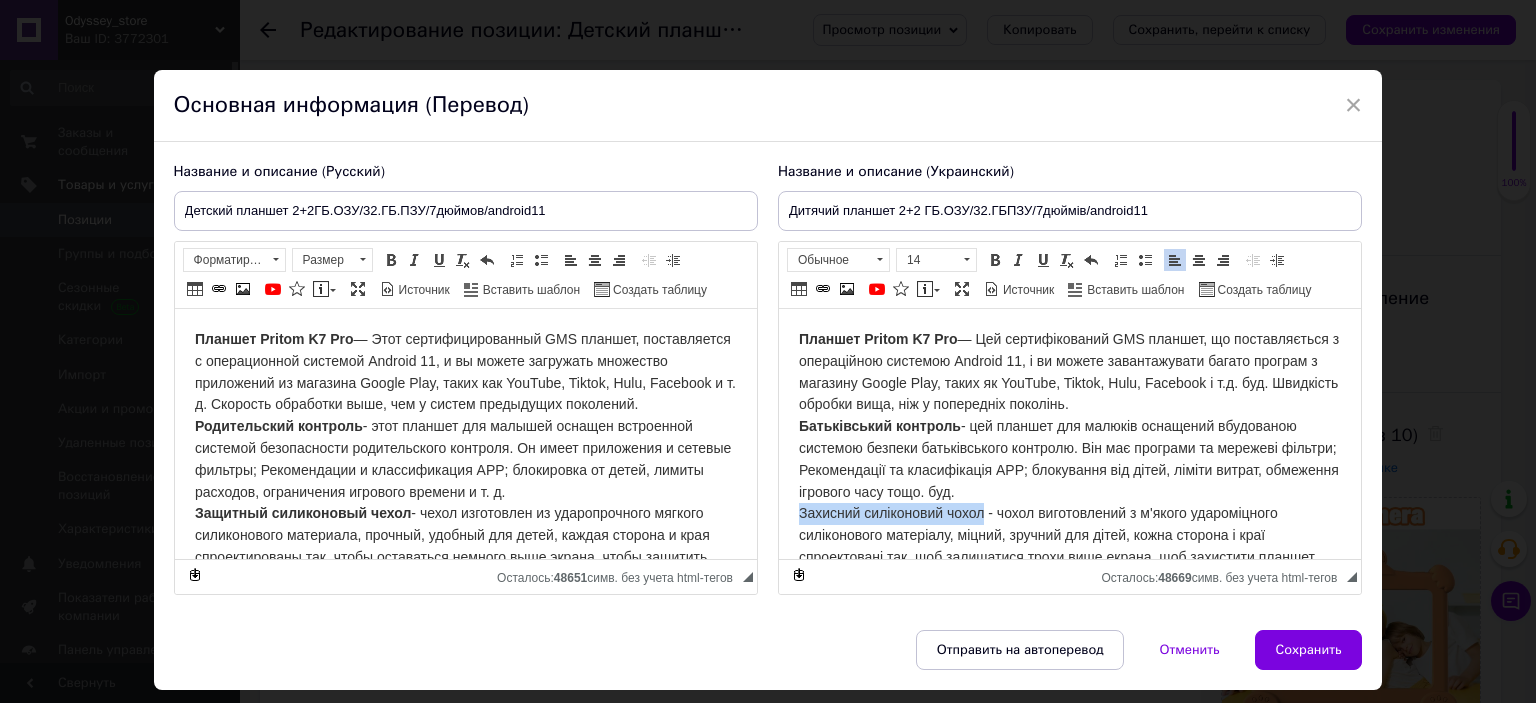 drag, startPoint x: 791, startPoint y: 505, endPoint x: 985, endPoint y: 505, distance: 194 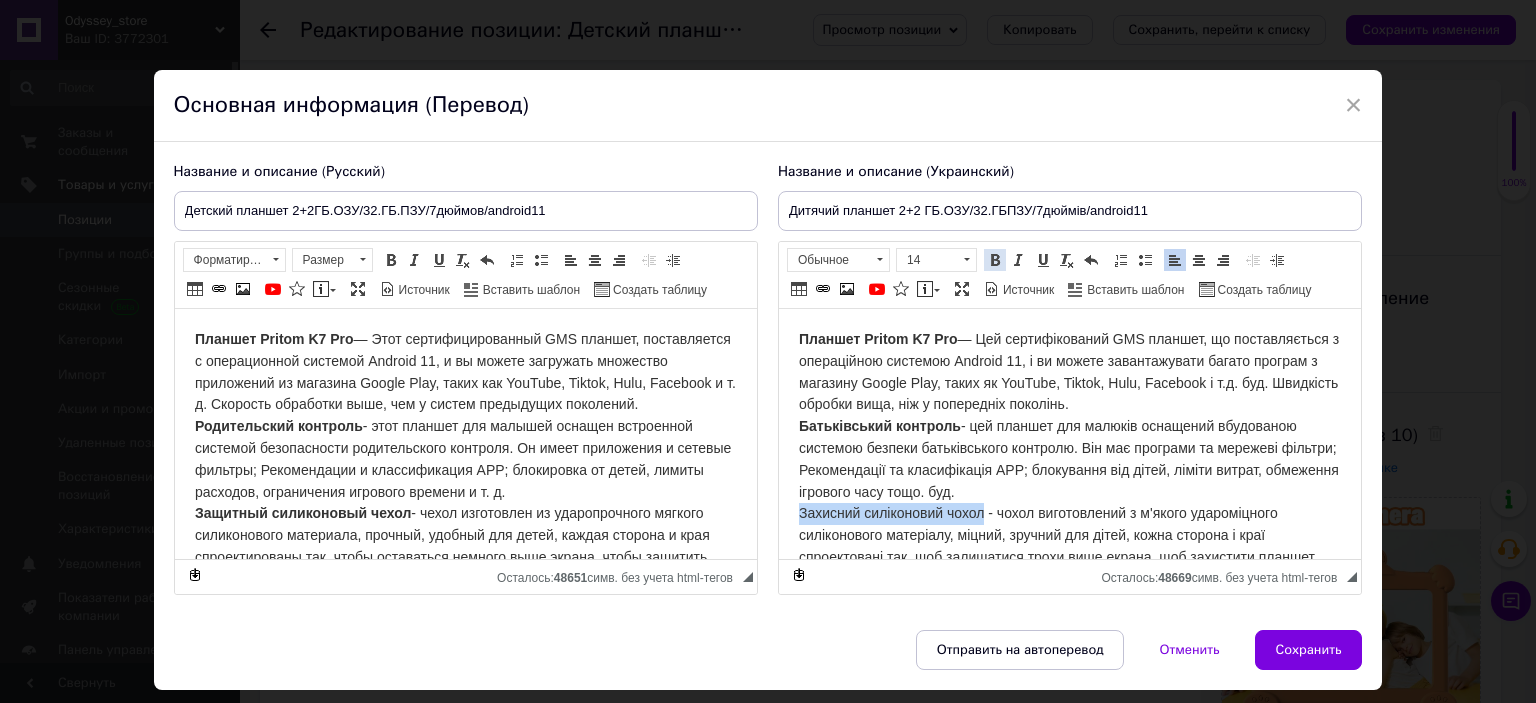 click at bounding box center (995, 260) 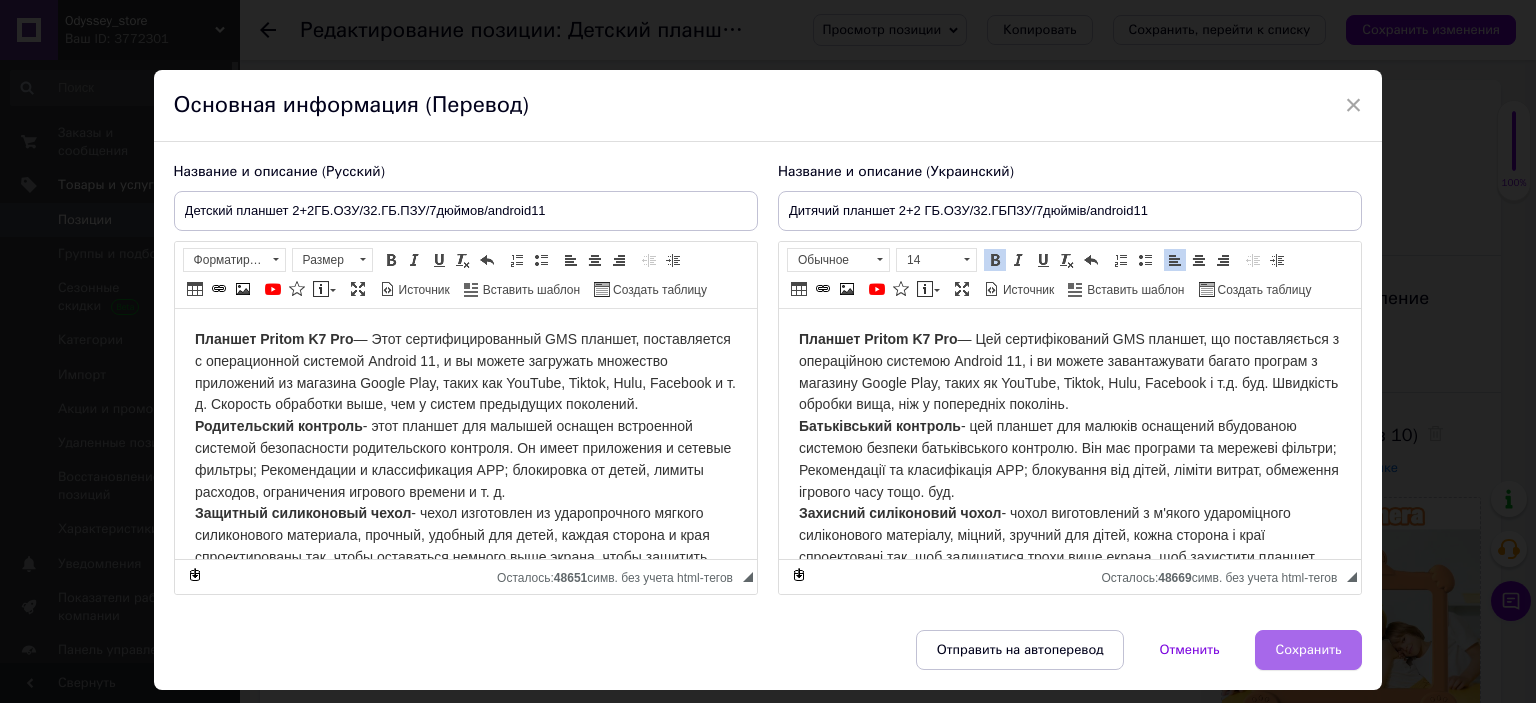 click on "Сохранить" at bounding box center (1309, 650) 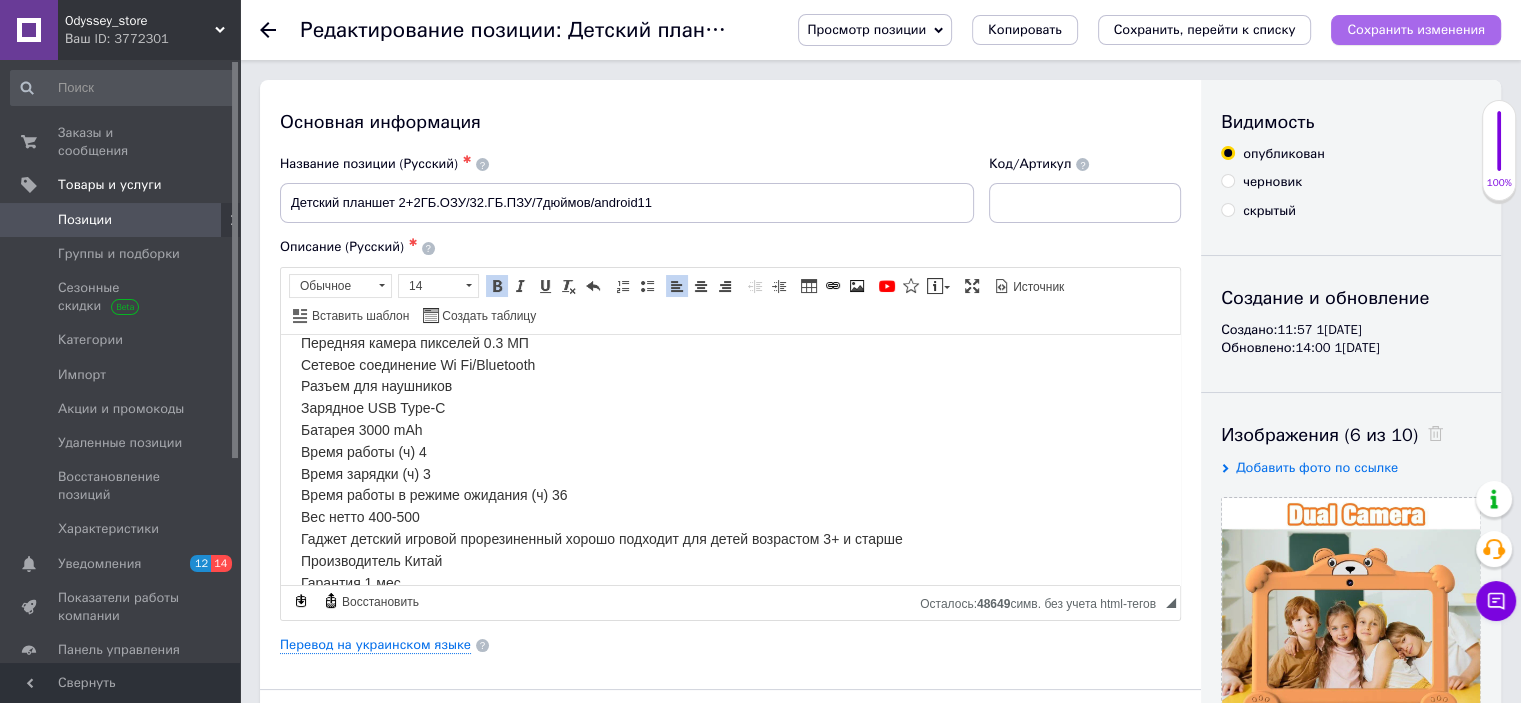 click on "Сохранить изменения" at bounding box center [1416, 30] 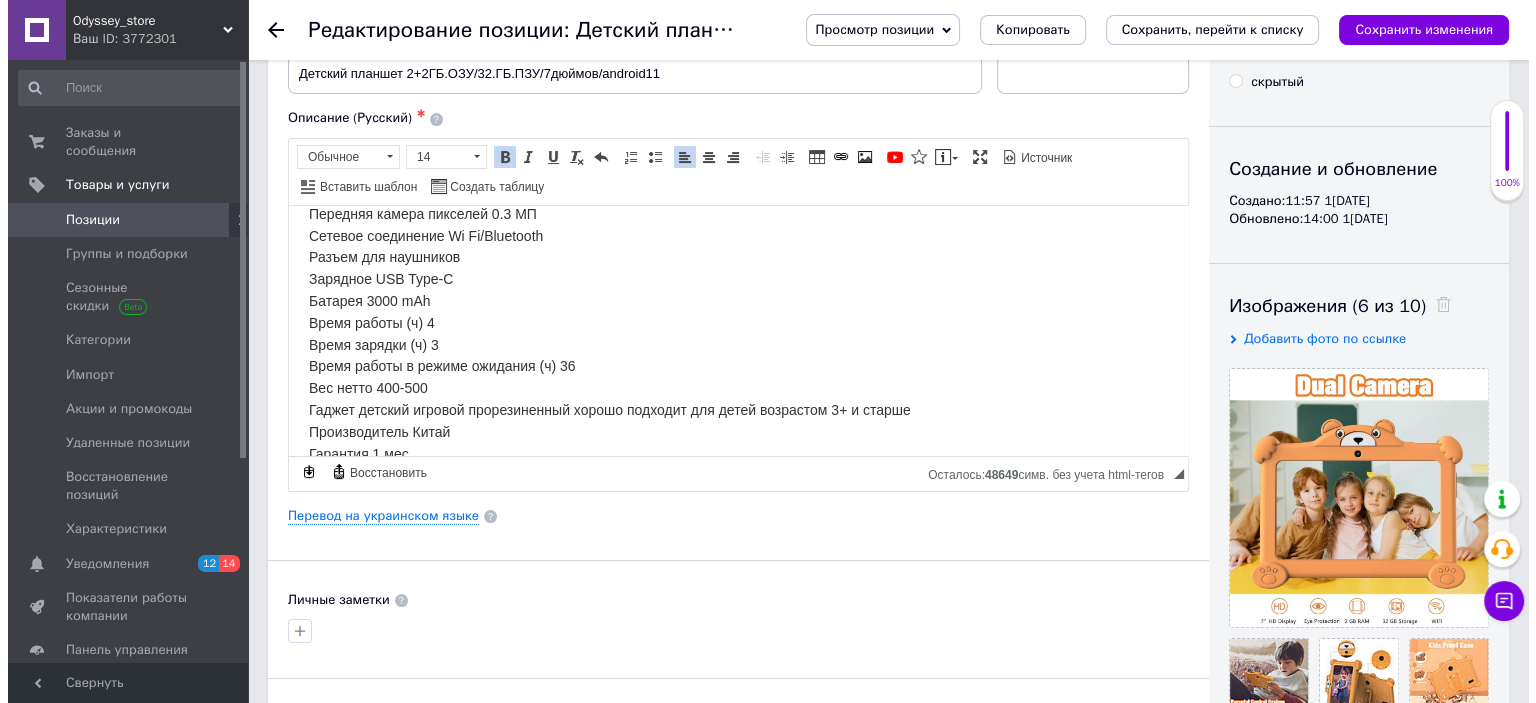 scroll, scrollTop: 300, scrollLeft: 0, axis: vertical 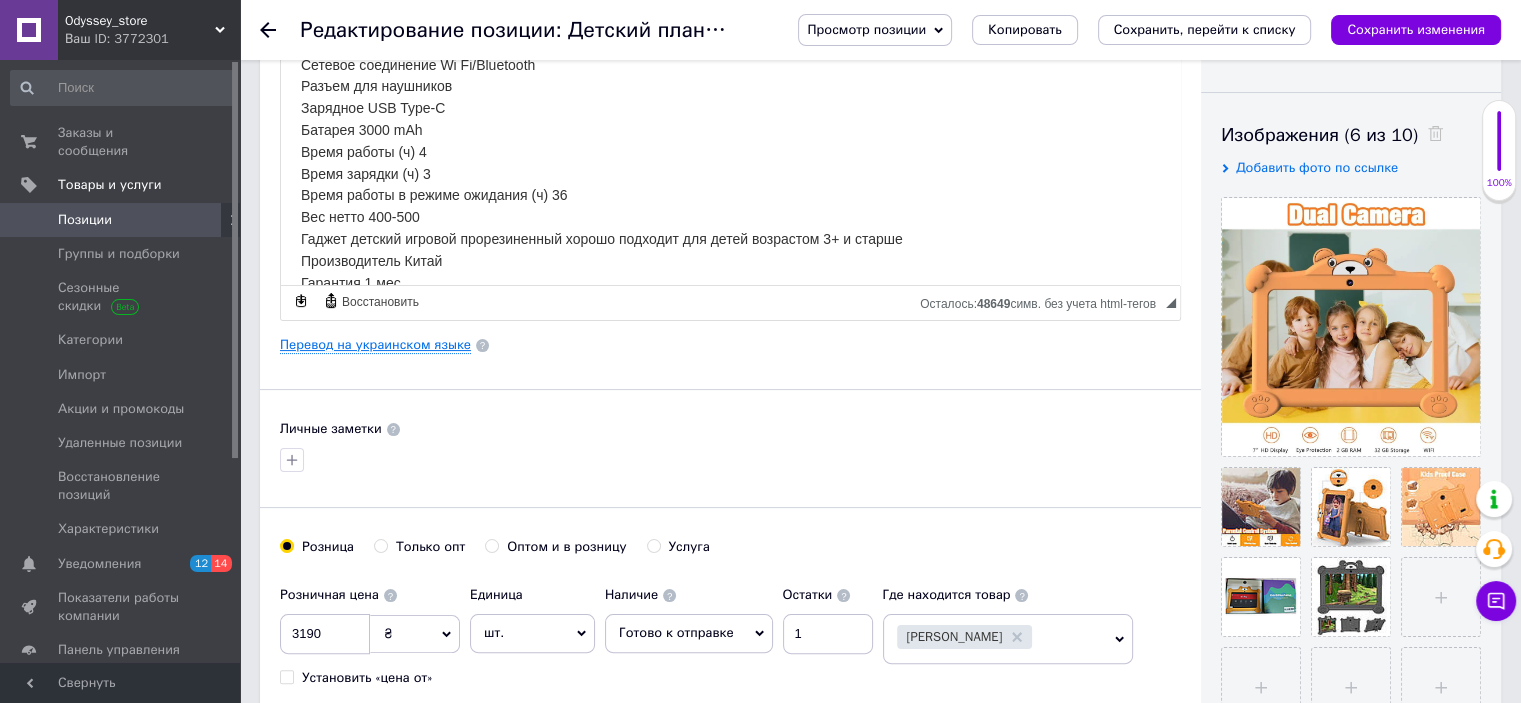 click on "Перевод на украинском языке" at bounding box center [375, 345] 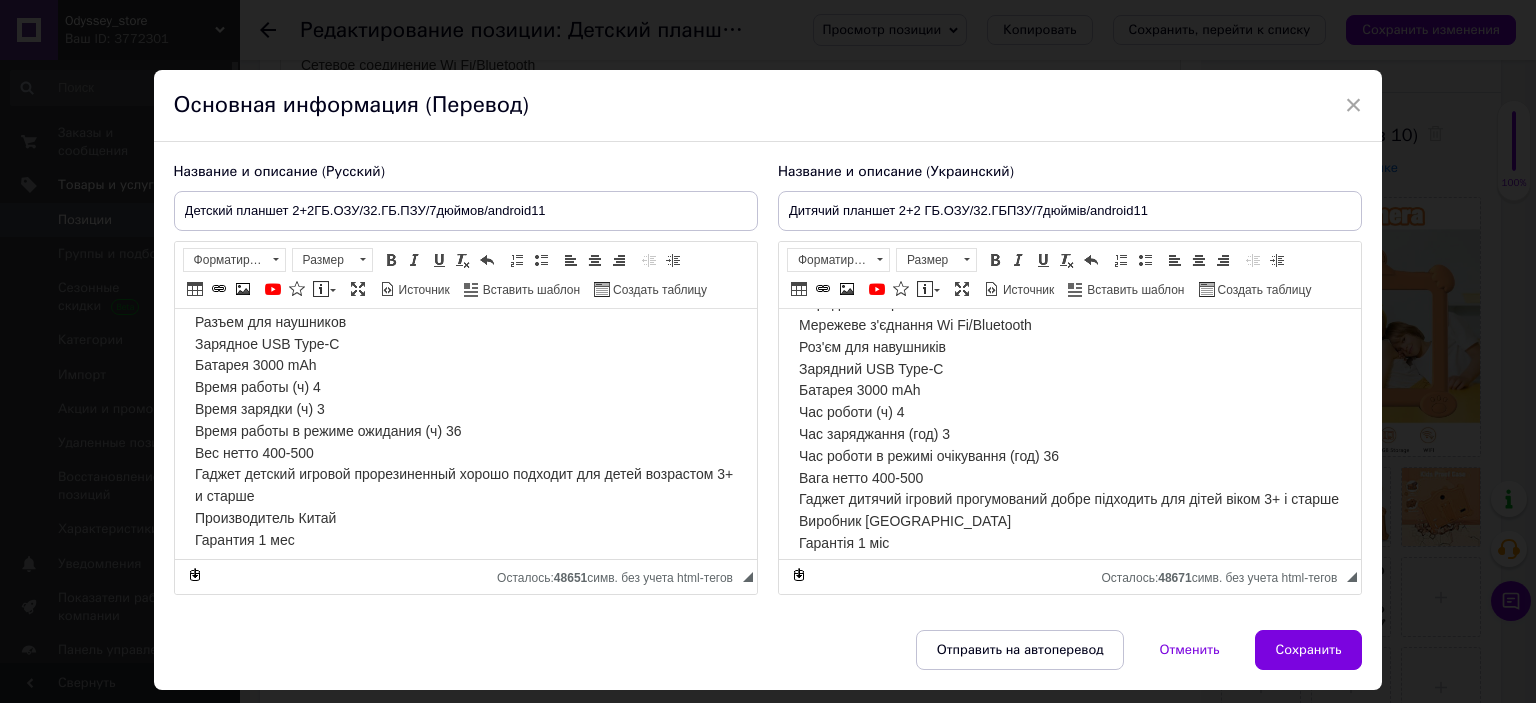 scroll, scrollTop: 468, scrollLeft: 0, axis: vertical 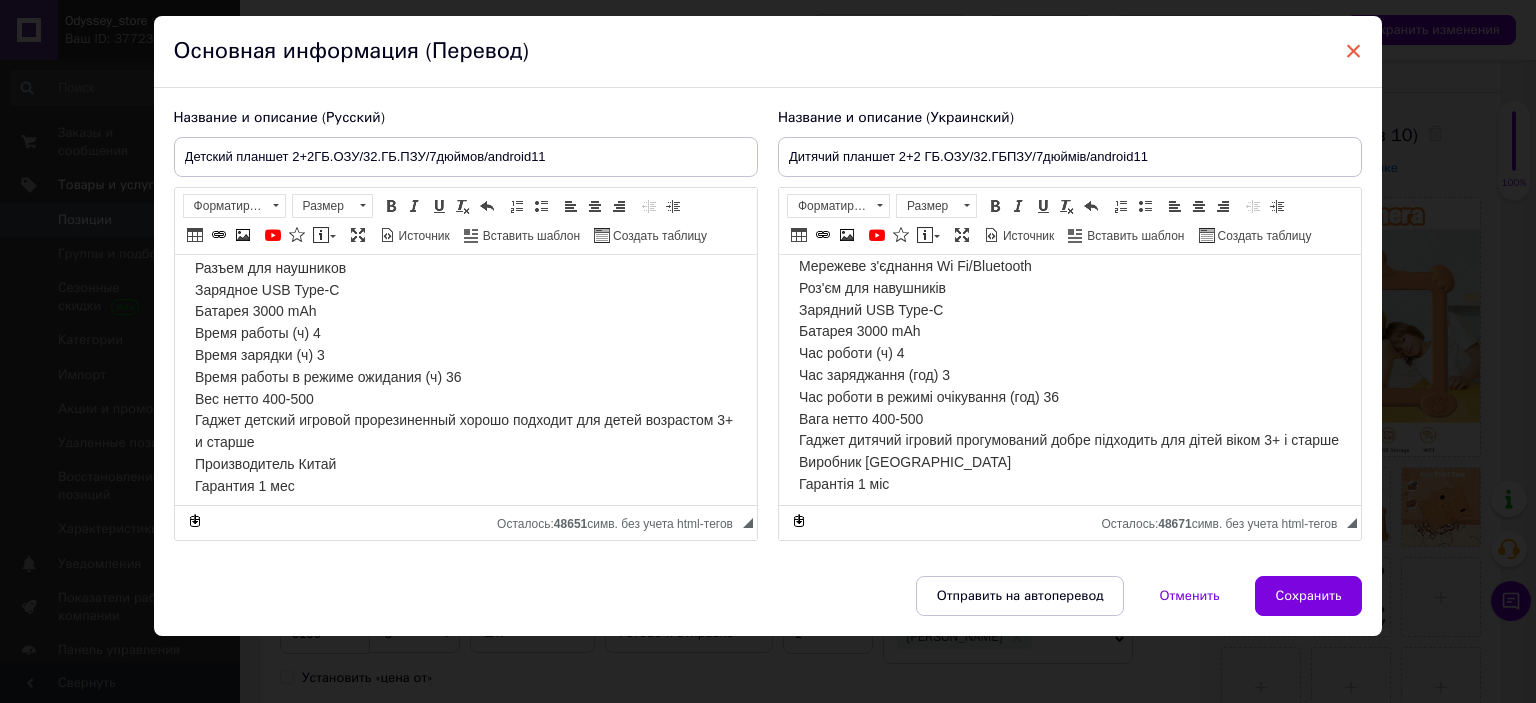 click on "×" at bounding box center [1354, 51] 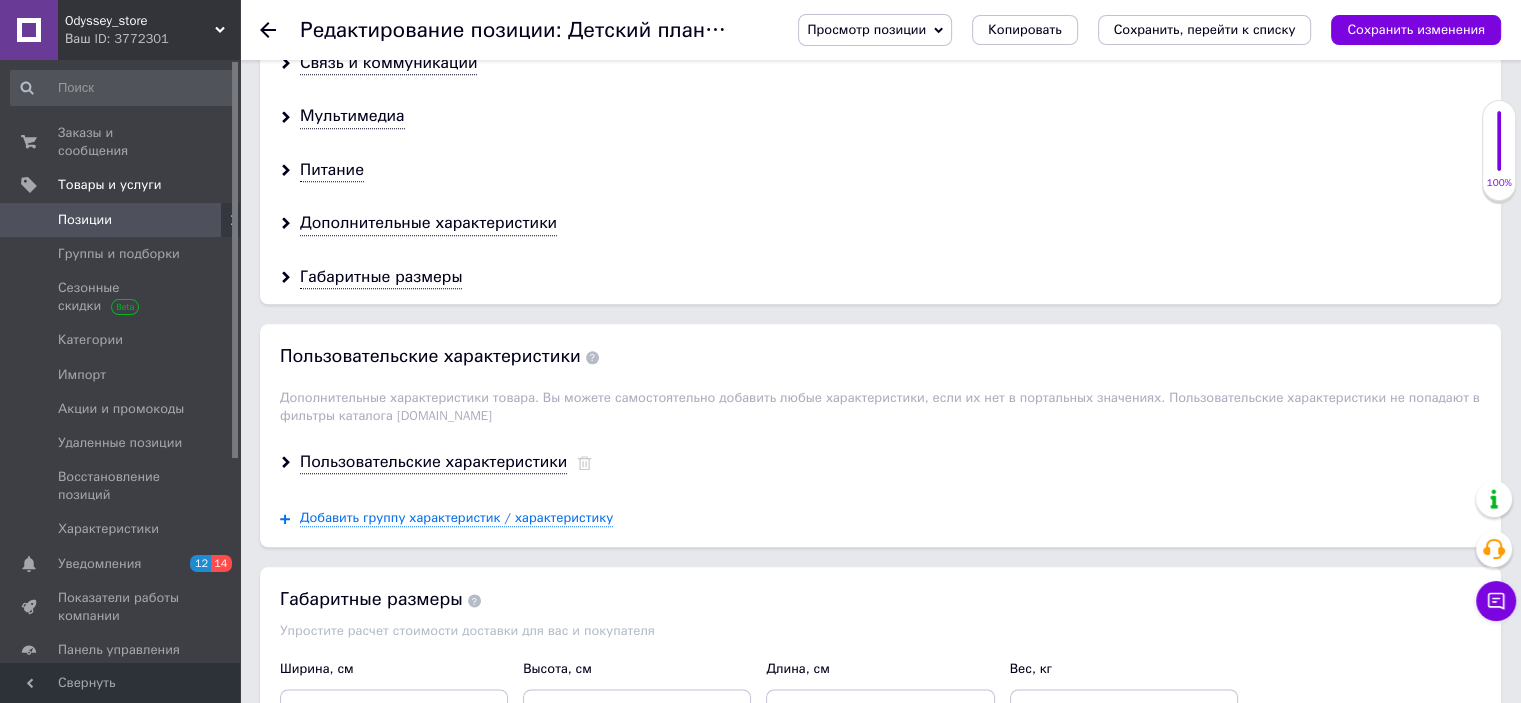 scroll, scrollTop: 2000, scrollLeft: 0, axis: vertical 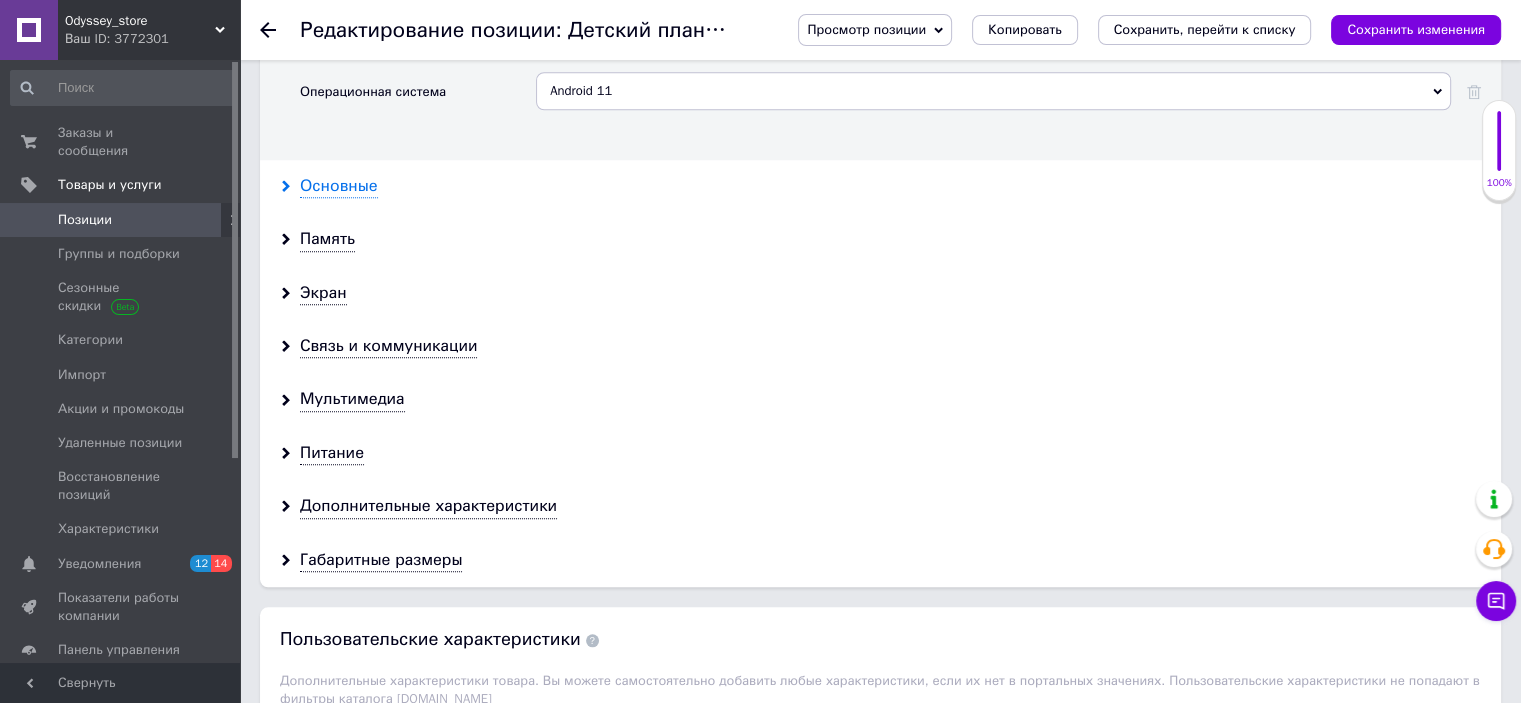 click on "Основные" at bounding box center (339, 186) 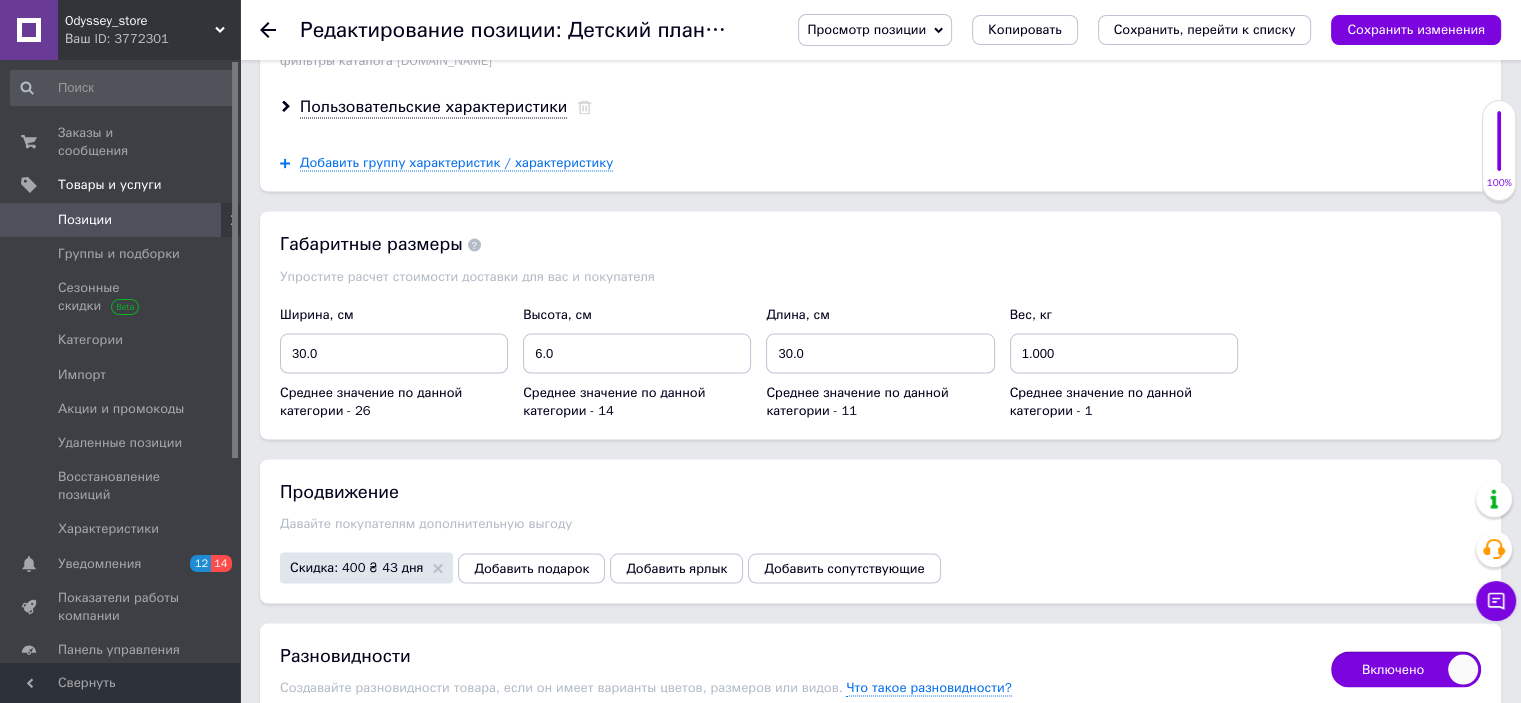 scroll, scrollTop: 3800, scrollLeft: 0, axis: vertical 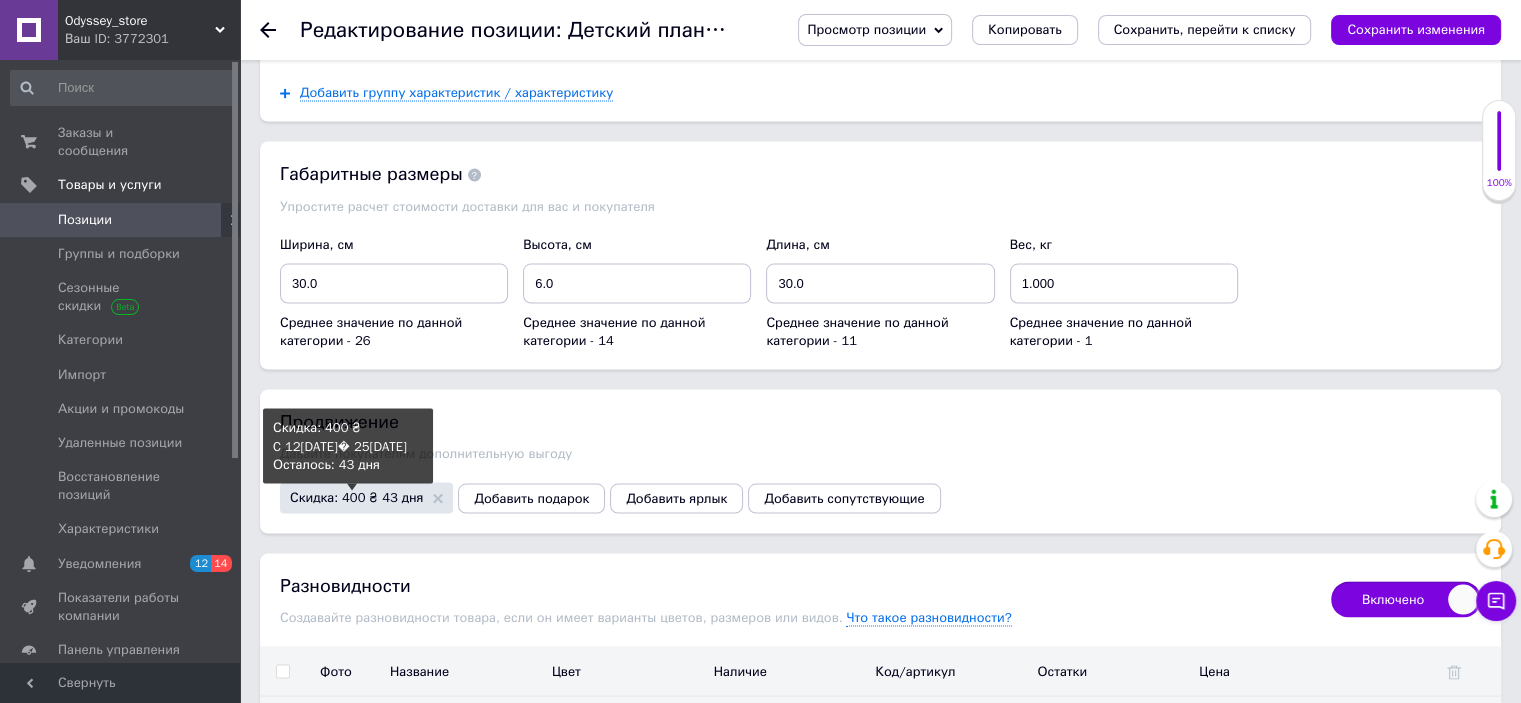 click on "Скидка: 400 ₴ 43 дня" at bounding box center (356, 496) 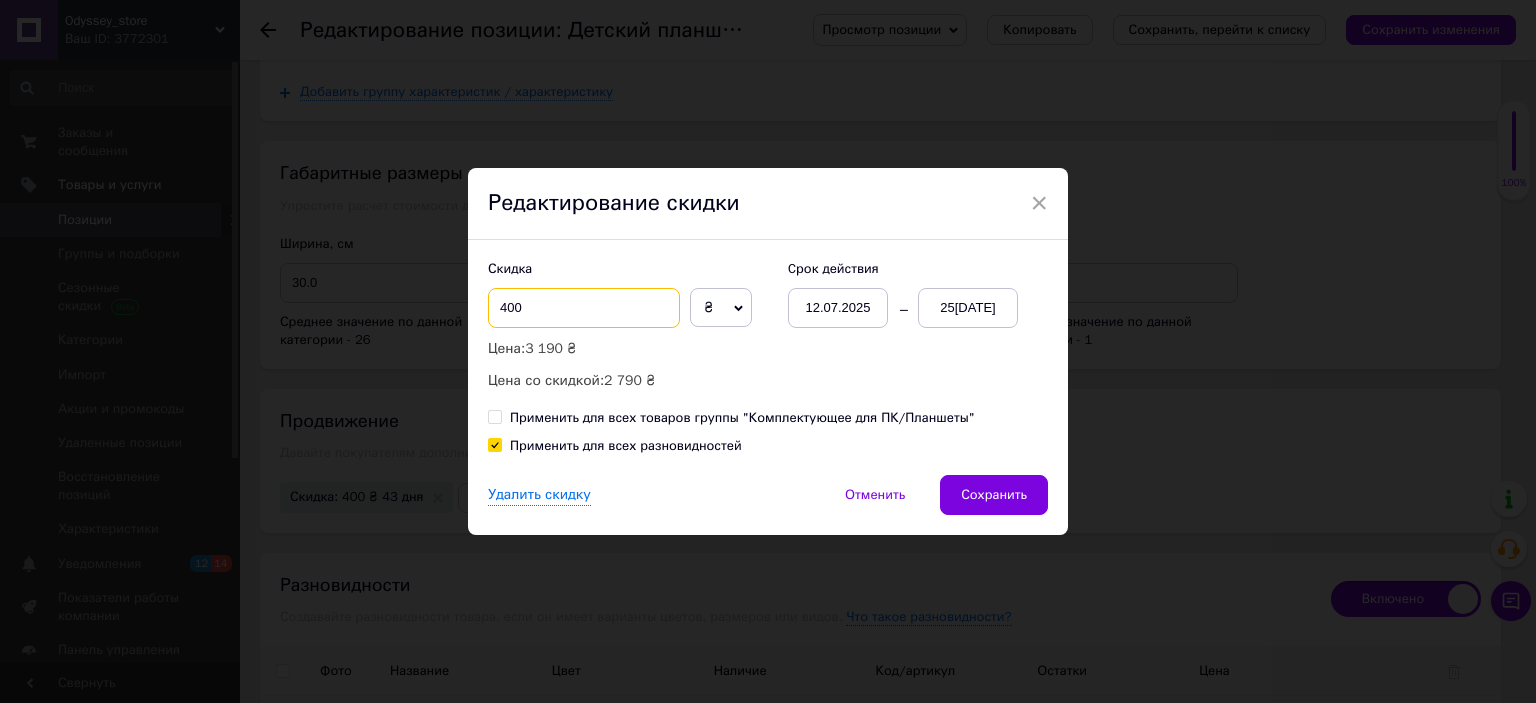 click on "400" at bounding box center [584, 308] 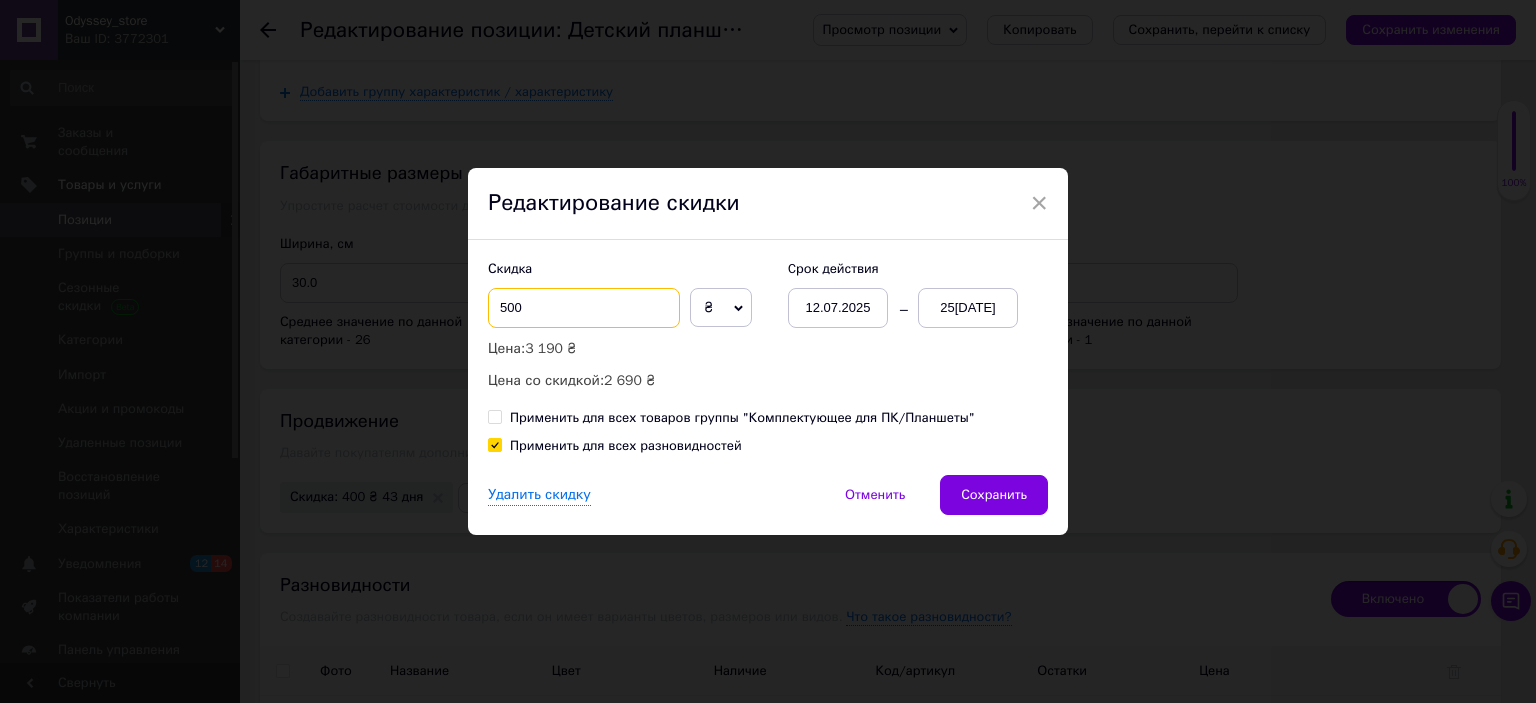 type on "500" 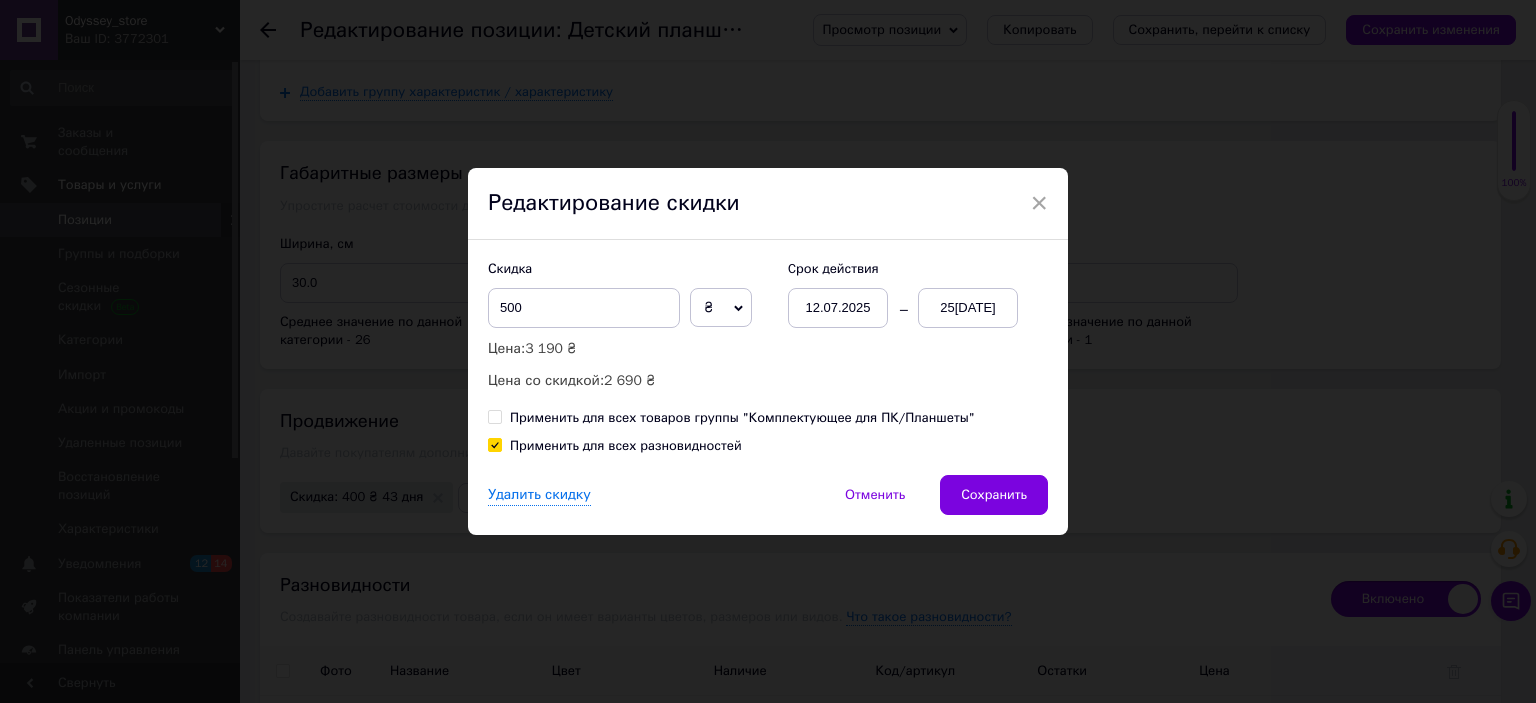 click on "Сохранить" at bounding box center (994, 495) 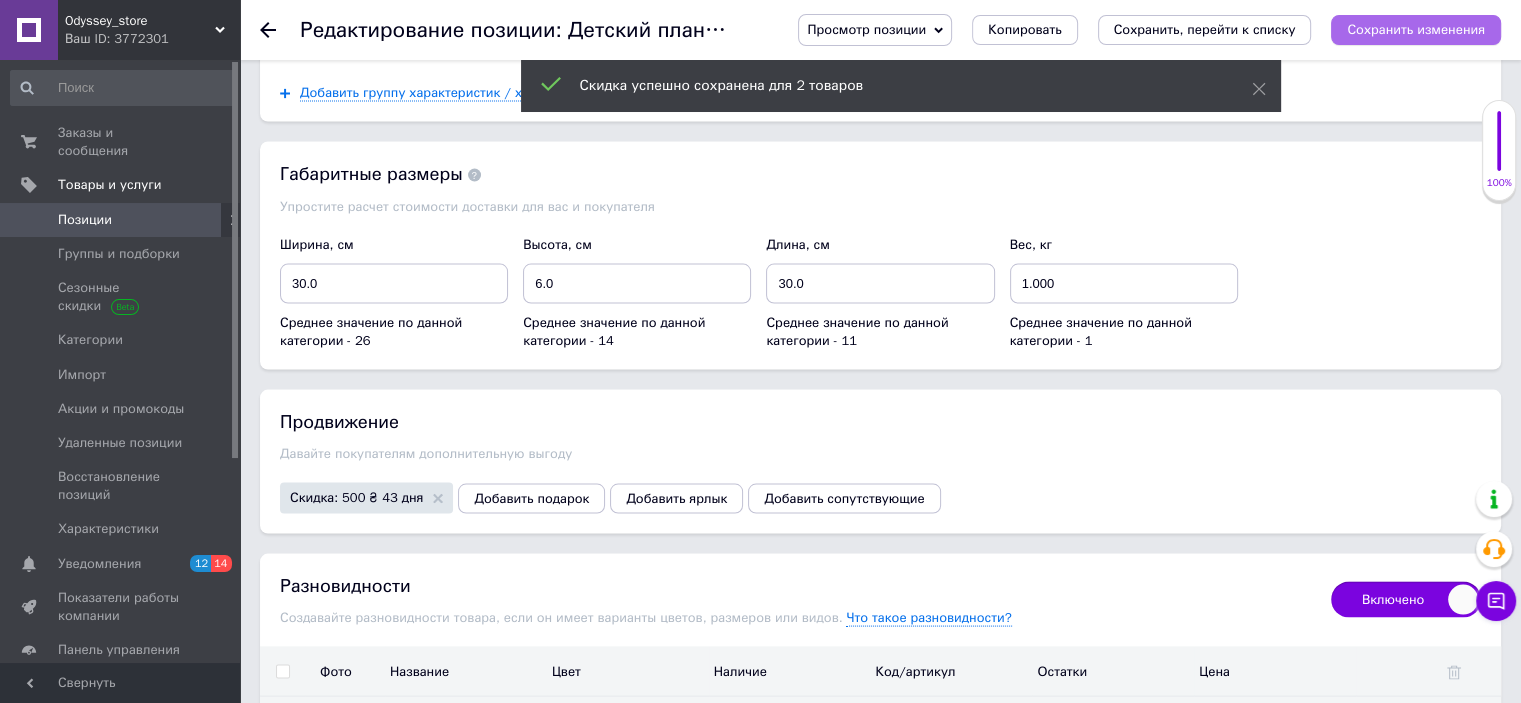 click on "Сохранить изменения" at bounding box center (1416, 29) 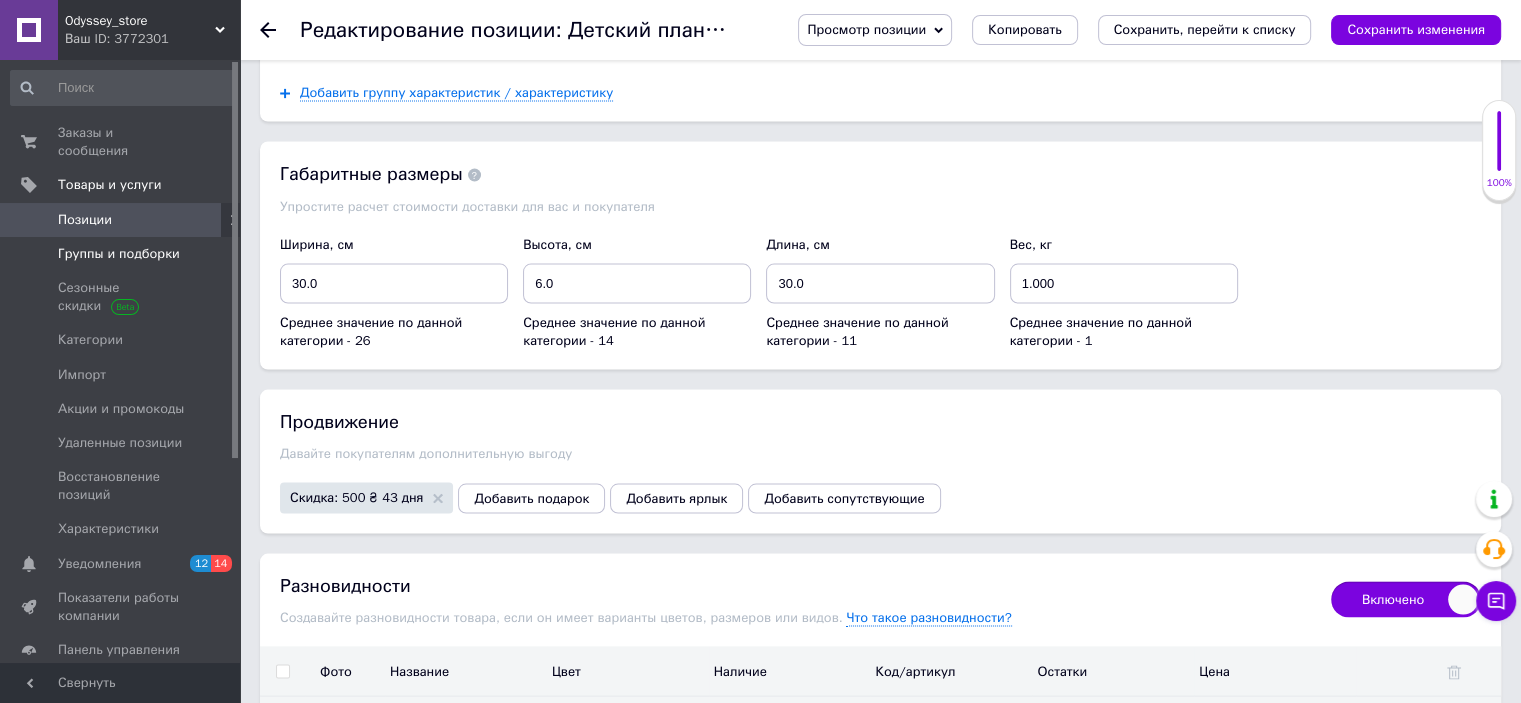 click on "Группы и подборки" at bounding box center (119, 254) 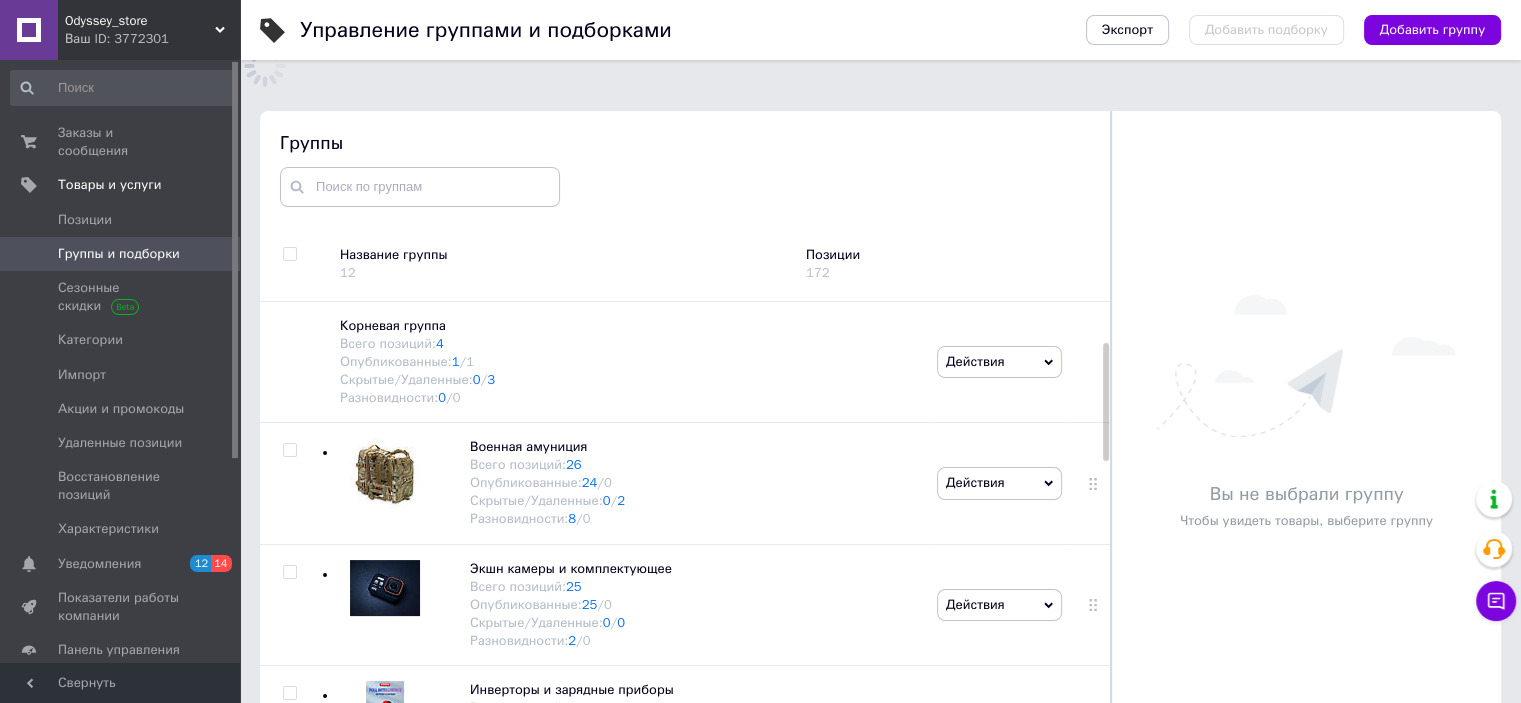scroll, scrollTop: 113, scrollLeft: 0, axis: vertical 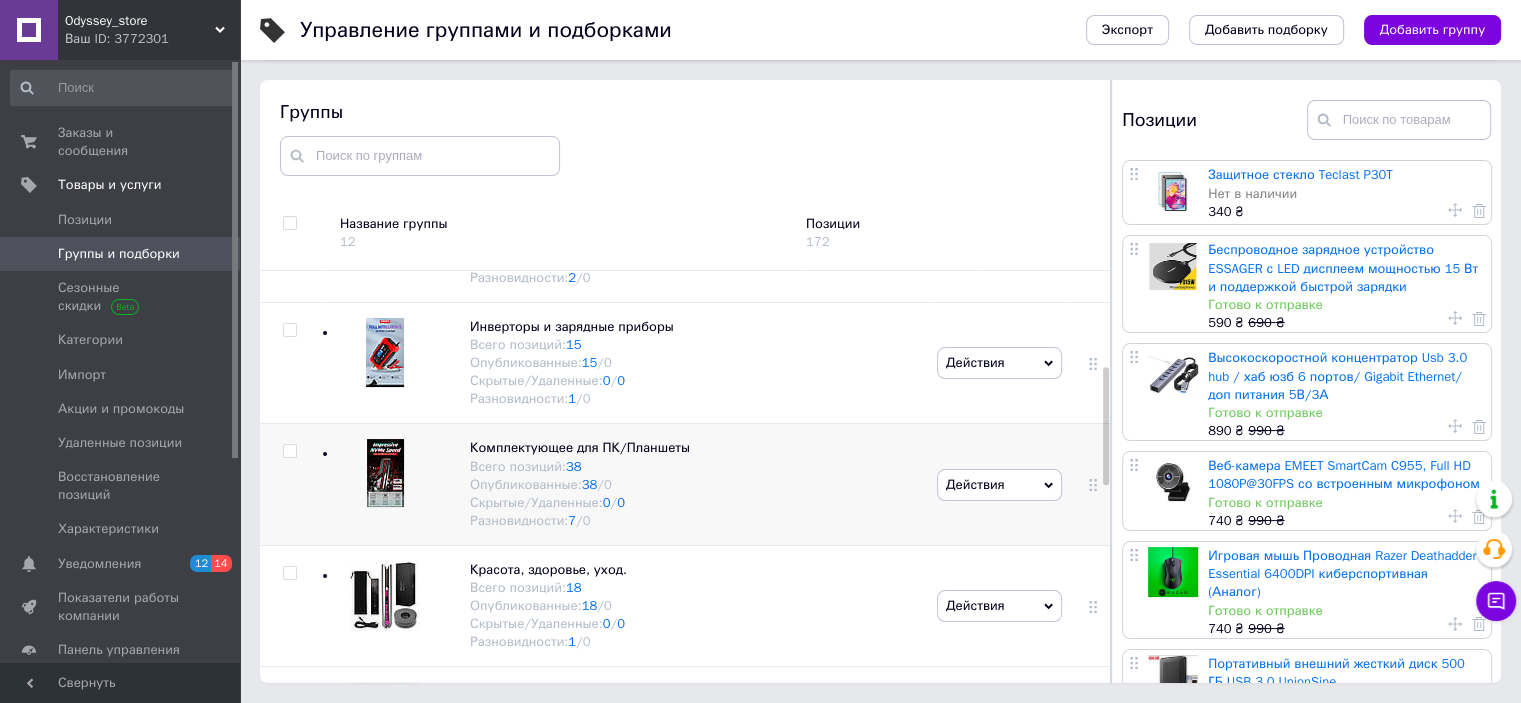 click at bounding box center [385, 473] 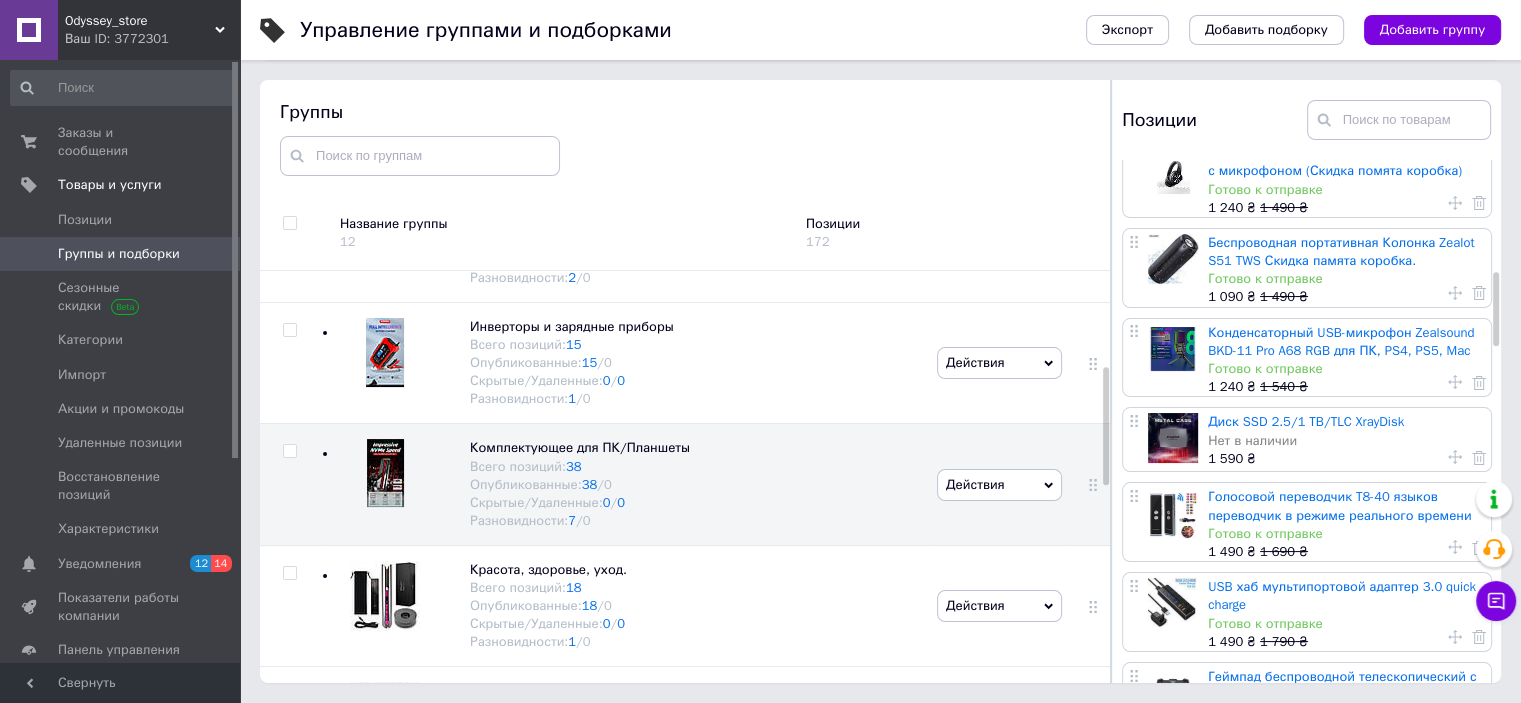 scroll, scrollTop: 900, scrollLeft: 0, axis: vertical 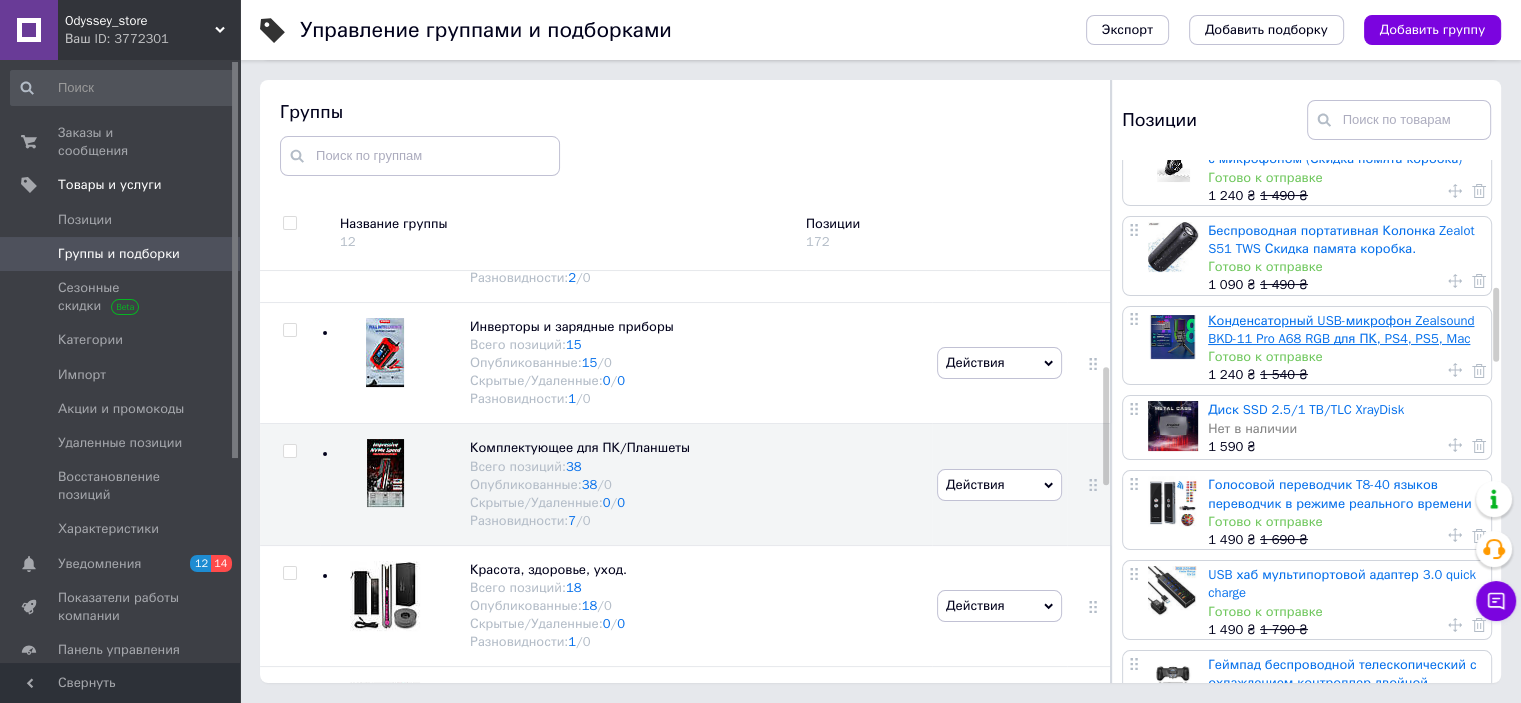 click on "Конденсаторный USB-микрофон Zealsound BKD-11 Pro A68 RGB для ПК, PS4, PS5, Mac" at bounding box center (1341, 329) 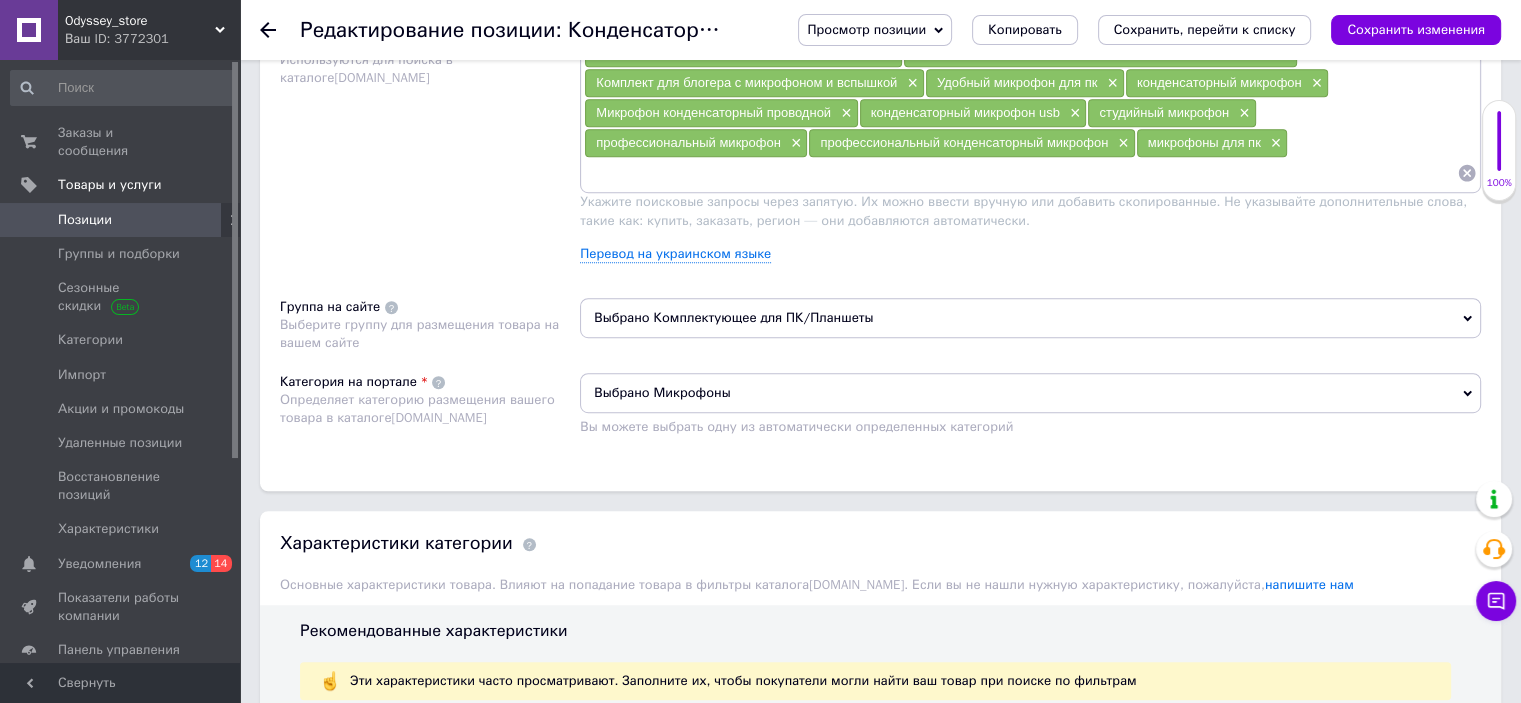 scroll, scrollTop: 1600, scrollLeft: 0, axis: vertical 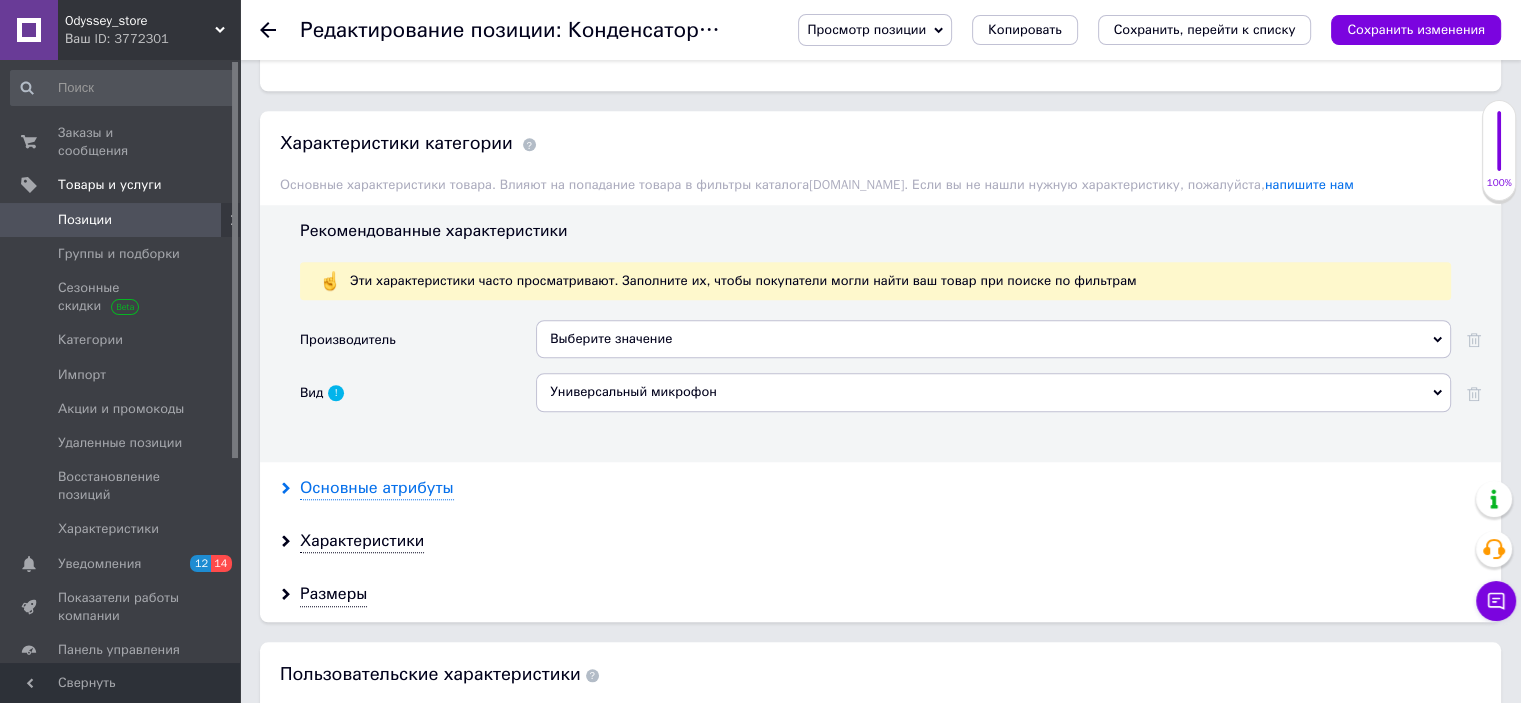 click on "Основные атрибуты" at bounding box center (377, 488) 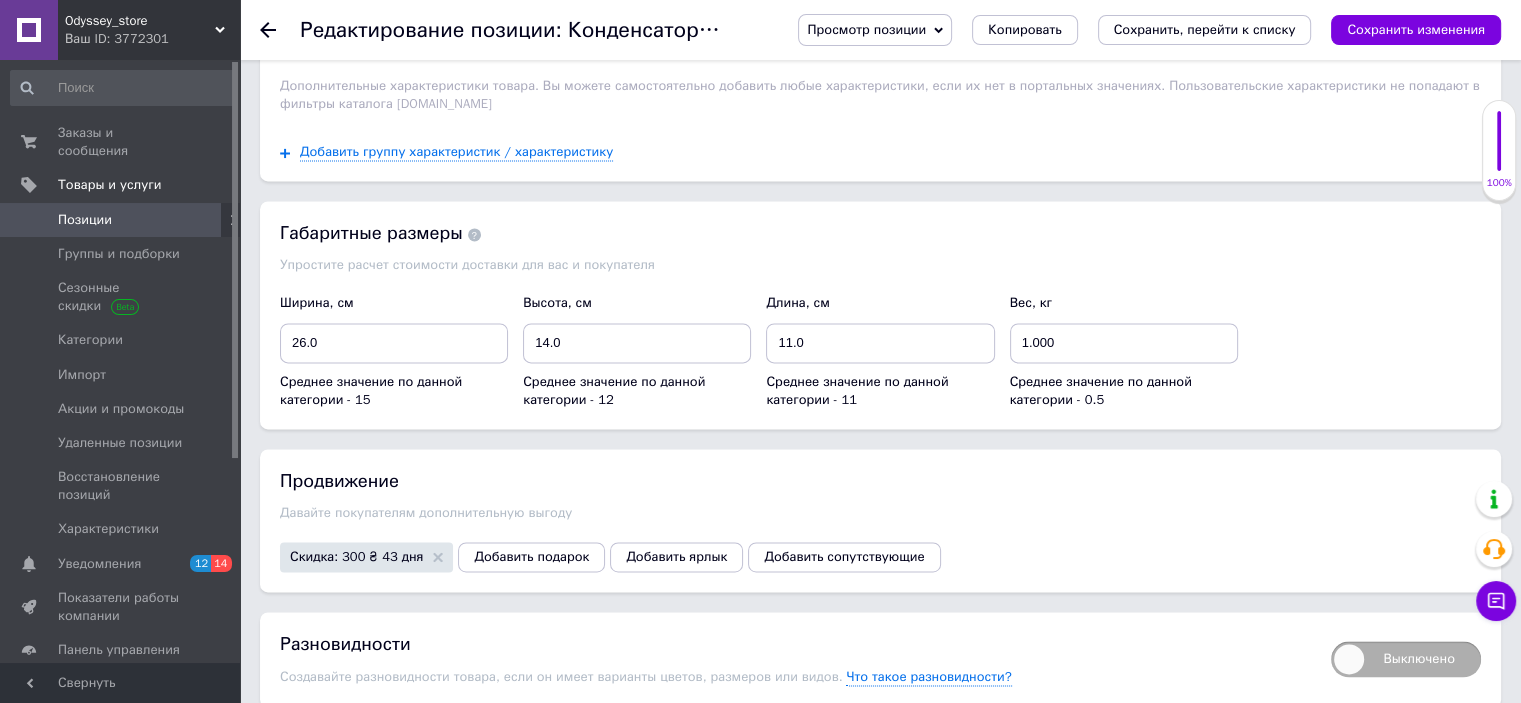 scroll, scrollTop: 2900, scrollLeft: 0, axis: vertical 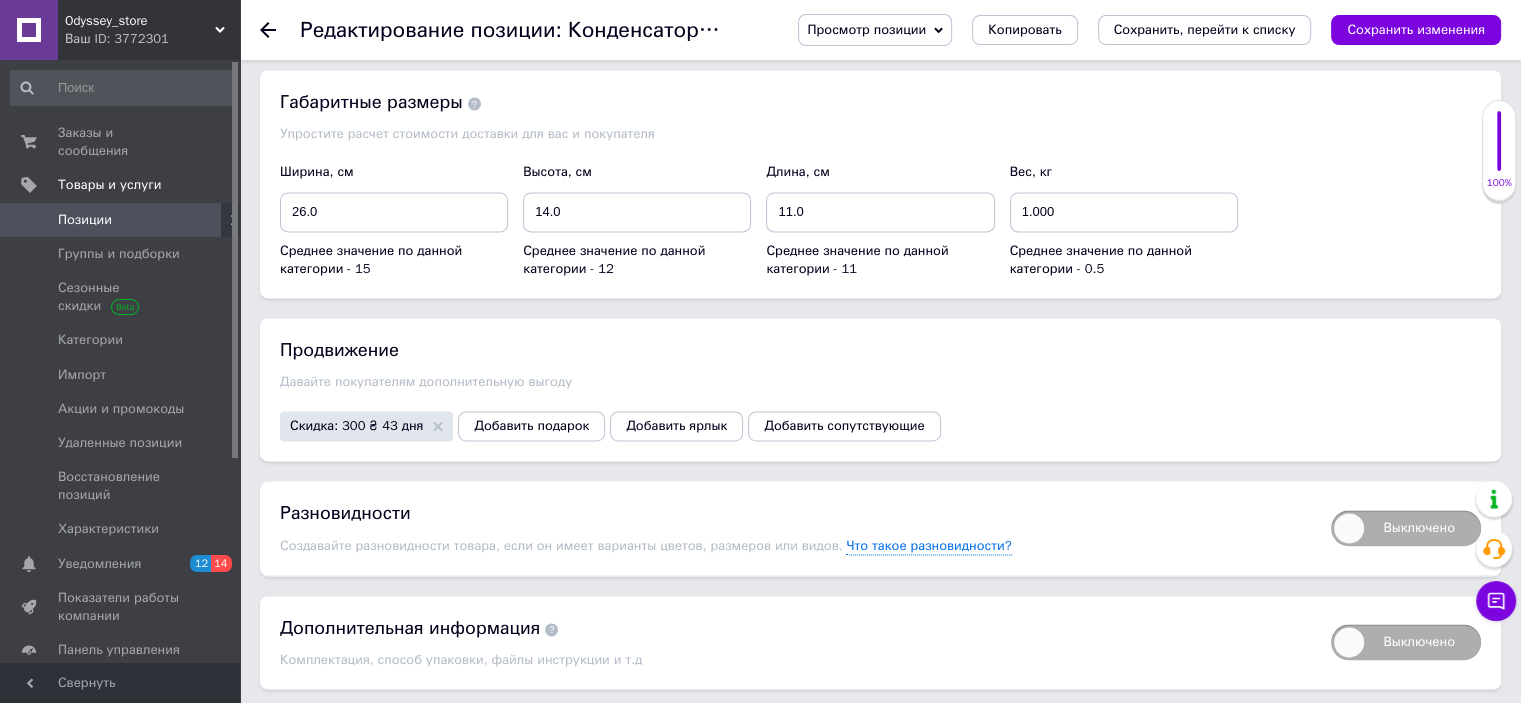 click on "Продвижение [PERSON_NAME] покупателям дополнительную выгоду Скидка: 300 ₴ 43 дня Добавить подарок Добавить ярлык Добавить сопутствующие" at bounding box center (880, 389) 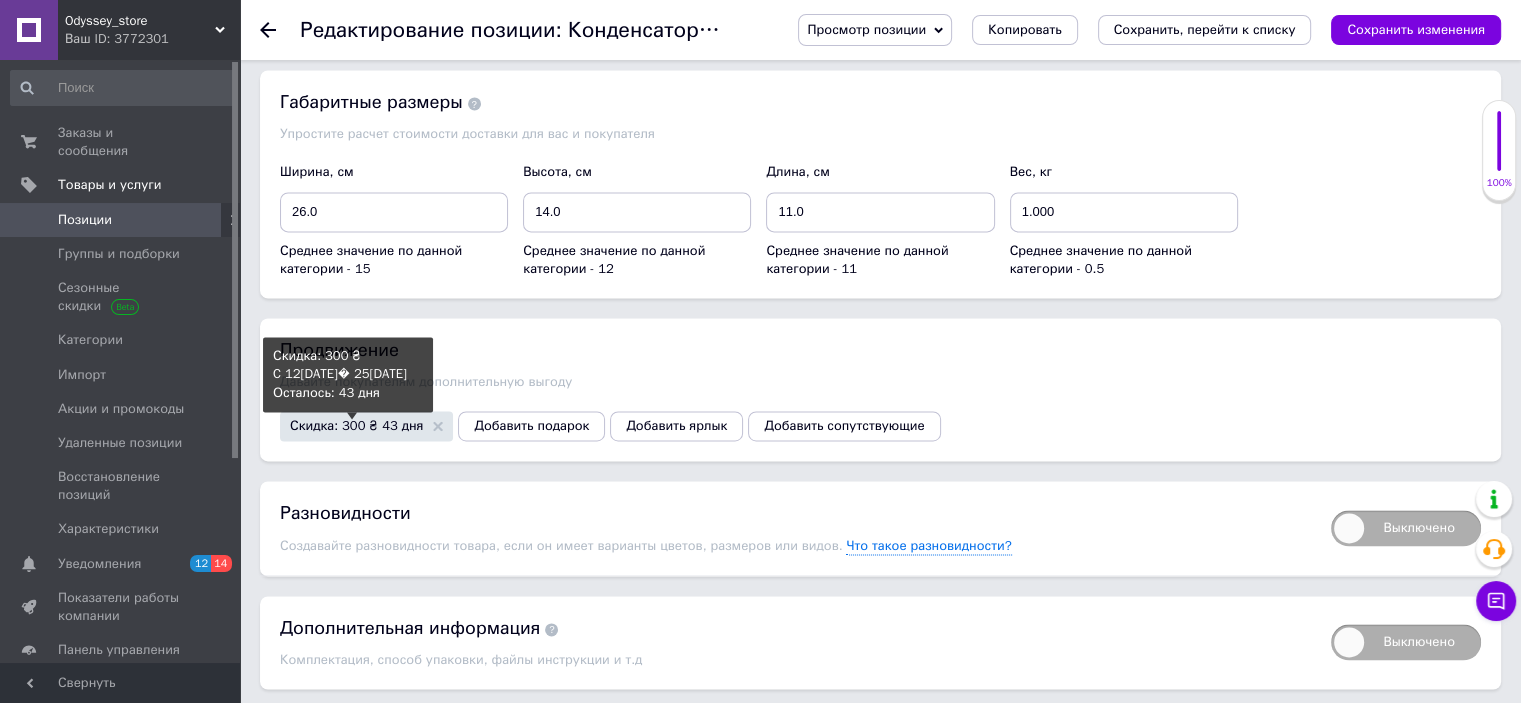click on "Скидка: 300 ₴ 43 дня" at bounding box center (356, 425) 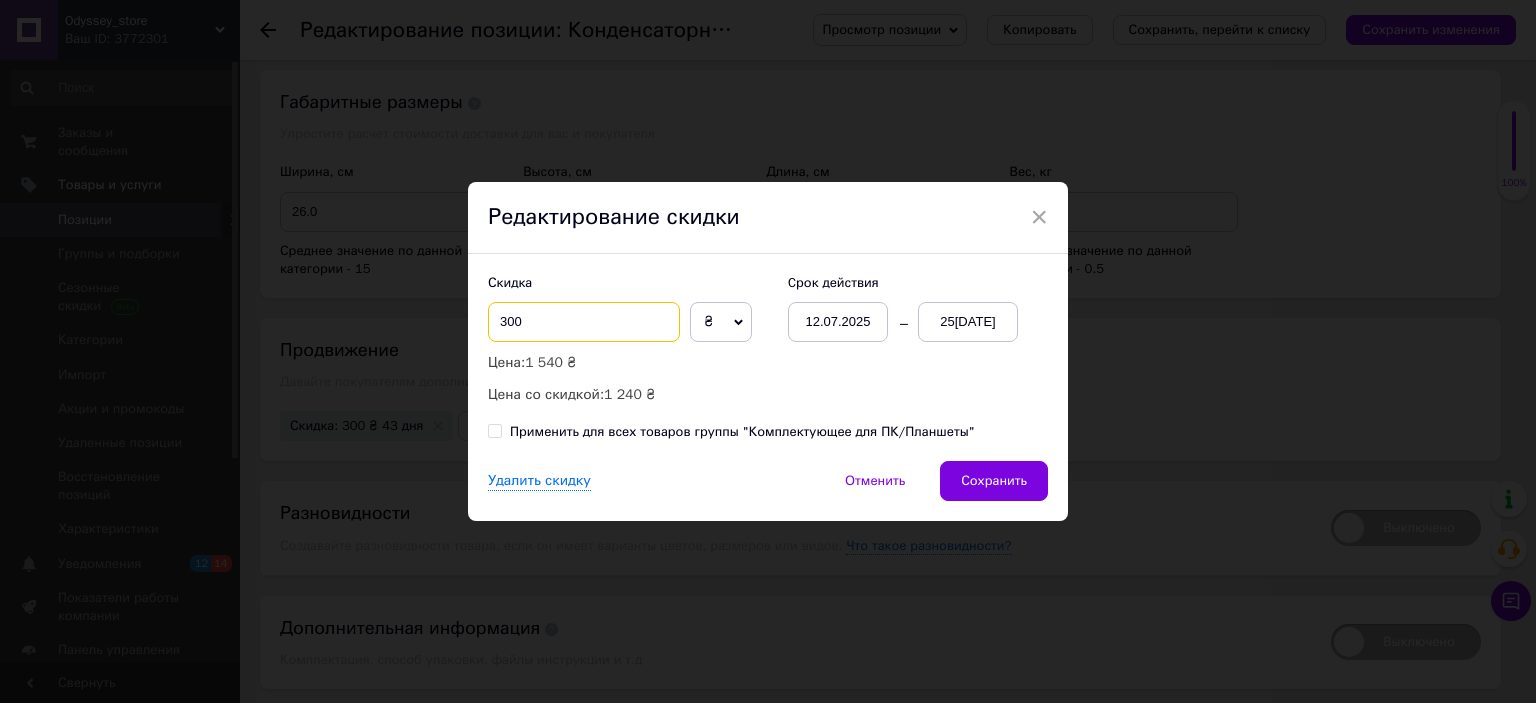 click on "300" at bounding box center [584, 322] 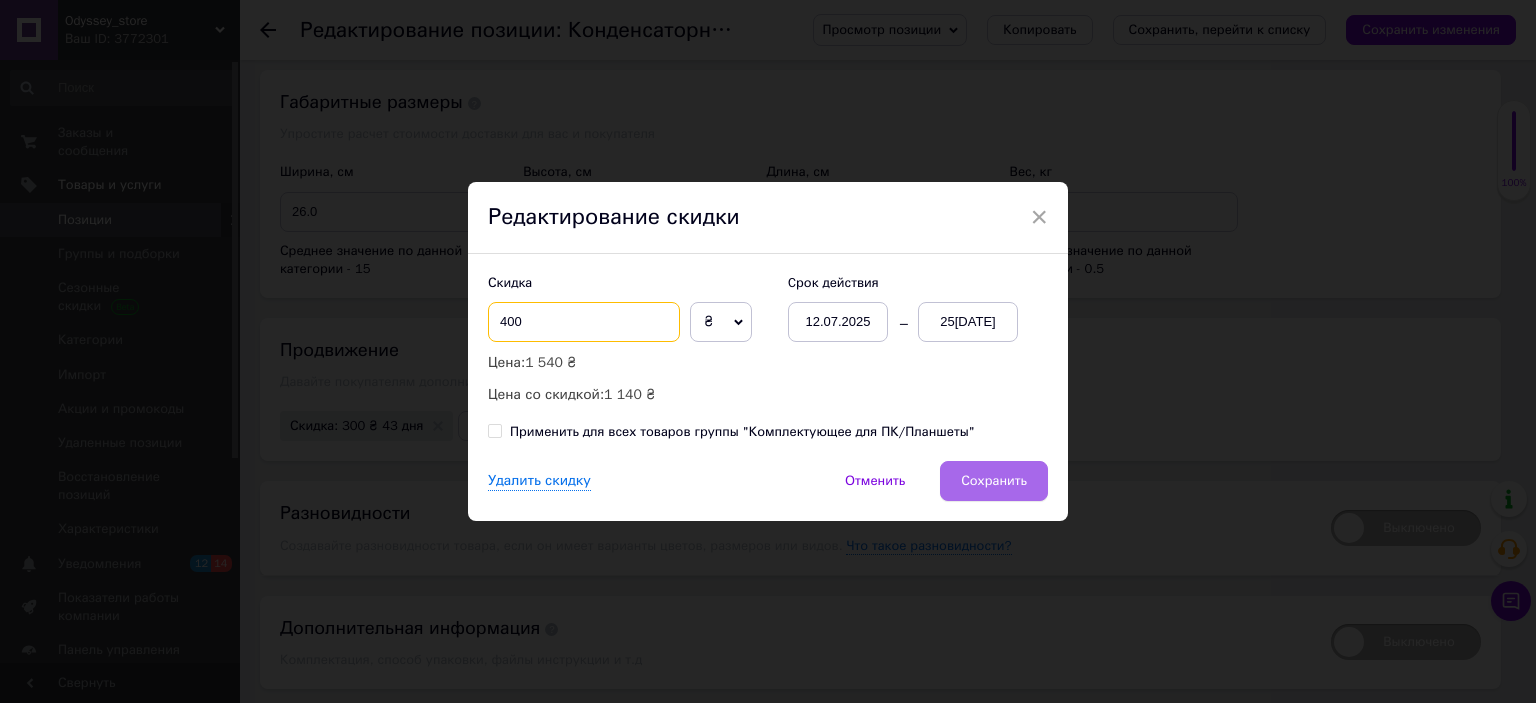 type on "400" 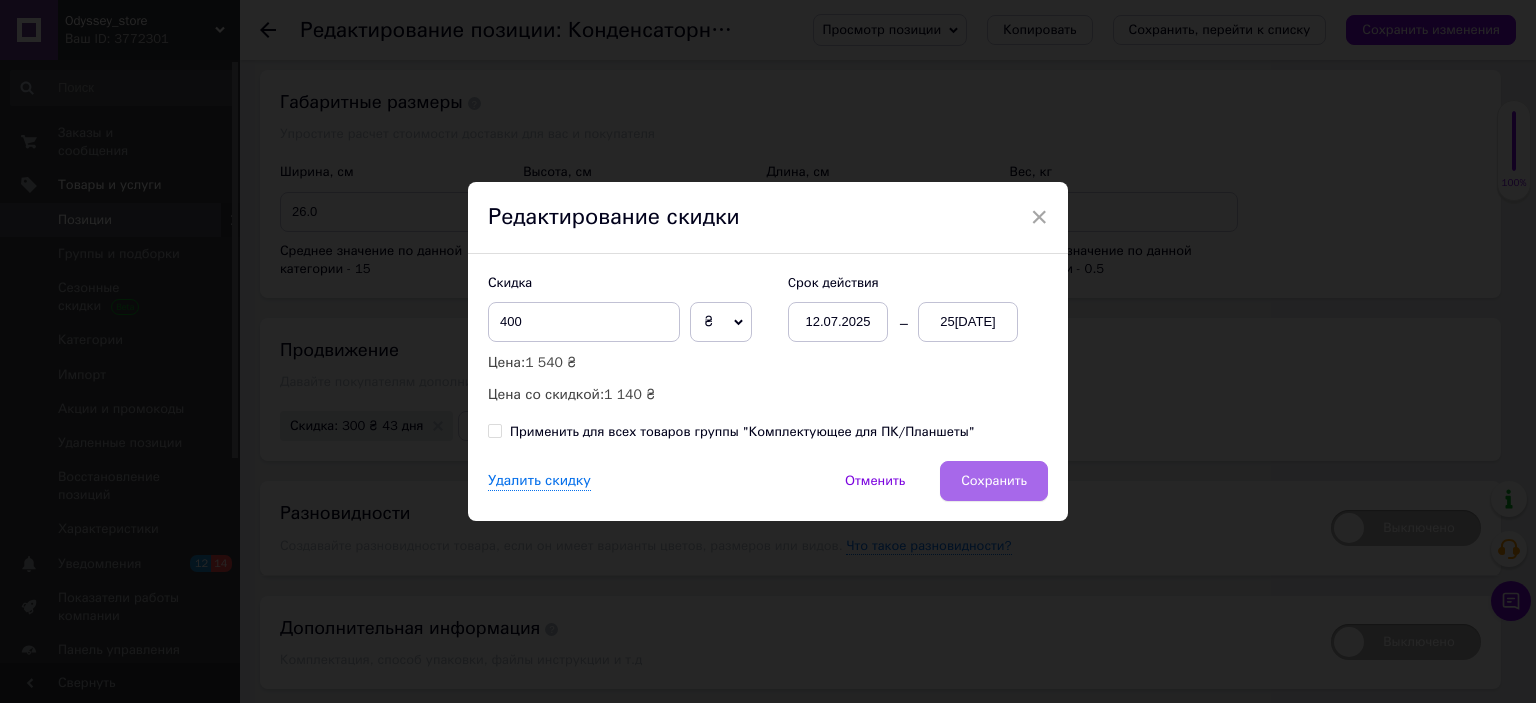 click on "Сохранить" at bounding box center [994, 481] 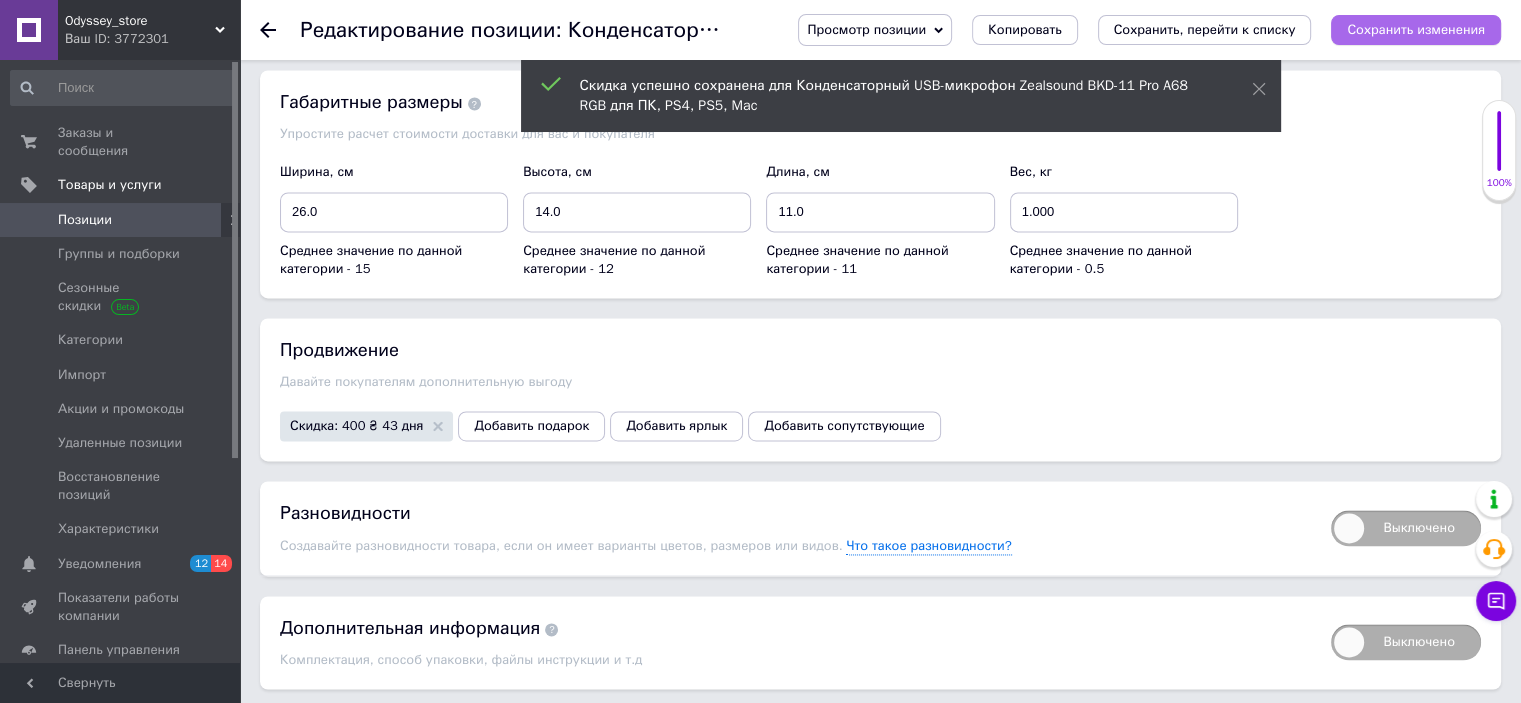 click on "Сохранить изменения" at bounding box center [1416, 29] 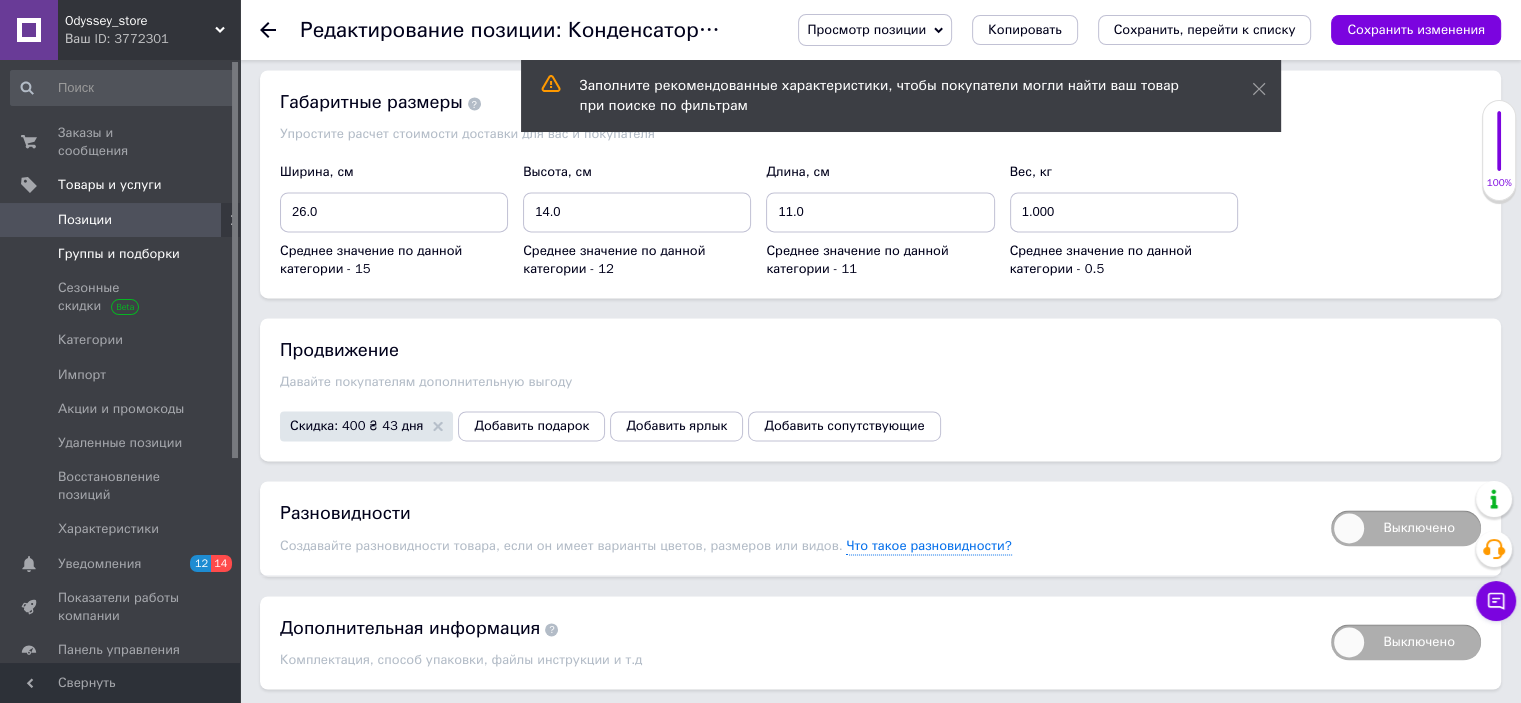 click on "Группы и подборки" at bounding box center (119, 254) 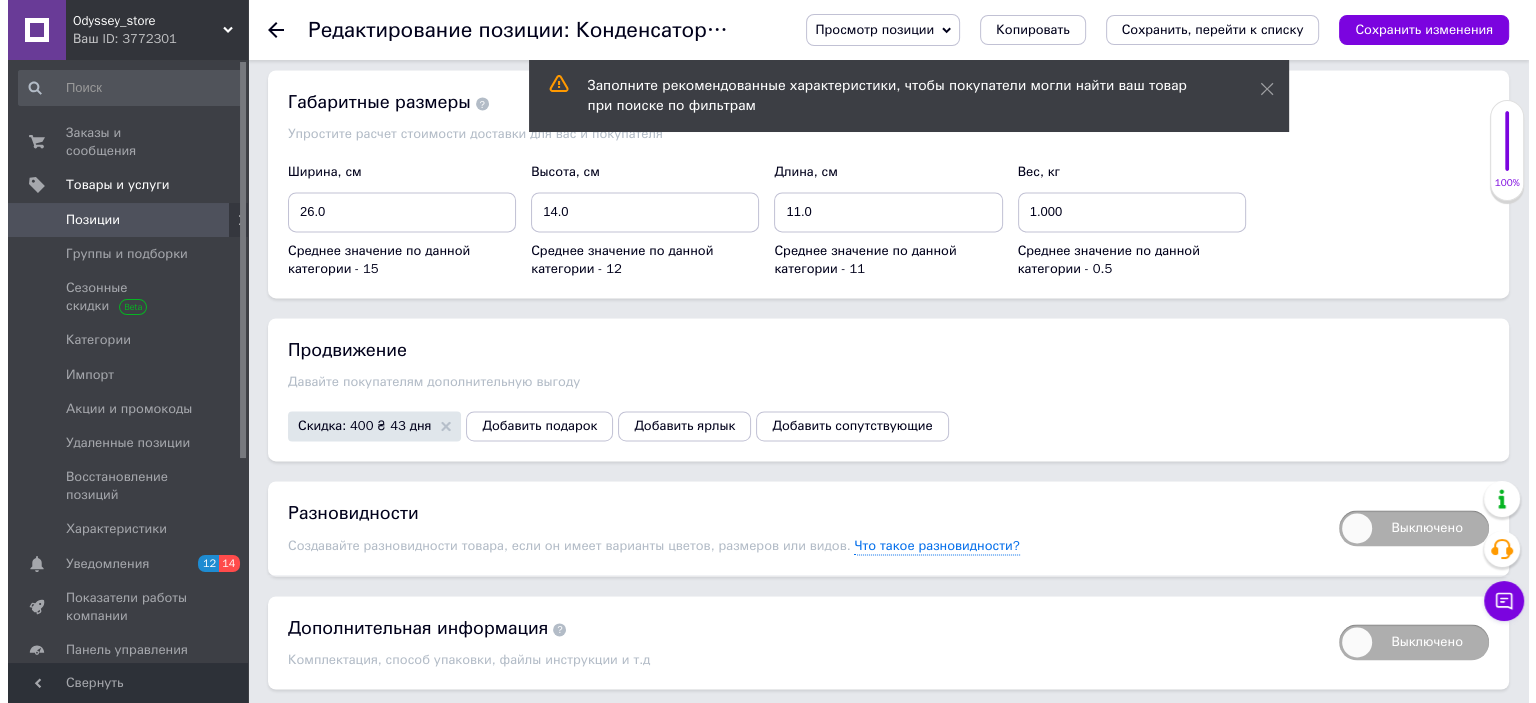 scroll, scrollTop: 0, scrollLeft: 0, axis: both 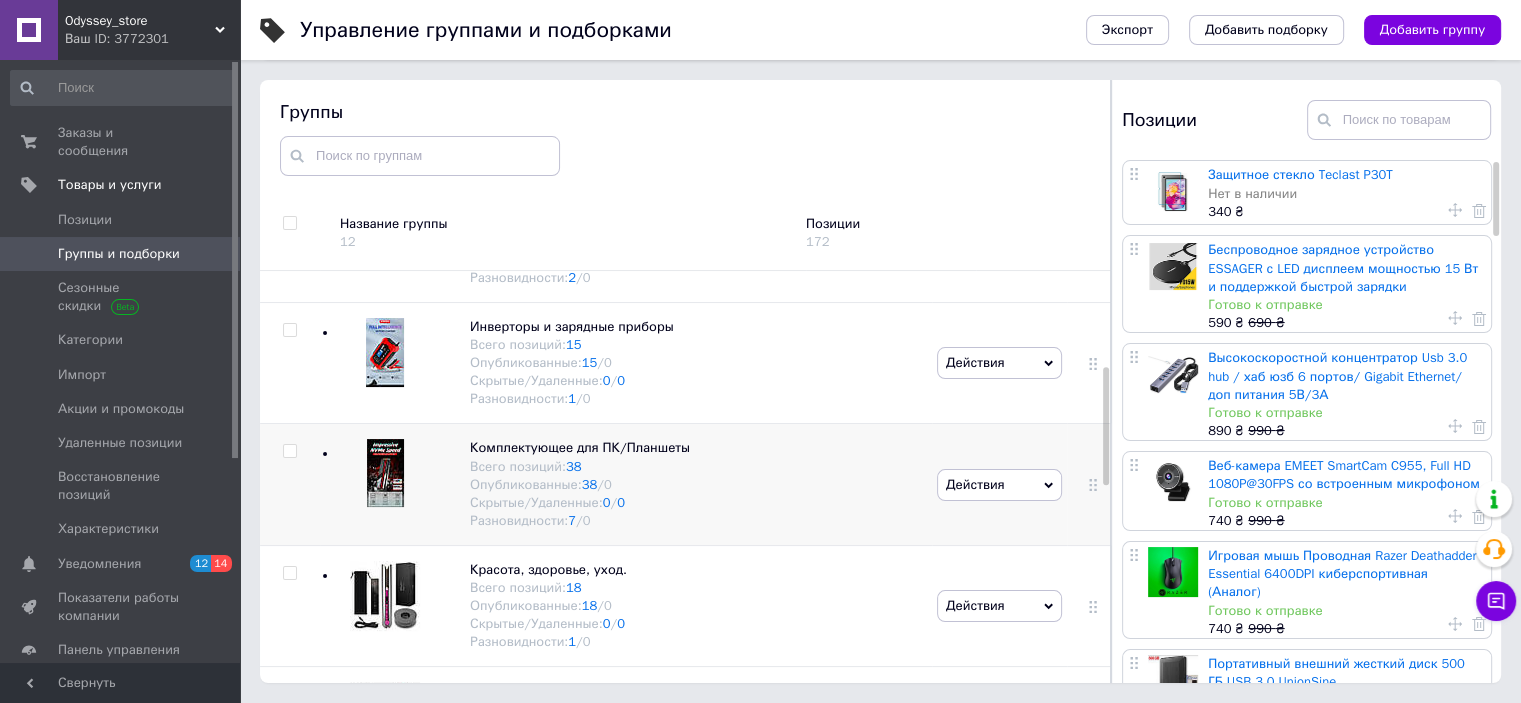 click at bounding box center [385, 473] 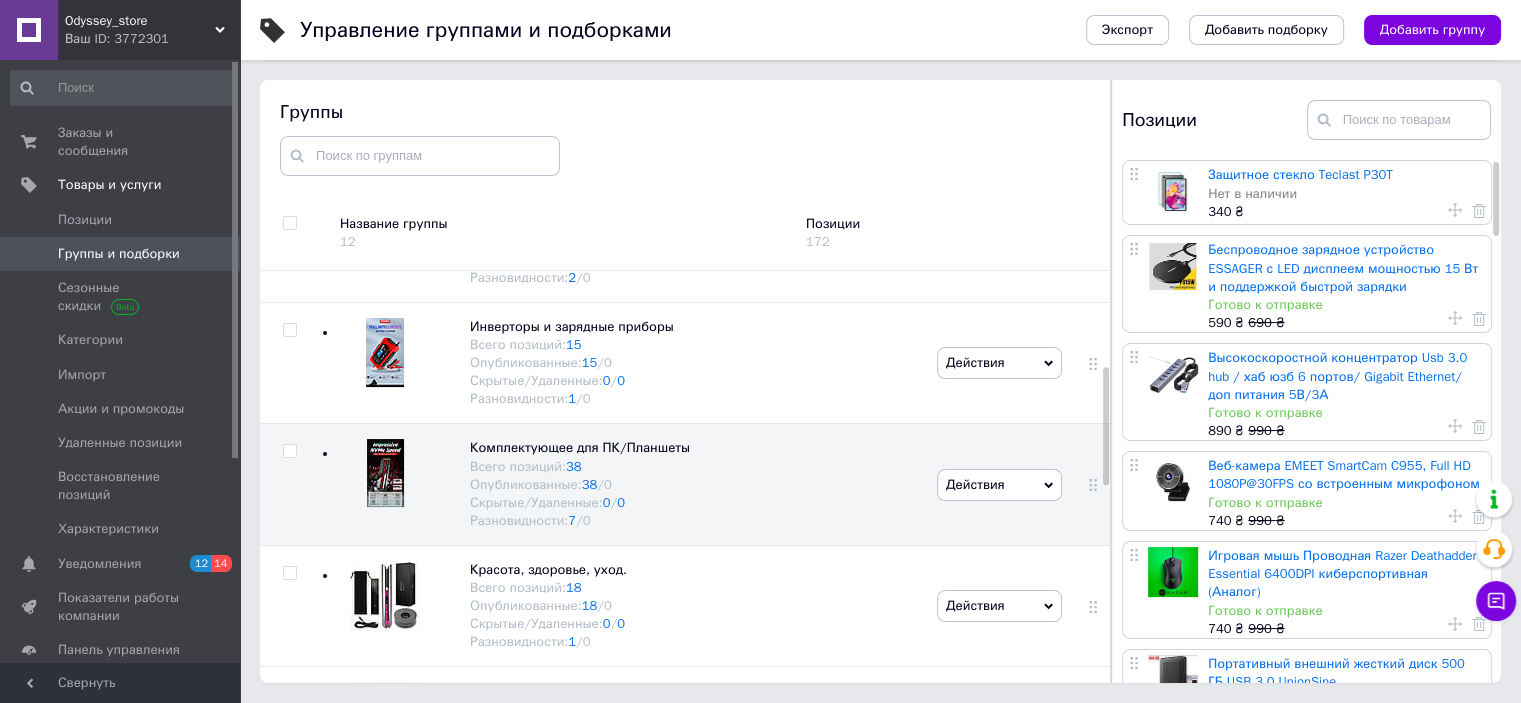 scroll, scrollTop: 732, scrollLeft: 0, axis: vertical 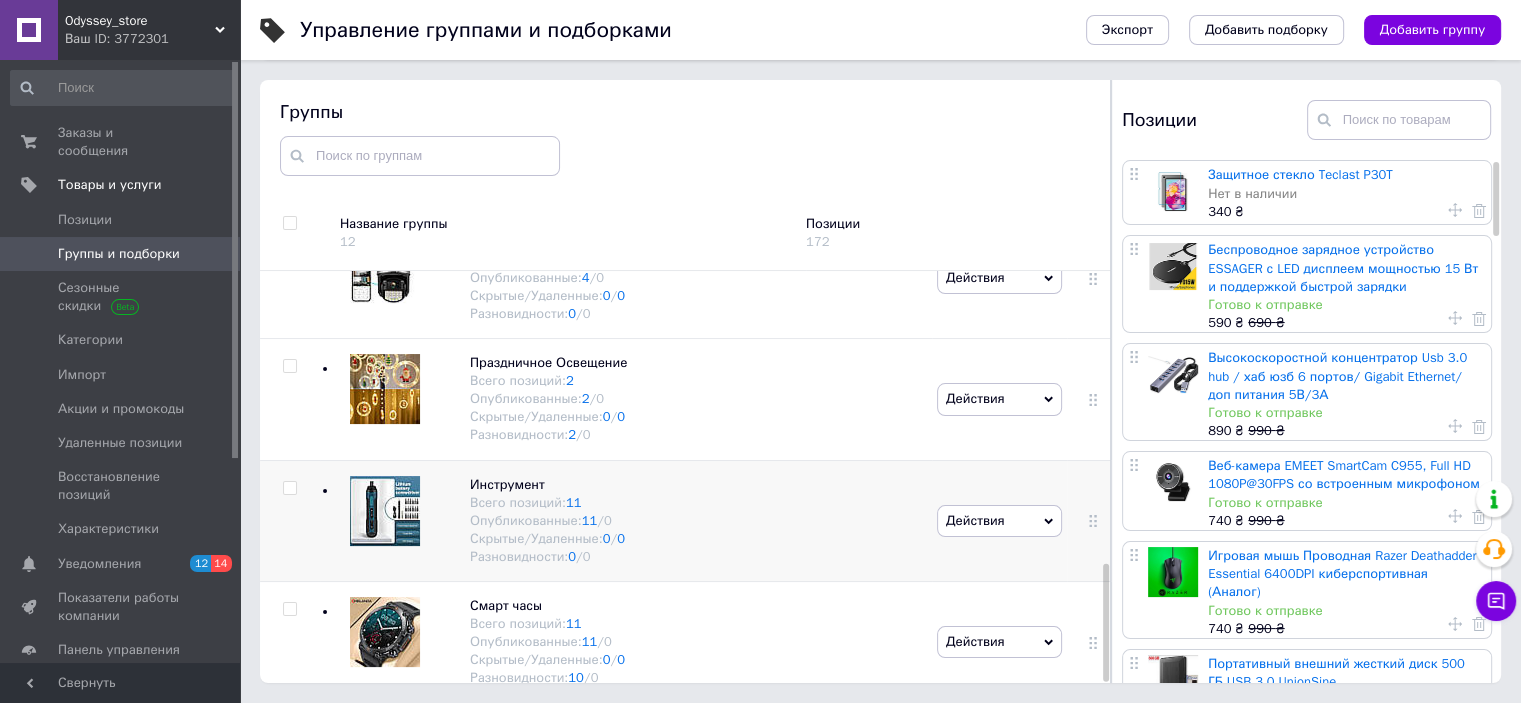 click at bounding box center [385, 511] 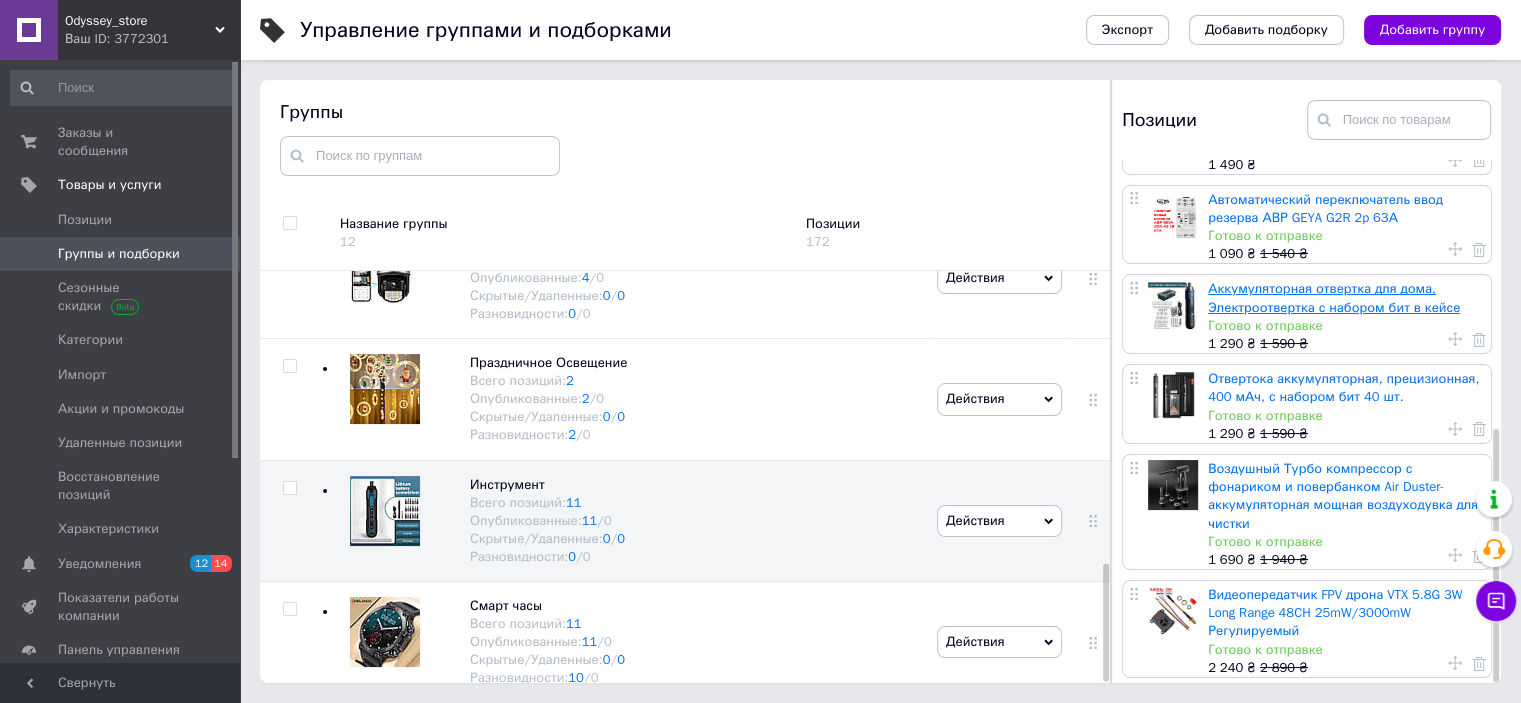 scroll, scrollTop: 556, scrollLeft: 0, axis: vertical 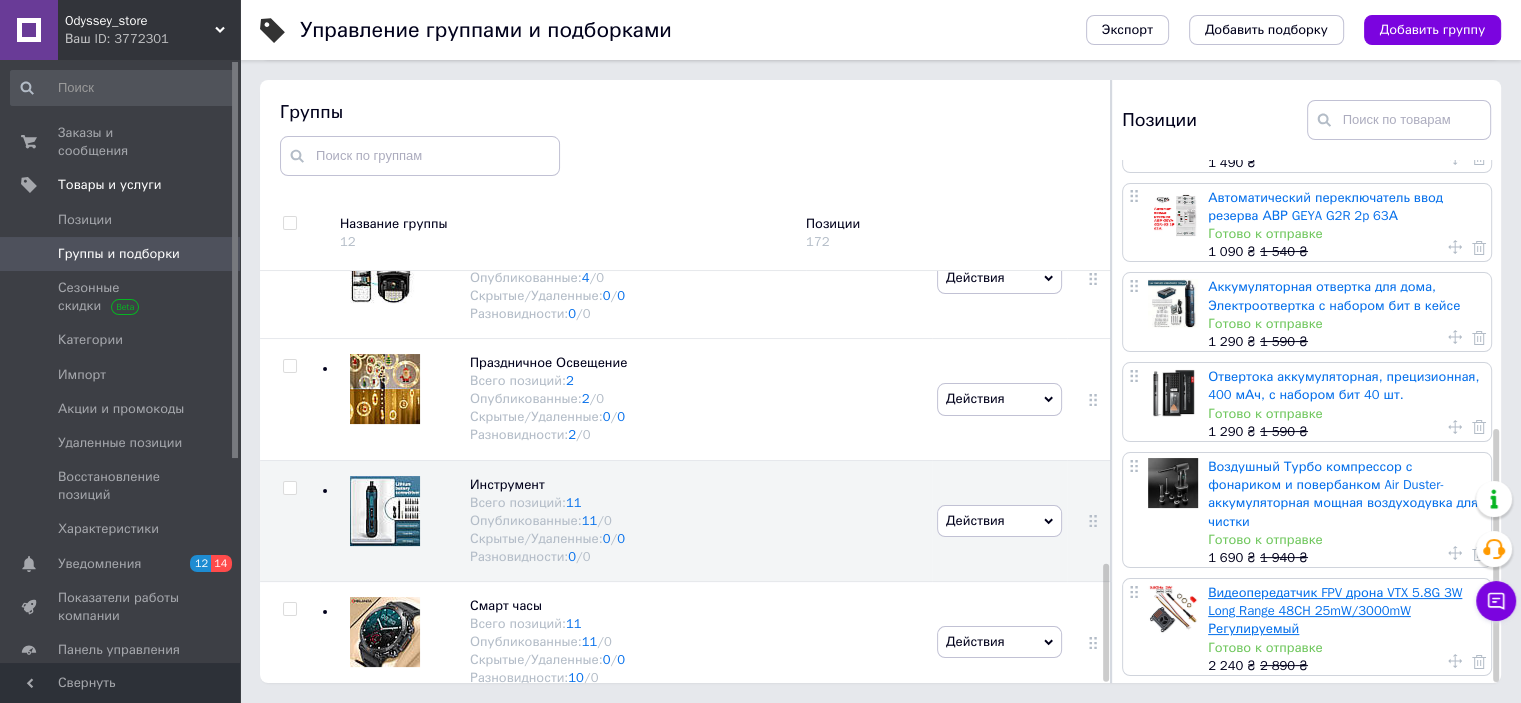 click on "Видеопередатчик FPV дрона VTX 5.8G 3W Long Range 48CH 25mW/3000mW Регулируемый" at bounding box center (1335, 610) 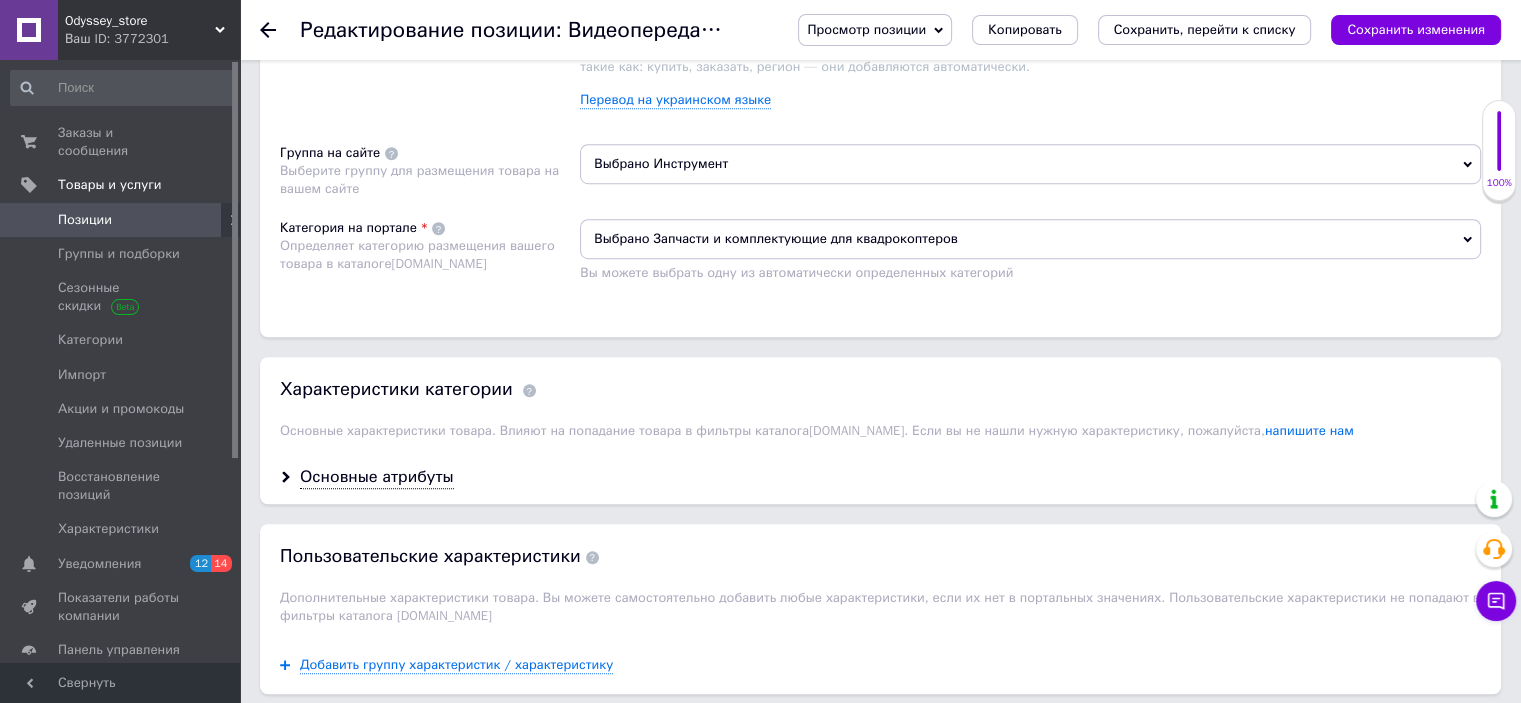 scroll, scrollTop: 1500, scrollLeft: 0, axis: vertical 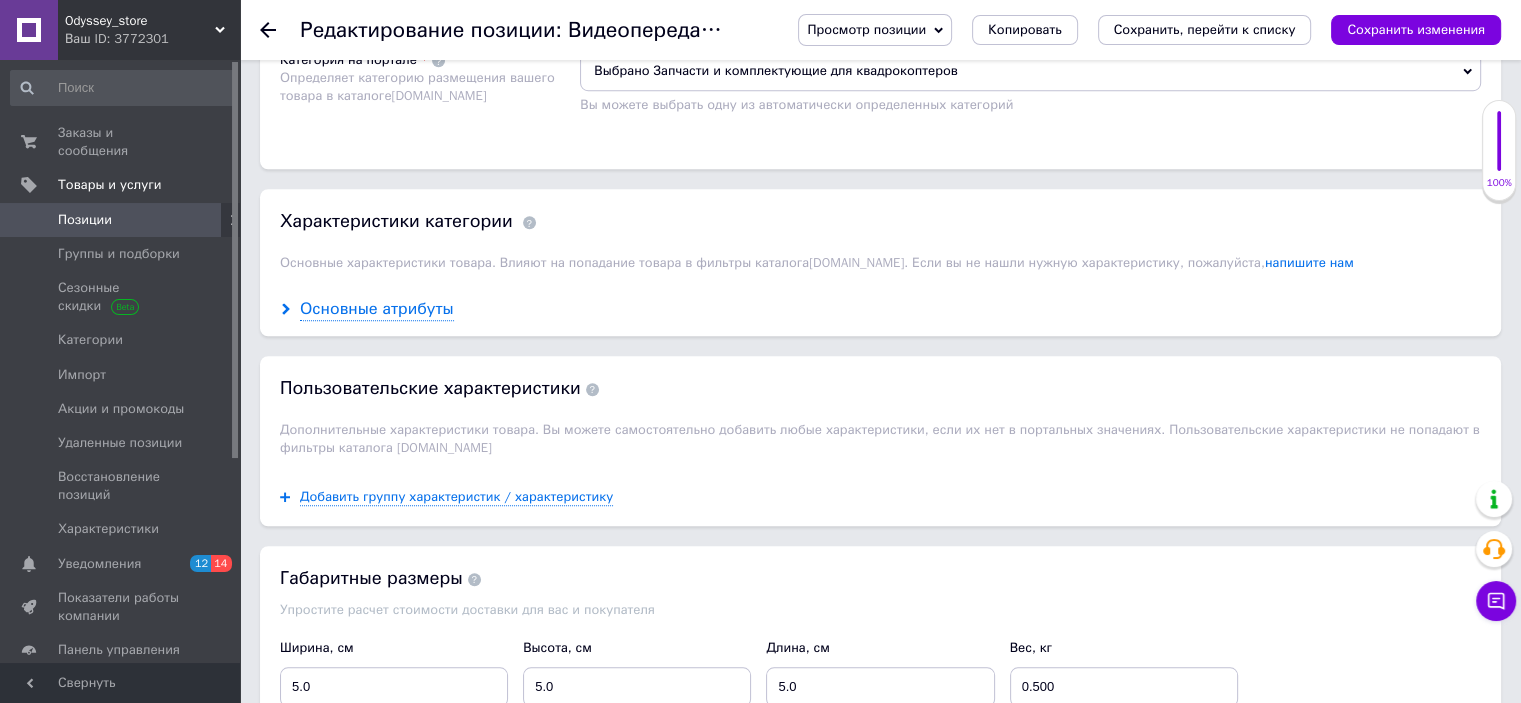 click on "Основные атрибуты" at bounding box center (377, 309) 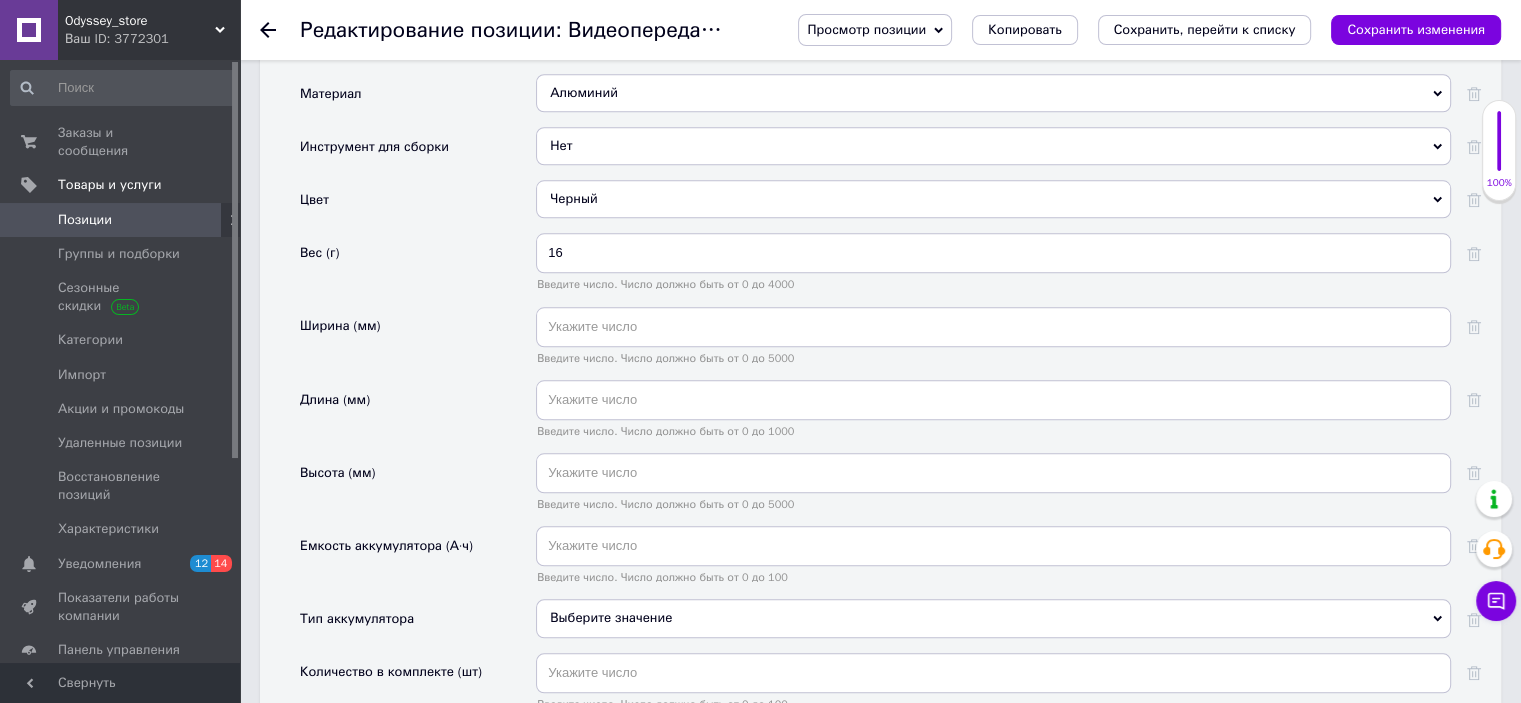 scroll, scrollTop: 2000, scrollLeft: 0, axis: vertical 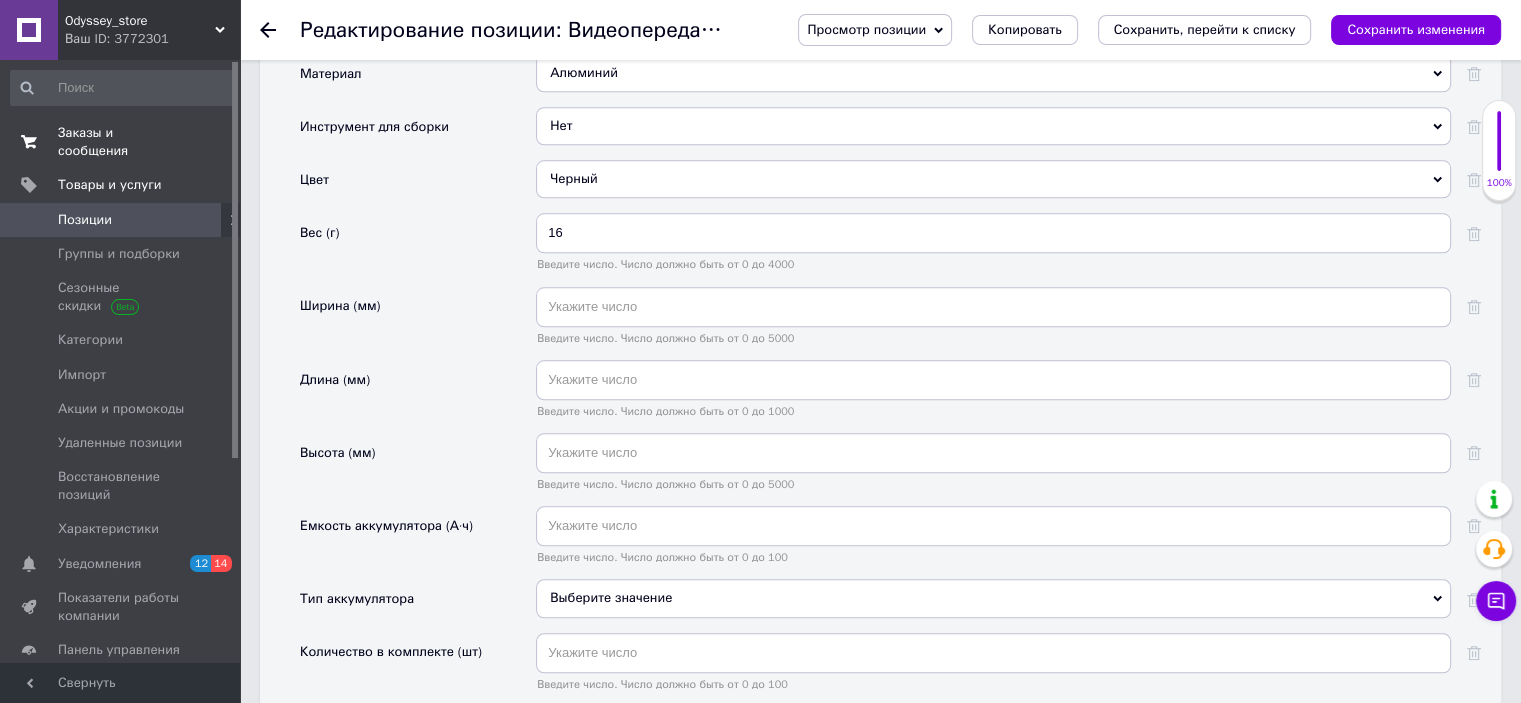 click on "Заказы и сообщения" at bounding box center (121, 142) 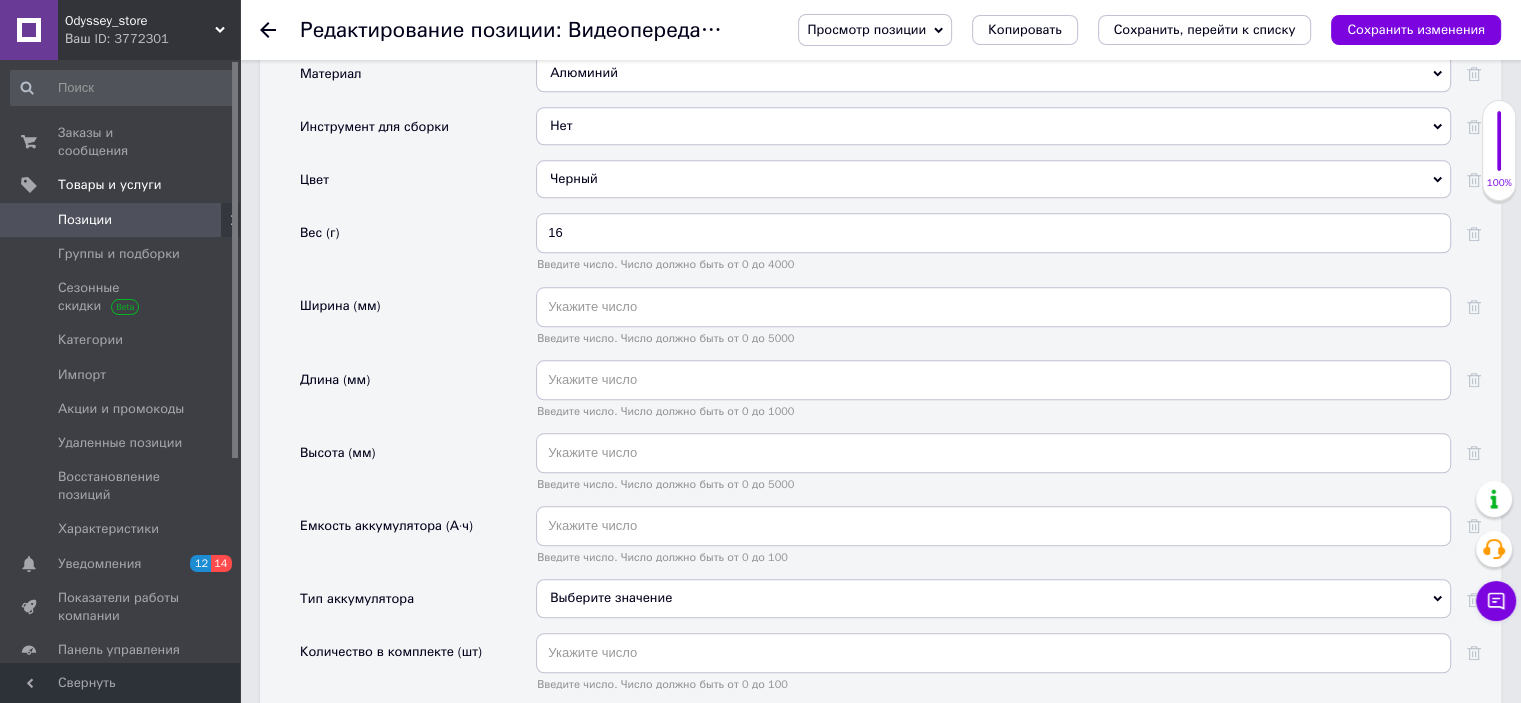 scroll, scrollTop: 0, scrollLeft: 0, axis: both 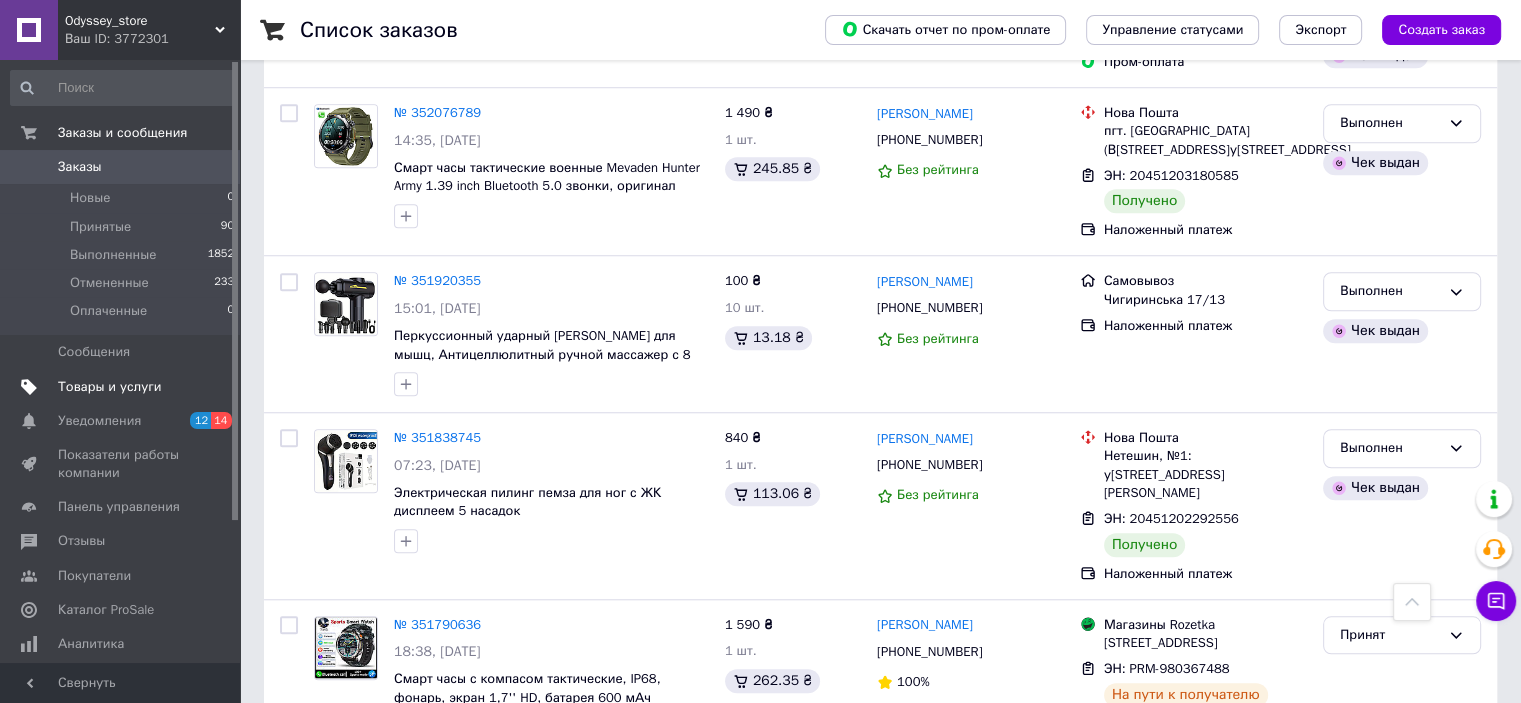click on "Товары и услуги" at bounding box center (123, 387) 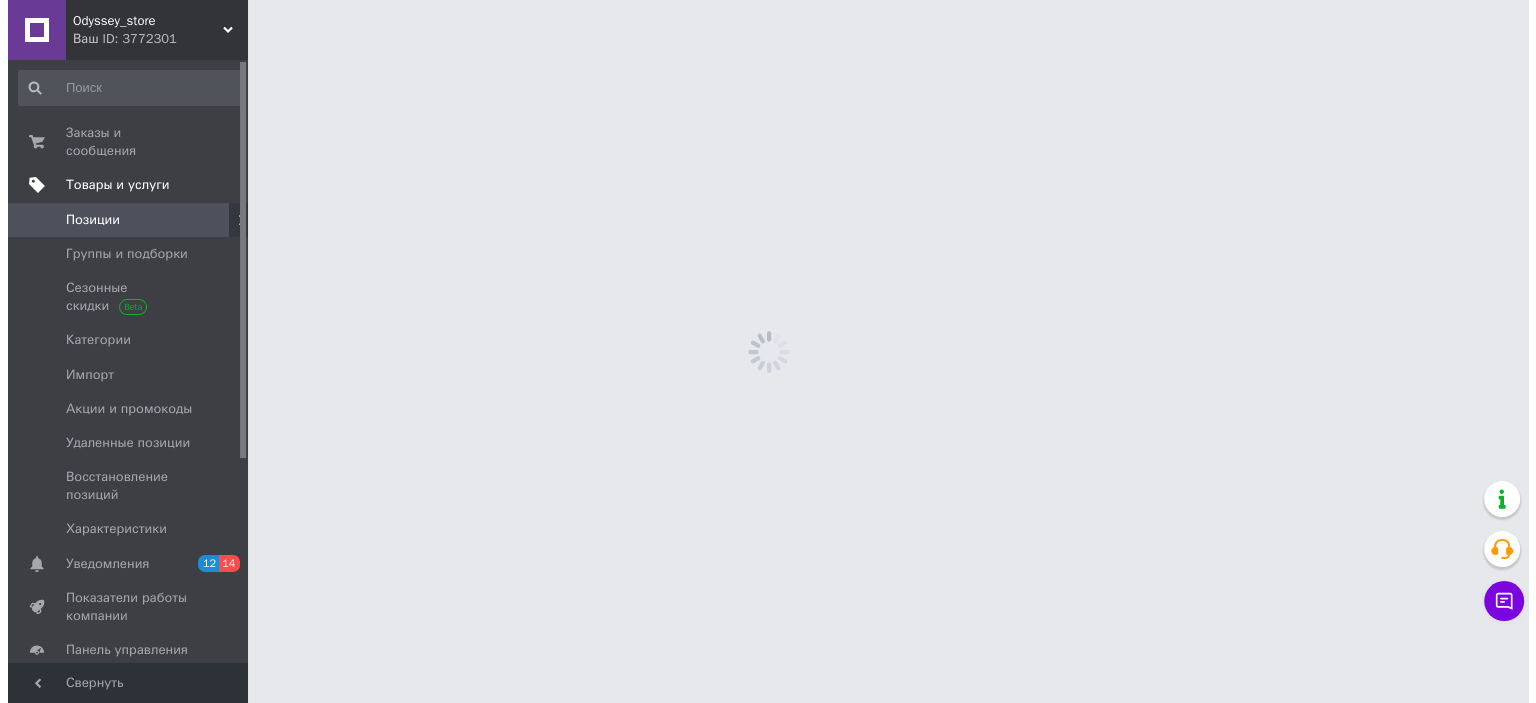 scroll, scrollTop: 0, scrollLeft: 0, axis: both 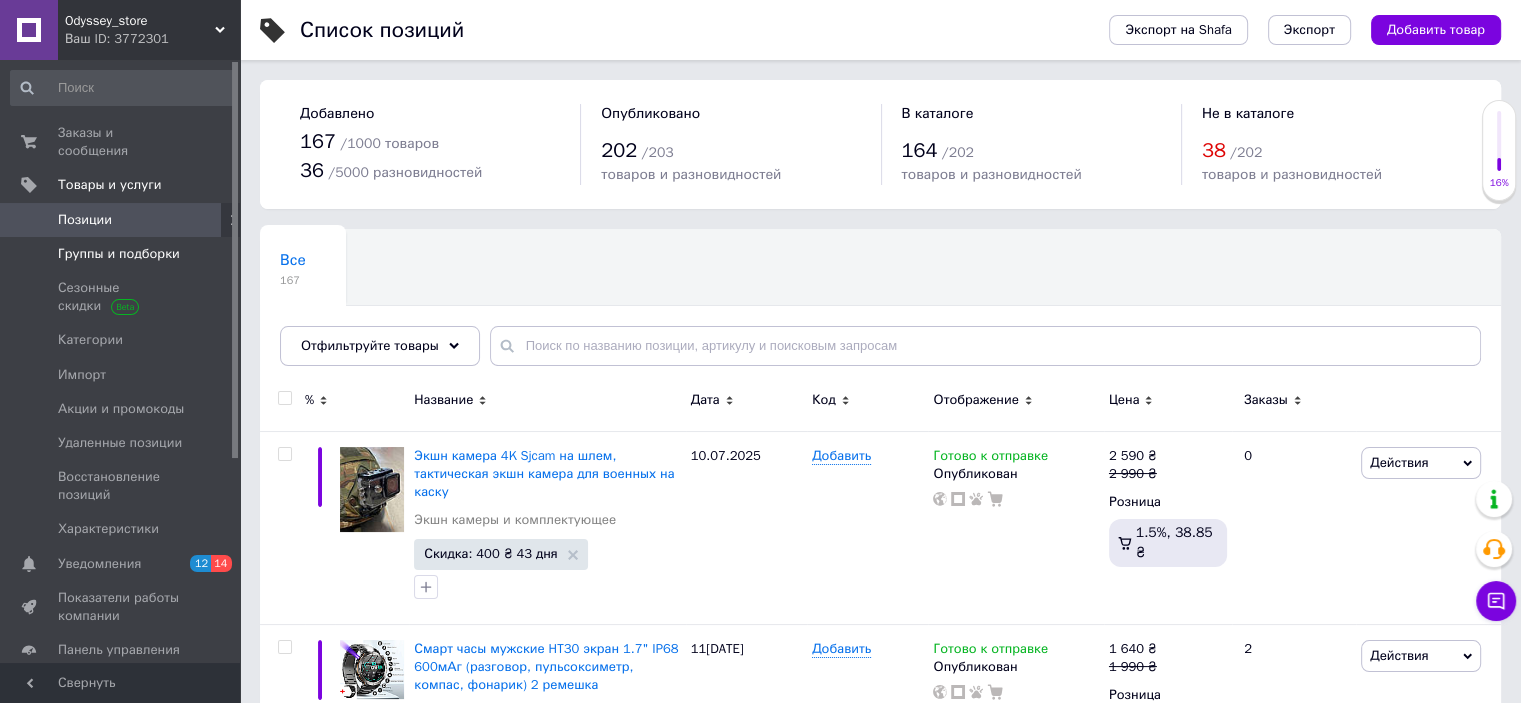 click on "Группы и подборки" at bounding box center [119, 254] 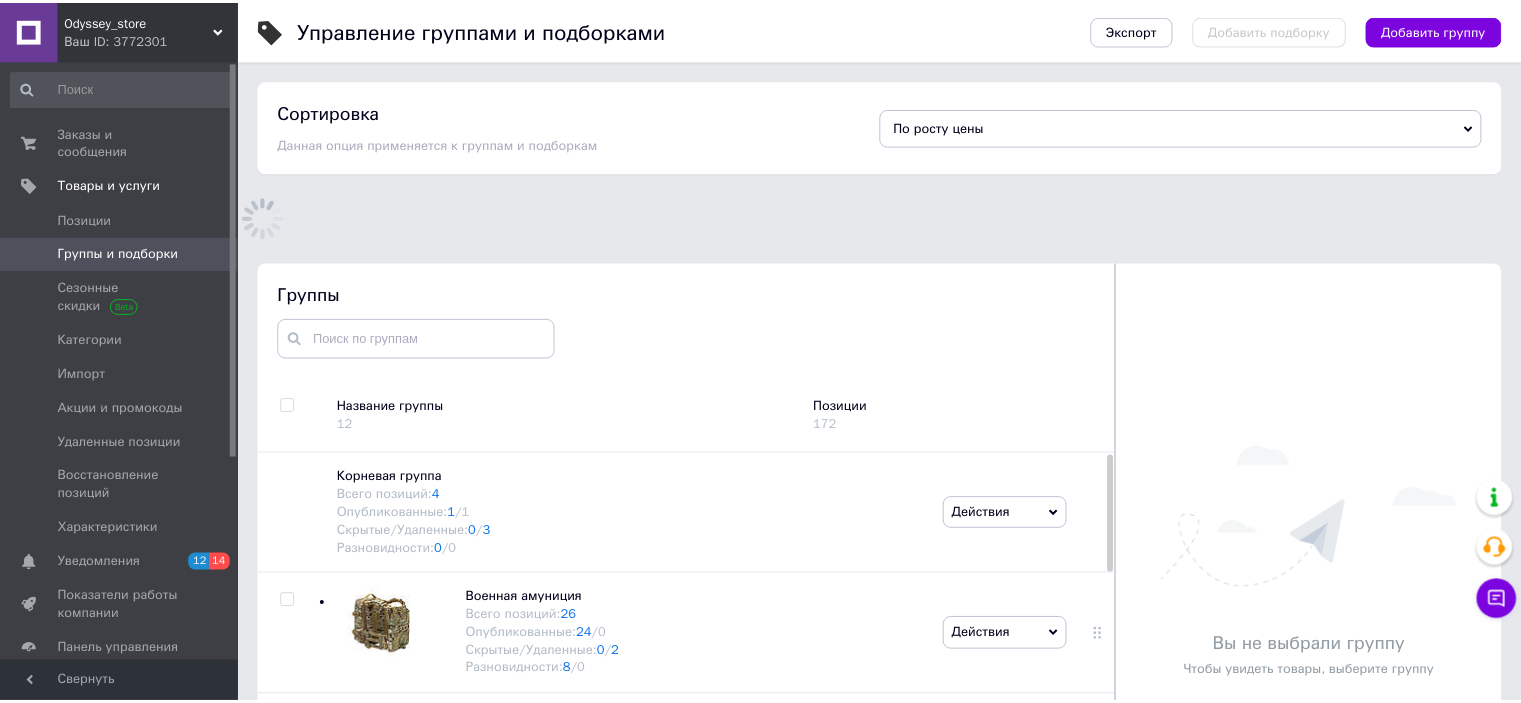 scroll, scrollTop: 116, scrollLeft: 0, axis: vertical 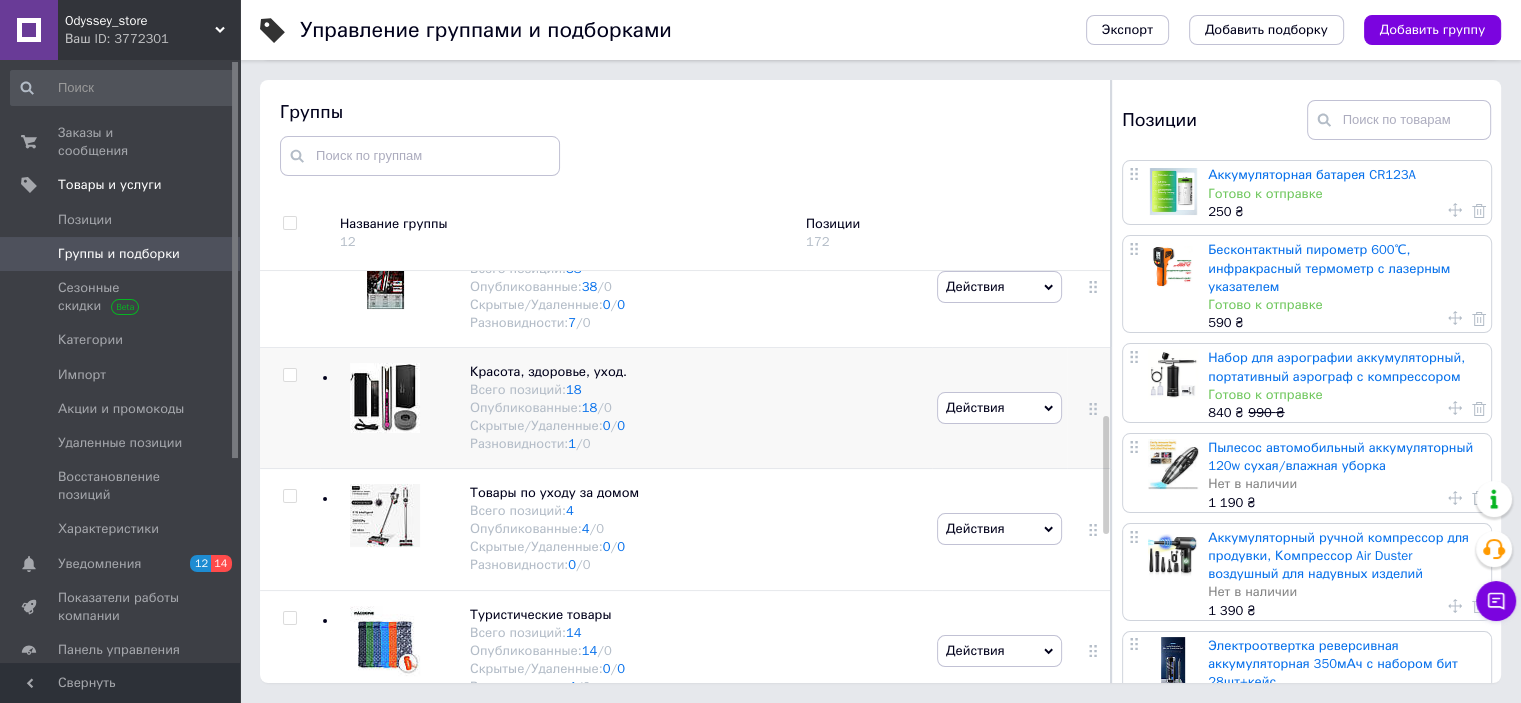 click at bounding box center [385, 398] 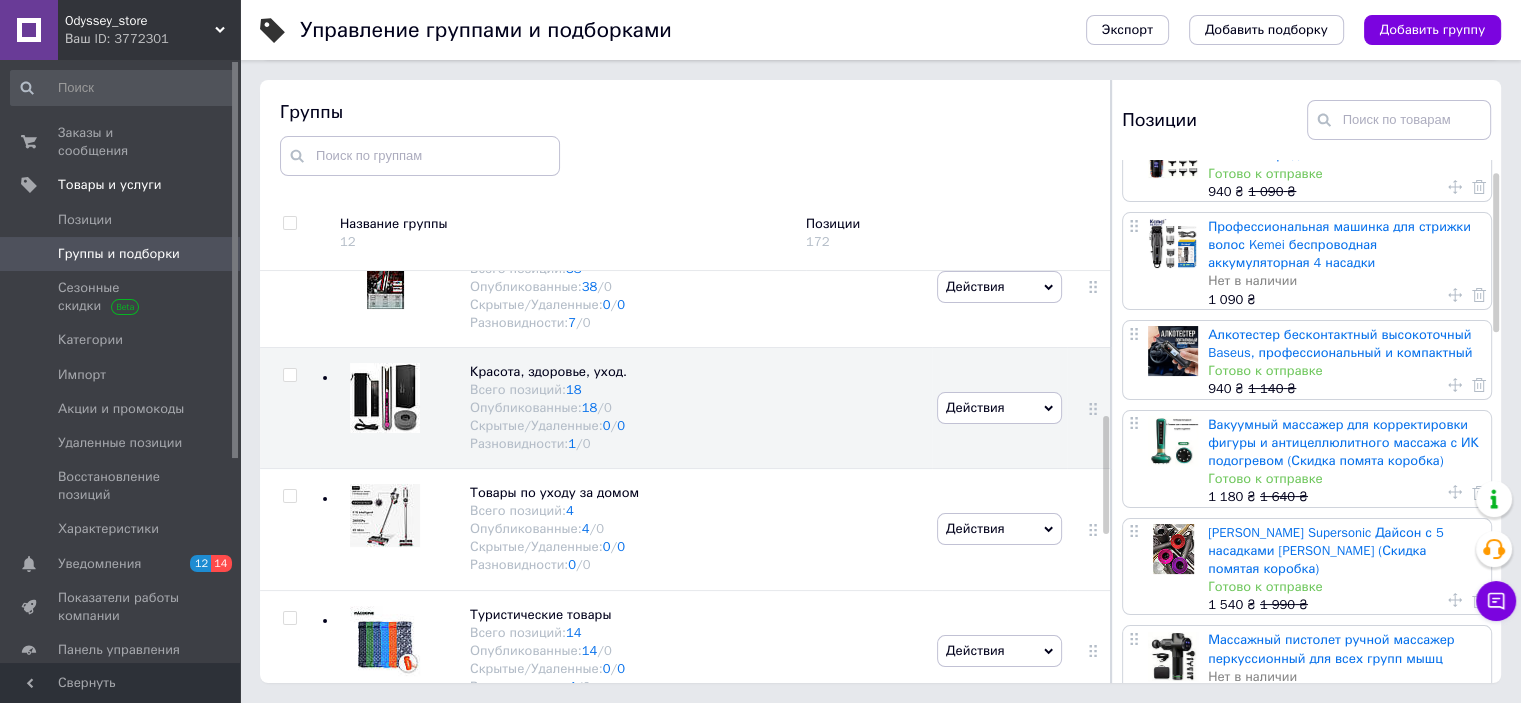 scroll, scrollTop: 400, scrollLeft: 0, axis: vertical 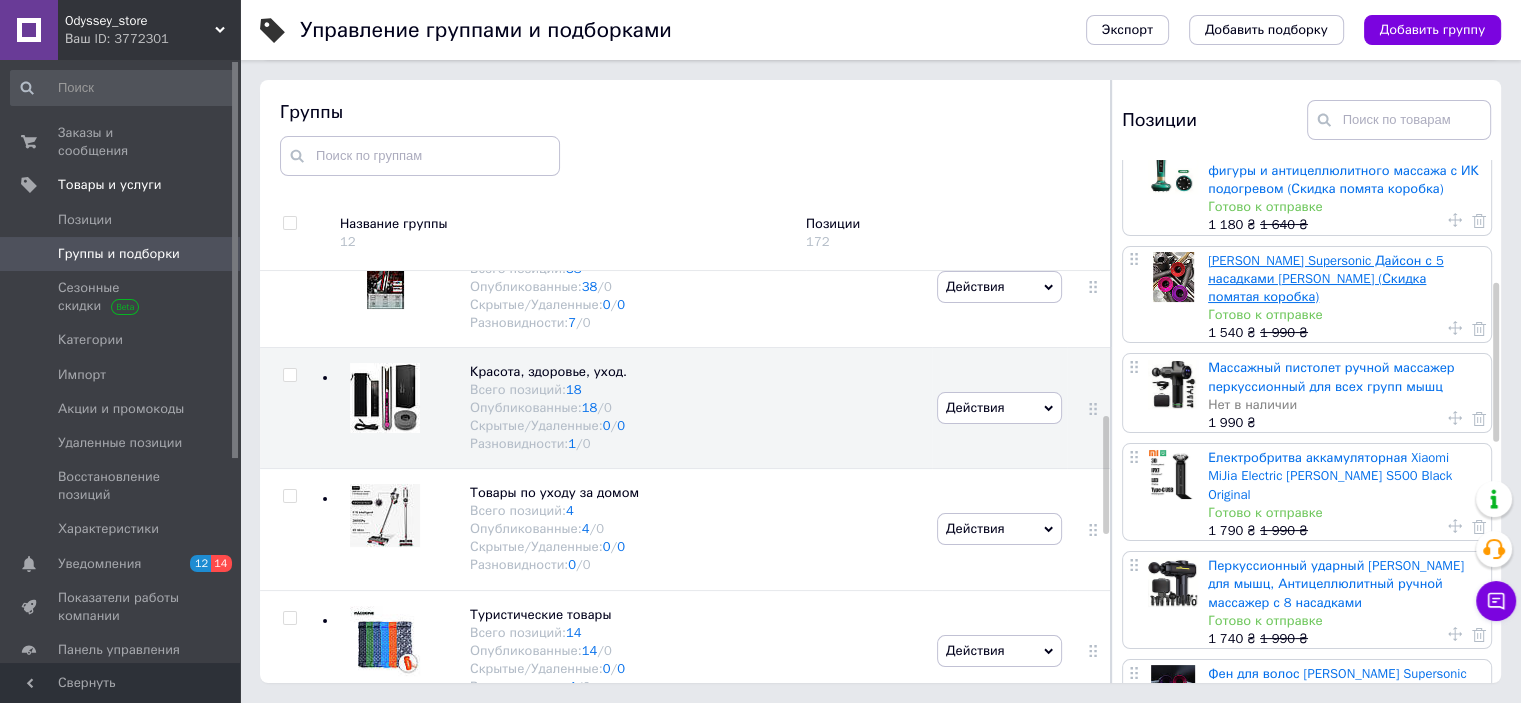 click on "[PERSON_NAME] Supersonic Дайсон с 5 насадками [PERSON_NAME] (Скидка помятая коробка)" at bounding box center (1326, 278) 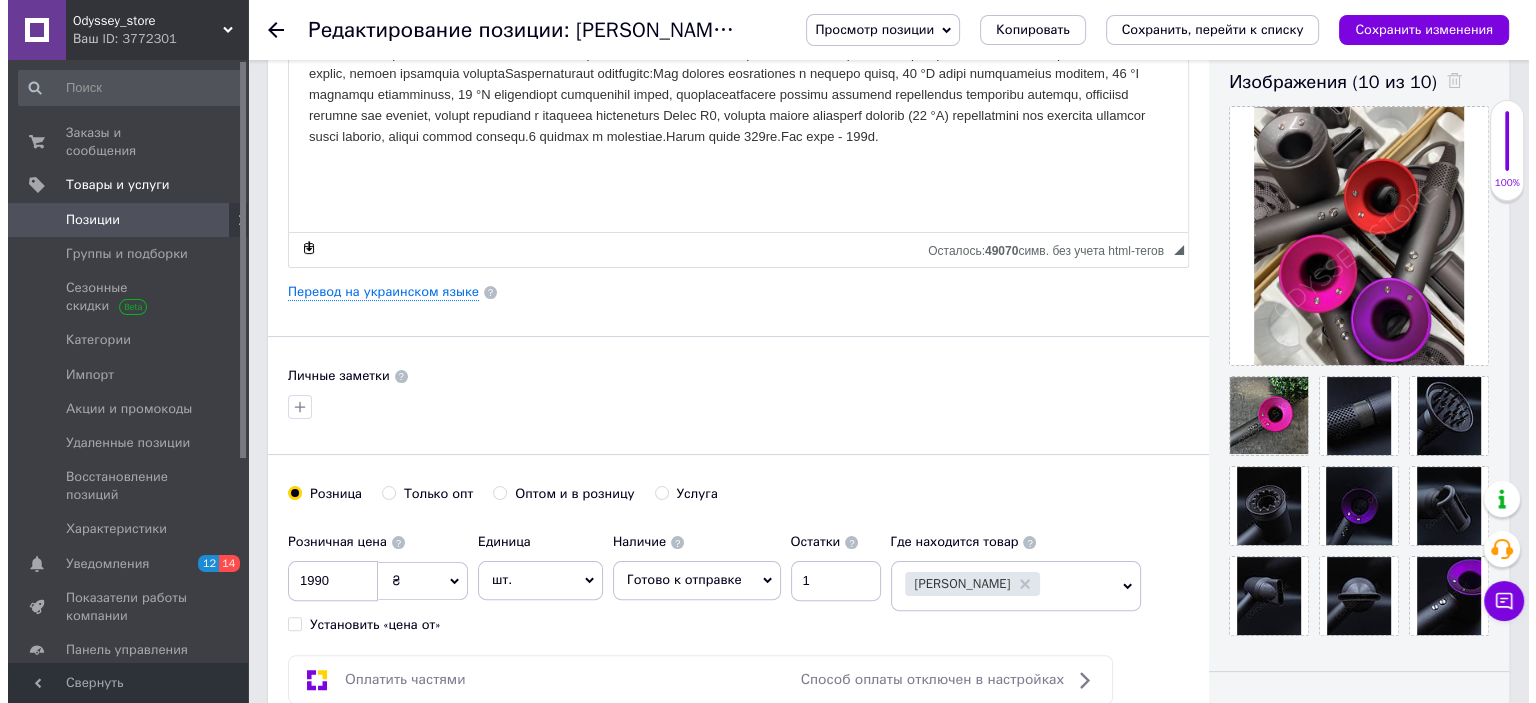 scroll, scrollTop: 0, scrollLeft: 0, axis: both 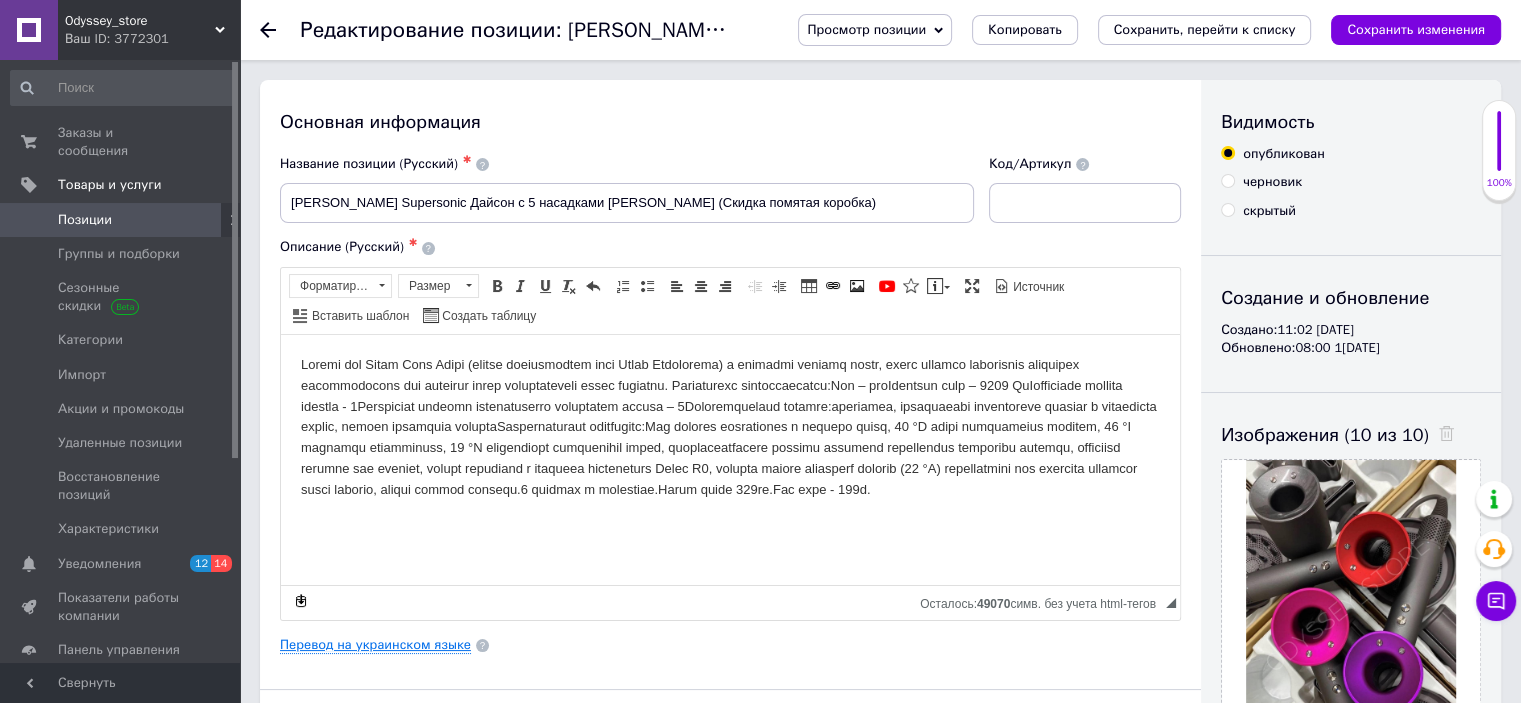 click on "Перевод на украинском языке" at bounding box center (375, 645) 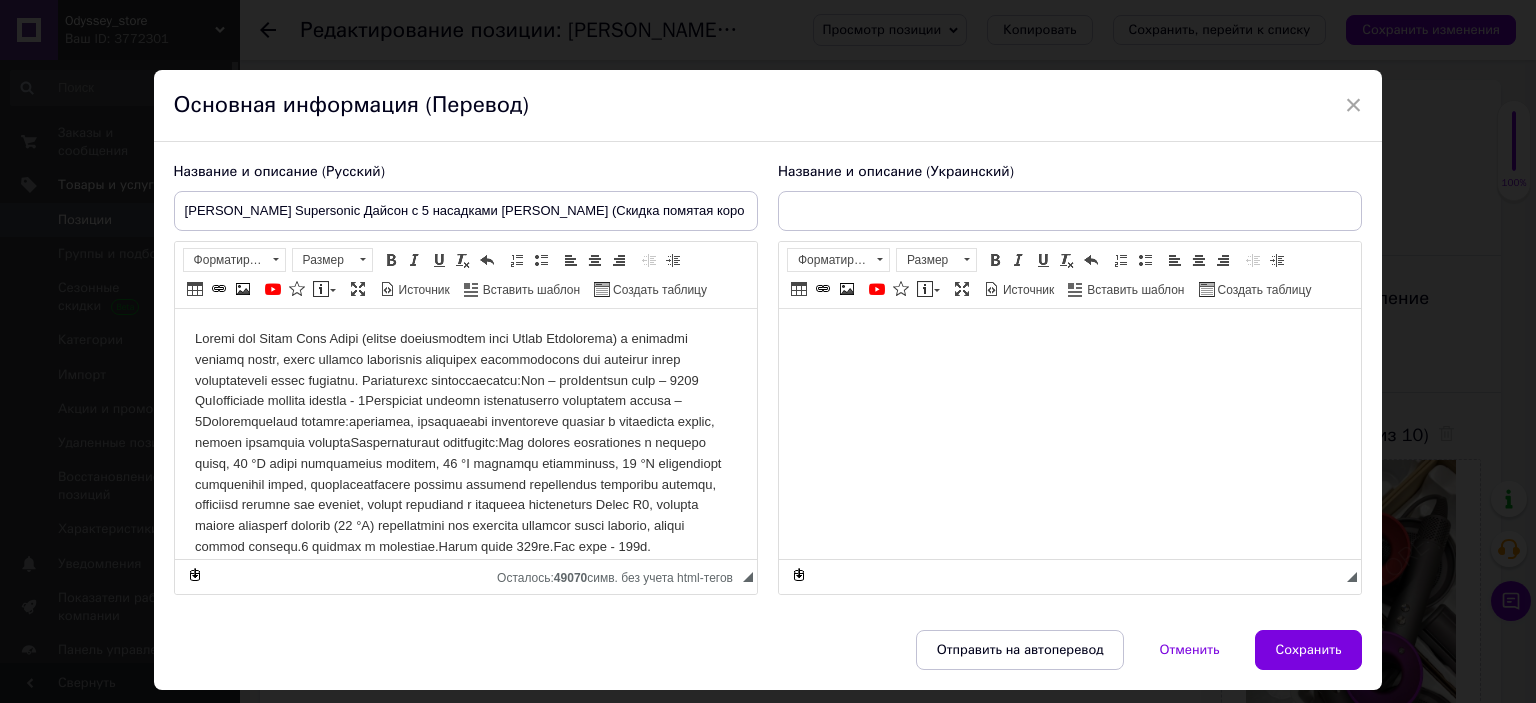 scroll, scrollTop: 0, scrollLeft: 0, axis: both 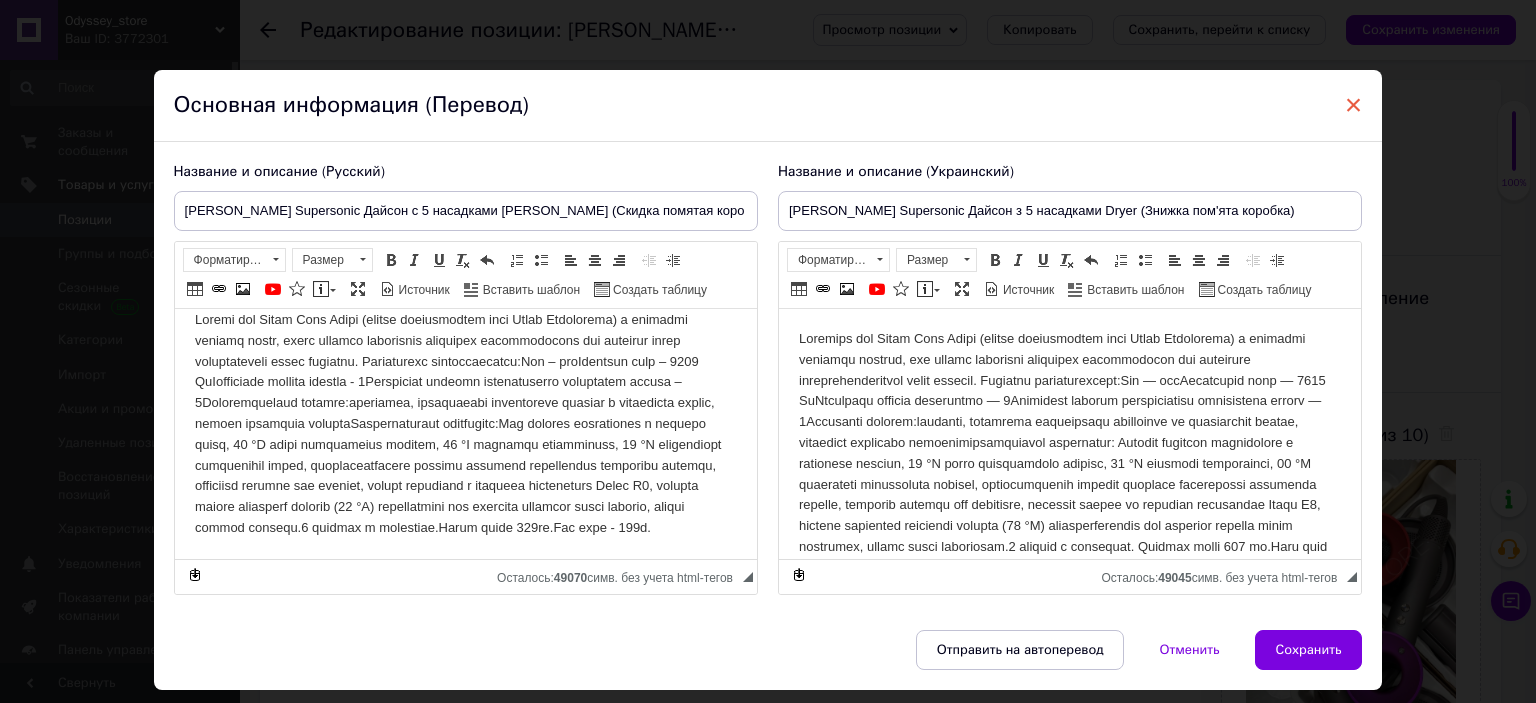 click on "×" at bounding box center [1354, 105] 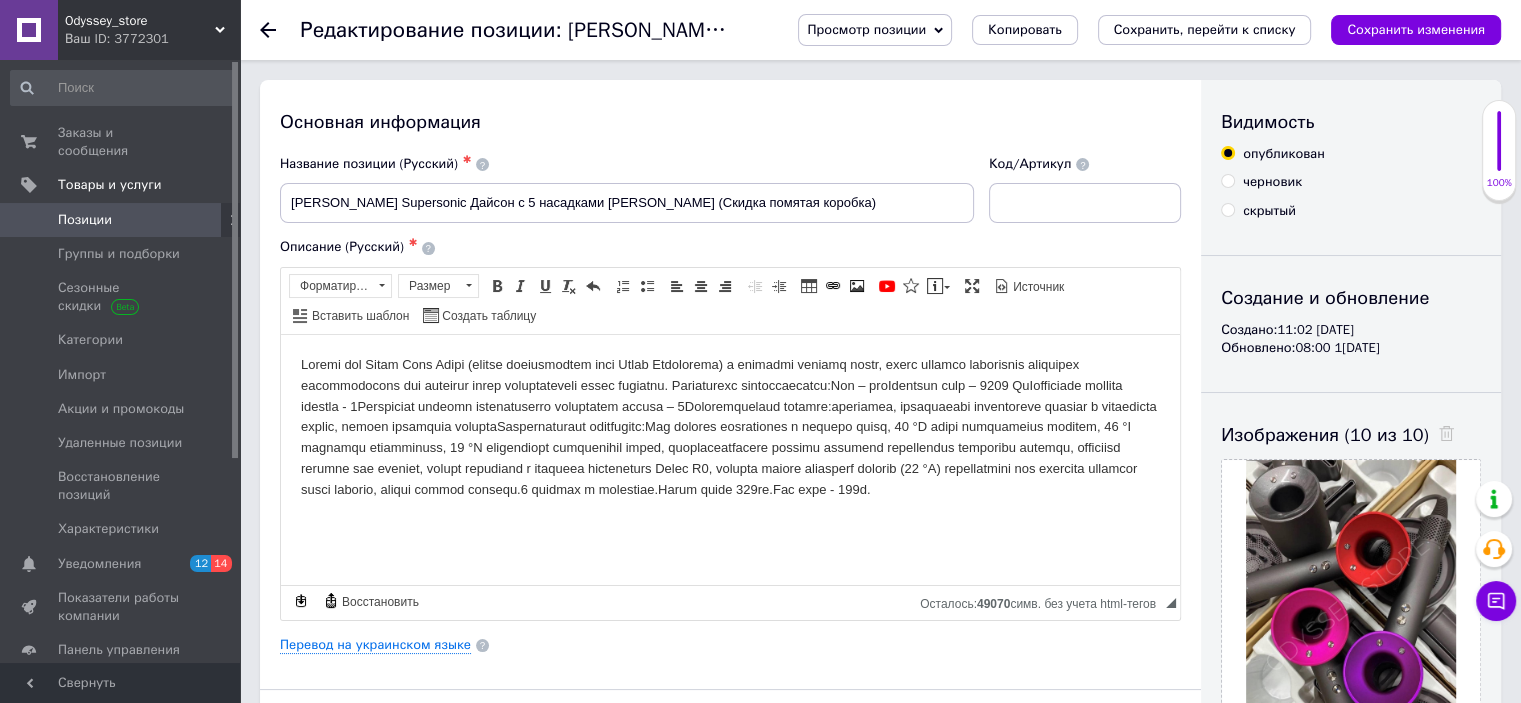 click 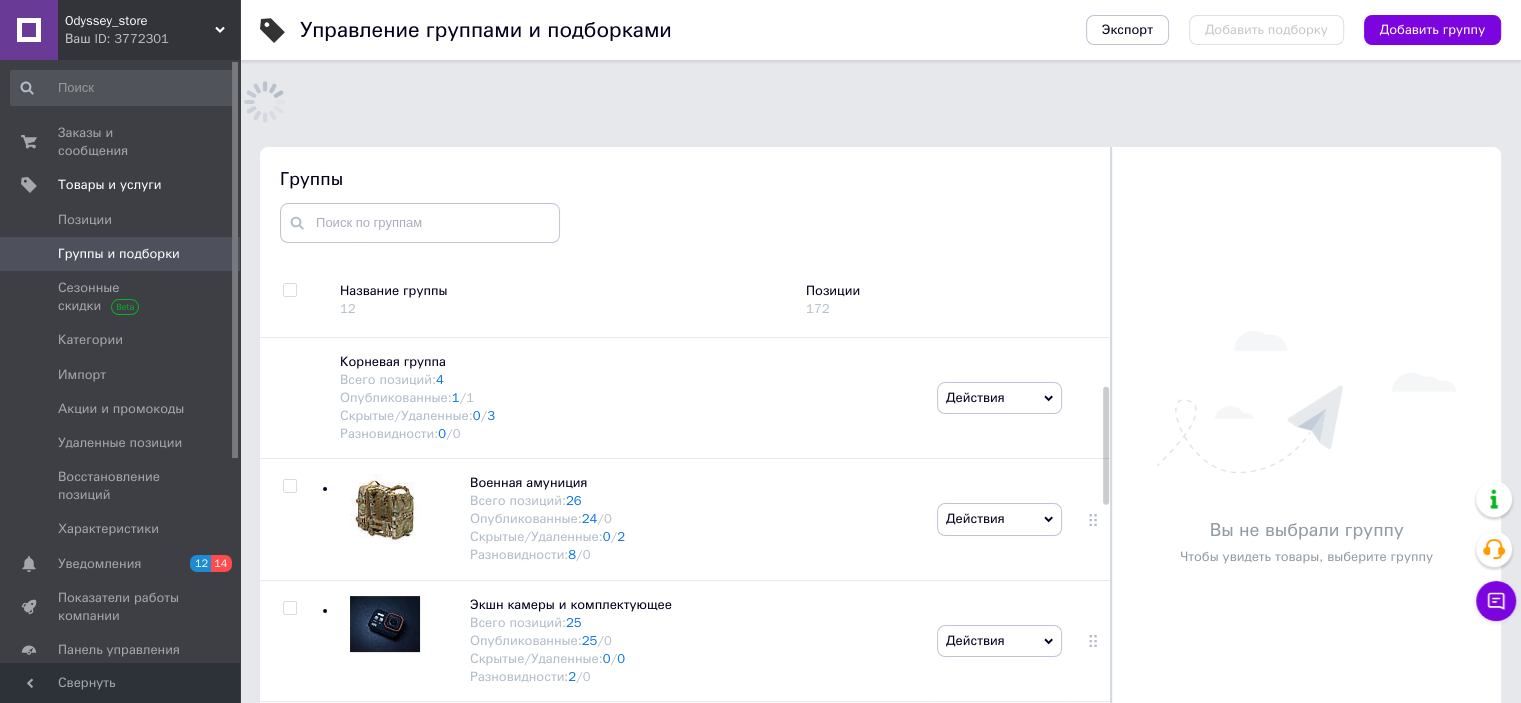 scroll, scrollTop: 113, scrollLeft: 0, axis: vertical 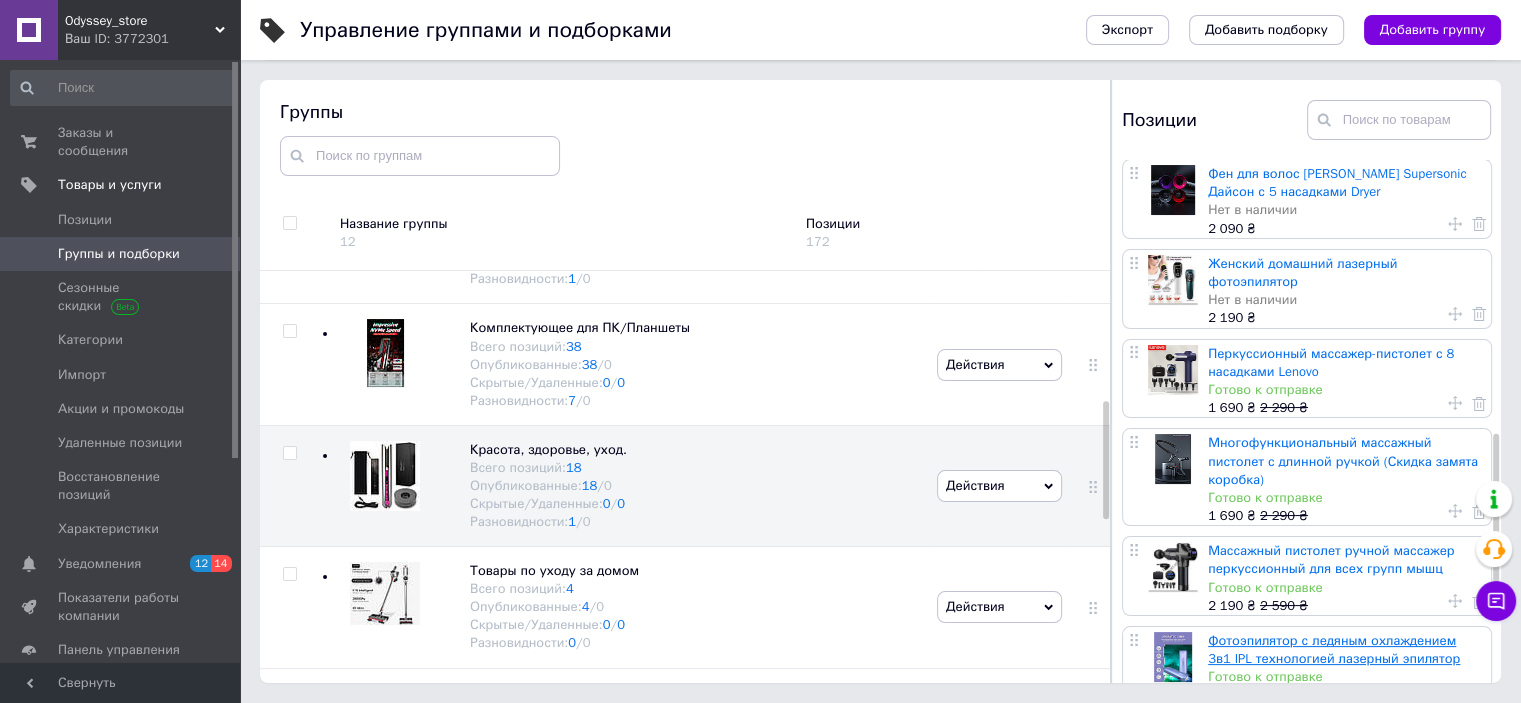 click on "Фотоэпилятор с ледяным охлаждением 3в1 IPL технологией лазерный эпилятор" at bounding box center (1334, 649) 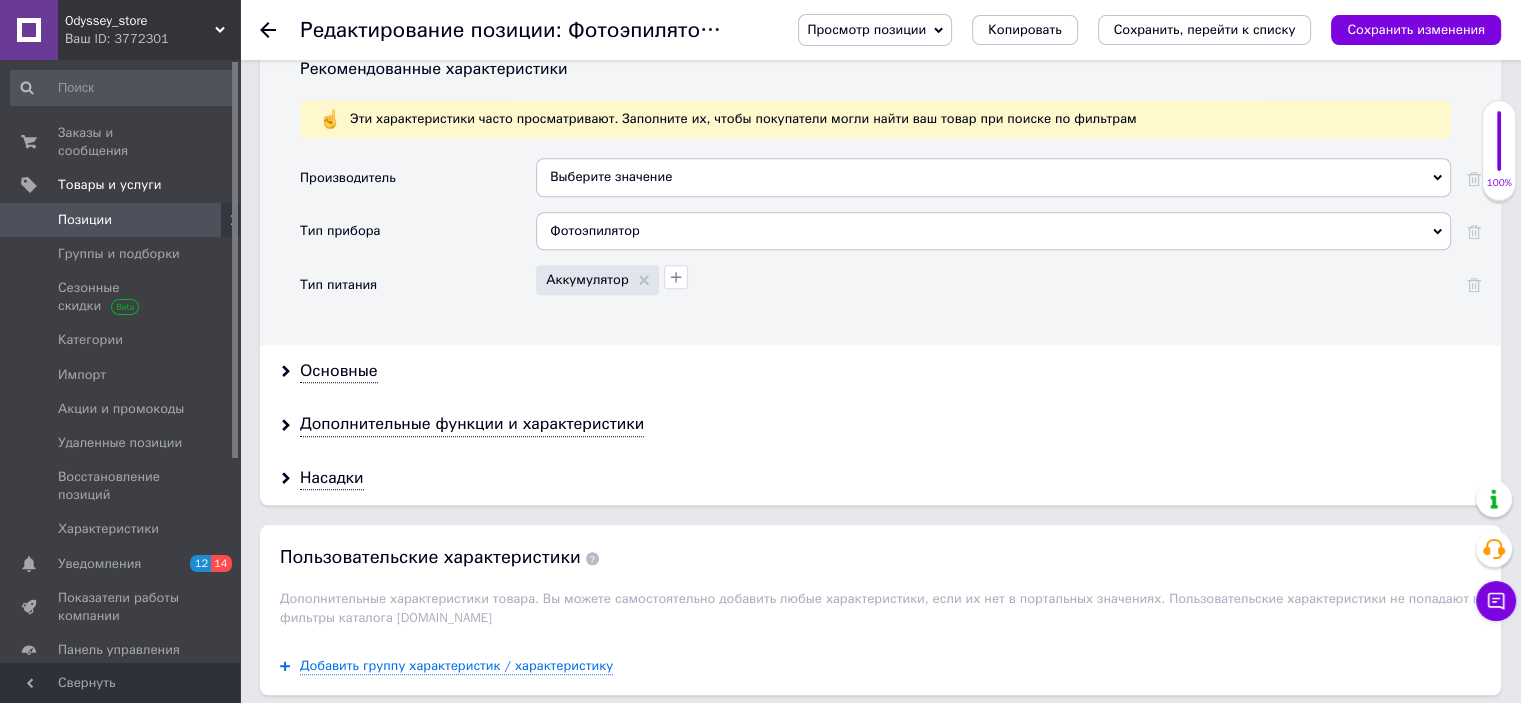 scroll, scrollTop: 1800, scrollLeft: 0, axis: vertical 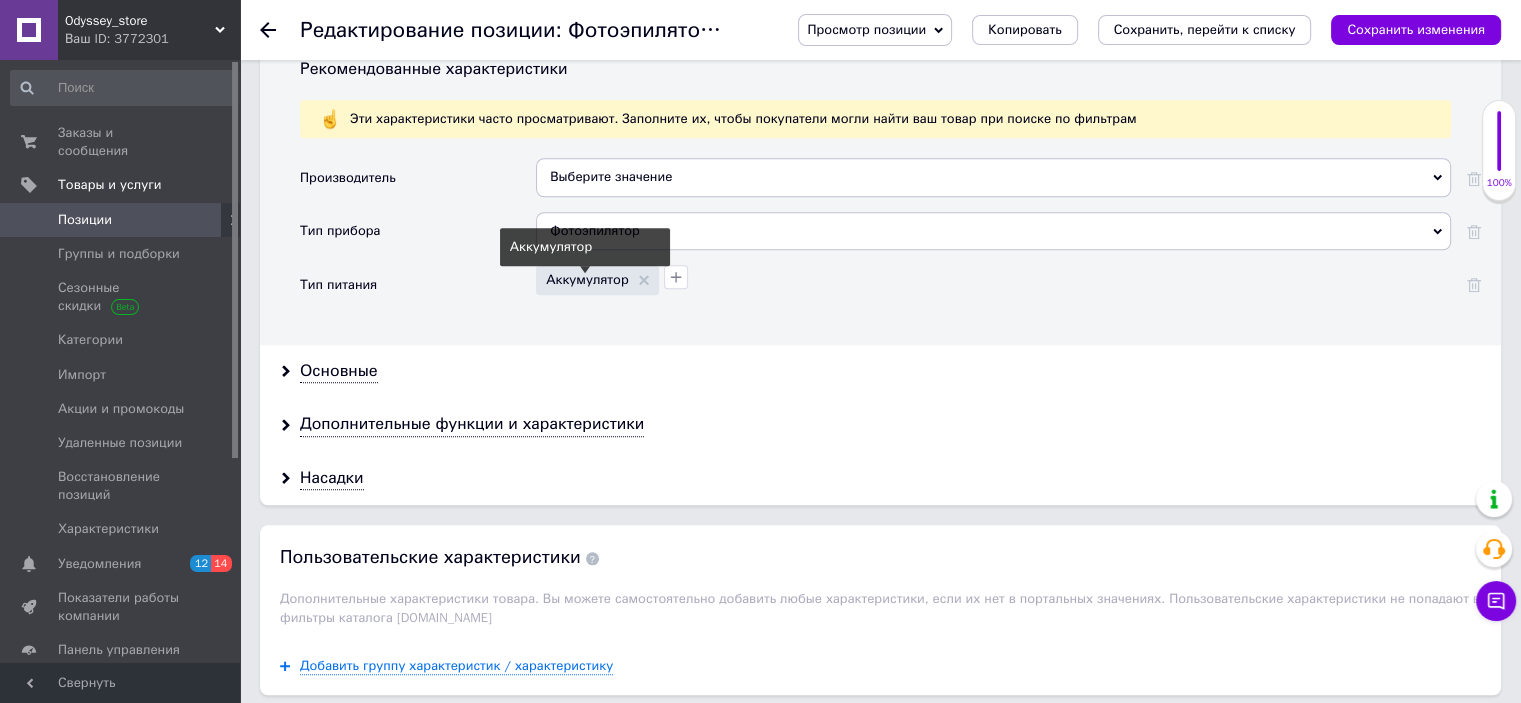 click on "Аккумулятор" at bounding box center [597, 279] 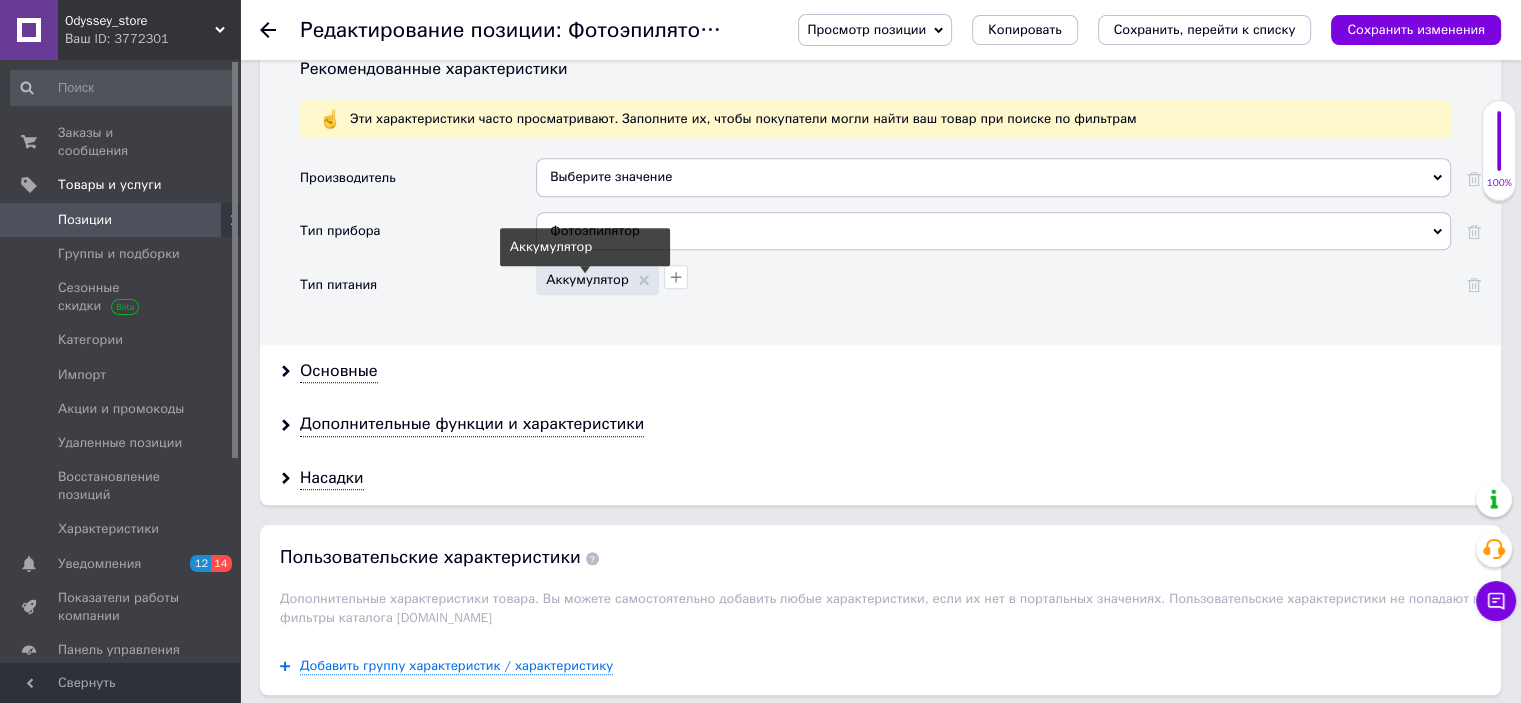 click on "Аккумулятор" at bounding box center [597, 279] 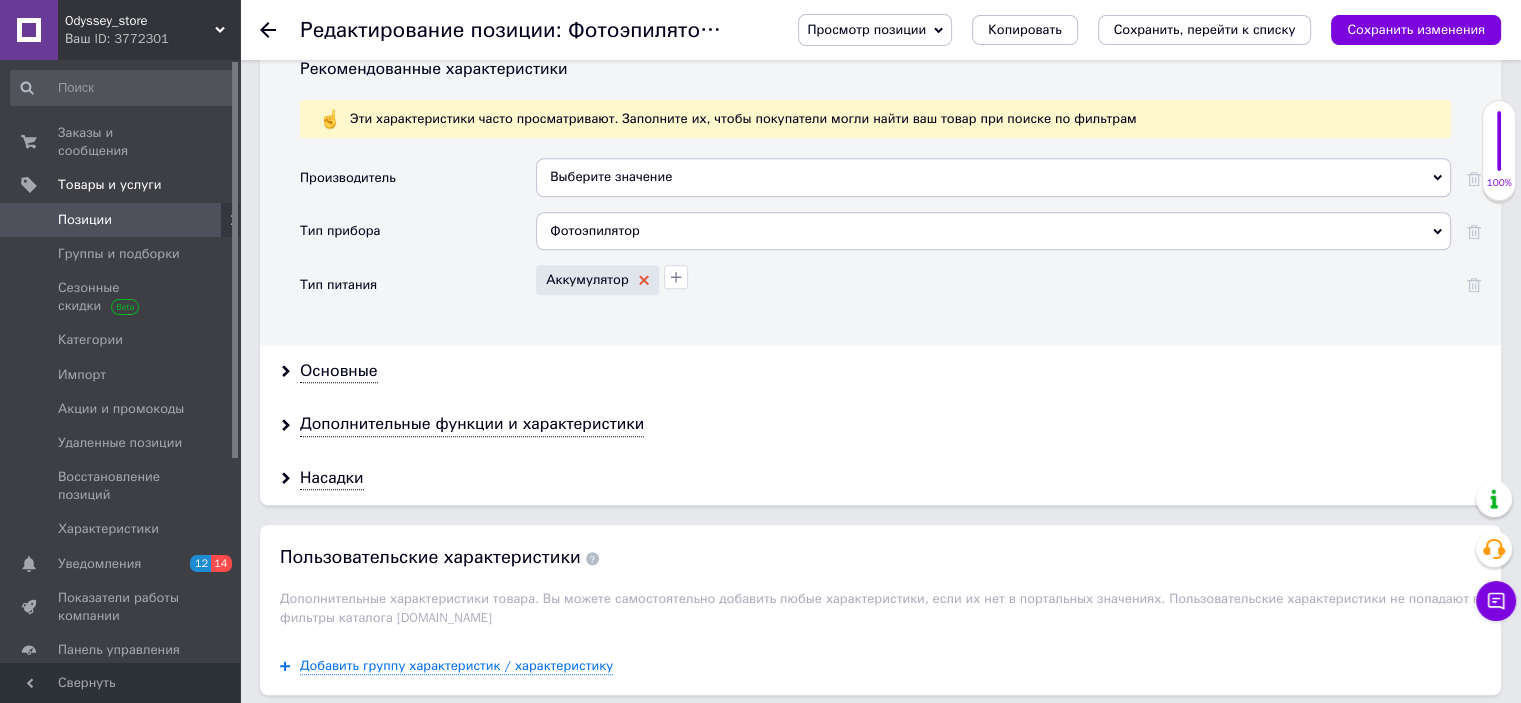 click 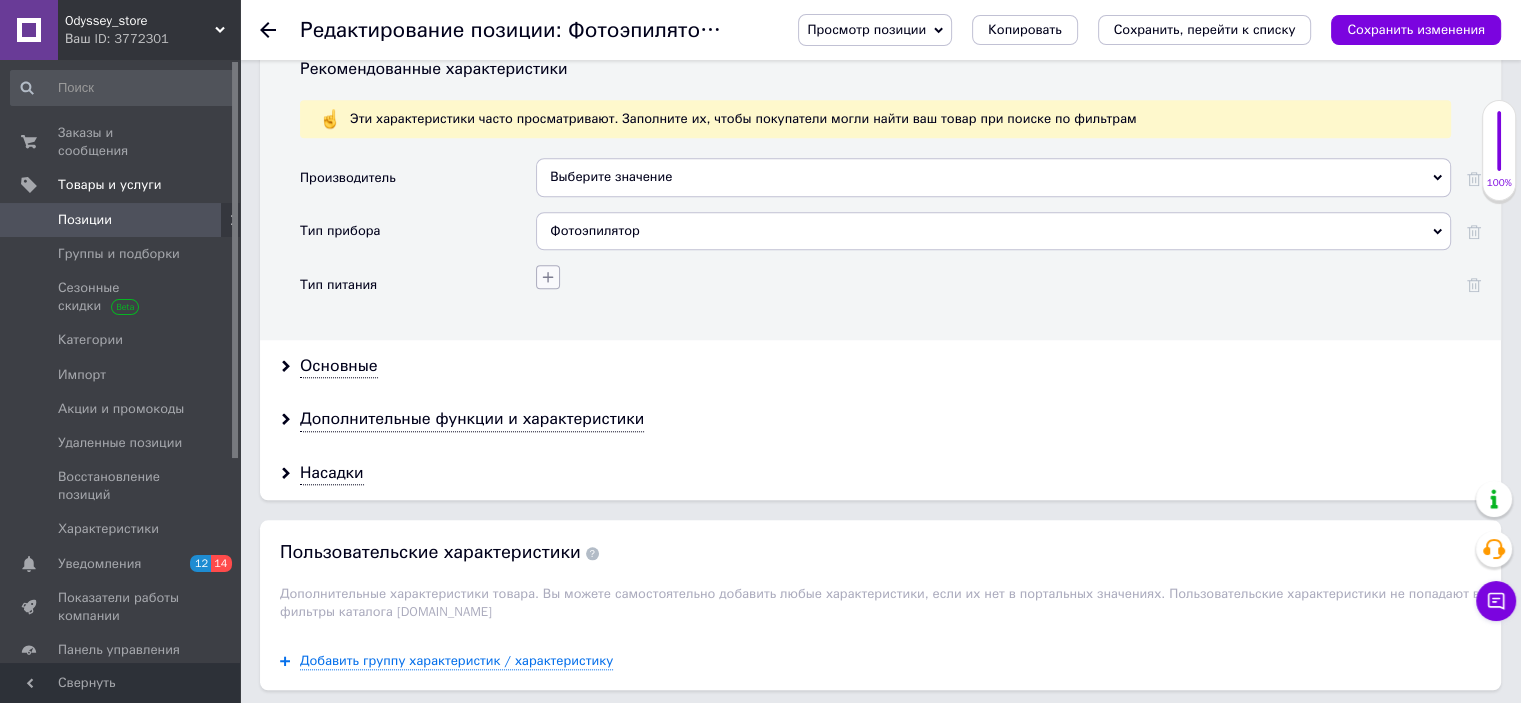 click at bounding box center [548, 277] 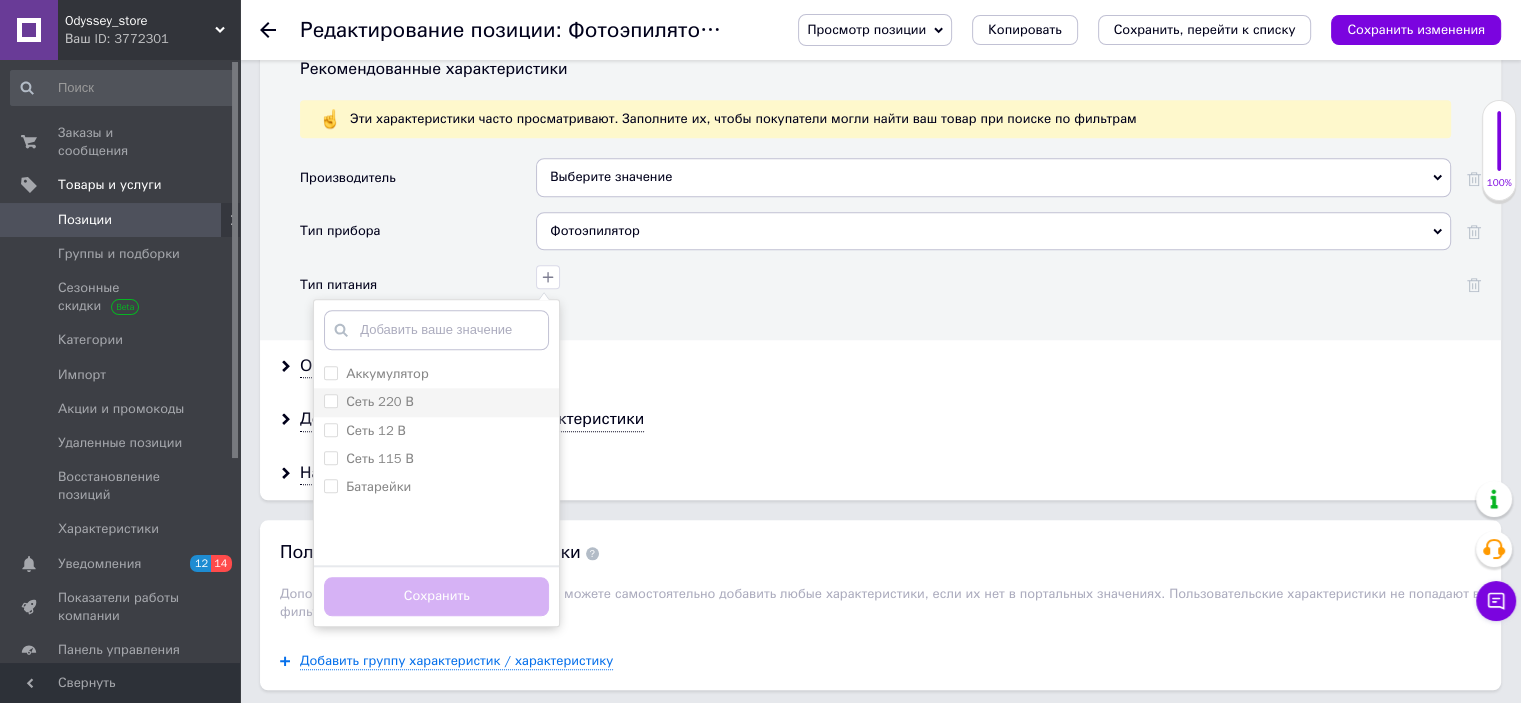 click on "Сеть 220 В" at bounding box center [330, 400] 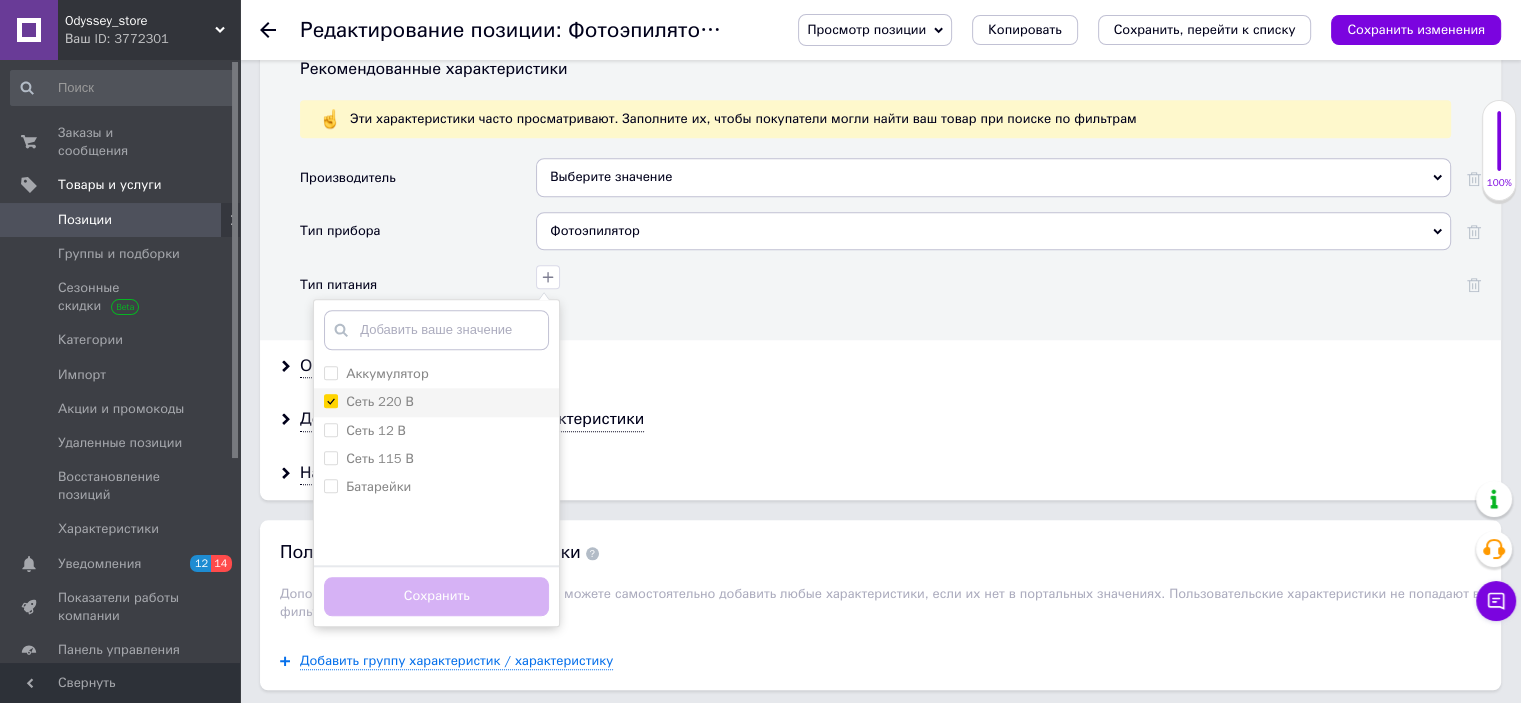 checkbox on "true" 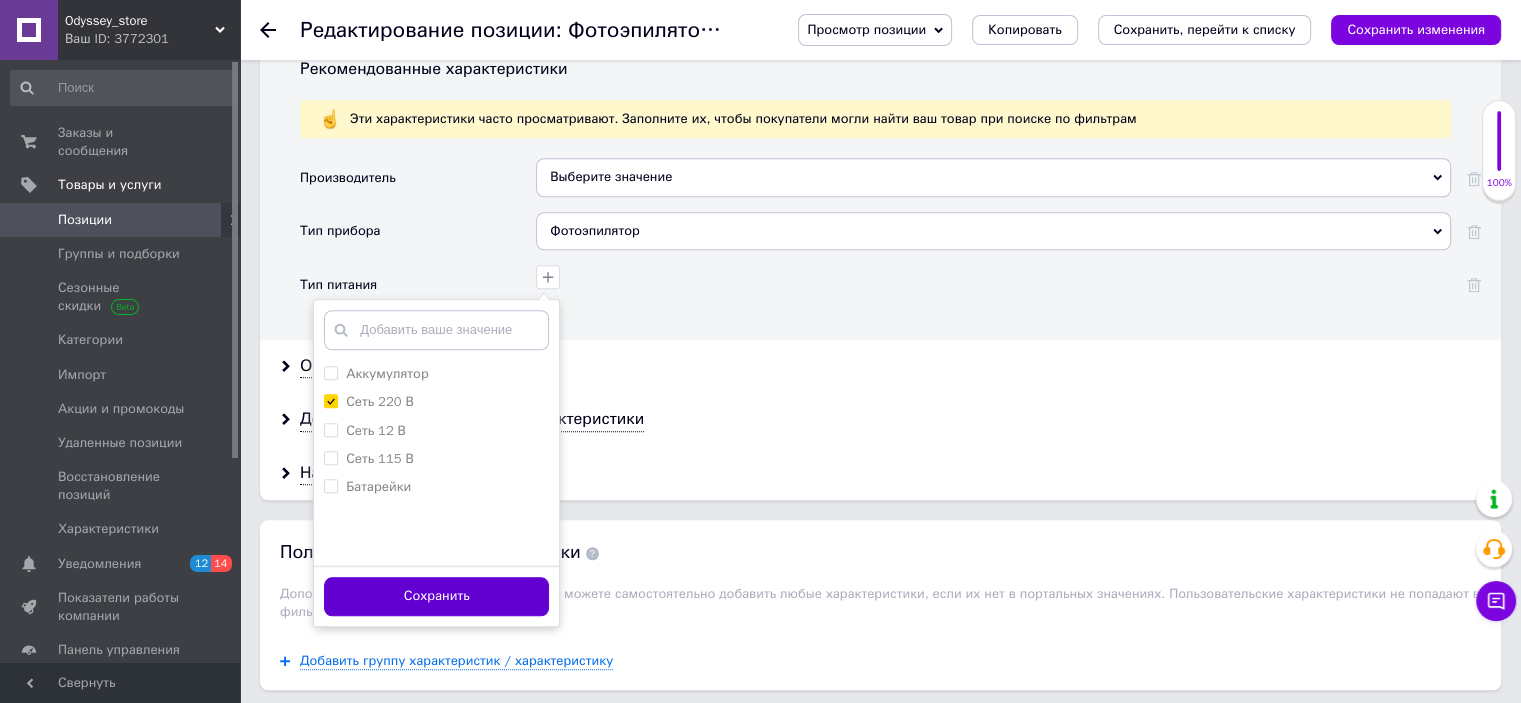click on "Сохранить" at bounding box center [436, 596] 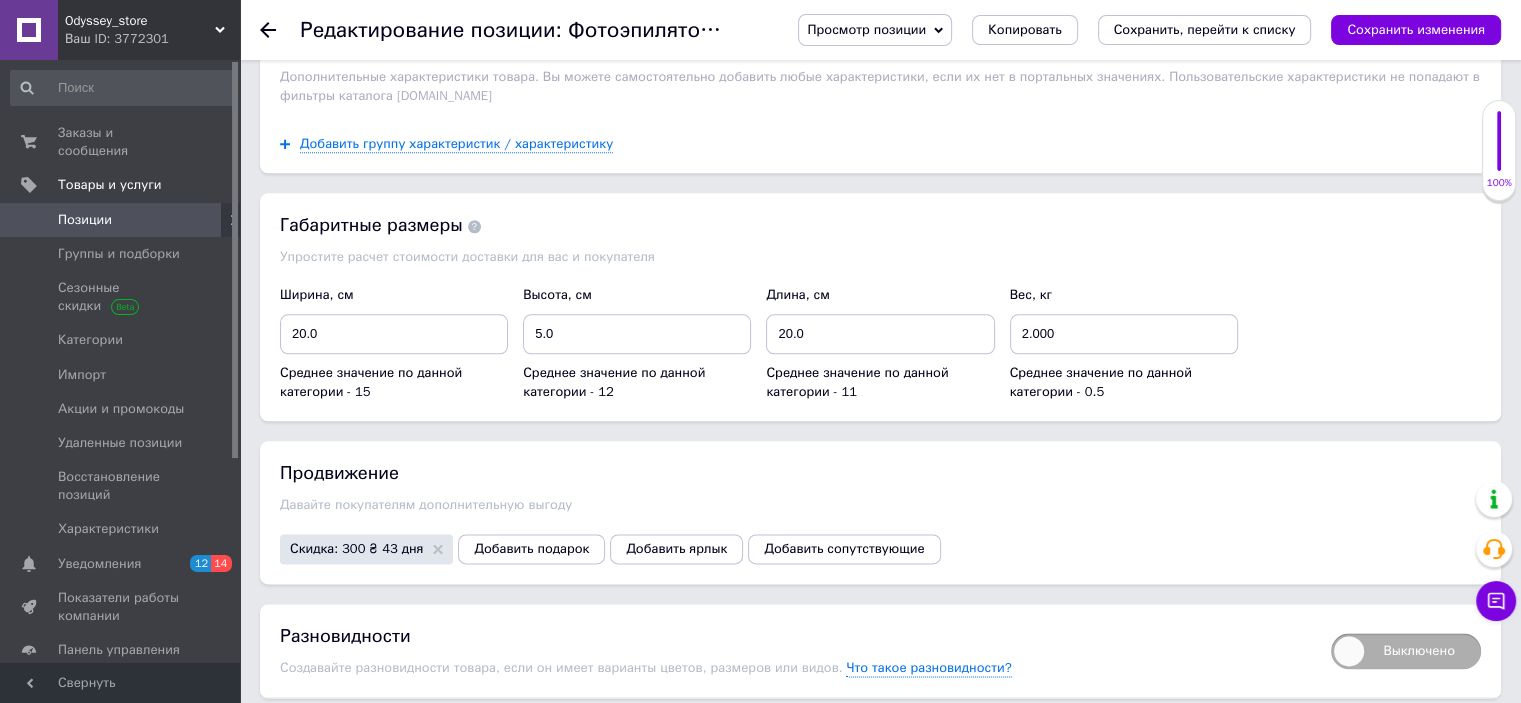 scroll, scrollTop: 2101, scrollLeft: 0, axis: vertical 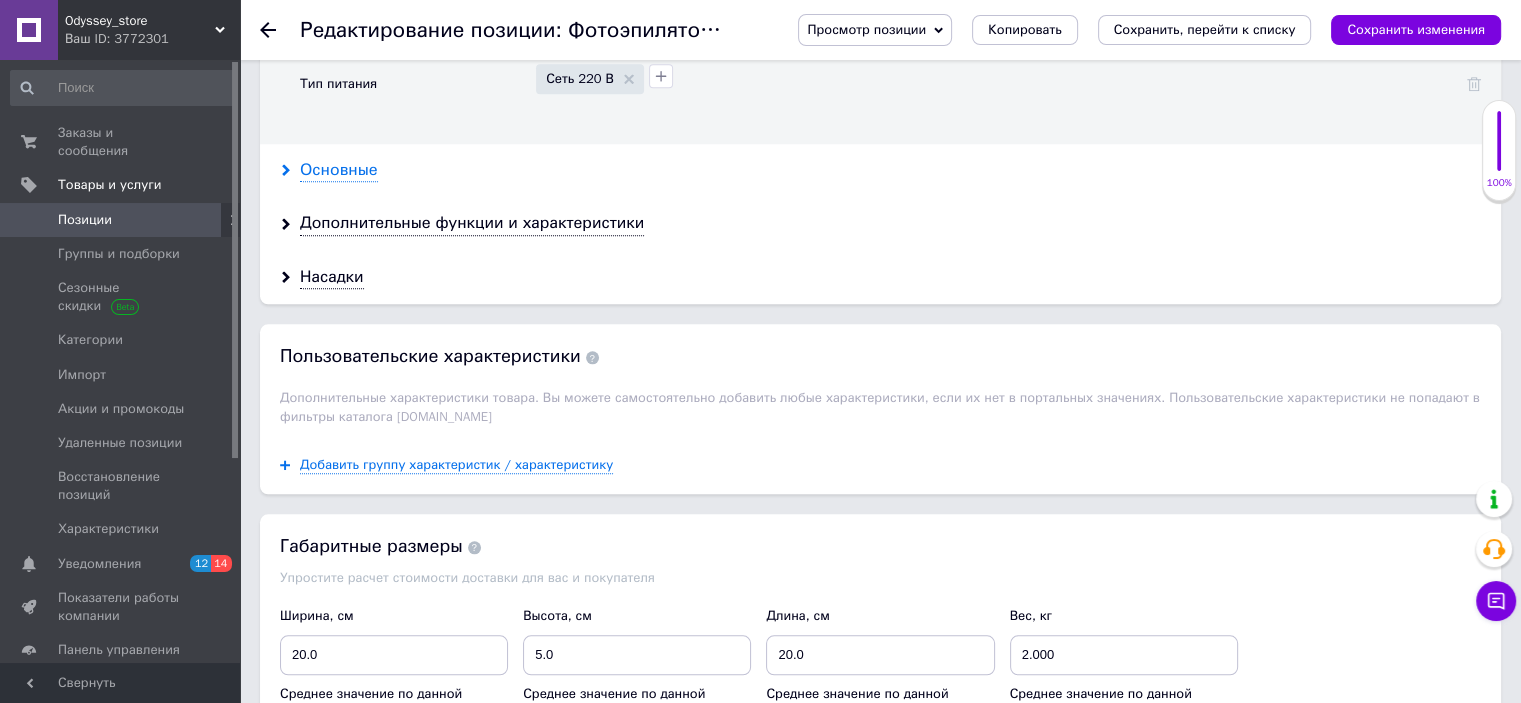 click on "Основные" at bounding box center (339, 170) 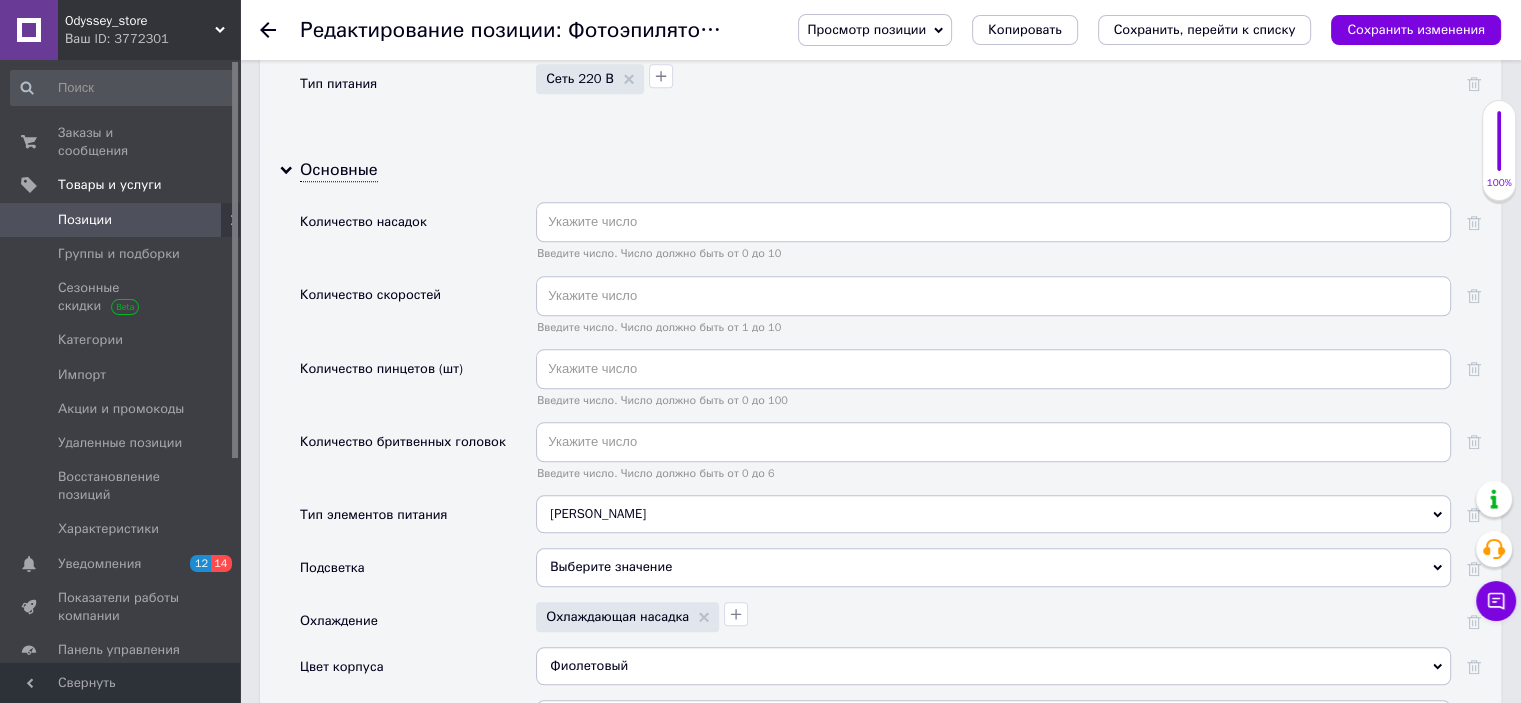 scroll, scrollTop: 2501, scrollLeft: 0, axis: vertical 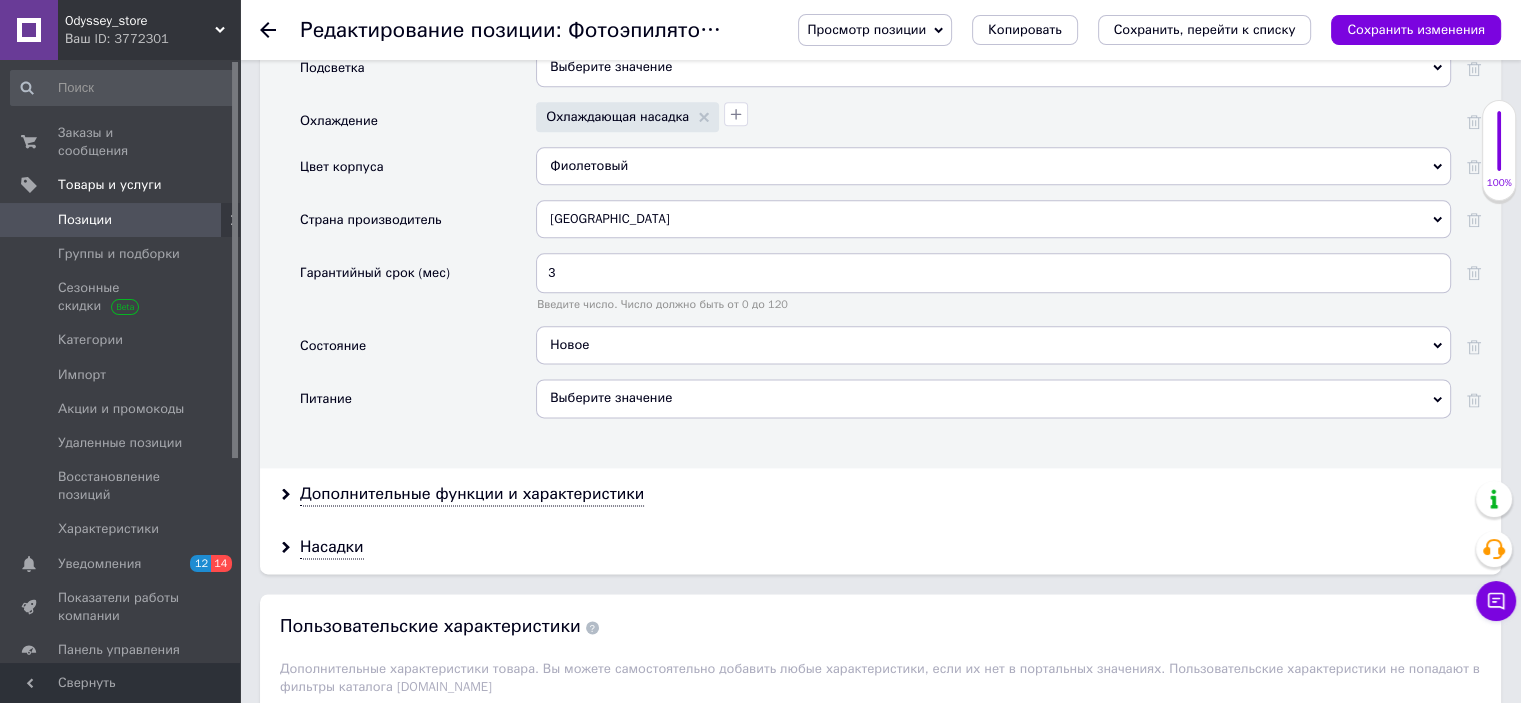 click on "Выберите значение" at bounding box center (993, 398) 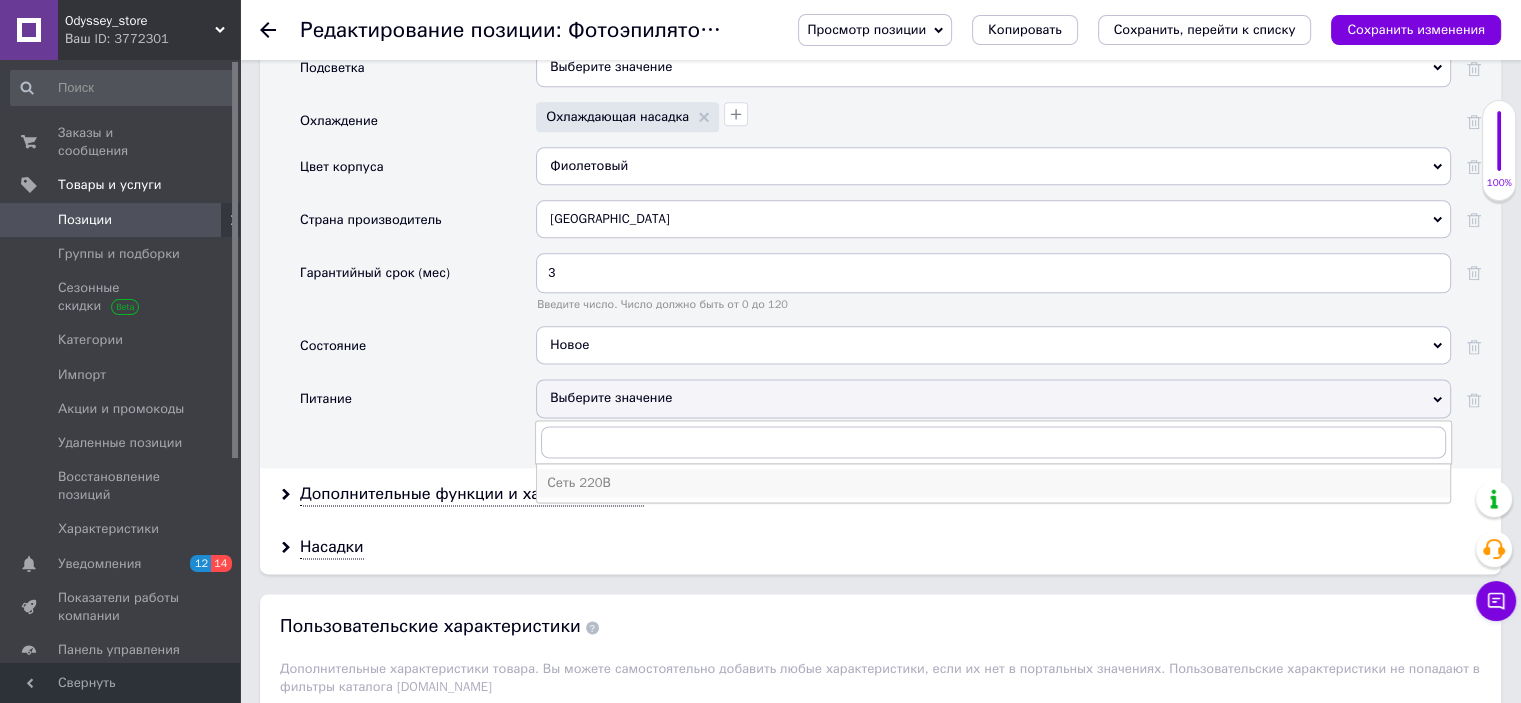 click on "Сеть 220В" at bounding box center (993, 483) 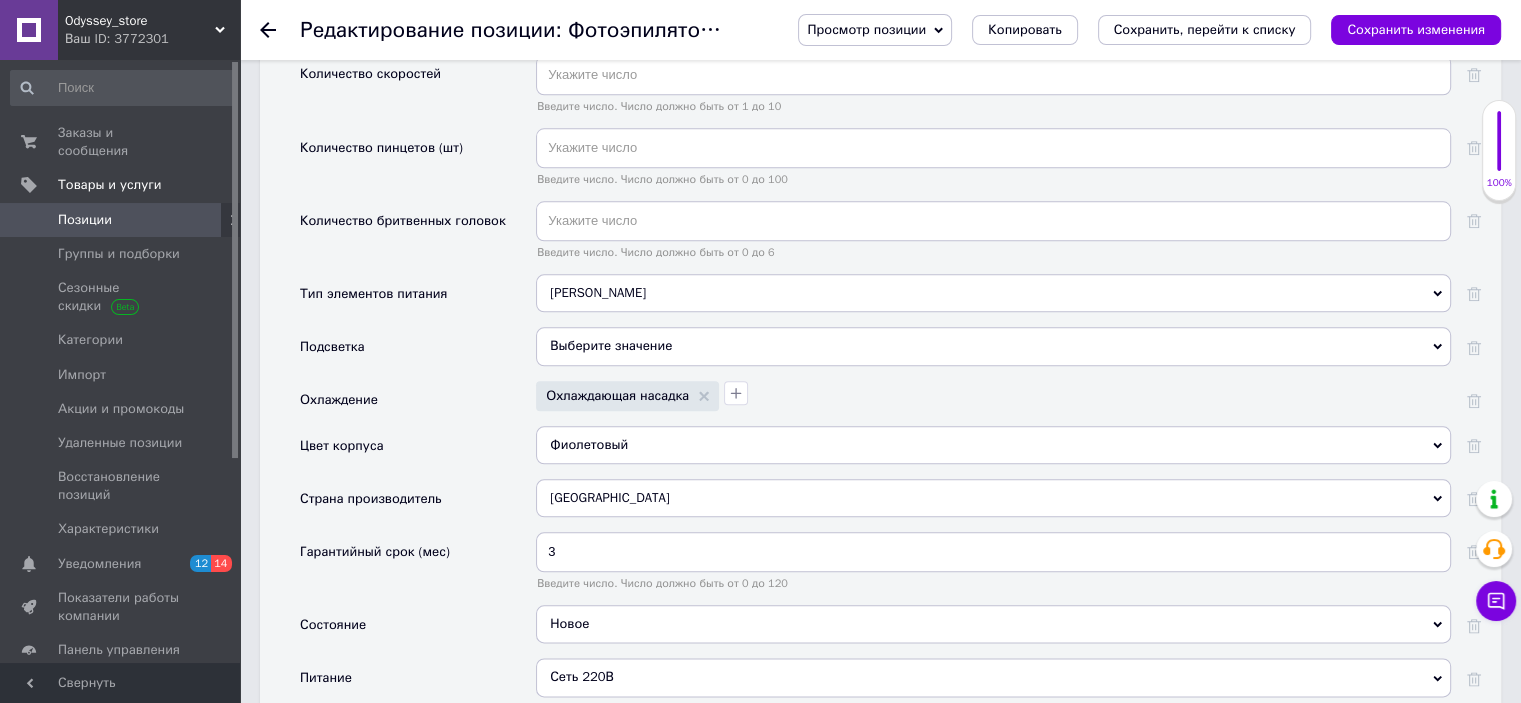 scroll, scrollTop: 2201, scrollLeft: 0, axis: vertical 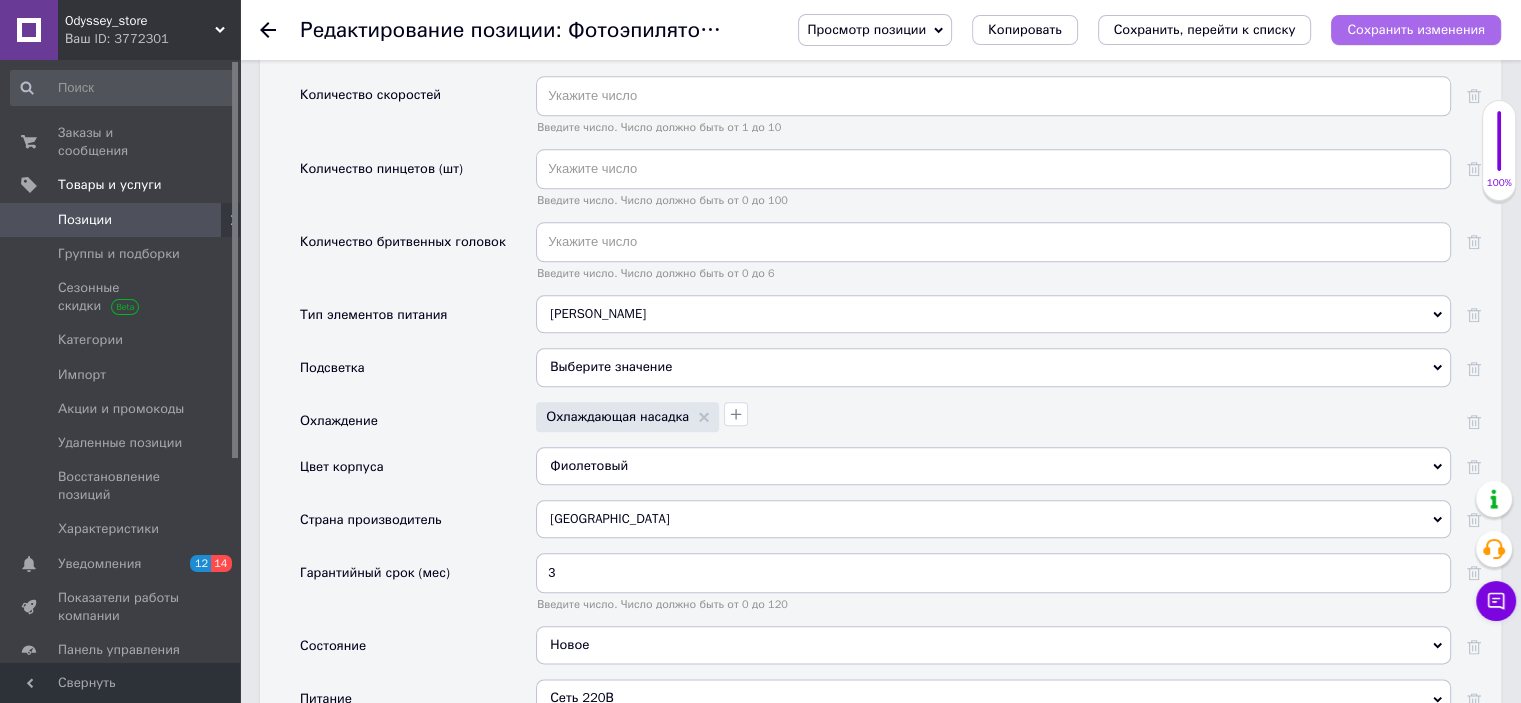 click on "Сохранить изменения" at bounding box center (1416, 29) 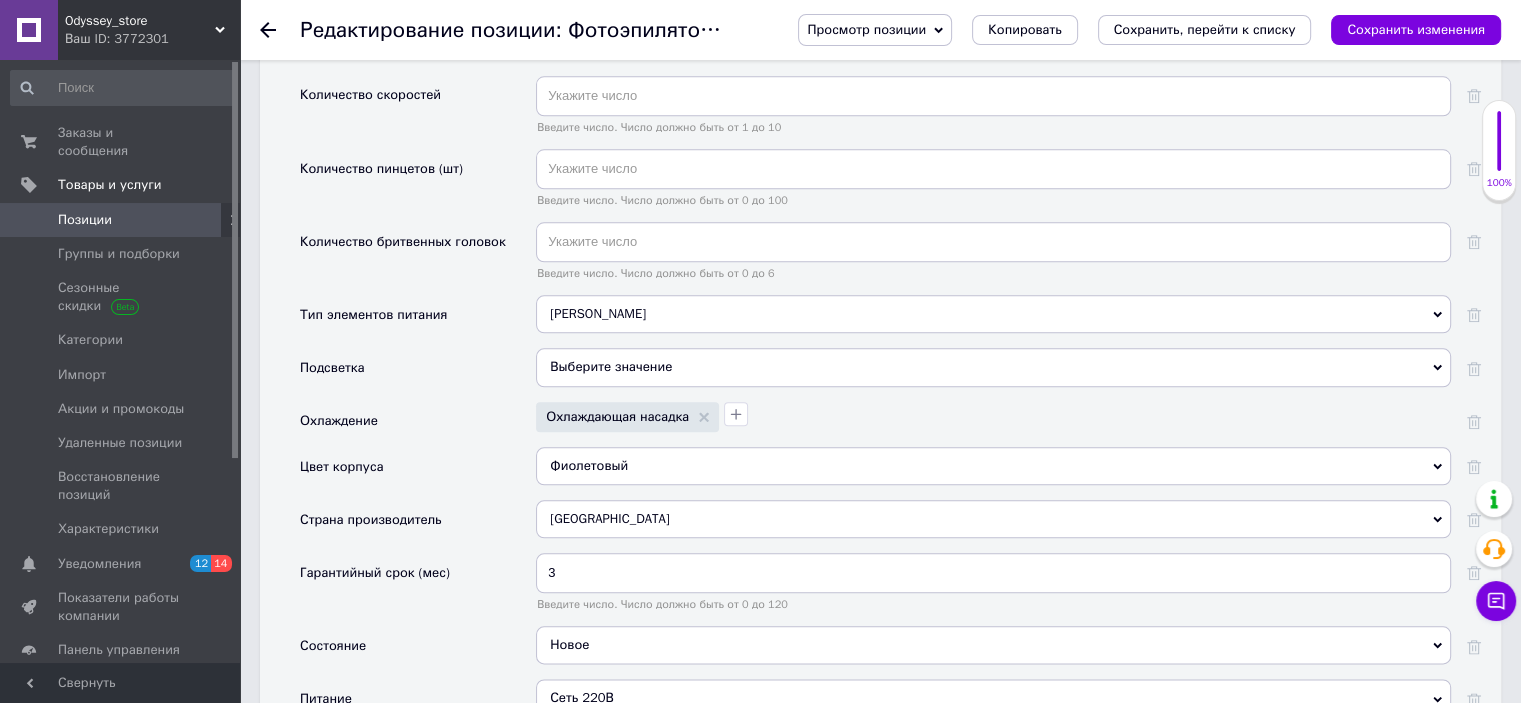 click at bounding box center (280, 30) 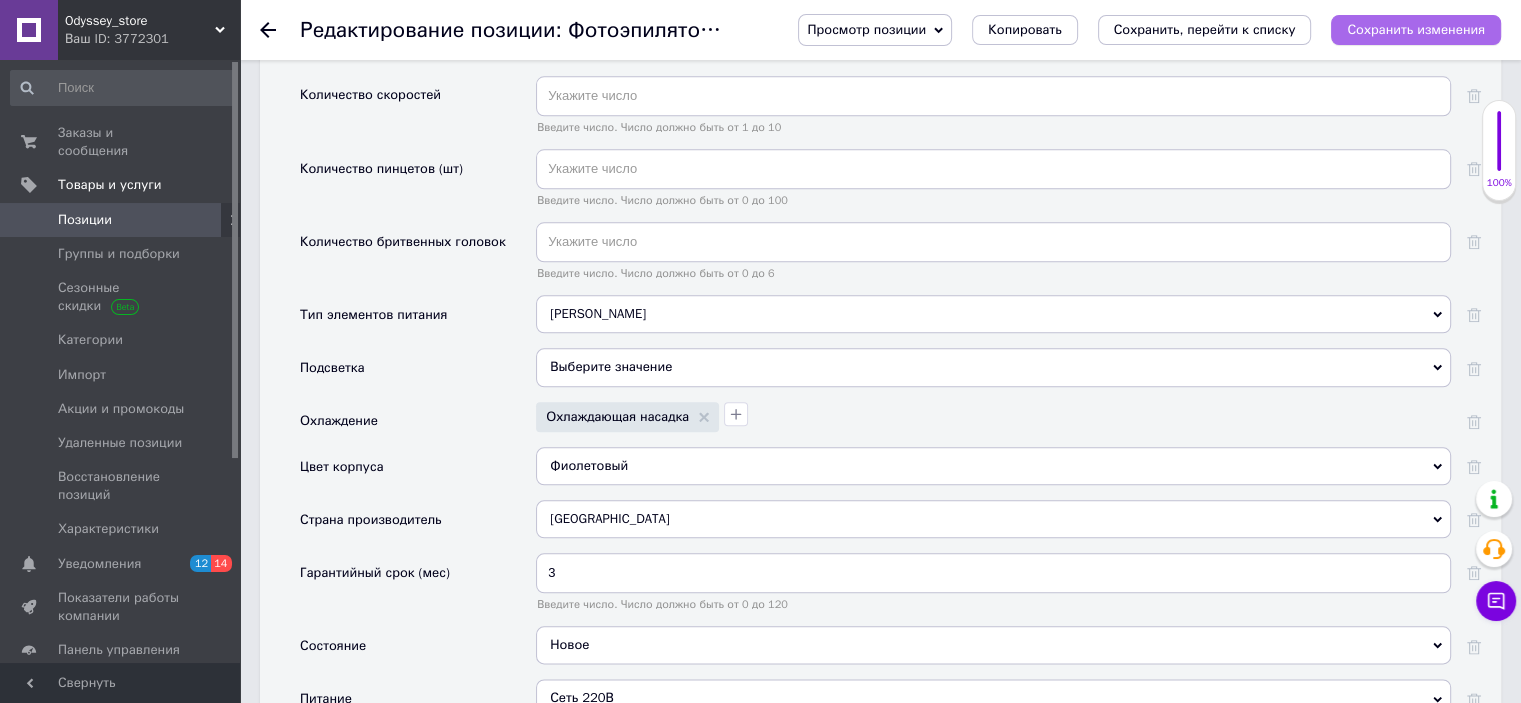 click on "Сохранить изменения" at bounding box center [1416, 29] 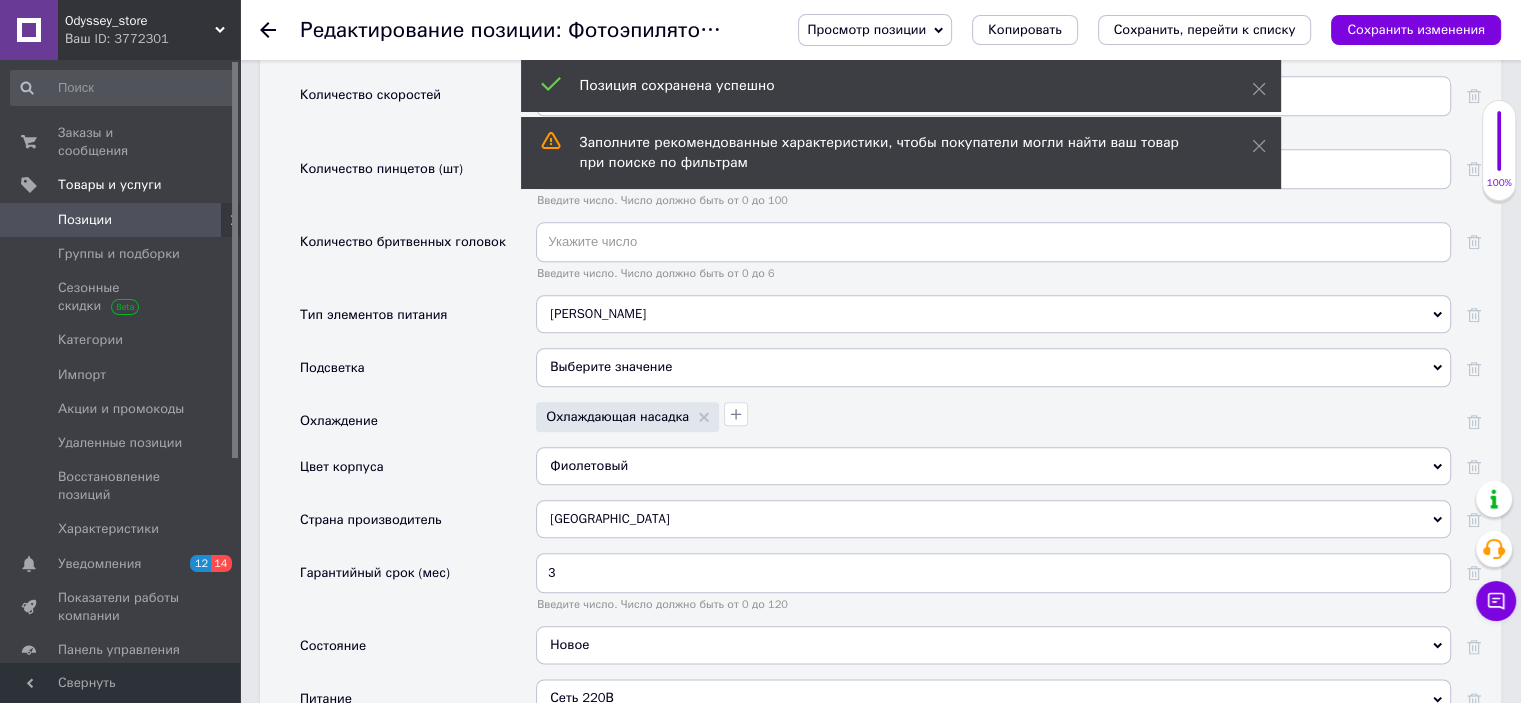 click on "Редактирование позиции: Фотоэпилятор с ледяным охлаждением 3в1 IPL технологией лазерный эпилятор Просмотр позиции Сохранить и посмотреть на сайте Сохранить и посмотреть на портале [DOMAIN_NAME] Копировать Сохранить, перейти к списку Сохранить изменения" at bounding box center (880, 30) 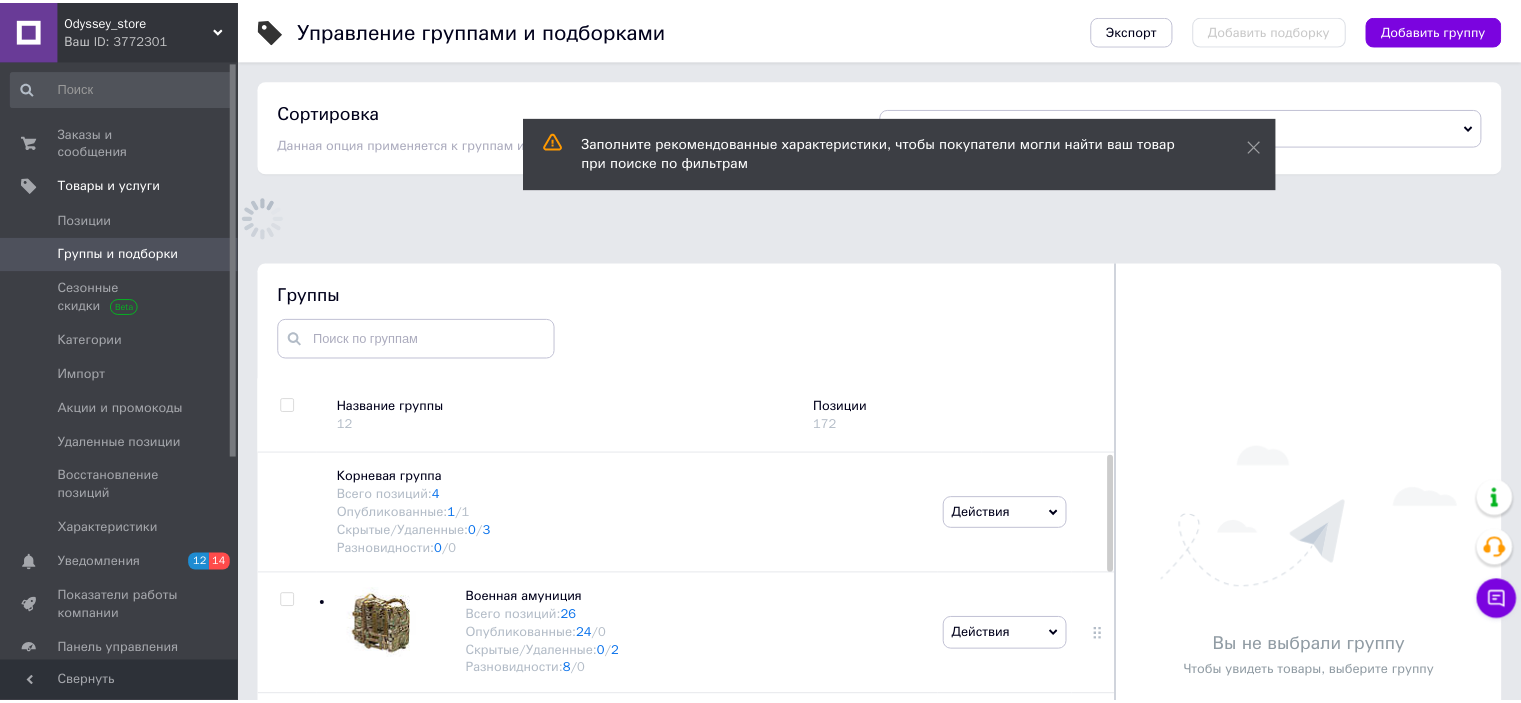scroll, scrollTop: 139, scrollLeft: 0, axis: vertical 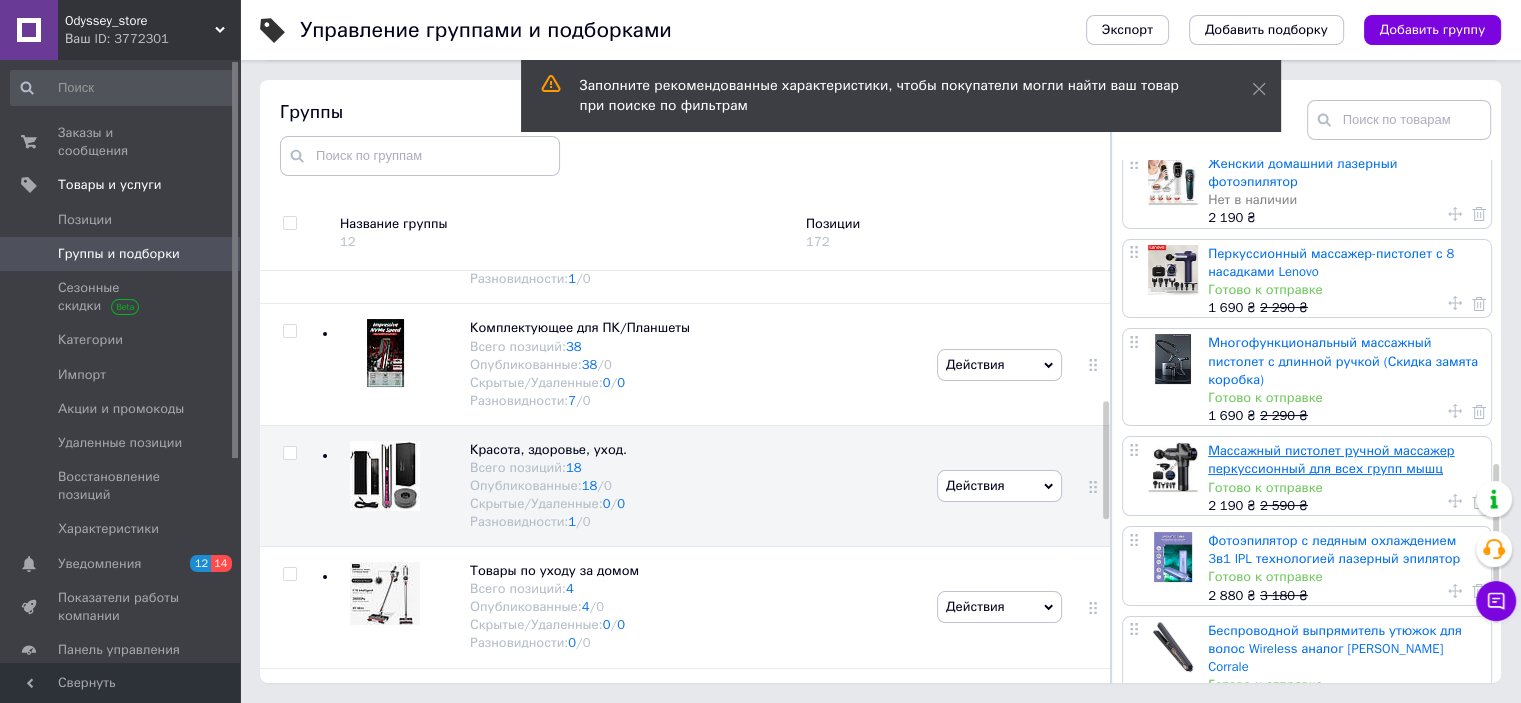 click on "Массажный пистолет ручной массажер перкуссионный для всех групп мышц" at bounding box center (1331, 459) 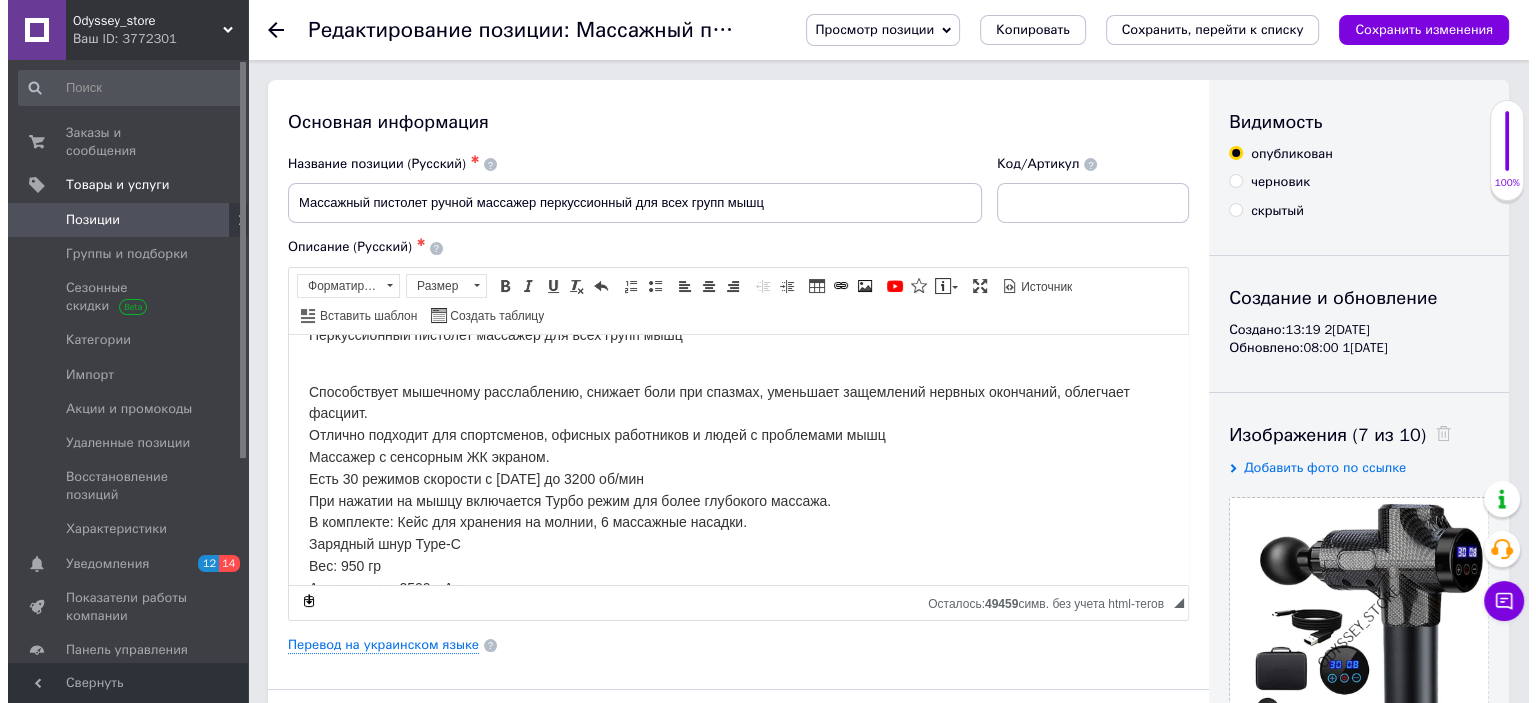 scroll, scrollTop: 72, scrollLeft: 0, axis: vertical 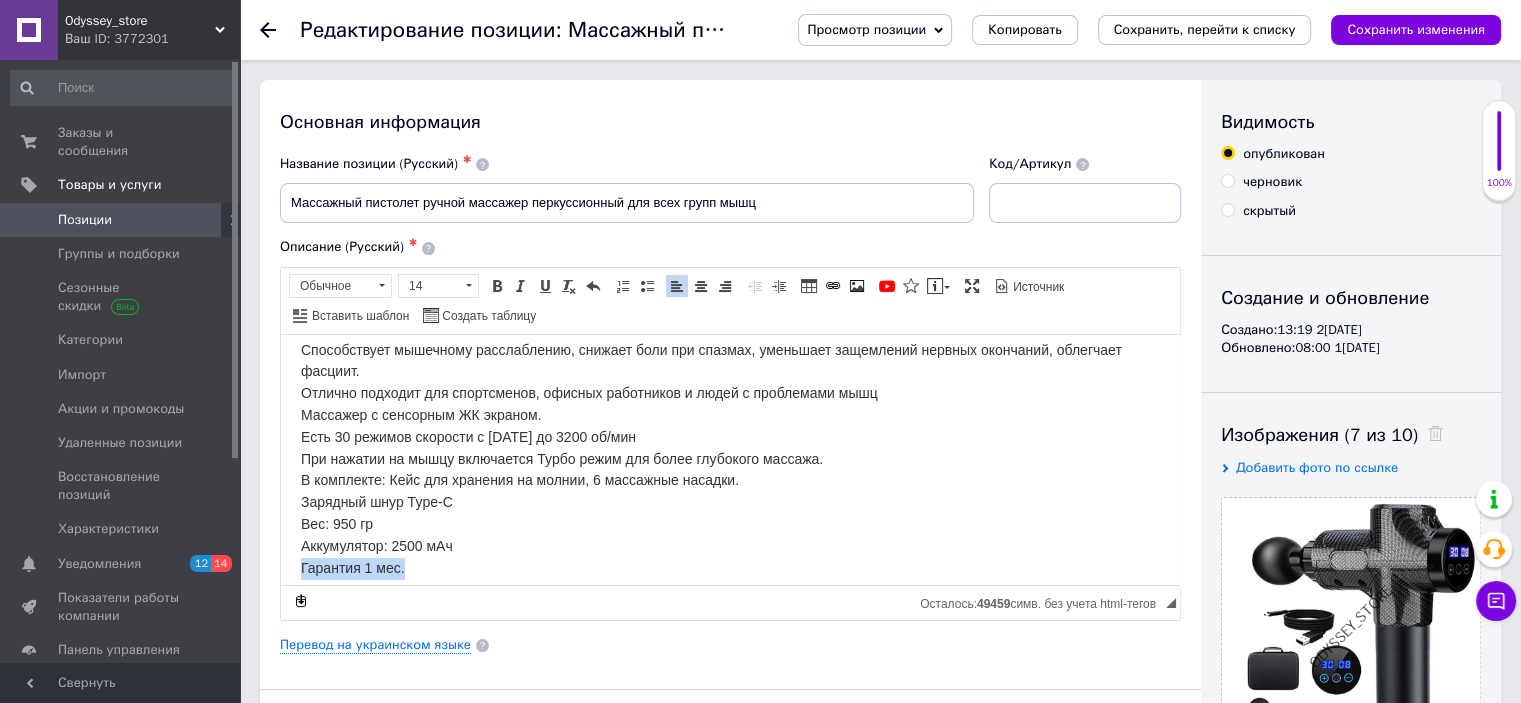 drag, startPoint x: 324, startPoint y: 544, endPoint x: 276, endPoint y: 544, distance: 48 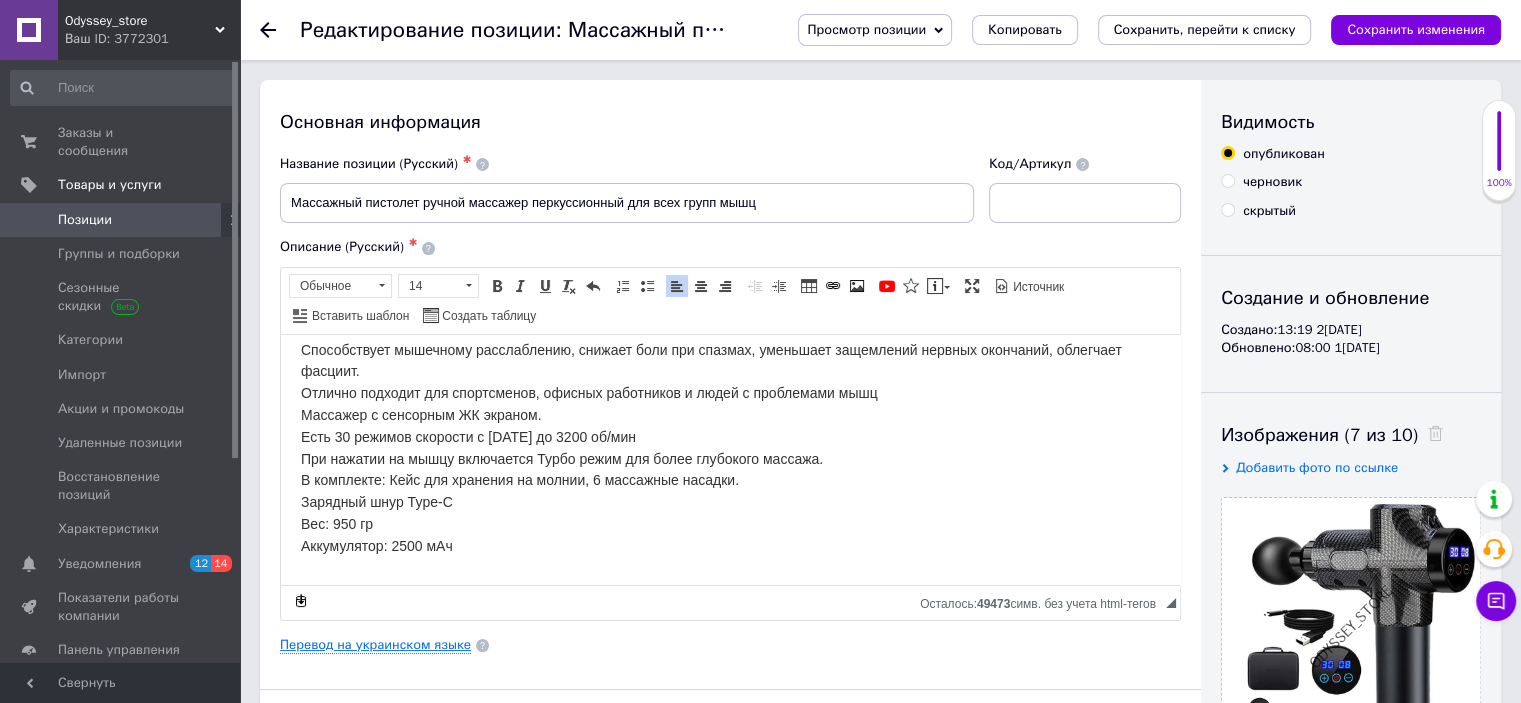 click on "Перевод на украинском языке" at bounding box center (375, 645) 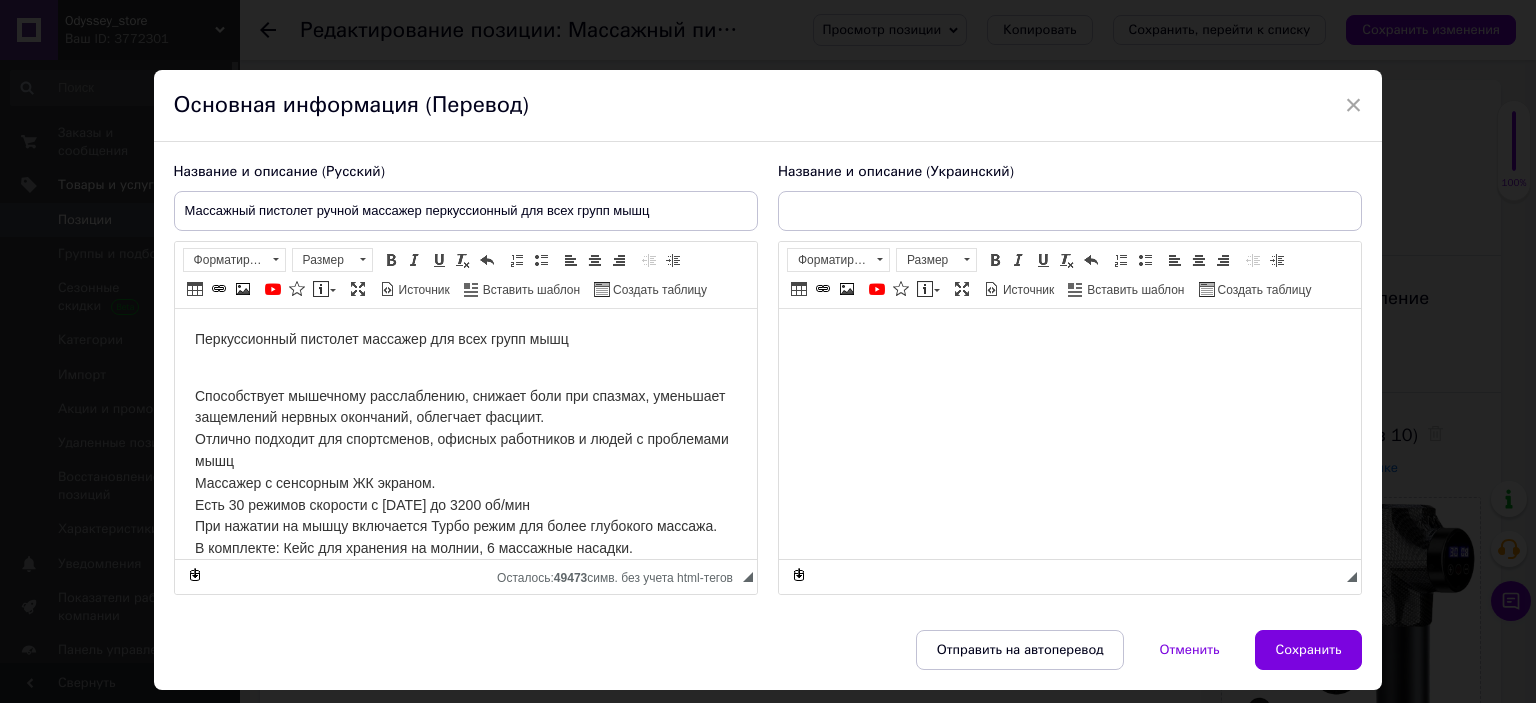 scroll, scrollTop: 0, scrollLeft: 0, axis: both 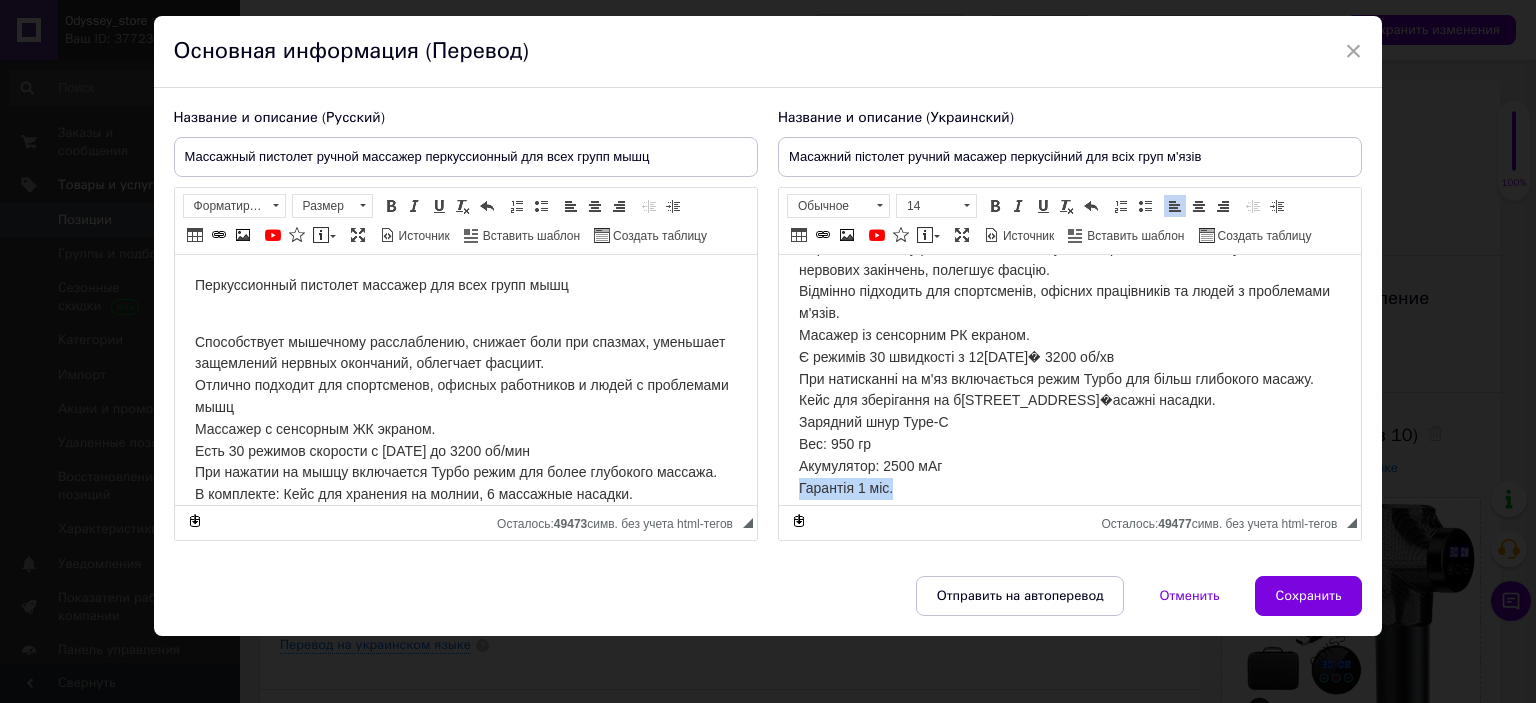 drag, startPoint x: 929, startPoint y: 474, endPoint x: 1340, endPoint y: 487, distance: 411.20554 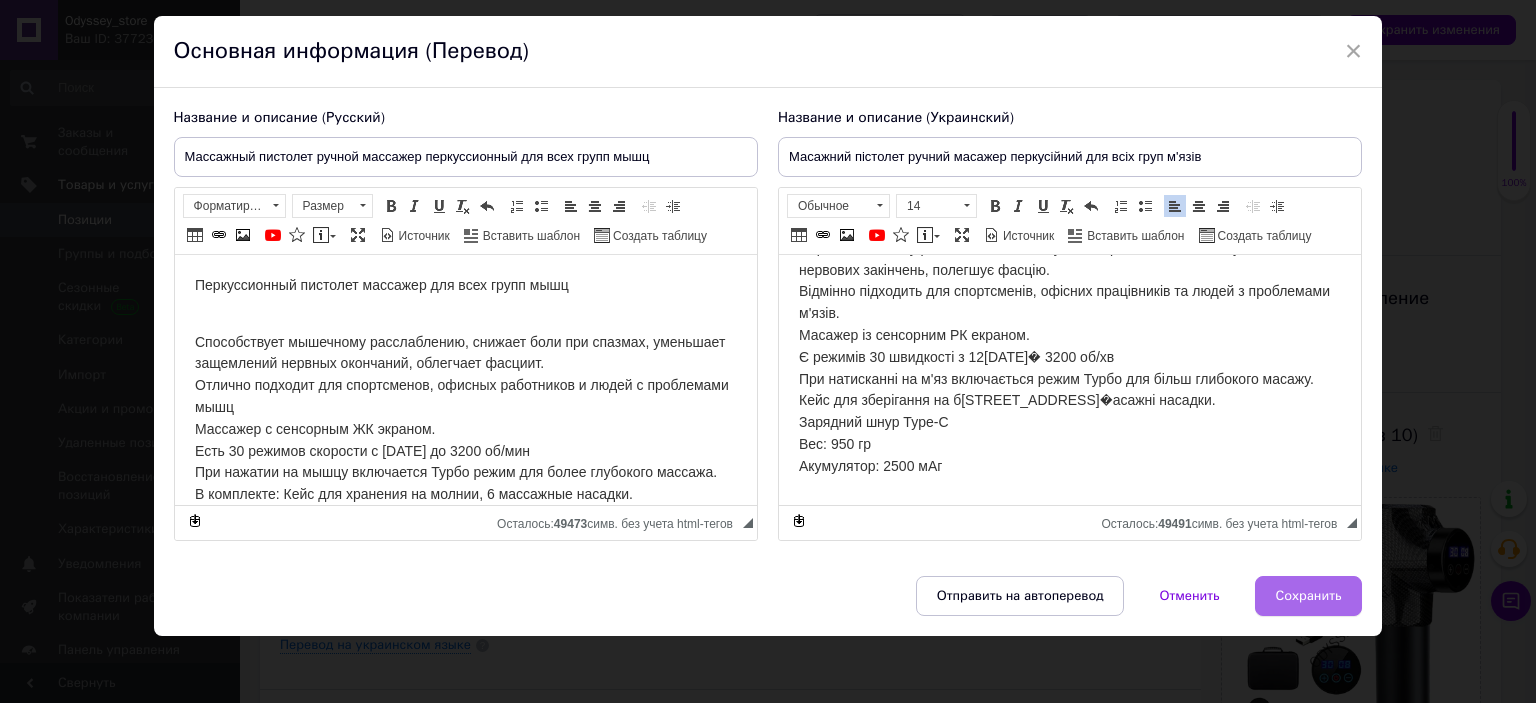 click on "Сохранить" at bounding box center (1309, 596) 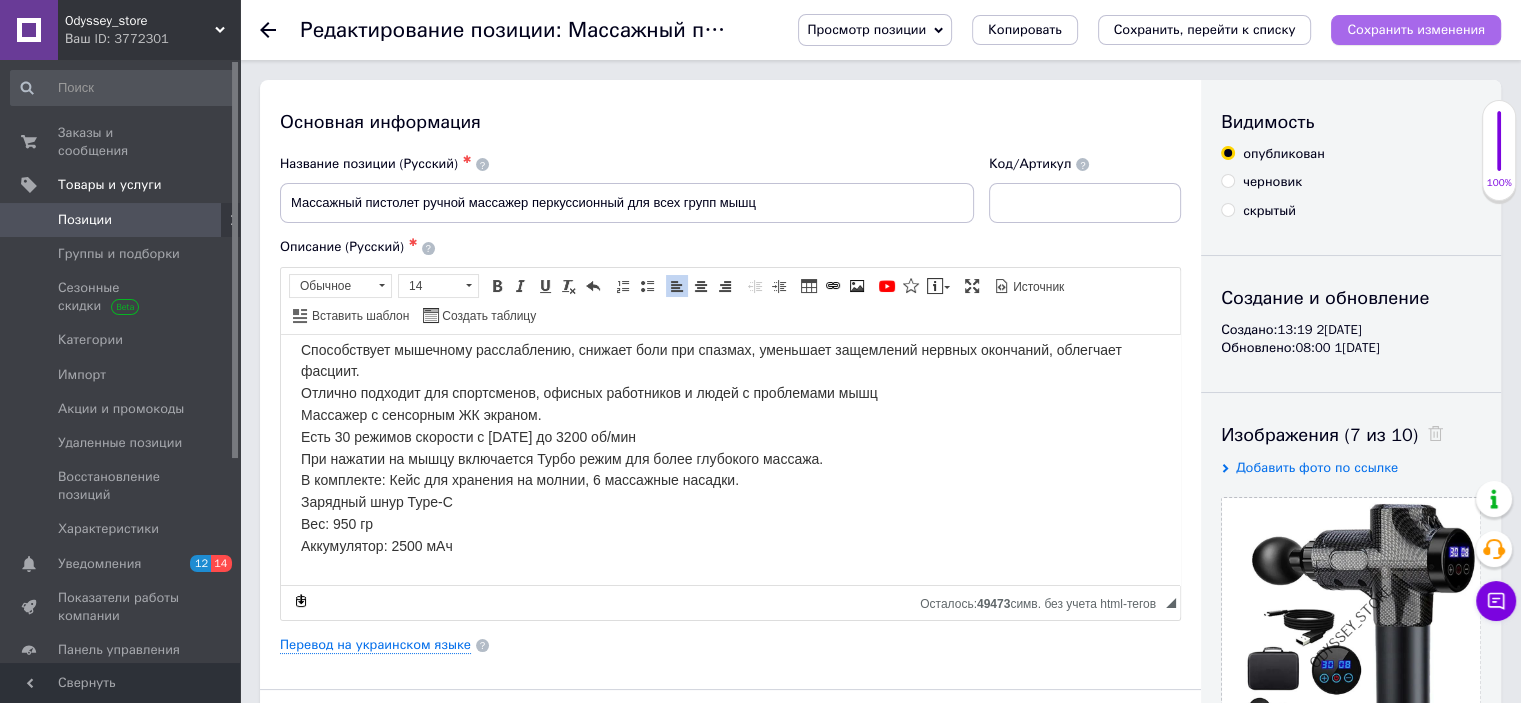 click on "Сохранить изменения" at bounding box center [1416, 29] 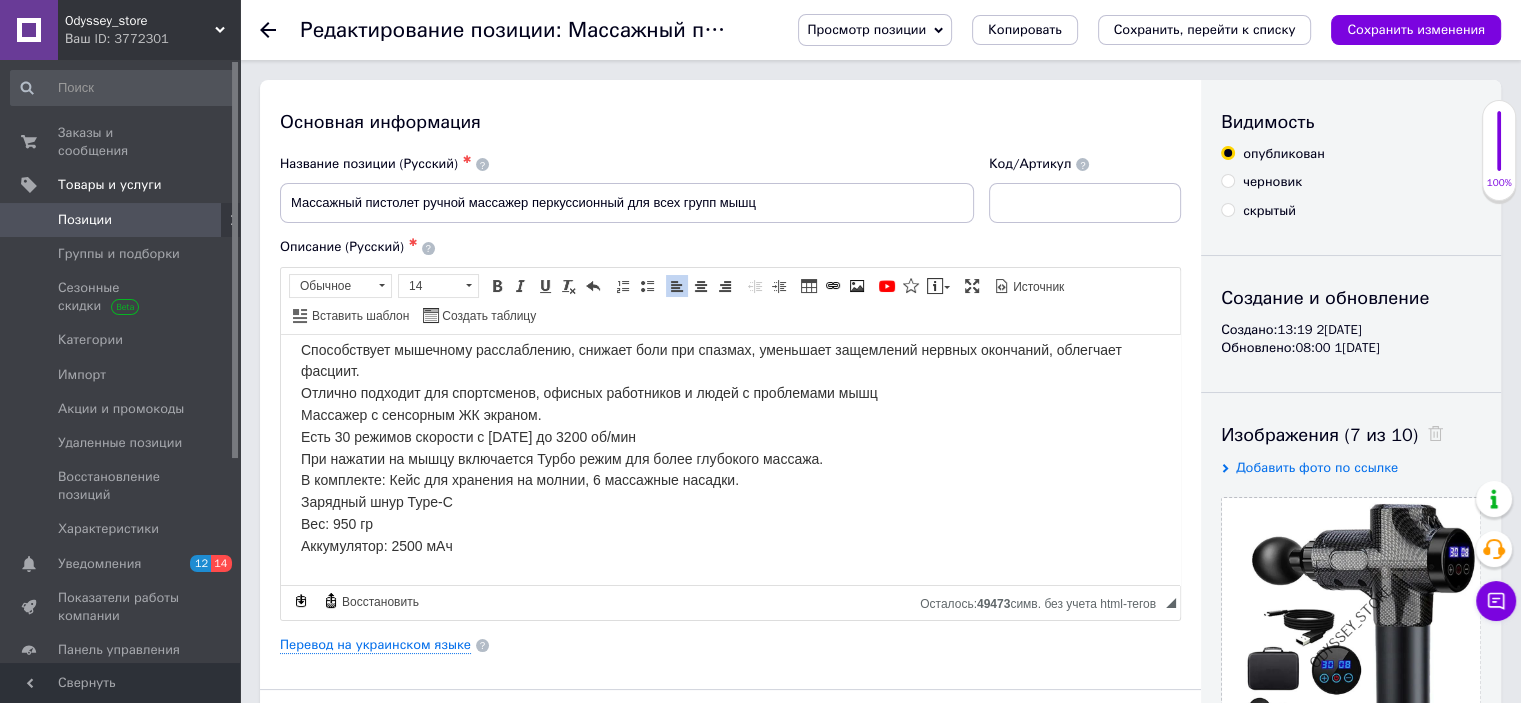 click at bounding box center (280, 30) 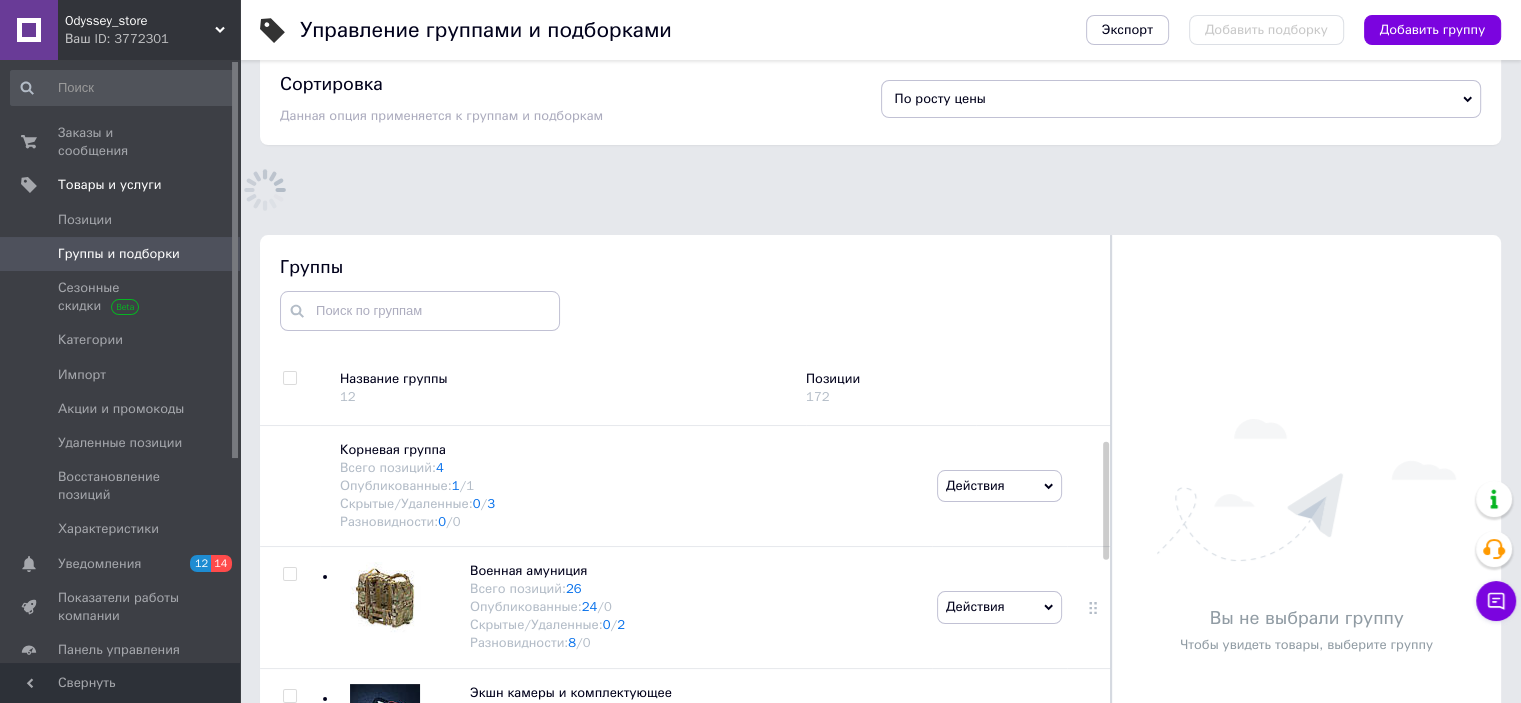 scroll, scrollTop: 124, scrollLeft: 0, axis: vertical 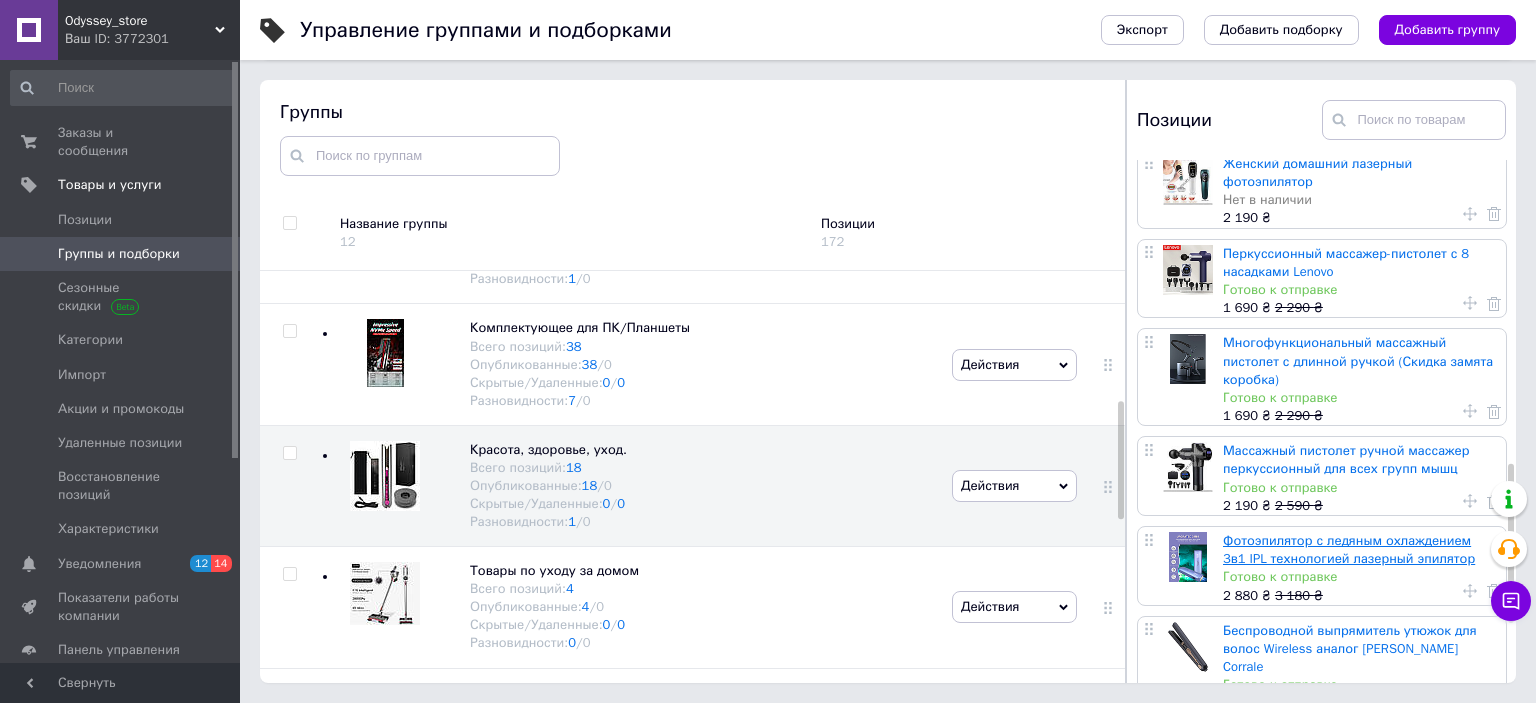 click on "Электрическая пилинг пемза для ног с ЖК дисплеем 5 насадок Готово к отправке 840   ₴   1 035   ₴ Аккумуляторная машинка для стрижки волос и бороды Kemei KM-MAX5090 Готово к отправке 940   ₴   1 090   ₴ Профессиональная машинка для стрижки волос Kemei беспроводная аккумуляторная 4 насадки Нет в наличии 1 090   ₴ Алкотестер бесконтактный высокоточный Baseus, профессиональный и компактный Готово к отправке 940   ₴   1 140   ₴ Вакуумный массажер для корректировки фигуры и антицеллюлитного массажа с ИК подогревом (Скидка помята коробка) Готово к отправке 1 180   ₴   1 640   ₴ Готово к отправке" at bounding box center [1324, 50] 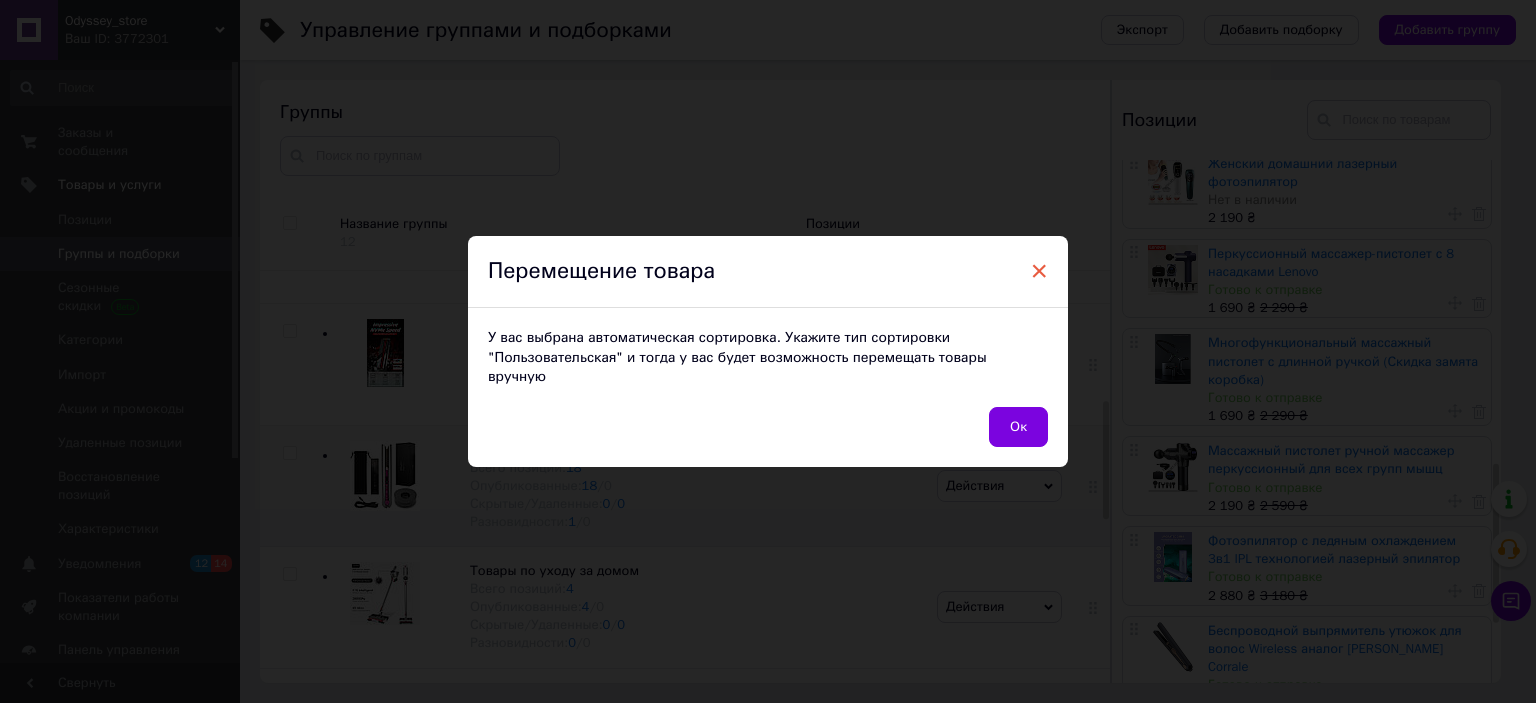 click on "×" at bounding box center [1039, 271] 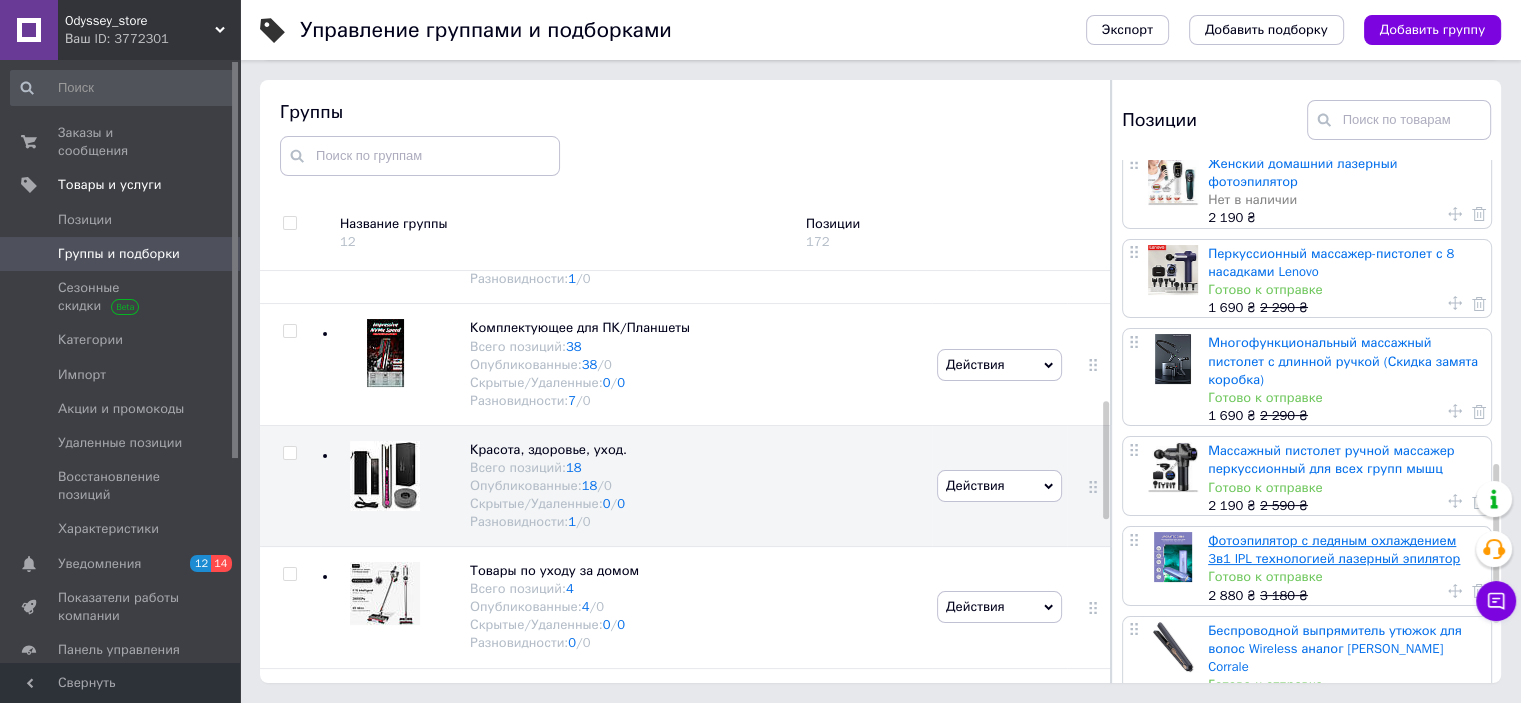 click on "Фотоэпилятор с ледяным охлаждением 3в1 IPL технологией лазерный эпилятор" at bounding box center (1334, 549) 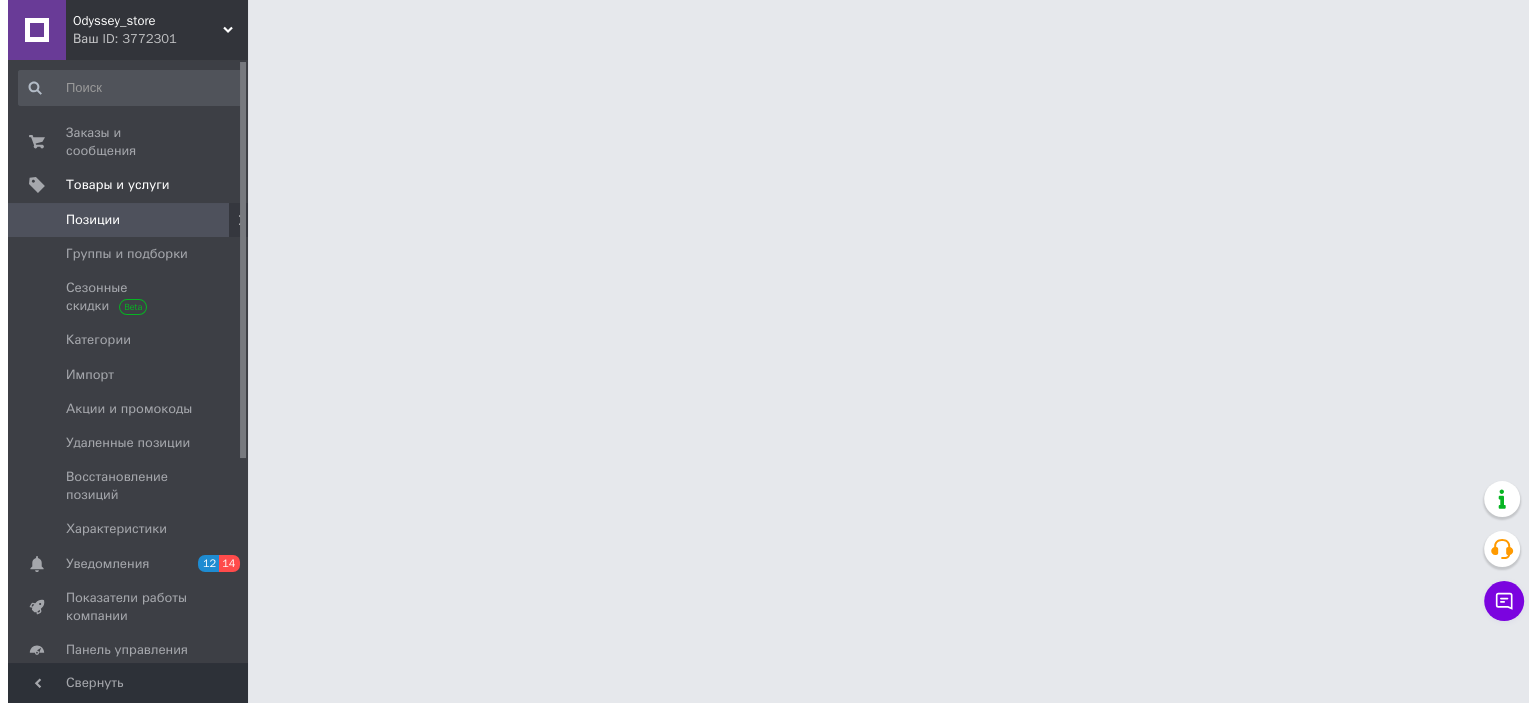 scroll, scrollTop: 0, scrollLeft: 0, axis: both 